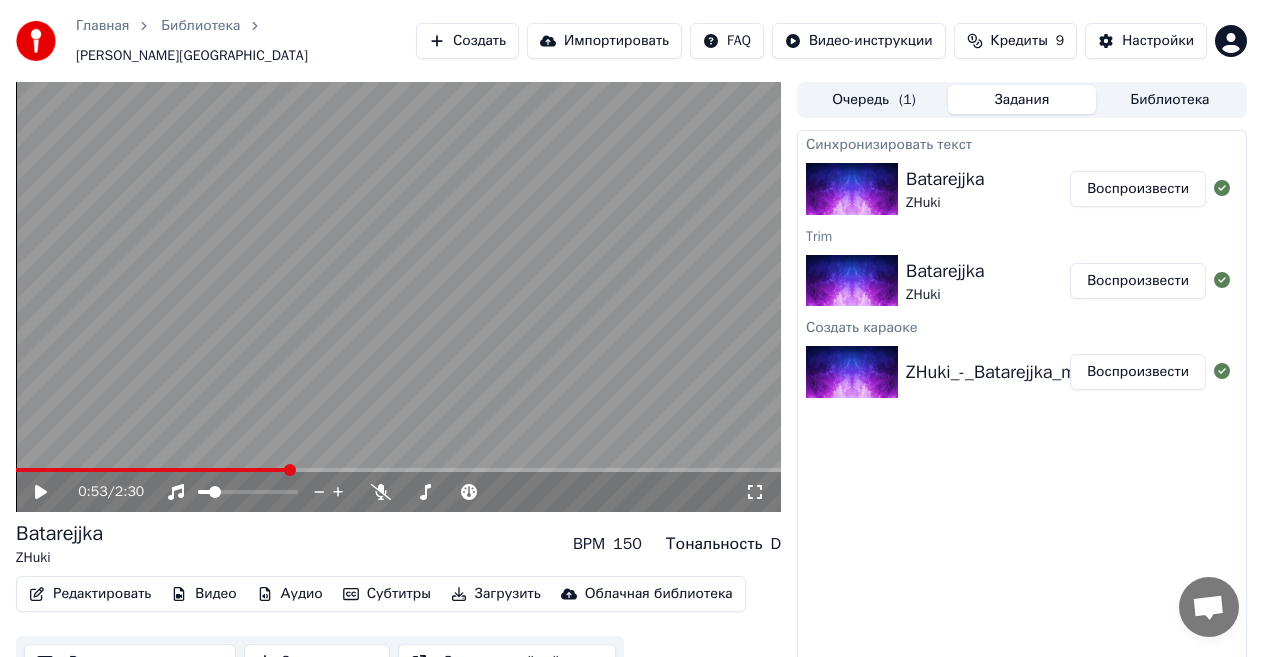 scroll, scrollTop: 0, scrollLeft: 0, axis: both 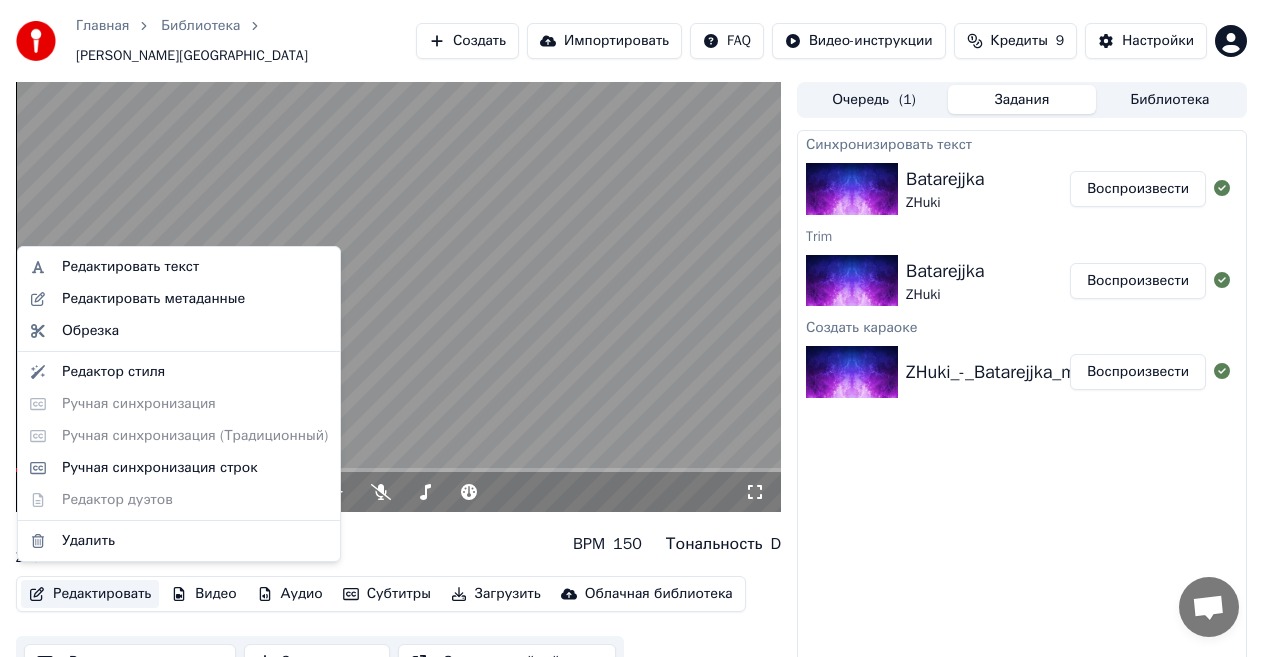 click on "Редактировать" at bounding box center (90, 594) 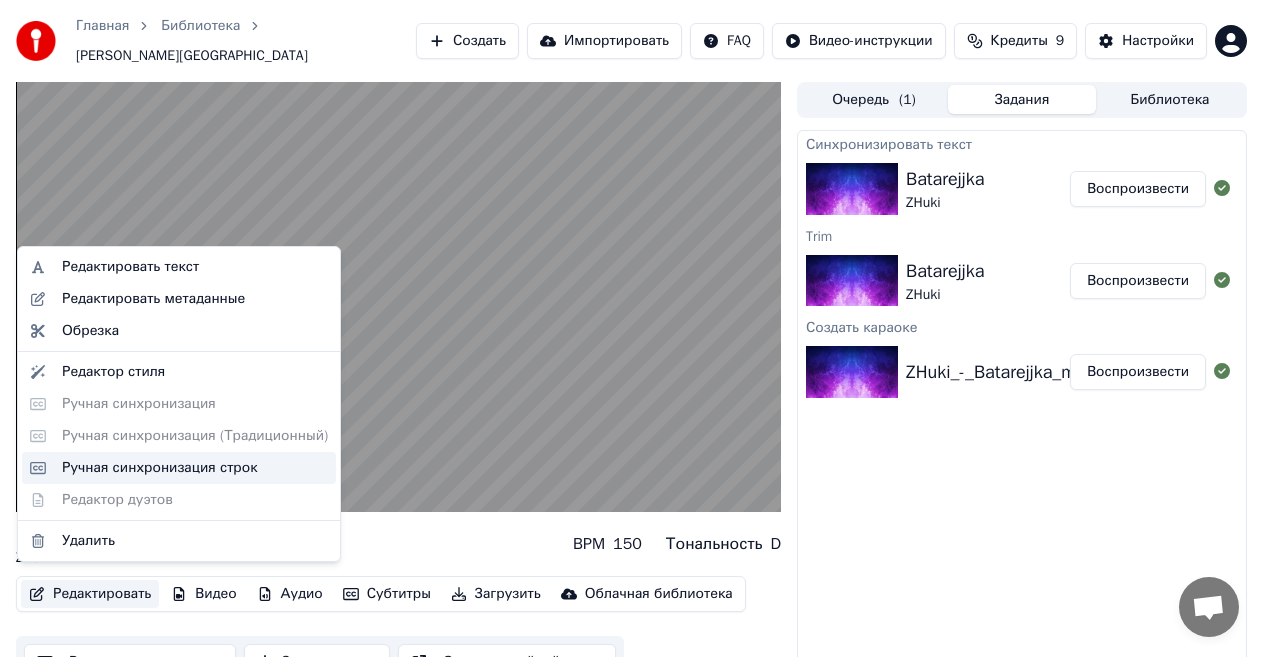 click on "Ручная синхронизация строк" at bounding box center [160, 468] 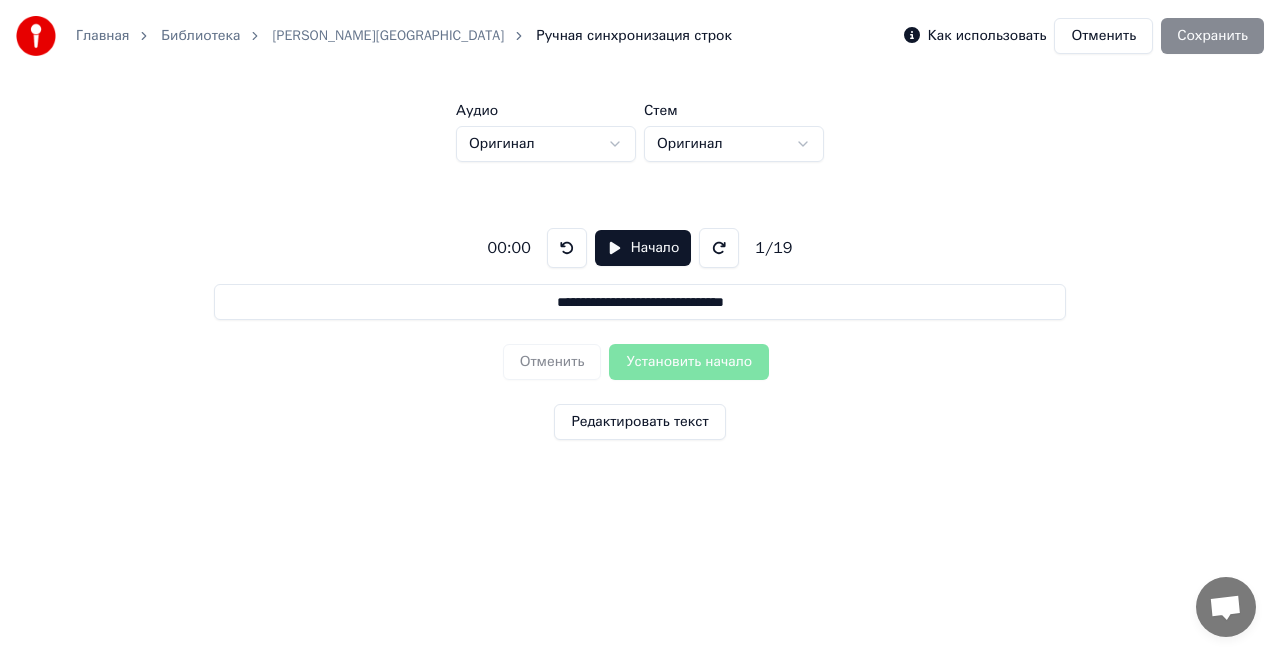 click on "**********" at bounding box center [640, 330] 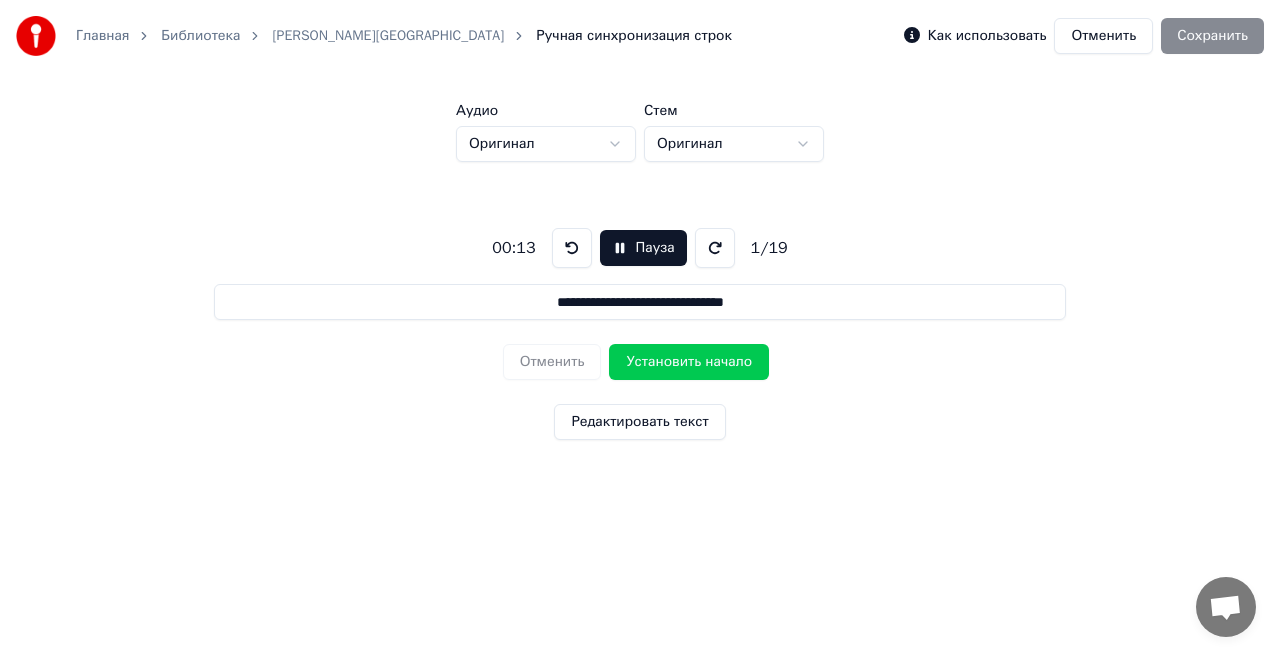 click on "Пауза" at bounding box center [643, 248] 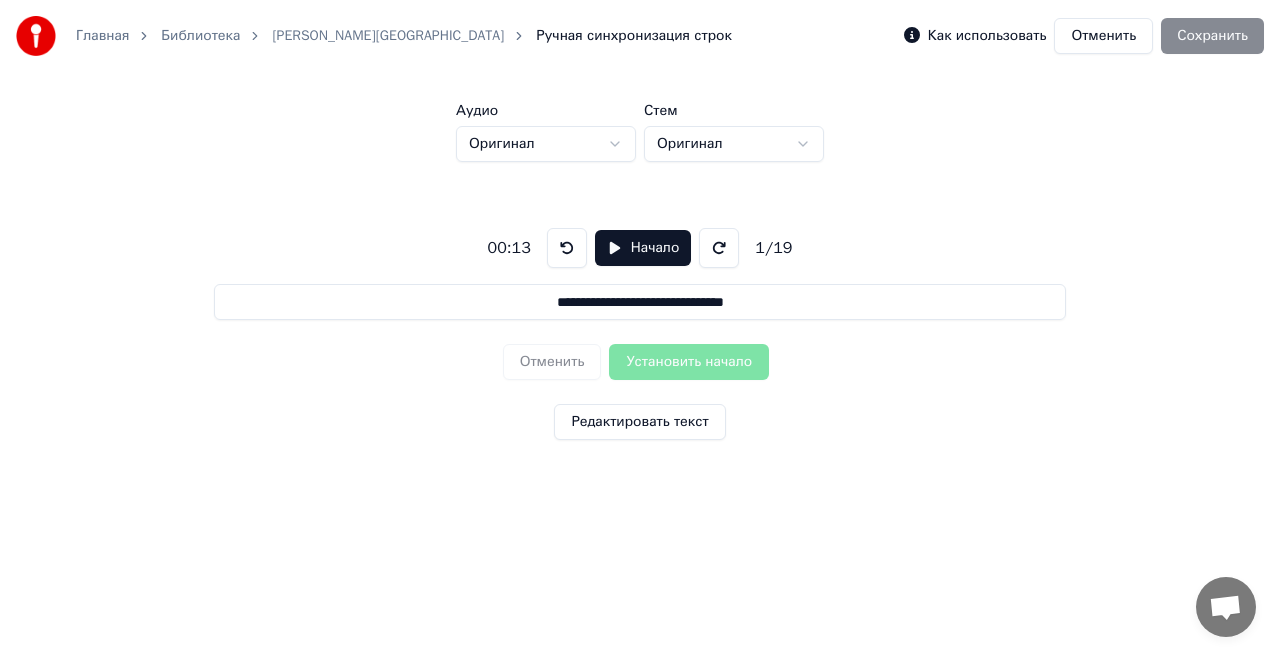 click at bounding box center [567, 248] 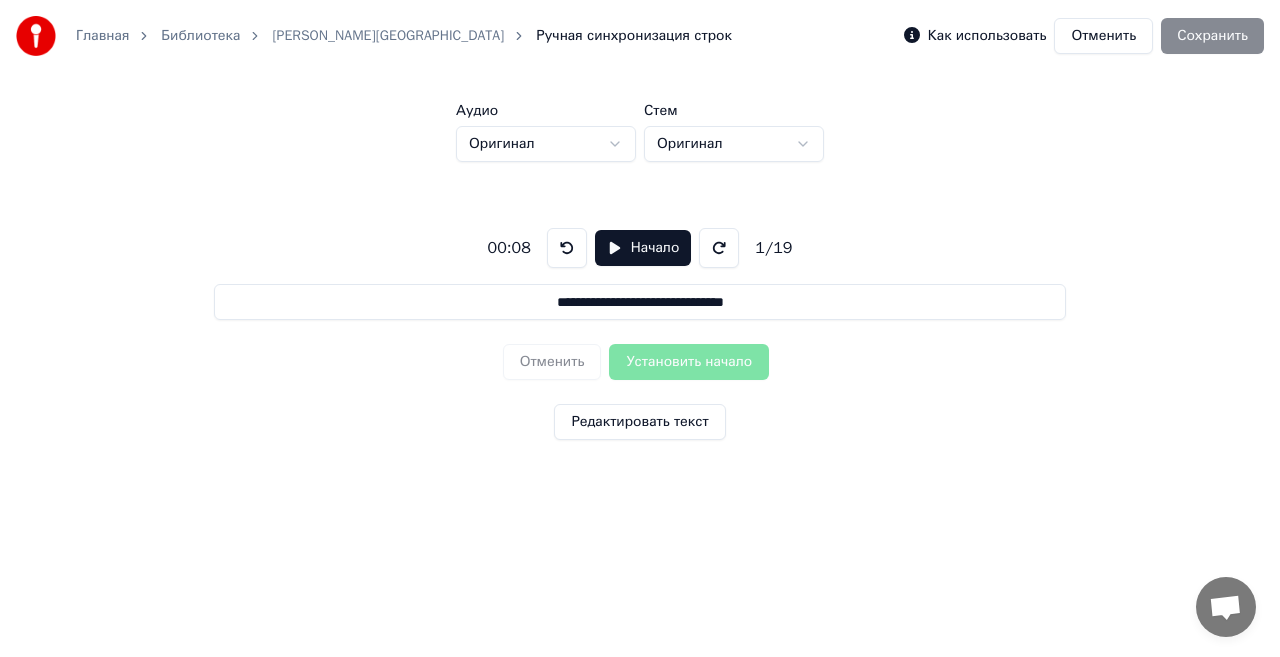 click at bounding box center (567, 248) 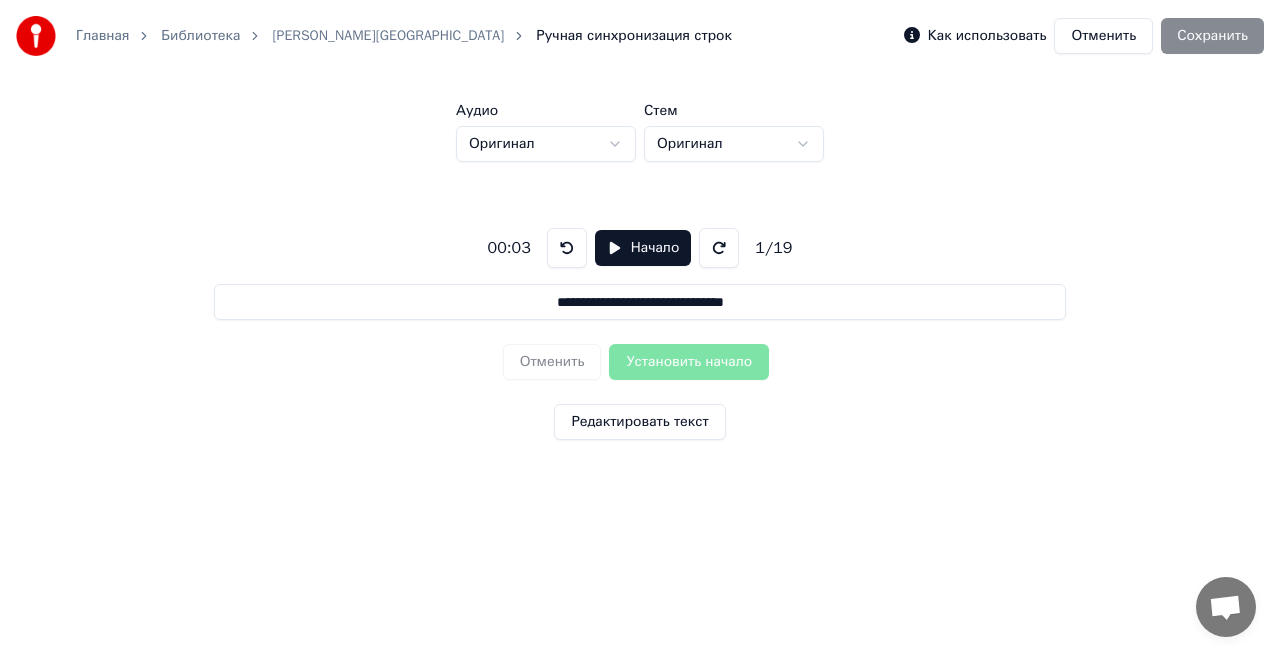 click at bounding box center [567, 248] 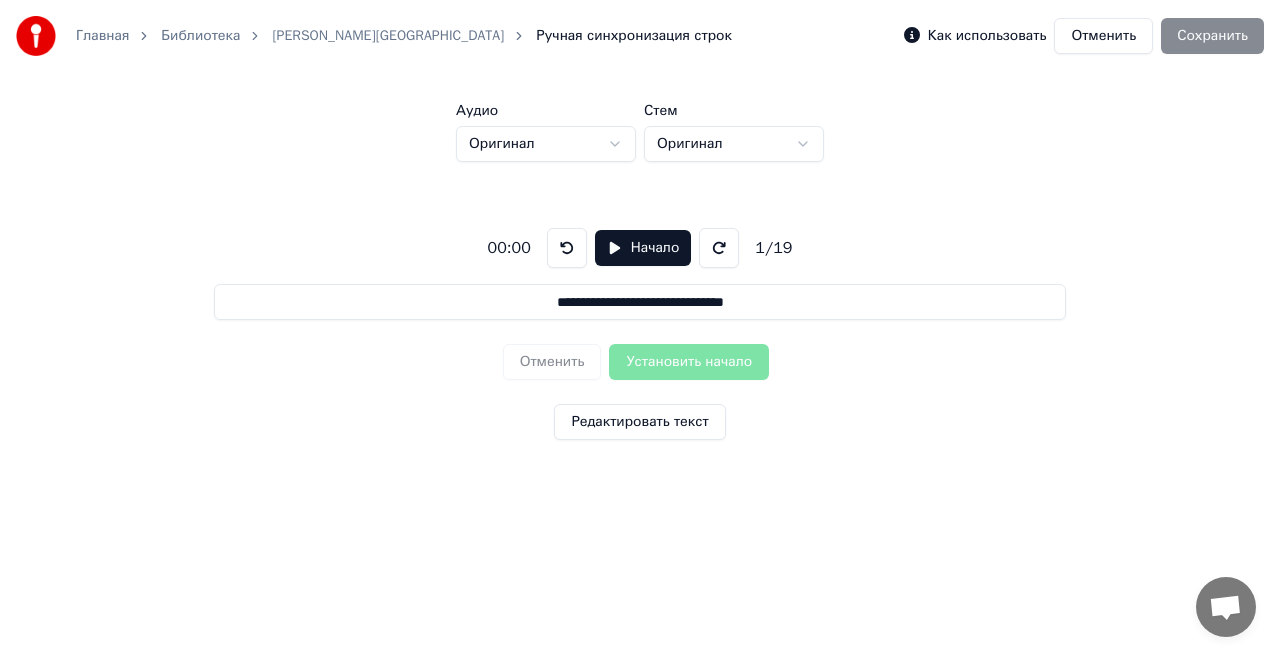 click at bounding box center [567, 248] 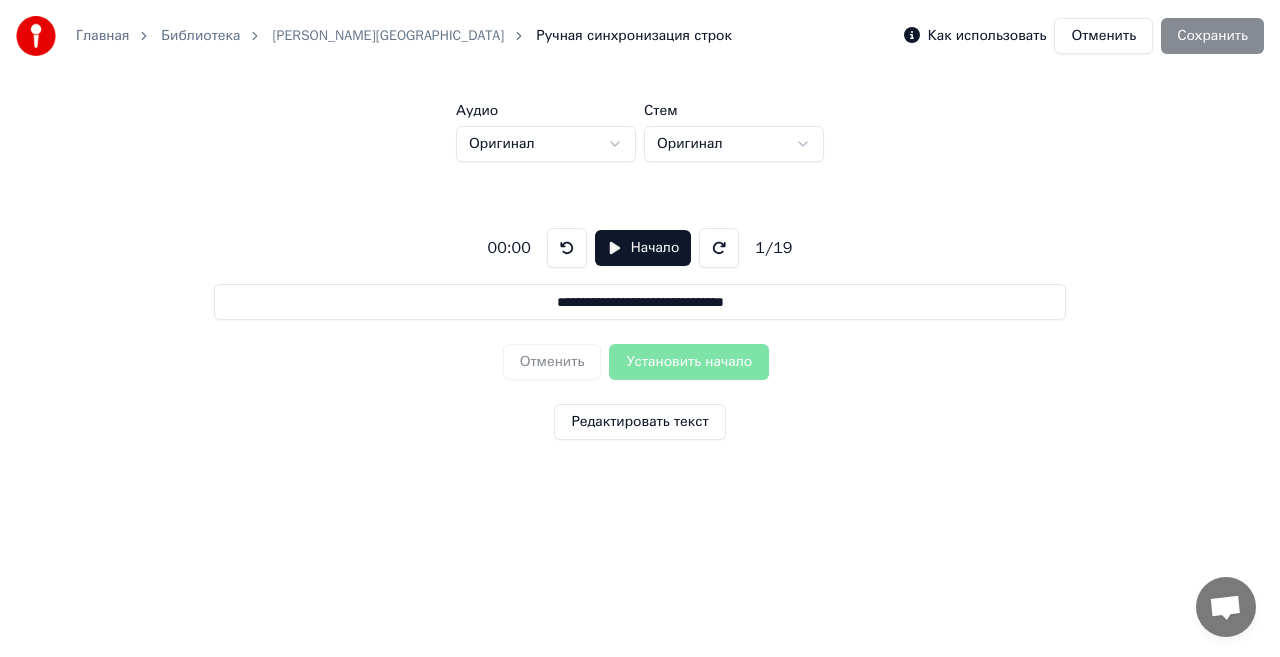 click on "Начало" at bounding box center (643, 248) 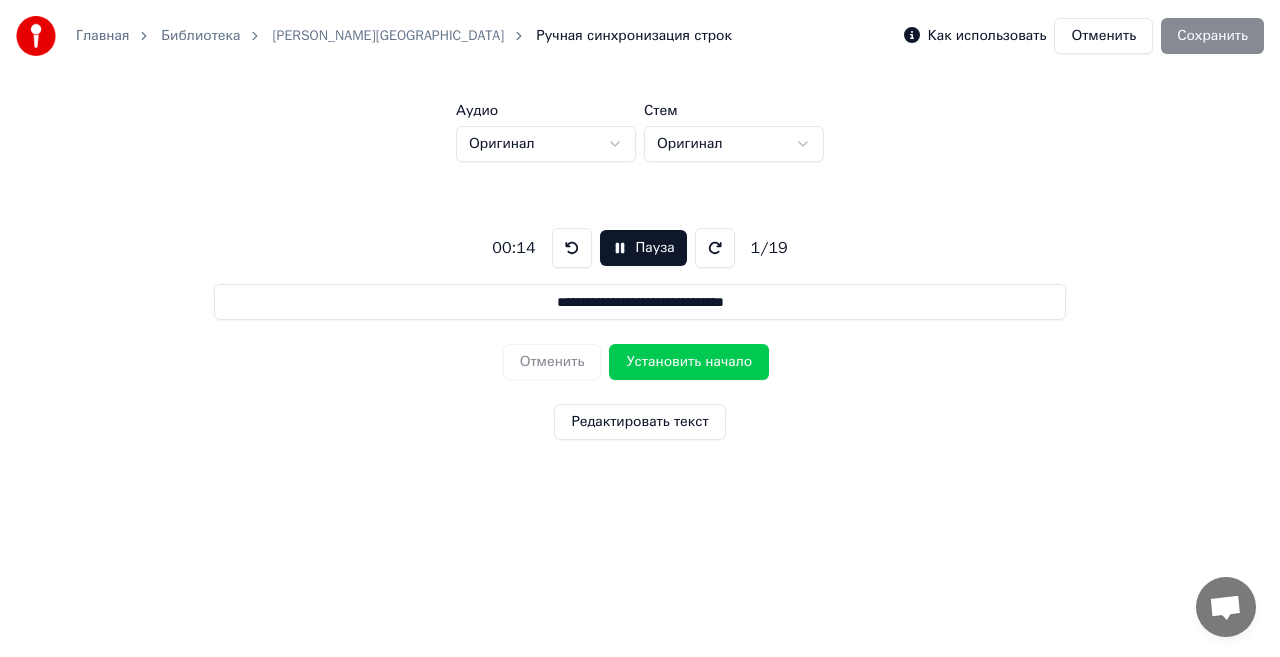 click on "Установить начало" at bounding box center [689, 362] 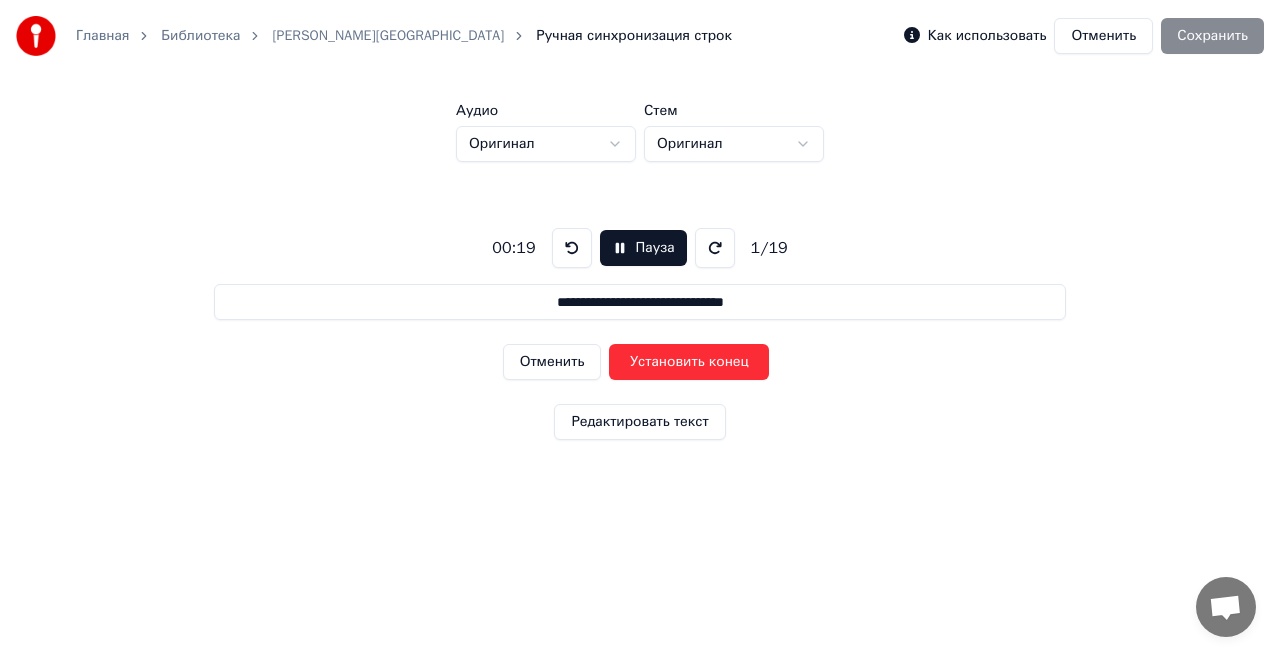 click on "Установить конец" at bounding box center [689, 362] 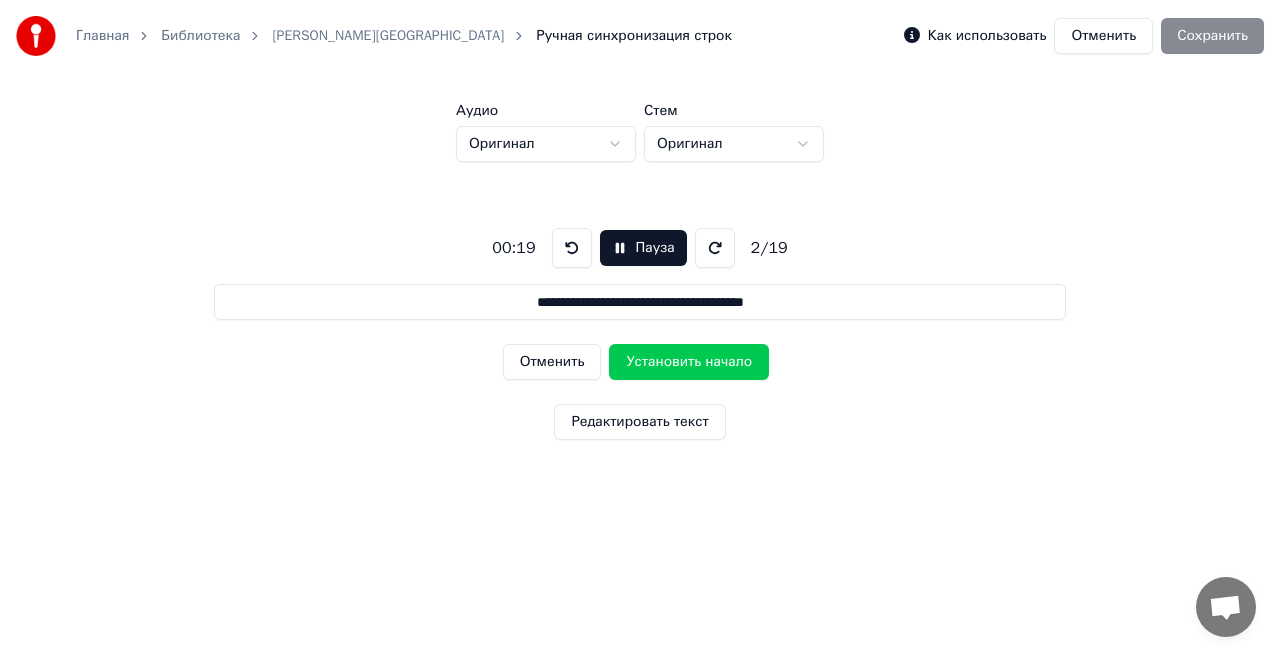 click on "Установить начало" at bounding box center (689, 362) 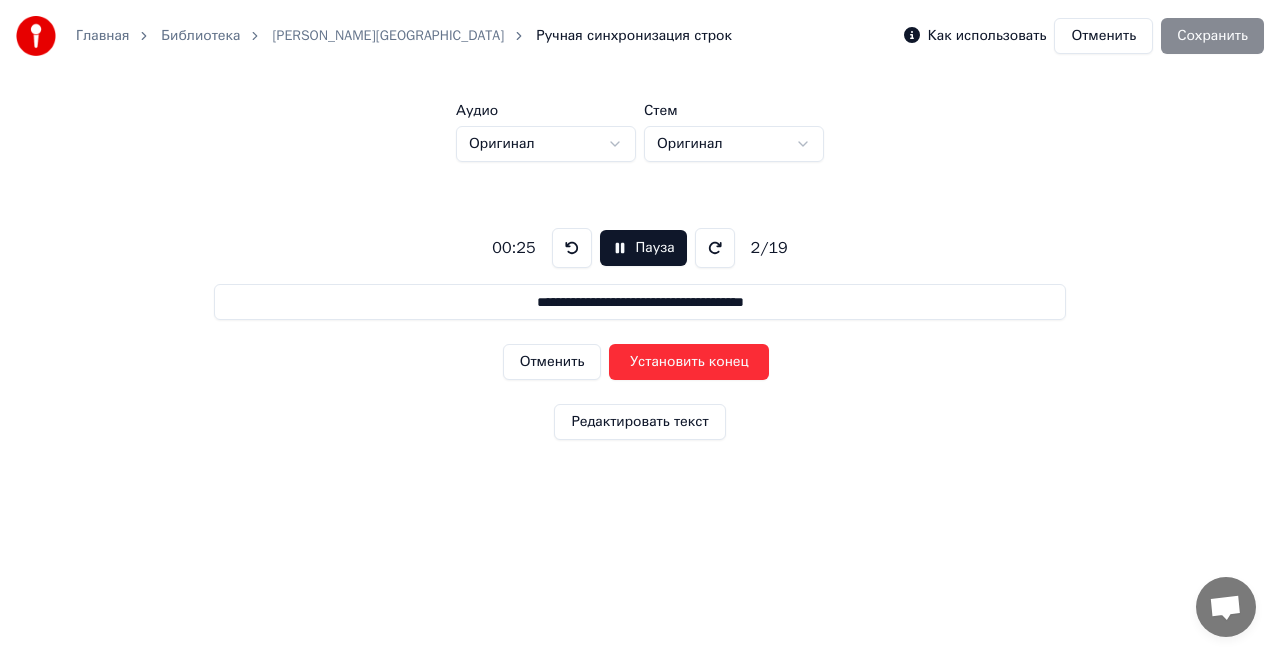 click on "Установить конец" at bounding box center (689, 362) 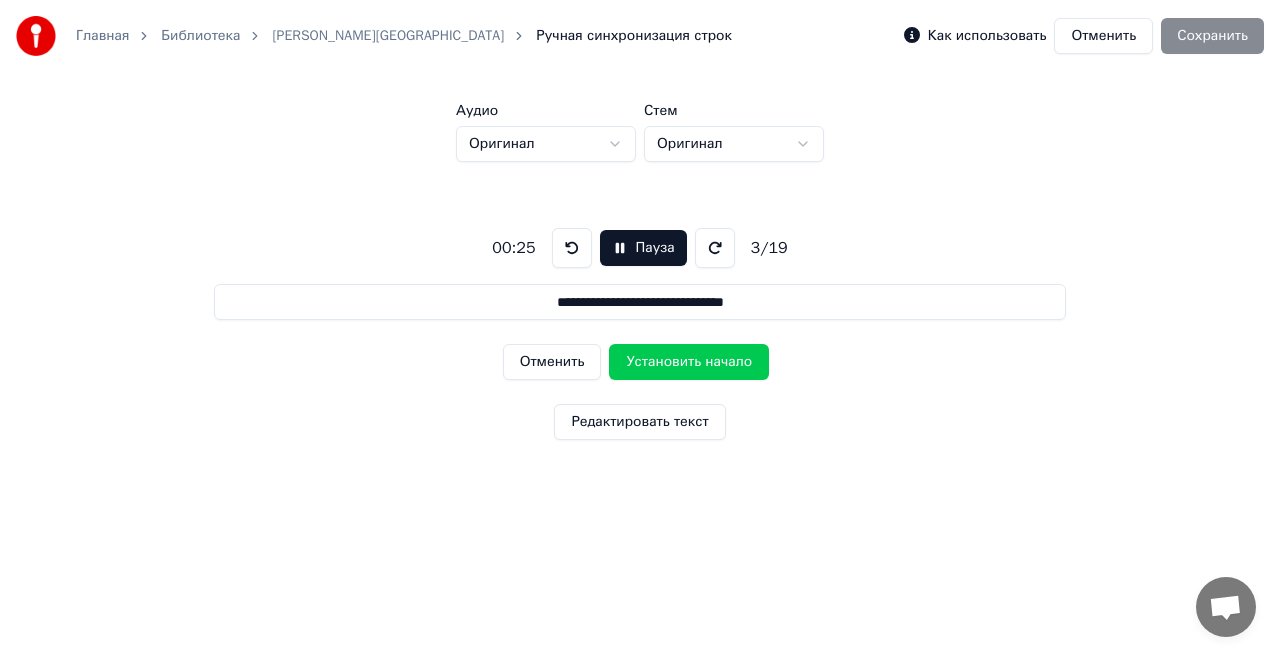 click on "Установить начало" at bounding box center (689, 362) 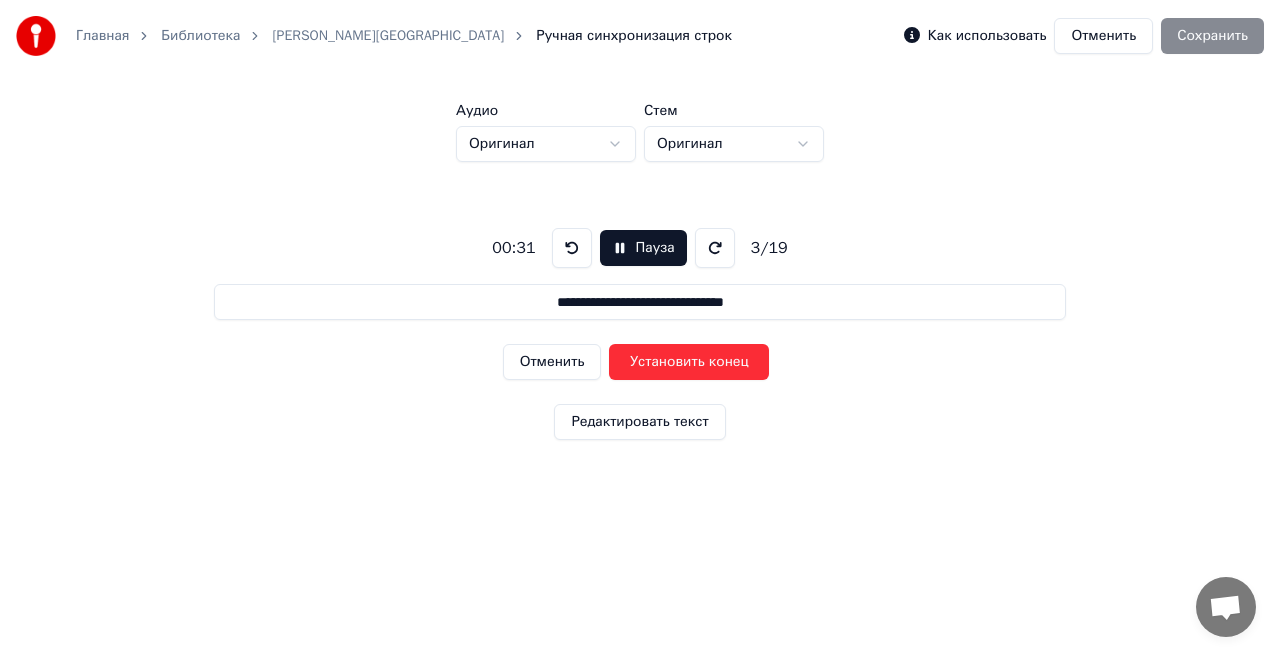 click on "Установить конец" at bounding box center [689, 362] 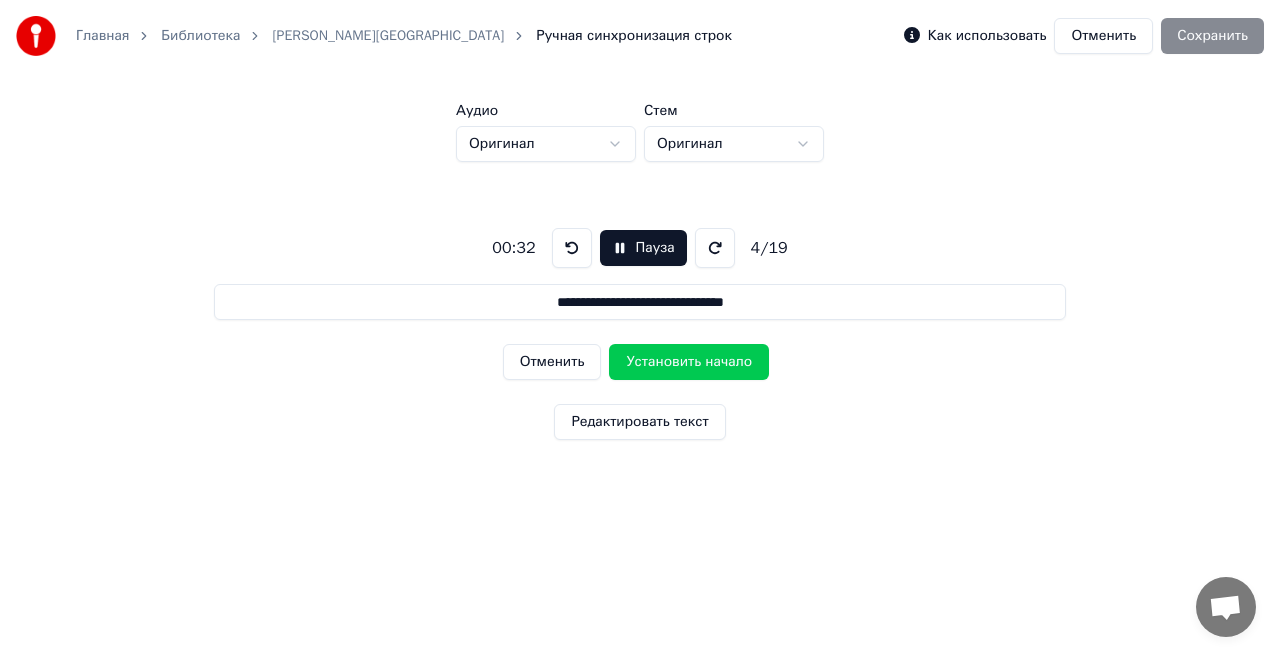 click on "Установить начало" at bounding box center [689, 362] 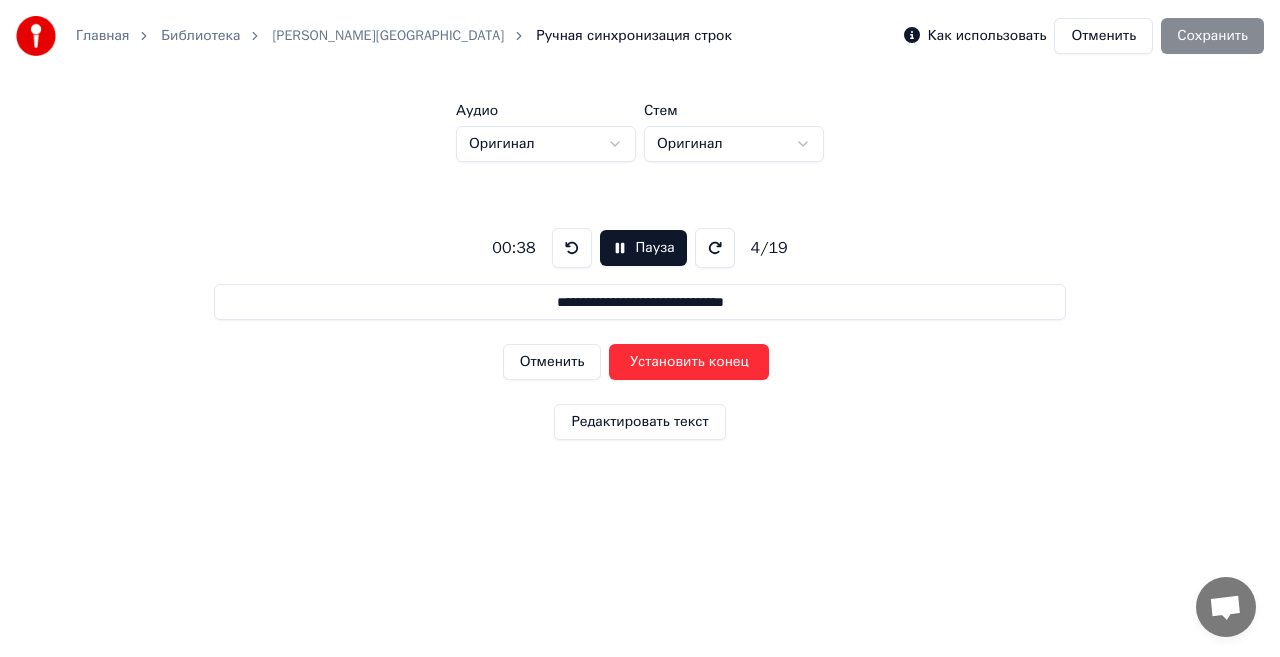click on "Установить конец" at bounding box center [689, 362] 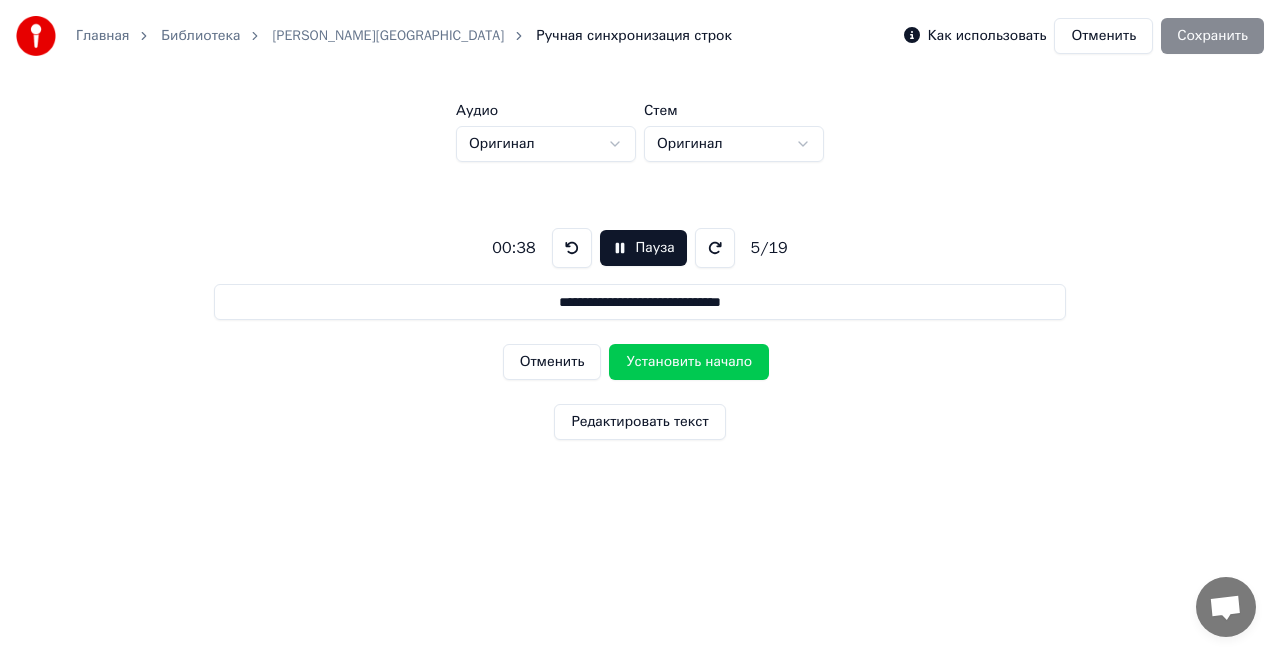 click on "Установить начало" at bounding box center (689, 362) 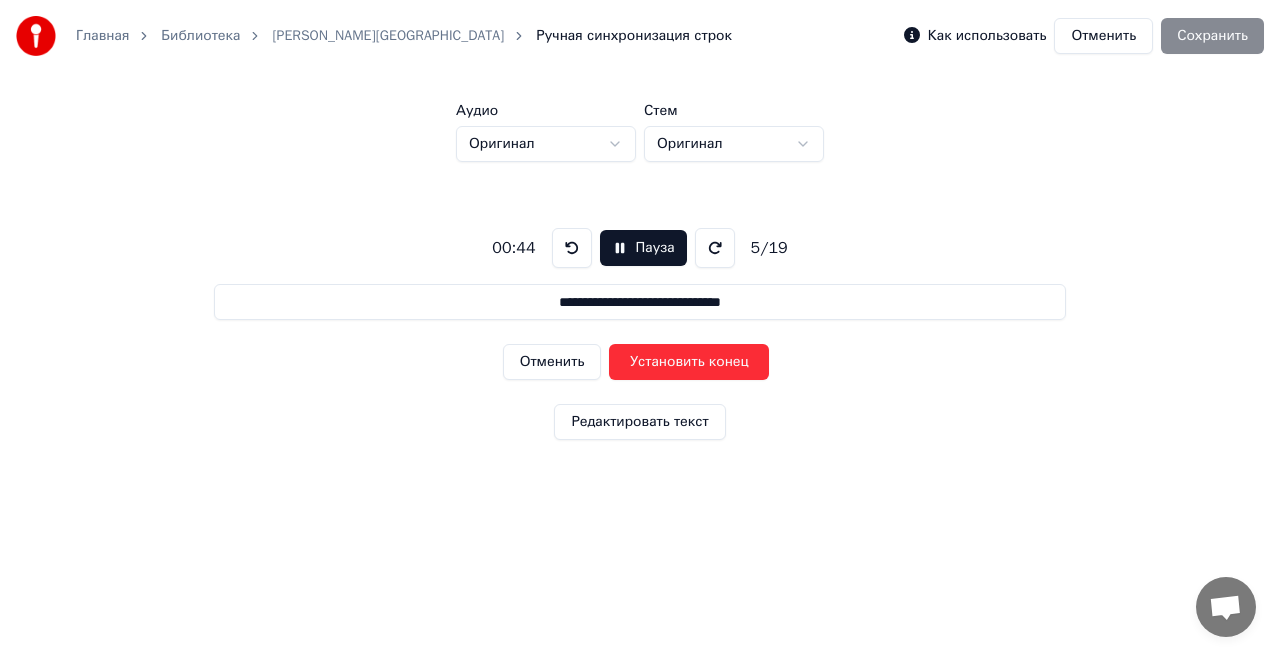 click on "Установить конец" at bounding box center [689, 362] 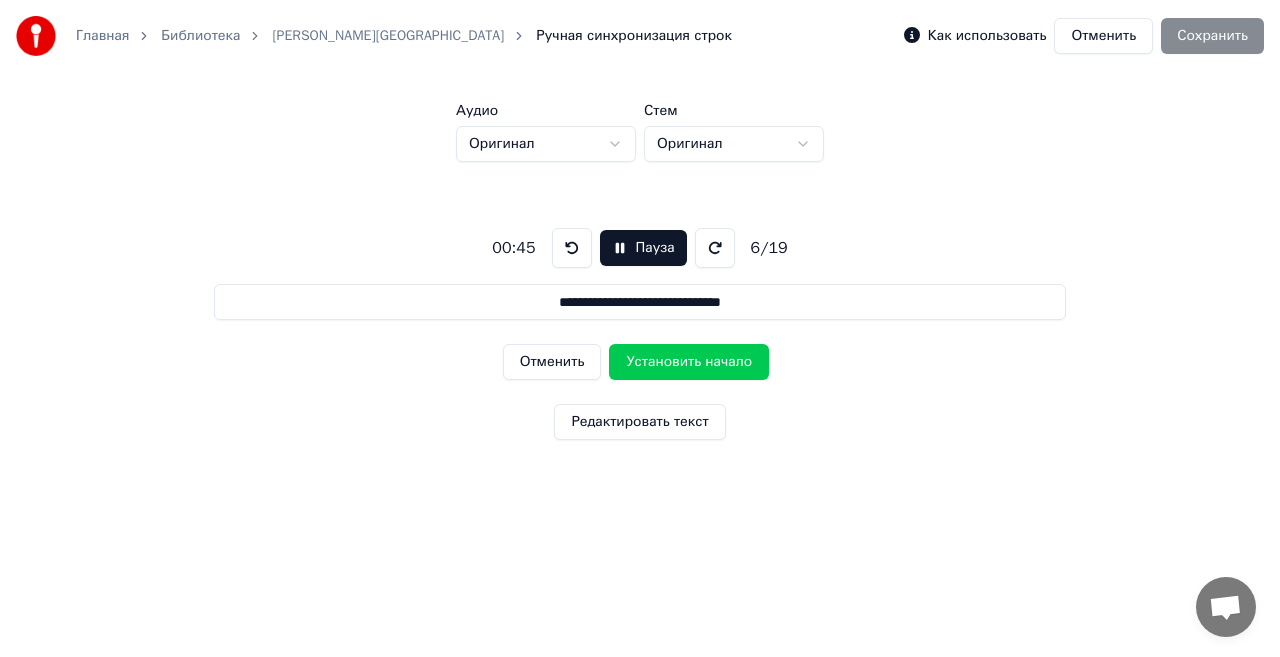 click on "Установить начало" at bounding box center (689, 362) 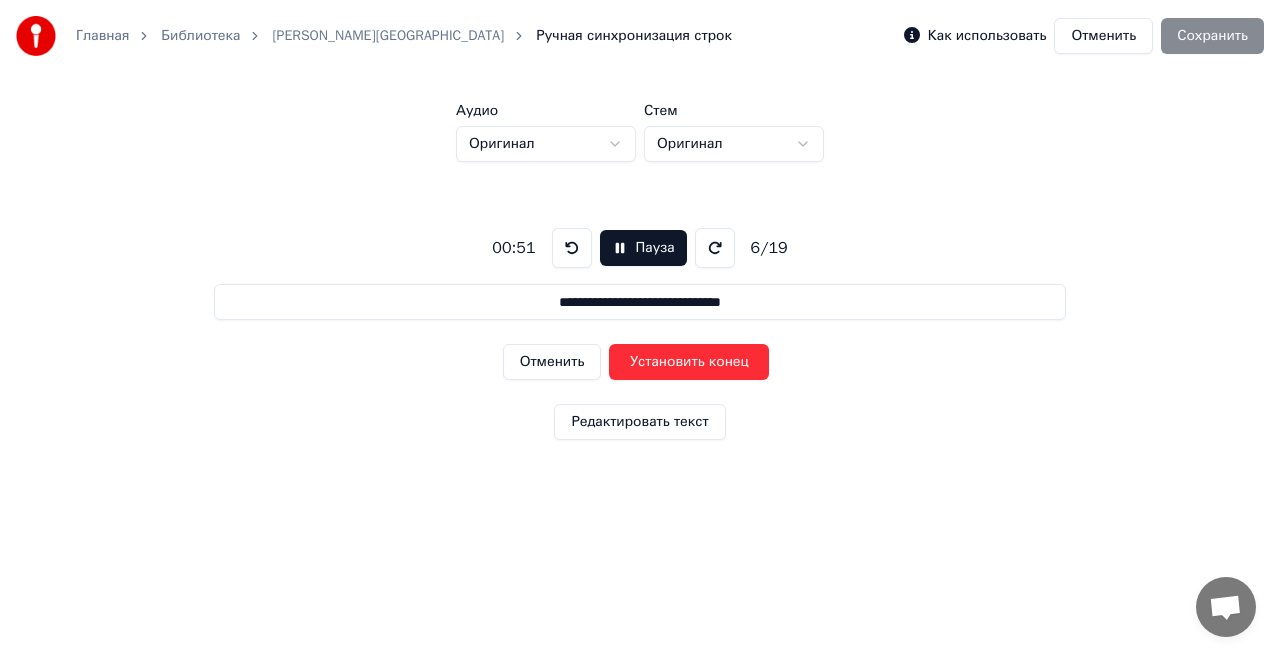 click on "Установить конец" at bounding box center (689, 362) 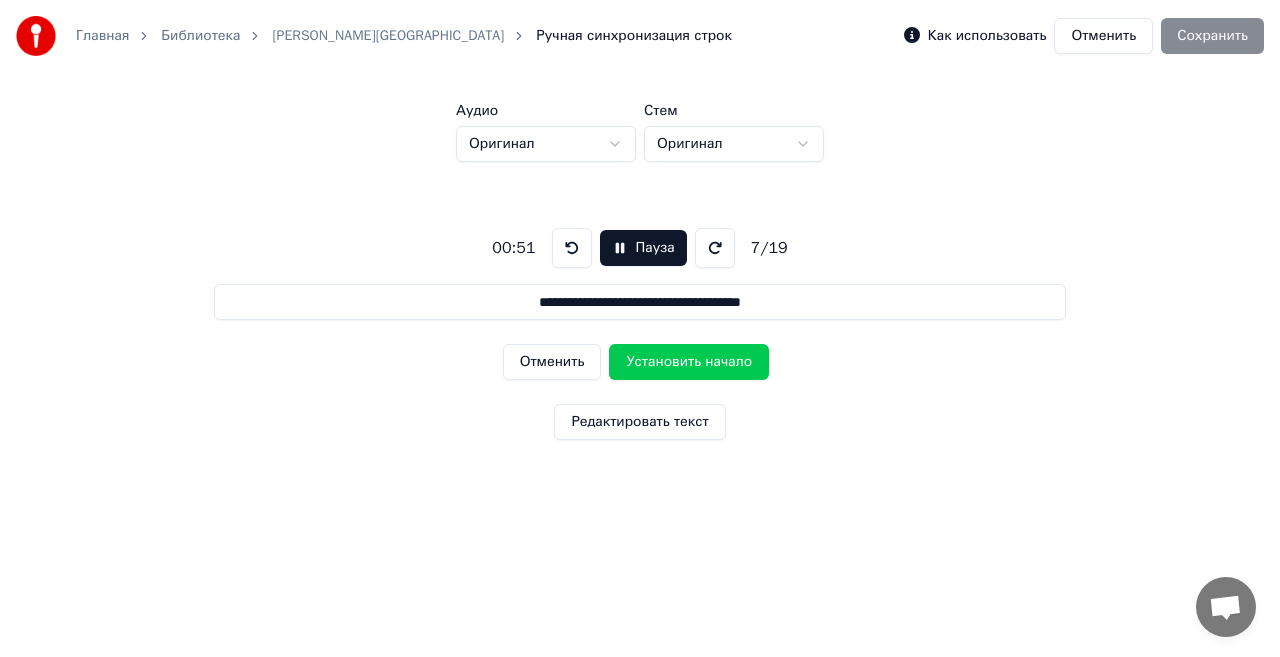 click on "Установить начало" at bounding box center (689, 362) 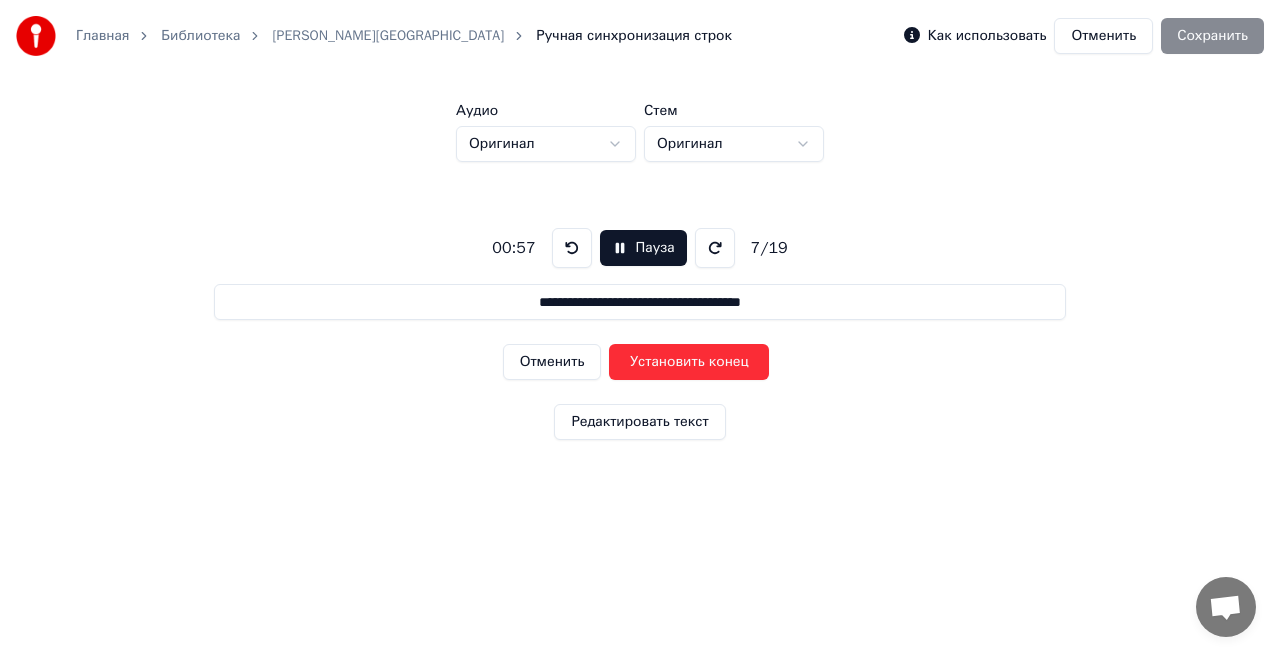 click on "Установить конец" at bounding box center (689, 362) 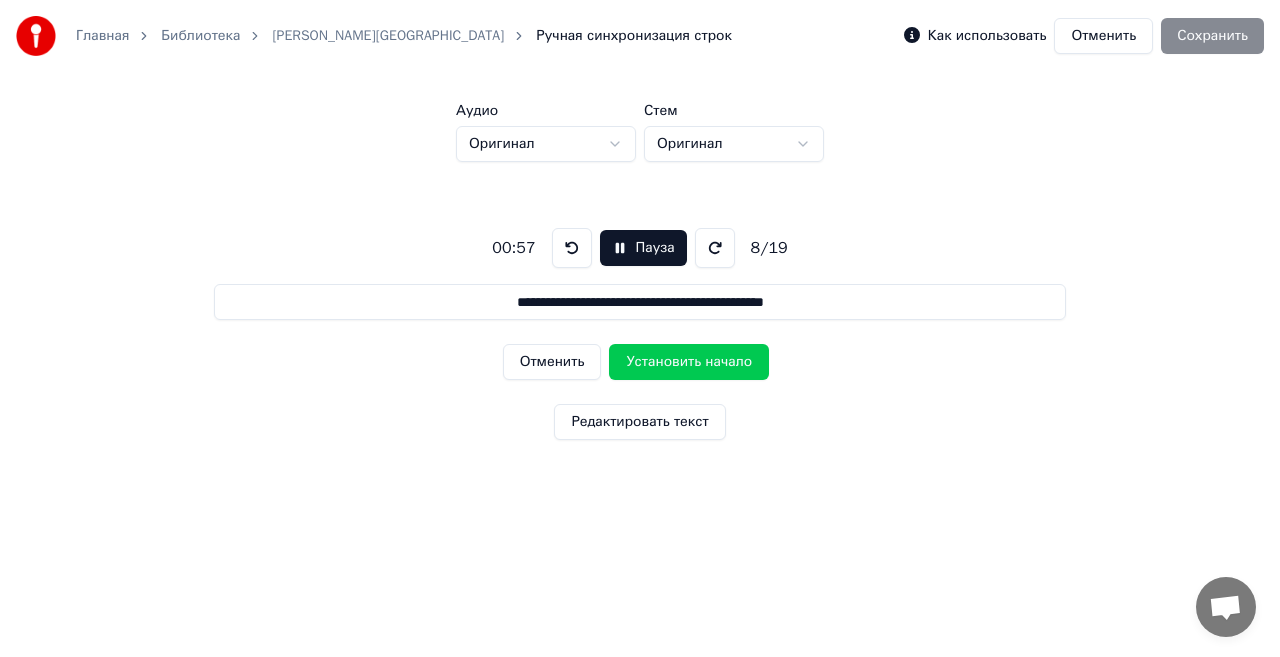 click on "Установить начало" at bounding box center (689, 362) 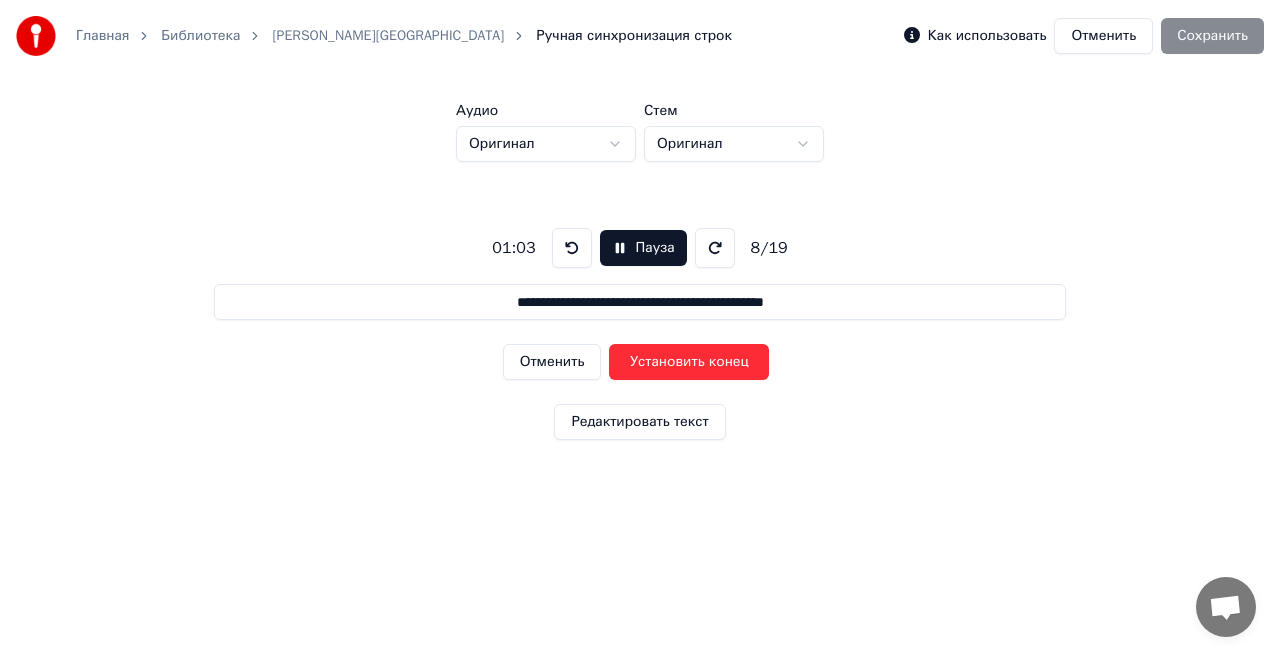 click on "Установить конец" at bounding box center (689, 362) 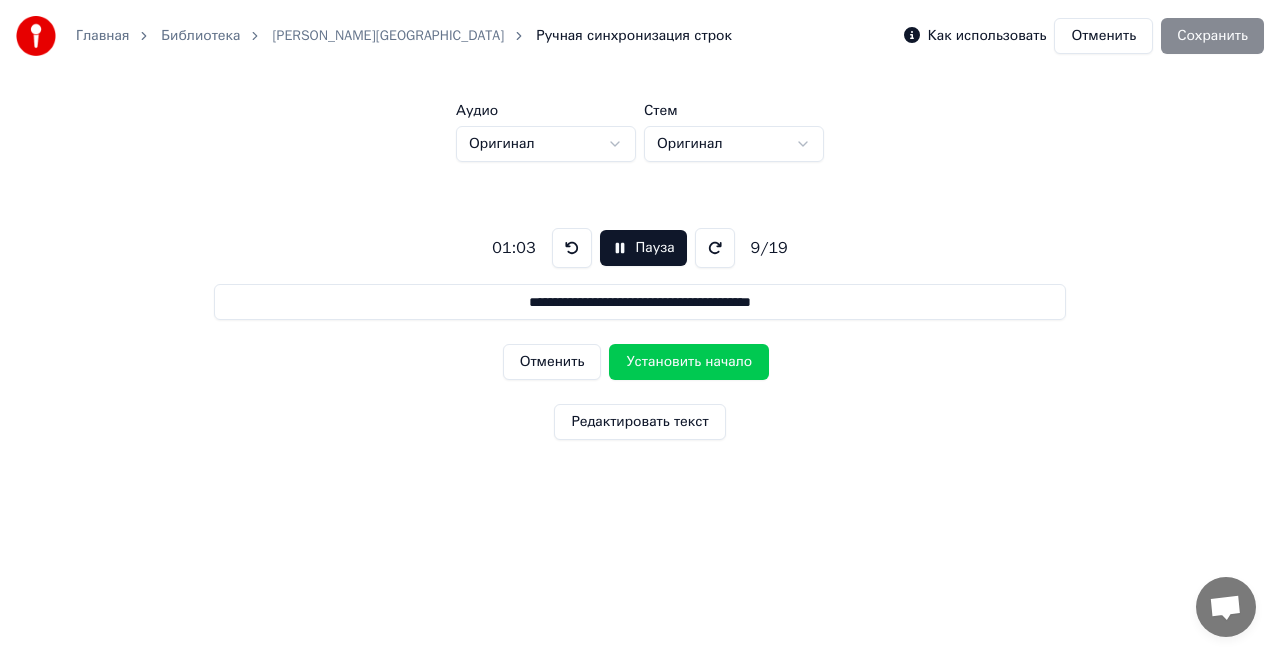 click on "Установить начало" at bounding box center [689, 362] 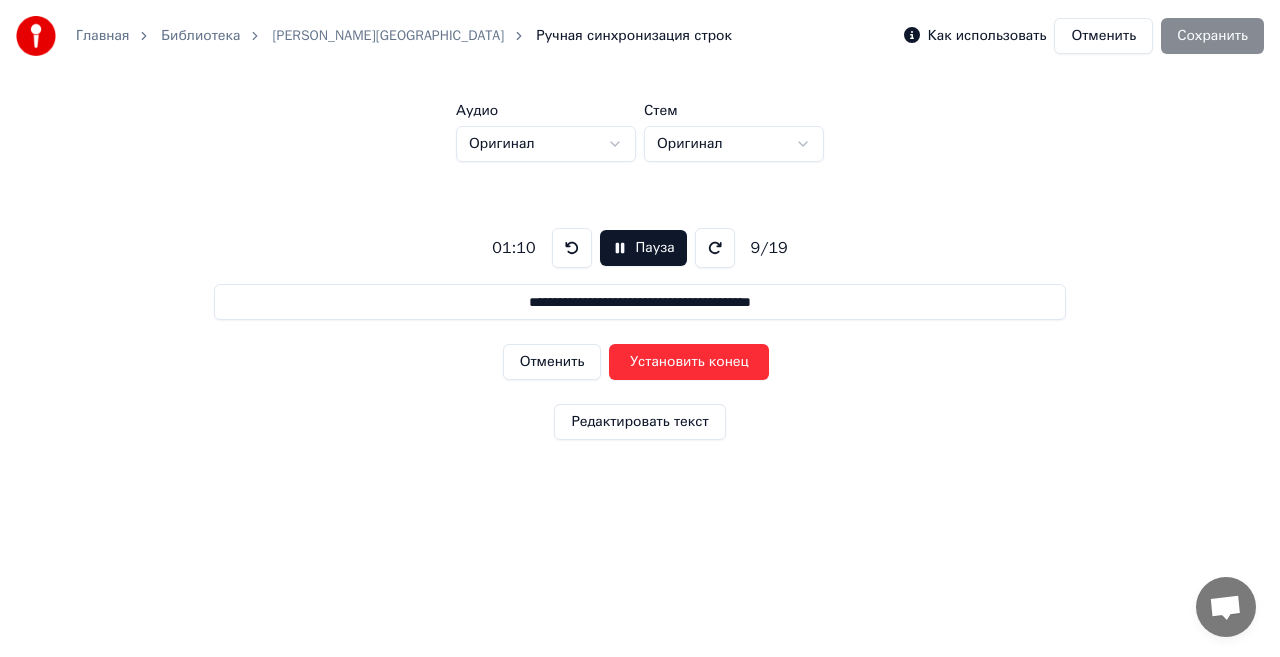 click on "Установить конец" at bounding box center (689, 362) 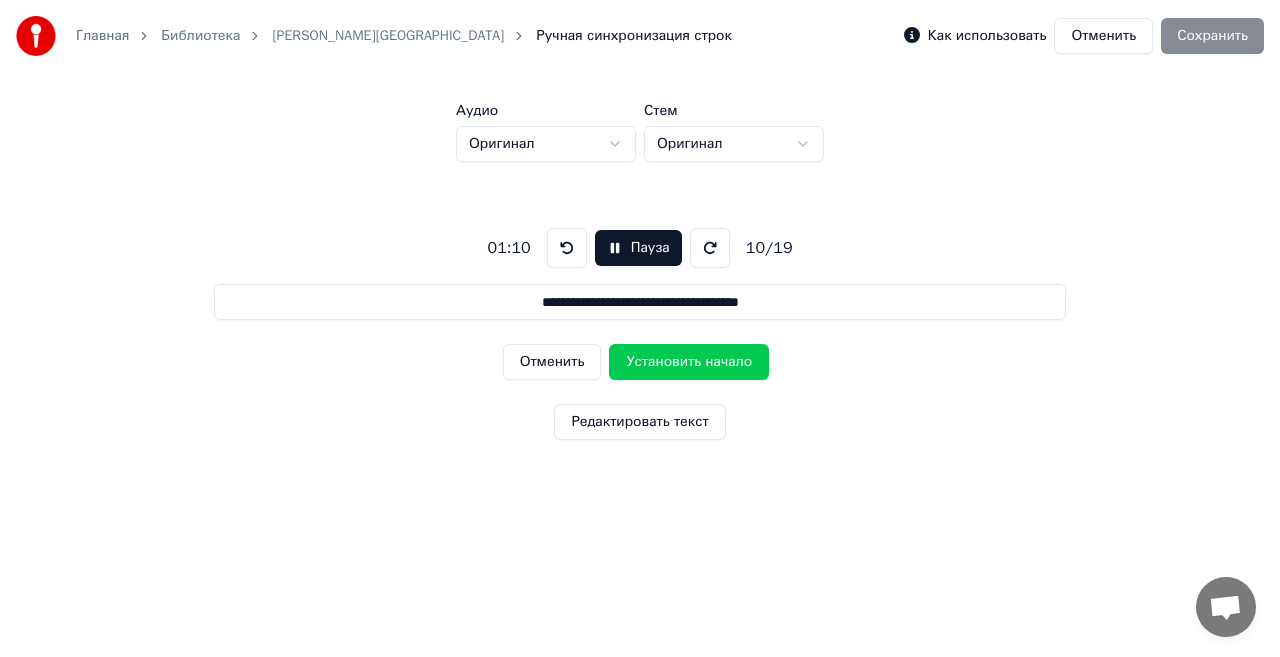 click on "Установить начало" at bounding box center (689, 362) 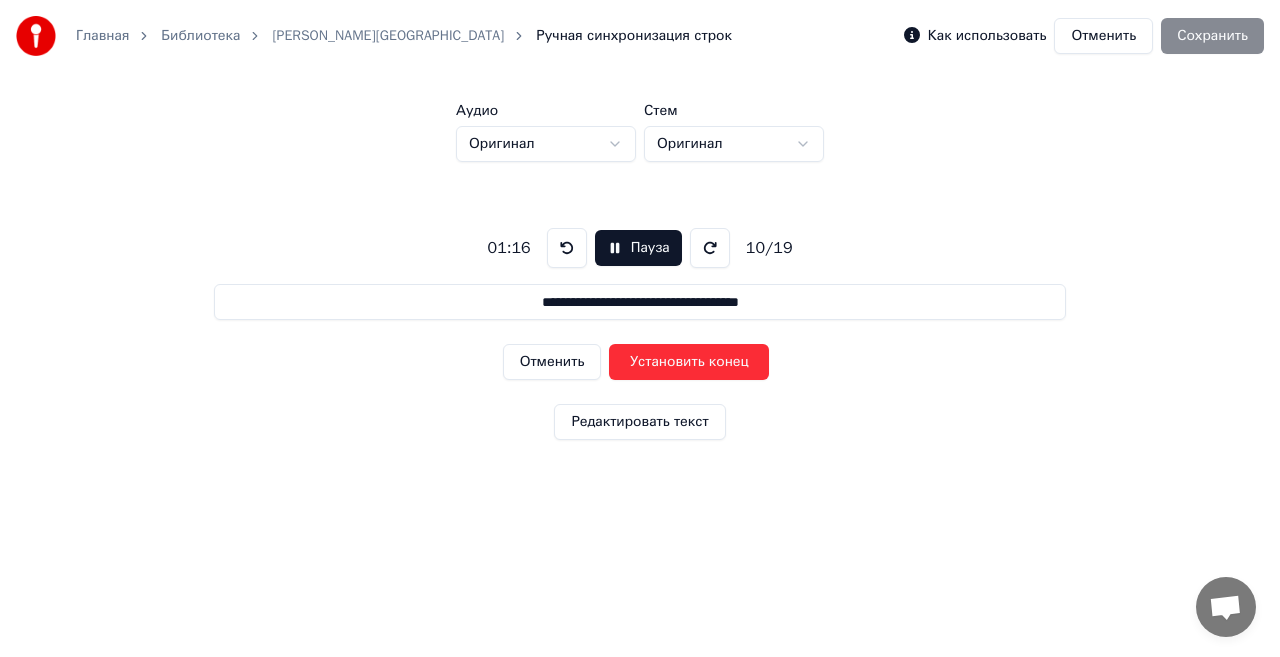 click on "Установить конец" at bounding box center [689, 362] 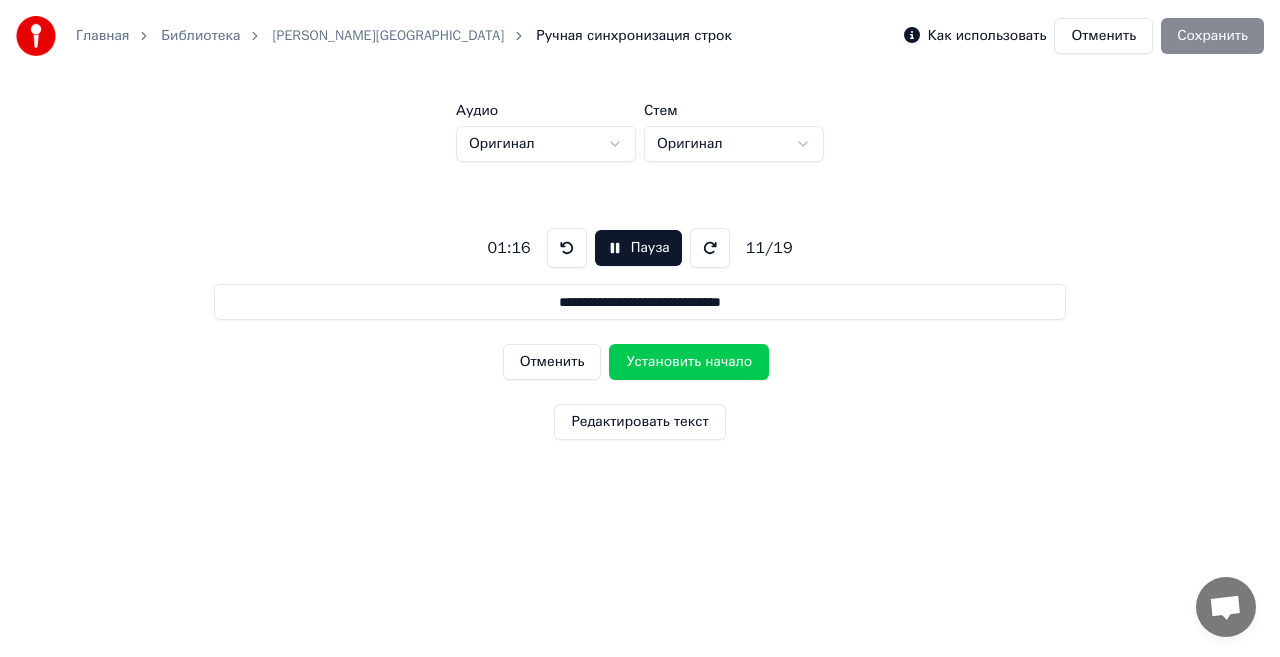 click on "Установить начало" at bounding box center (689, 362) 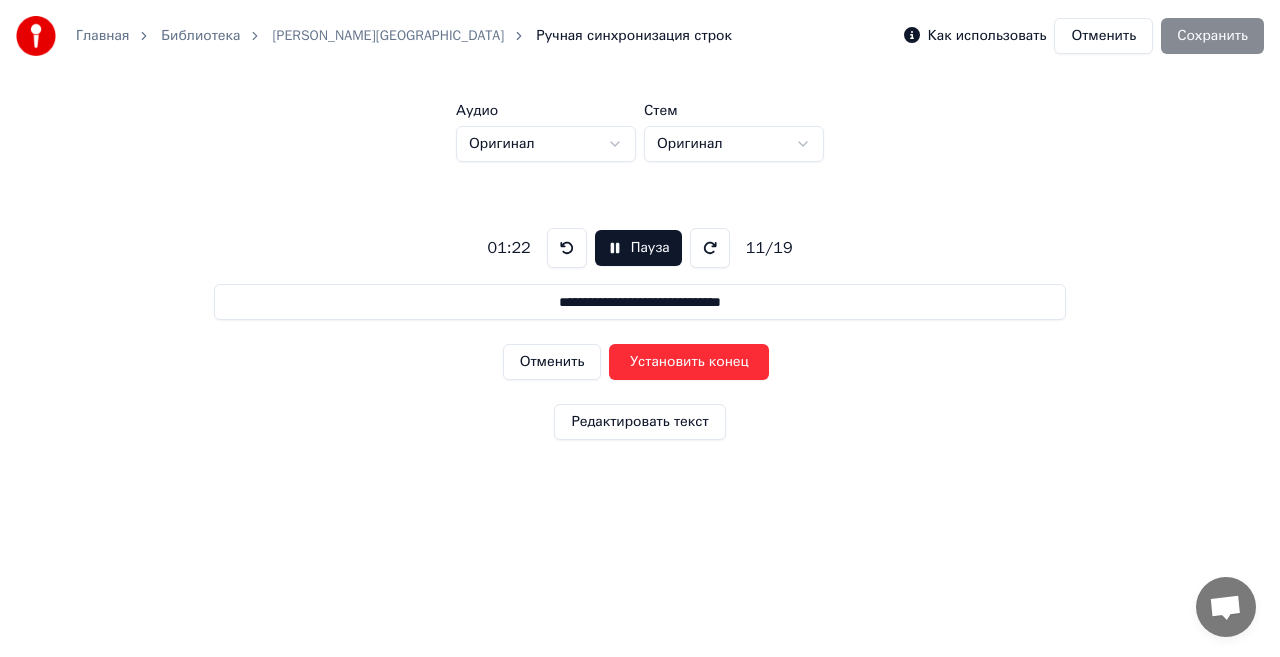 click on "Установить конец" at bounding box center [689, 362] 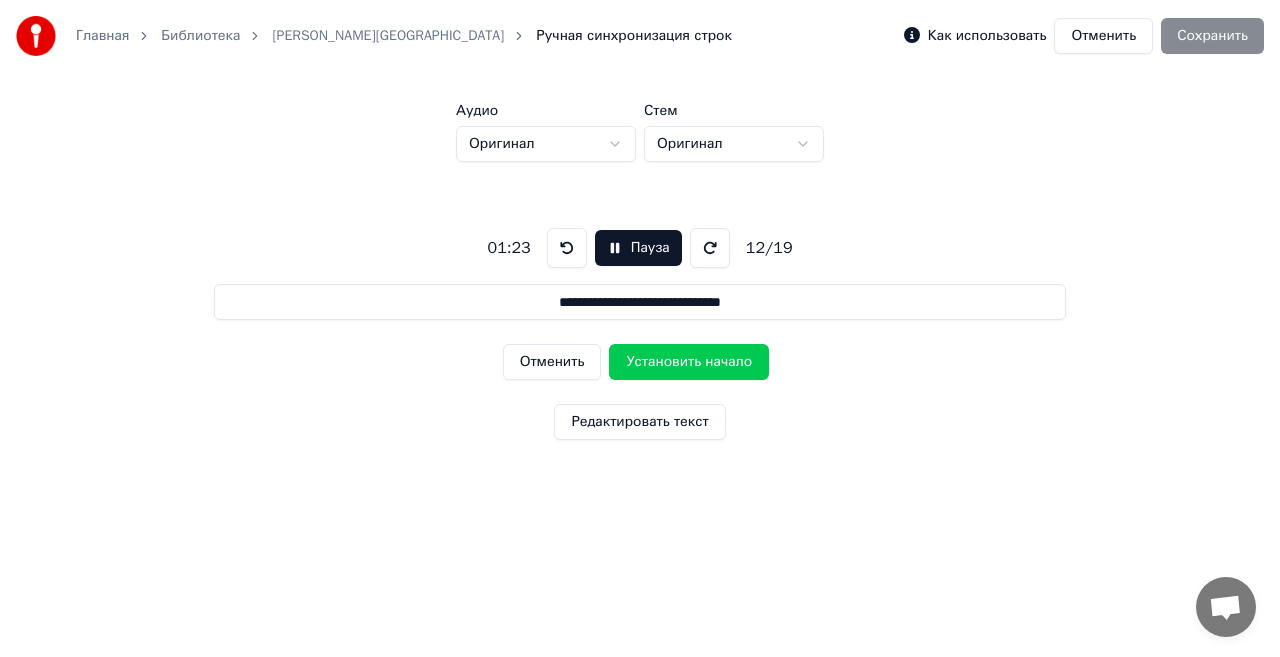 click on "Установить начало" at bounding box center [689, 362] 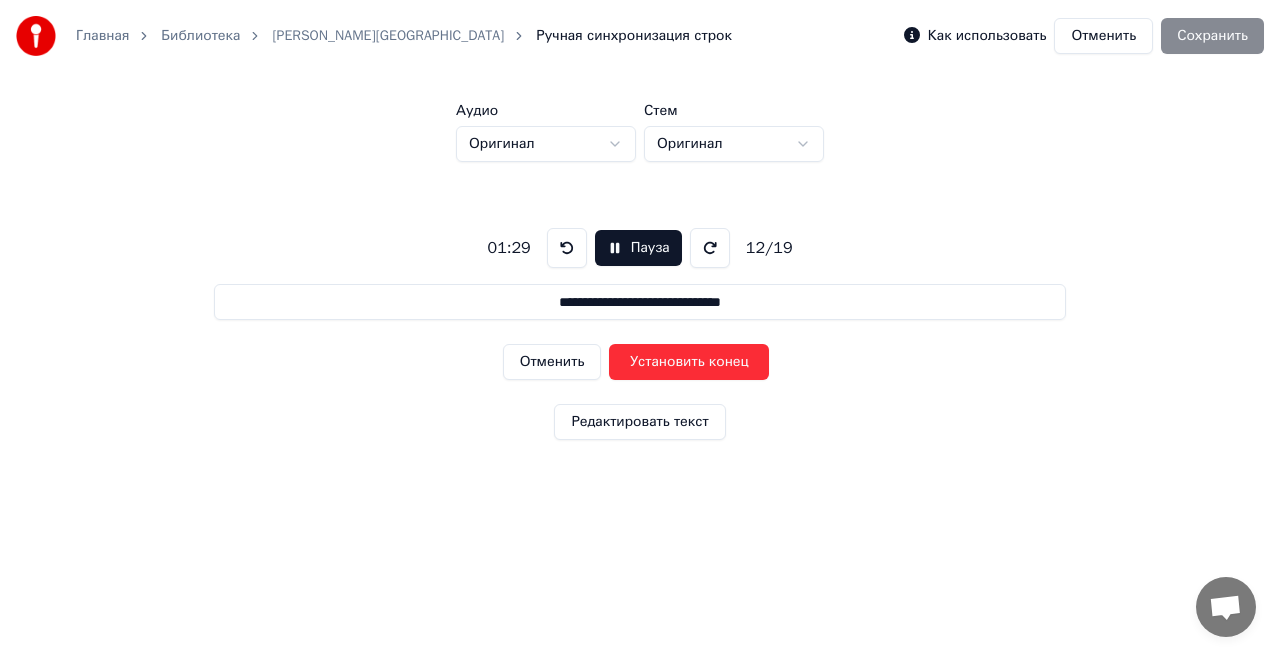 click on "Установить конец" at bounding box center (689, 362) 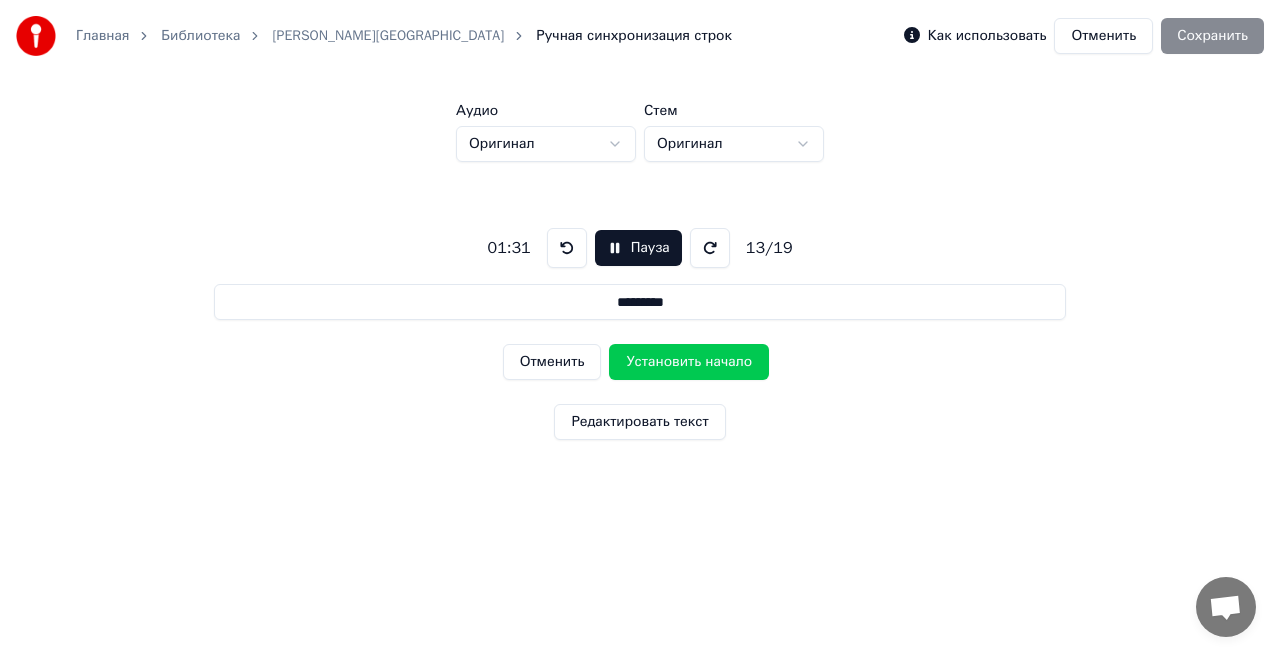 click on "Установить начало" at bounding box center [689, 362] 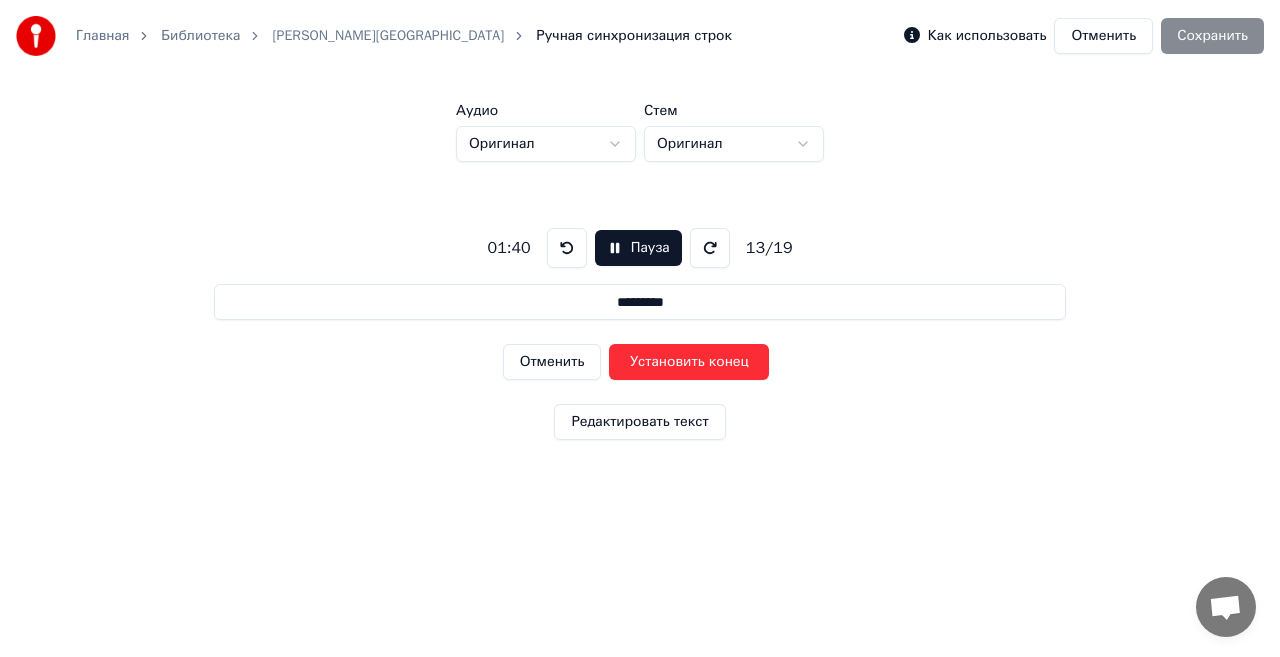 click on "Установить конец" at bounding box center [689, 362] 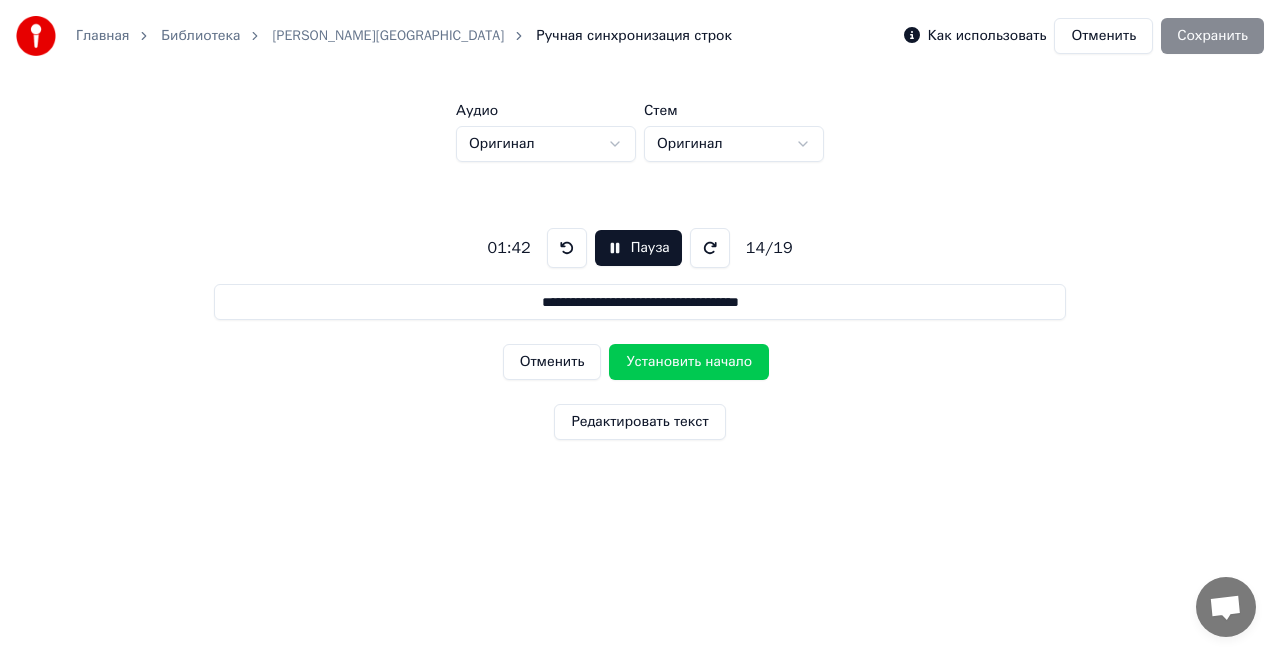 click on "Установить начало" at bounding box center [689, 362] 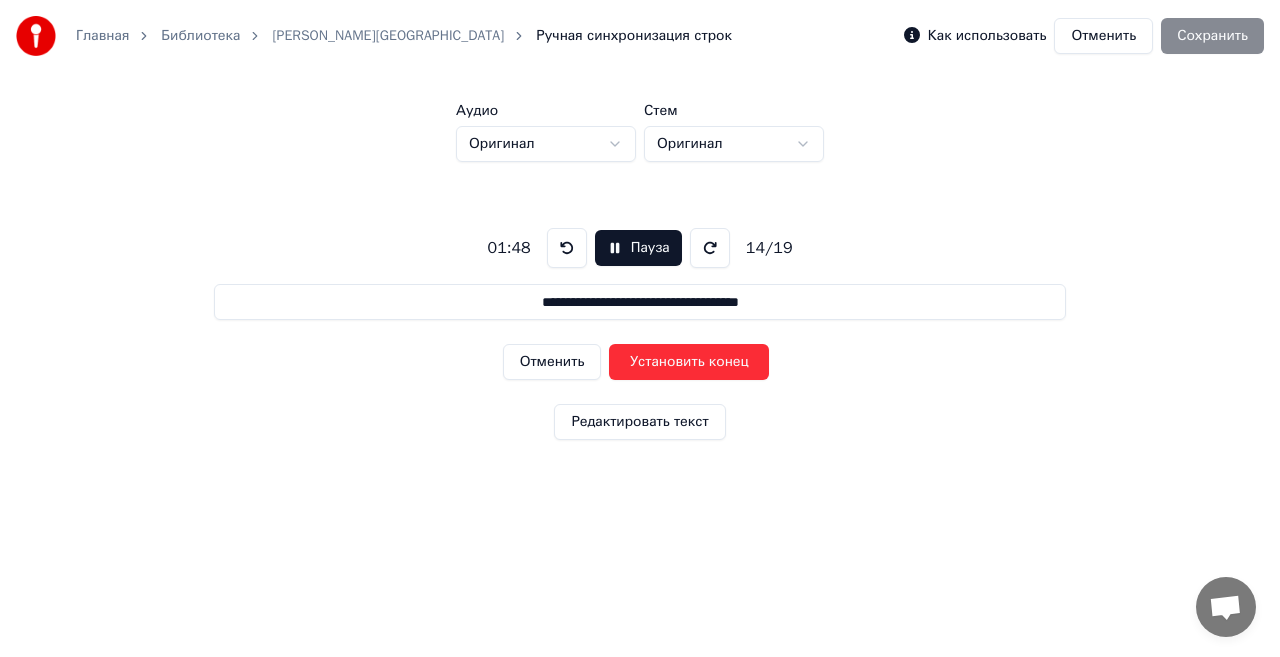 click on "Установить конец" at bounding box center (689, 362) 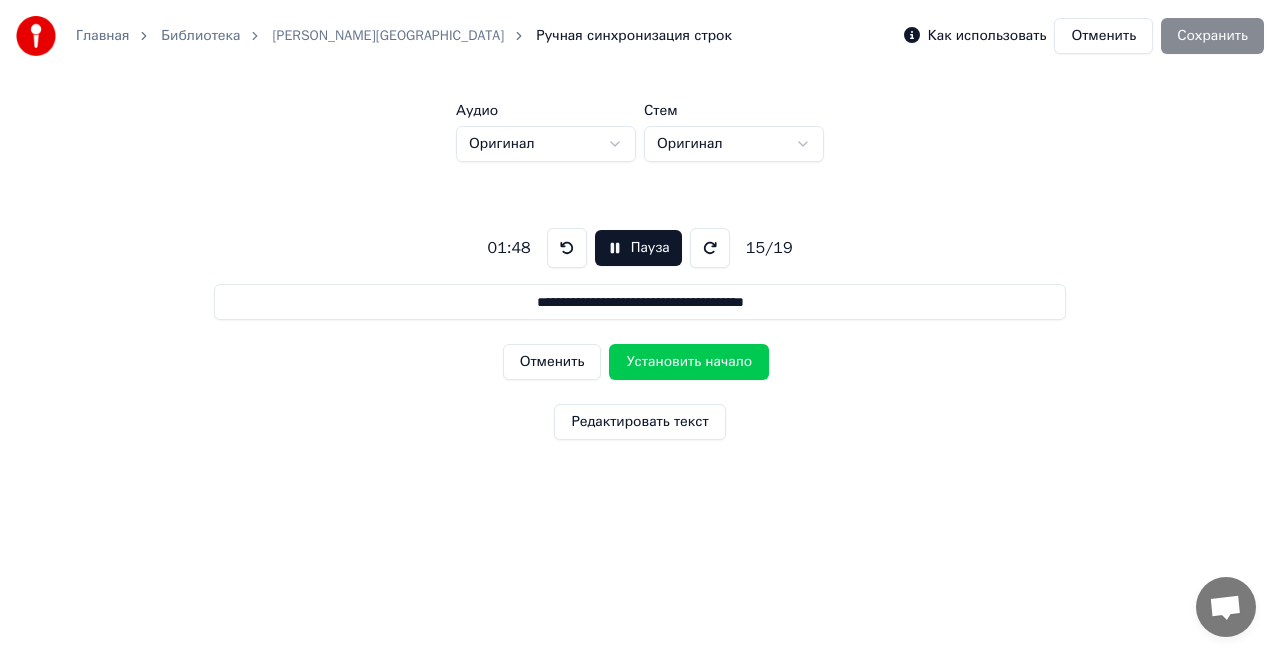 click on "Установить начало" at bounding box center [689, 362] 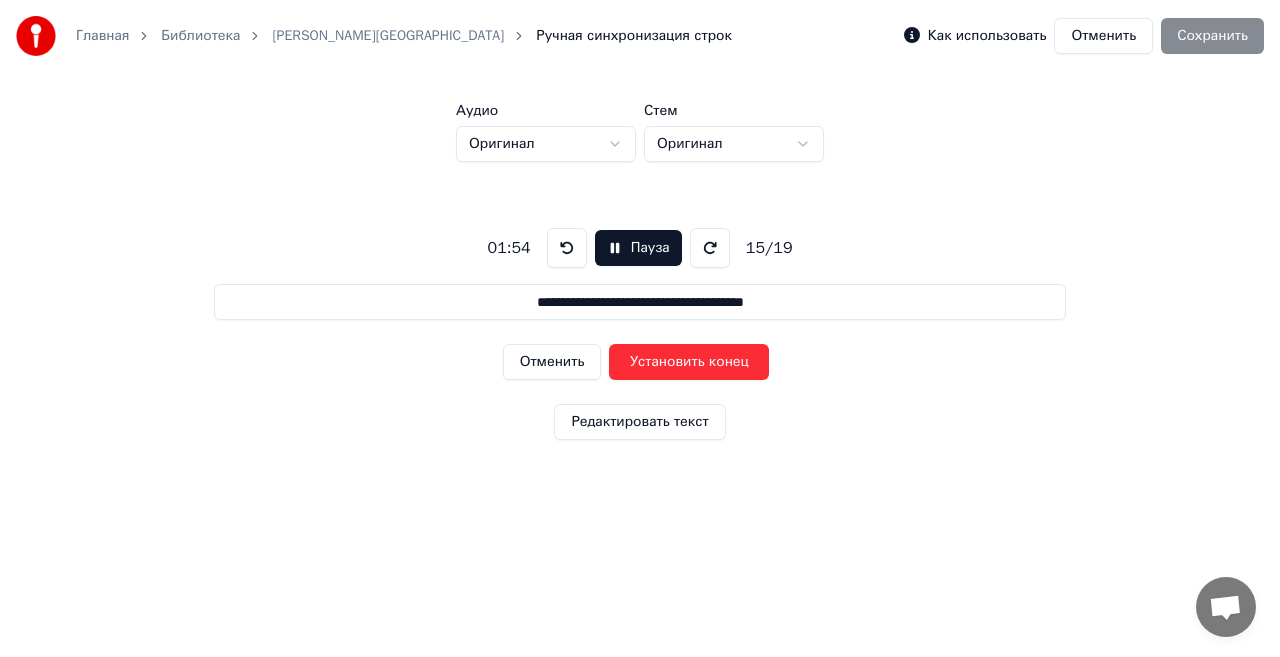 click on "Установить конец" at bounding box center (689, 362) 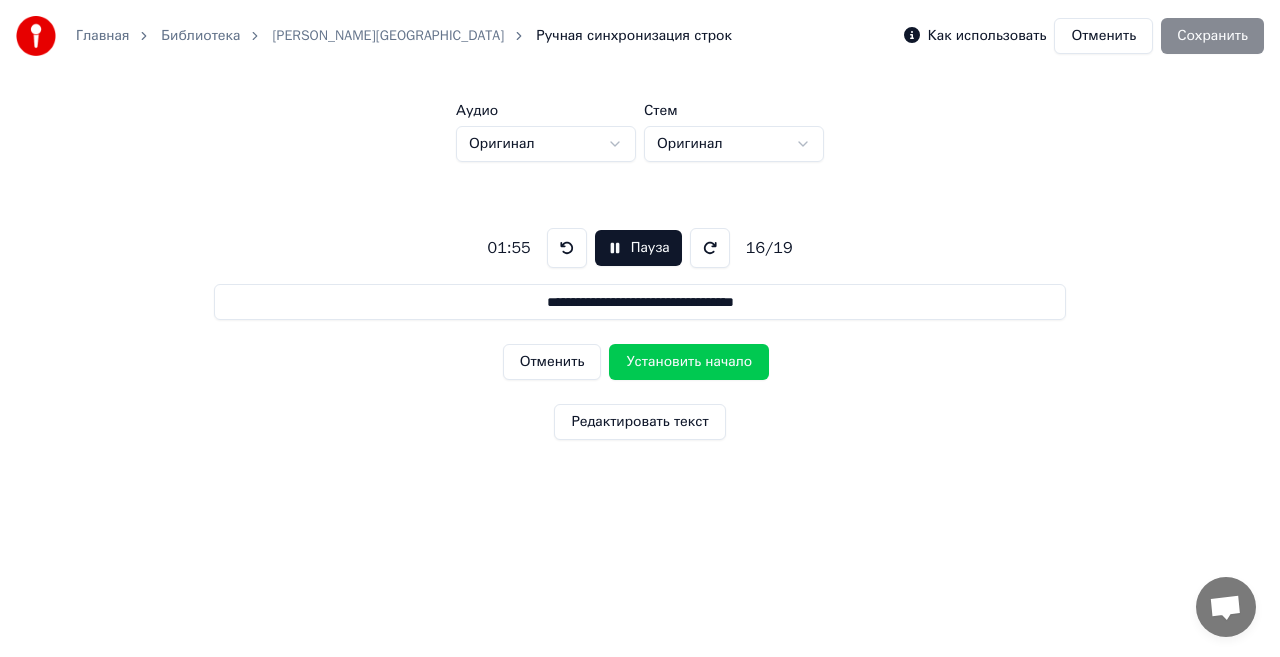 click on "Установить начало" at bounding box center [689, 362] 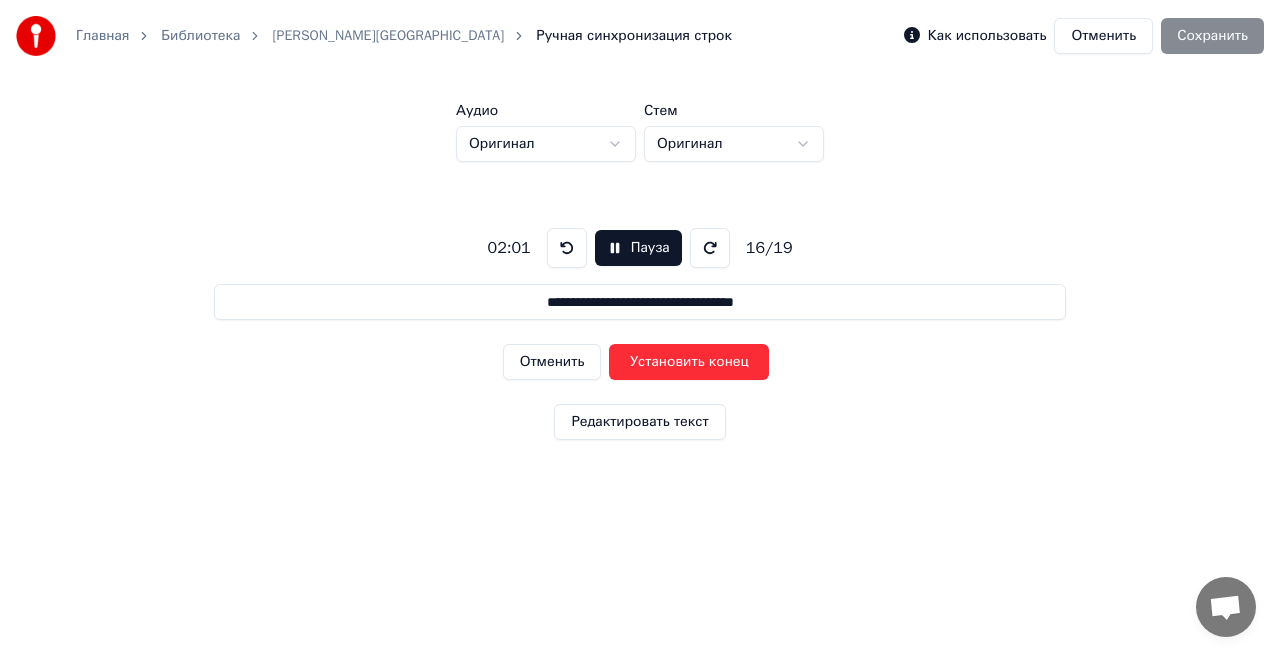 click on "Установить конец" at bounding box center [689, 362] 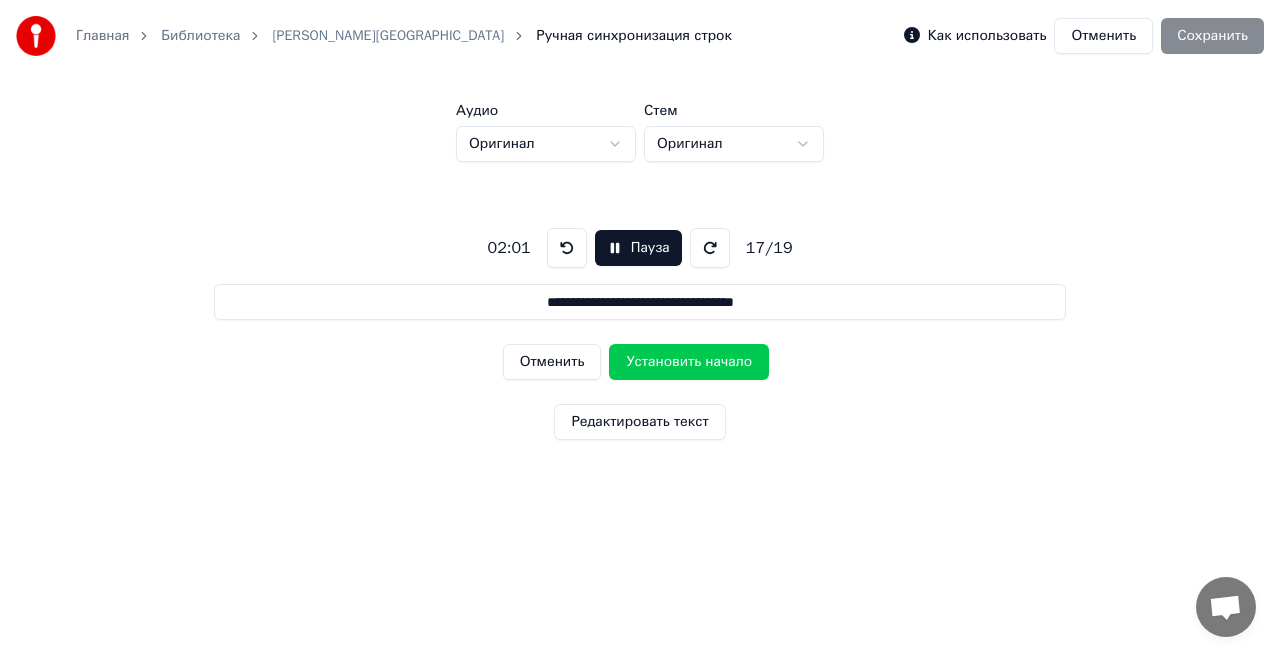 click on "Установить начало" at bounding box center [689, 362] 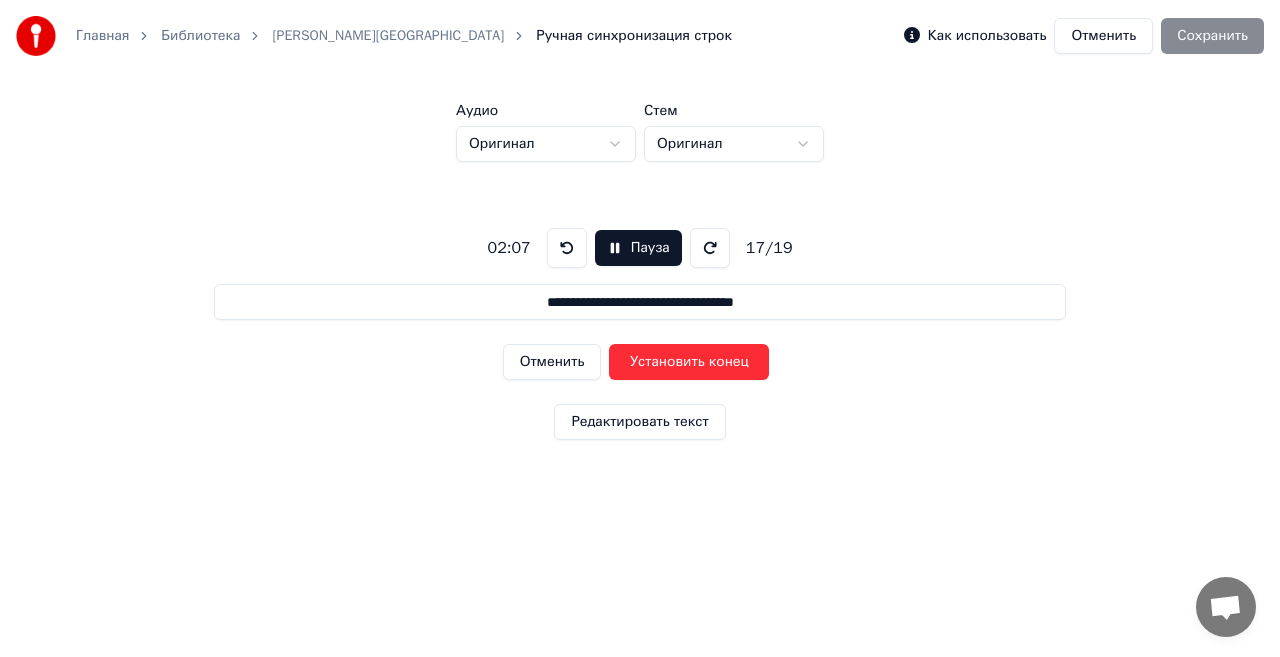 click on "Установить конец" at bounding box center [689, 362] 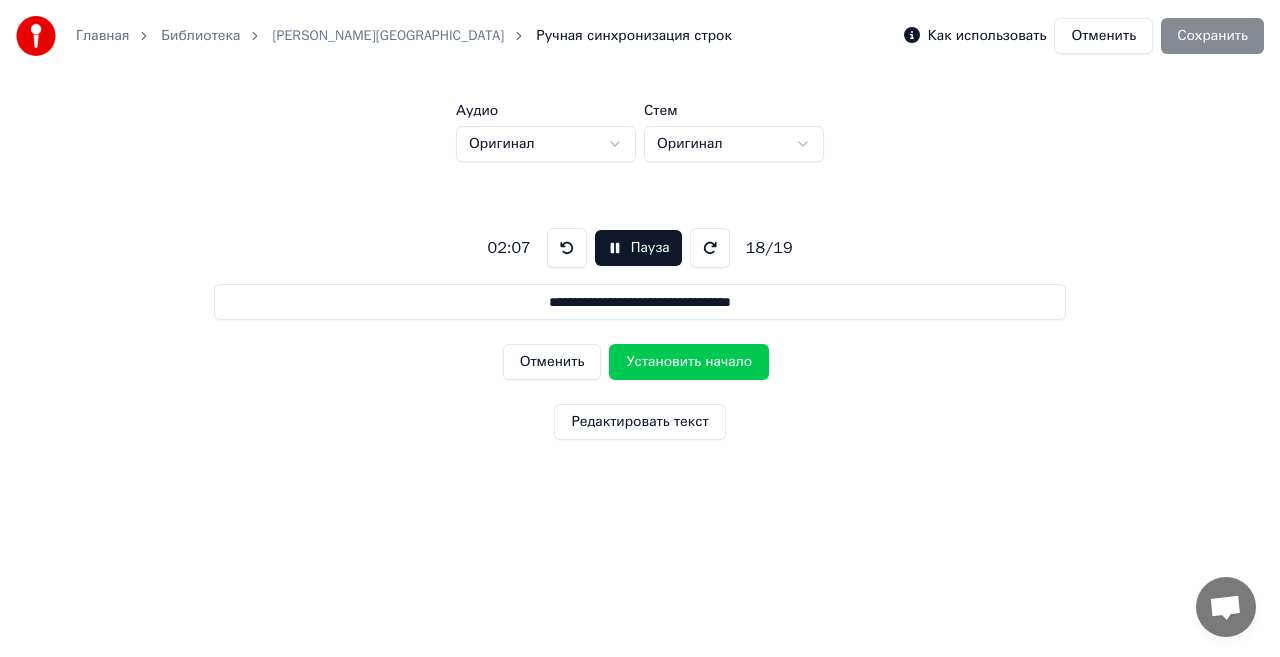 click on "Установить начало" at bounding box center [689, 362] 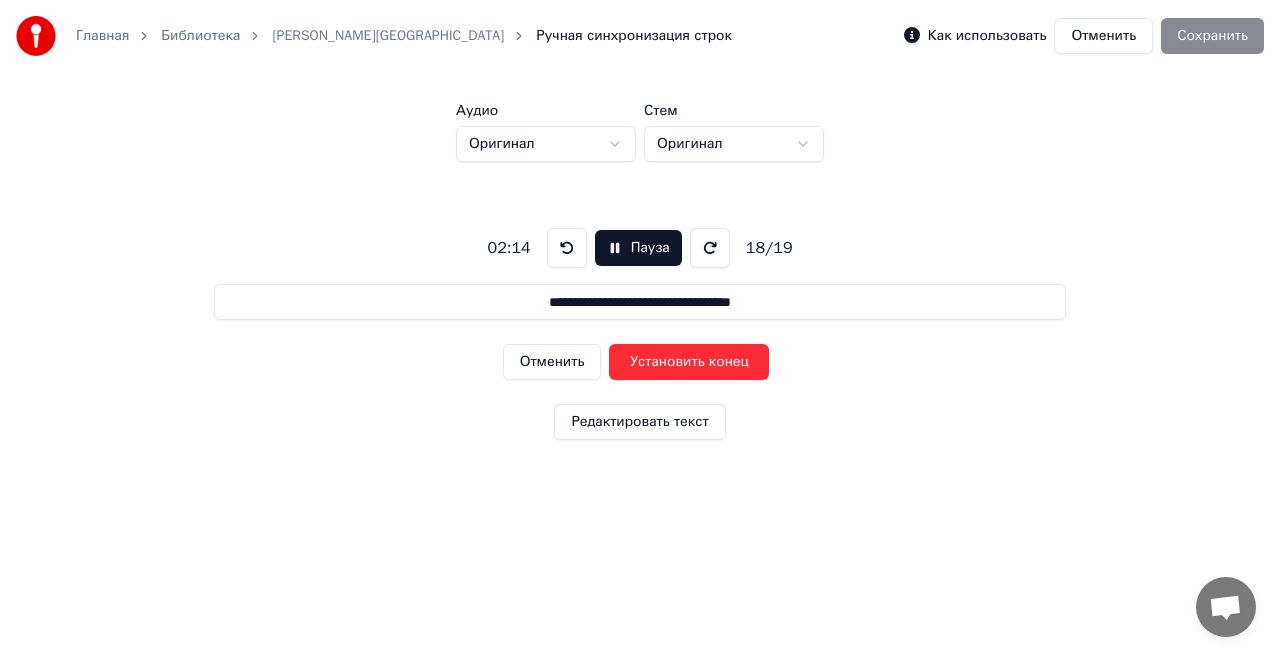 click on "Установить конец" at bounding box center [689, 362] 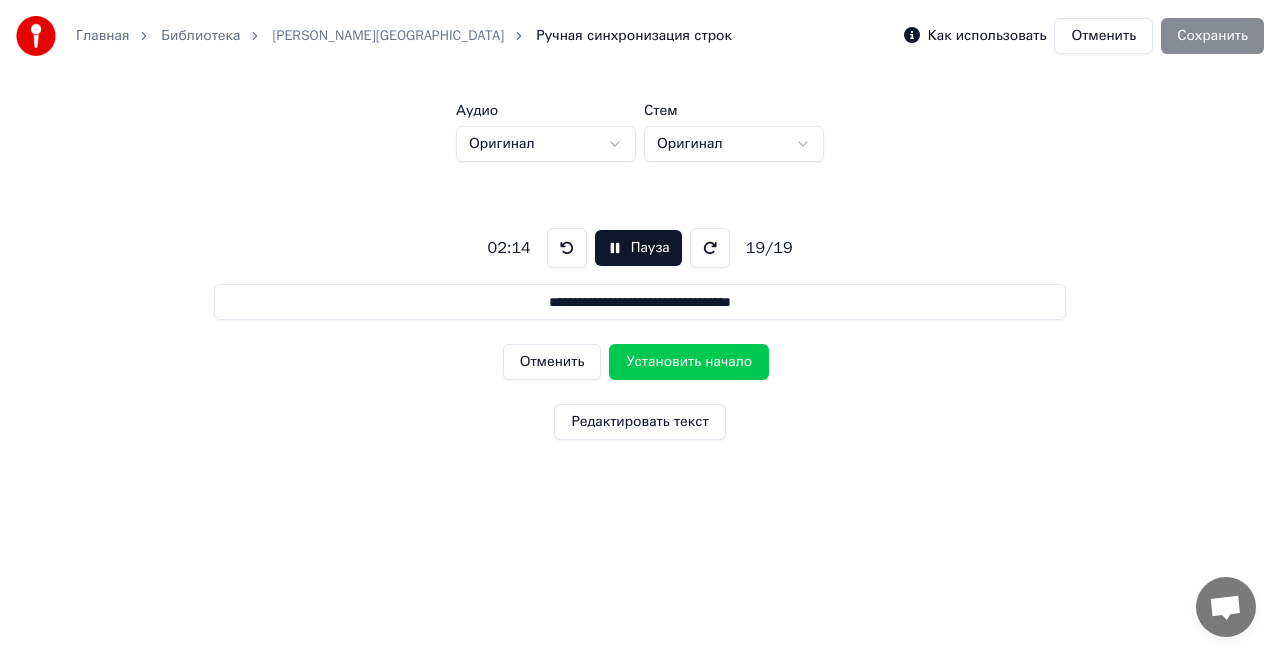 click on "Установить начало" at bounding box center [689, 362] 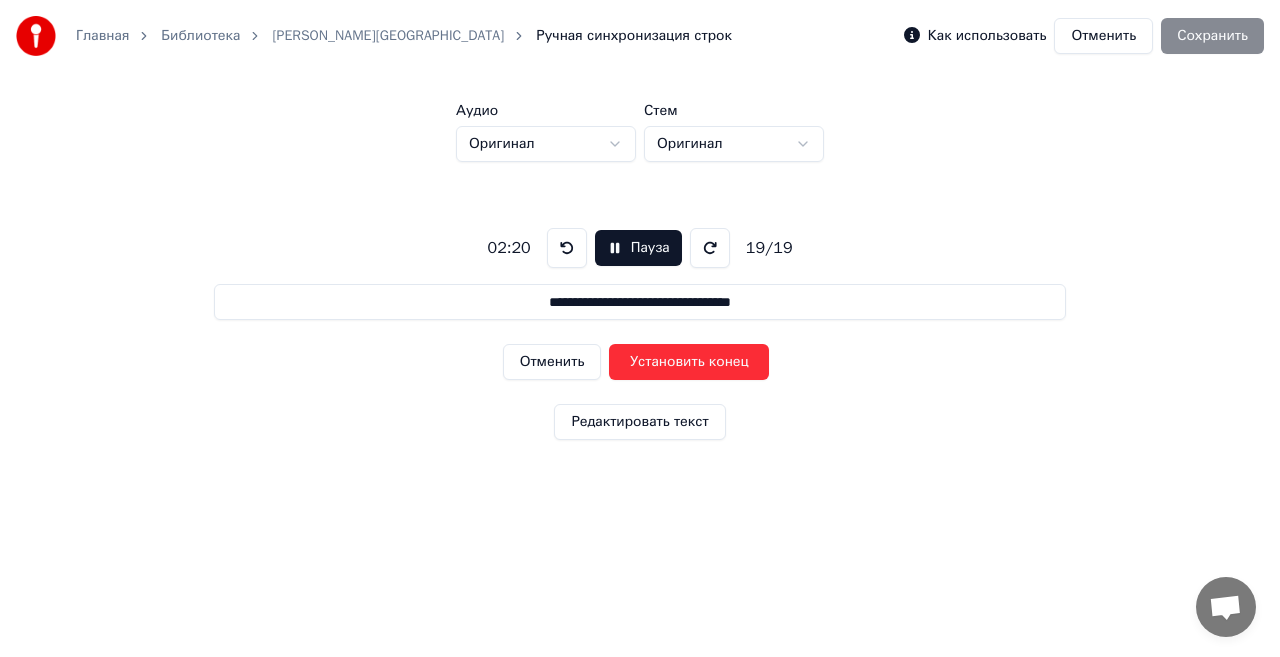 click on "Установить конец" at bounding box center [689, 362] 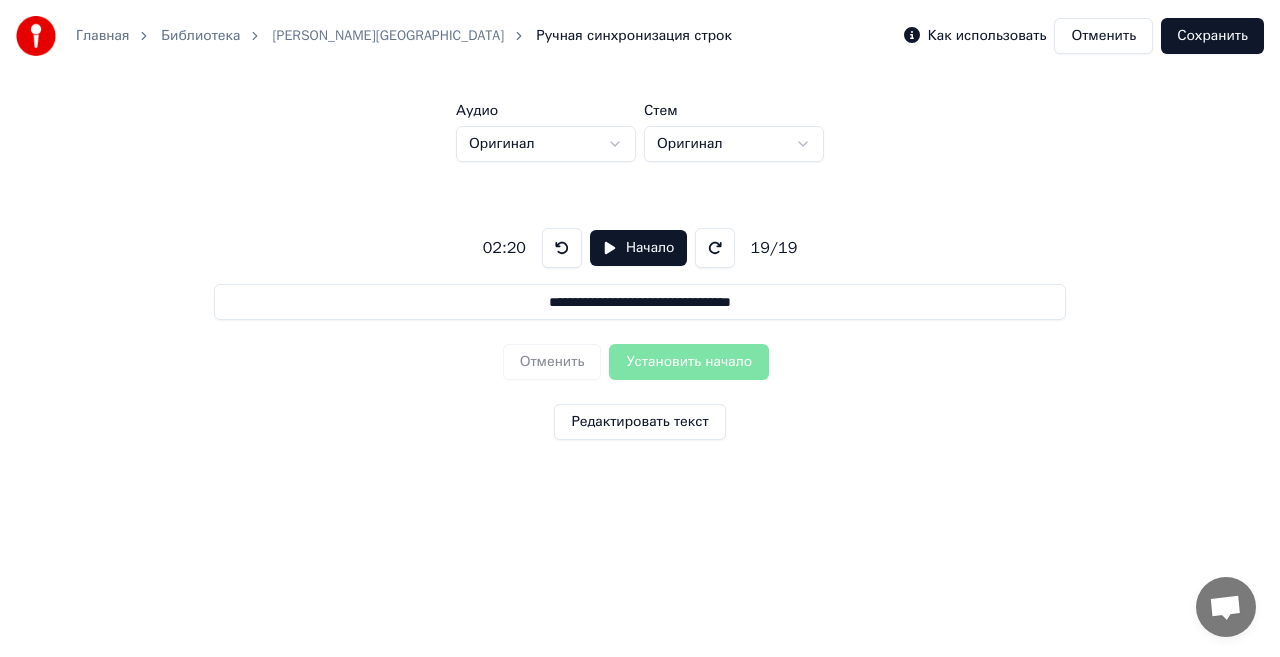 click on "Отменить Установить начало" at bounding box center [640, 362] 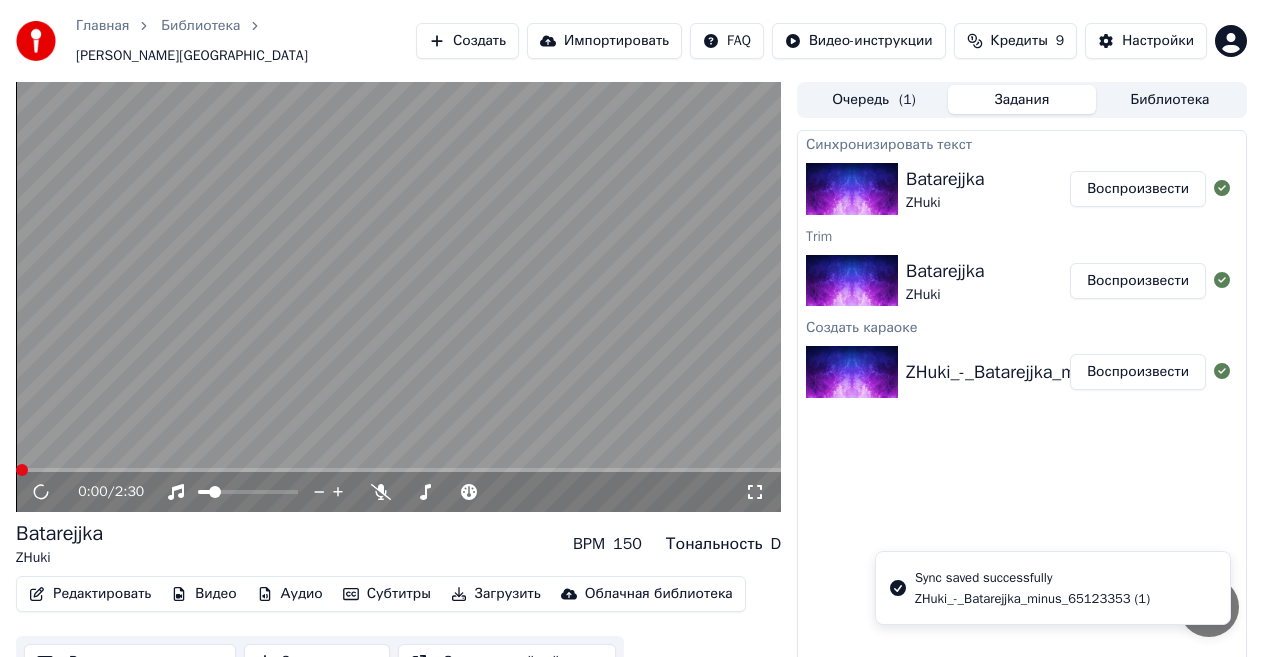 click 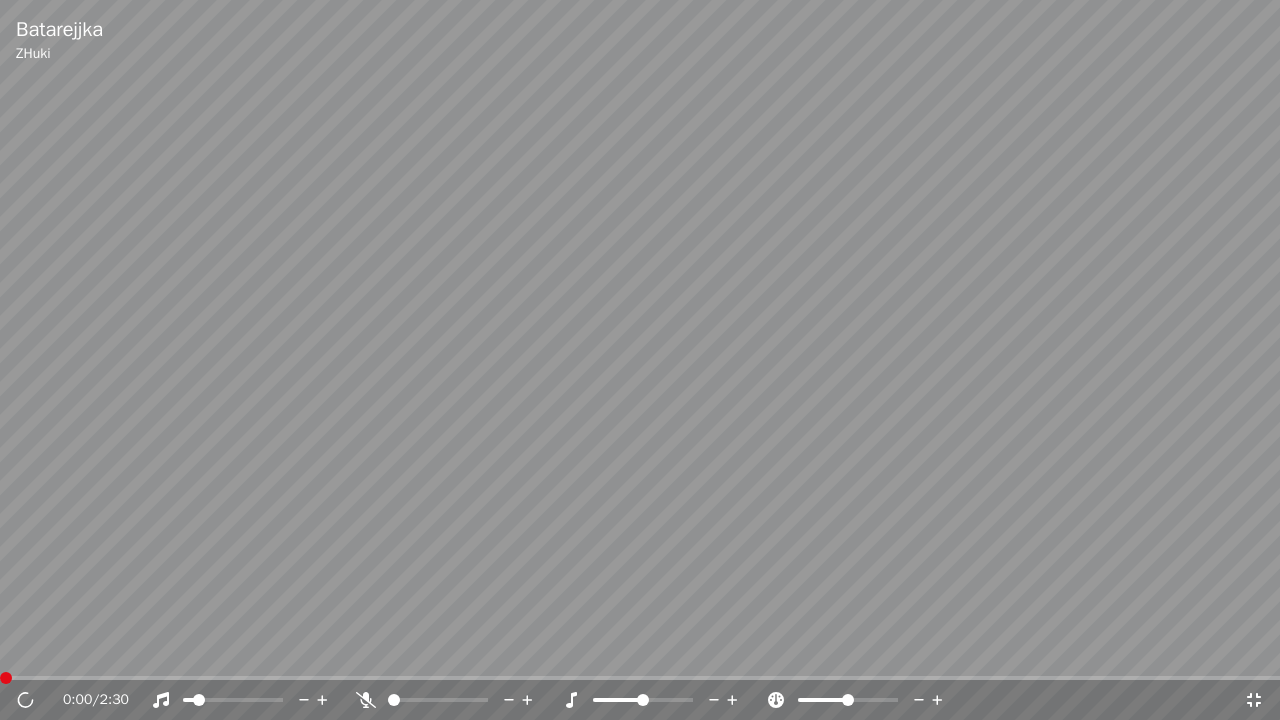 click at bounding box center [233, 700] 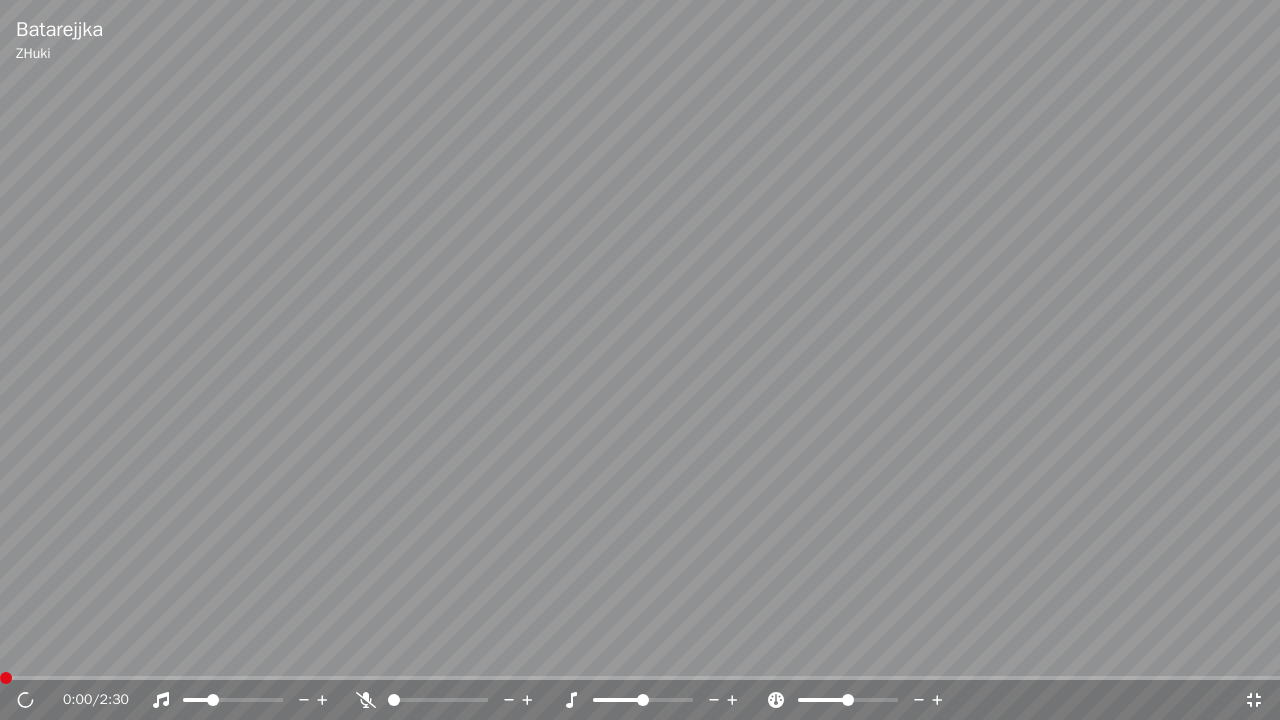 click on "0:00  /  2:30" at bounding box center [653, 700] 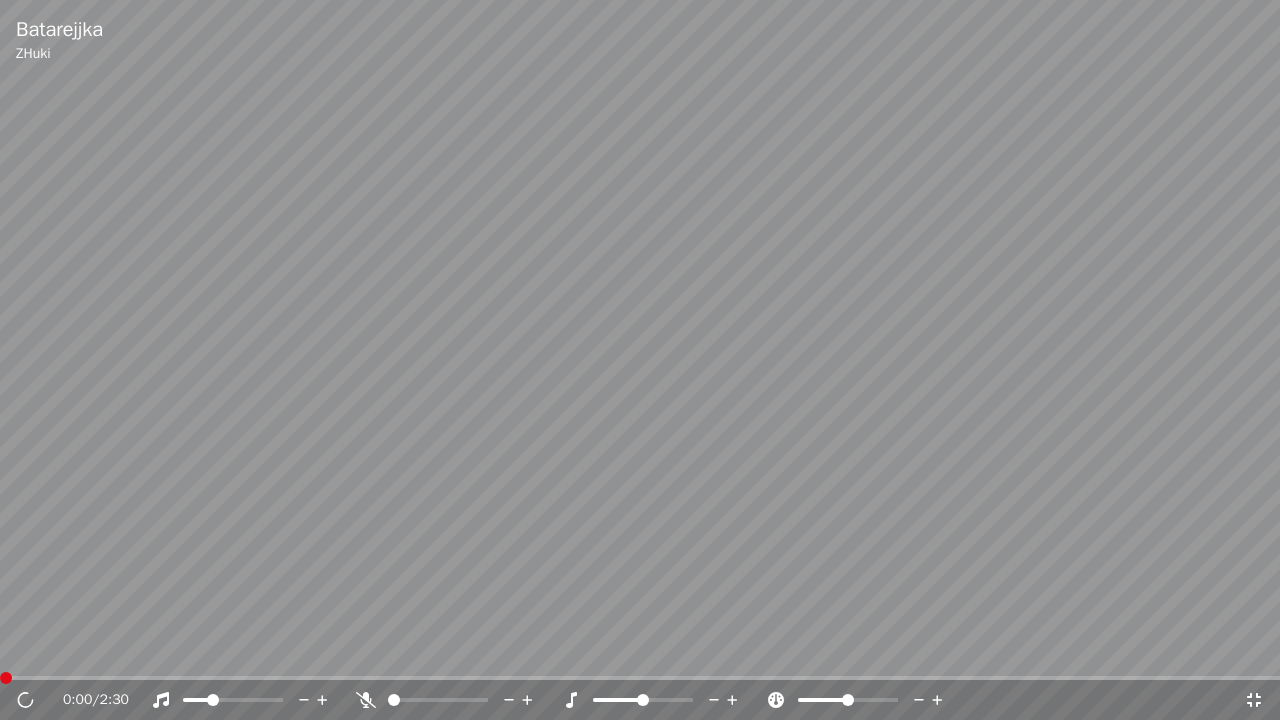 click 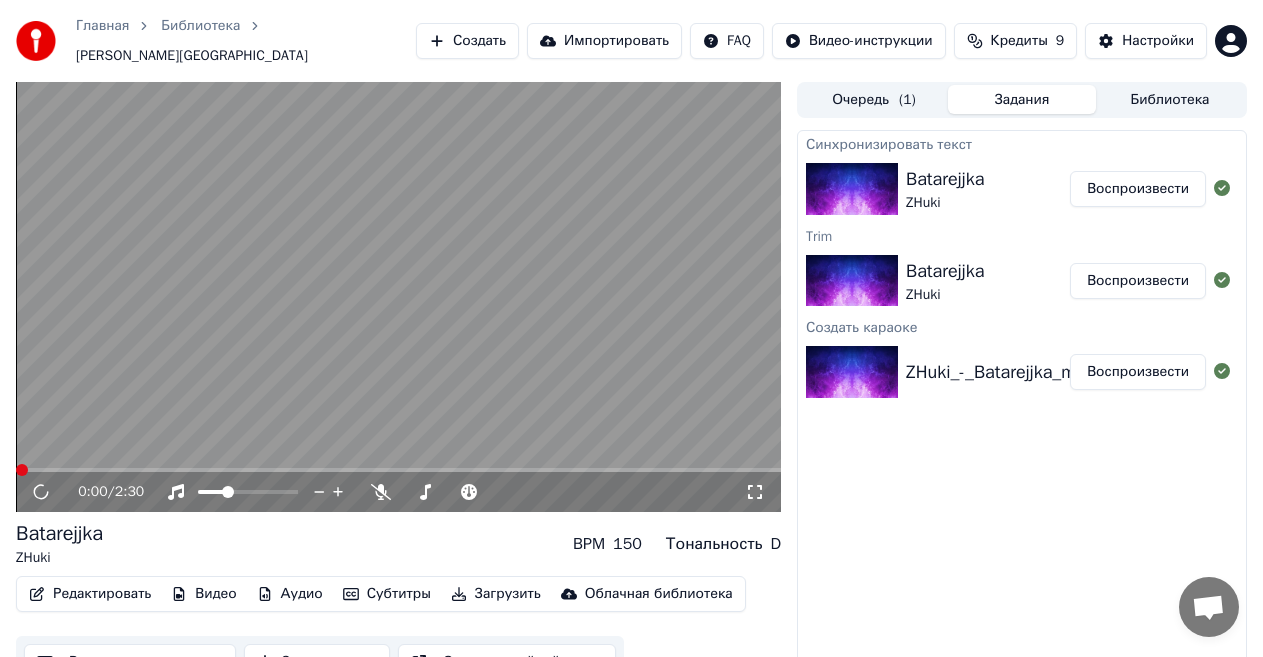 click on "Очередь ( 1 )" at bounding box center (874, 99) 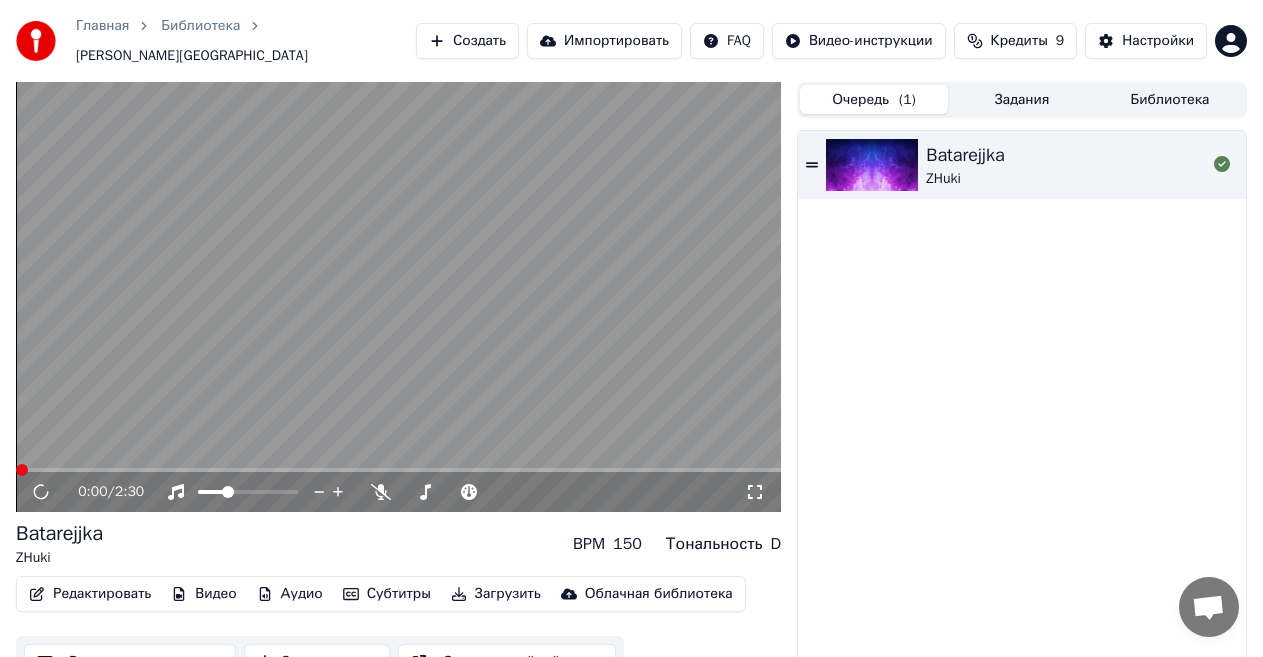 click on "Задания" at bounding box center (1022, 99) 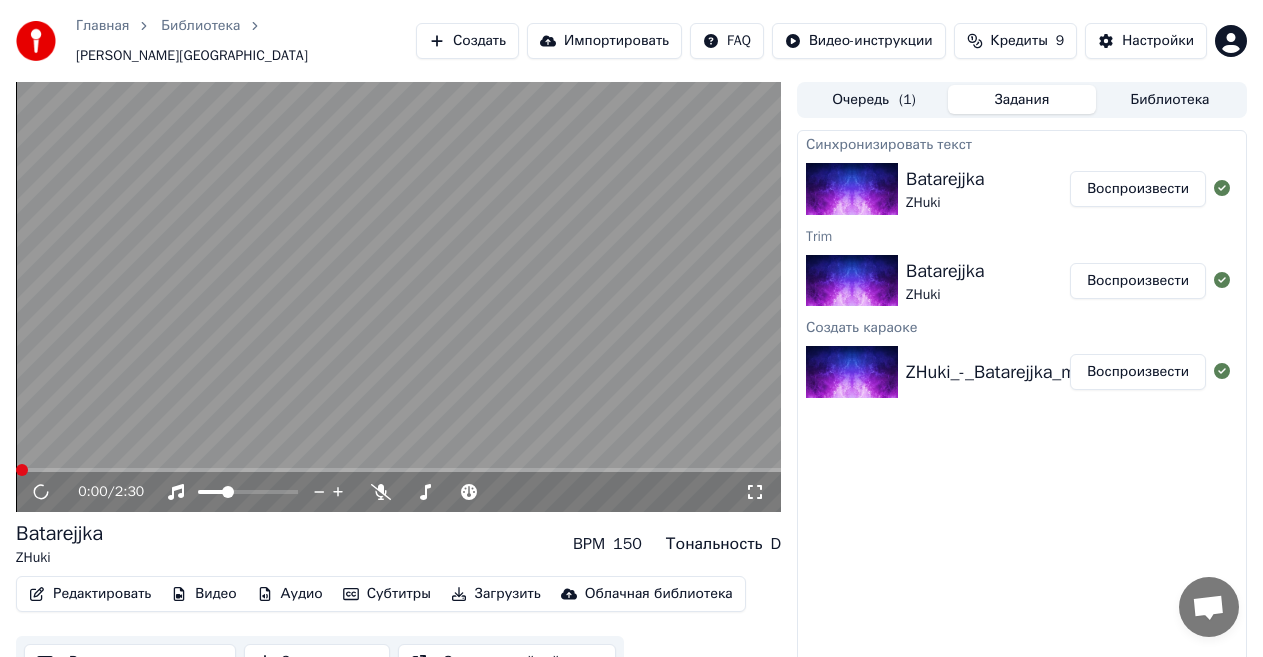 click at bounding box center [398, 297] 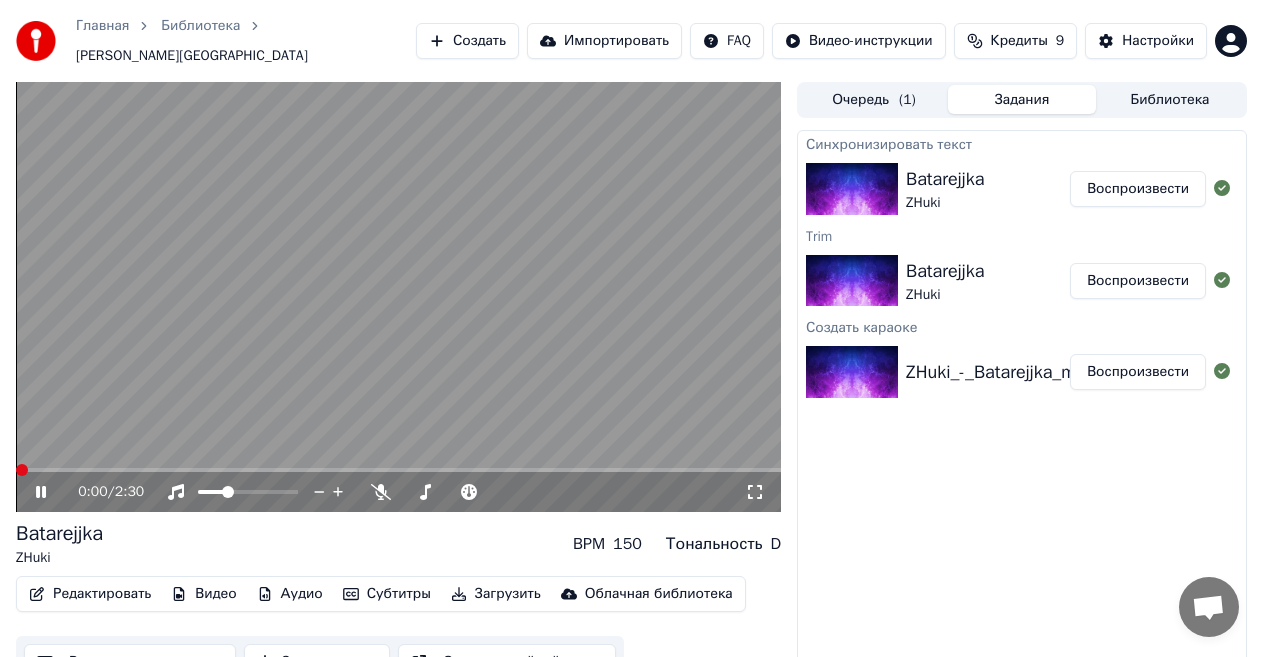click at bounding box center [398, 297] 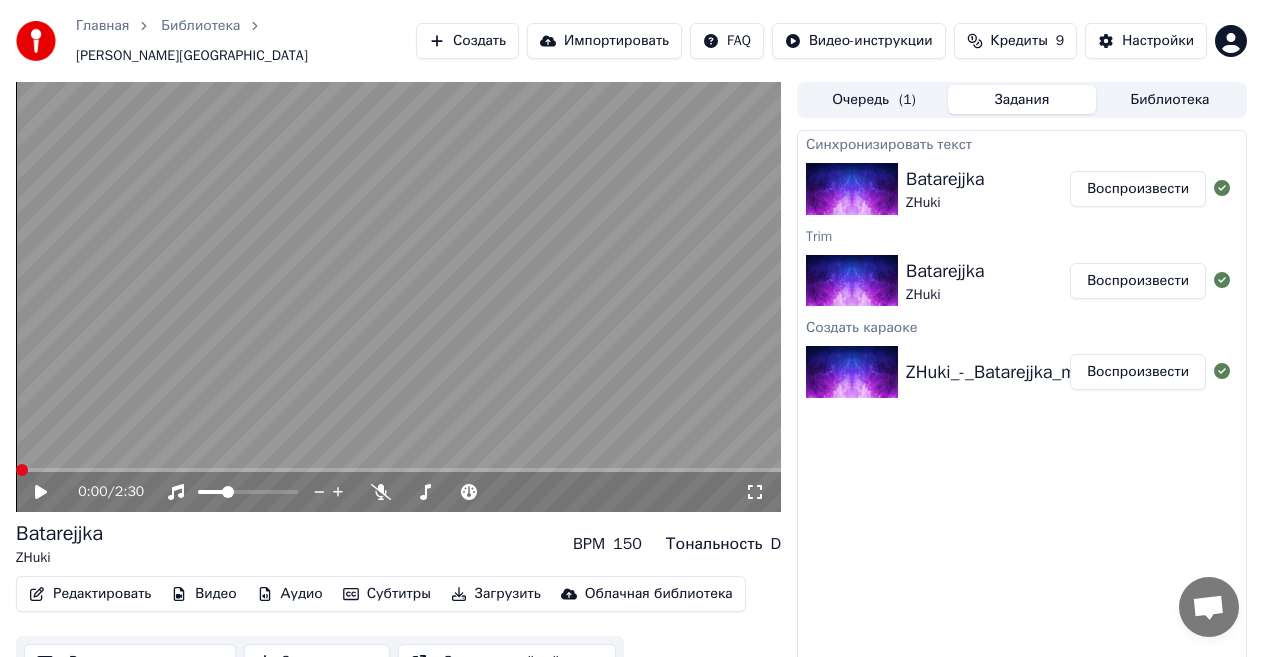 click at bounding box center (398, 297) 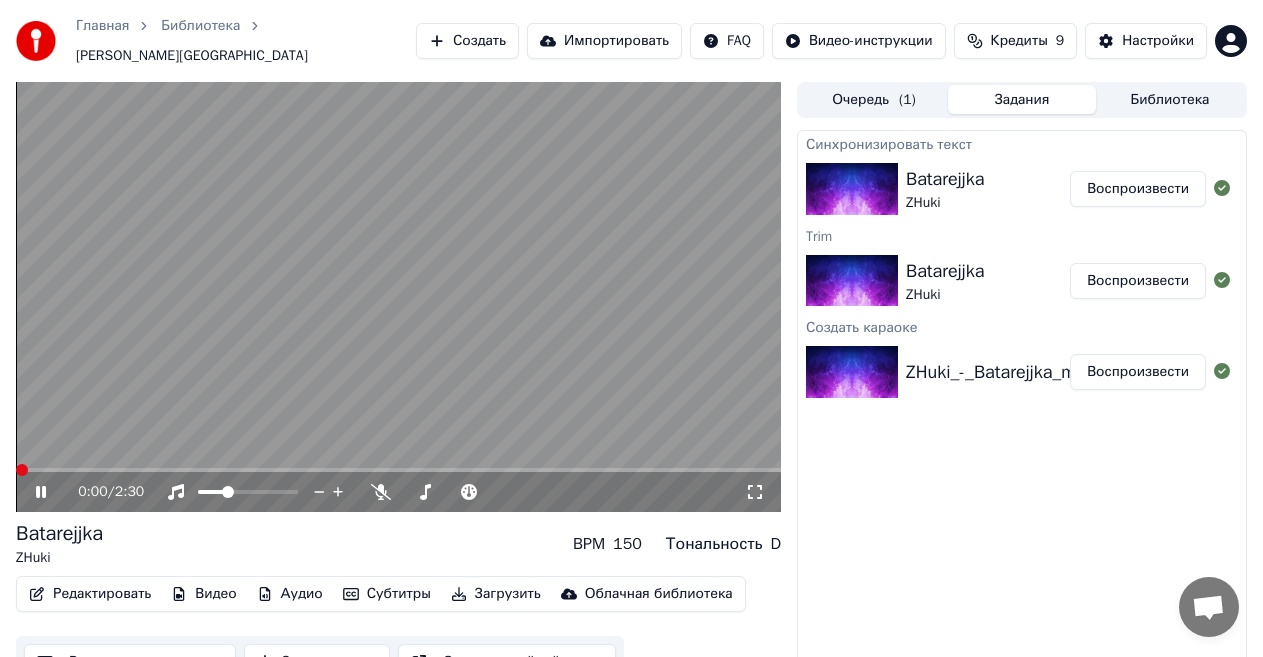 click 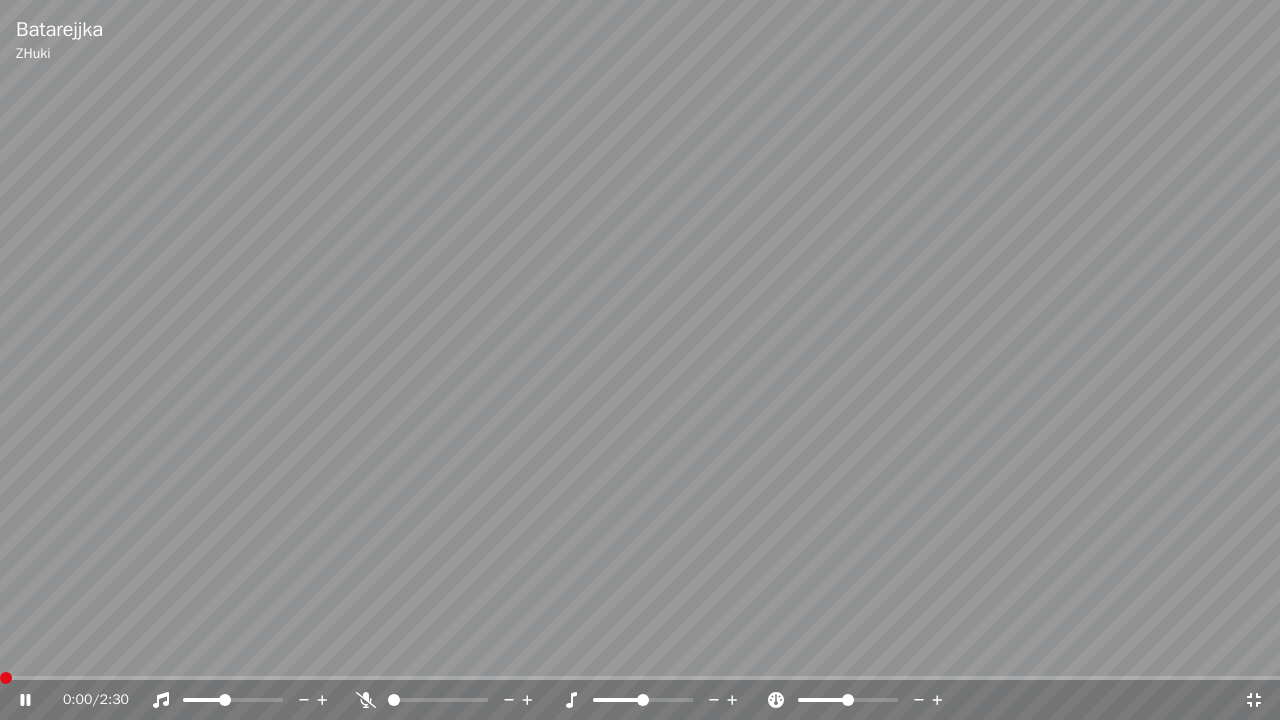 click at bounding box center (225, 700) 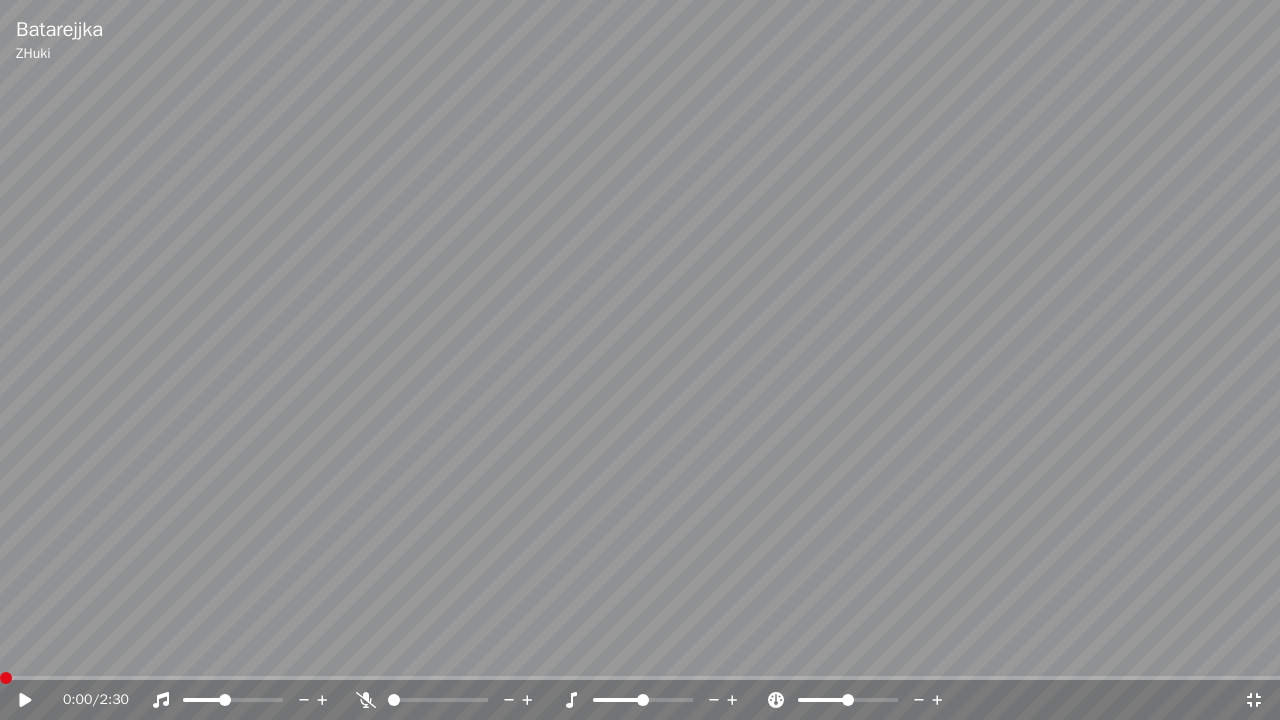 click at bounding box center [640, 360] 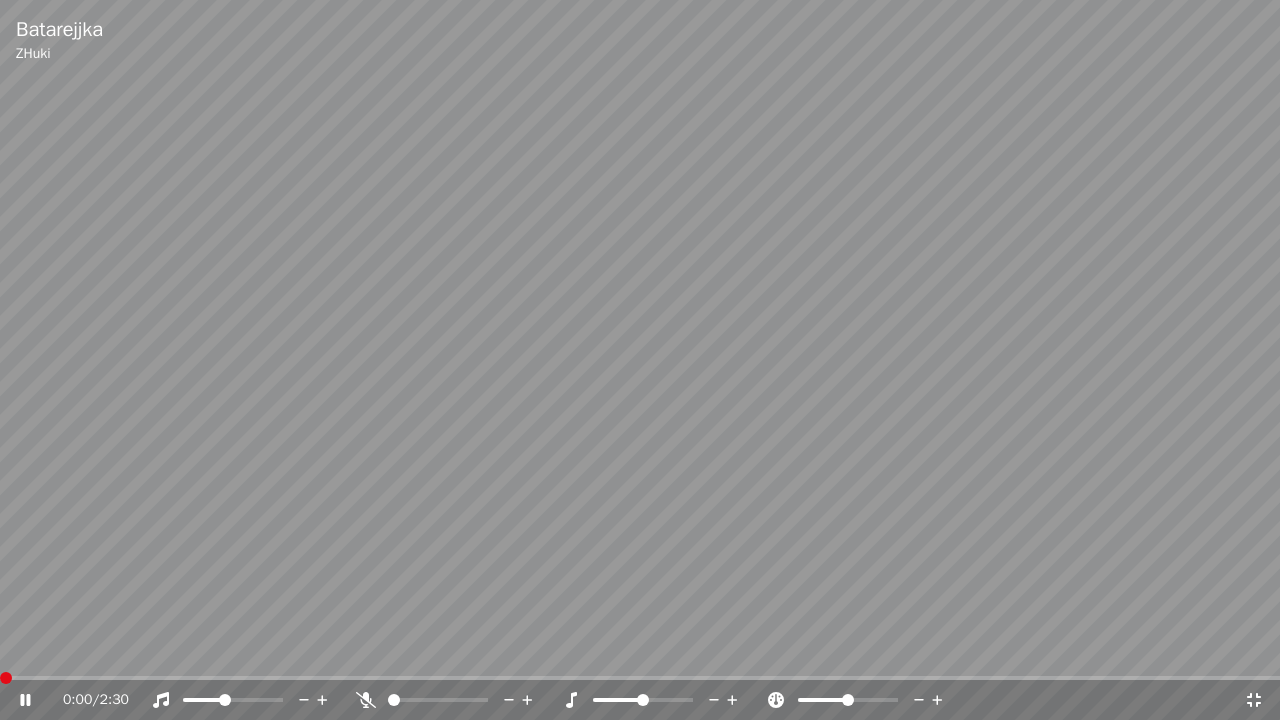 click 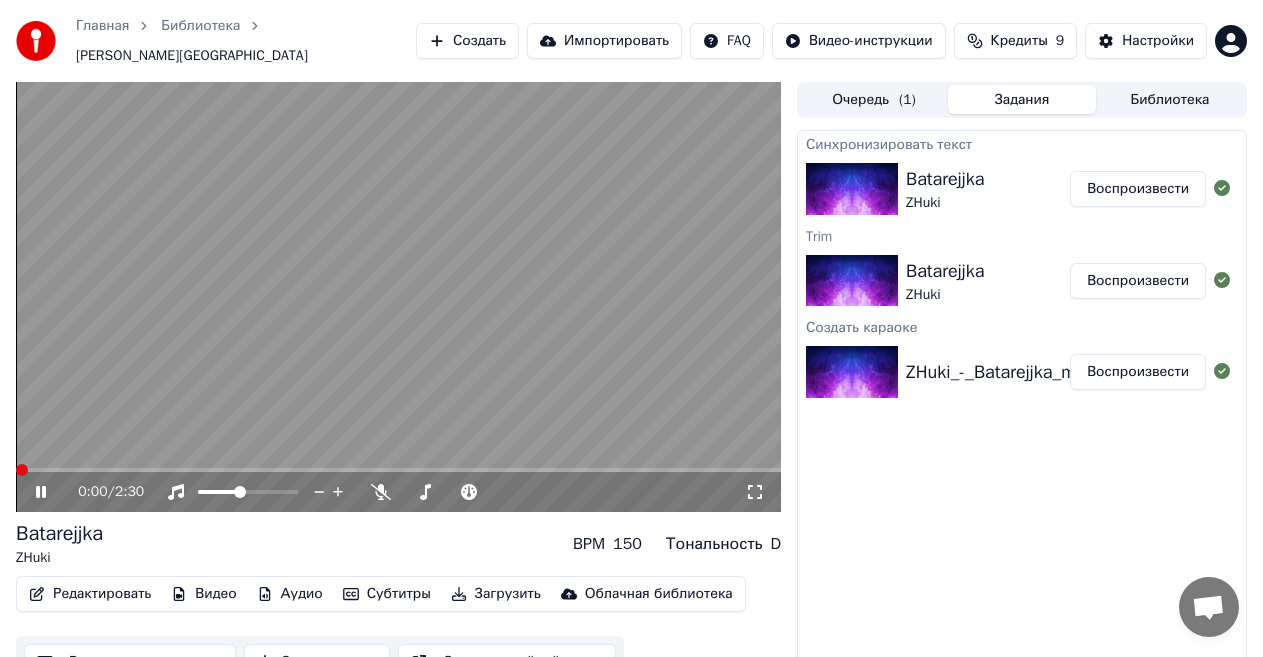 click 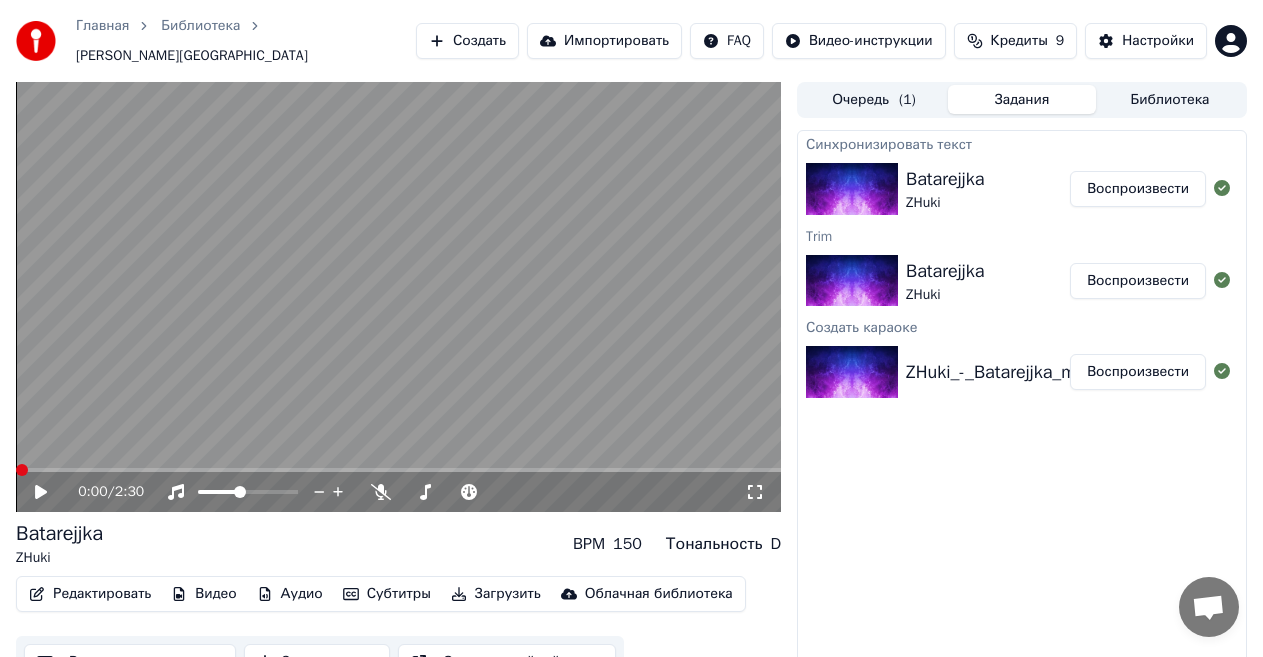 click at bounding box center [22, 470] 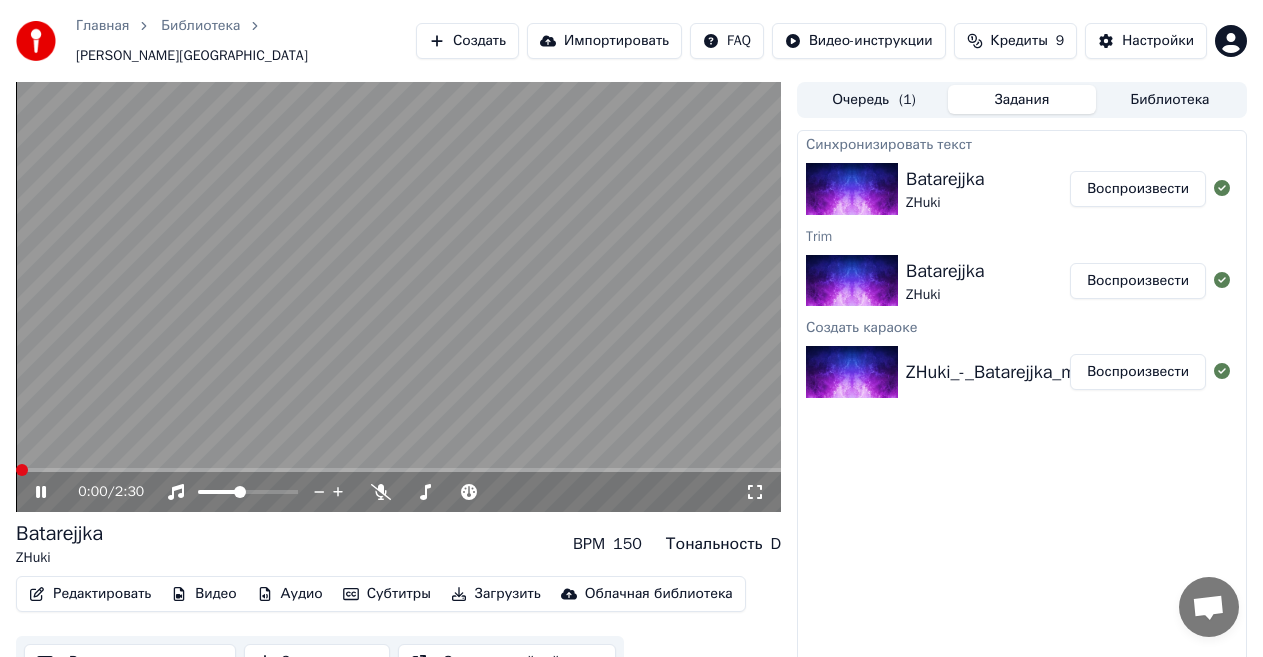 click 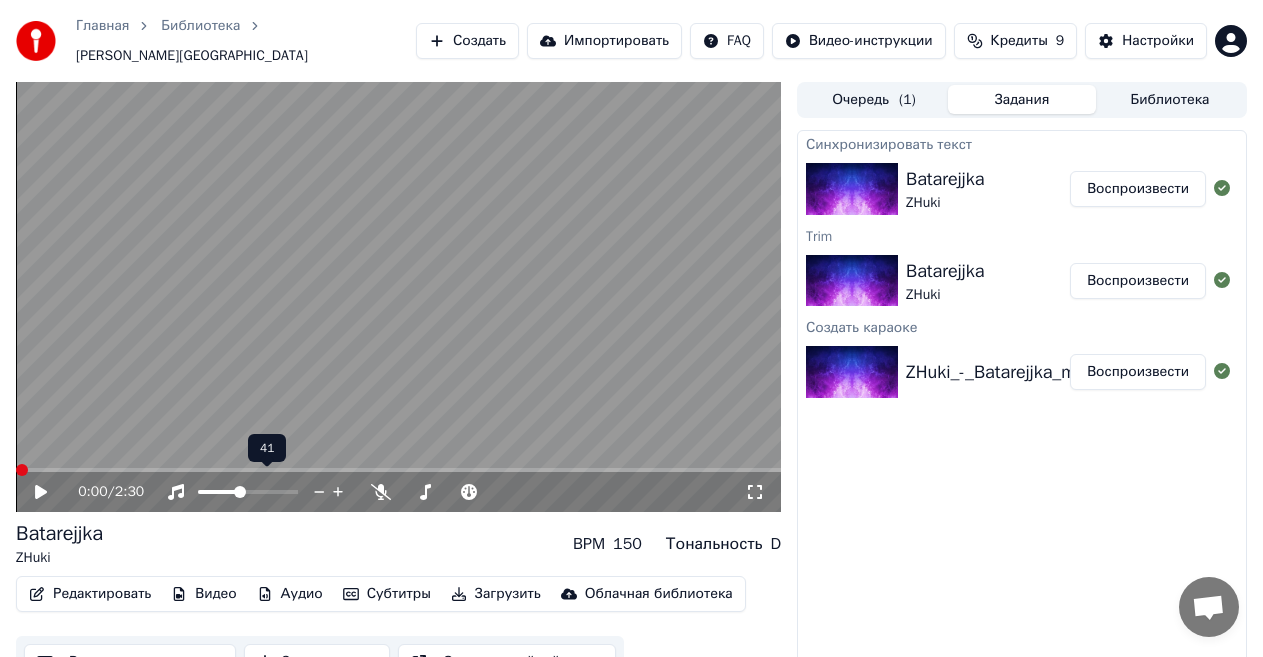 click 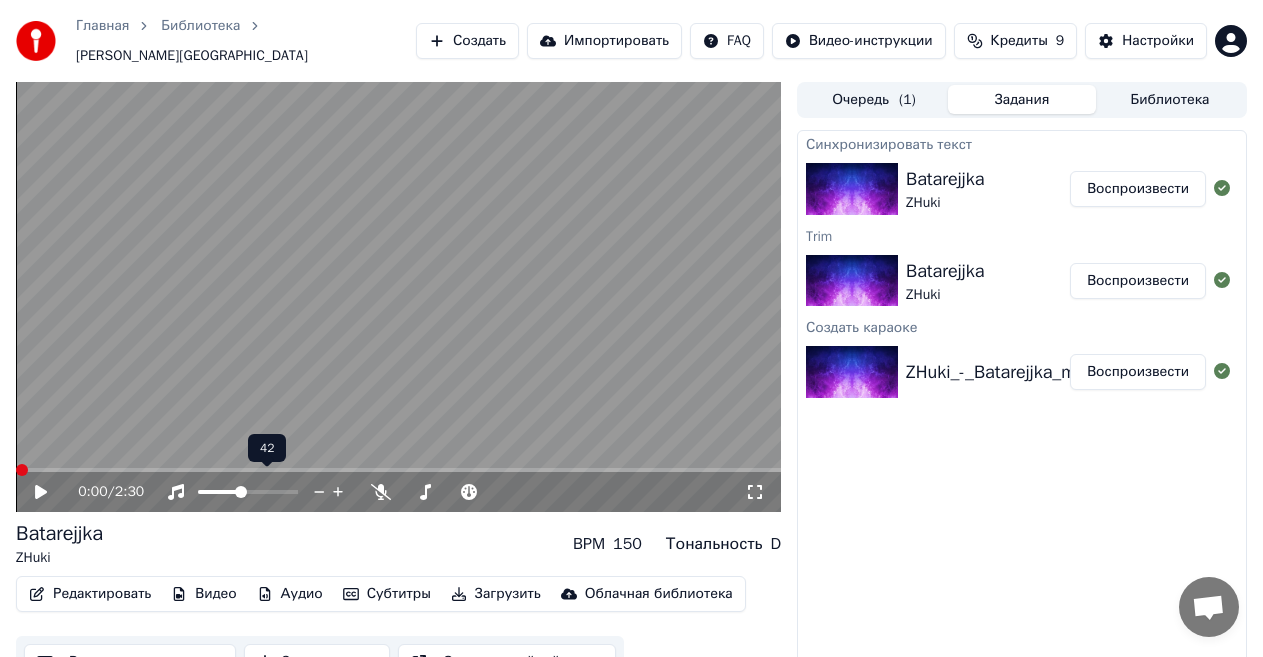 click 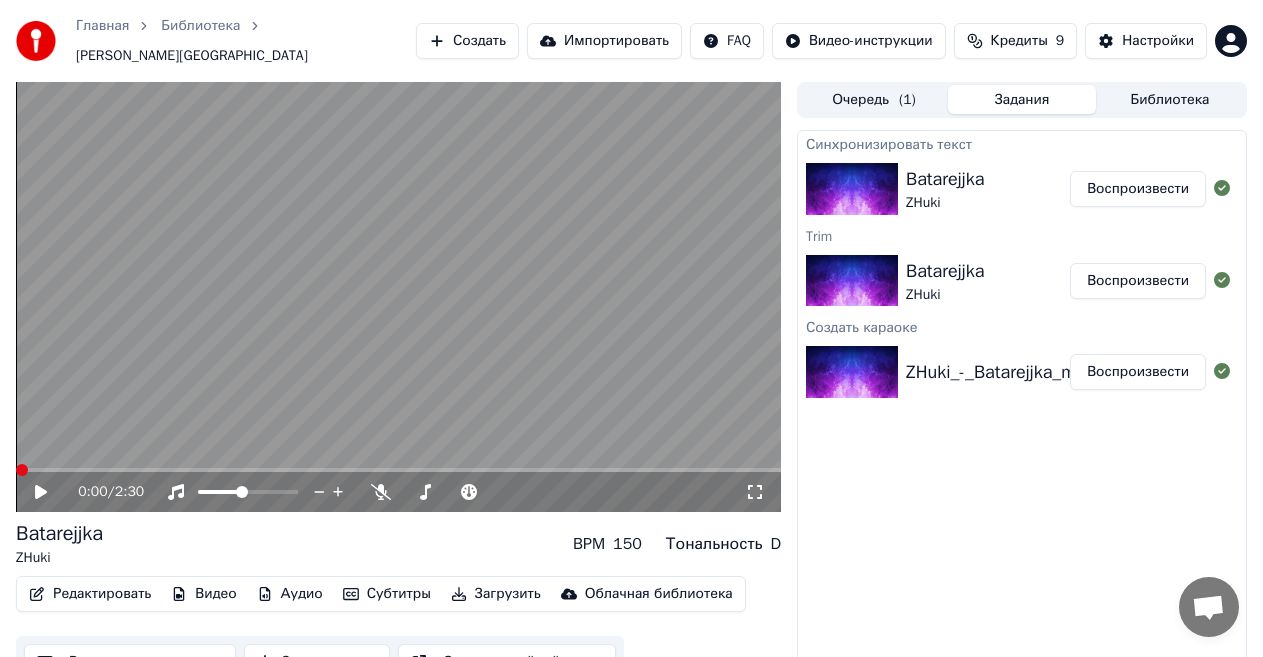 click at bounding box center (398, 297) 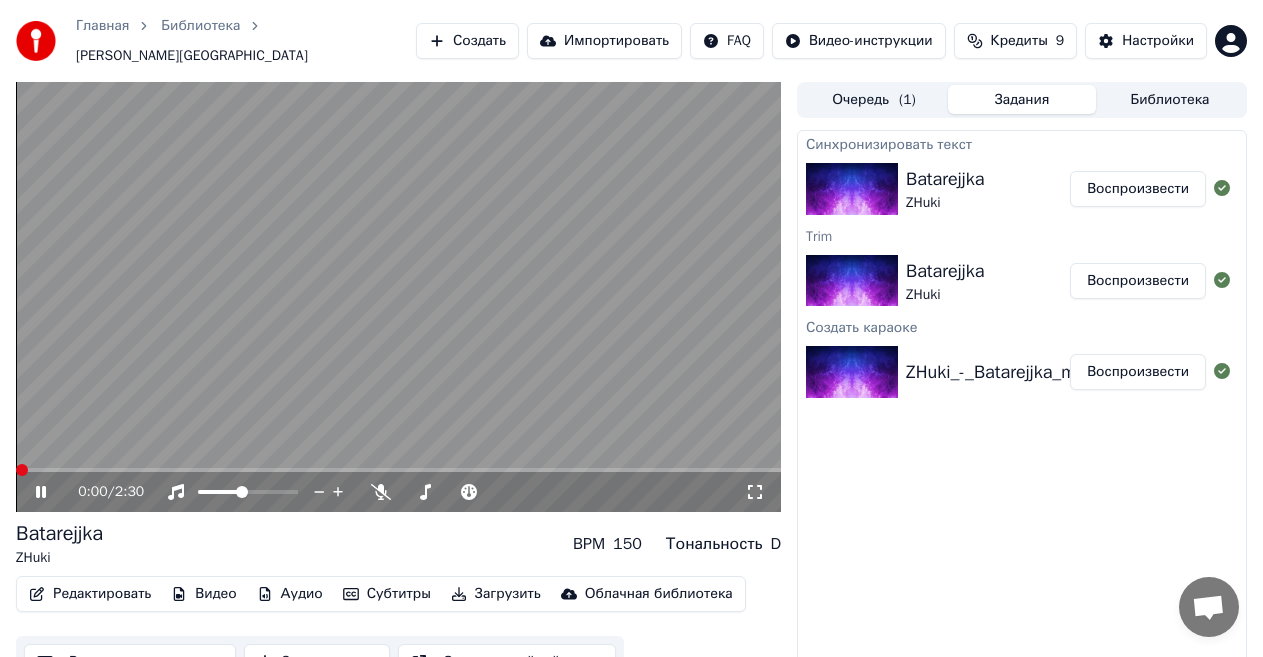 click at bounding box center [398, 297] 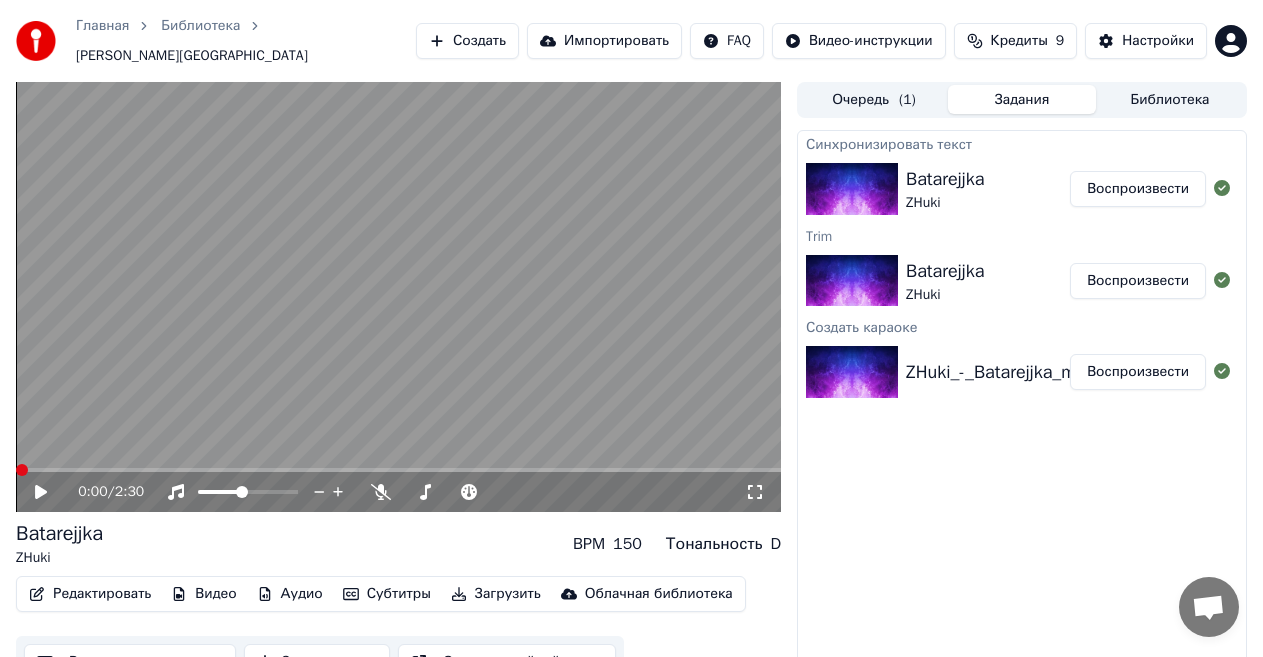 click on "Очередь ( 1 )" at bounding box center [874, 99] 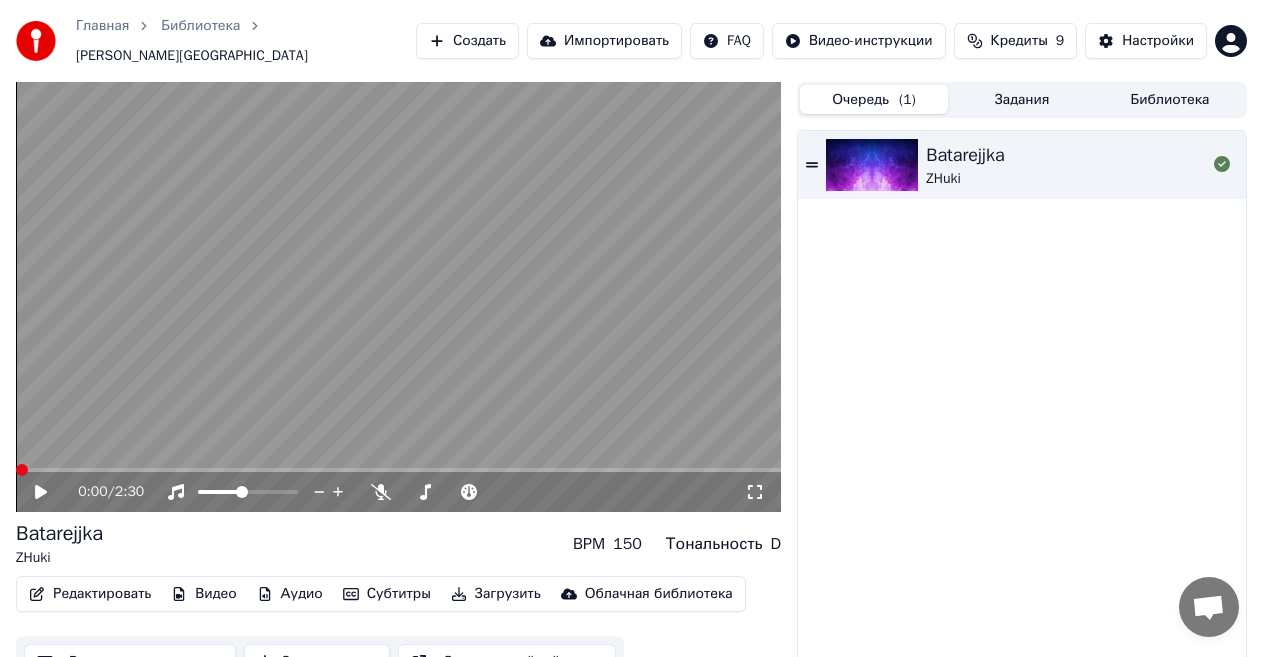 click on "[PERSON_NAME]" at bounding box center (1066, 165) 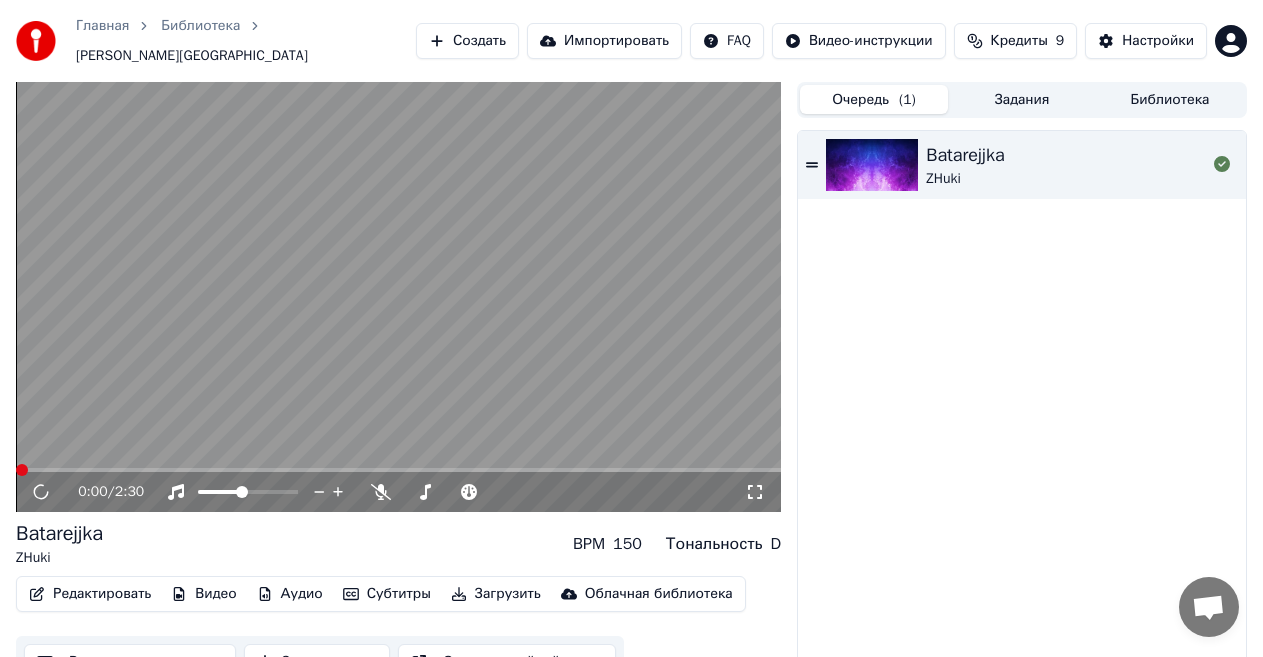 click at bounding box center [398, 297] 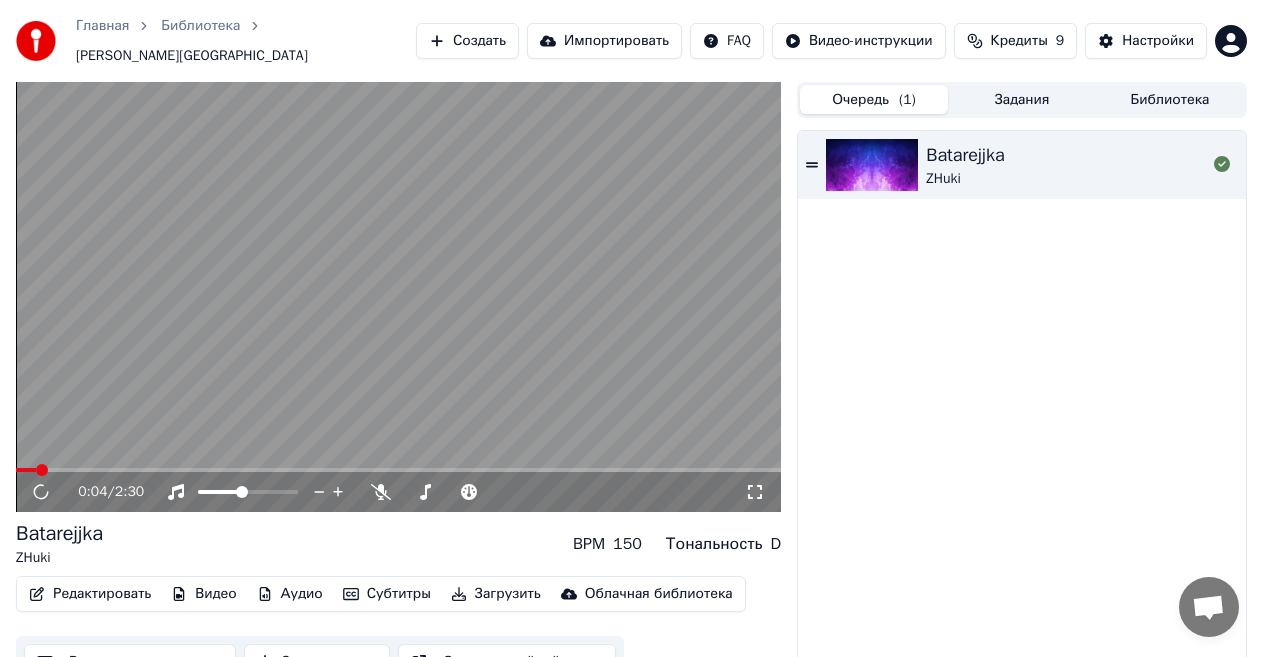 click at bounding box center (26, 470) 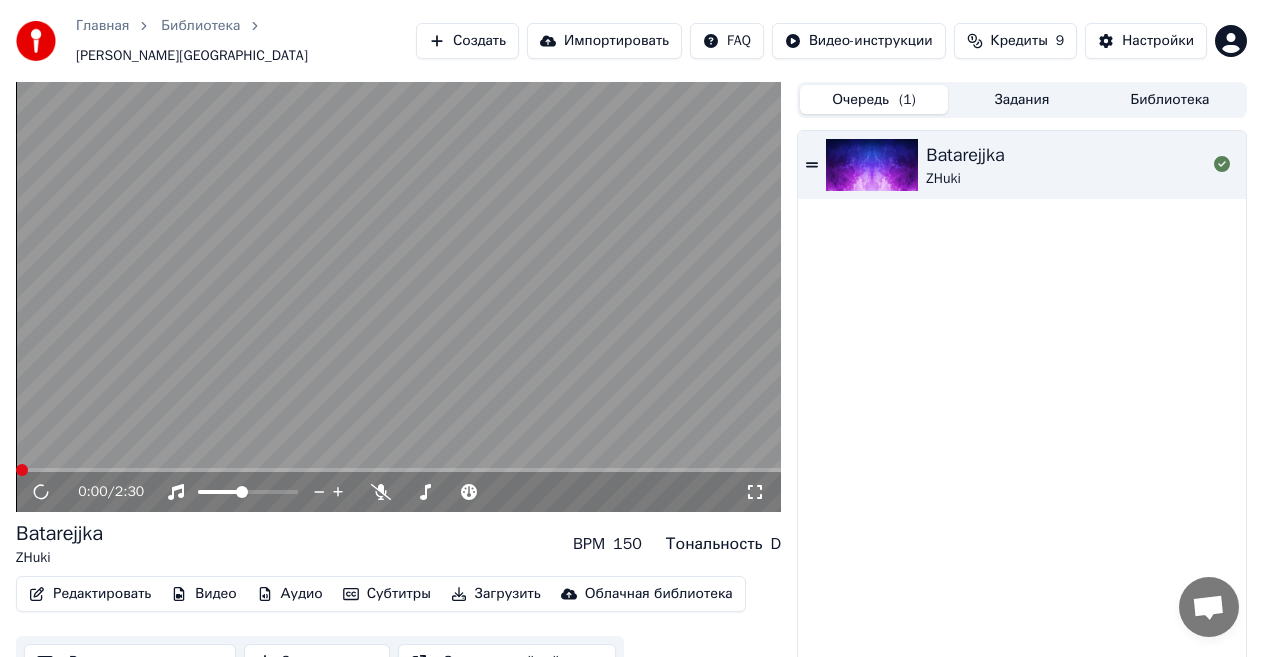 click at bounding box center [398, 297] 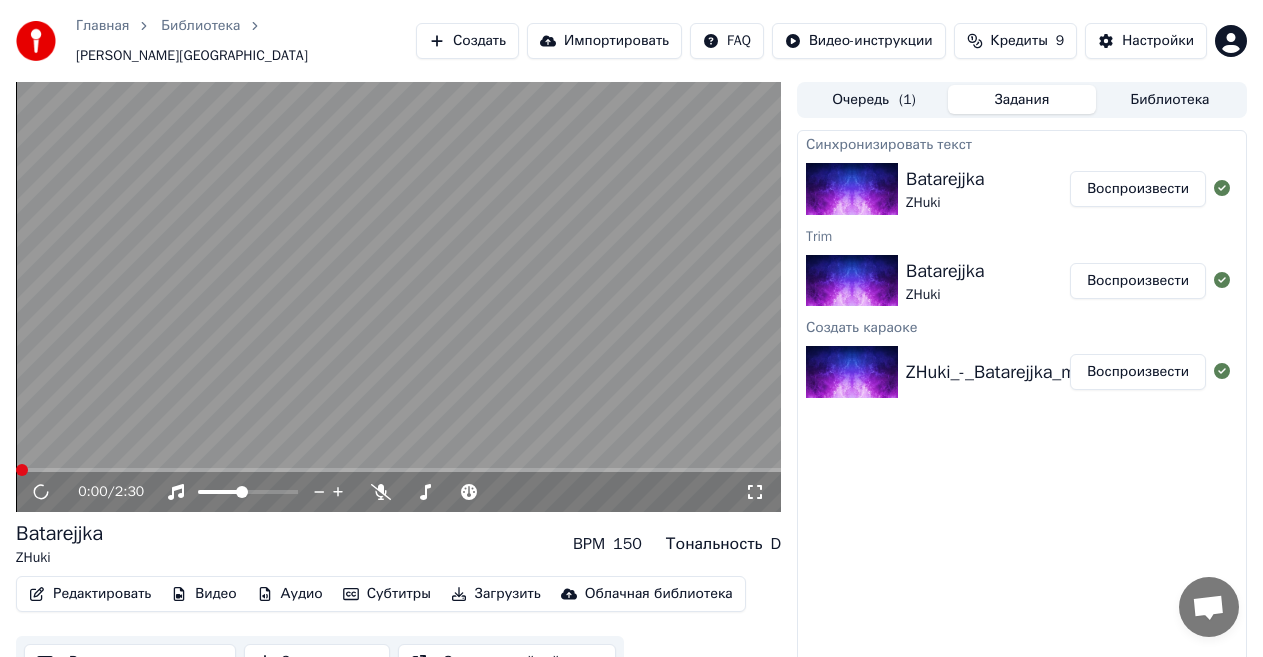 click on "Воспроизвести" at bounding box center [1138, 189] 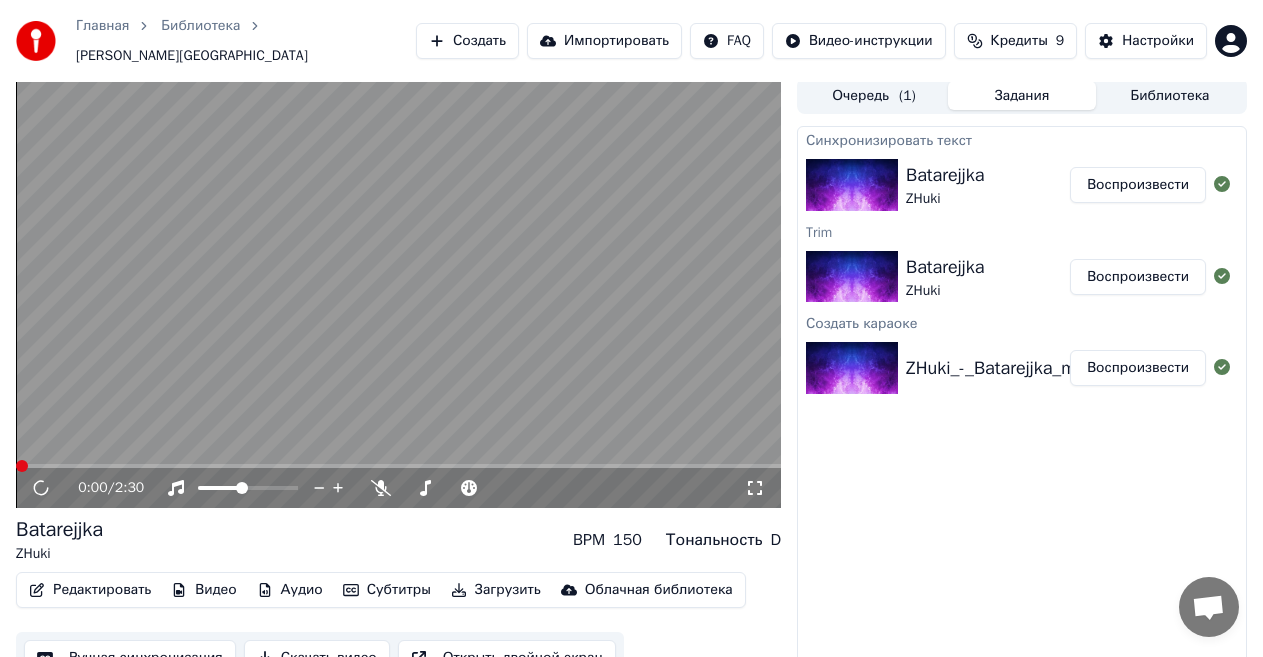scroll, scrollTop: 0, scrollLeft: 0, axis: both 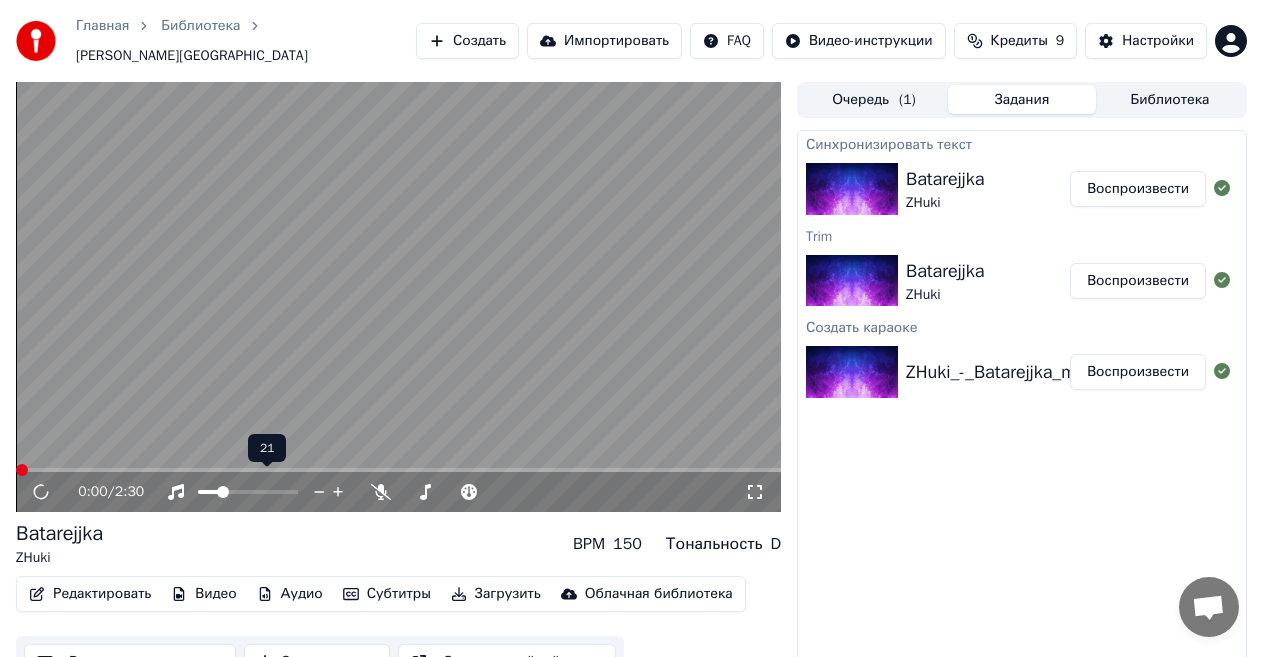 click at bounding box center [208, 492] 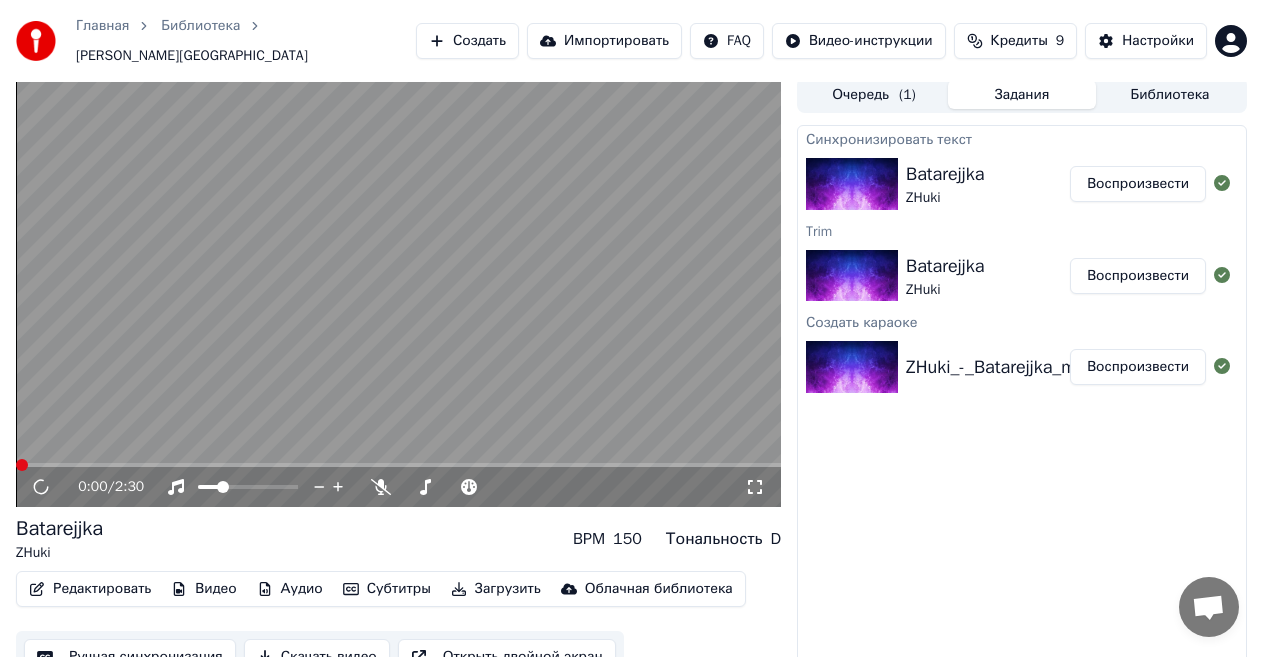 scroll, scrollTop: 0, scrollLeft: 0, axis: both 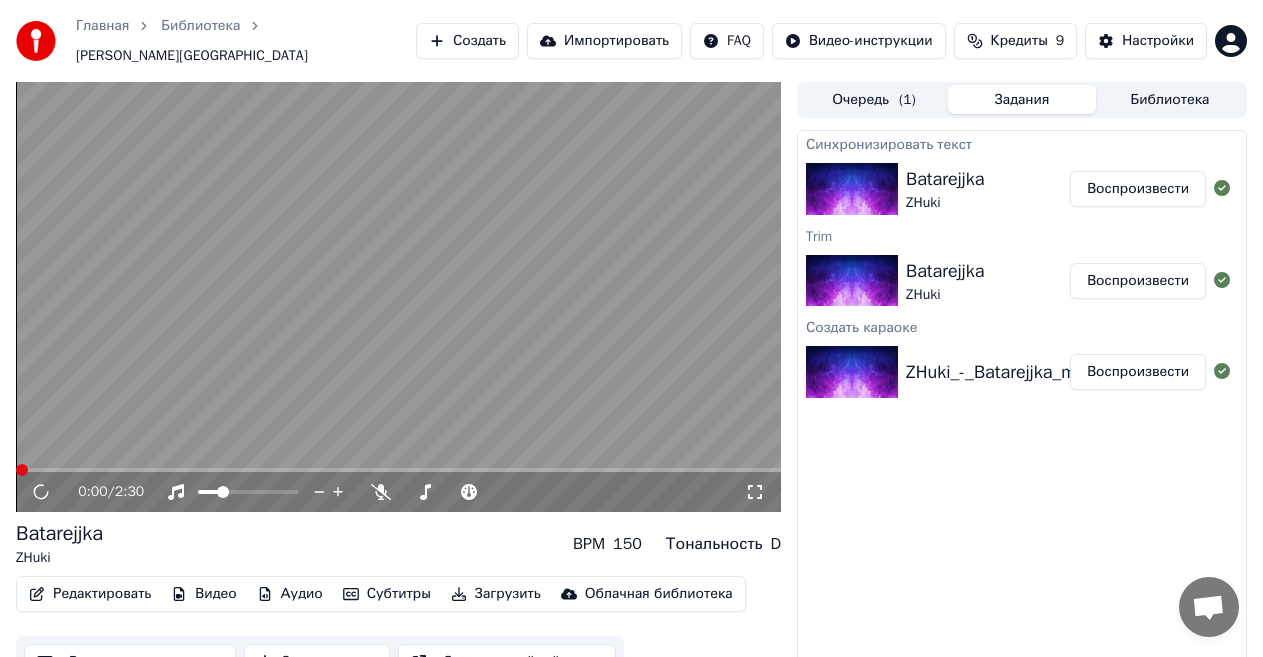 click on "Очередь ( 1 )" at bounding box center [874, 99] 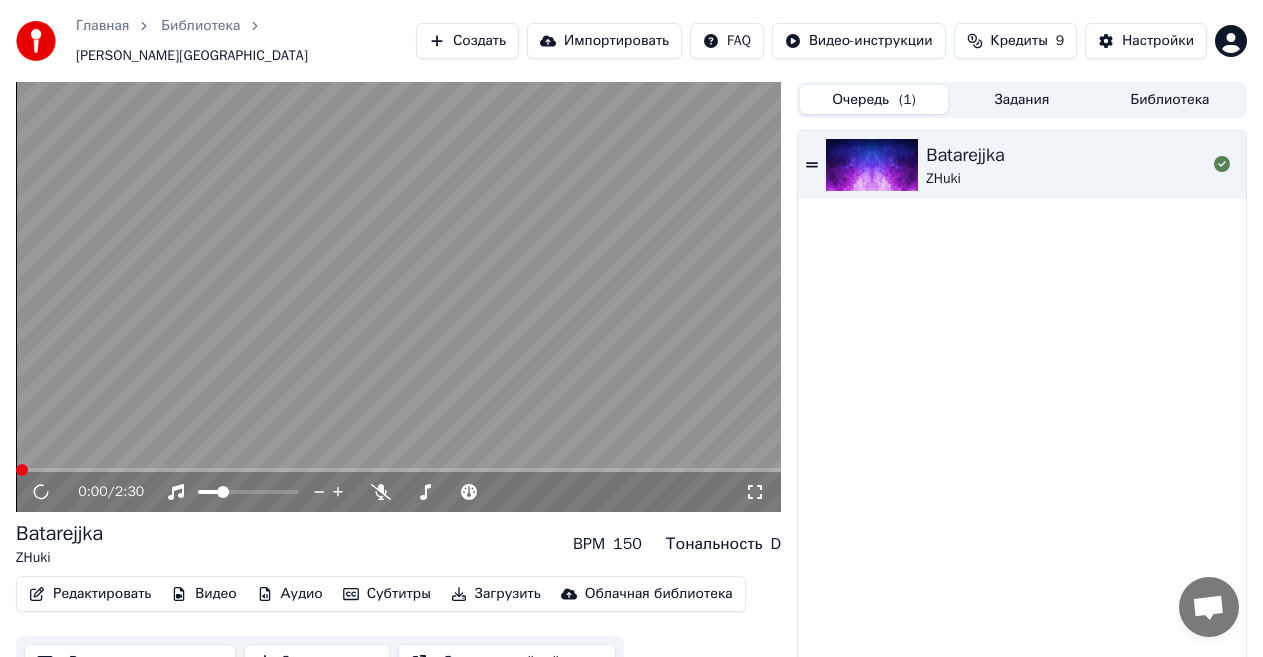 click on "( 1 )" at bounding box center (907, 100) 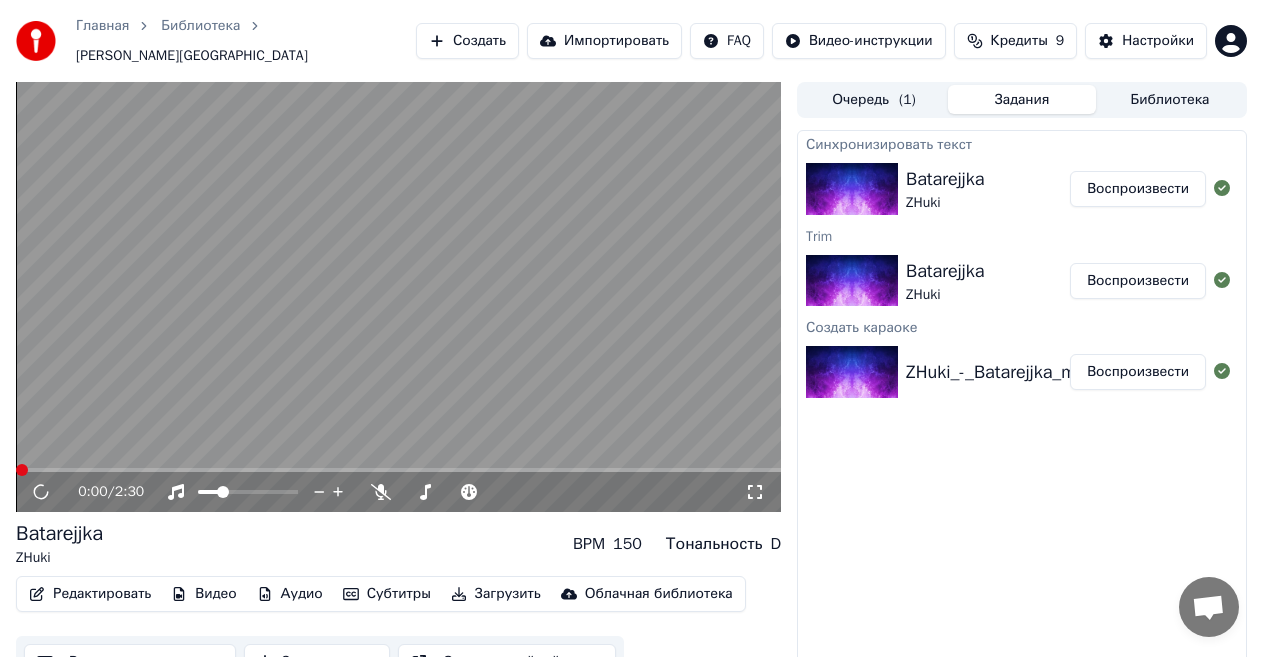 click on "Задания" at bounding box center (1022, 99) 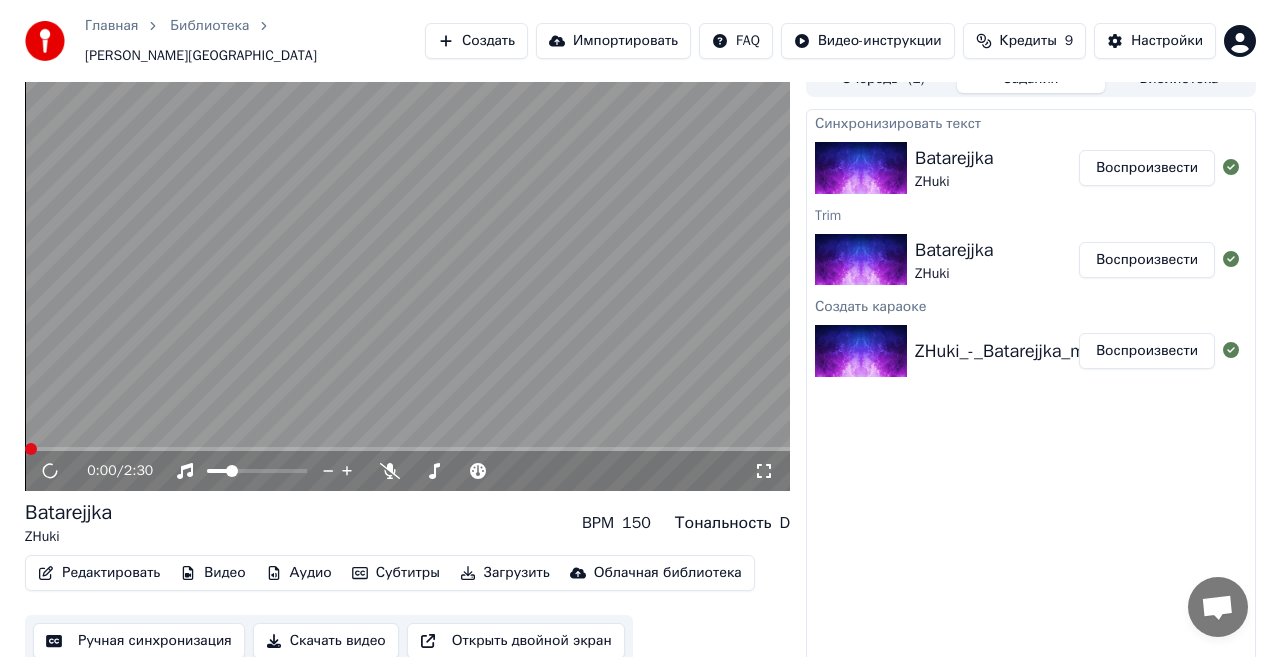 scroll, scrollTop: 0, scrollLeft: 0, axis: both 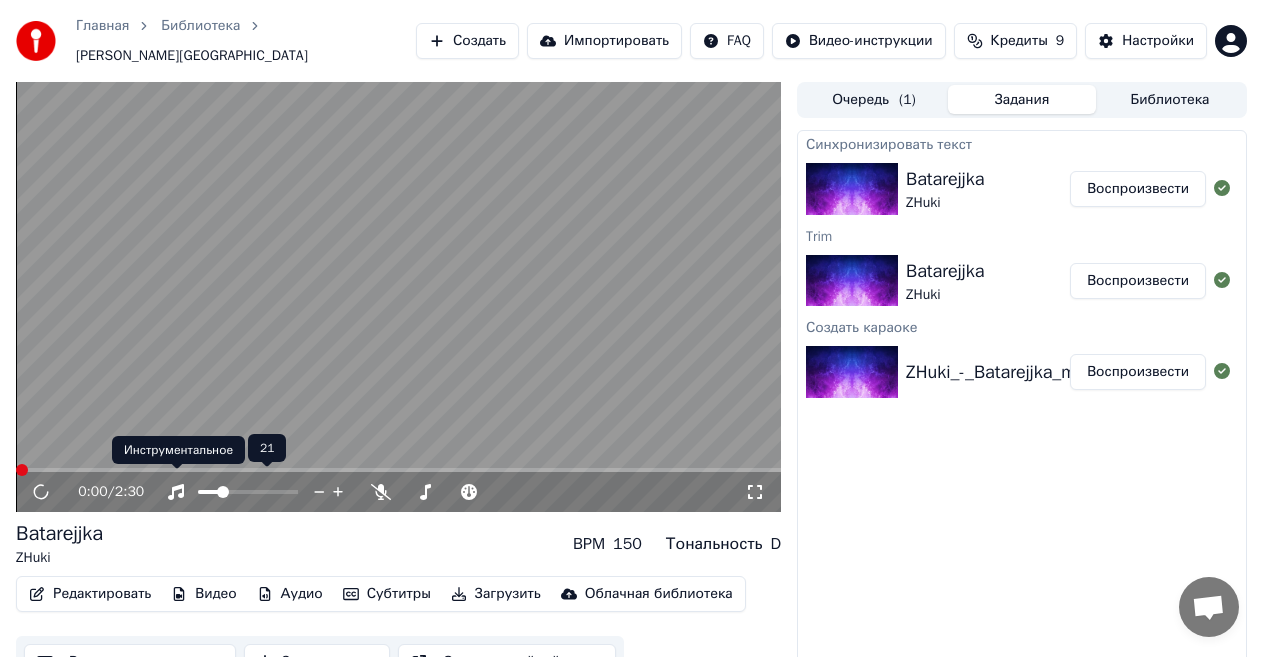 click on "Инструментальное Инструментальное" at bounding box center [178, 450] 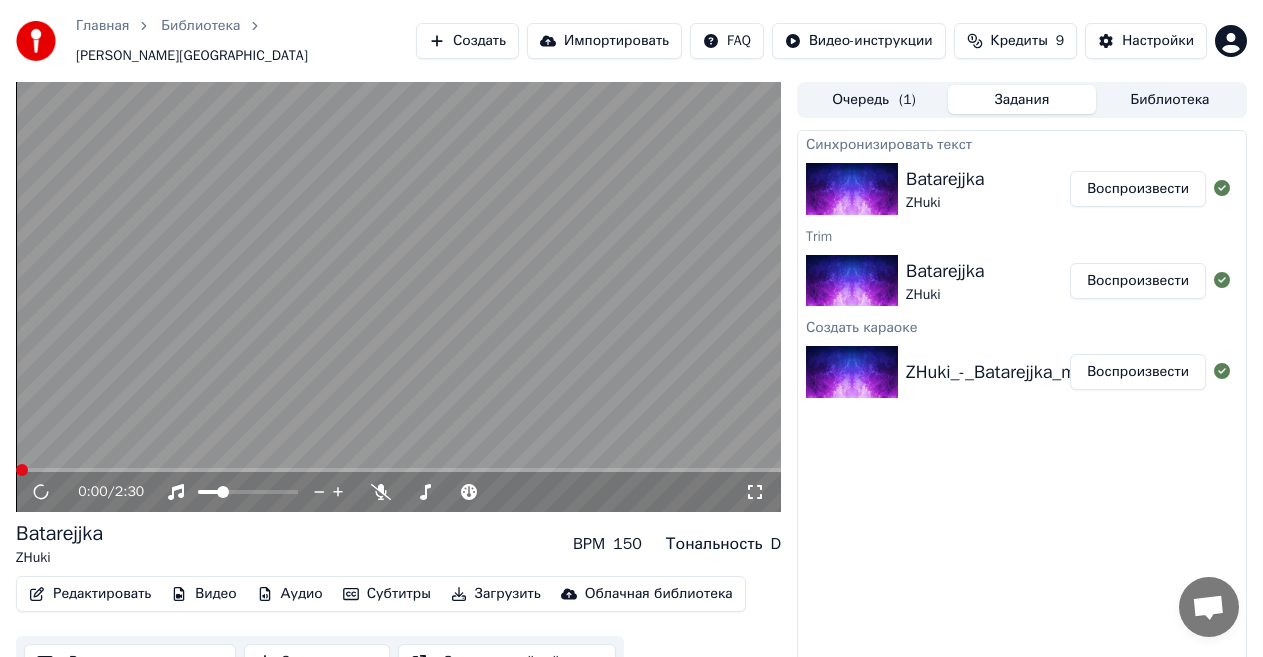 click at bounding box center (398, 470) 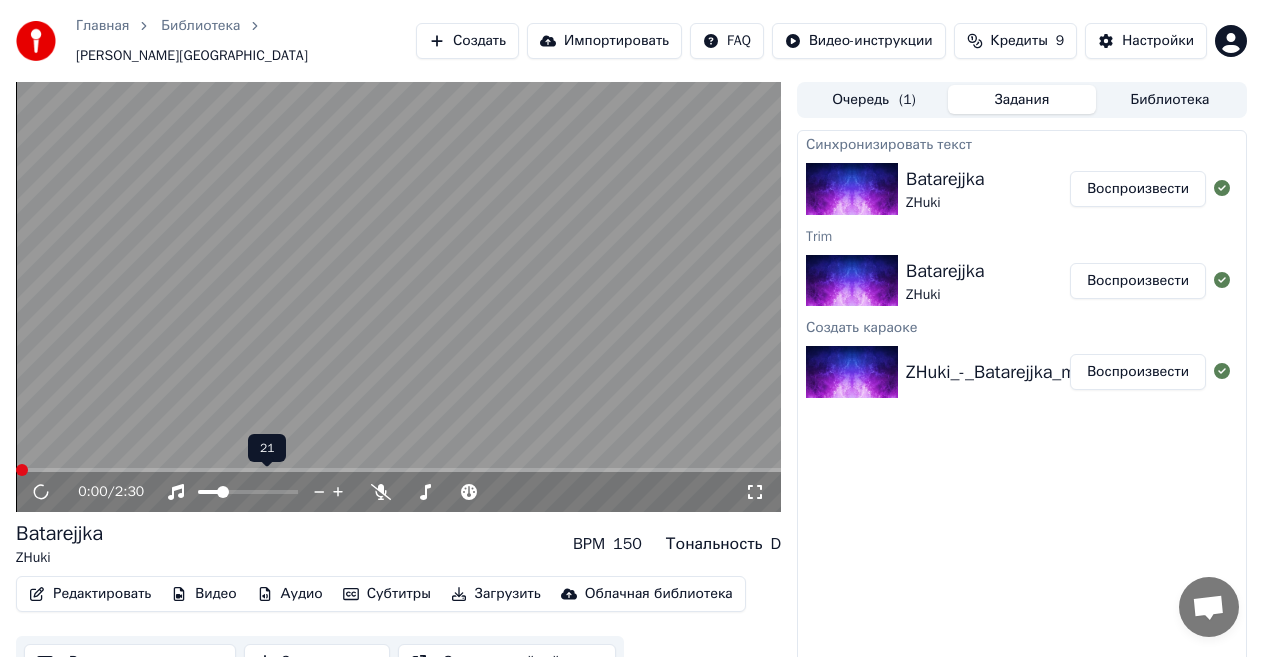click at bounding box center (266, 492) 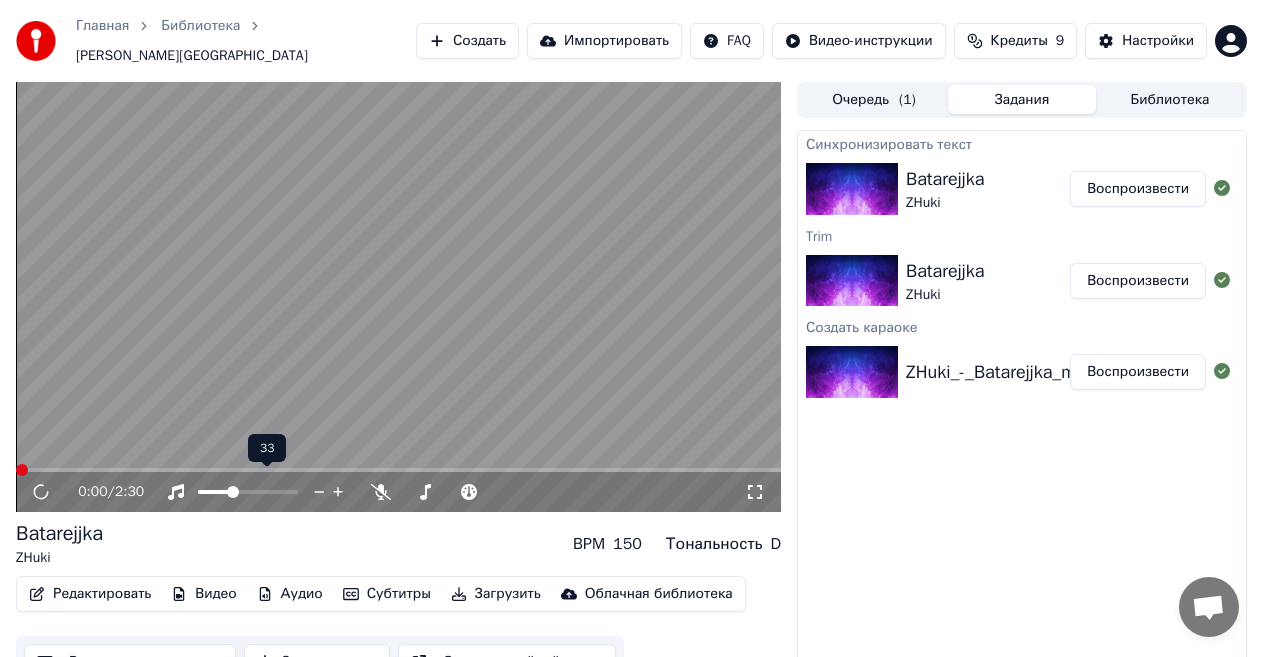 click at bounding box center (248, 492) 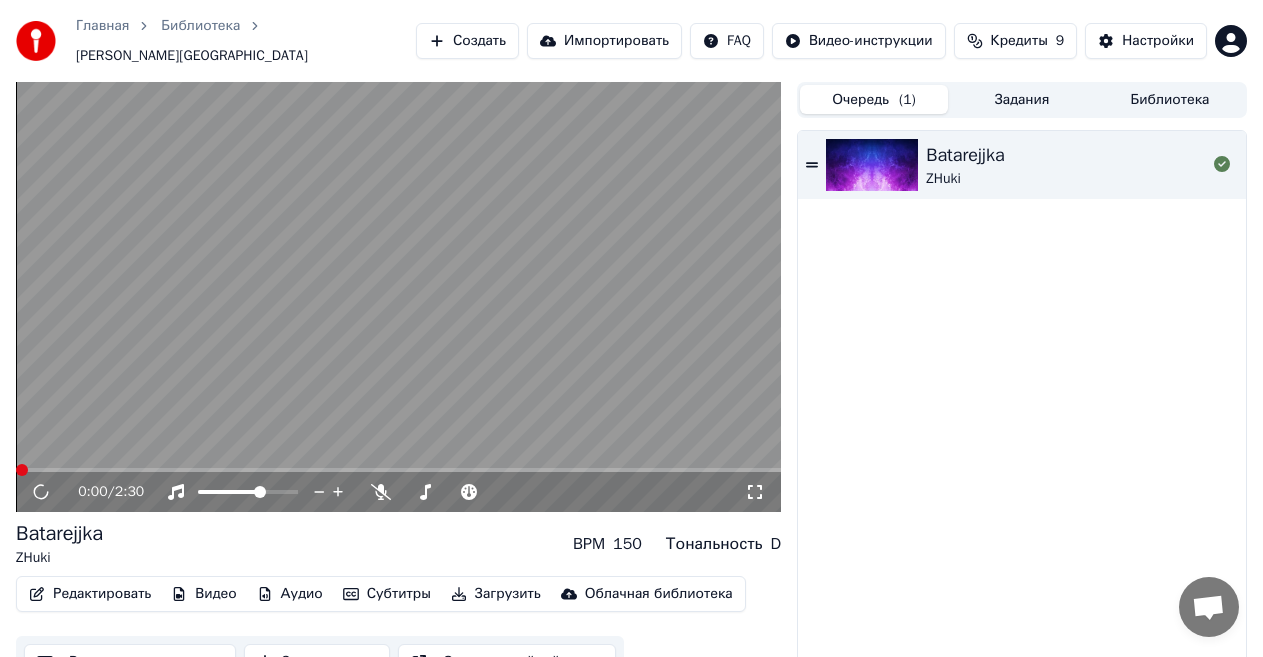 click on "Очередь ( 1 )" at bounding box center [874, 99] 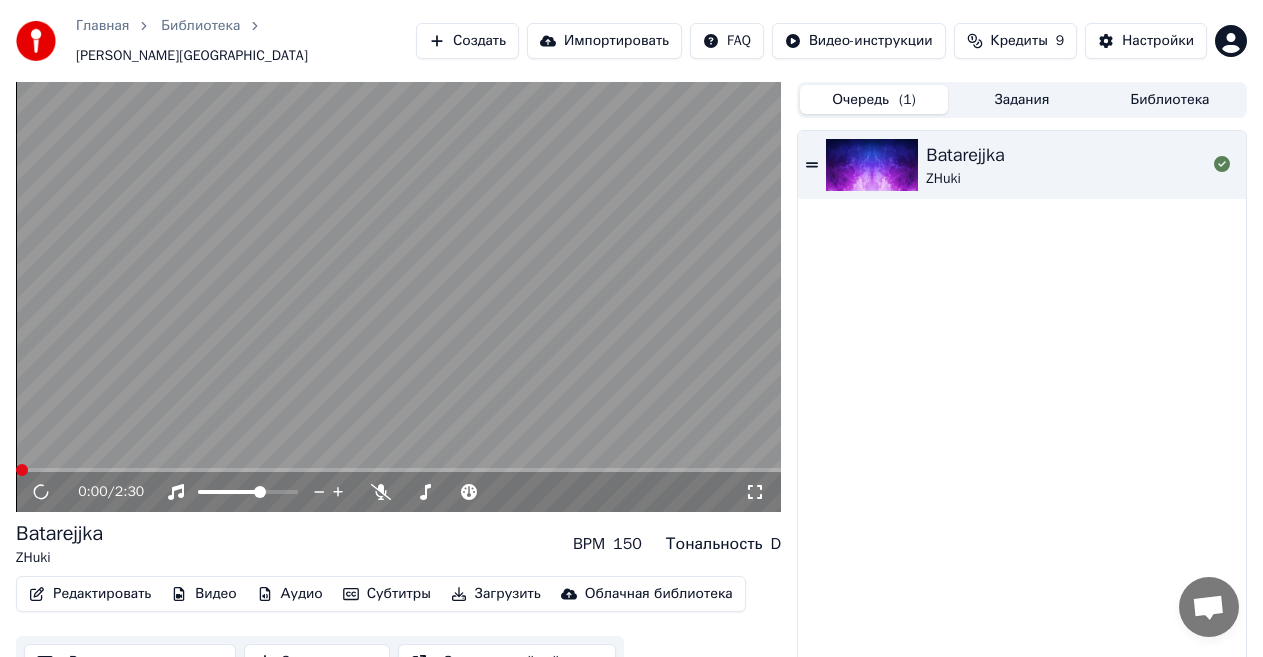 click on "Задания" at bounding box center [1022, 99] 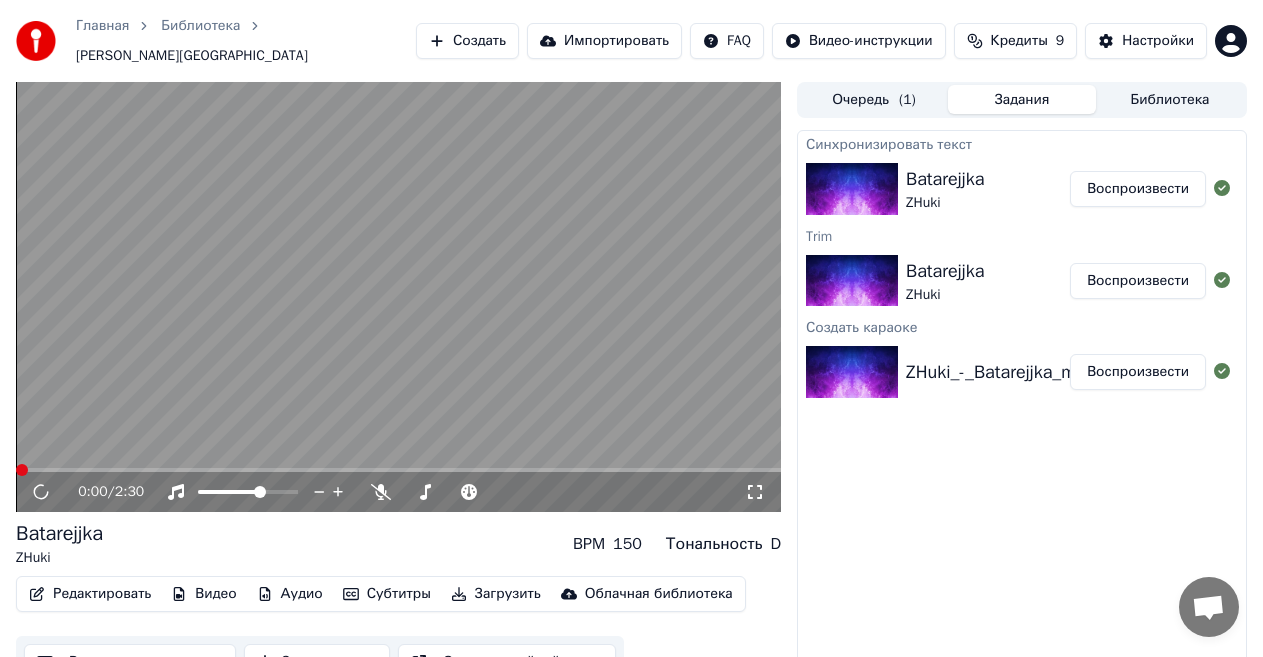 click on "Создать" at bounding box center [467, 41] 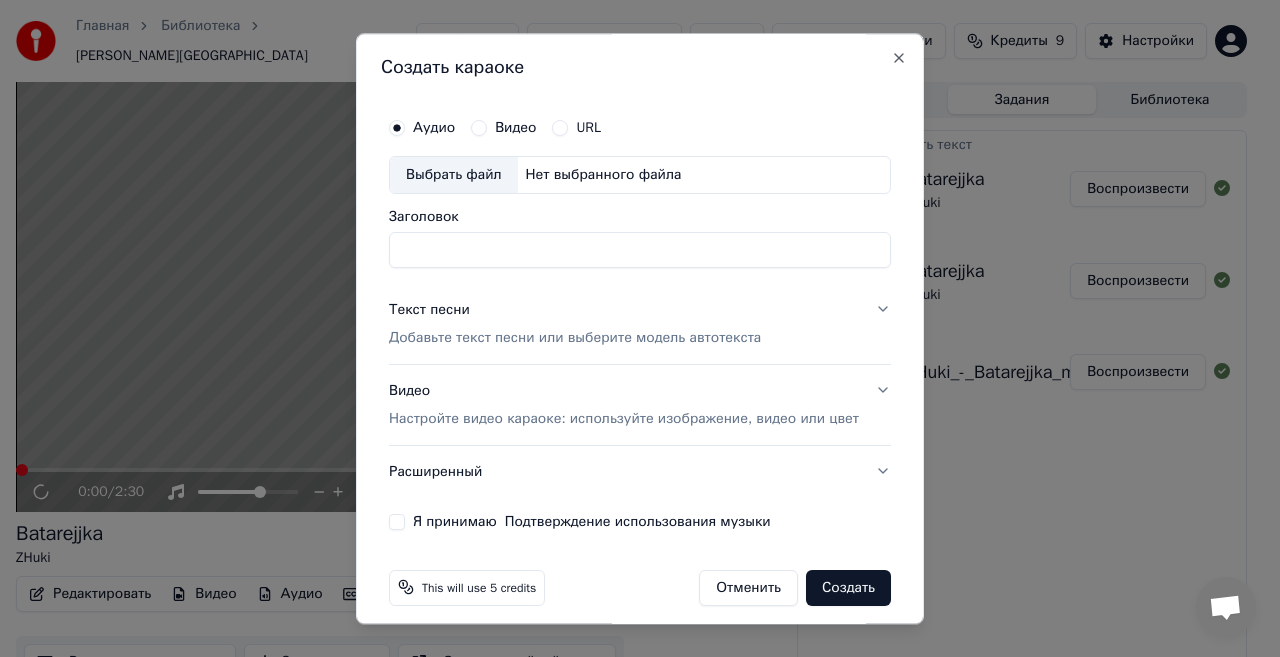 click on "Добавьте текст песни или выберите модель автотекста" at bounding box center (575, 338) 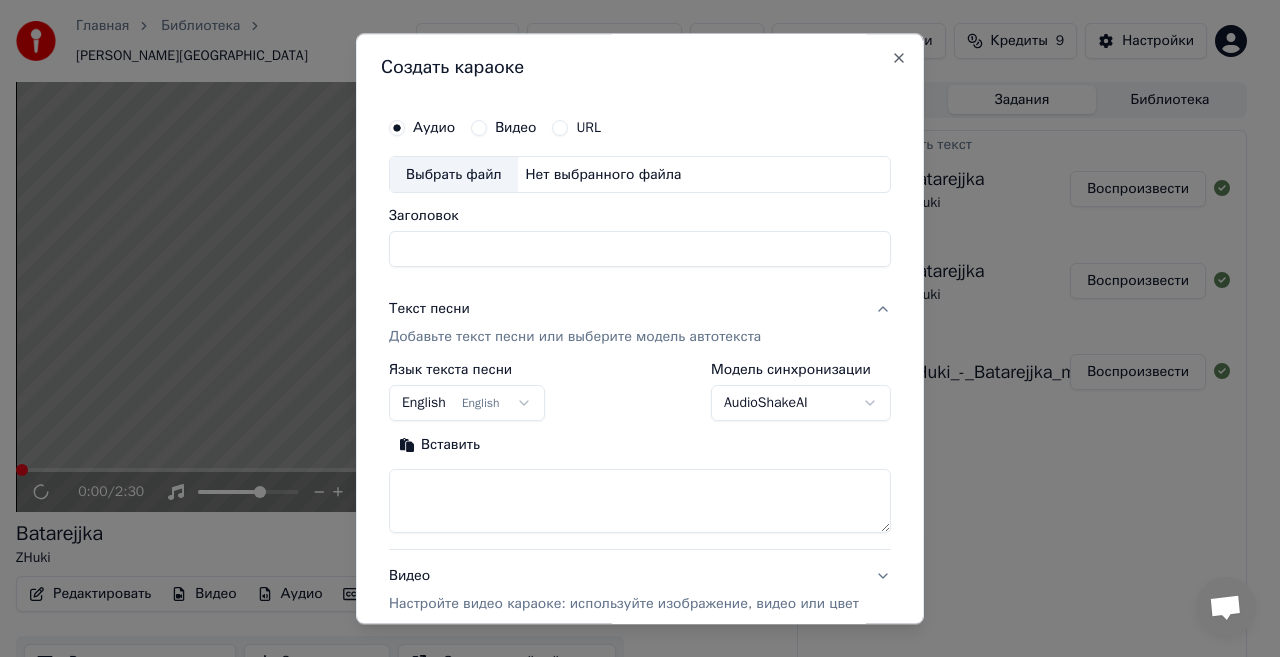click at bounding box center [640, 502] 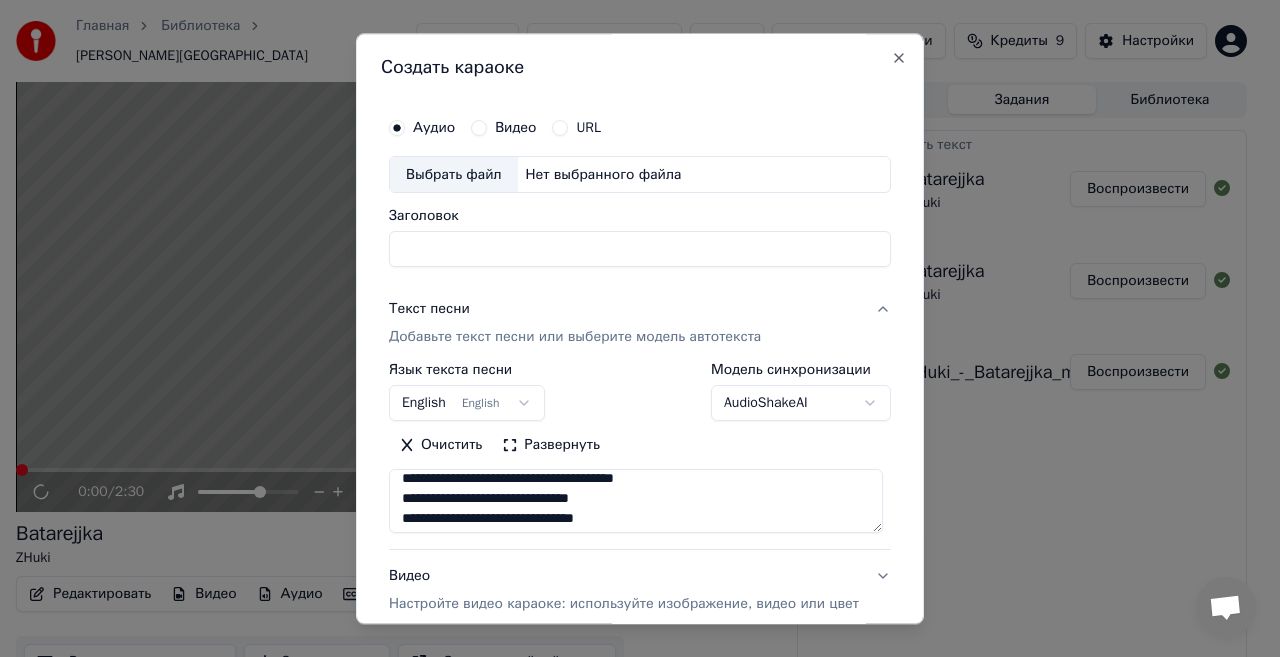 scroll, scrollTop: 0, scrollLeft: 0, axis: both 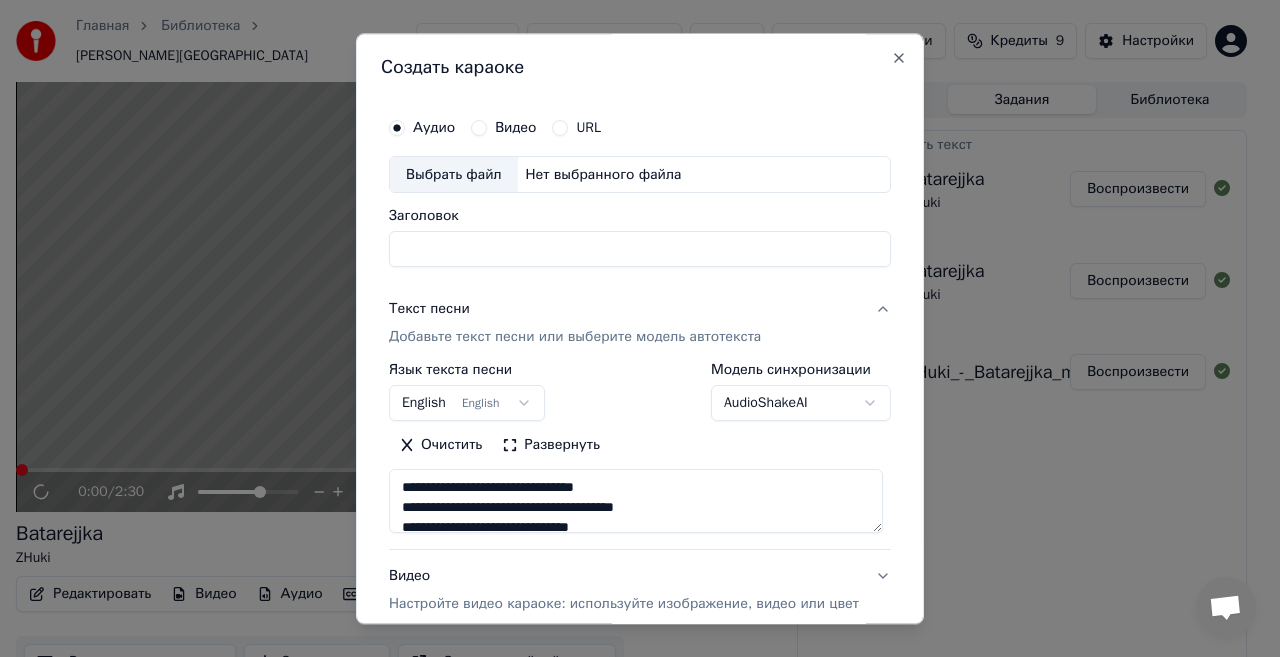type on "**********" 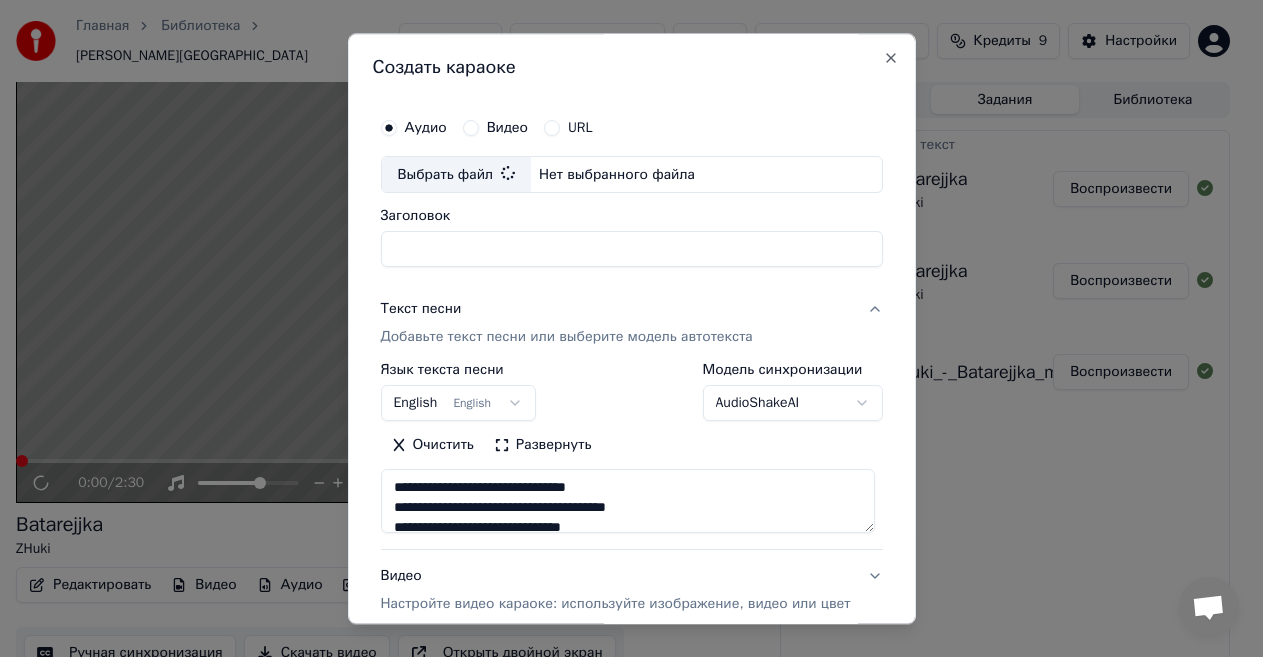 type 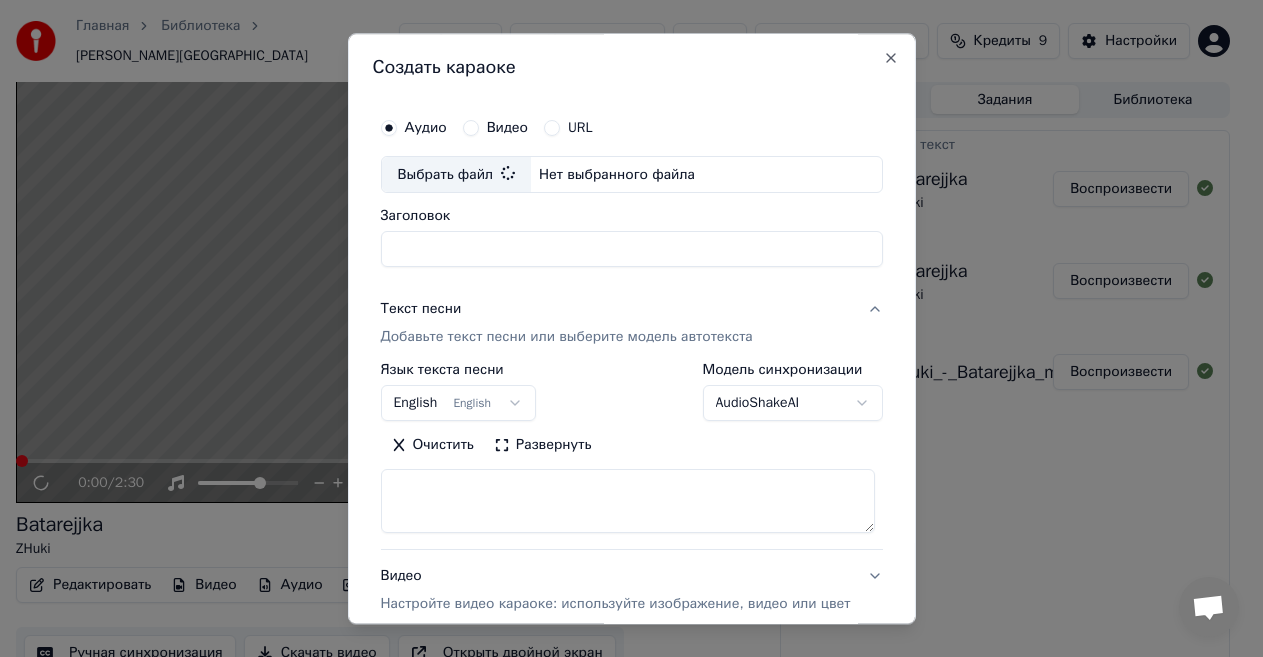 select 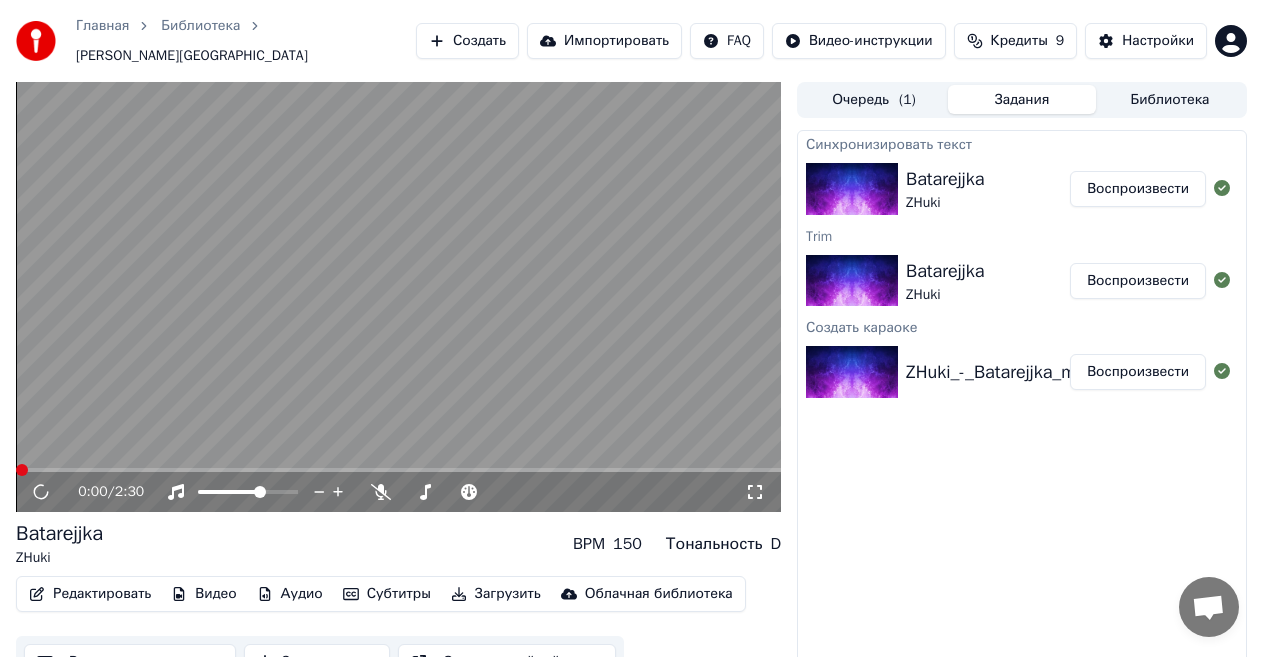 scroll, scrollTop: 21, scrollLeft: 0, axis: vertical 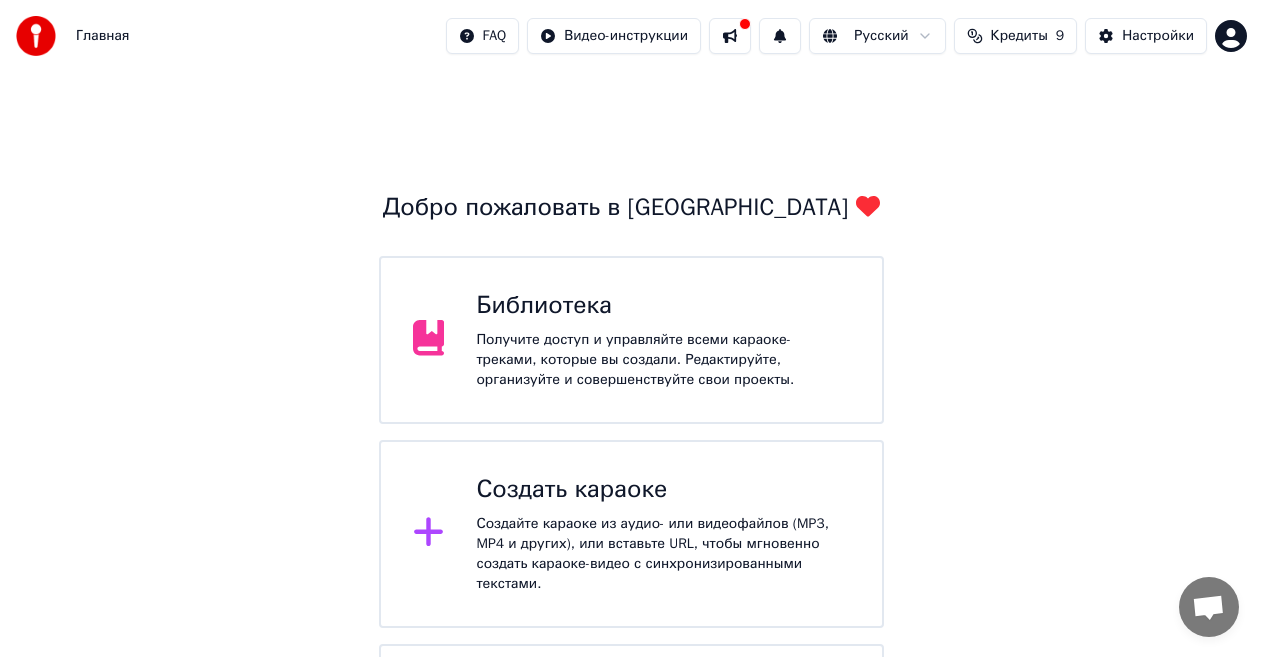 click on "Создайте караоке из аудио- или видеофайлов (MP3, MP4 и других), или вставьте URL, чтобы мгновенно создать караоке-видео с синхронизированными текстами." at bounding box center (663, 554) 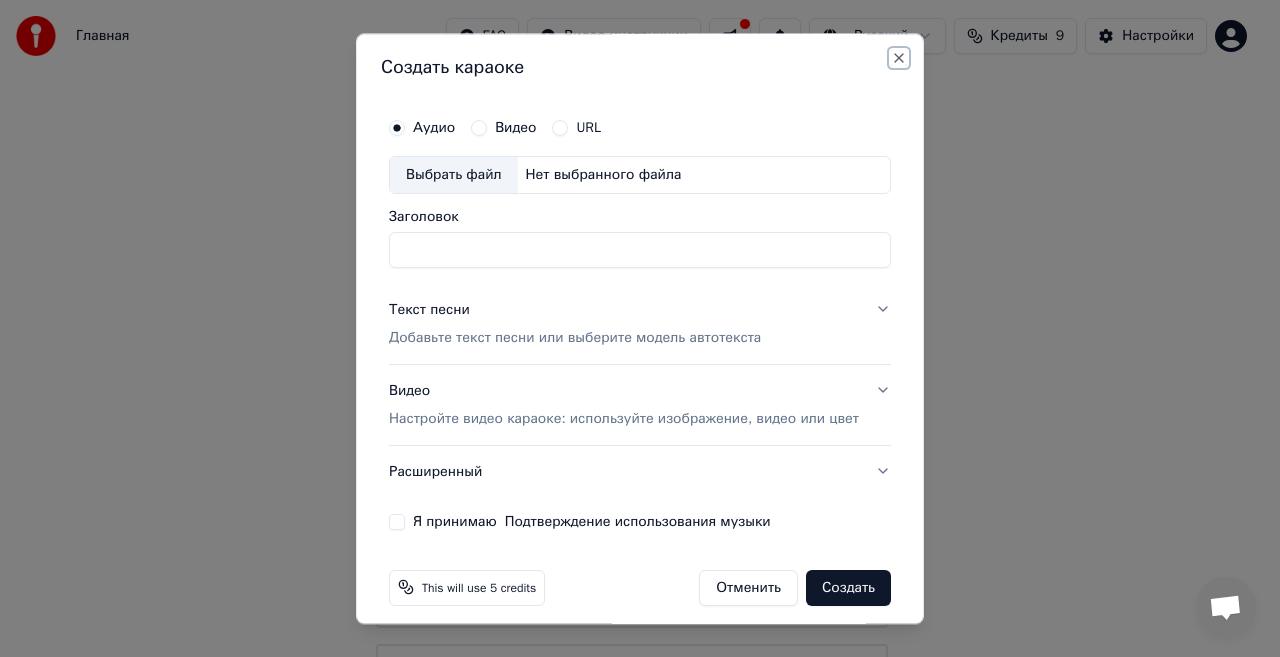 click on "Close" at bounding box center (899, 58) 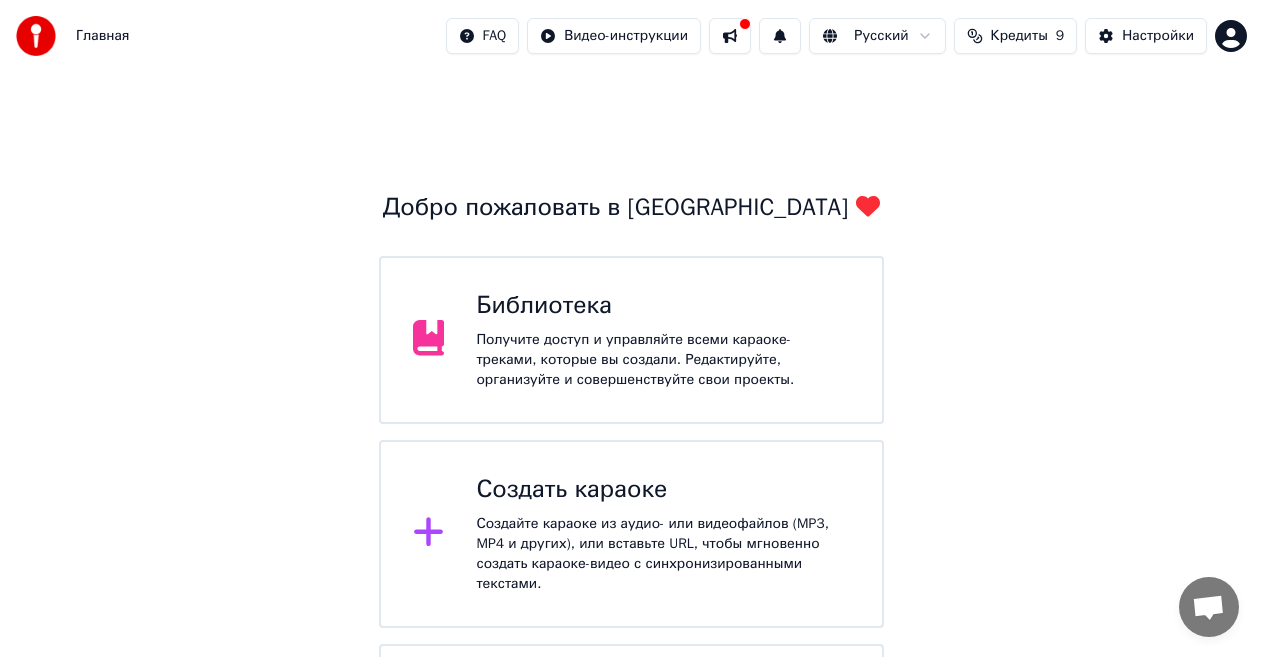 click on "Получите доступ и управляйте всеми караоке-треками, которые вы создали. Редактируйте, организуйте и совершенствуйте свои проекты." at bounding box center (663, 360) 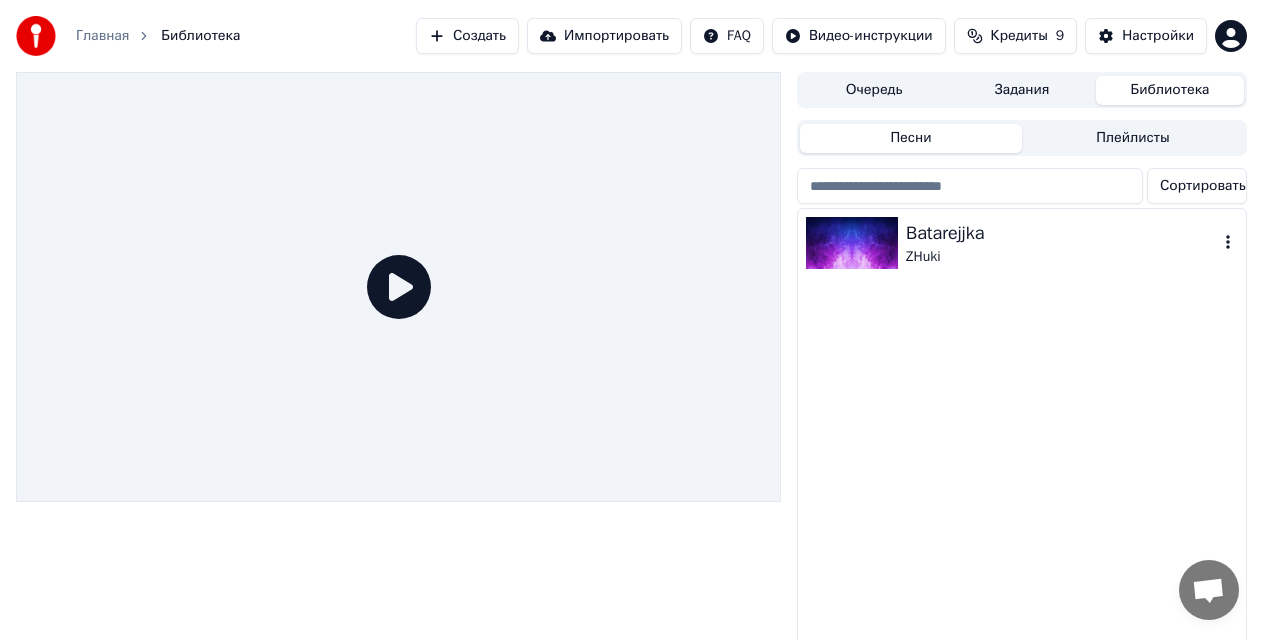 click at bounding box center [852, 243] 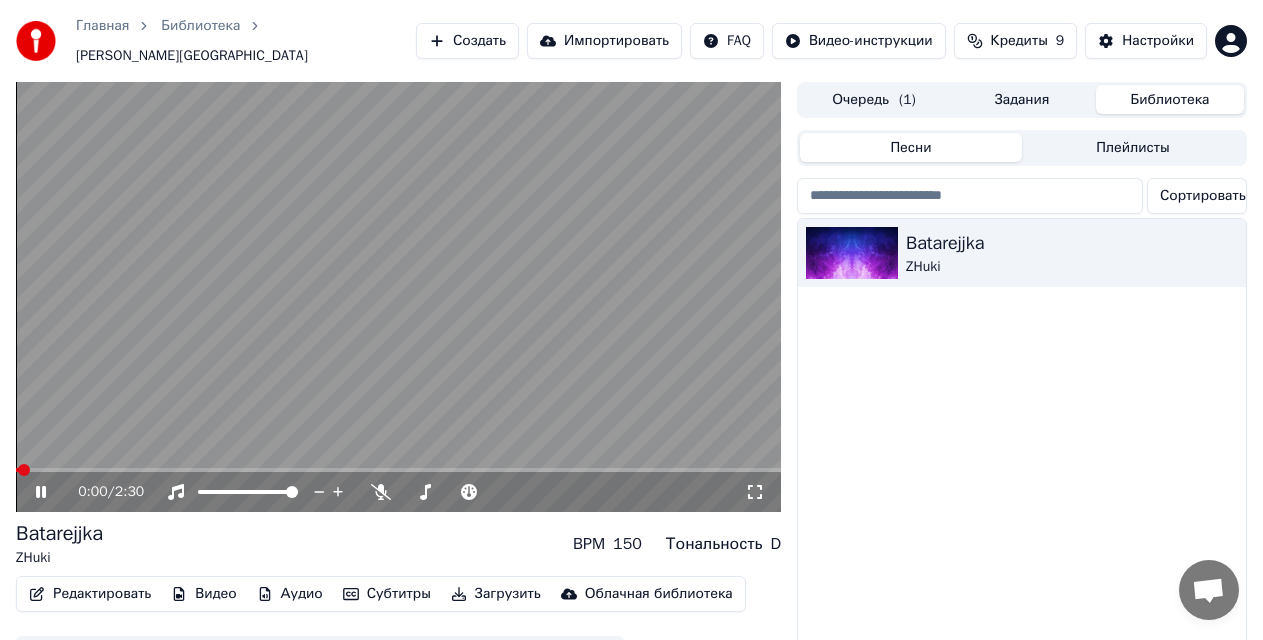 click 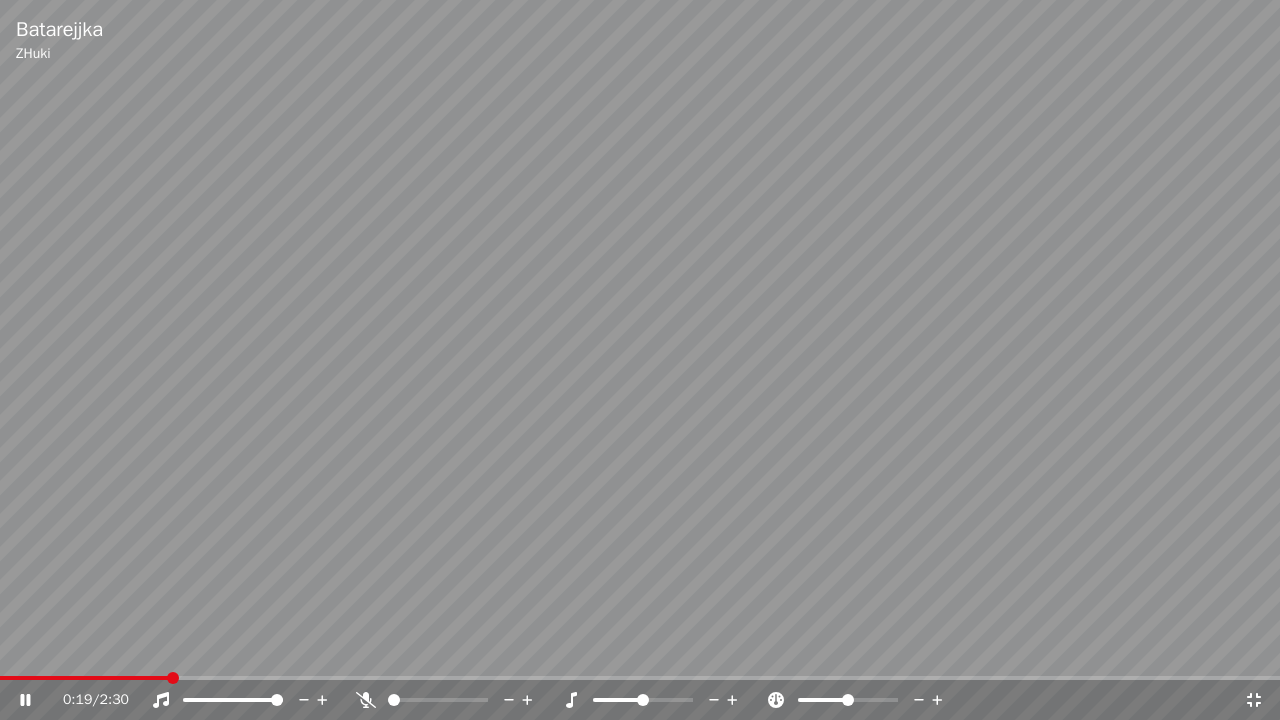 click on "0:19  /  2:30" at bounding box center [640, 700] 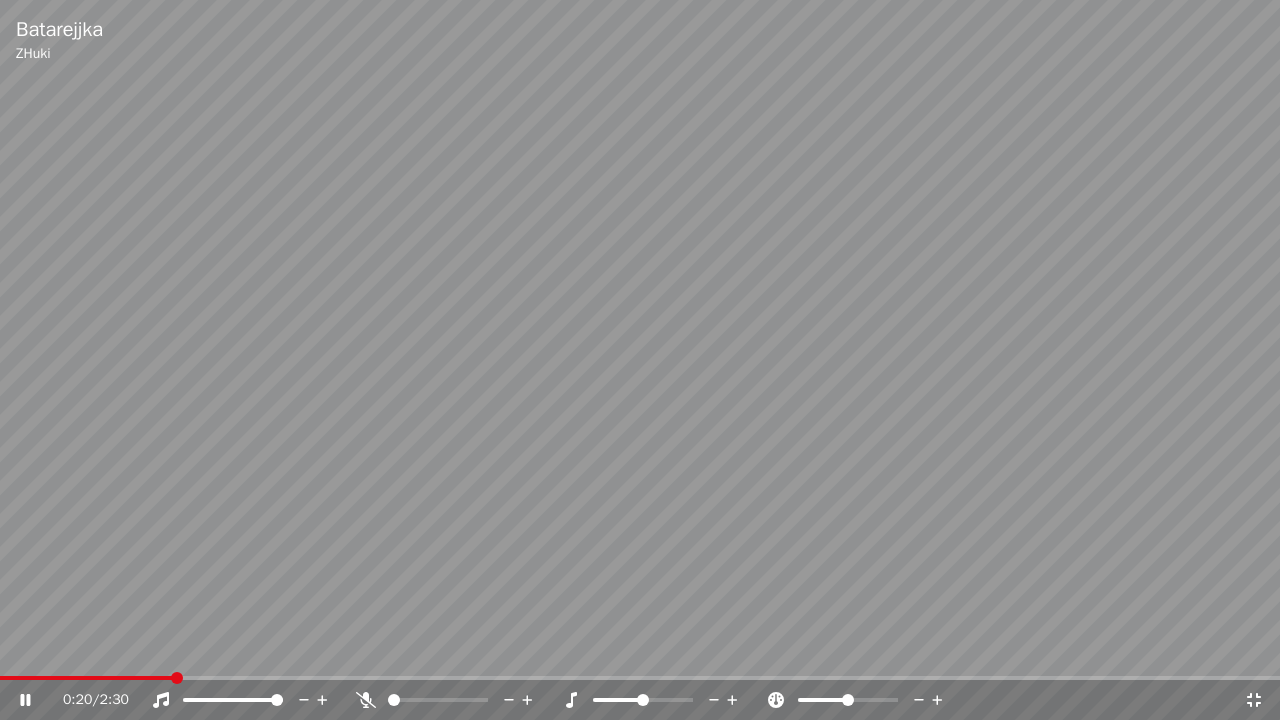 click at bounding box center (86, 678) 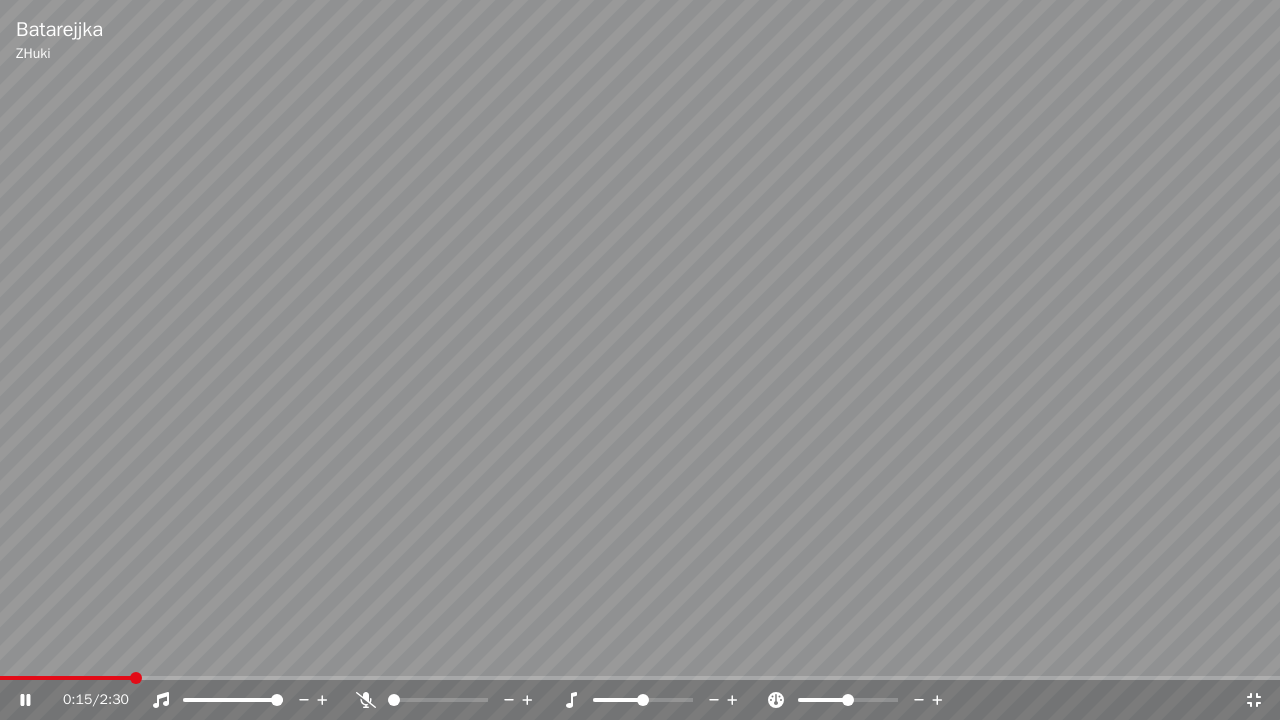 click at bounding box center (65, 678) 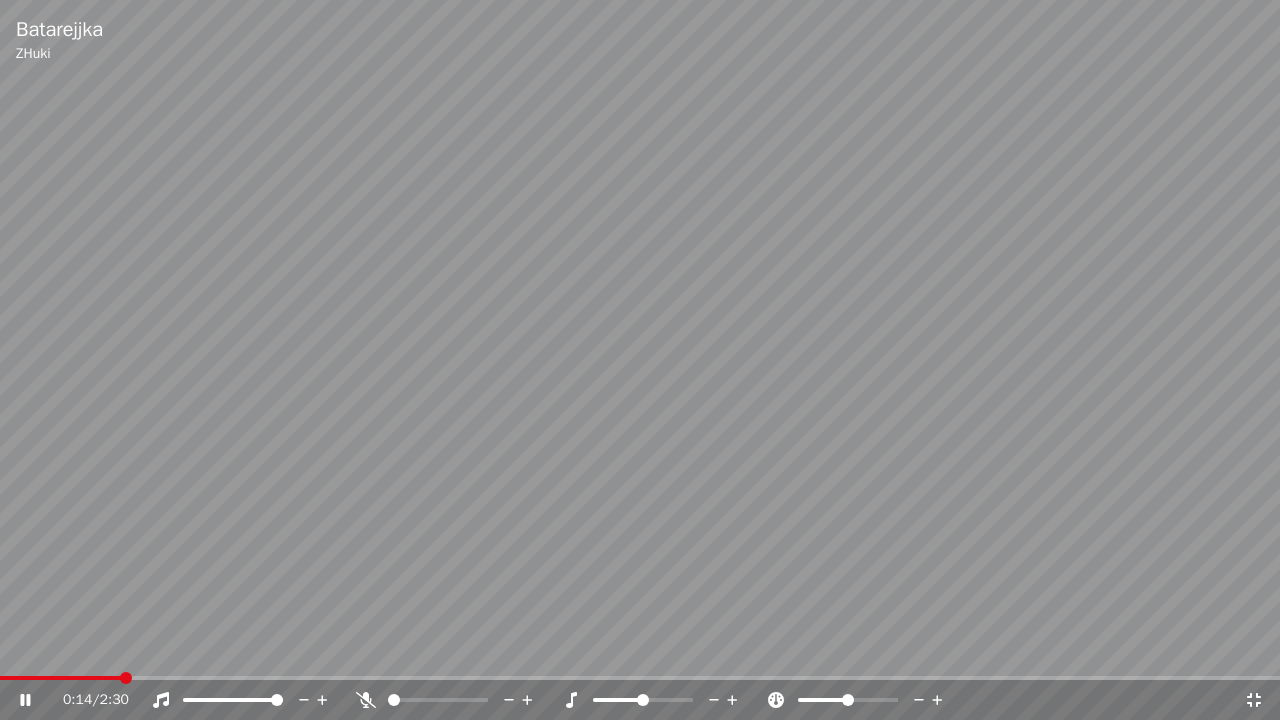 click at bounding box center (60, 678) 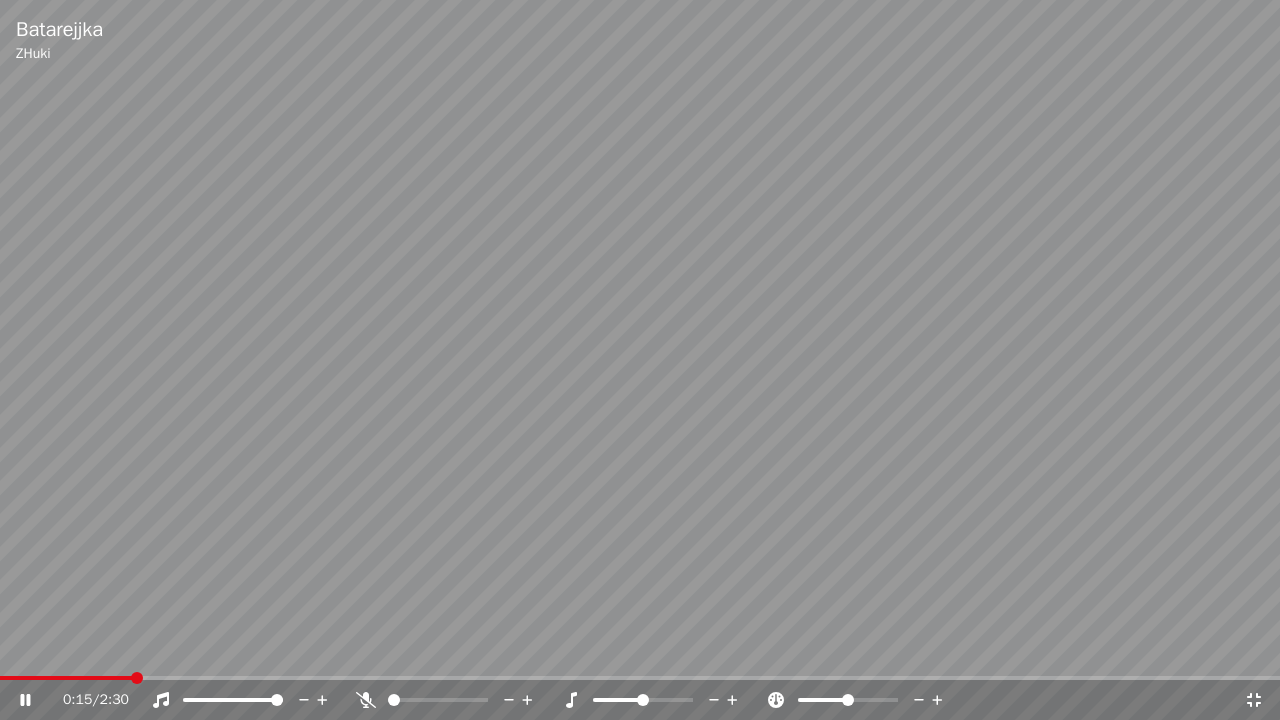 click at bounding box center [66, 678] 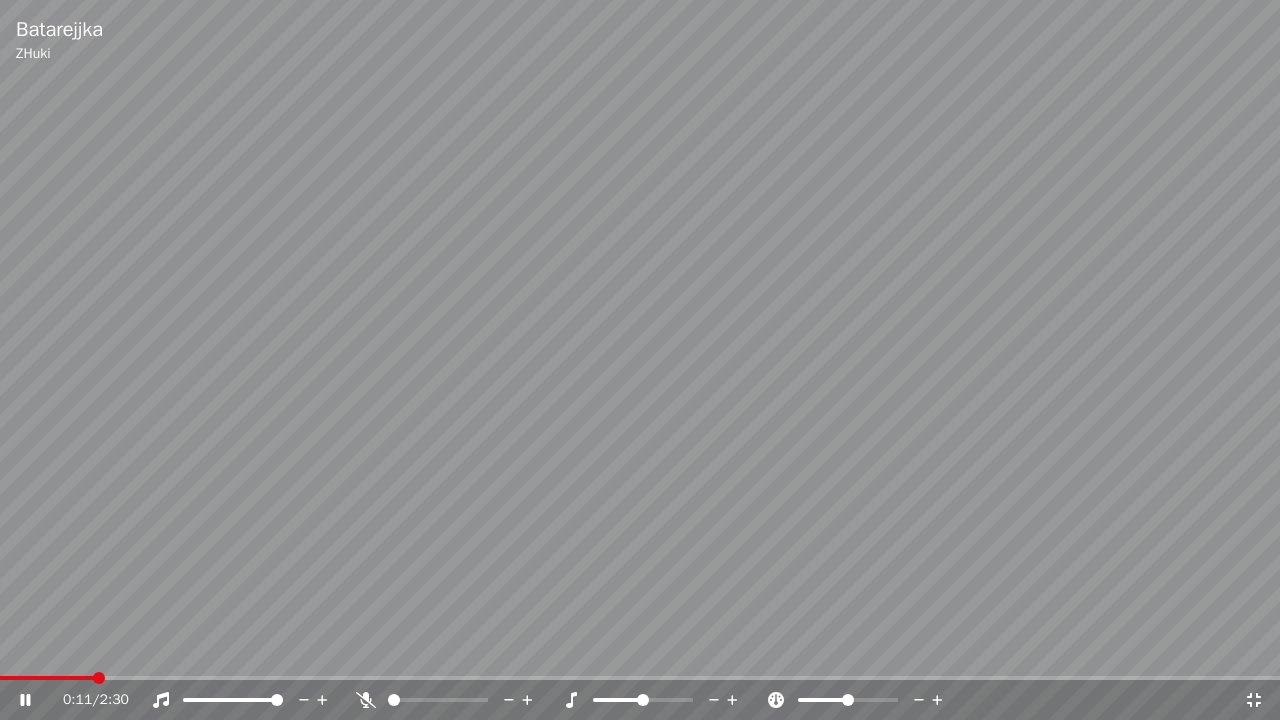 click at bounding box center (47, 678) 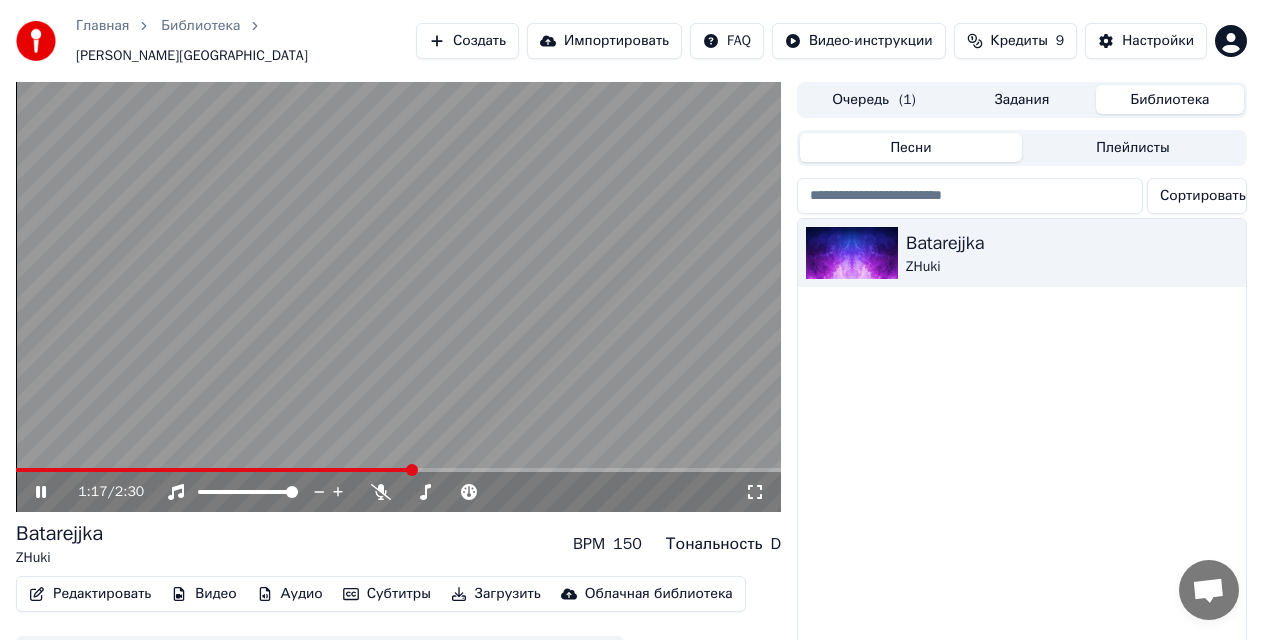 click at bounding box center [398, 297] 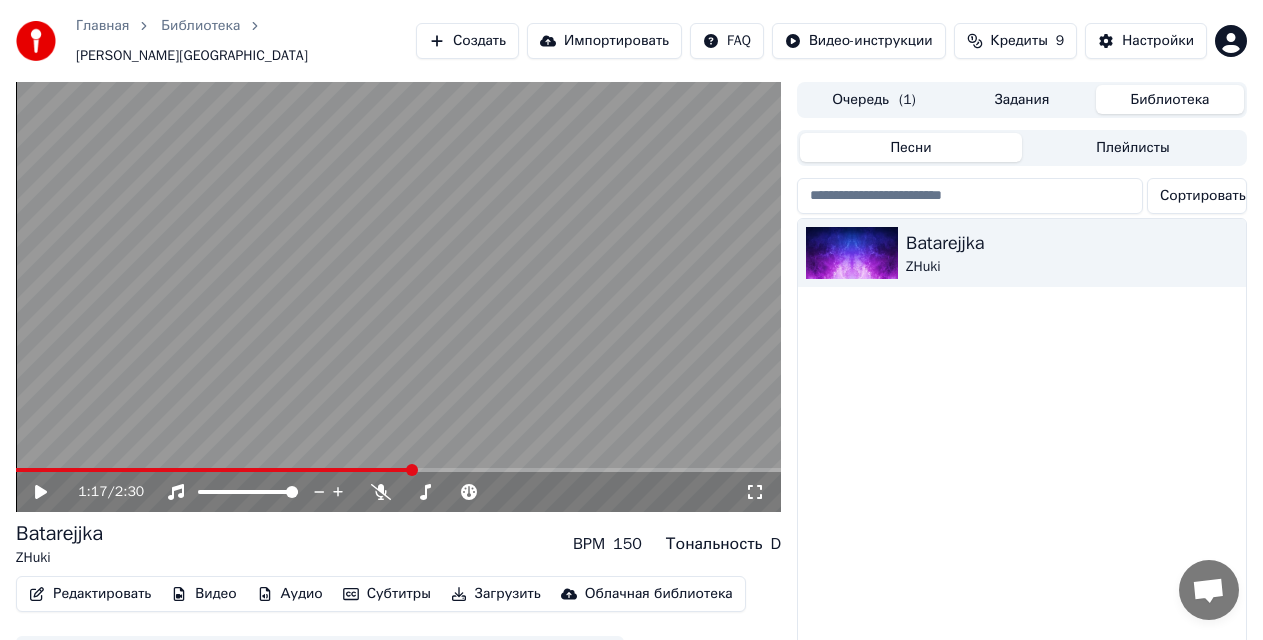click on "Редактировать" at bounding box center [90, 594] 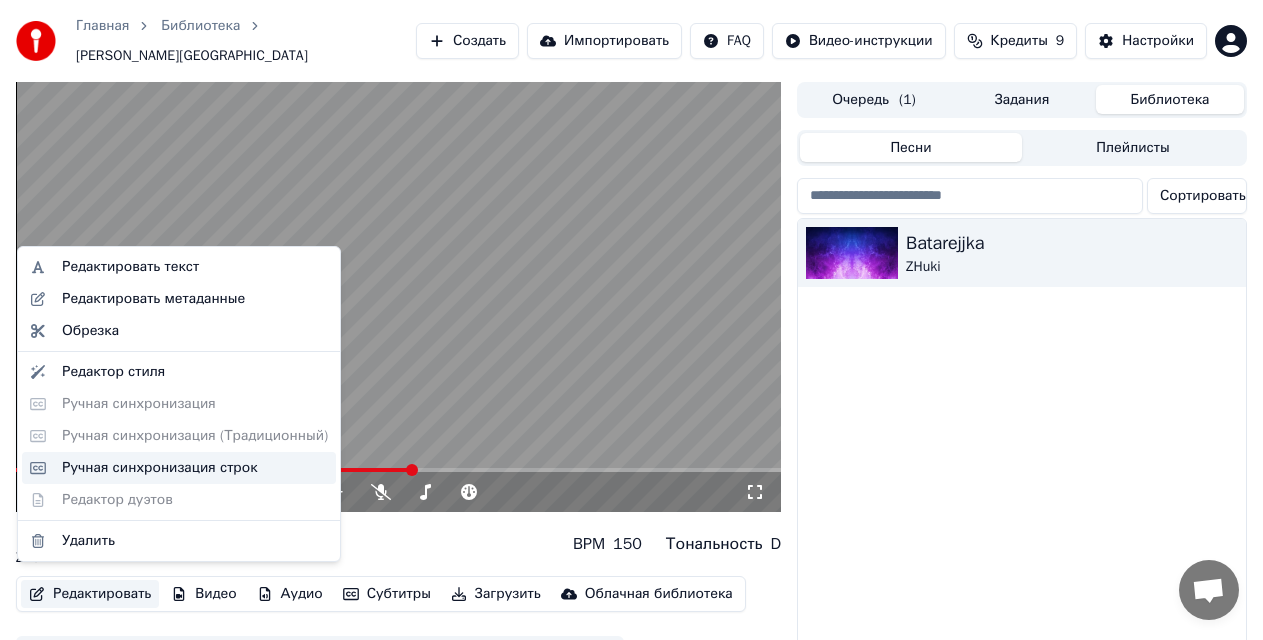 click on "Ручная синхронизация строк" at bounding box center (160, 468) 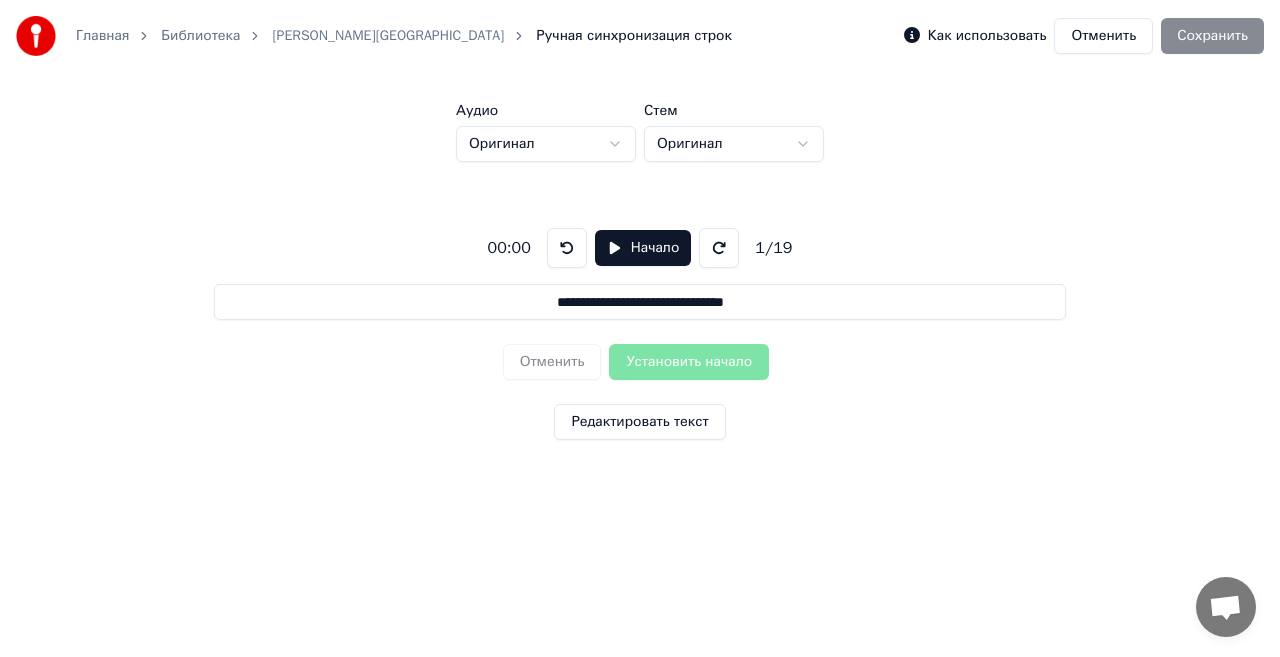 click on "Редактировать текст" at bounding box center [639, 422] 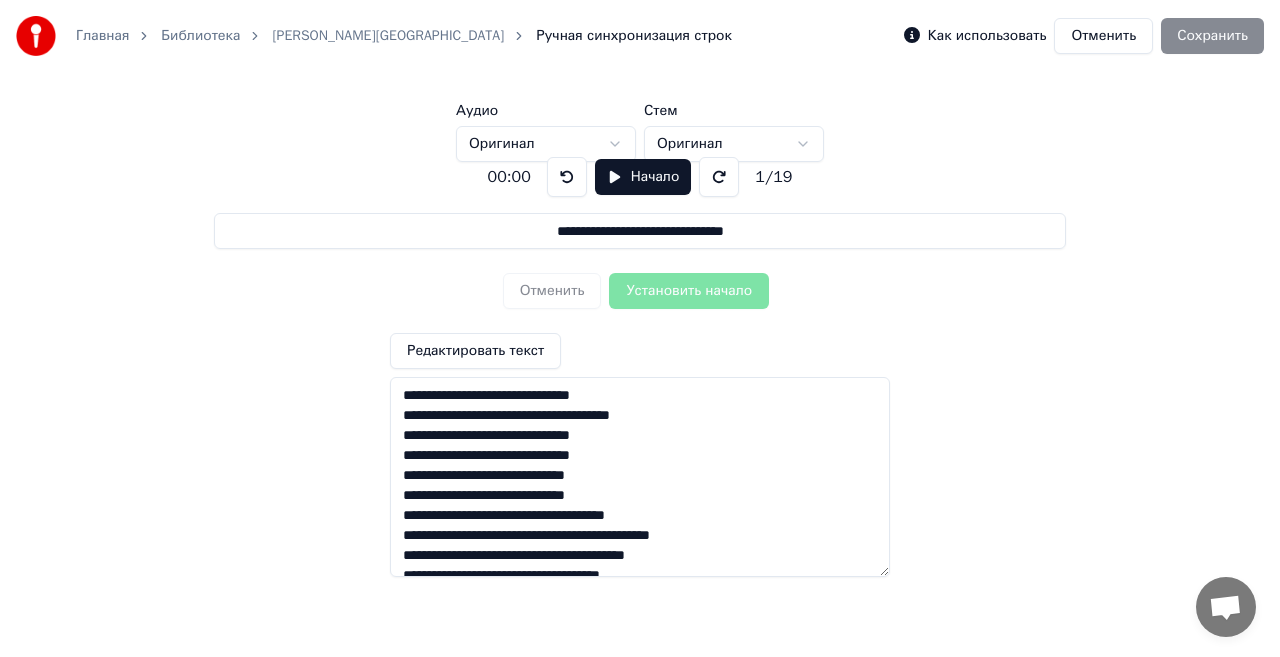click on "**********" at bounding box center (640, 477) 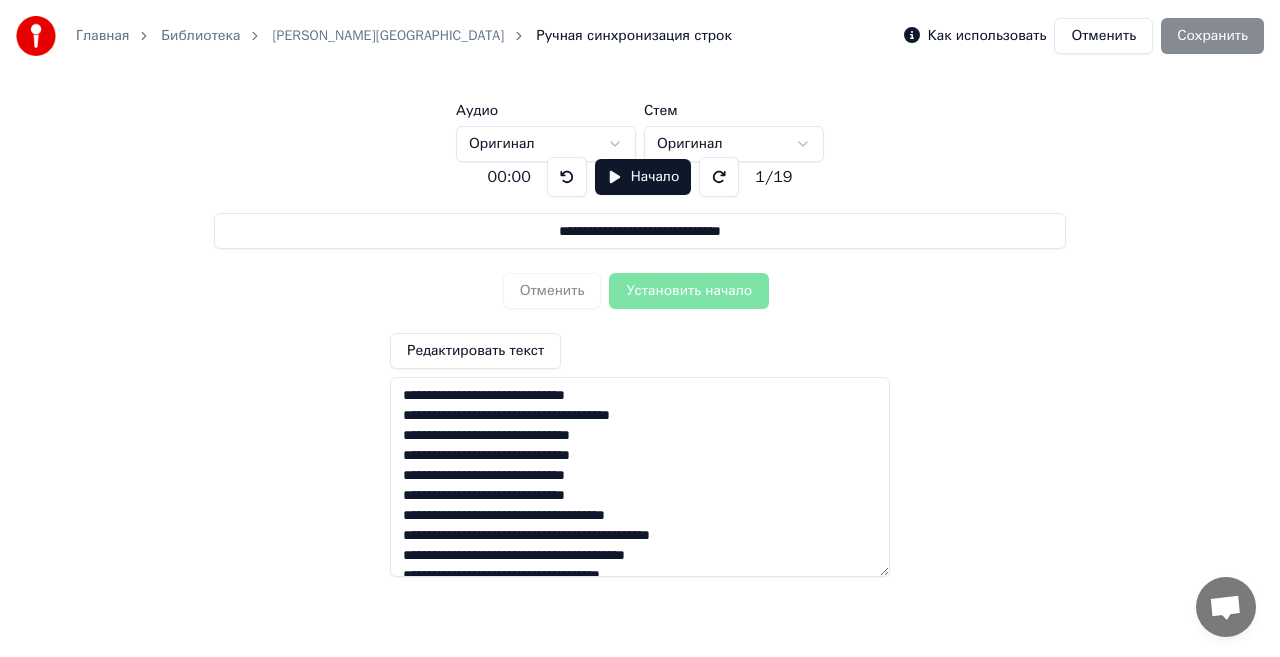 type on "**********" 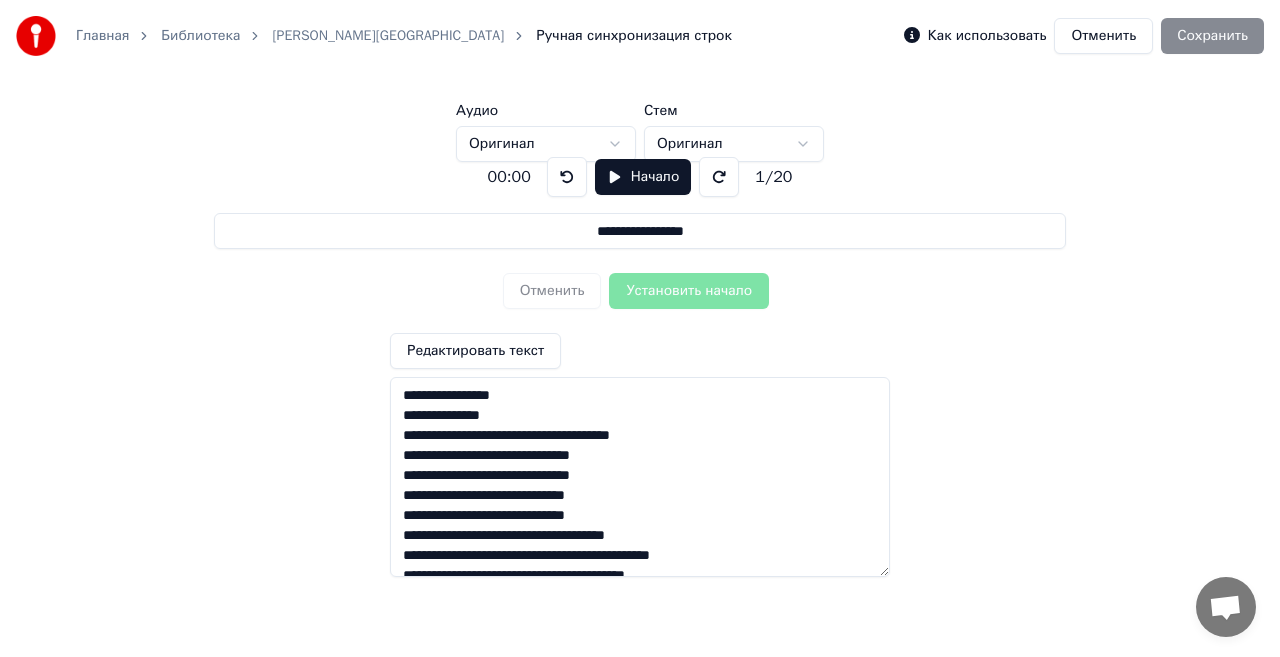type on "**********" 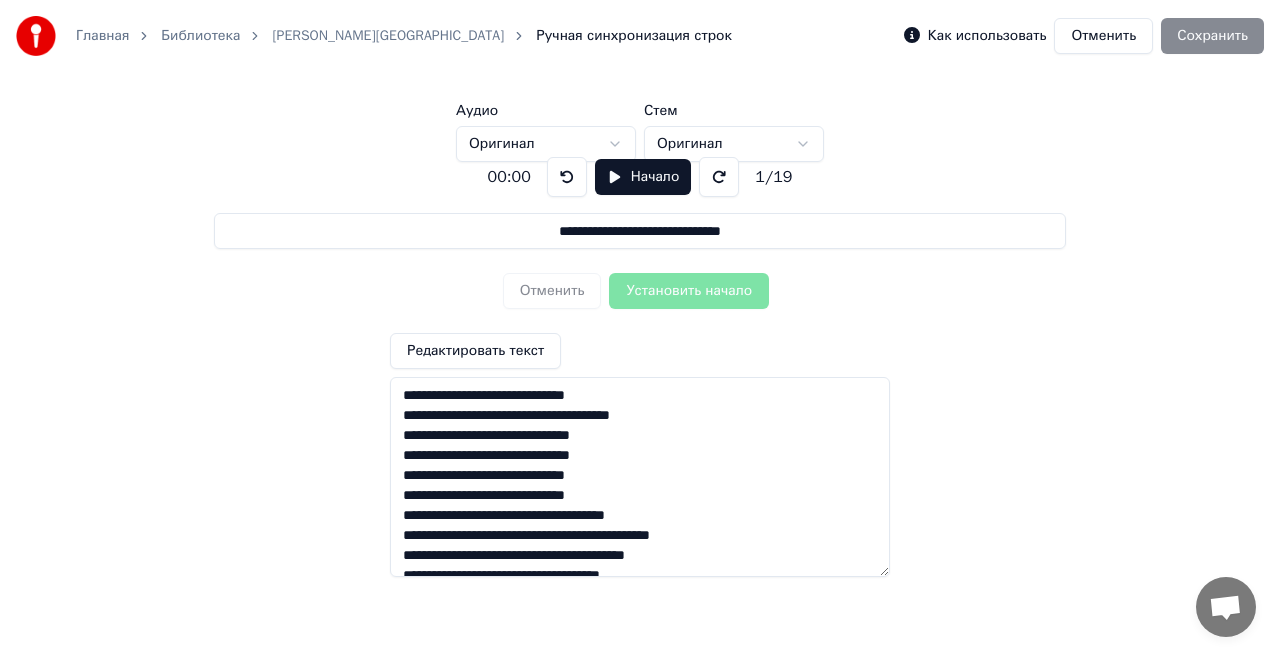 type on "**********" 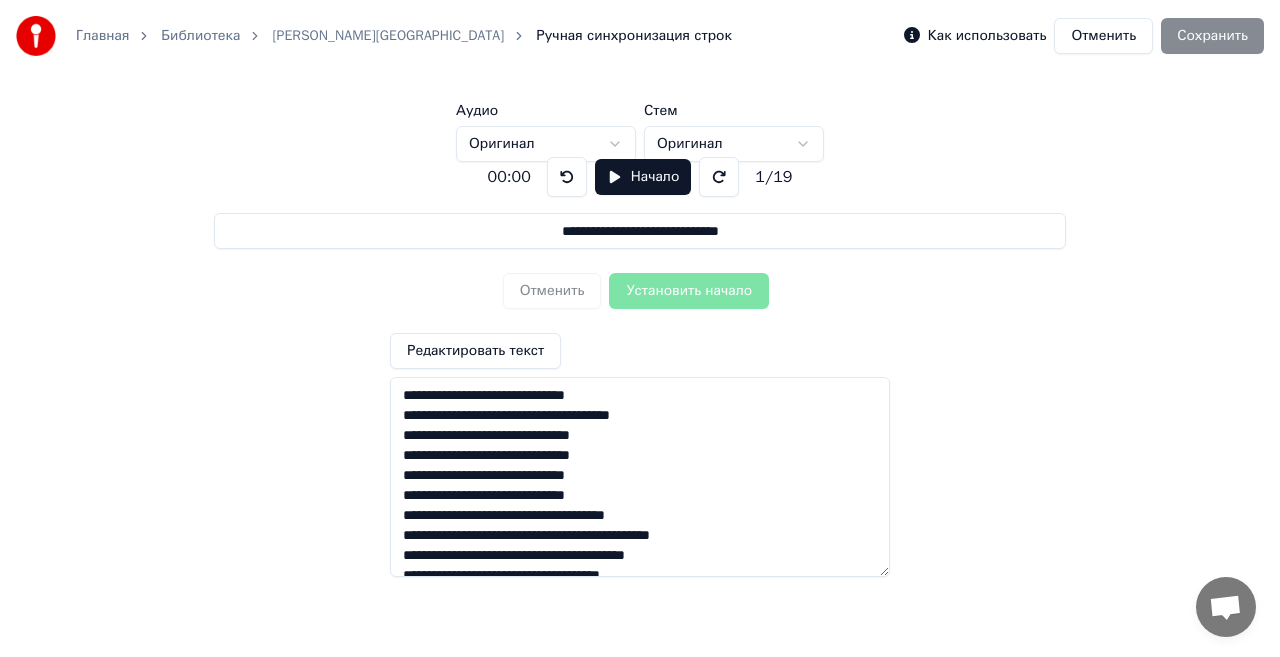 type on "**********" 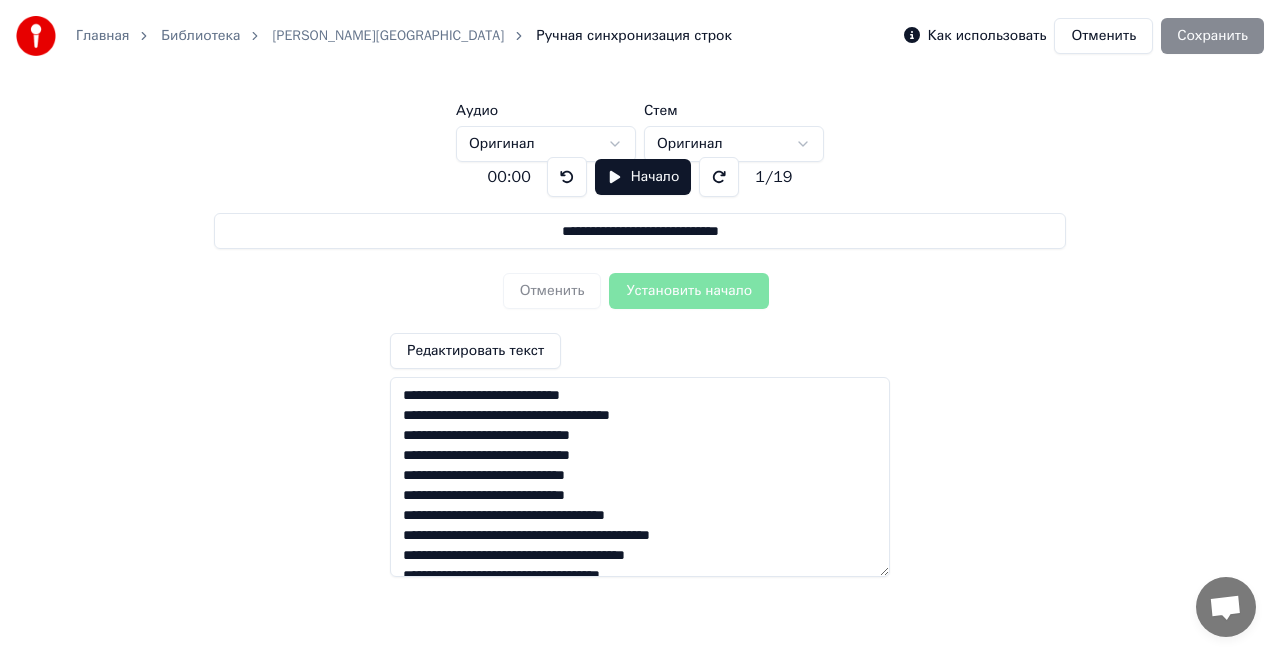type on "**********" 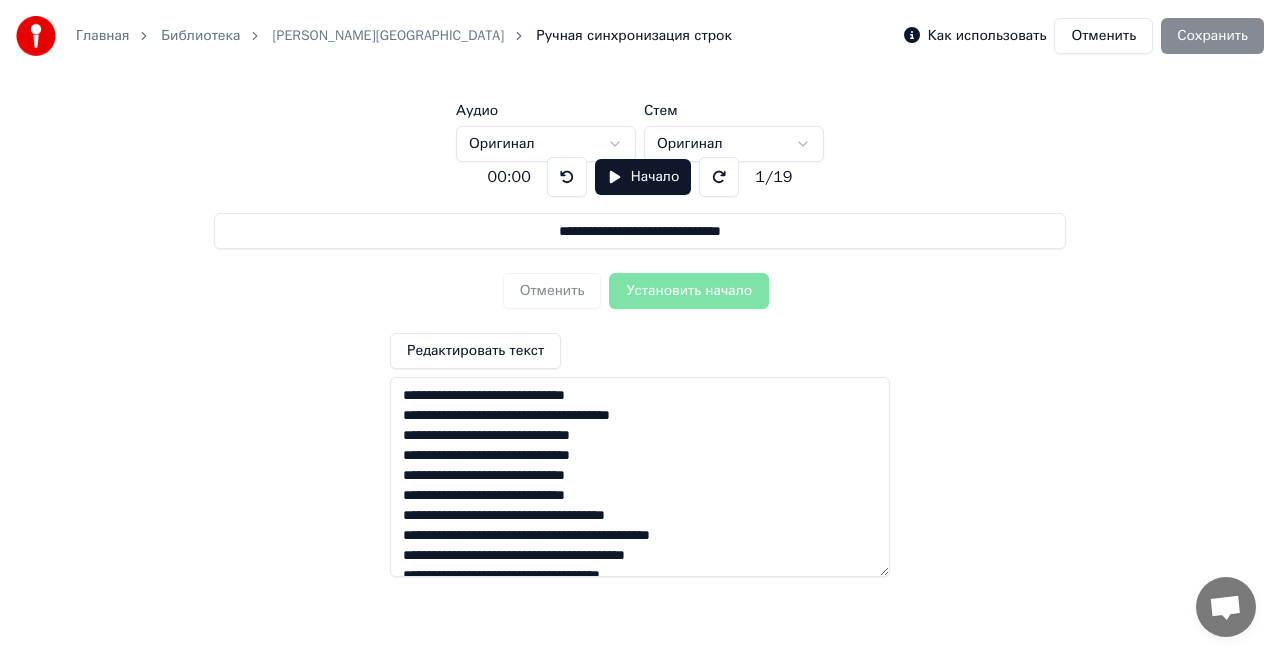 type on "**********" 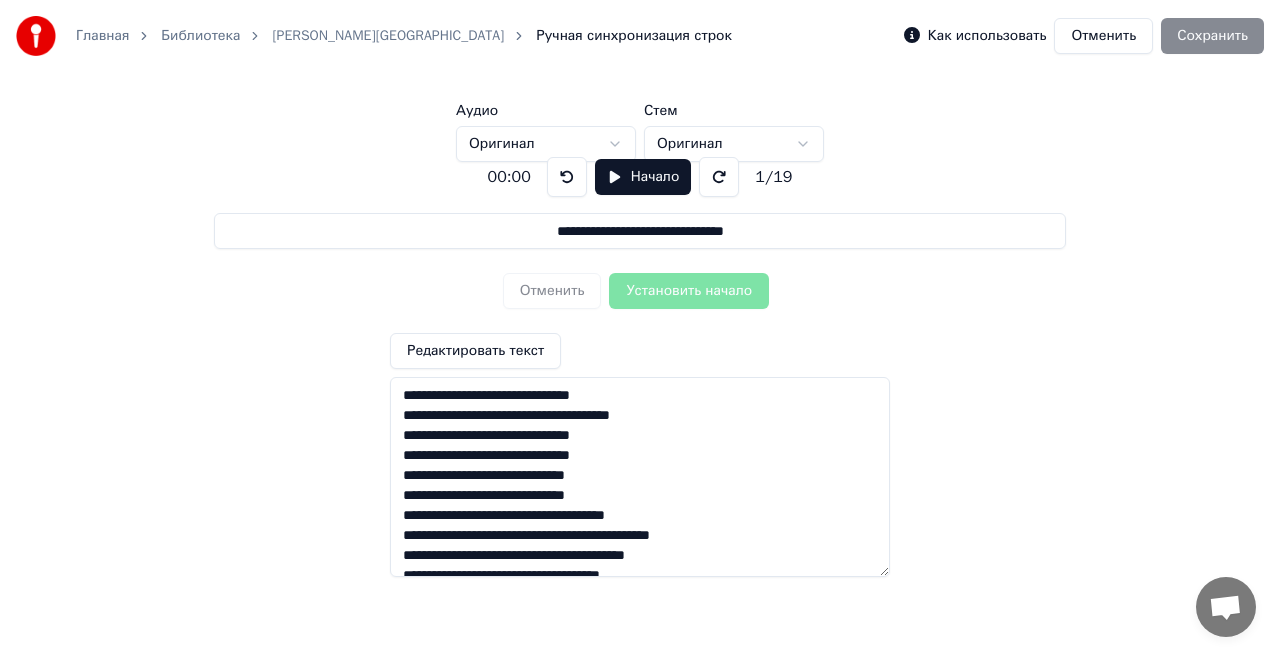 type on "**********" 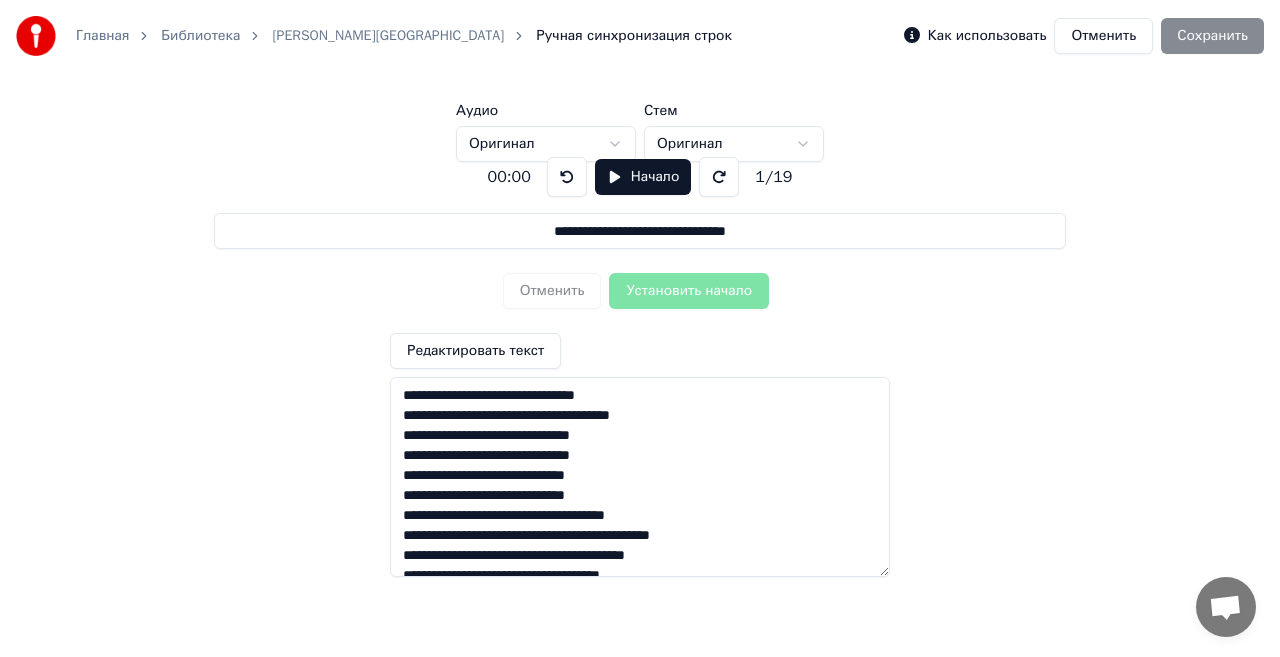 type on "**********" 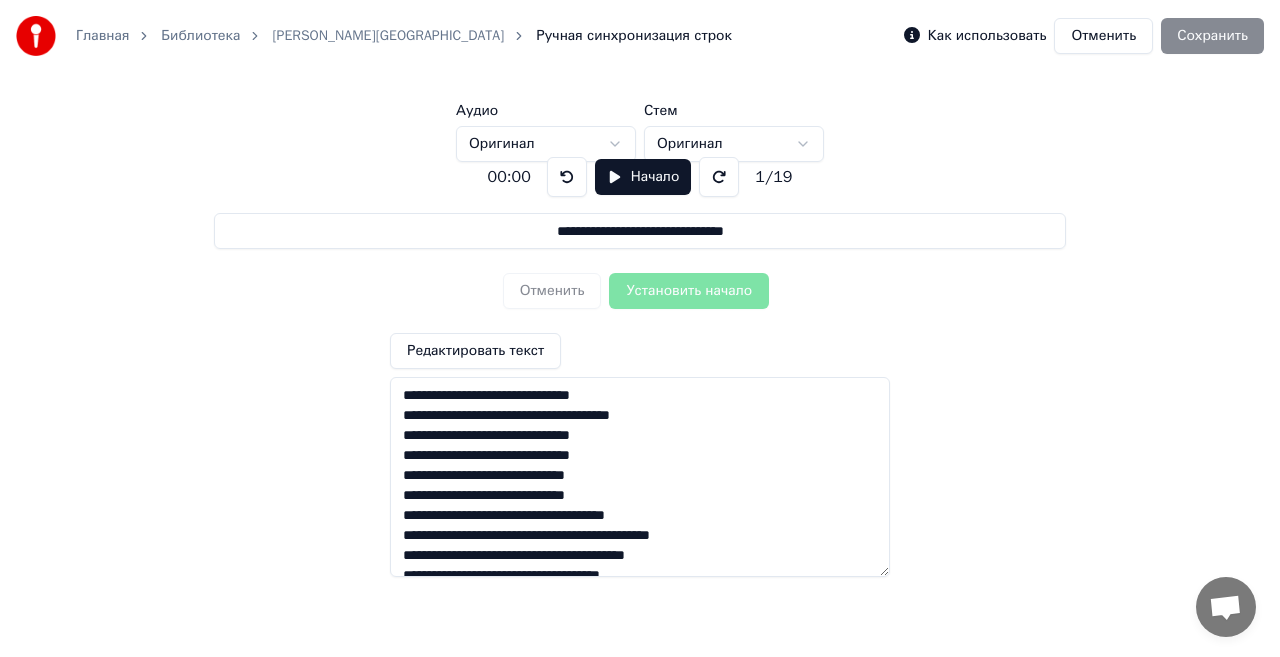 type on "**********" 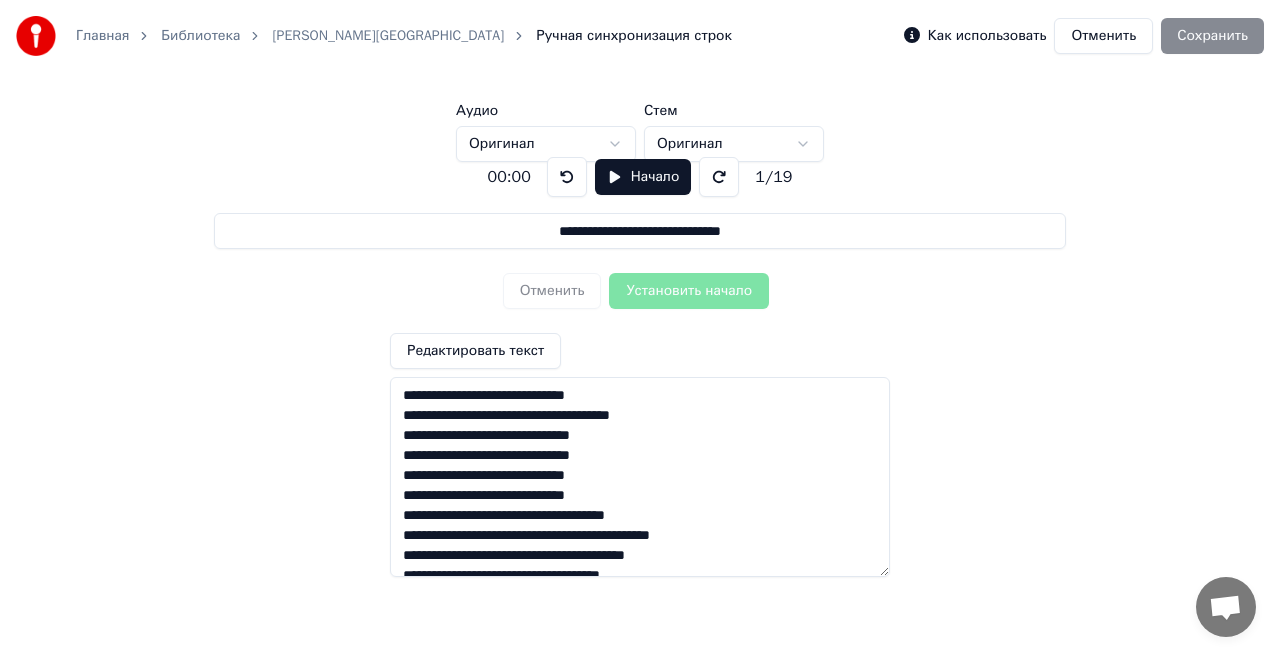 type on "**********" 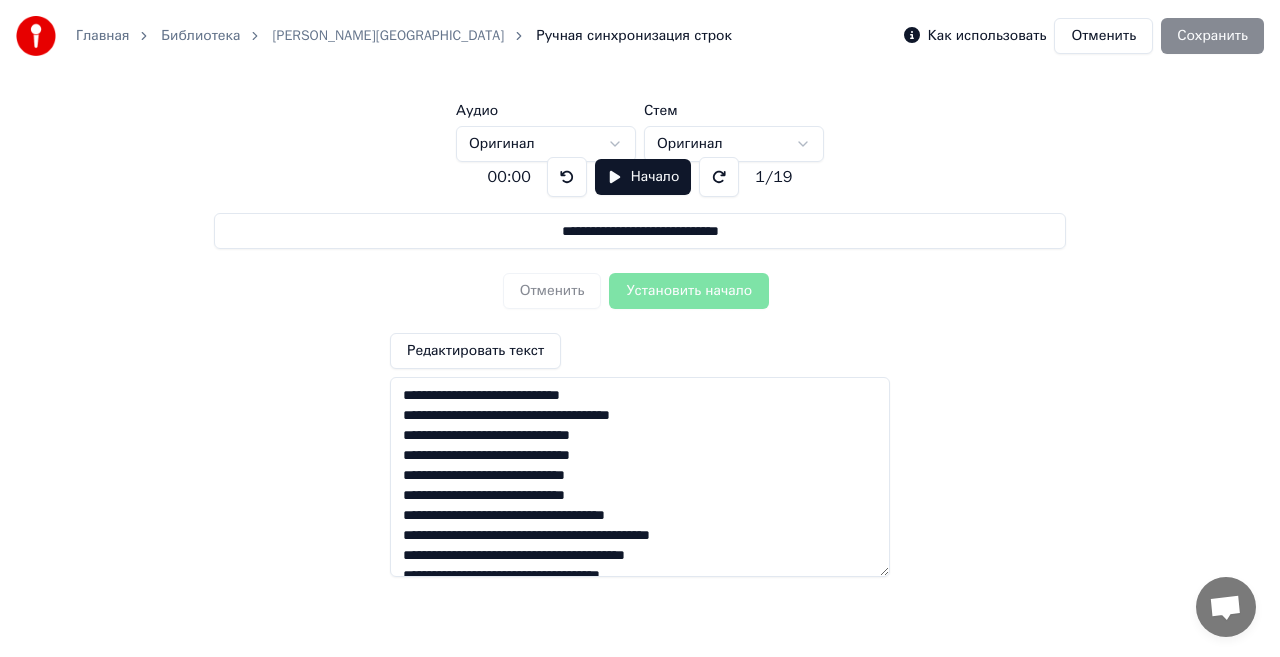 type on "**********" 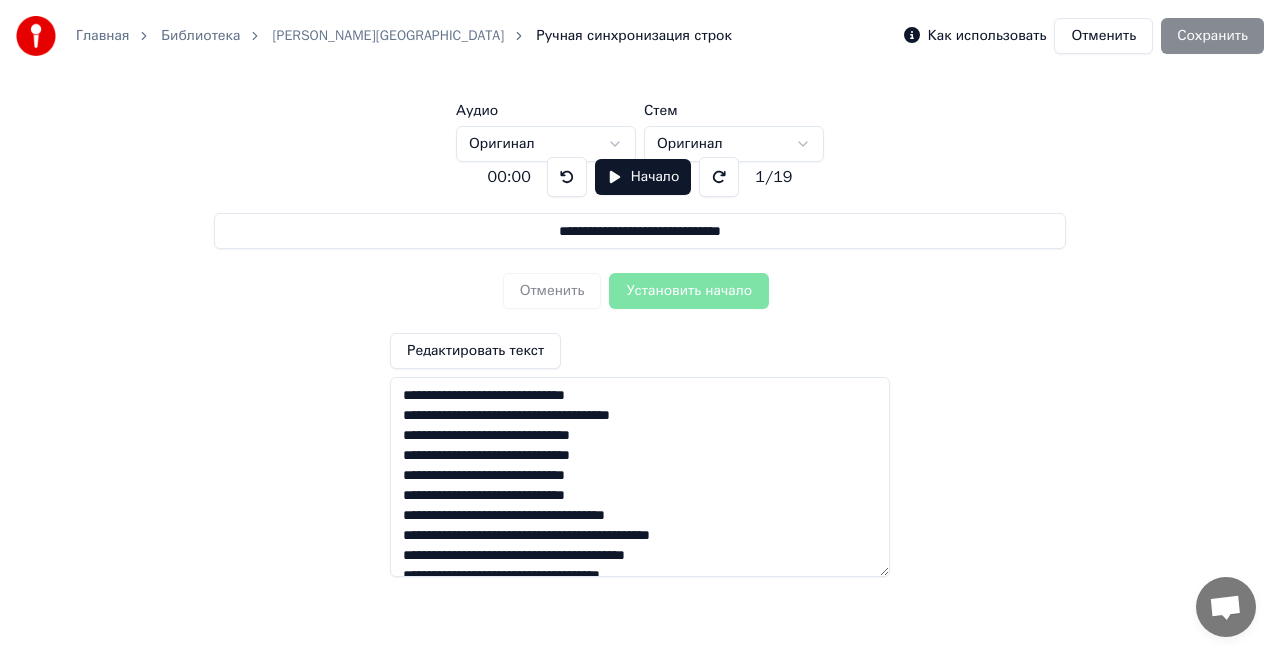 type on "**********" 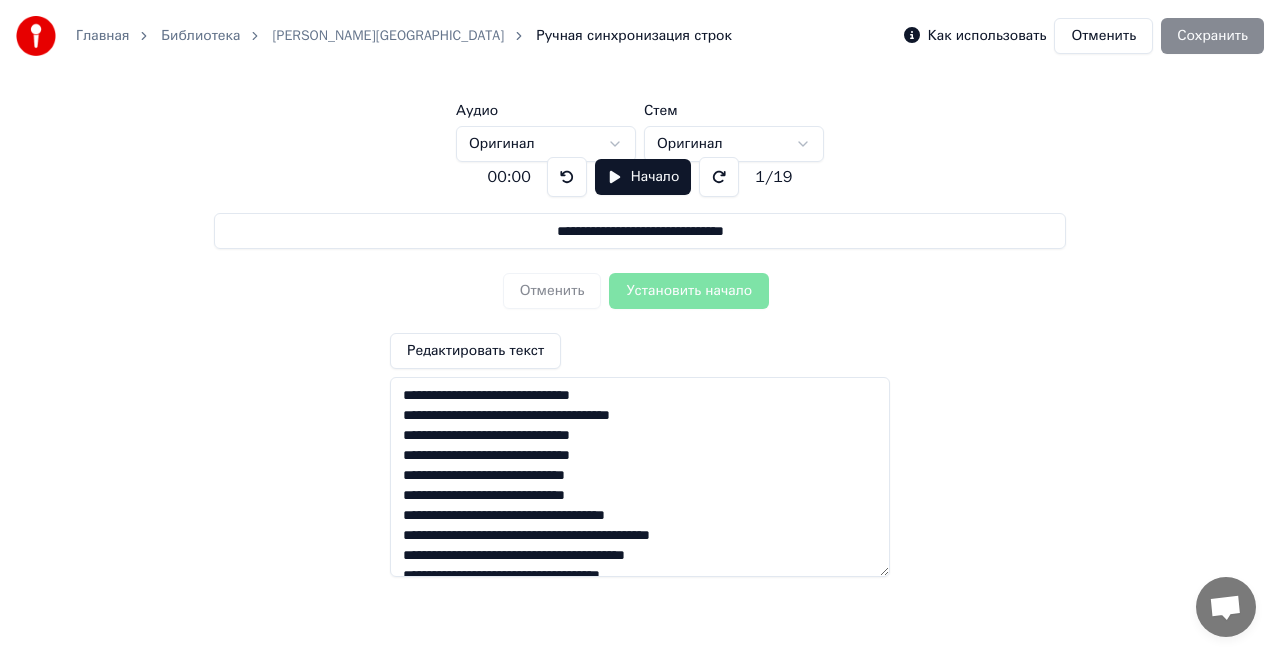 type on "**********" 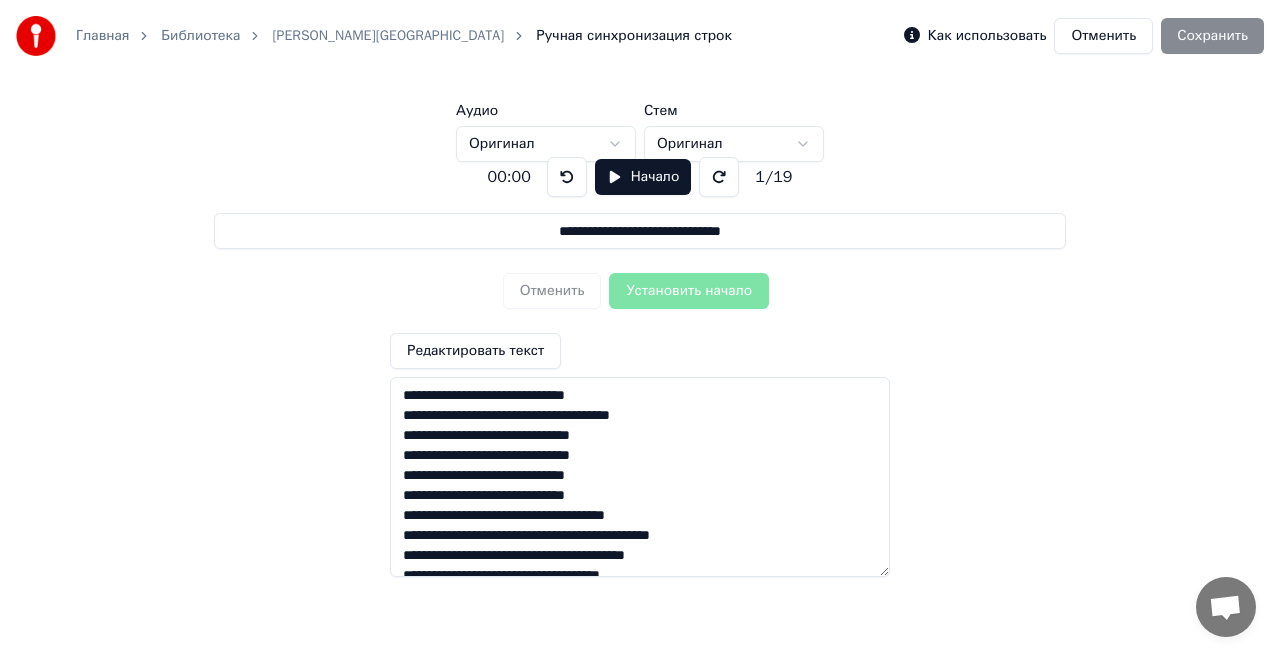 type on "**********" 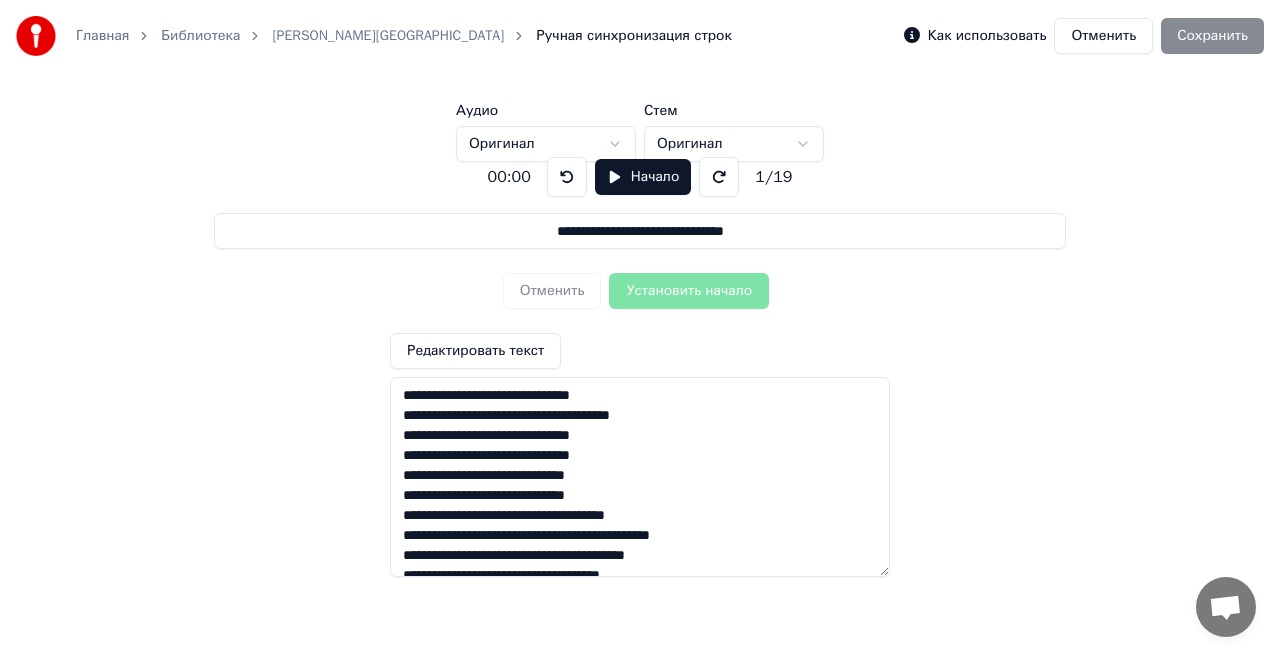 click on "**********" at bounding box center [640, 477] 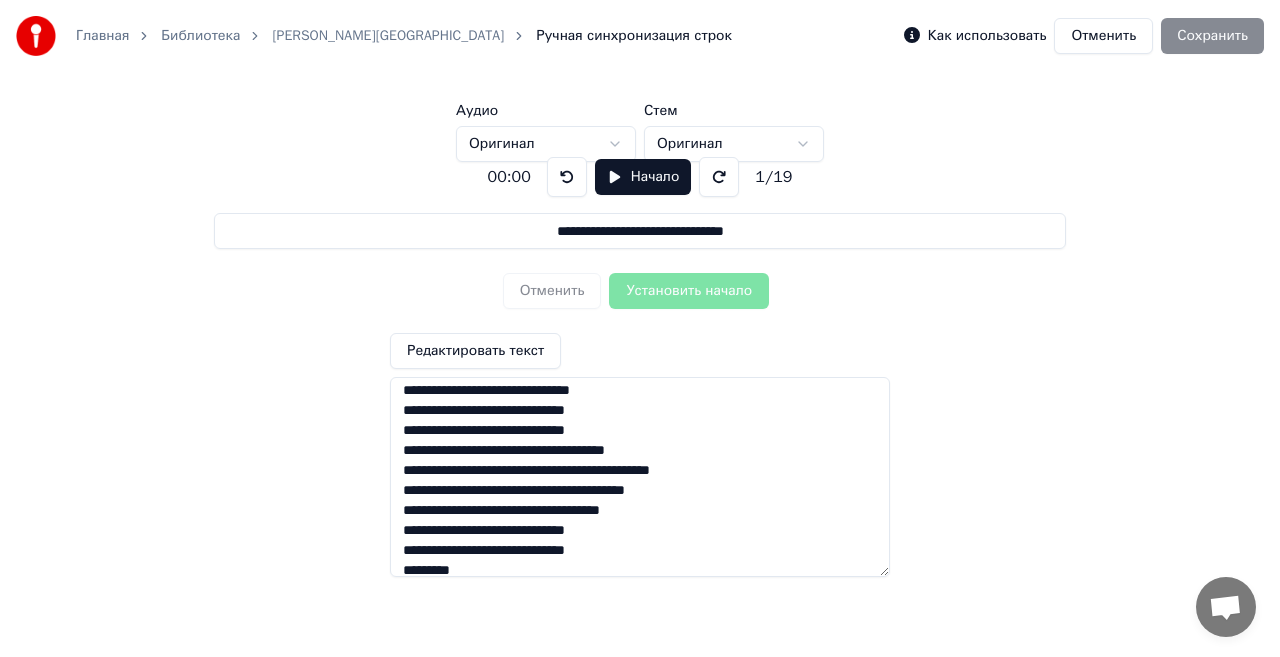 scroll, scrollTop: 100, scrollLeft: 0, axis: vertical 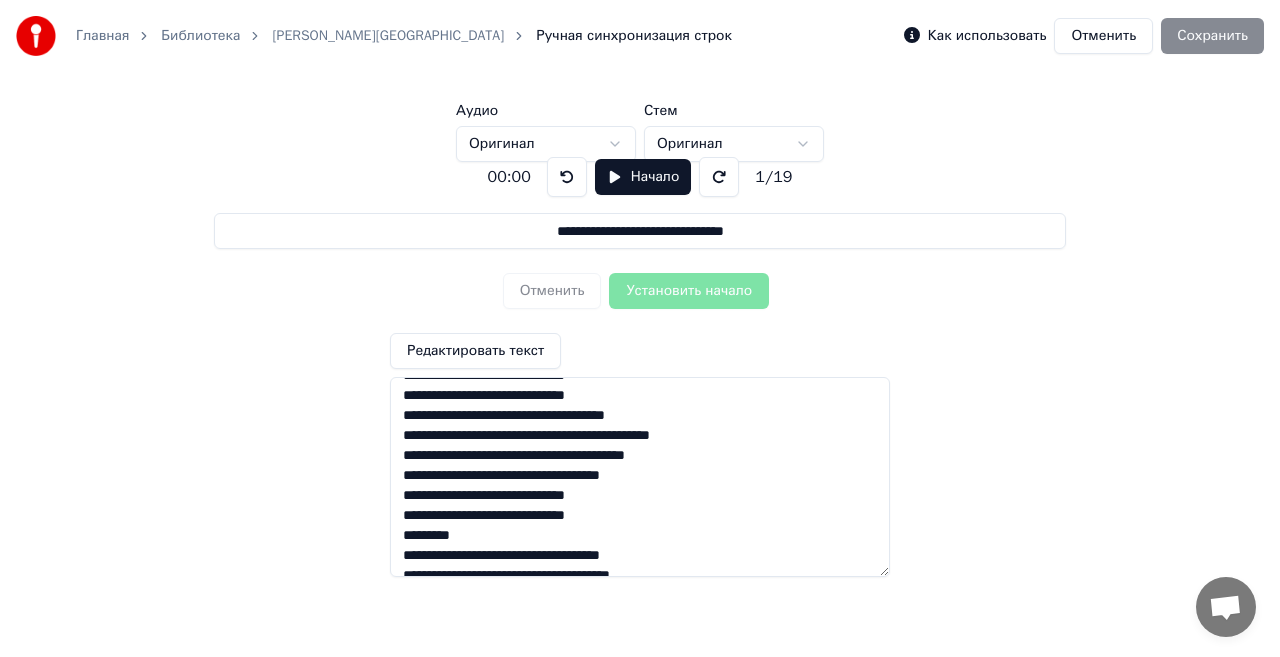 click on "**********" at bounding box center (640, 477) 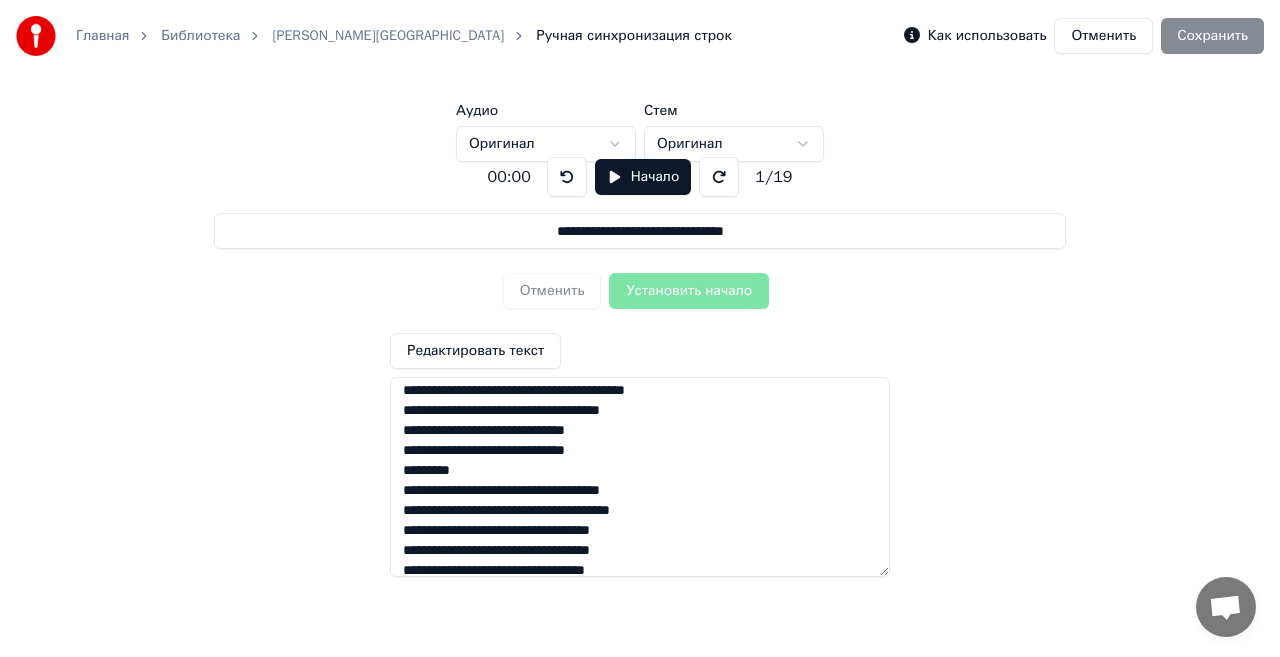 scroll, scrollTop: 198, scrollLeft: 0, axis: vertical 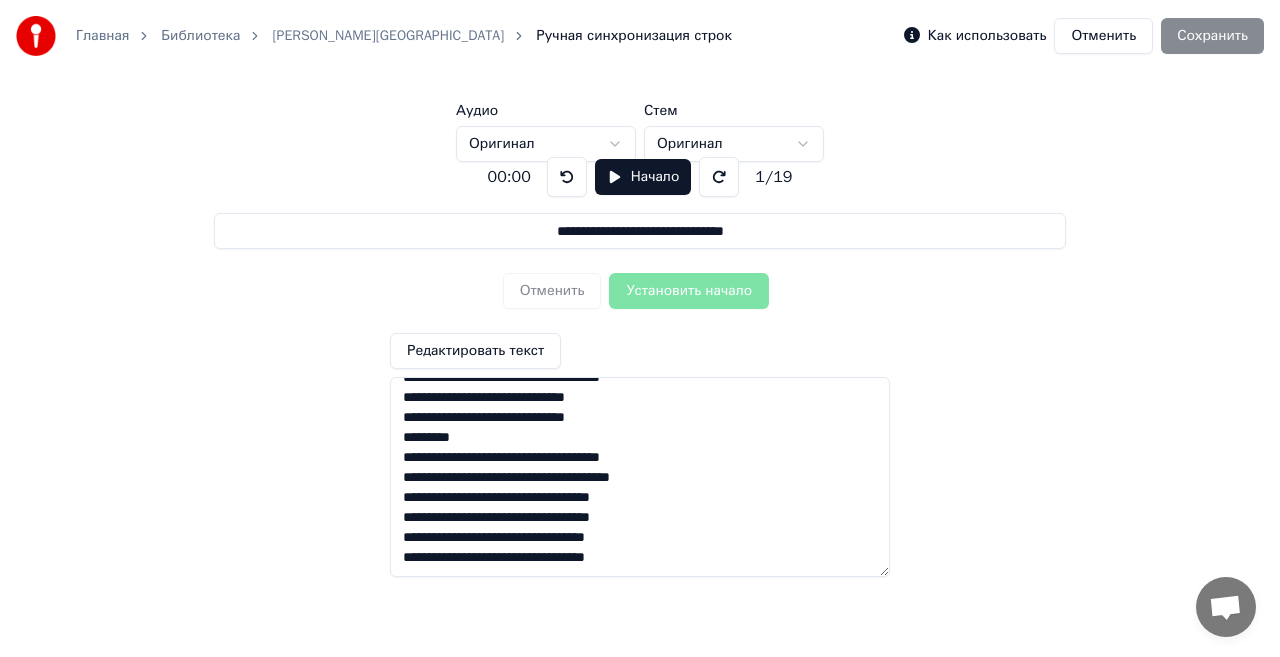click on "**********" at bounding box center (640, 477) 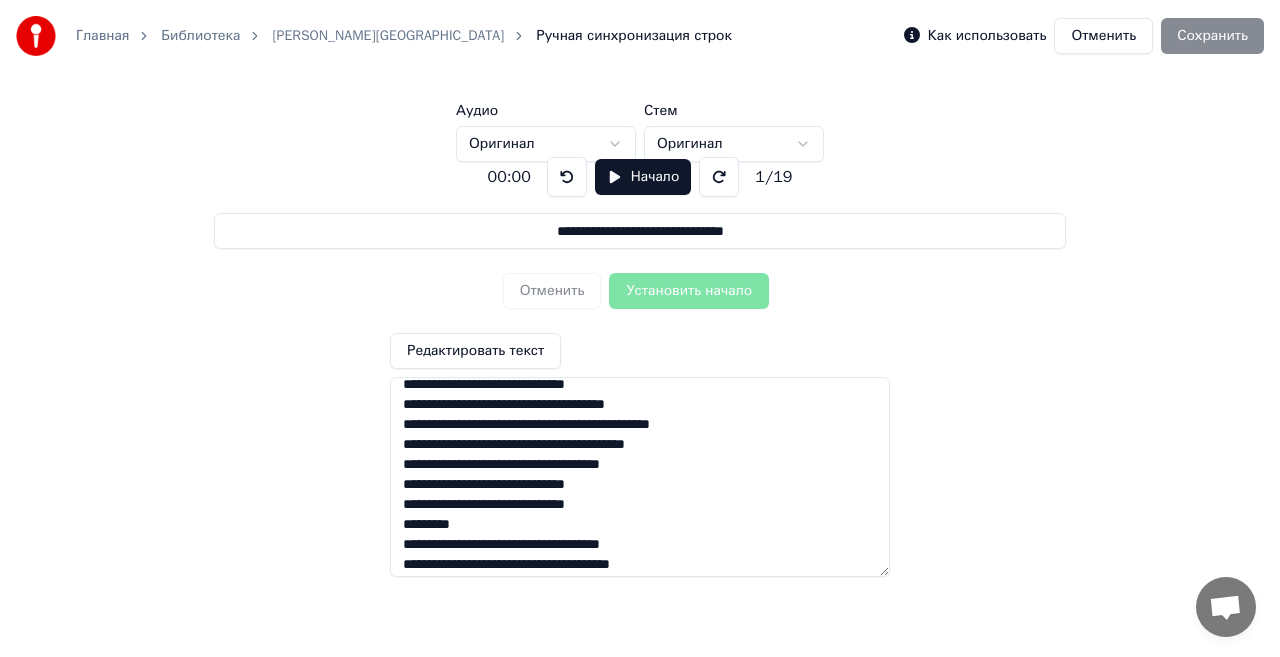 scroll, scrollTop: 0, scrollLeft: 0, axis: both 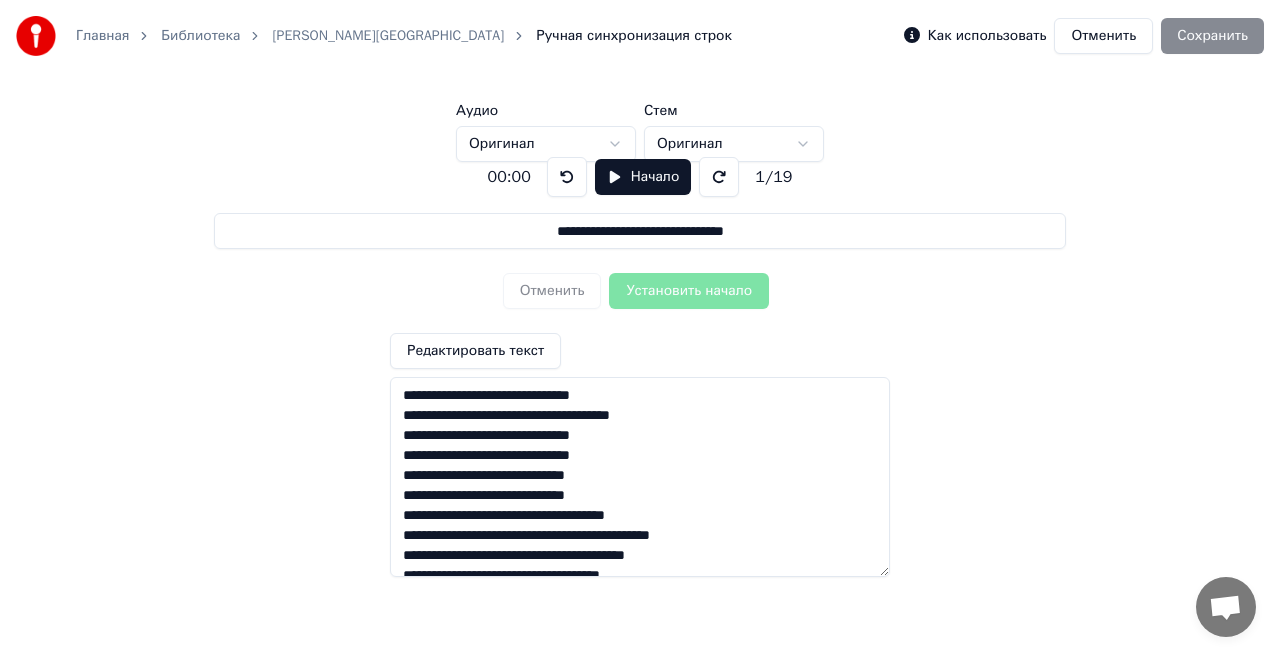click on "**********" at bounding box center (640, 477) 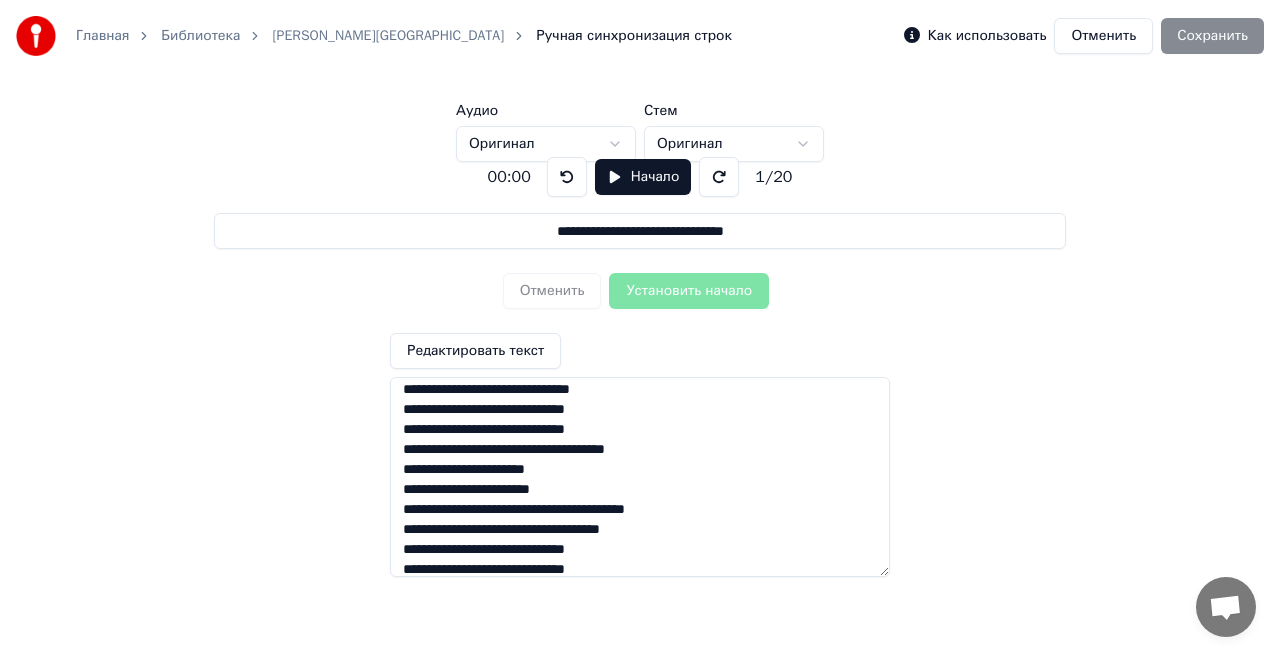 scroll, scrollTop: 100, scrollLeft: 0, axis: vertical 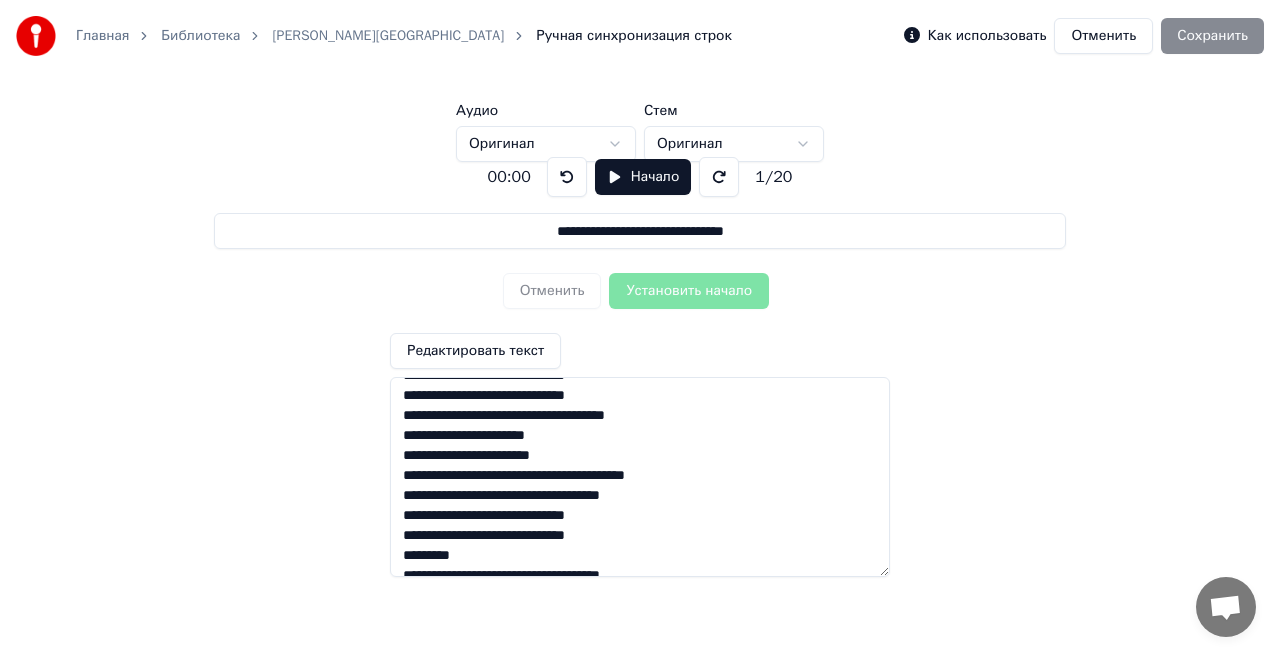 click on "**********" at bounding box center [640, 477] 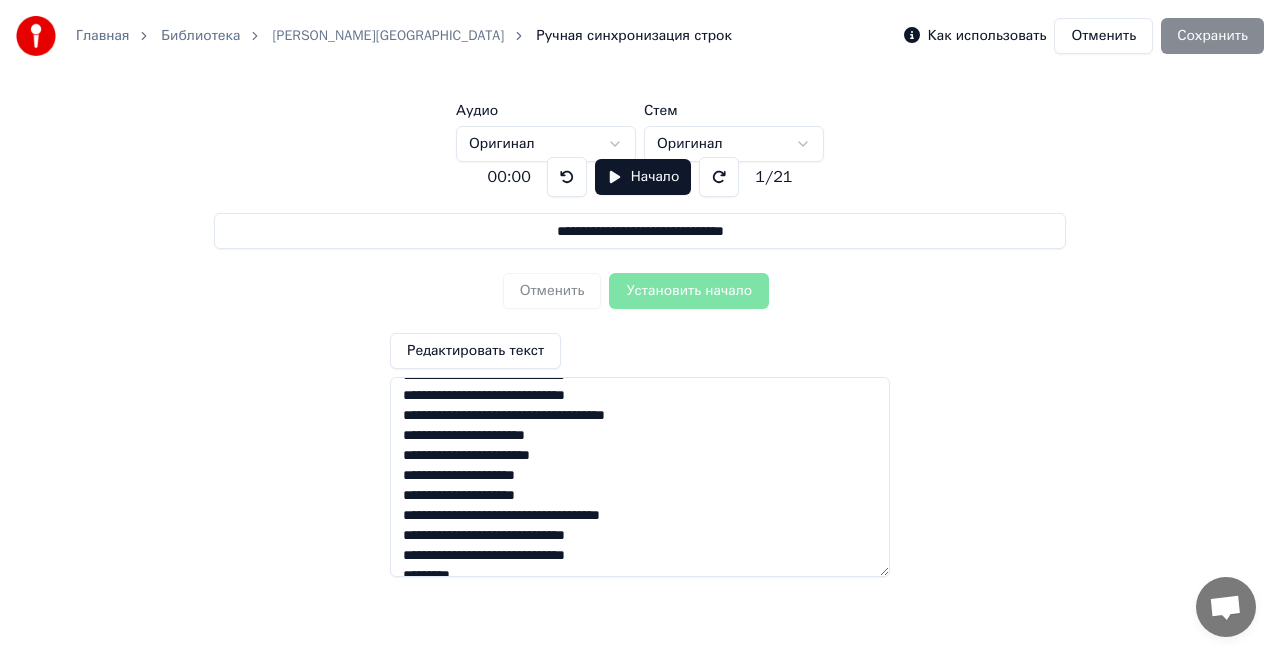 click on "**********" at bounding box center (640, 477) 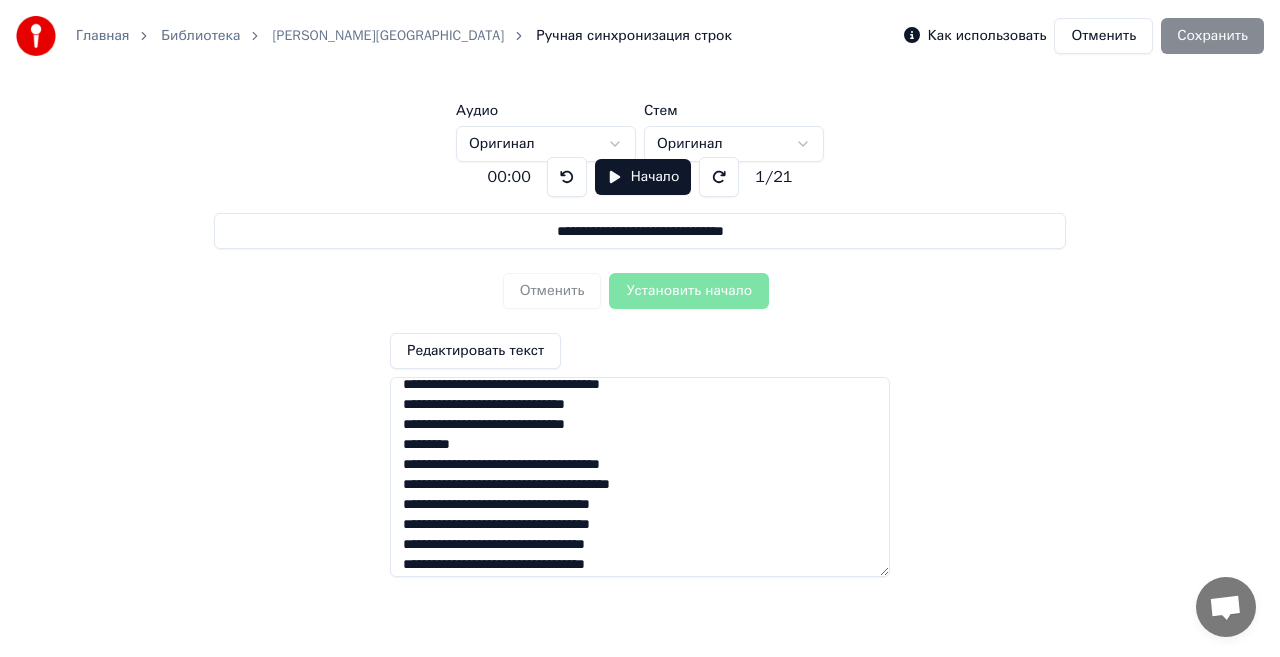 scroll, scrollTop: 238, scrollLeft: 0, axis: vertical 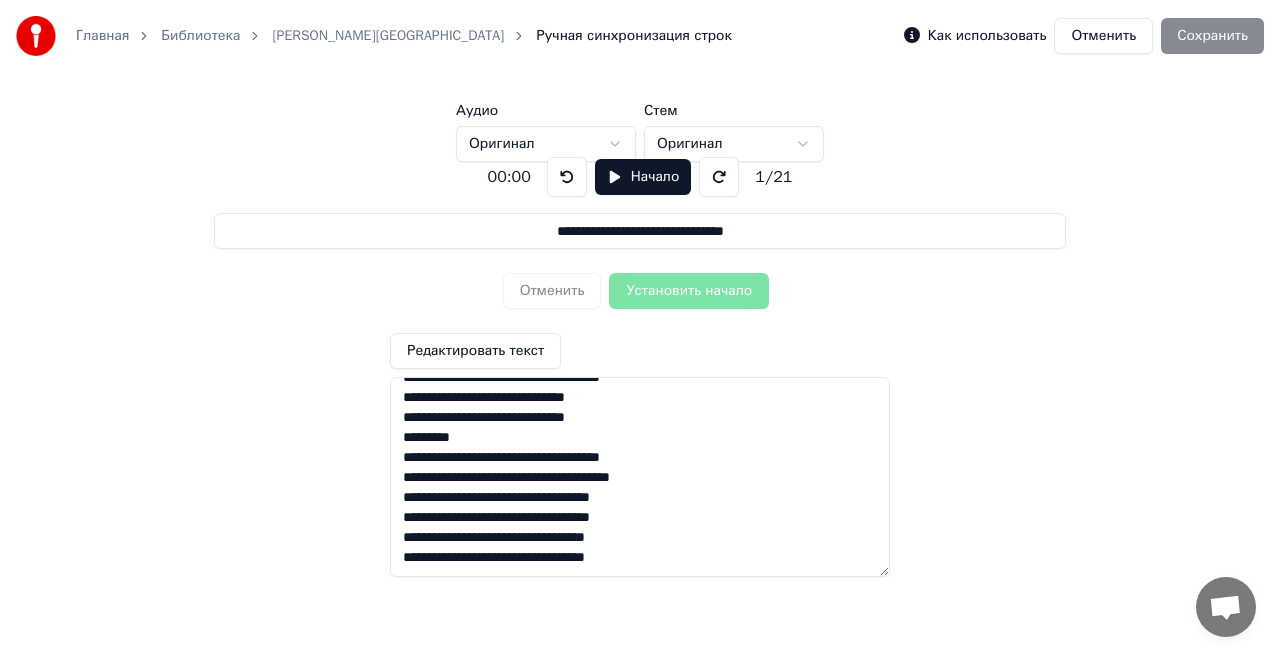 click on "**********" at bounding box center (640, 477) 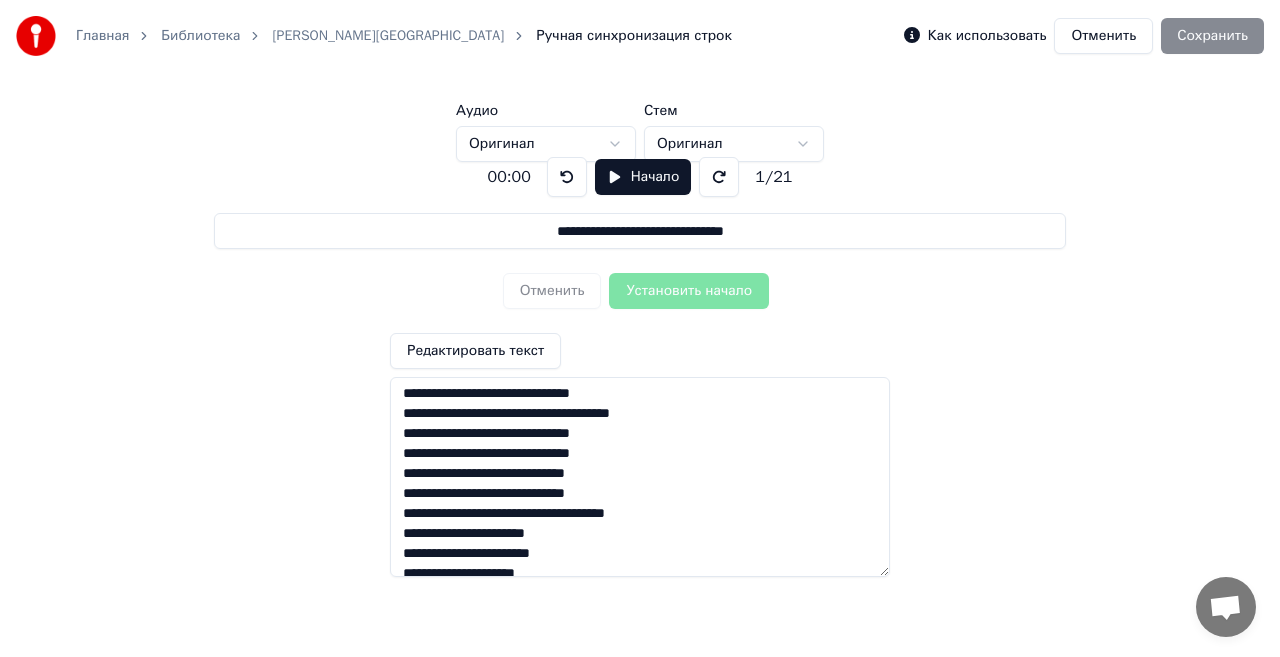 scroll, scrollTop: 0, scrollLeft: 0, axis: both 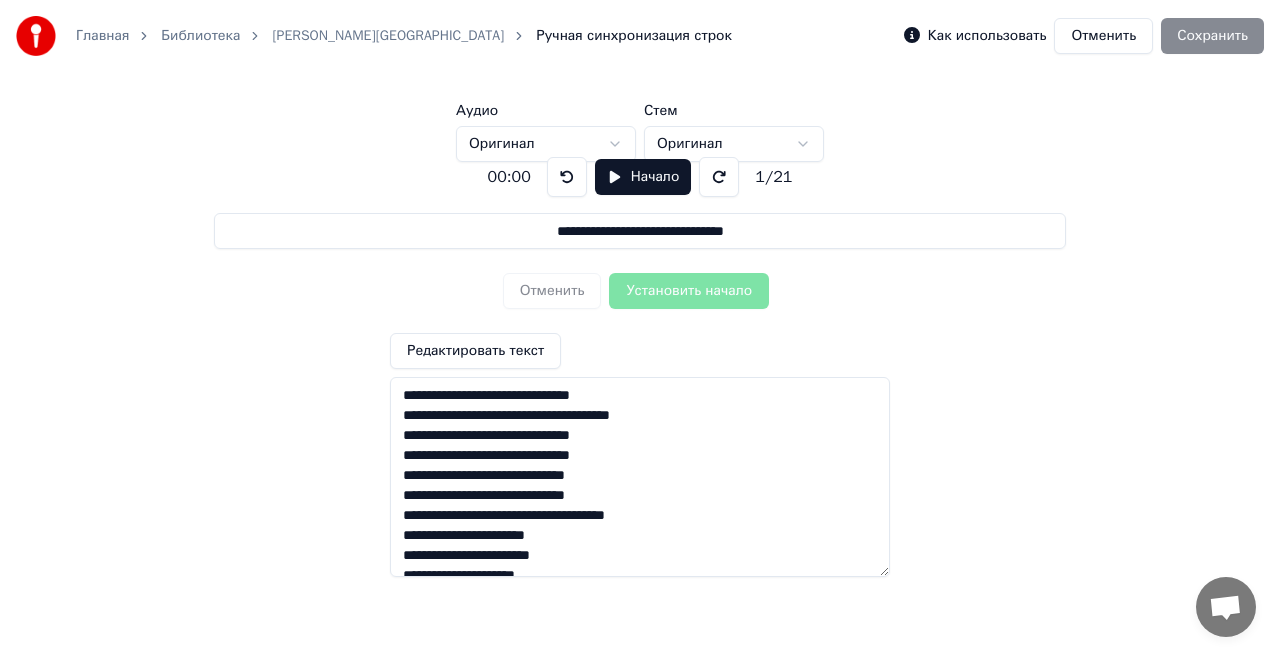 type on "**********" 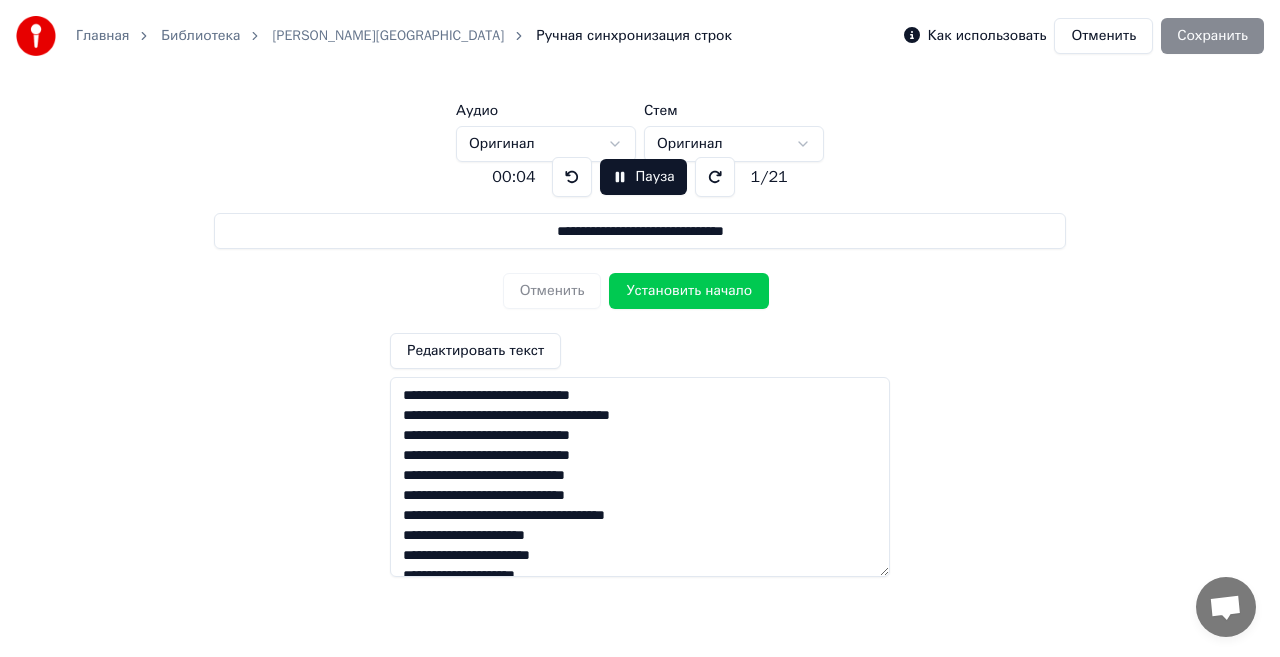 click on "**********" at bounding box center [640, 359] 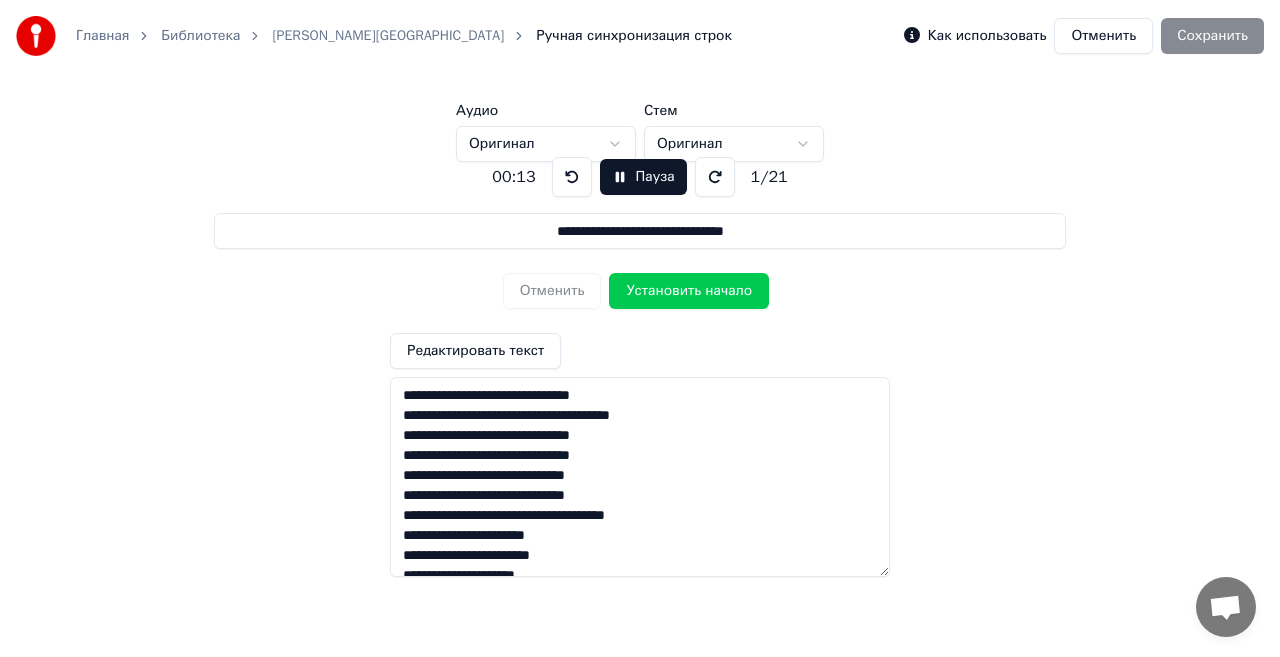 click on "Установить начало" at bounding box center [689, 291] 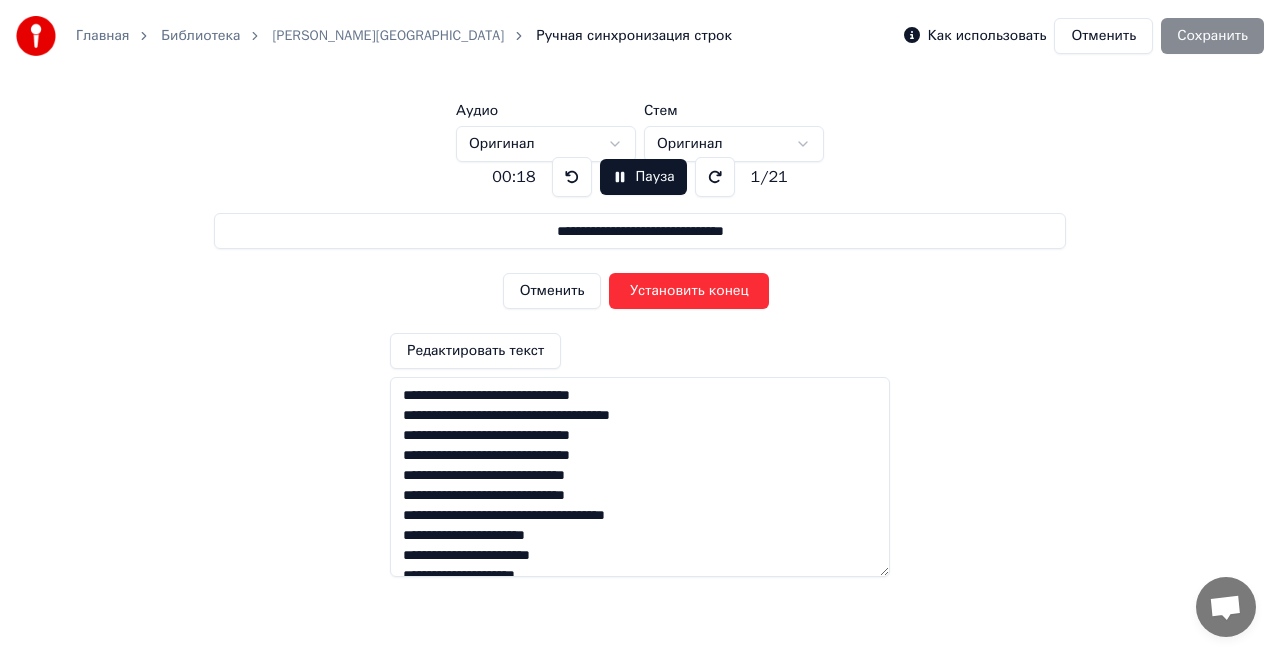 click on "Установить конец" at bounding box center [689, 291] 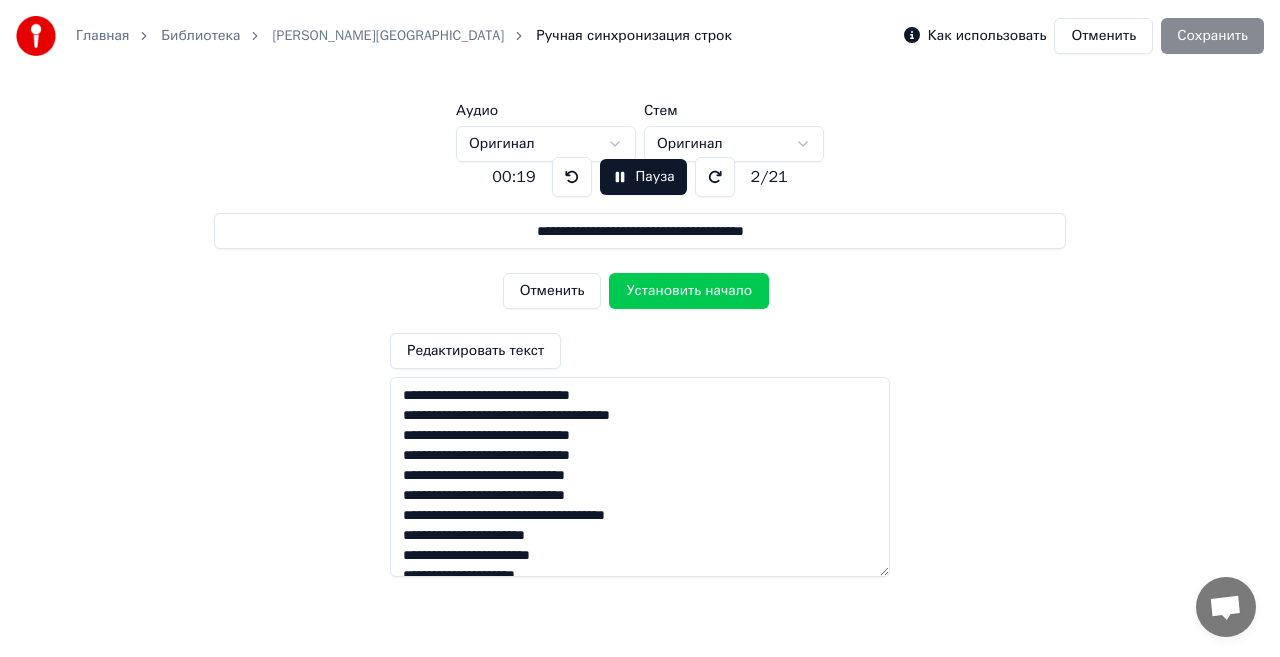 click on "Установить начало" at bounding box center (689, 291) 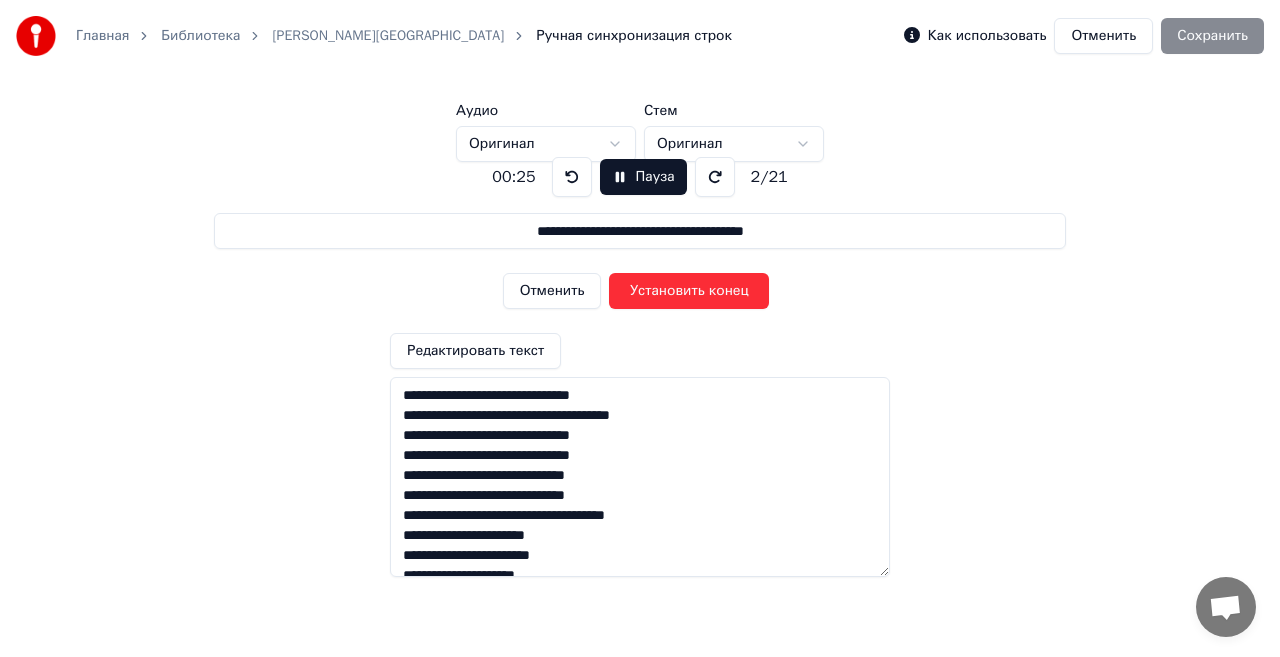 click on "Установить конец" at bounding box center (689, 291) 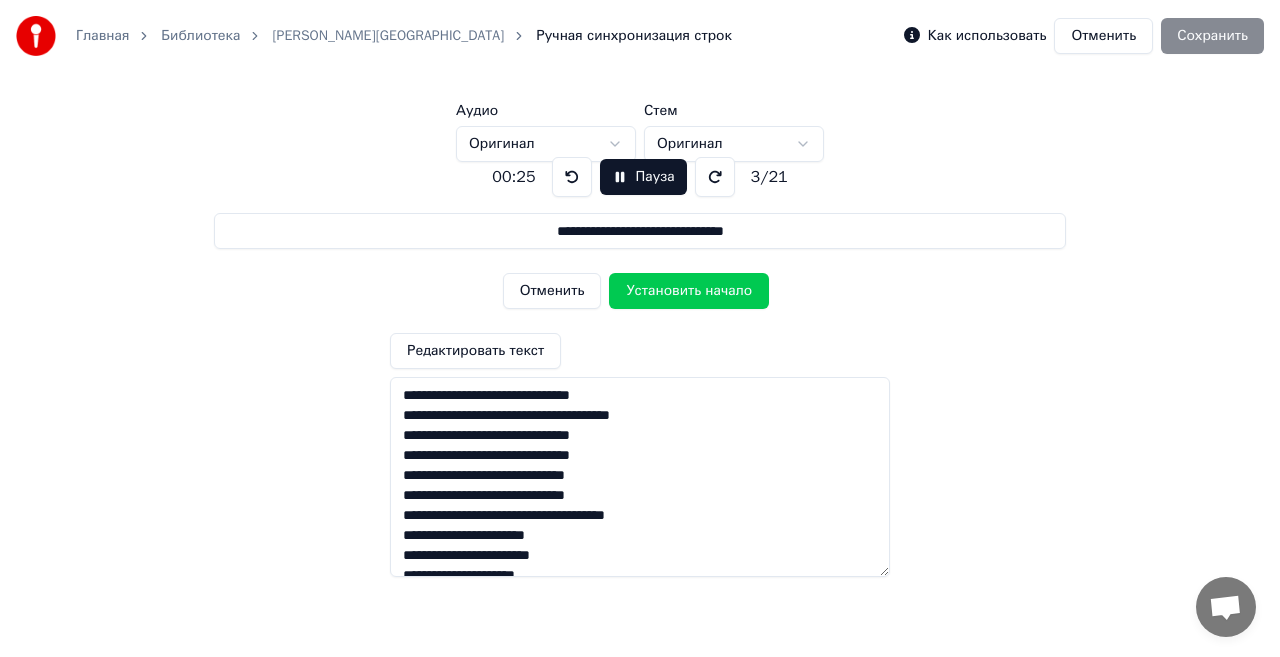 click on "Установить начало" at bounding box center (689, 291) 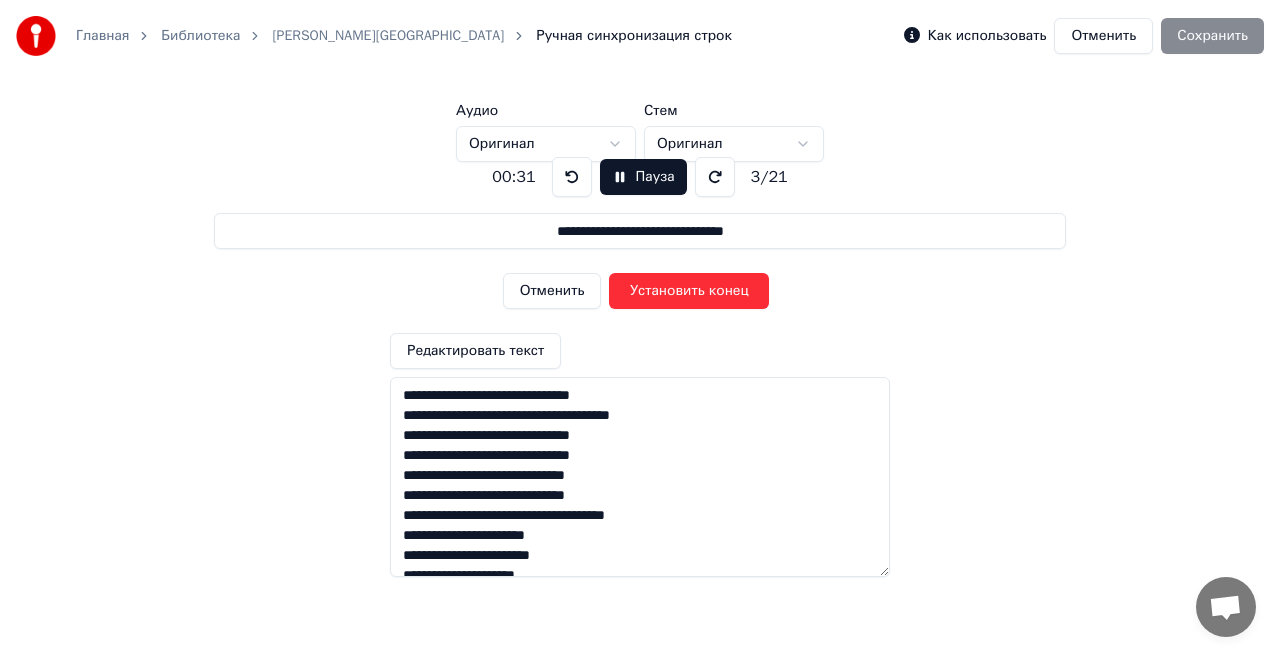 click on "Установить конец" at bounding box center [689, 291] 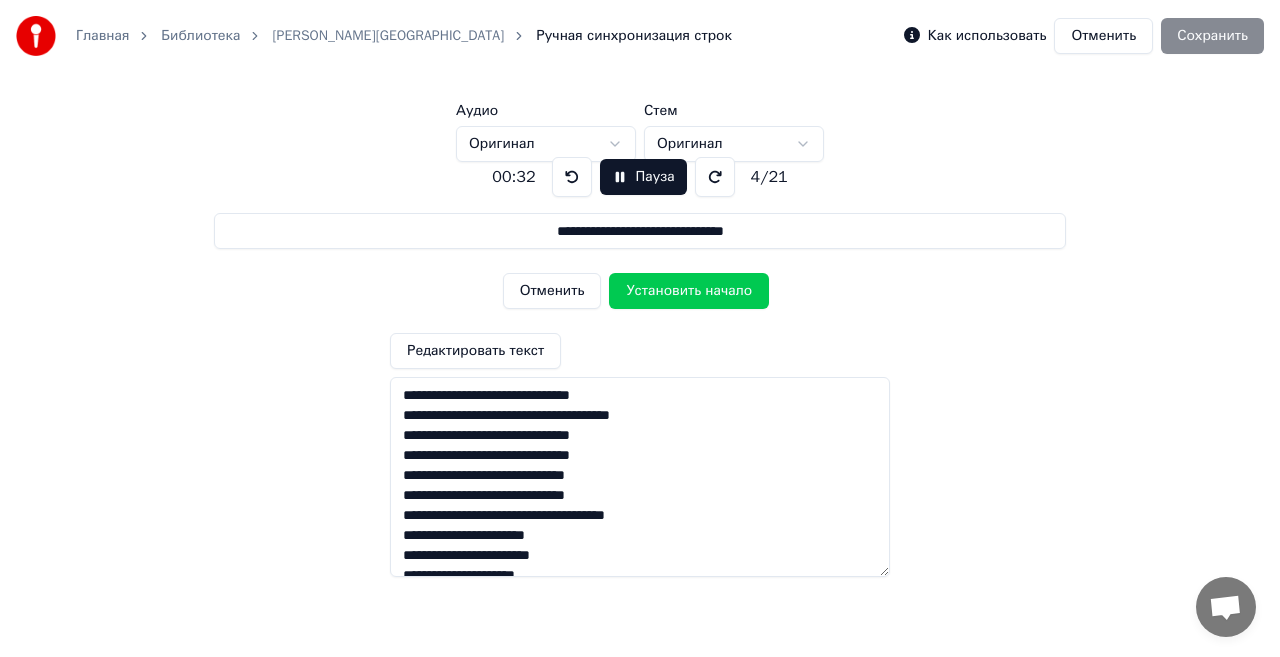 click on "Установить начало" at bounding box center [689, 291] 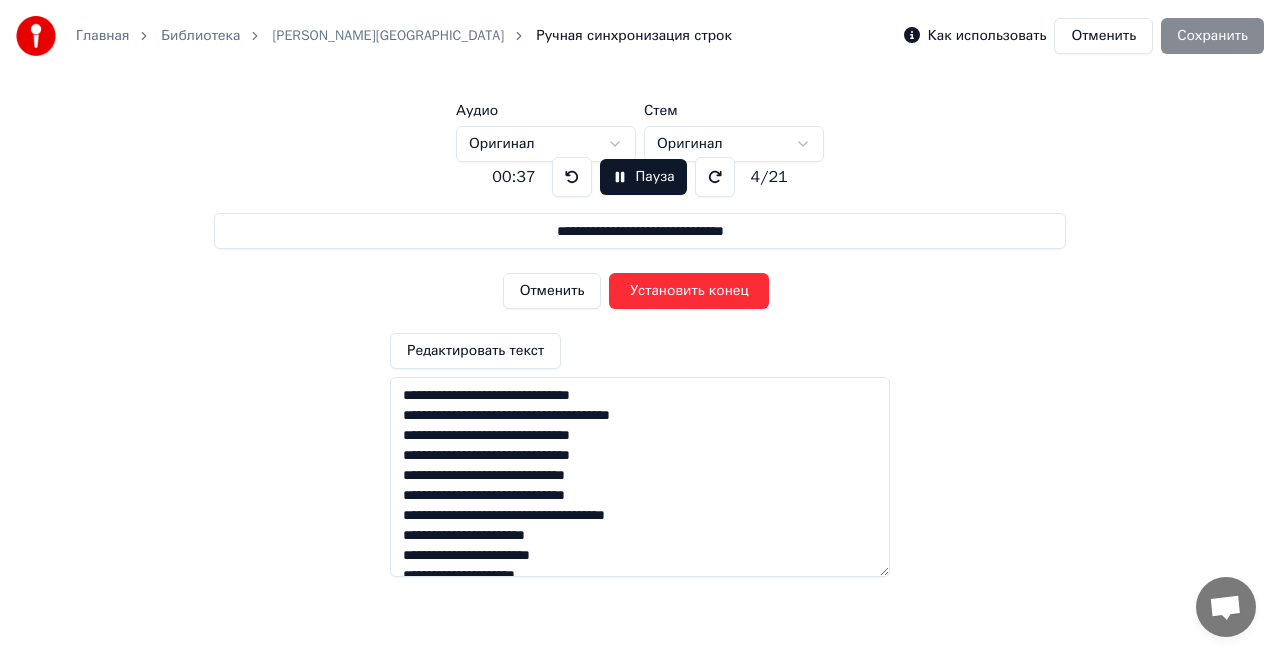 click on "Установить конец" at bounding box center (689, 291) 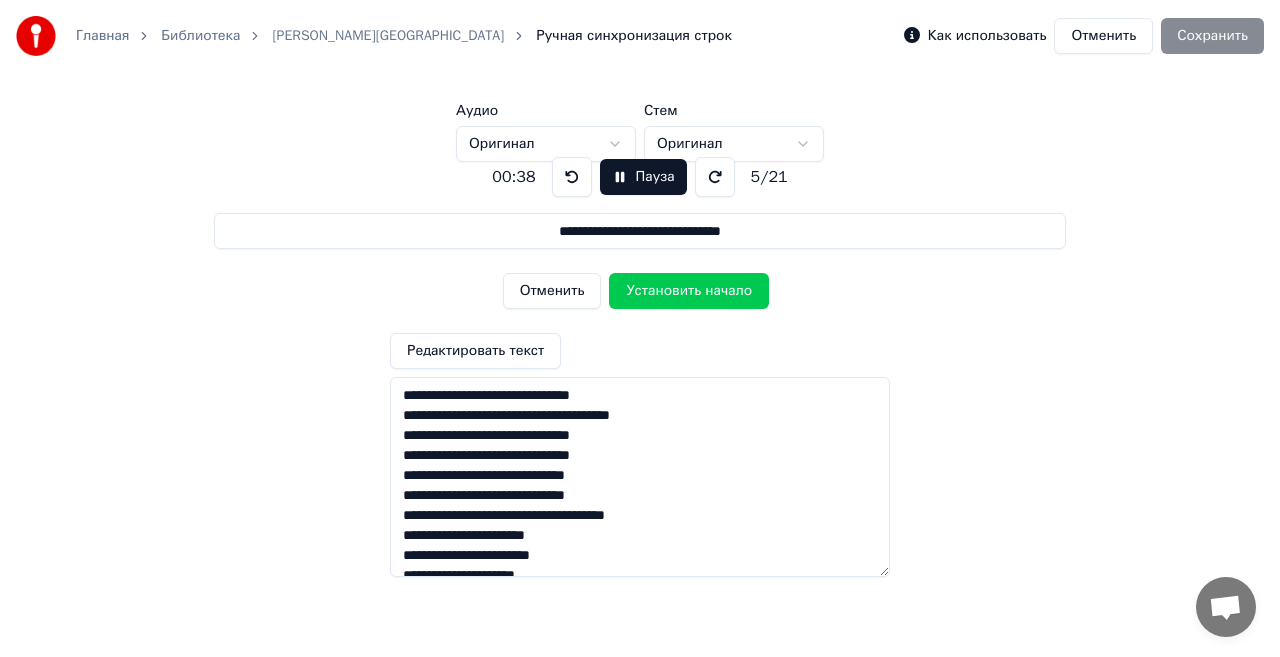 click on "Установить начало" at bounding box center (689, 291) 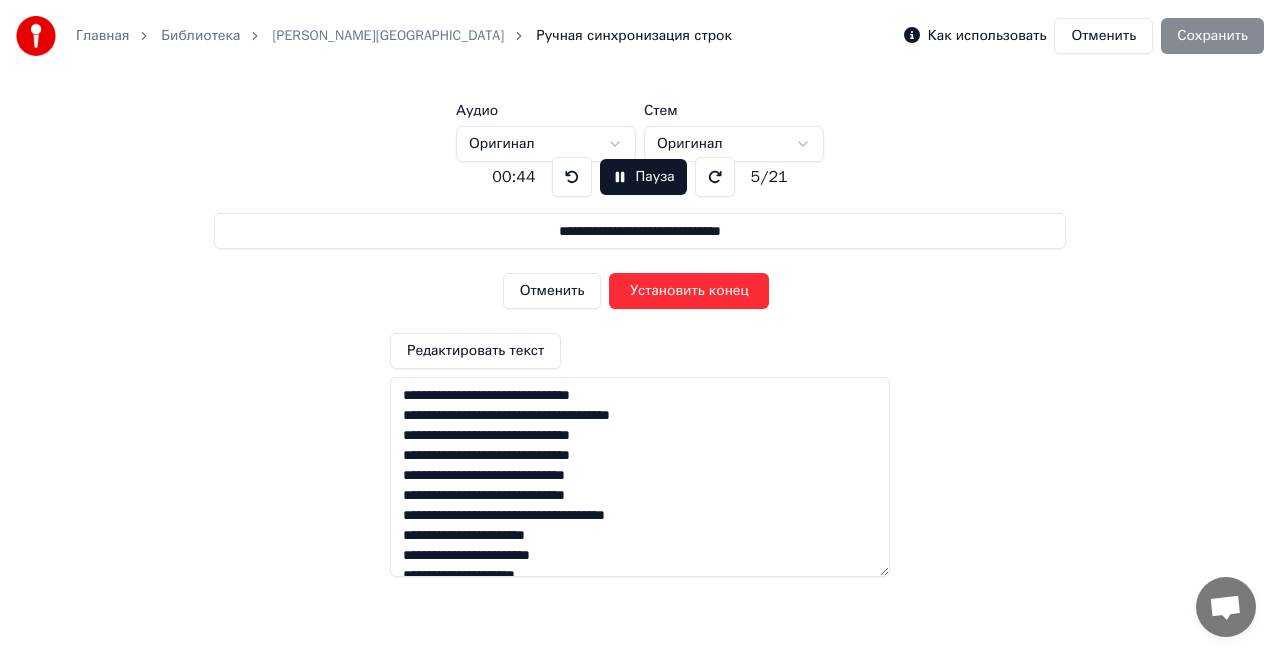click on "Установить конец" at bounding box center (689, 291) 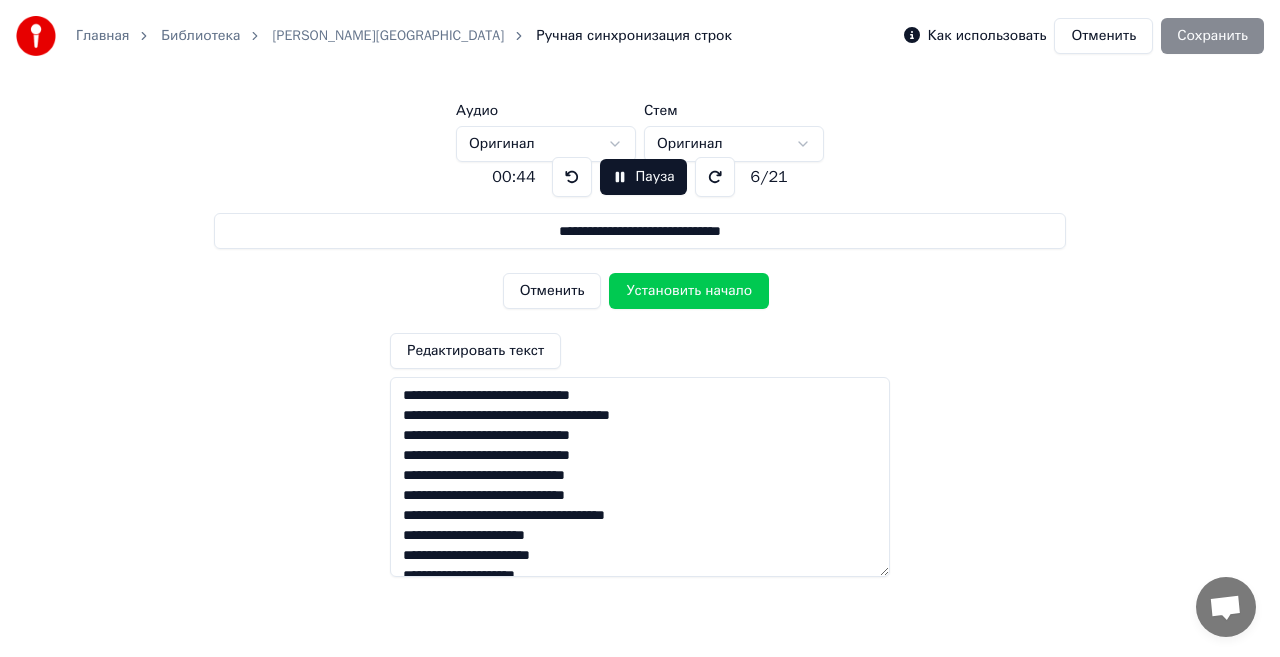 click on "Установить начало" at bounding box center (689, 291) 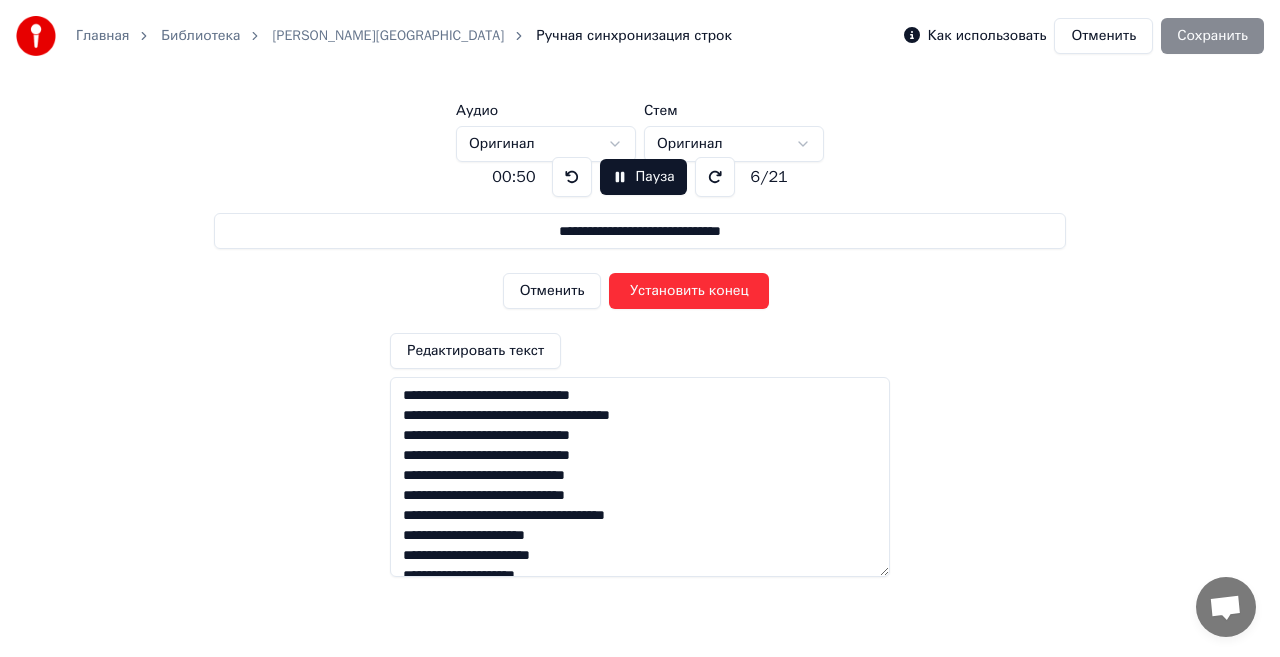 click on "Установить конец" at bounding box center [689, 291] 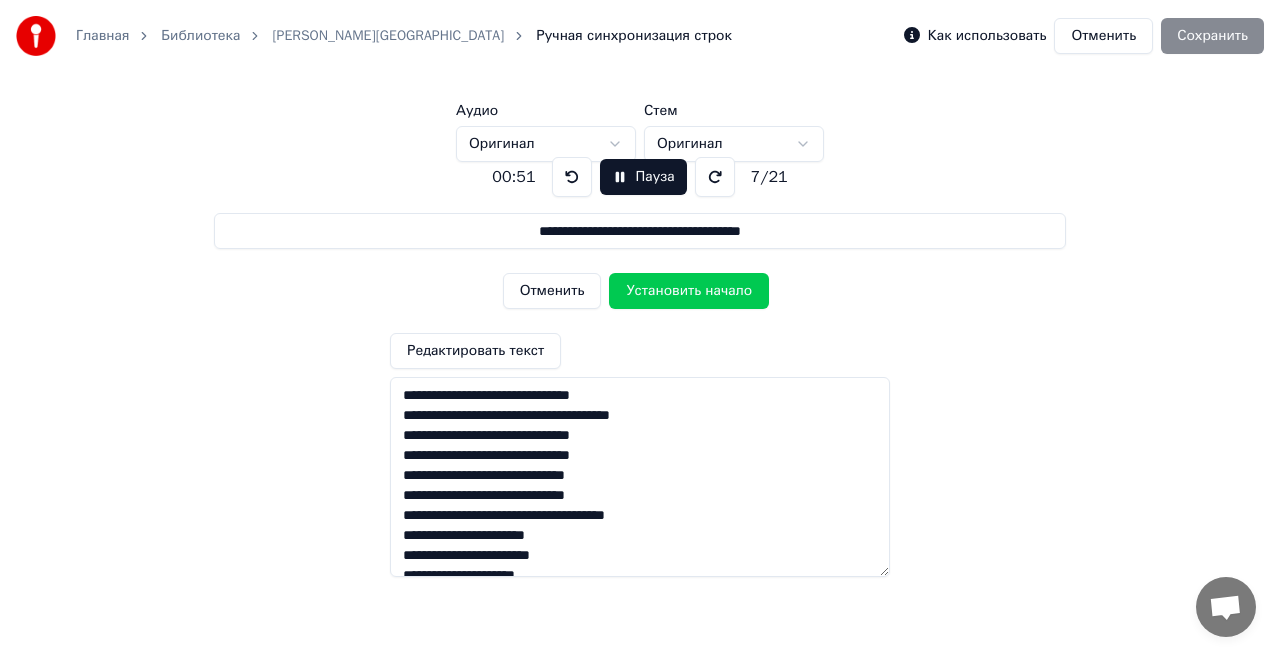 click on "Установить начало" at bounding box center (689, 291) 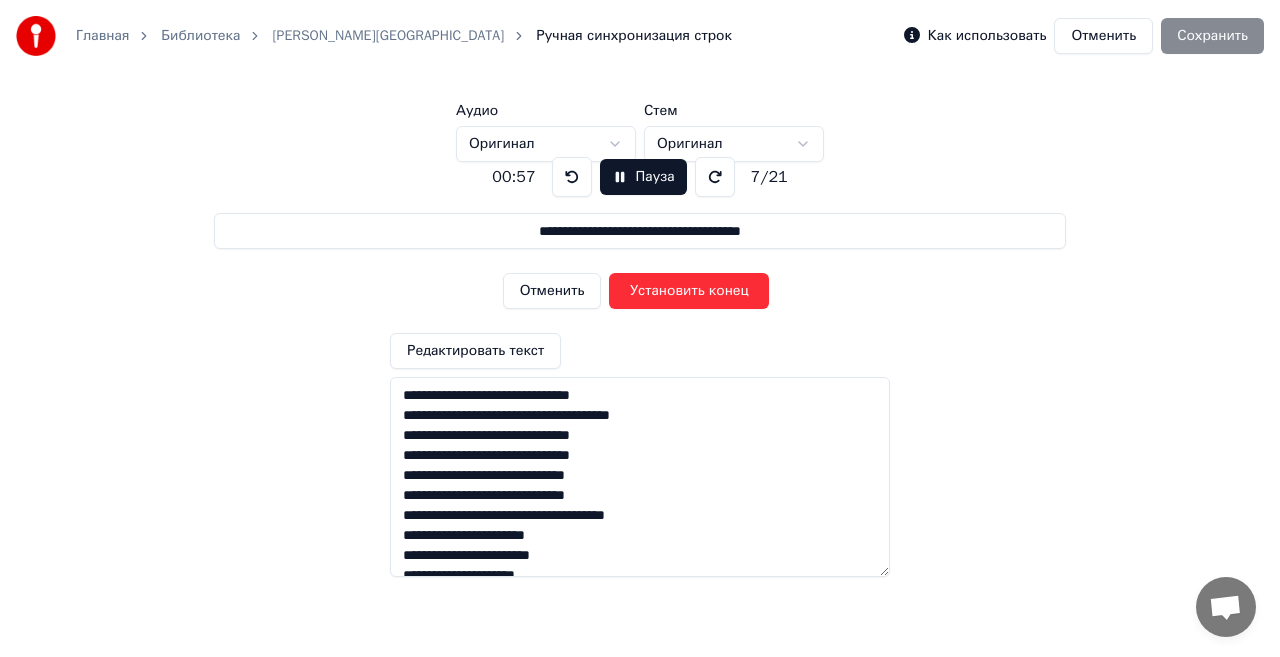 click on "Установить конец" at bounding box center (689, 291) 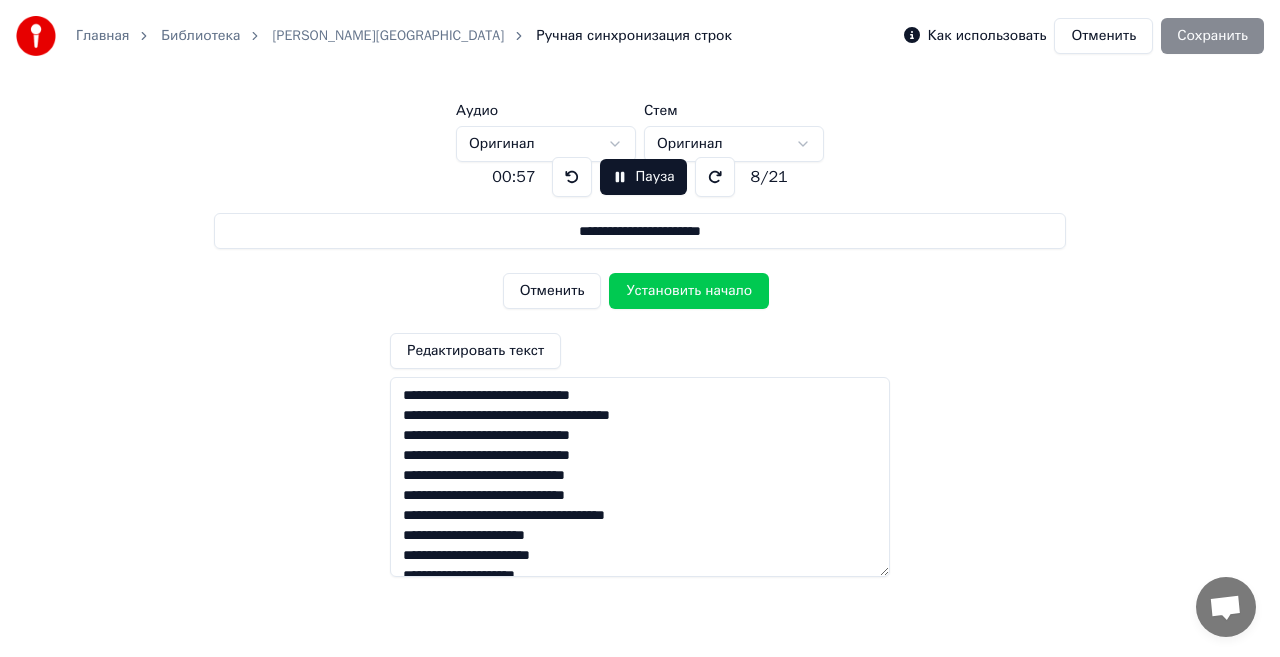 click on "Установить начало" at bounding box center (689, 291) 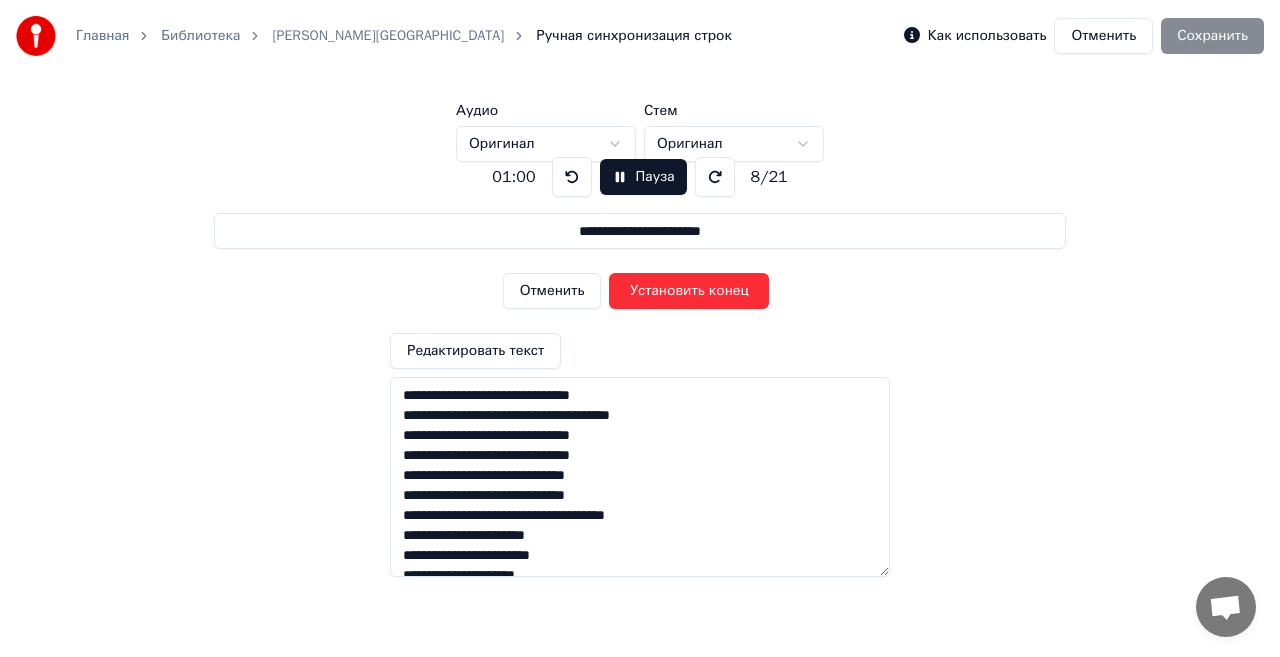 click on "Установить конец" at bounding box center (689, 291) 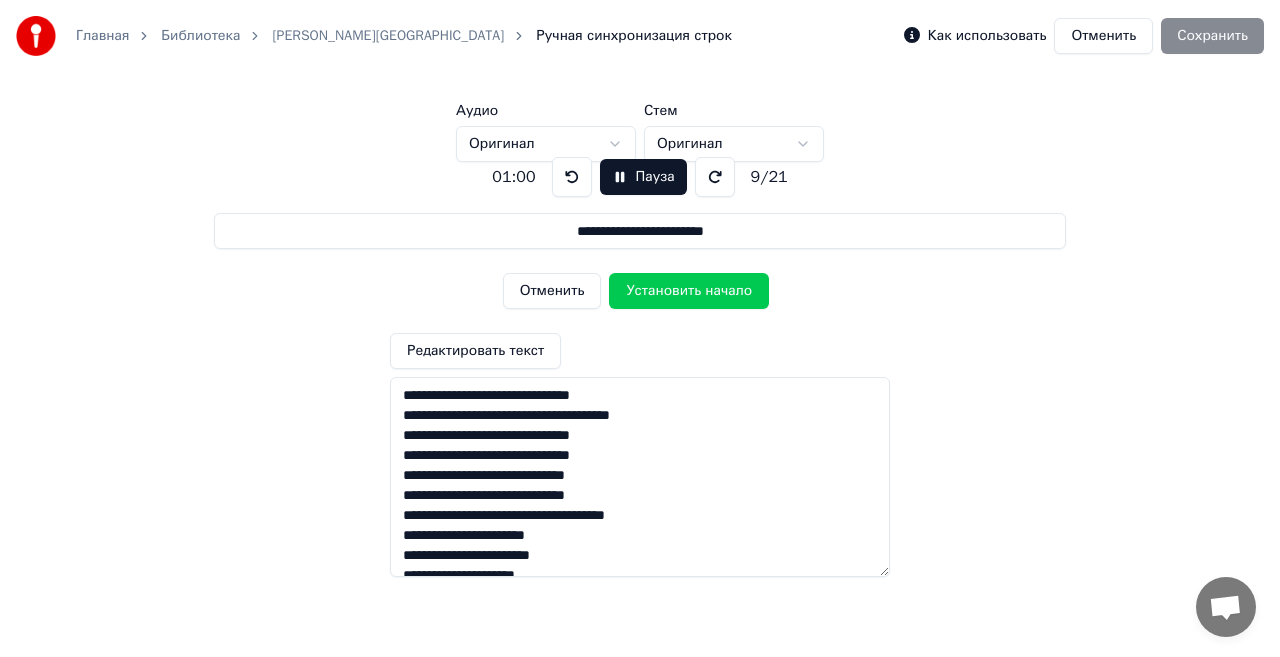 click on "Установить начало" at bounding box center (689, 291) 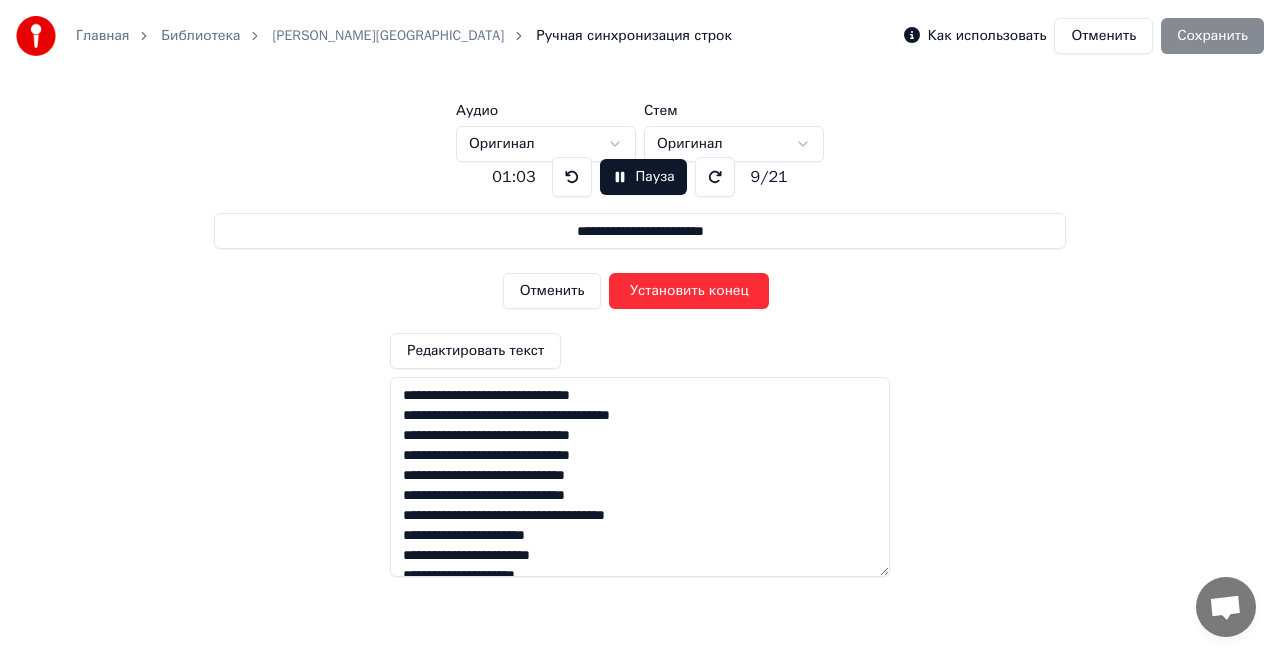 click on "Установить конец" at bounding box center [689, 291] 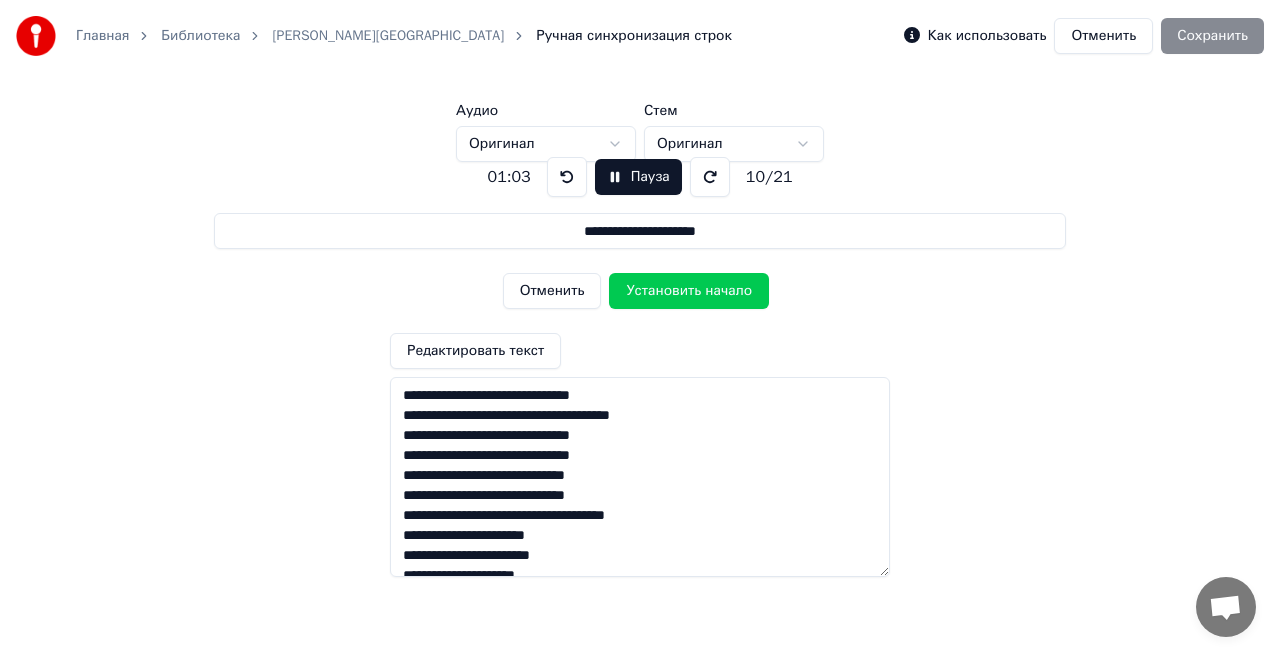click on "Установить начало" at bounding box center (689, 291) 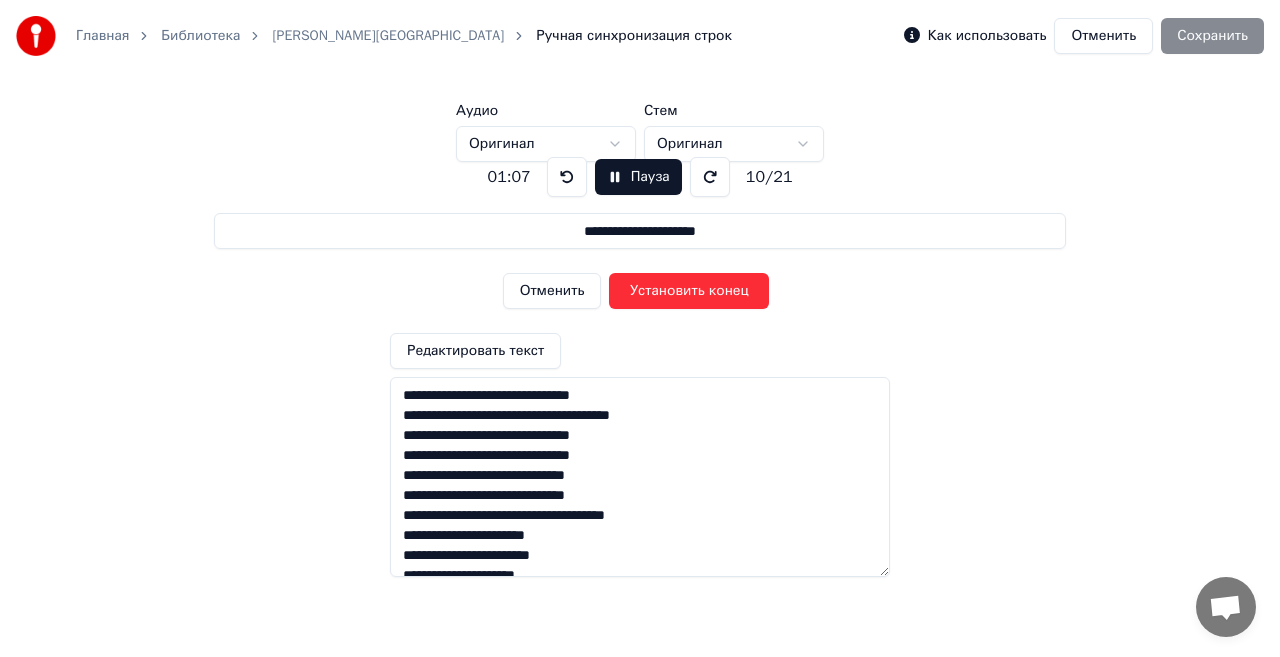 click on "Установить конец" at bounding box center [689, 291] 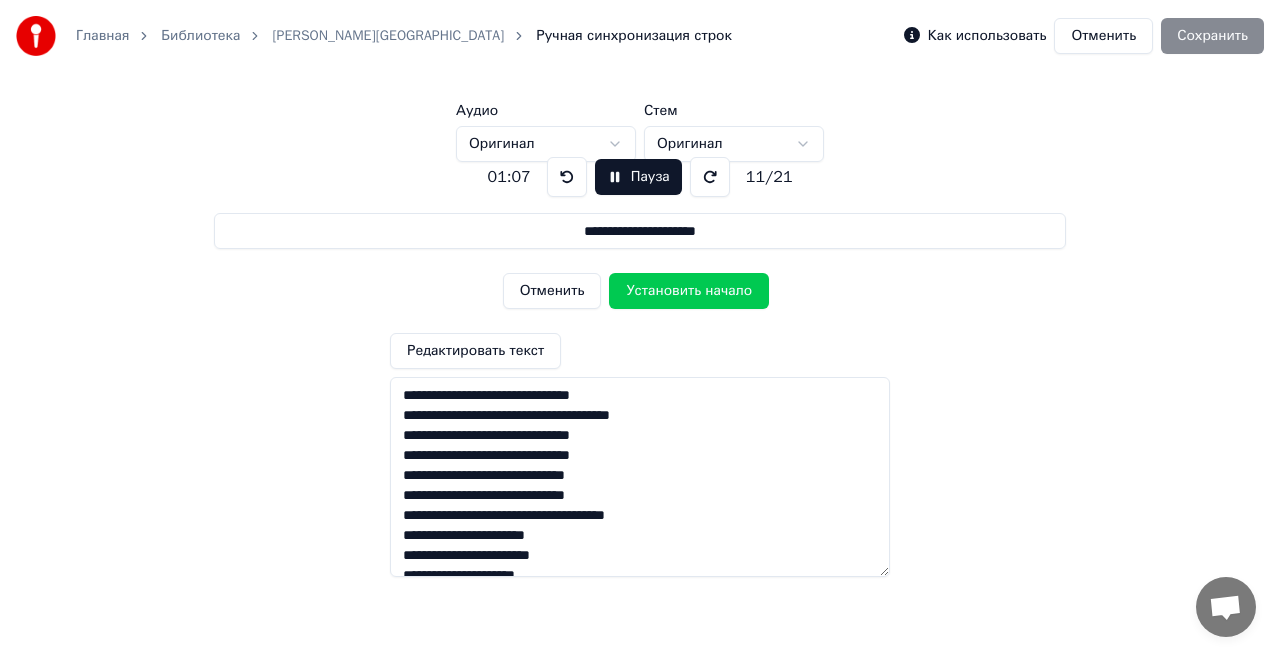 click on "Установить начало" at bounding box center (689, 291) 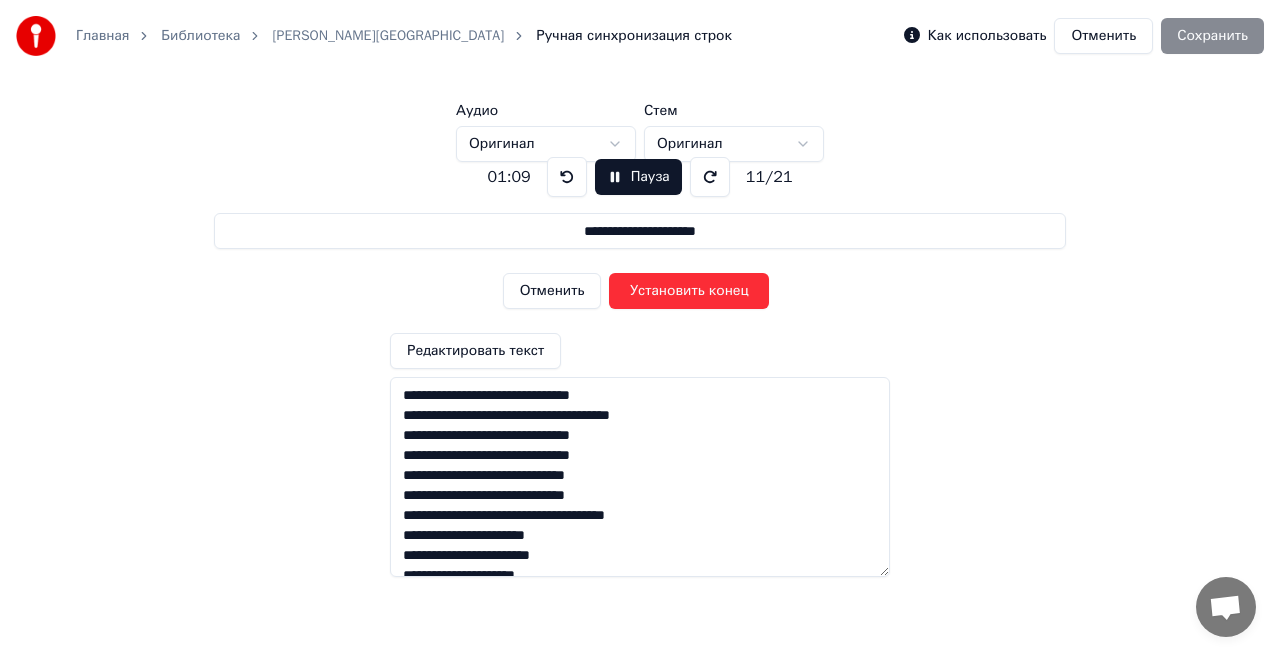 click on "Установить конец" at bounding box center [689, 291] 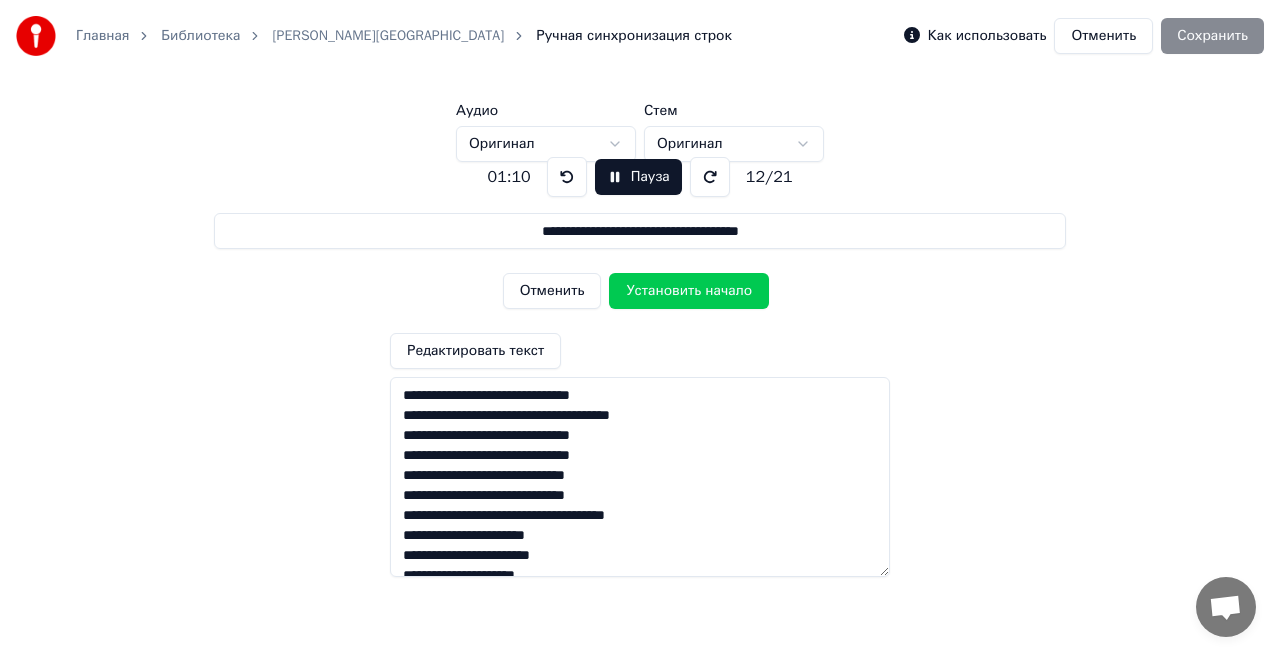 click on "Установить начало" at bounding box center (689, 291) 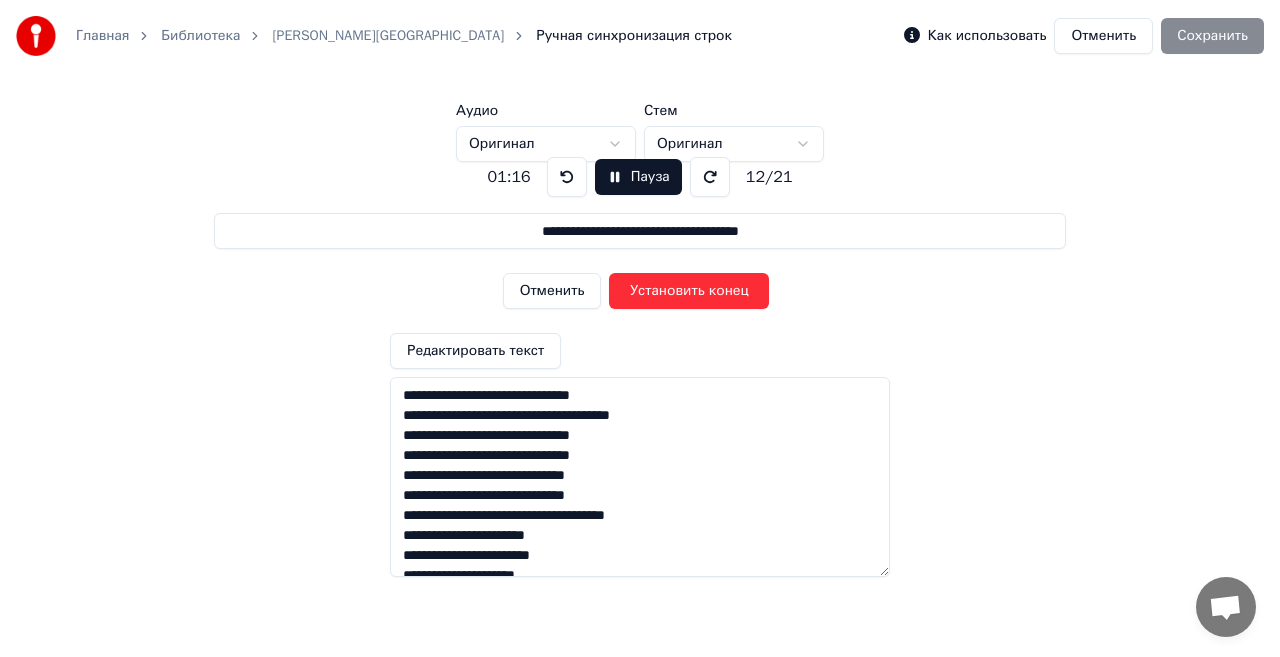 click on "Установить конец" at bounding box center (689, 291) 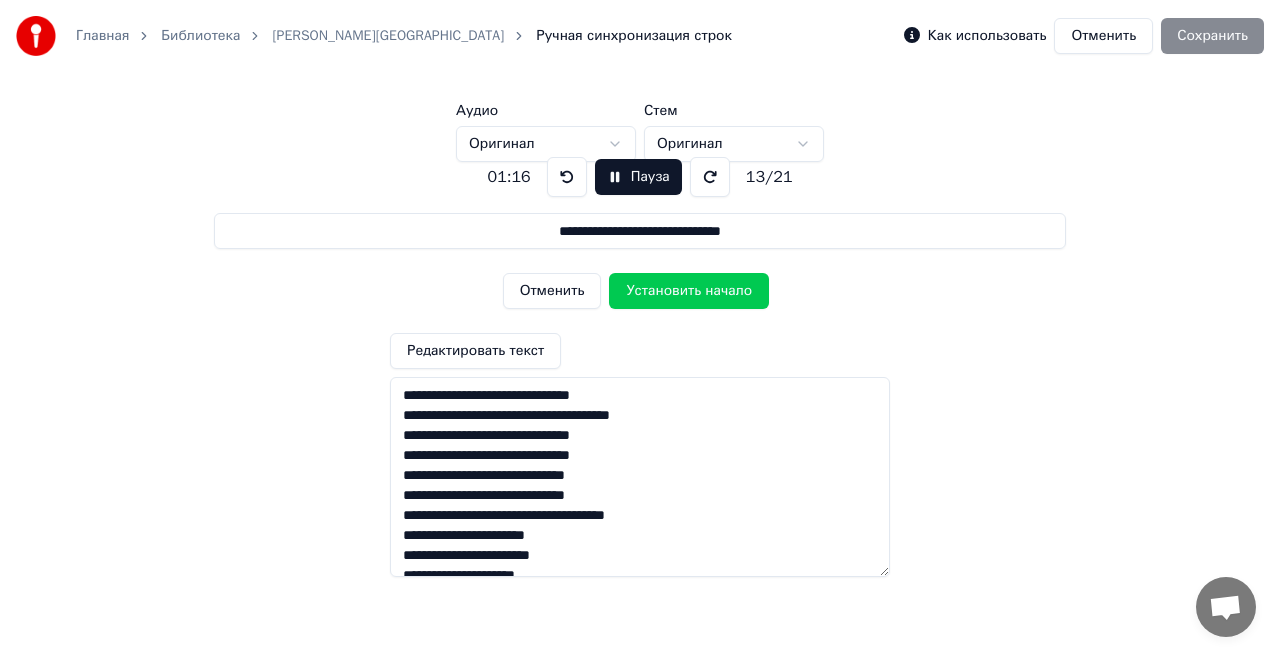 click on "Установить начало" at bounding box center [689, 291] 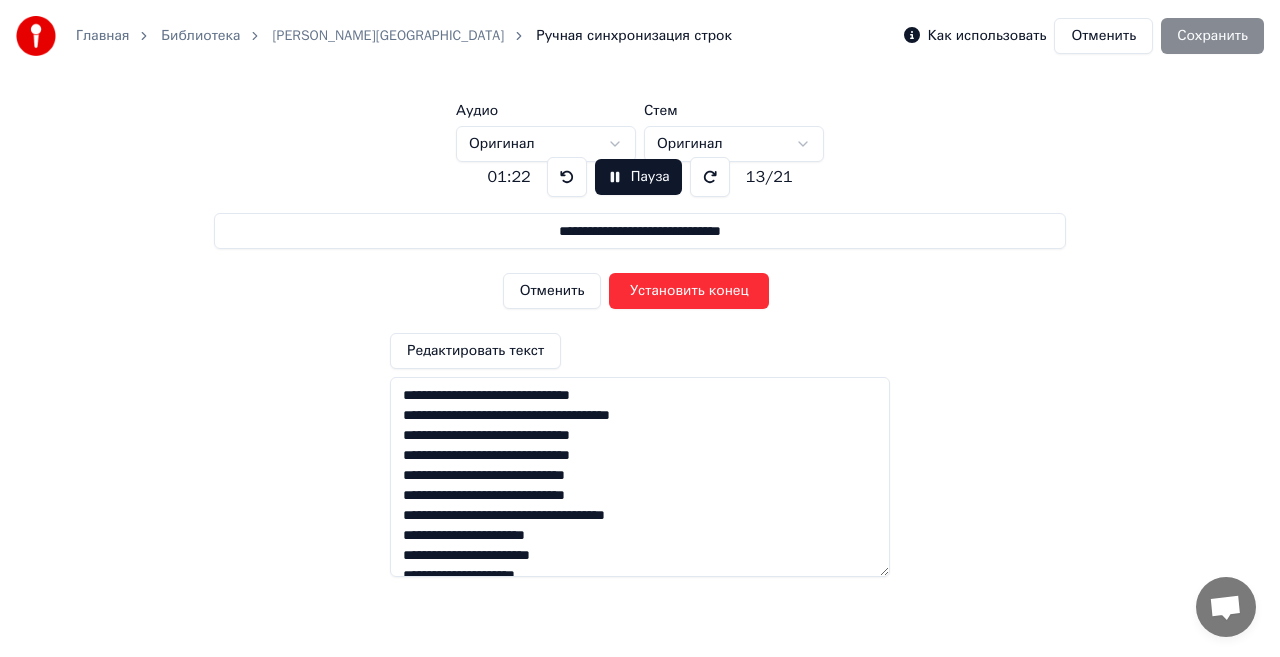 click on "Установить конец" at bounding box center (689, 291) 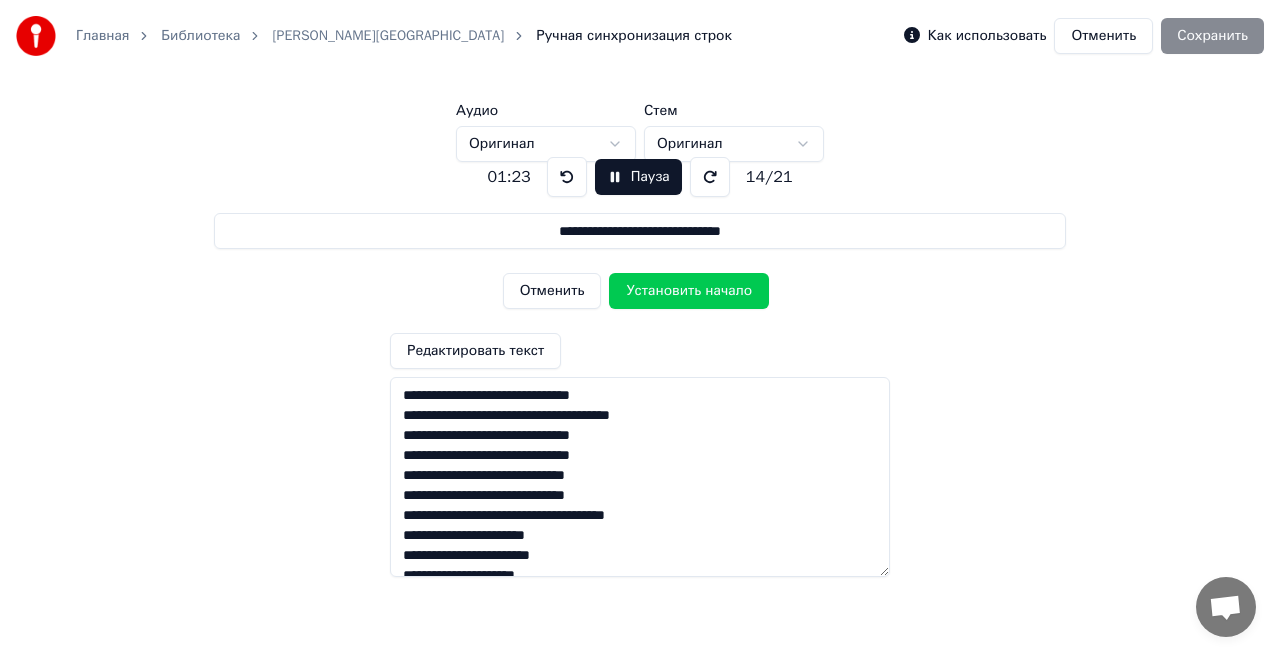 click on "Установить начало" at bounding box center [689, 291] 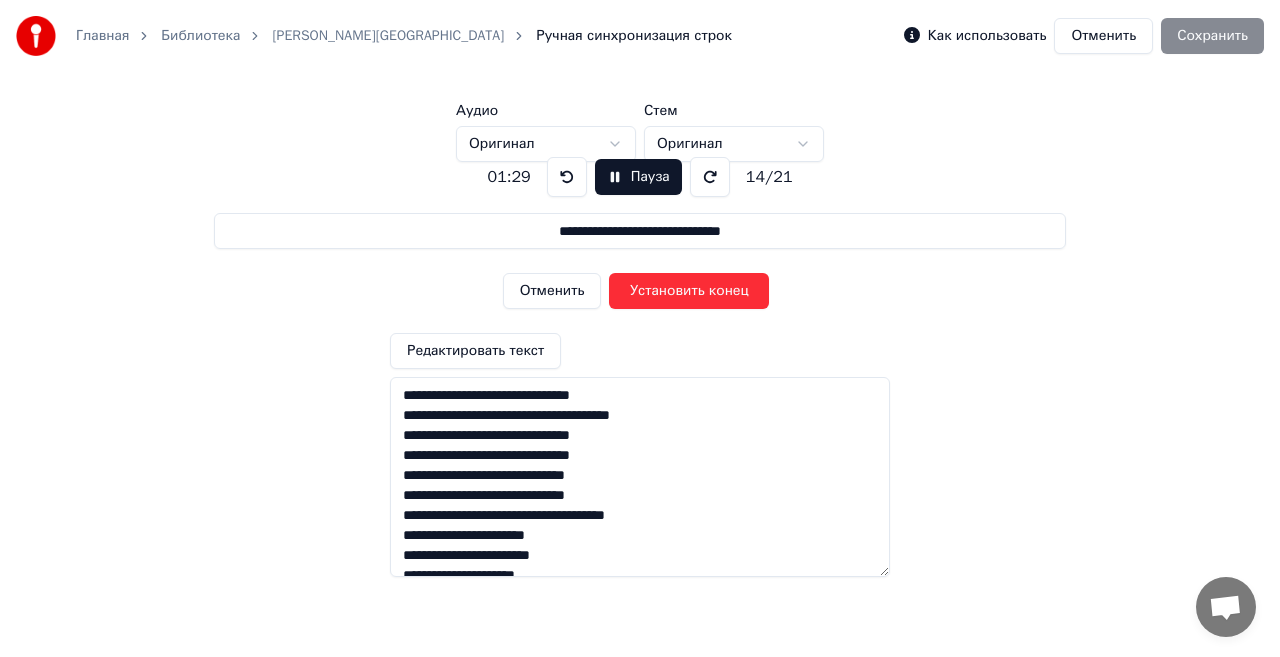 click on "Установить конец" at bounding box center (689, 291) 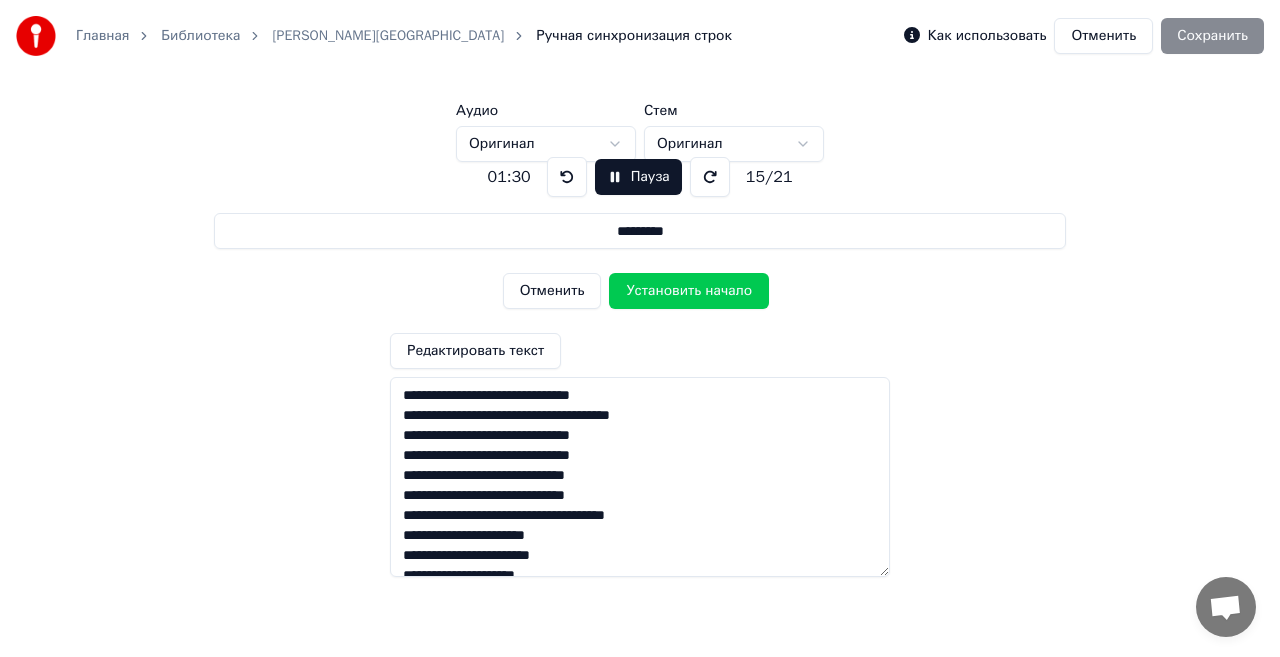 click on "Установить начало" at bounding box center [689, 291] 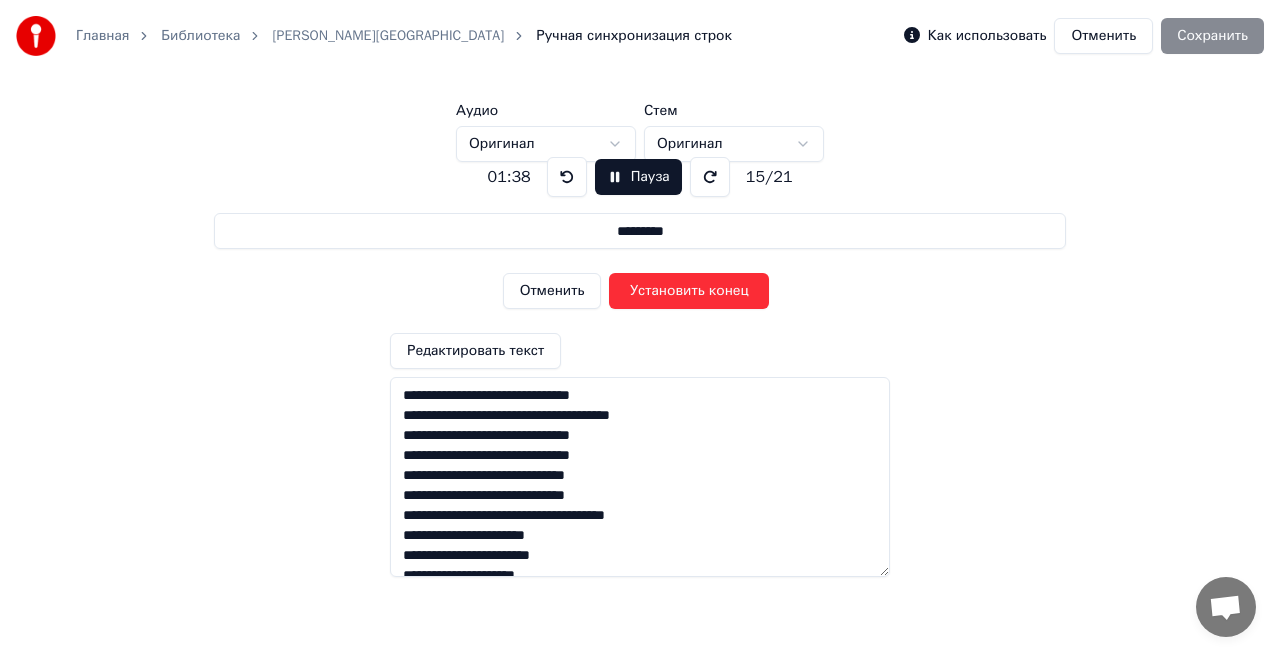 click on "Установить конец" at bounding box center [689, 291] 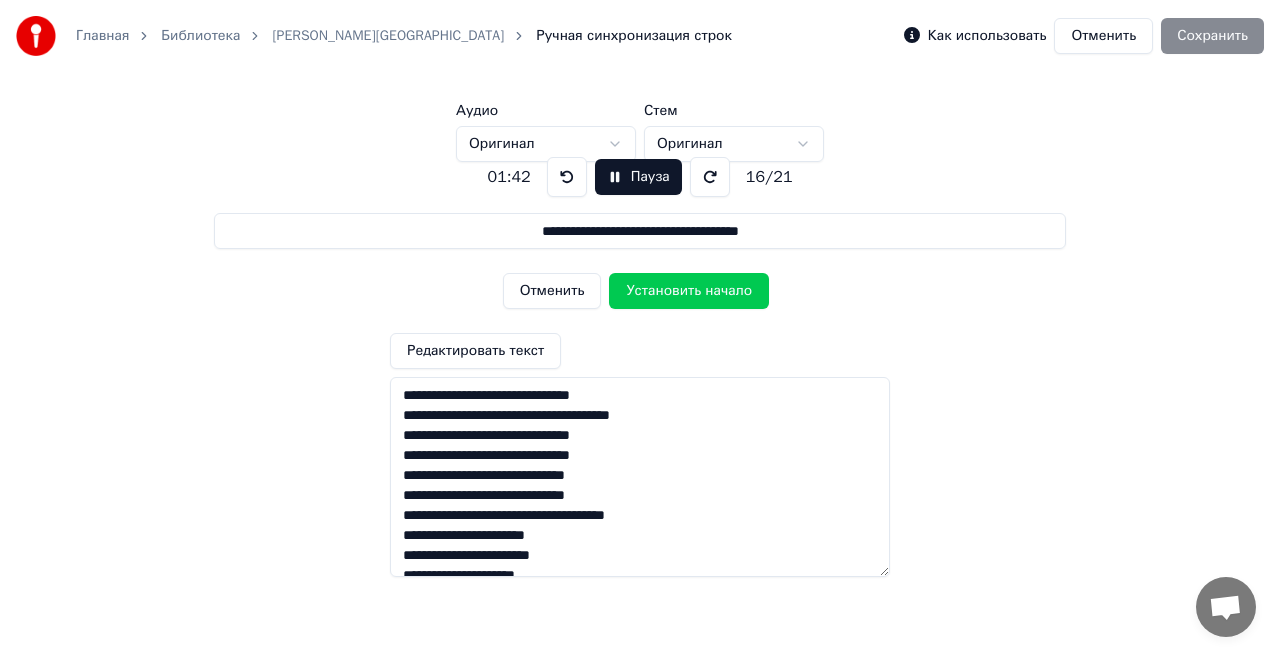 click on "Установить начало" at bounding box center [689, 291] 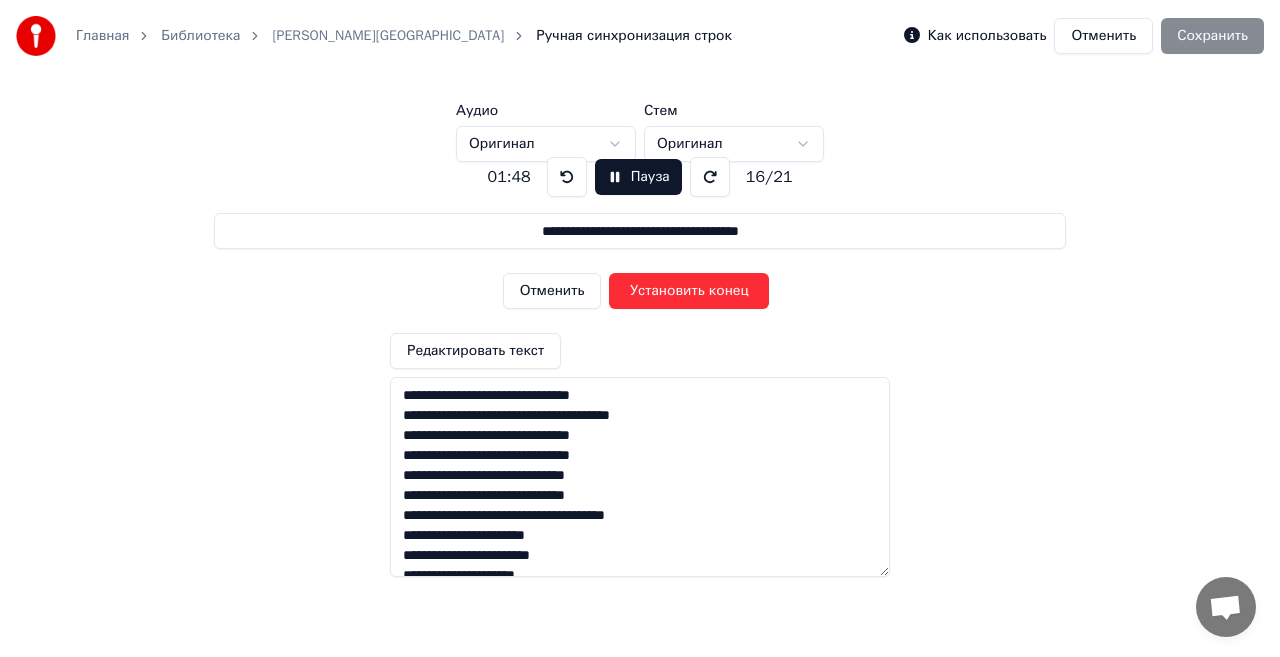click on "Установить конец" at bounding box center [689, 291] 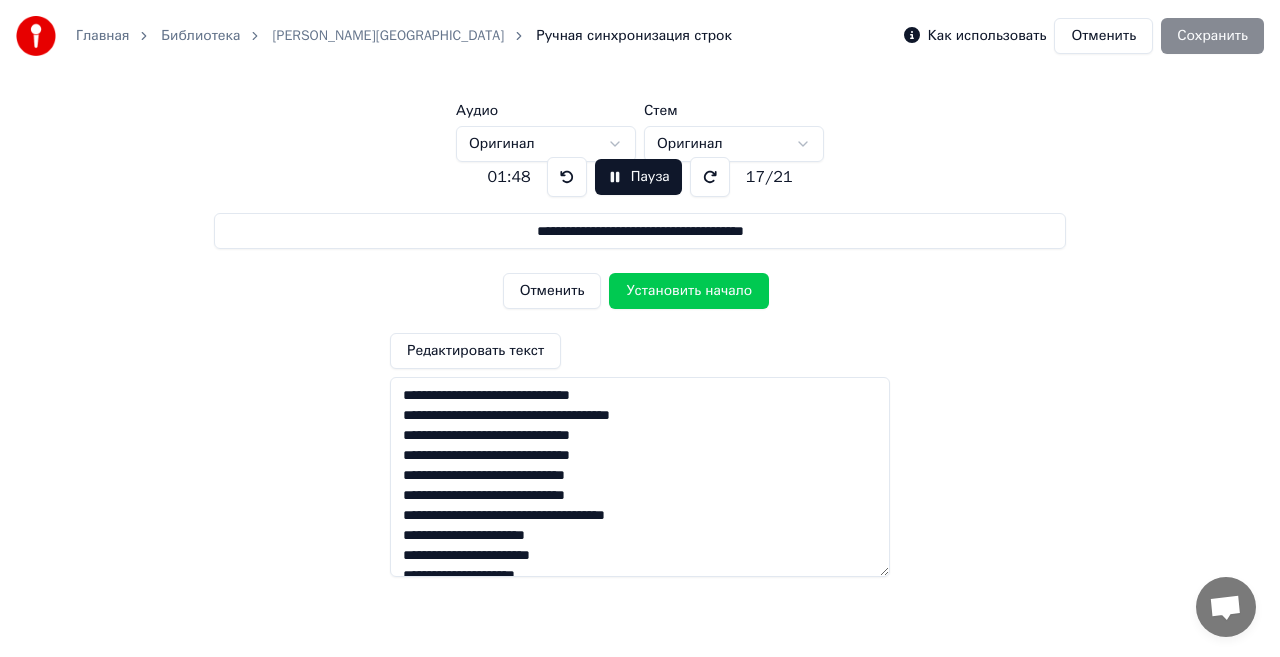 click on "Установить начало" at bounding box center [689, 291] 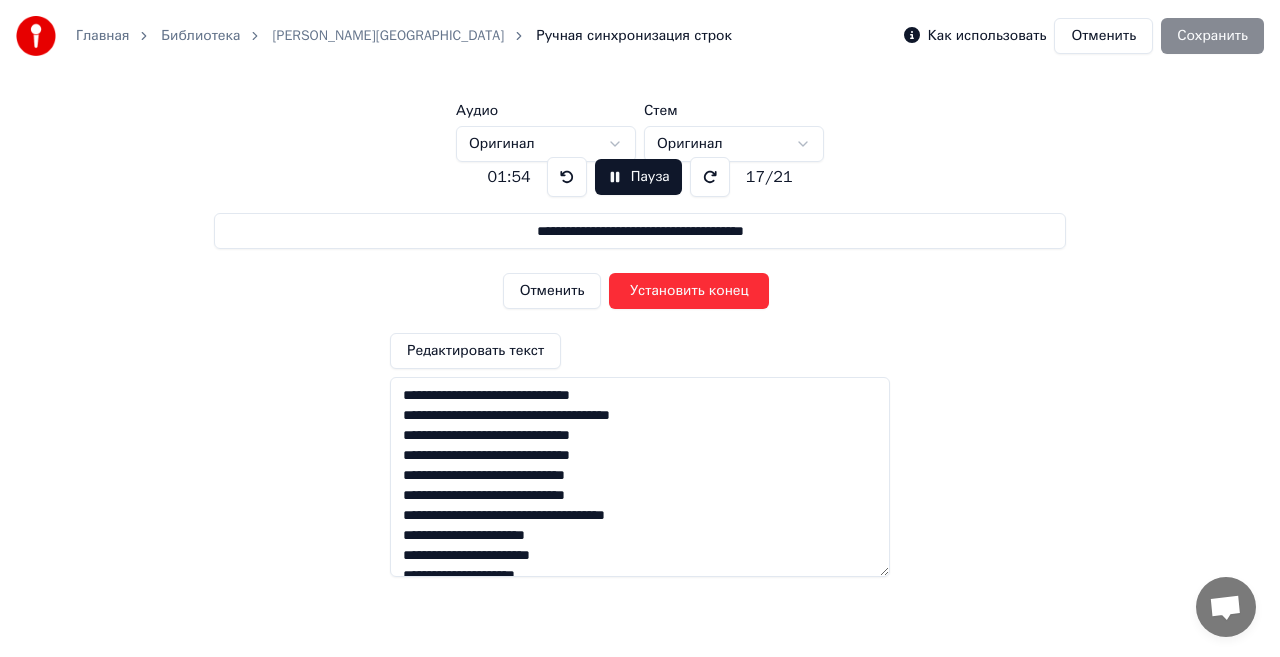 click on "Установить конец" at bounding box center (689, 291) 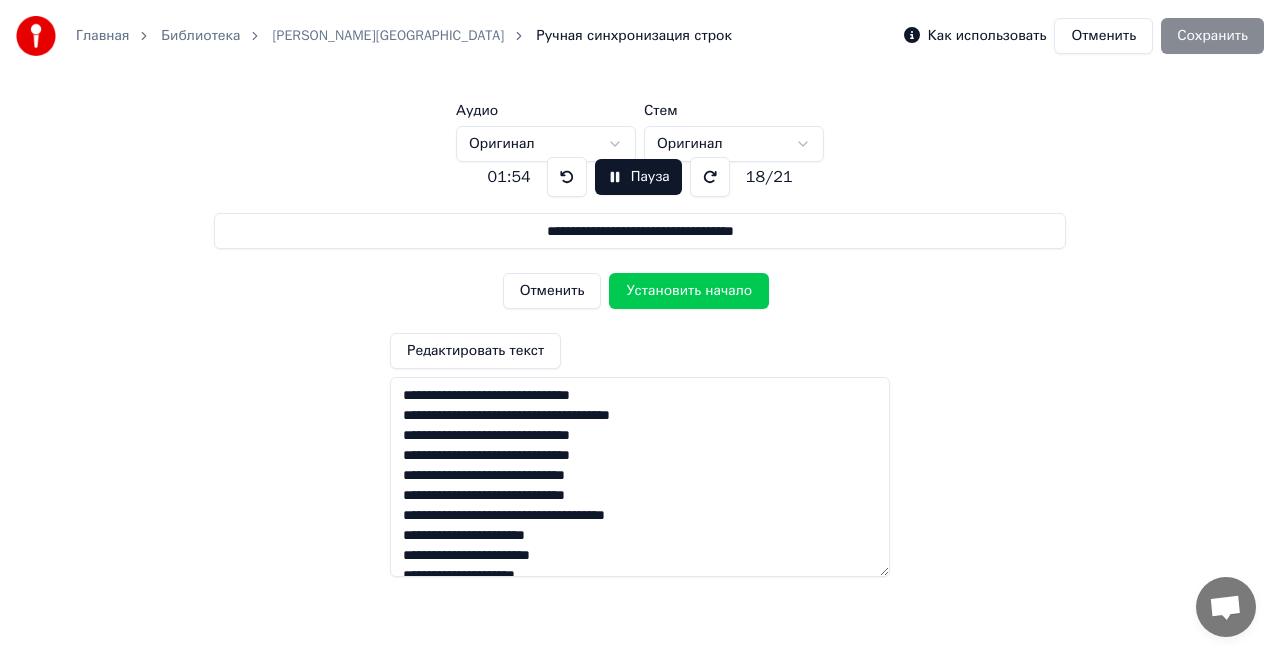 click on "Установить начало" at bounding box center [689, 291] 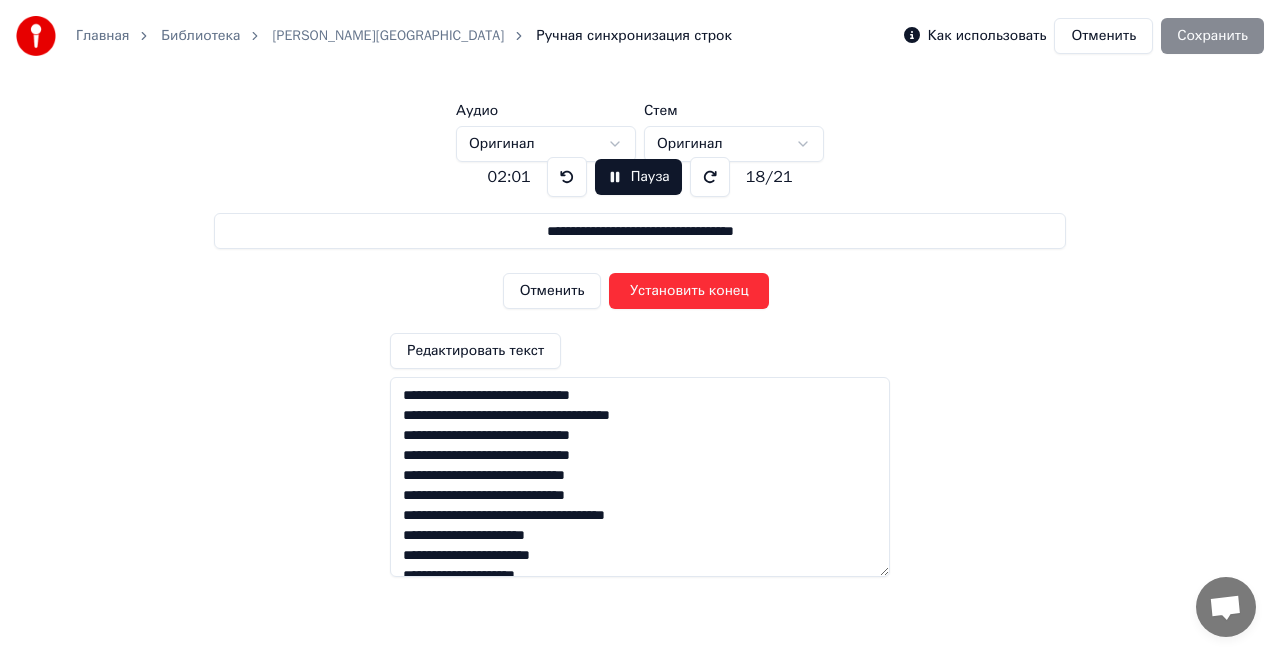 click on "Установить конец" at bounding box center [689, 291] 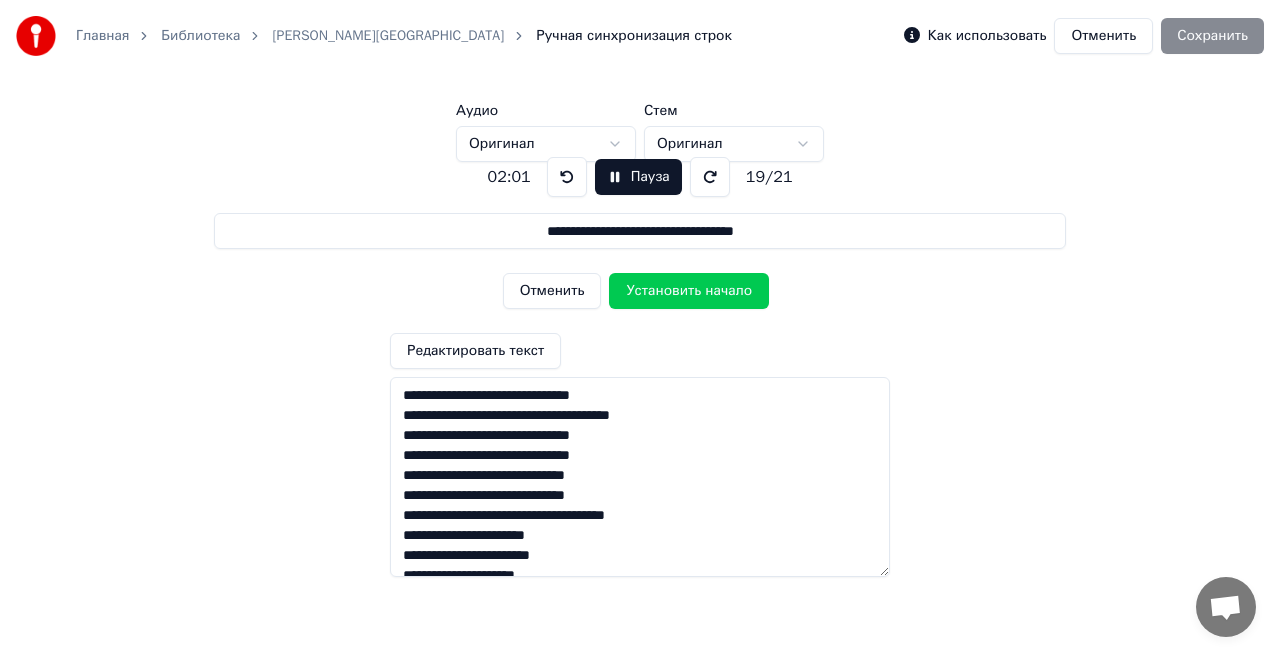 click on "Установить начало" at bounding box center [689, 291] 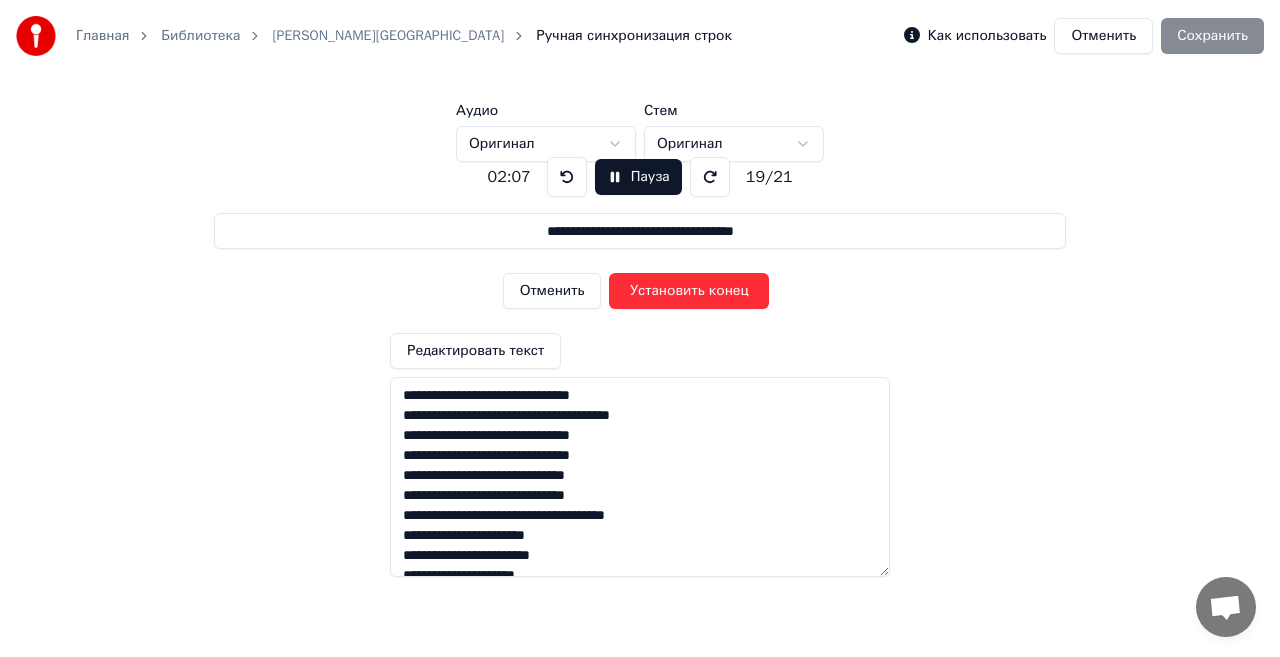 click on "Установить конец" at bounding box center (689, 291) 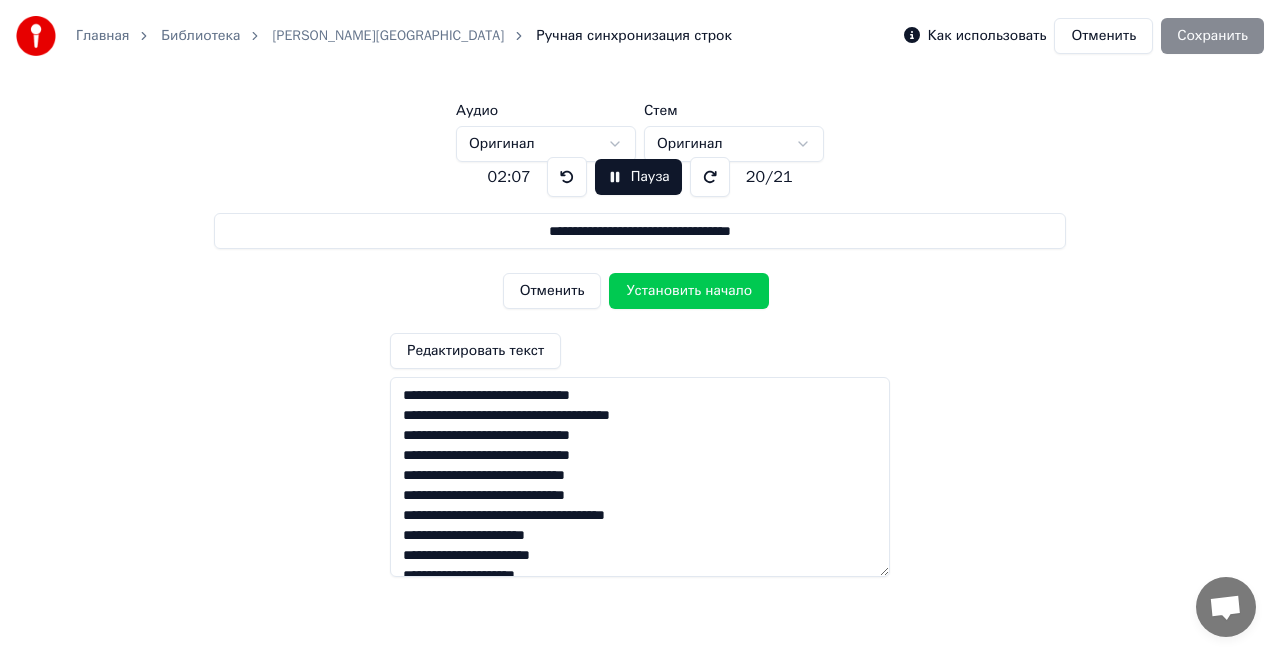 click on "Установить начало" at bounding box center [689, 291] 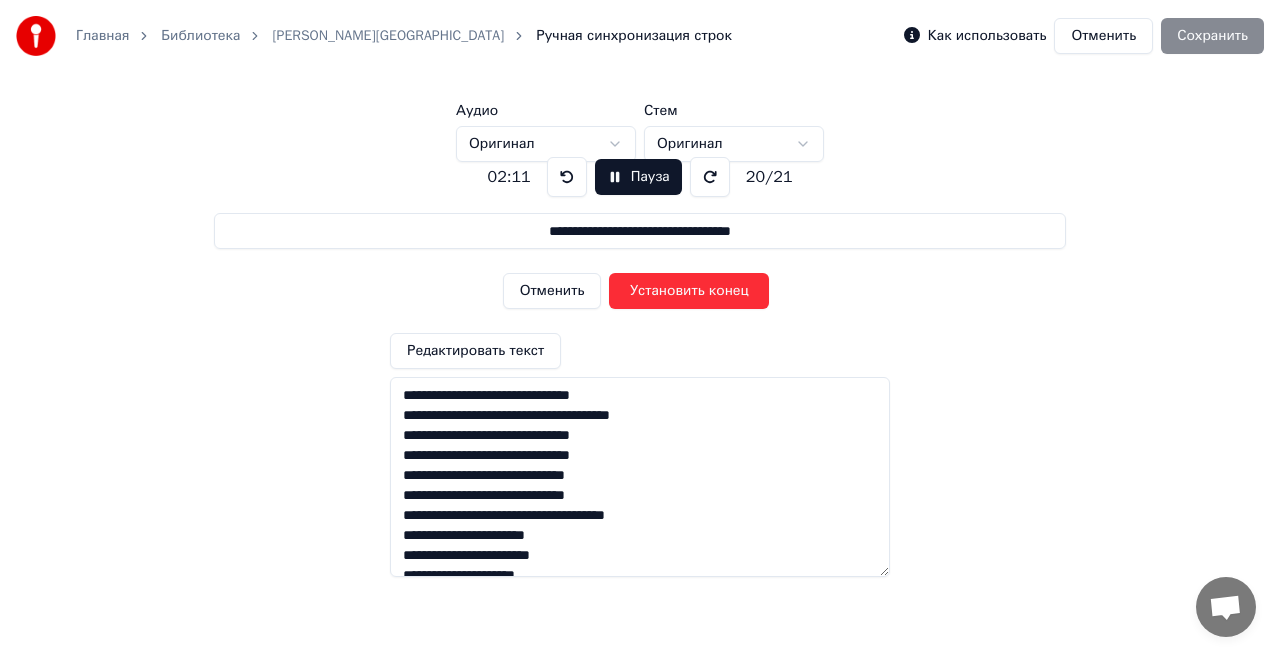 type 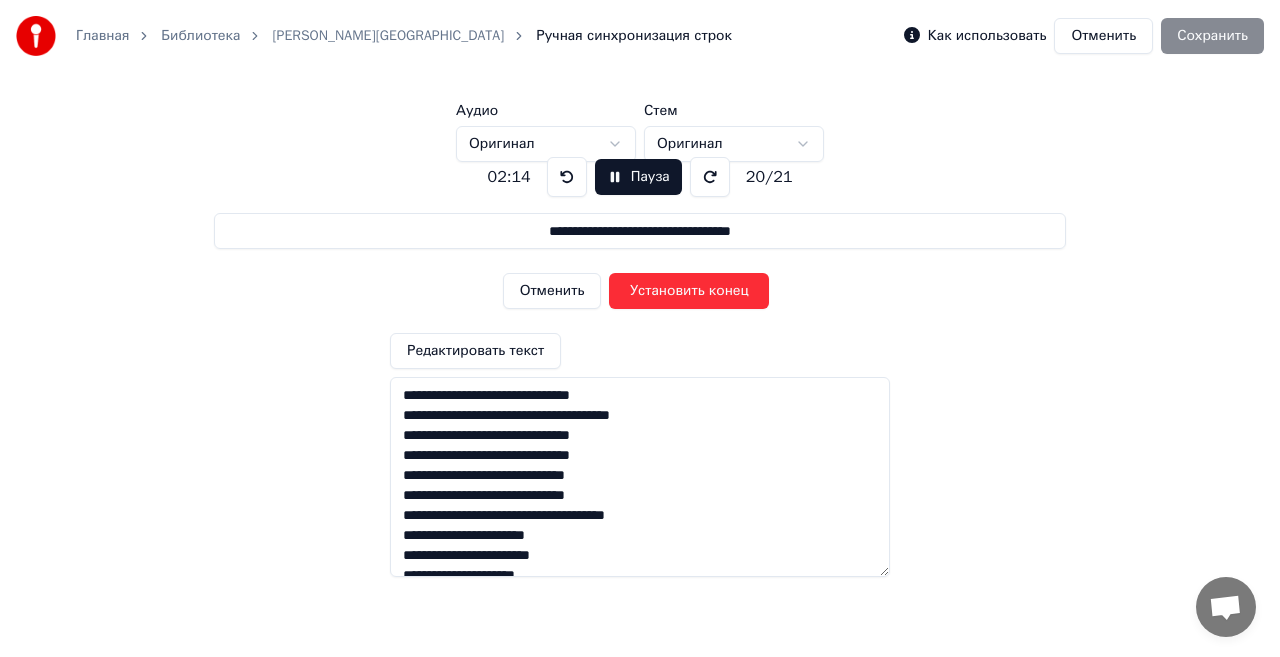 click on "Установить конец" at bounding box center (689, 291) 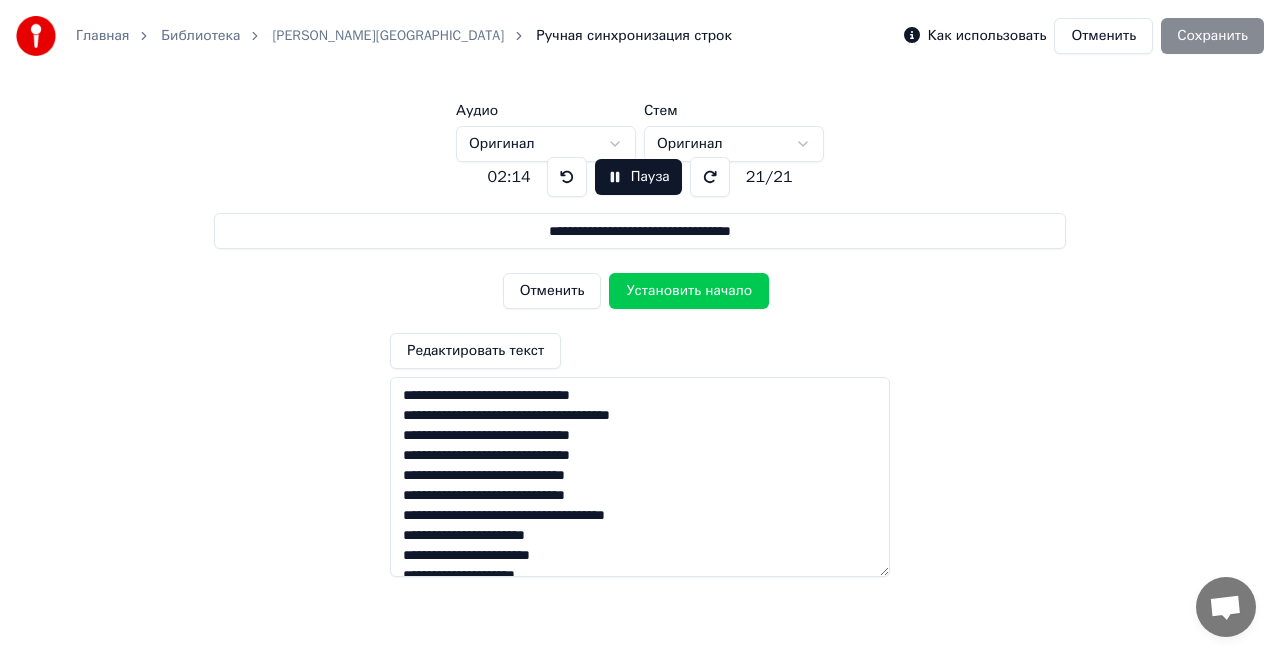 click on "Установить начало" at bounding box center [689, 291] 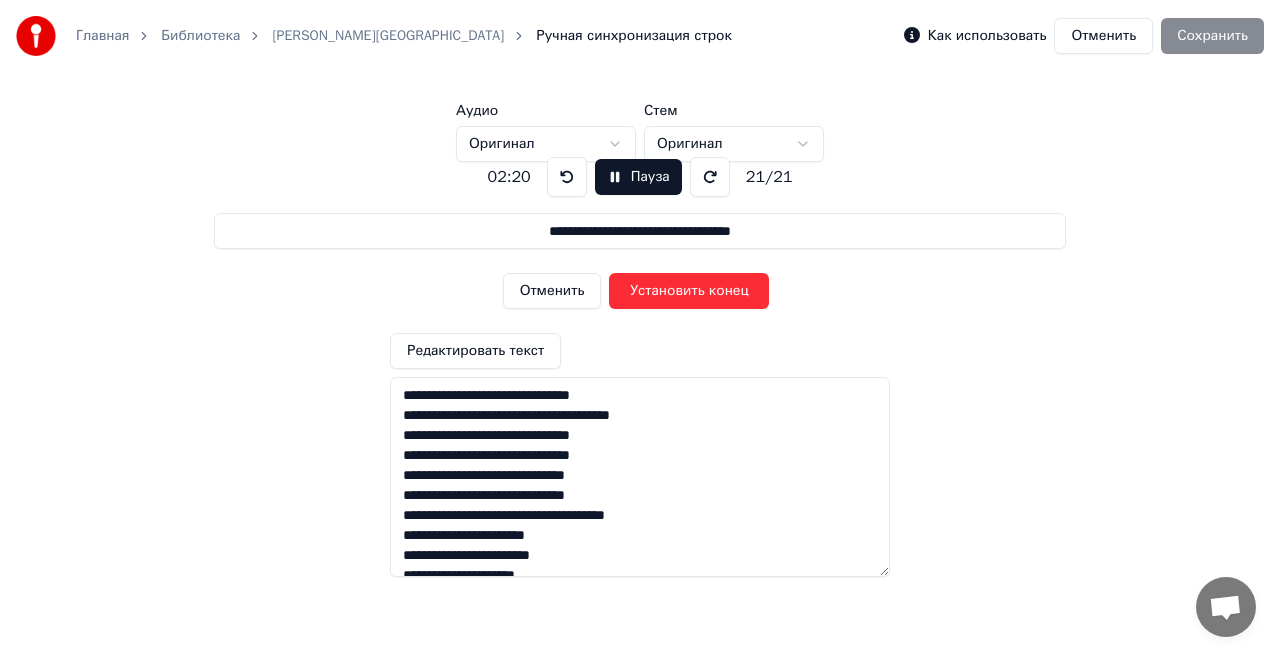 click on "Установить конец" at bounding box center [689, 291] 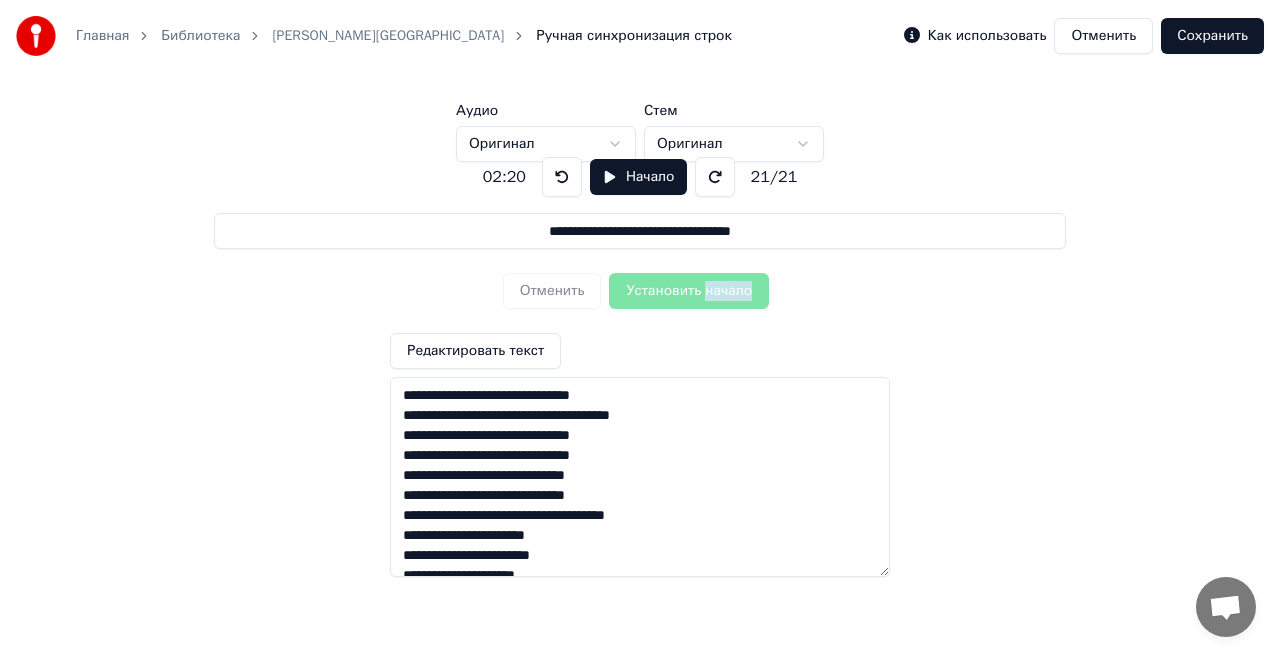 click on "Отменить Установить начало" at bounding box center (640, 291) 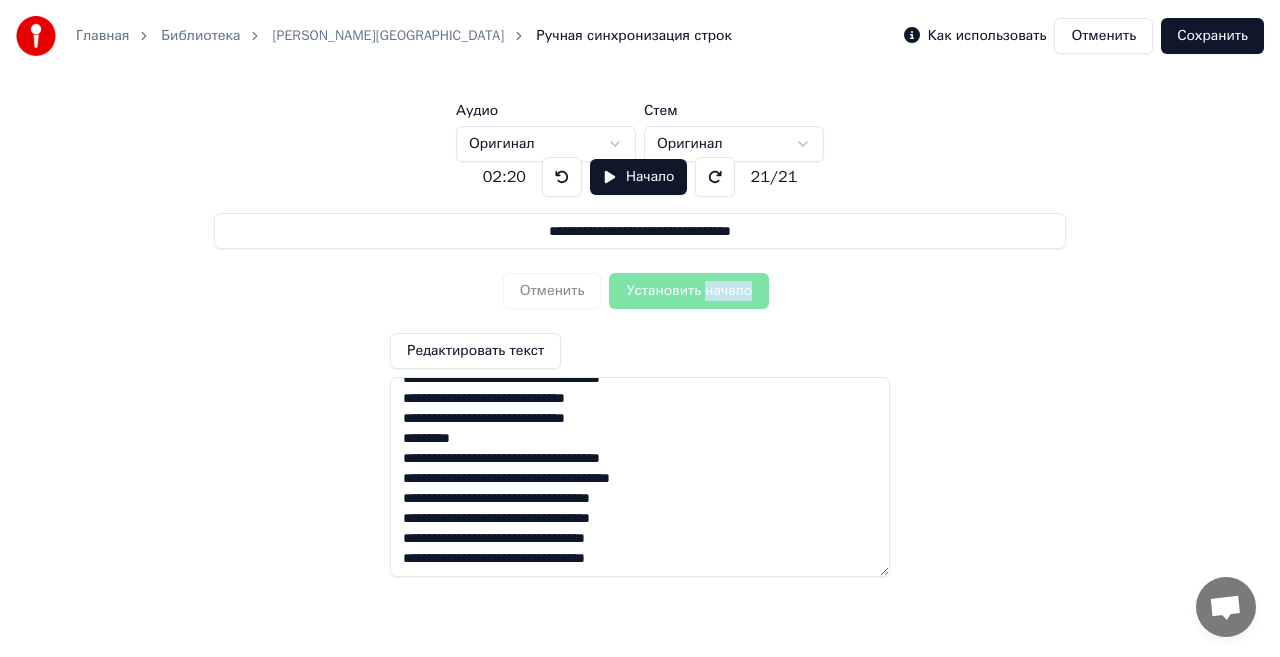 scroll, scrollTop: 238, scrollLeft: 0, axis: vertical 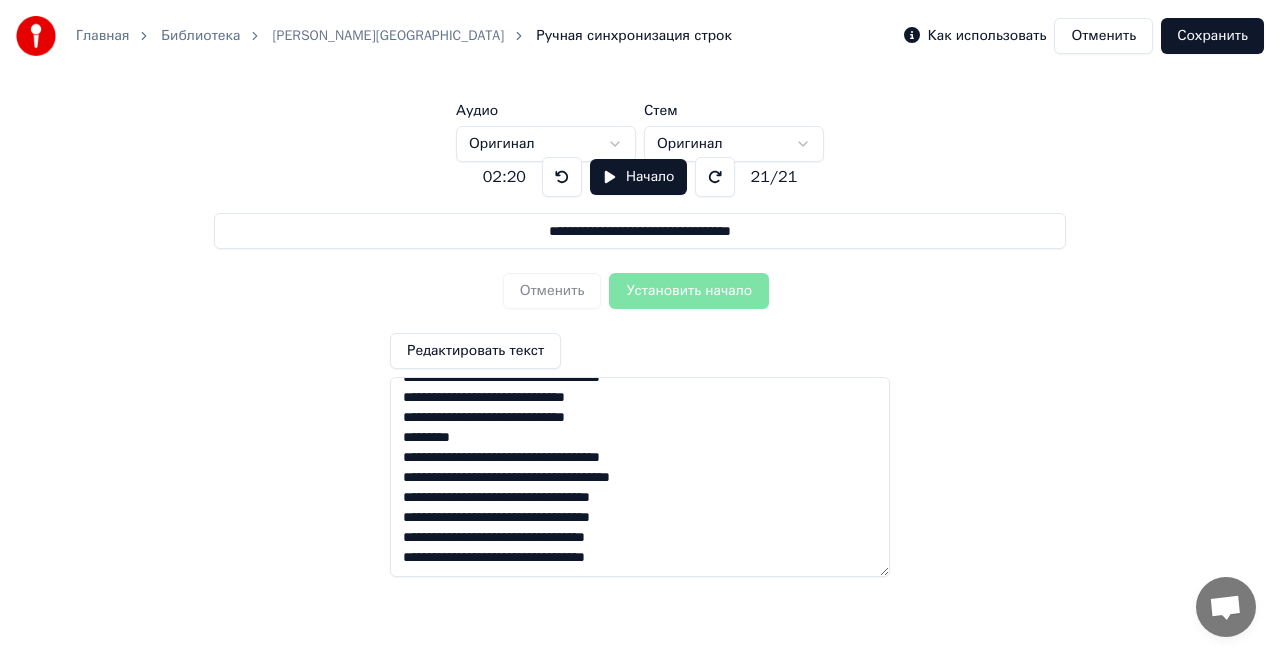 click on "**********" at bounding box center [640, 477] 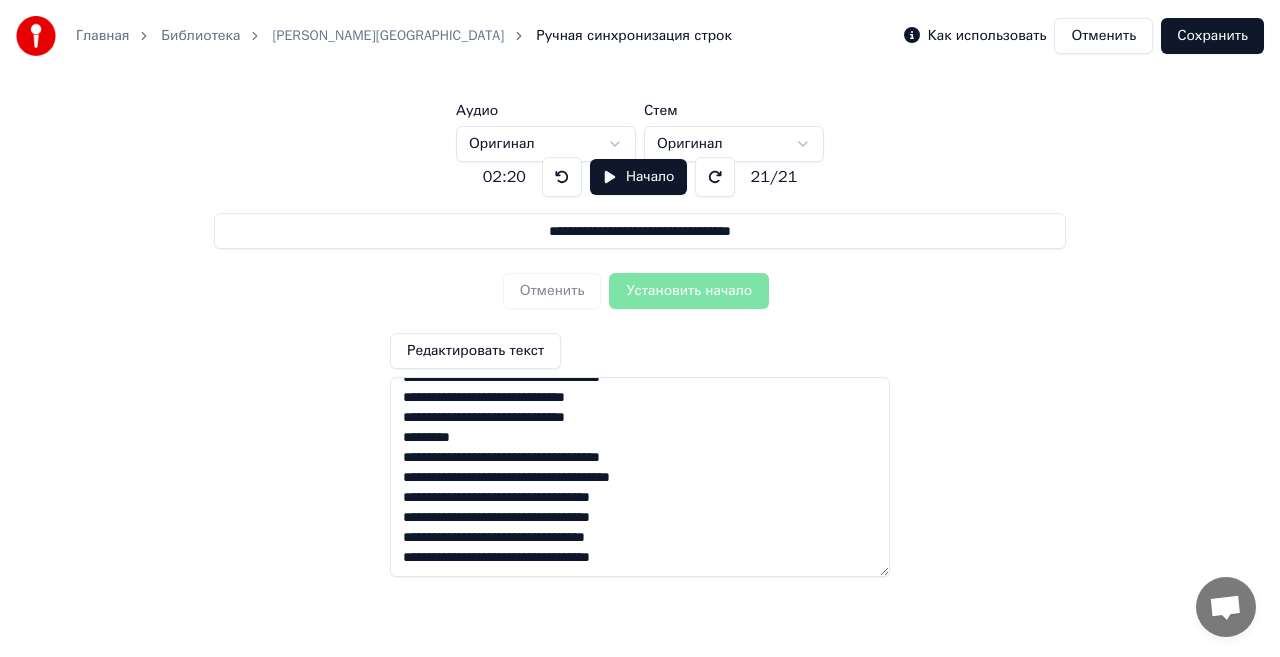 scroll, scrollTop: 249, scrollLeft: 0, axis: vertical 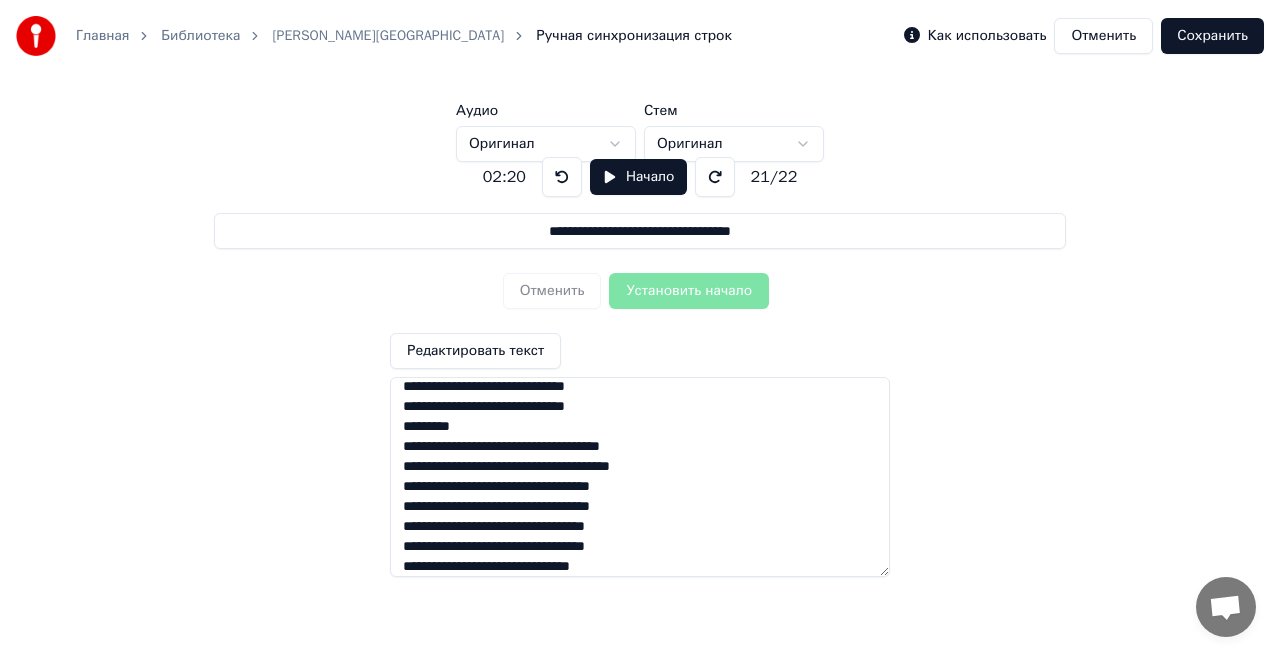type on "**********" 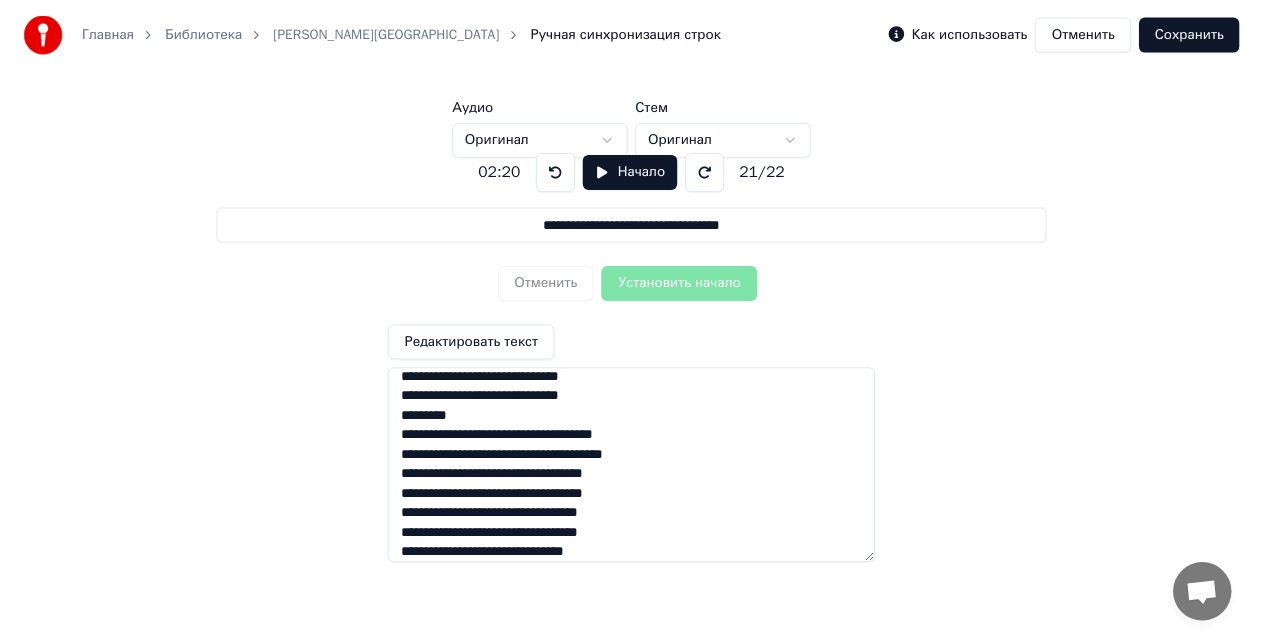 scroll, scrollTop: 258, scrollLeft: 0, axis: vertical 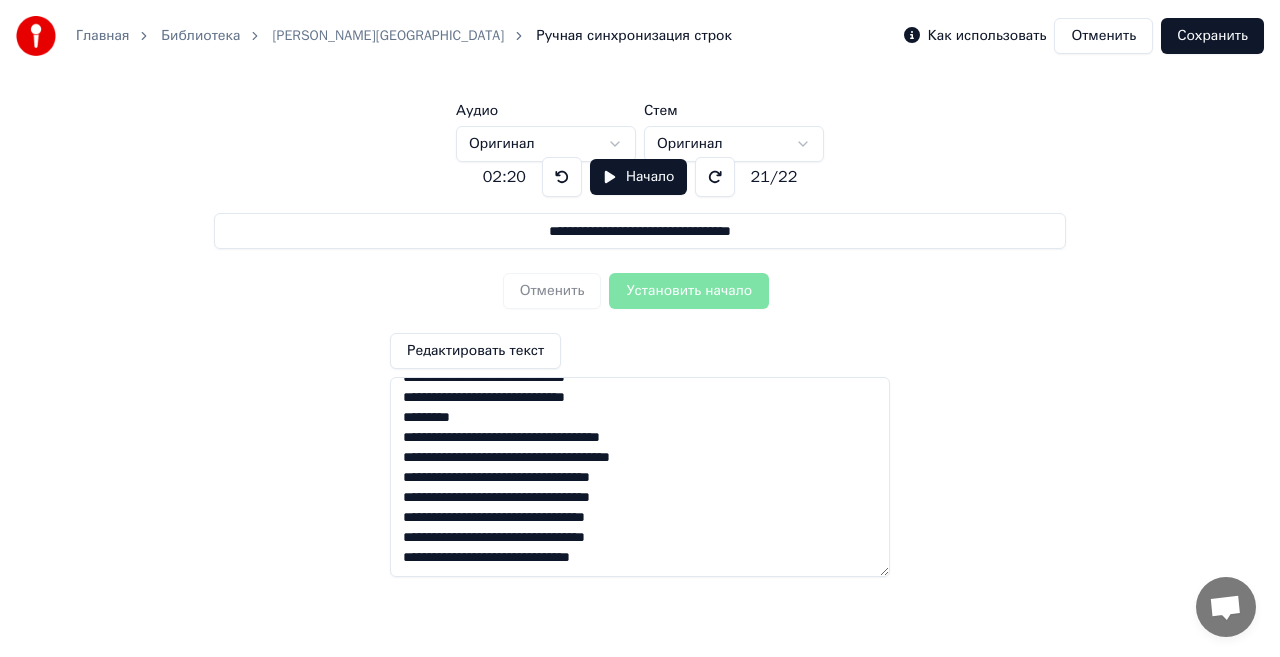 click on "**********" at bounding box center (640, 359) 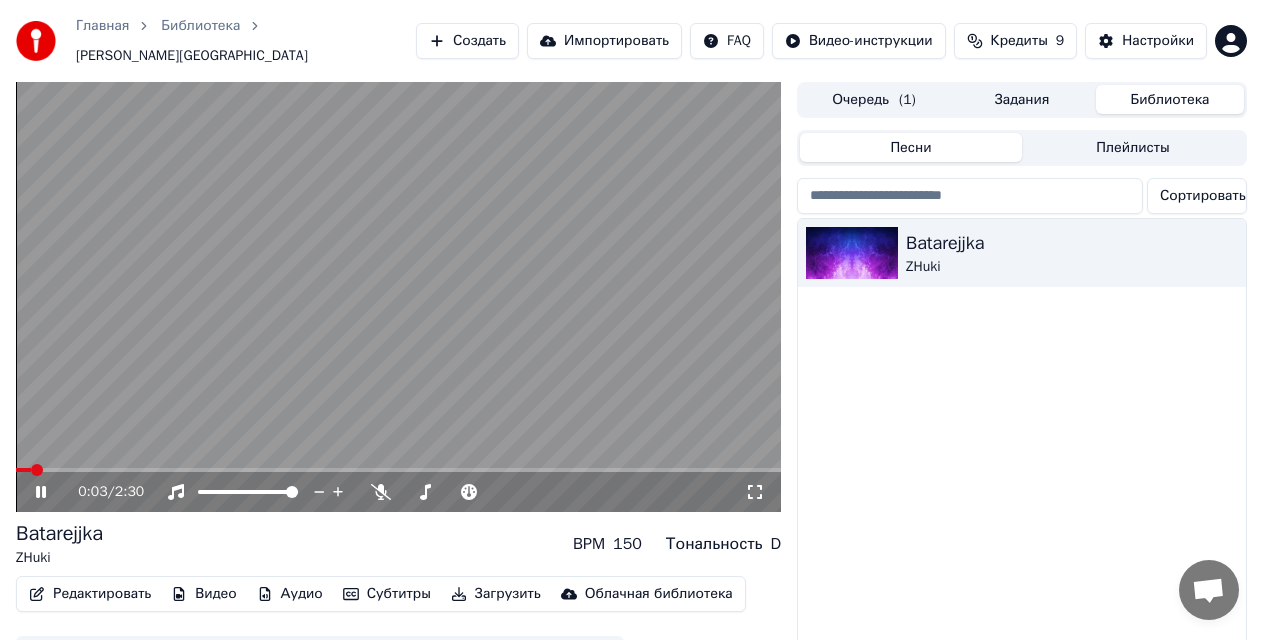 click 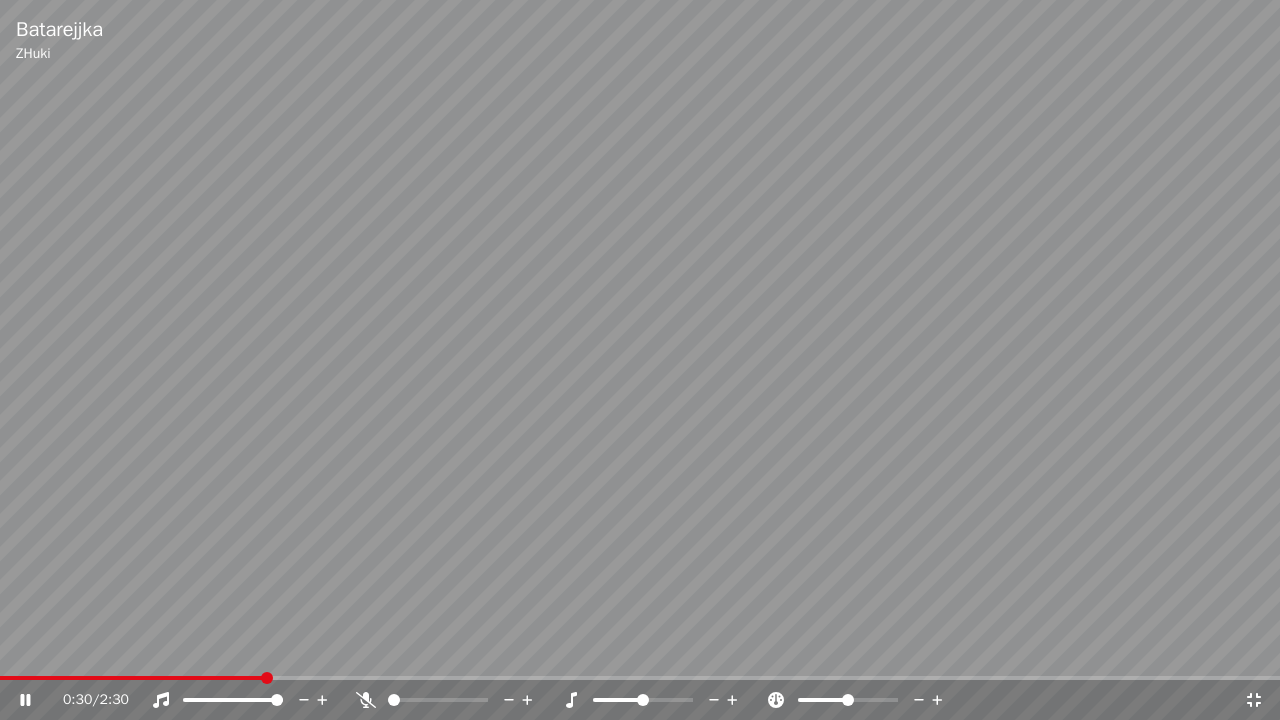 click at bounding box center (640, 360) 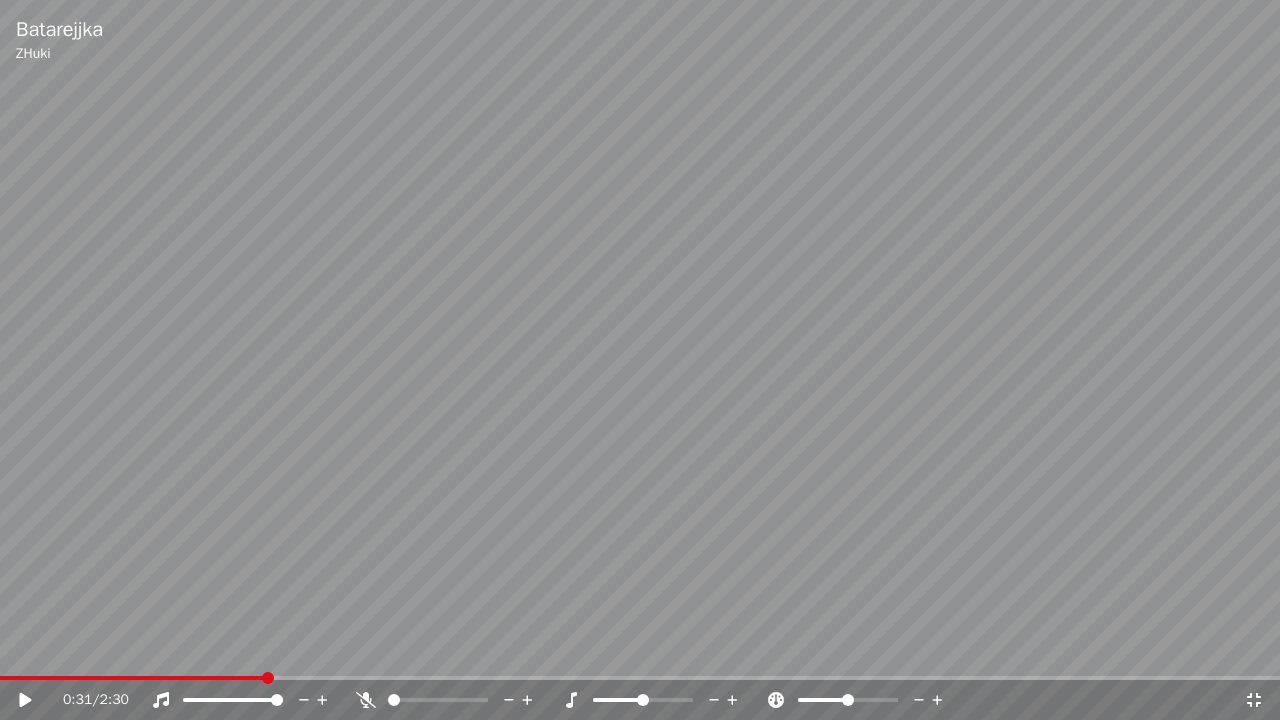 click at bounding box center (132, 678) 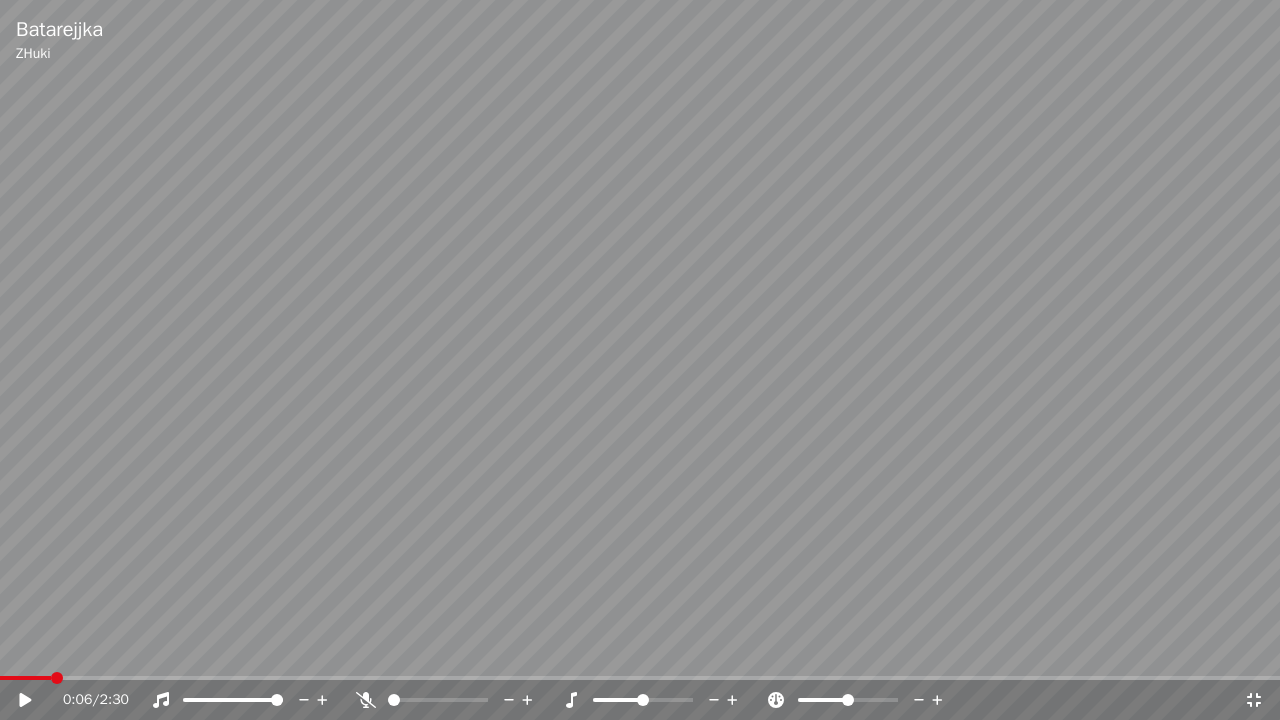 click 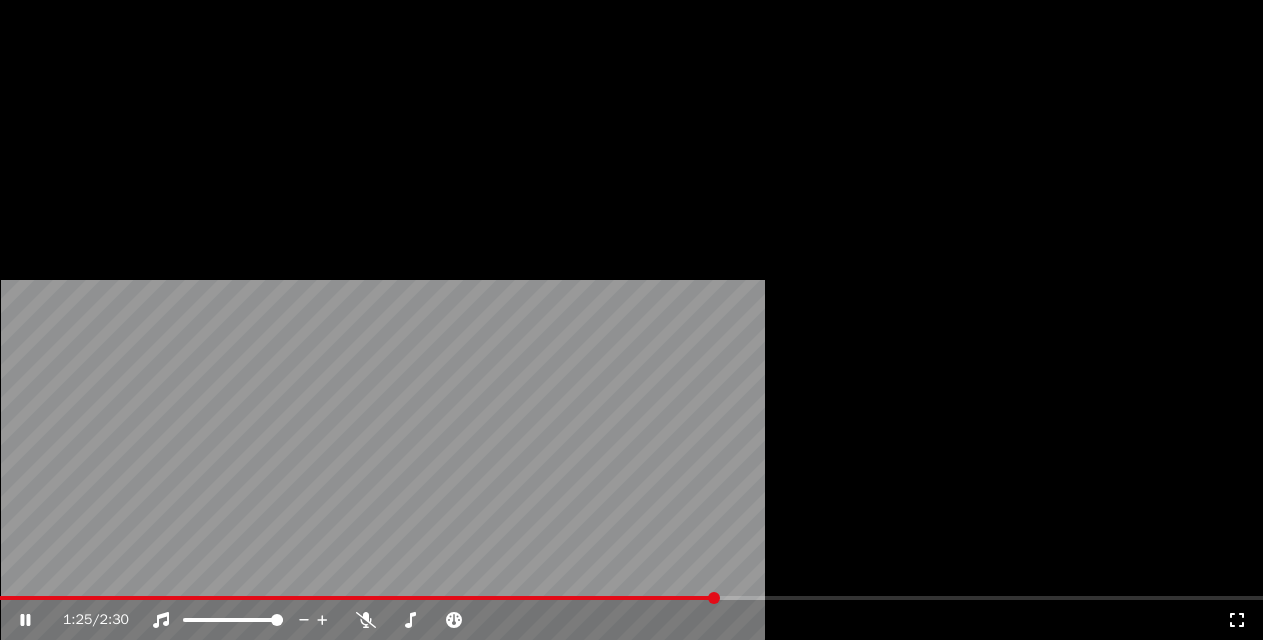 scroll, scrollTop: 0, scrollLeft: 0, axis: both 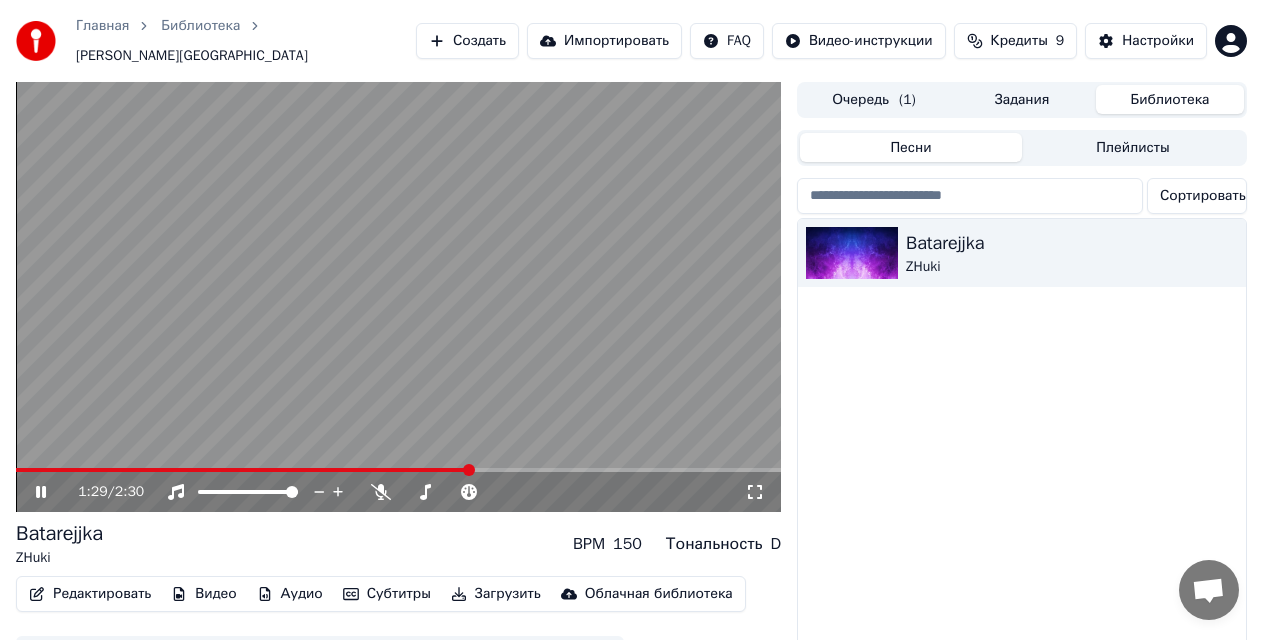 click 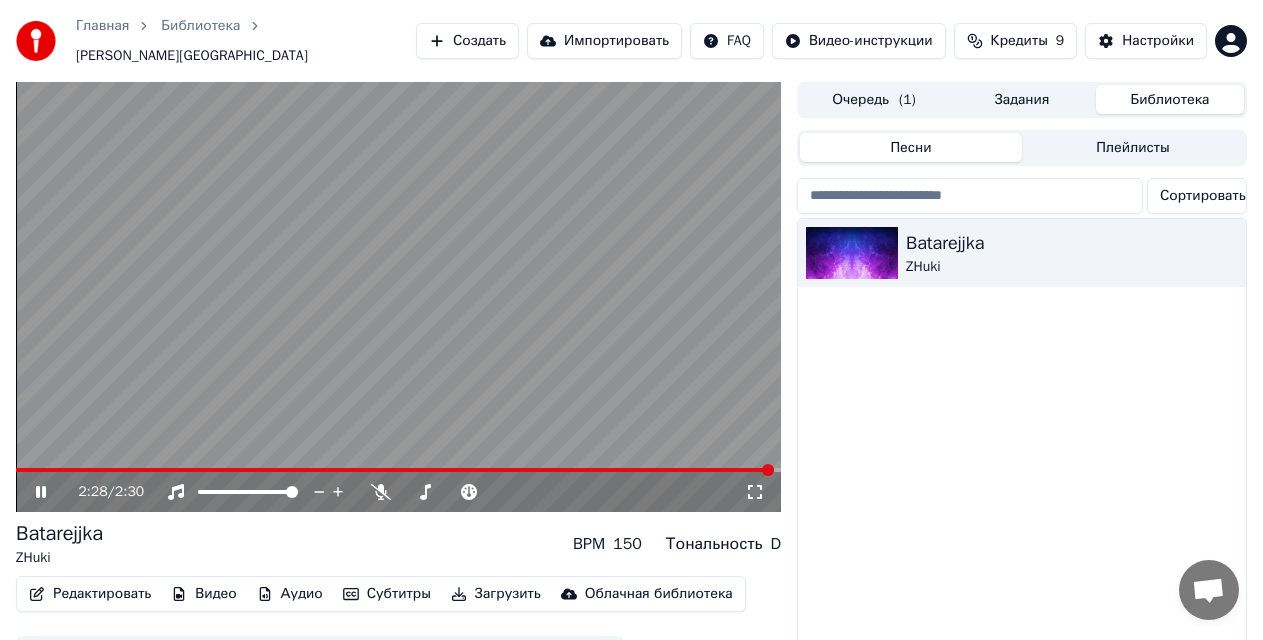 click at bounding box center (398, 297) 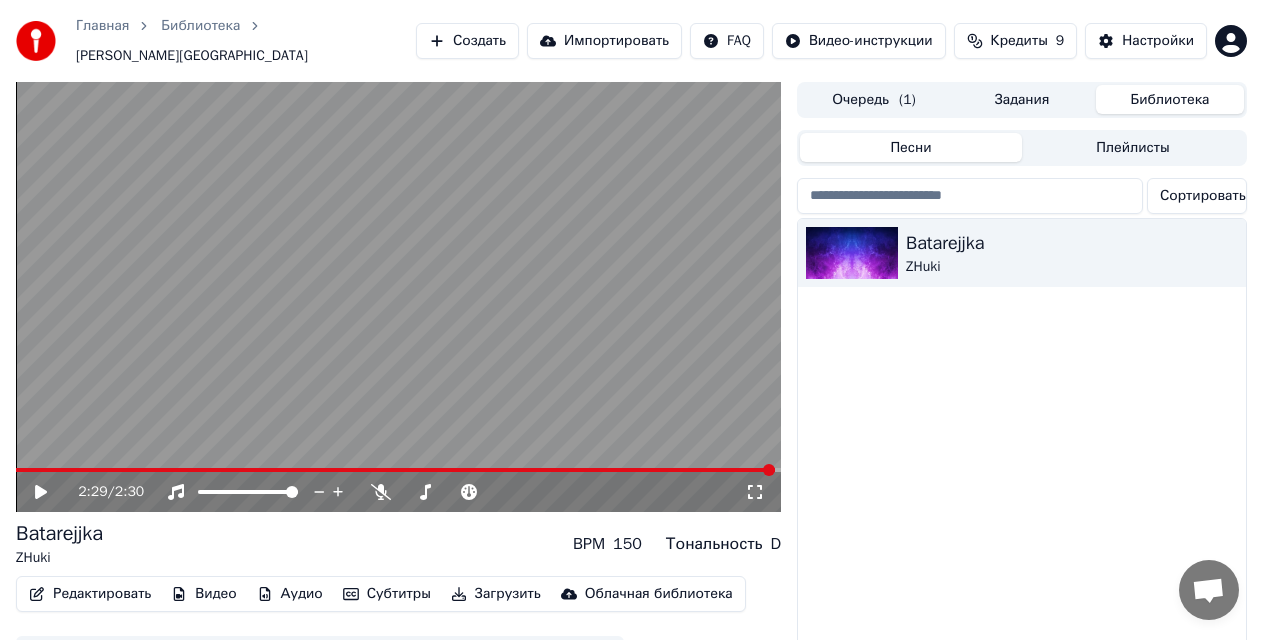 click on "Редактировать" at bounding box center (90, 594) 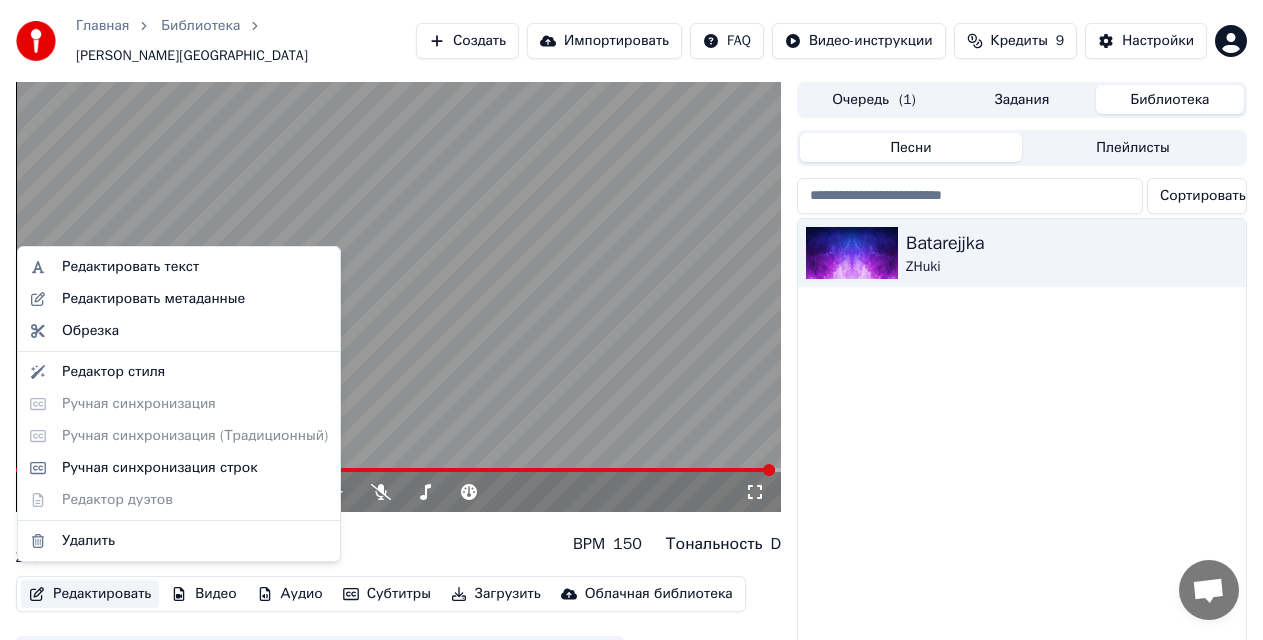 click on "Редактировать текст Редактировать метаданные Обрезка Редактор стиля Ручная синхронизация Ручная синхронизация (Традиционный) Ручная синхронизация строк Редактор дуэтов Удалить" at bounding box center (179, 404) 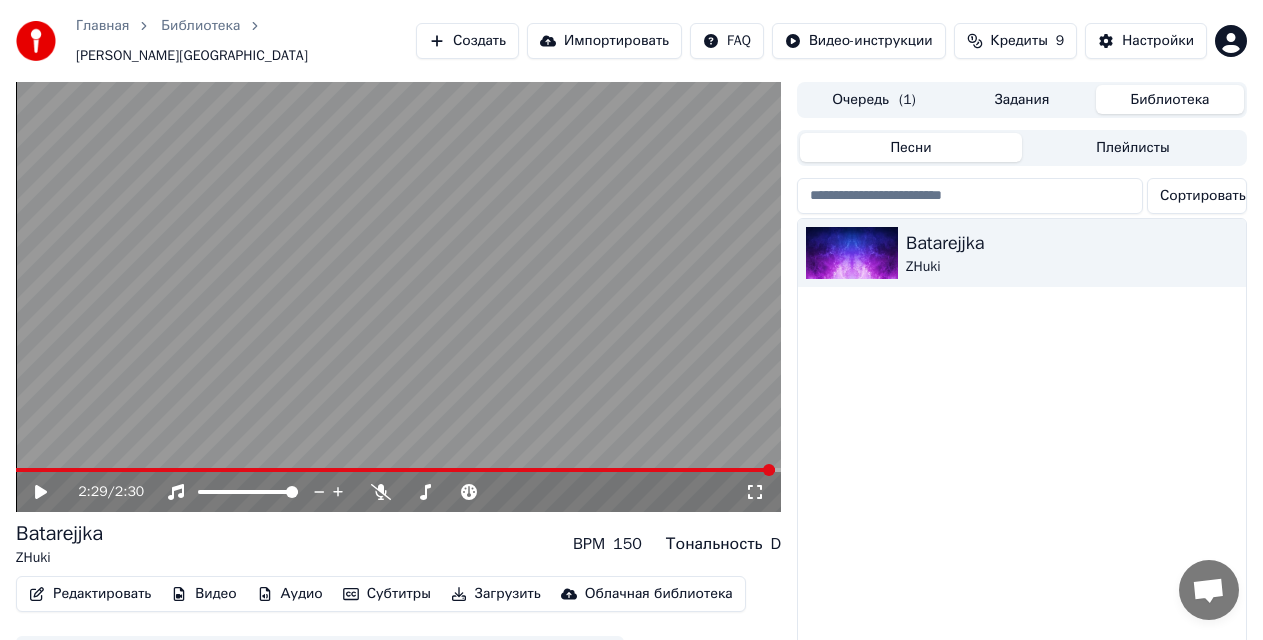 click on "[PERSON_NAME]" at bounding box center [1022, 458] 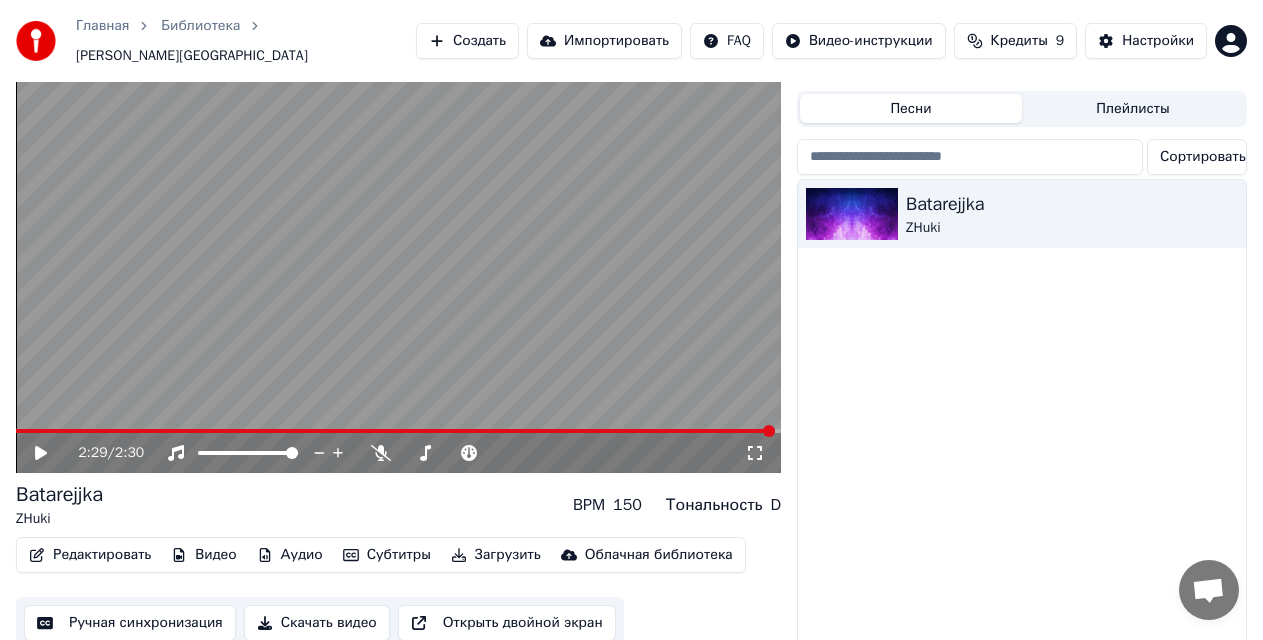 scroll, scrollTop: 61, scrollLeft: 0, axis: vertical 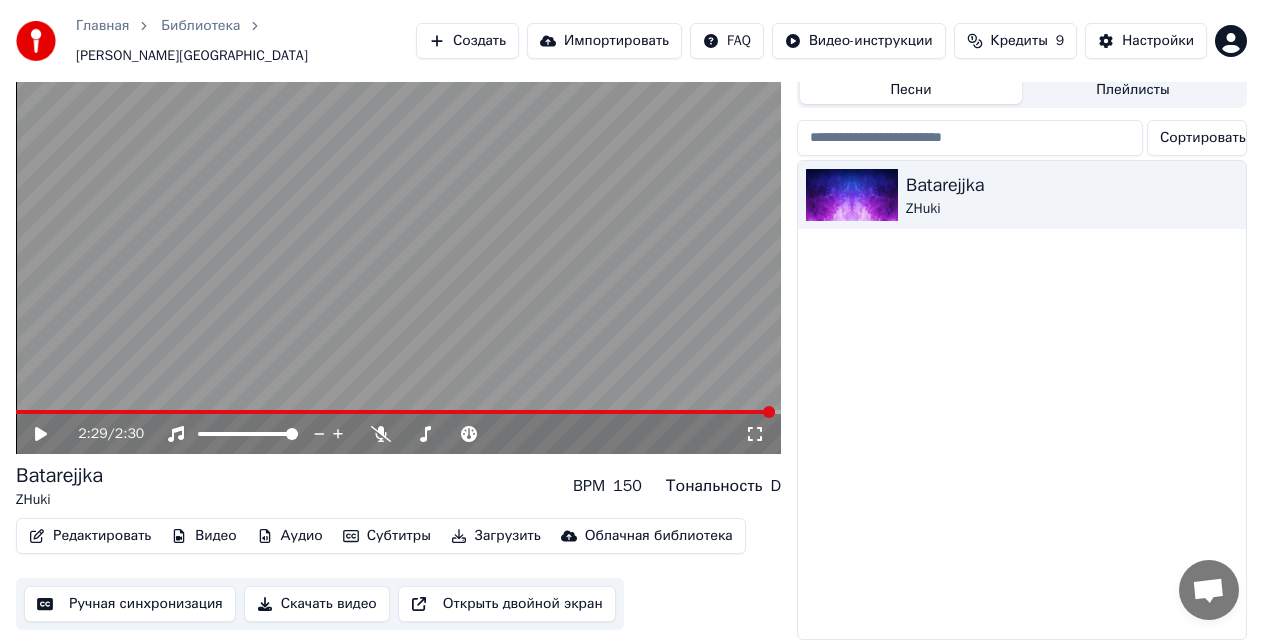 click on "Ручная синхронизация" at bounding box center [130, 604] 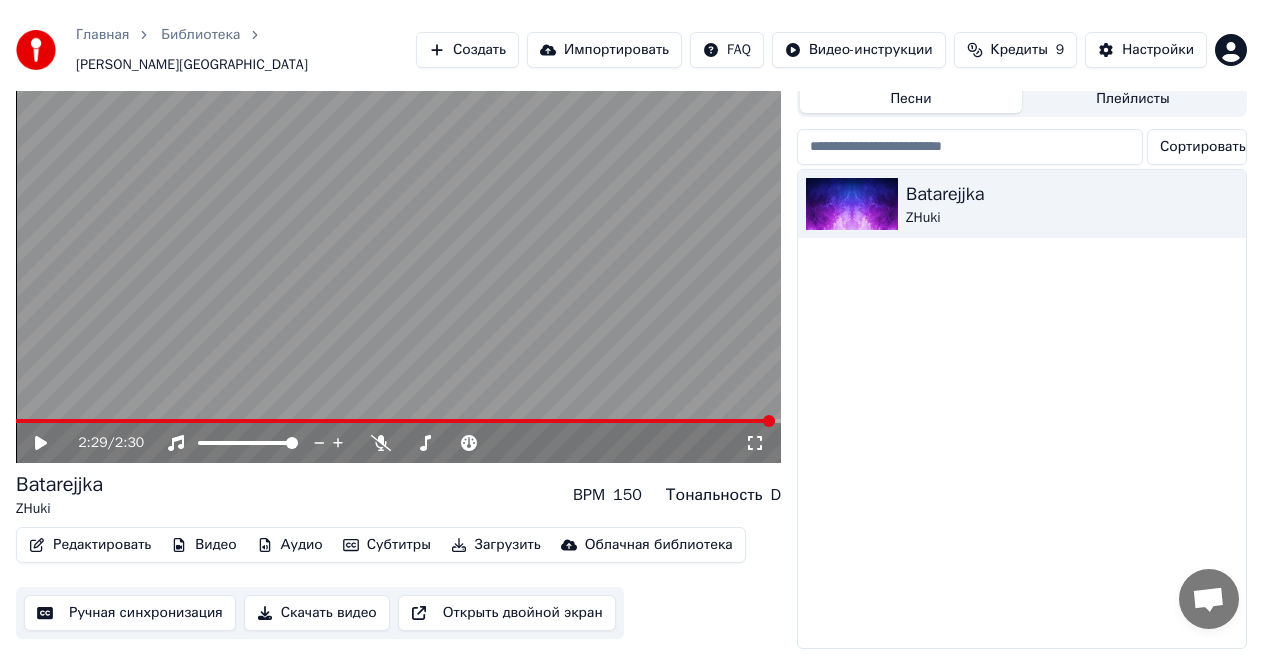 scroll, scrollTop: 0, scrollLeft: 0, axis: both 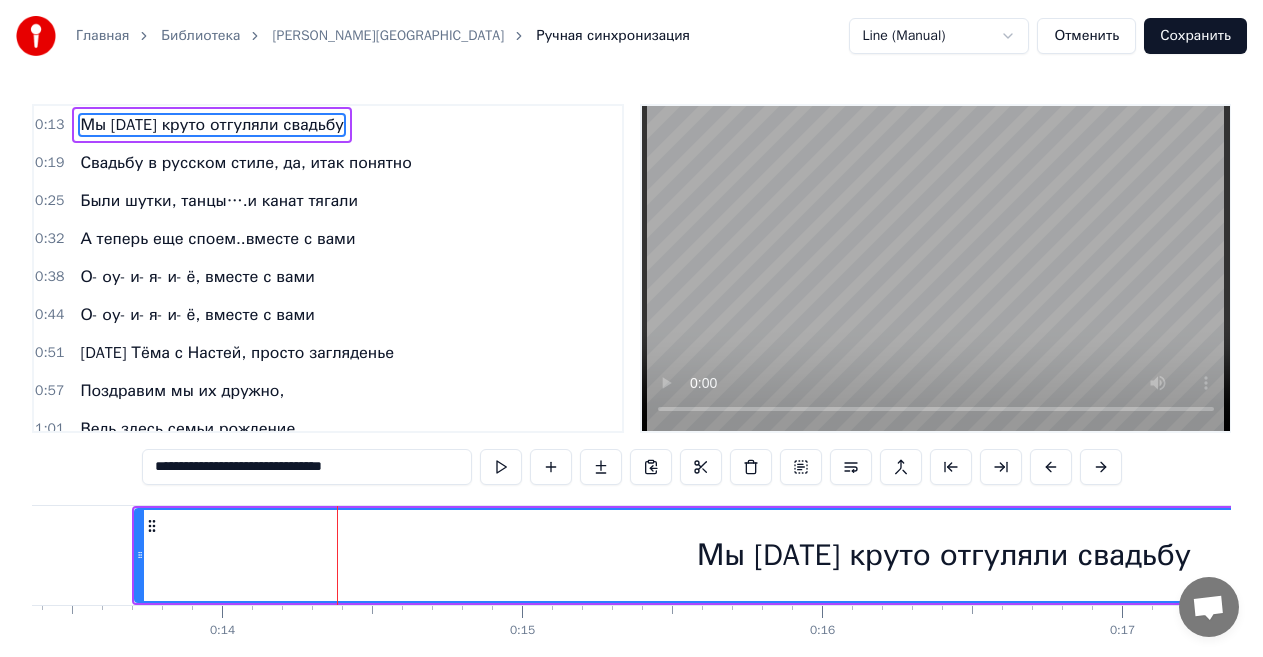 type 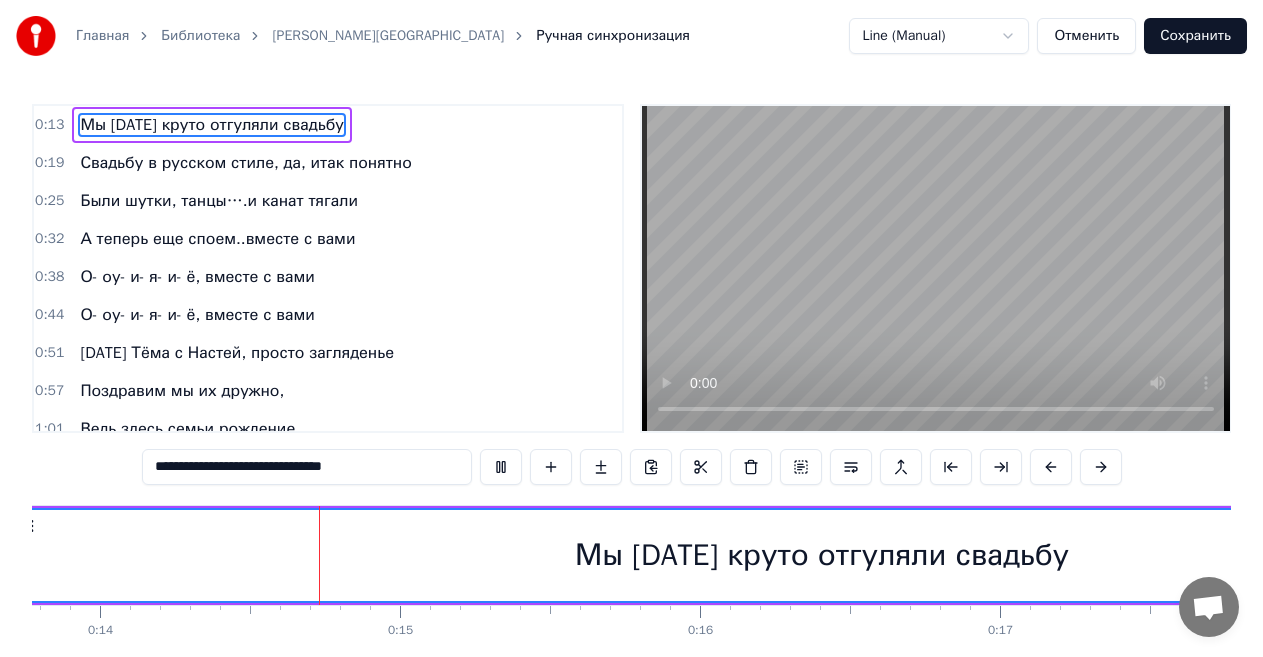 scroll, scrollTop: 0, scrollLeft: 4190, axis: horizontal 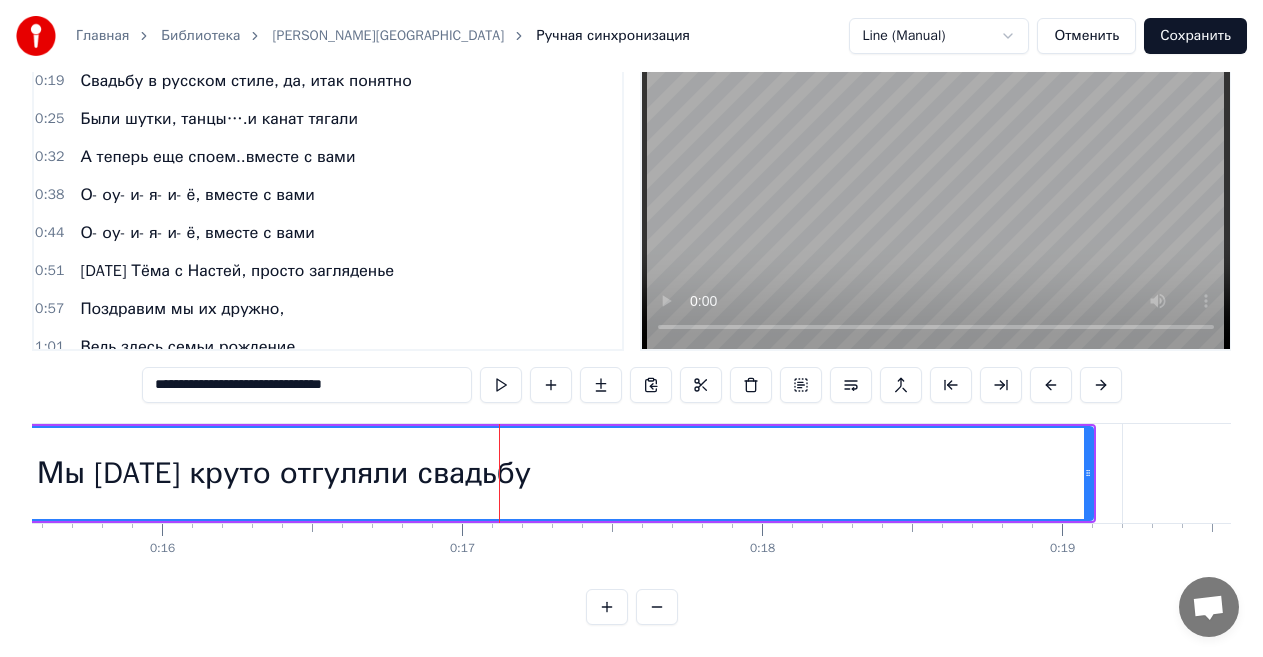 click on "Мы [DATE] круто отгуляли свадьбу" at bounding box center [284, 473] 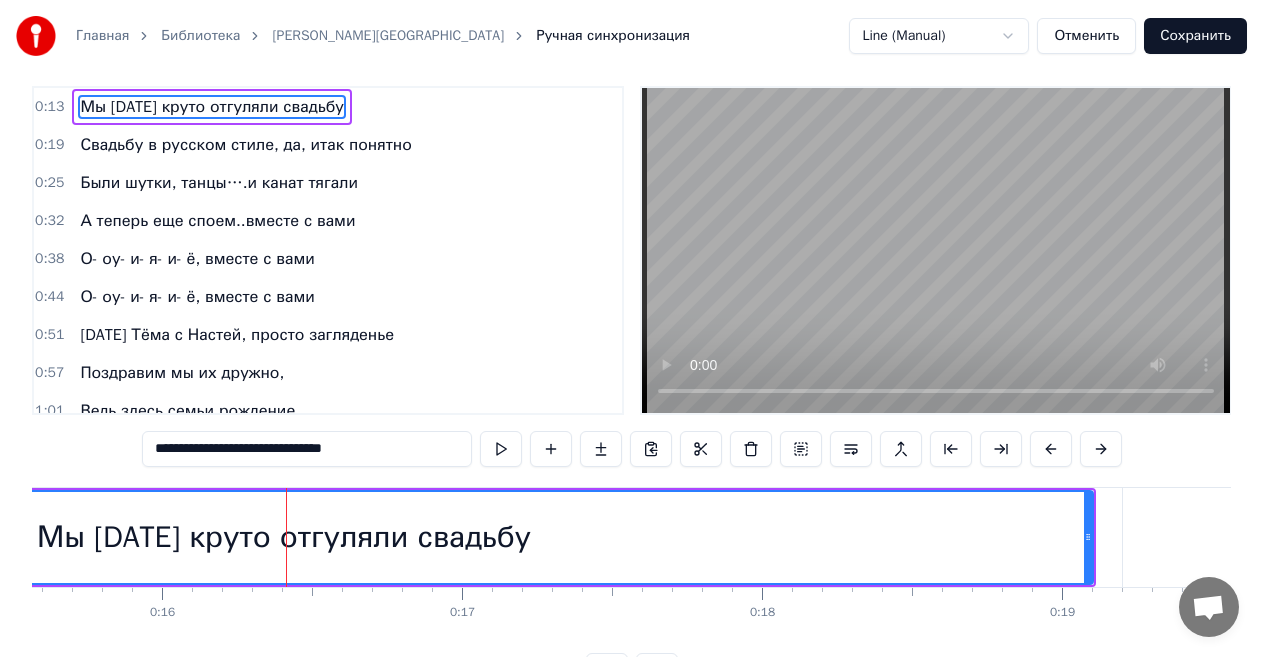 scroll, scrollTop: 0, scrollLeft: 0, axis: both 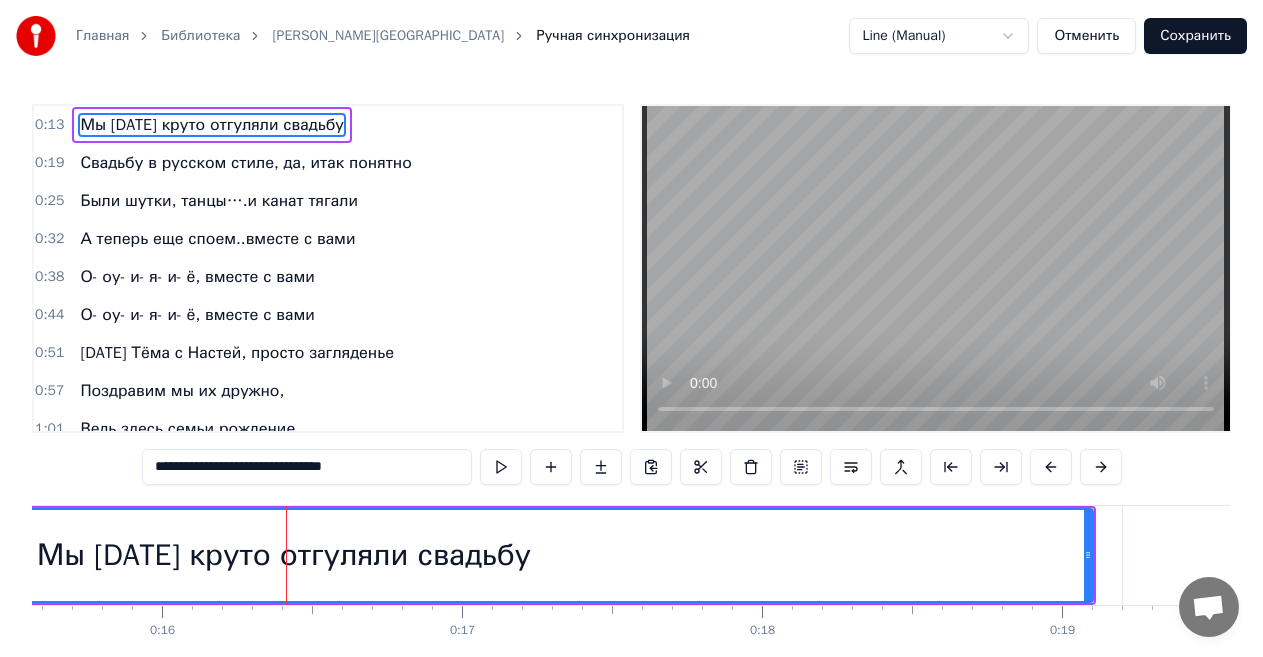 click on "Мы [DATE] круто отгуляли свадьбу" at bounding box center (284, 555) 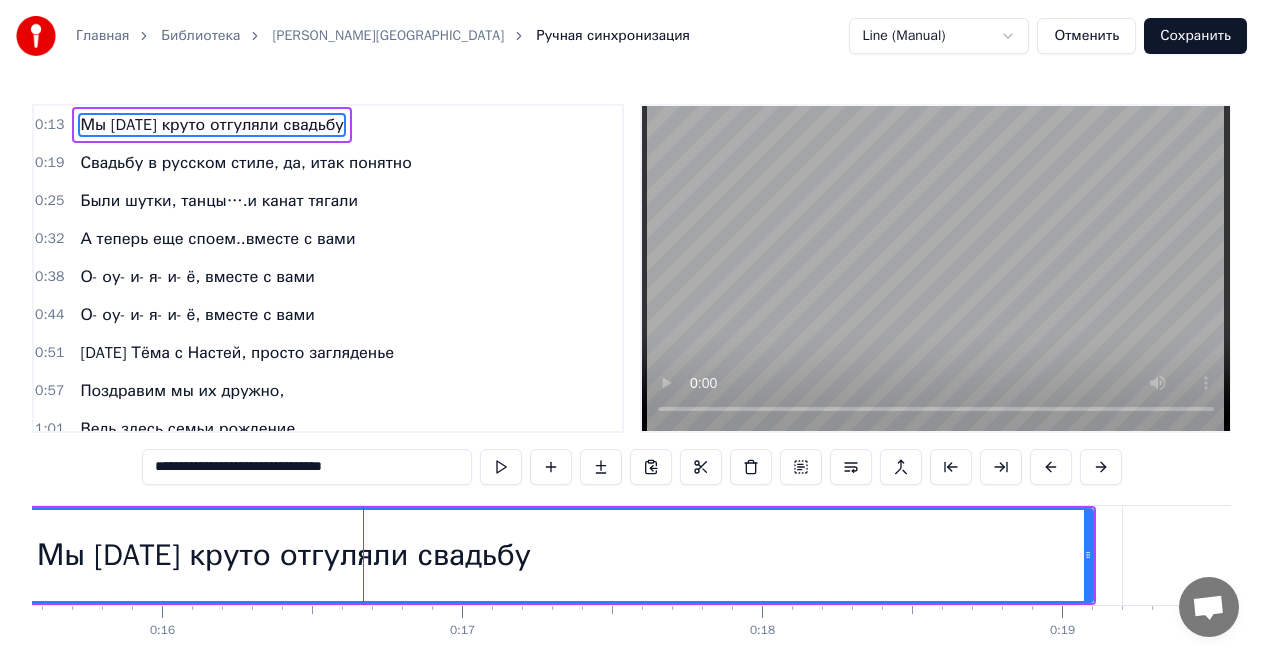 click on "Мы [DATE] круто отгуляли свадьбу" at bounding box center [212, 125] 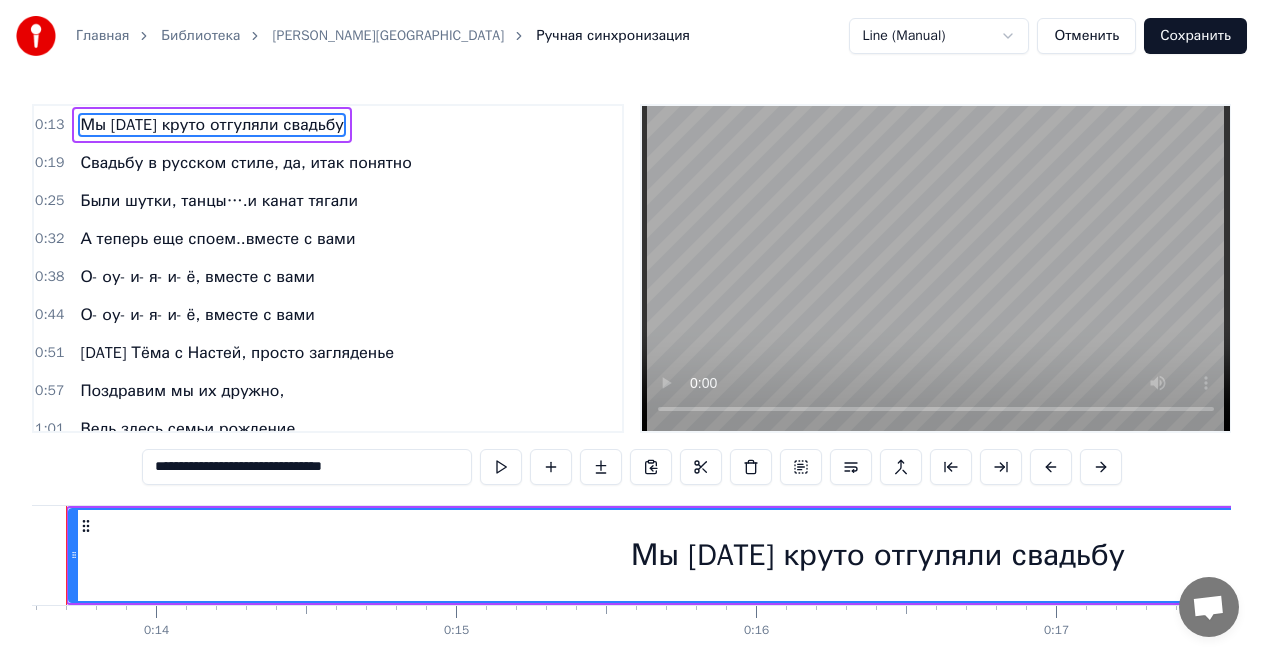 scroll, scrollTop: 0, scrollLeft: 4010, axis: horizontal 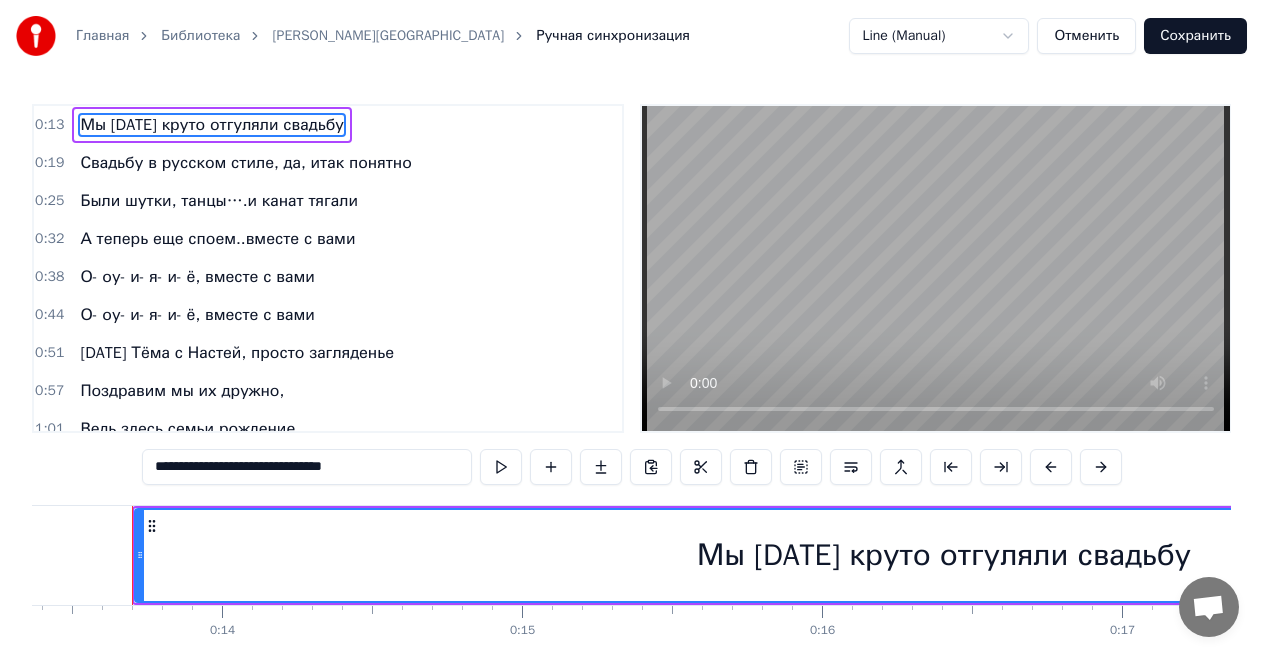 click on "Мы [DATE] круто отгуляли свадьбу" at bounding box center (212, 125) 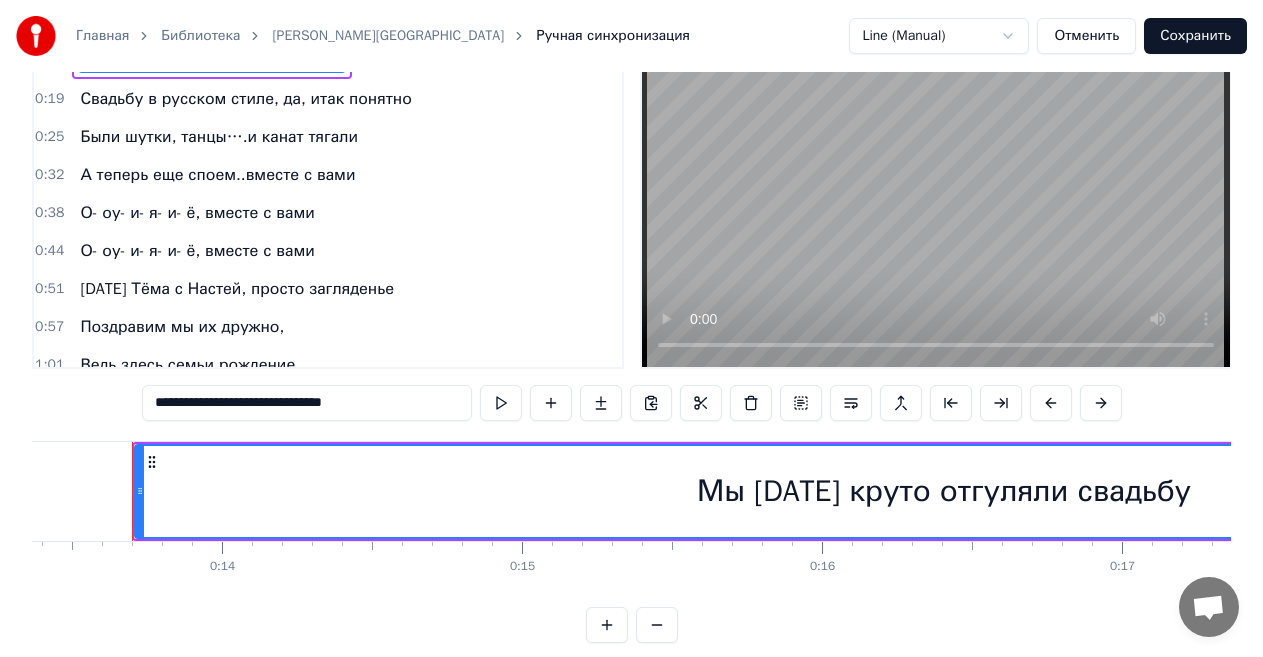 scroll, scrollTop: 99, scrollLeft: 0, axis: vertical 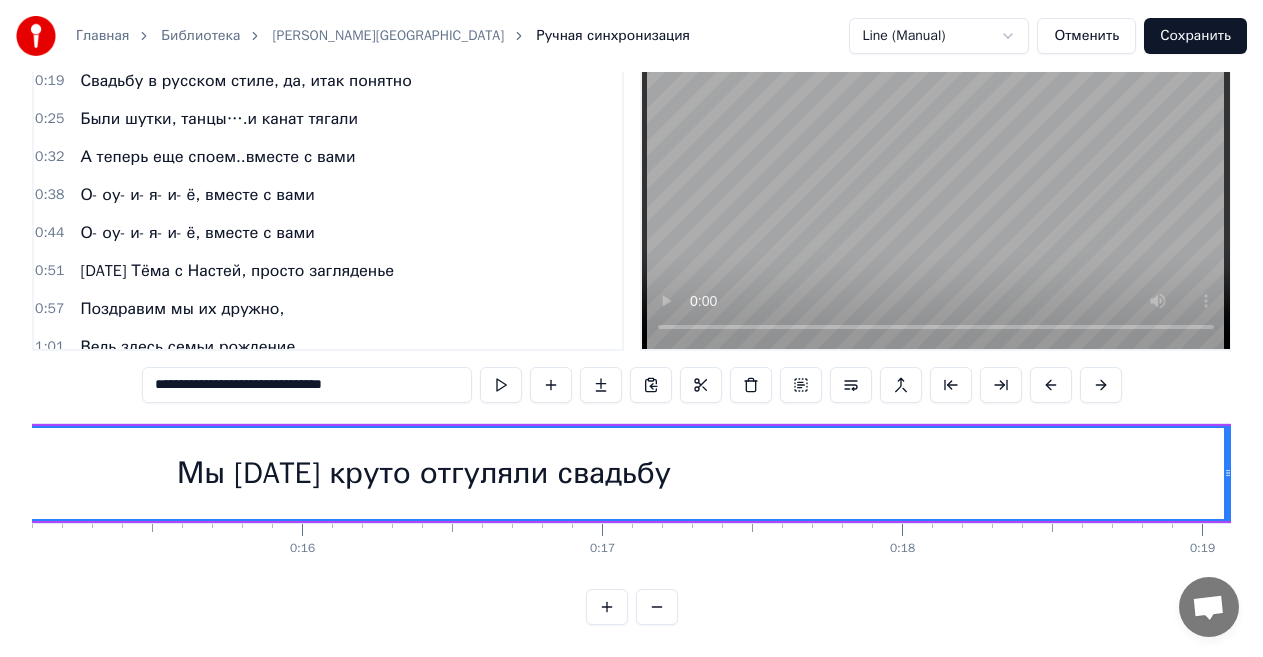 click on "Мы [DATE] круто отгуляли свадьбу" at bounding box center [424, 473] 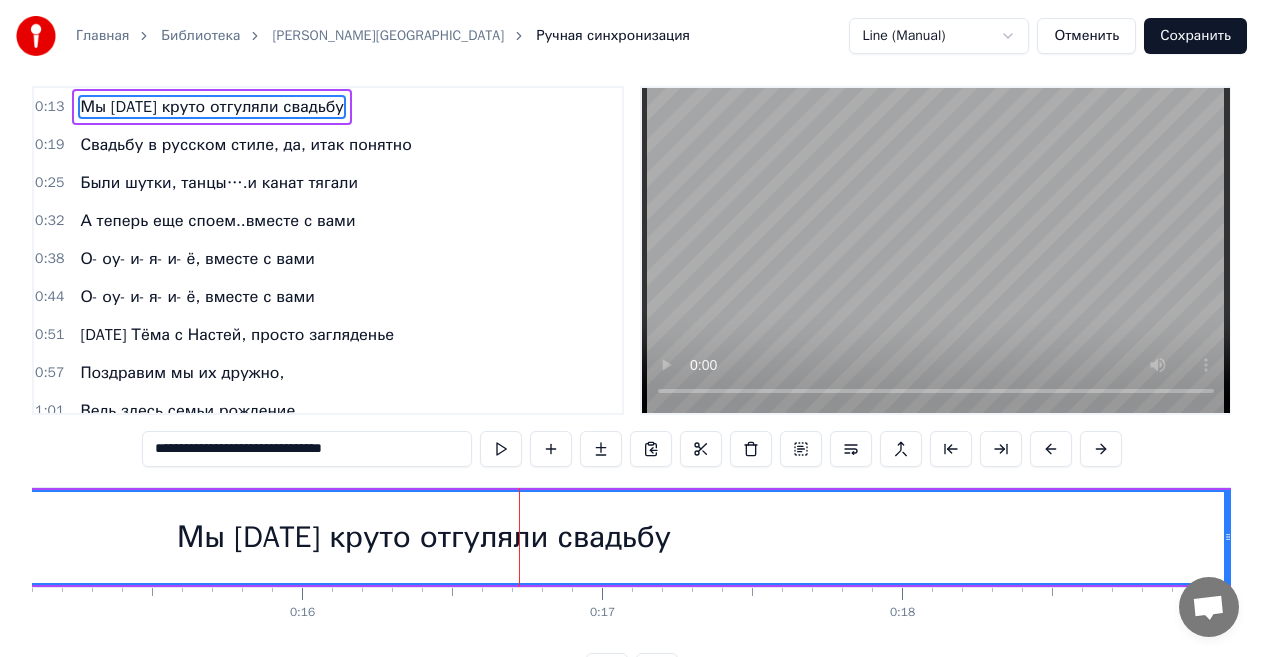 click on "**********" at bounding box center (631, 387) 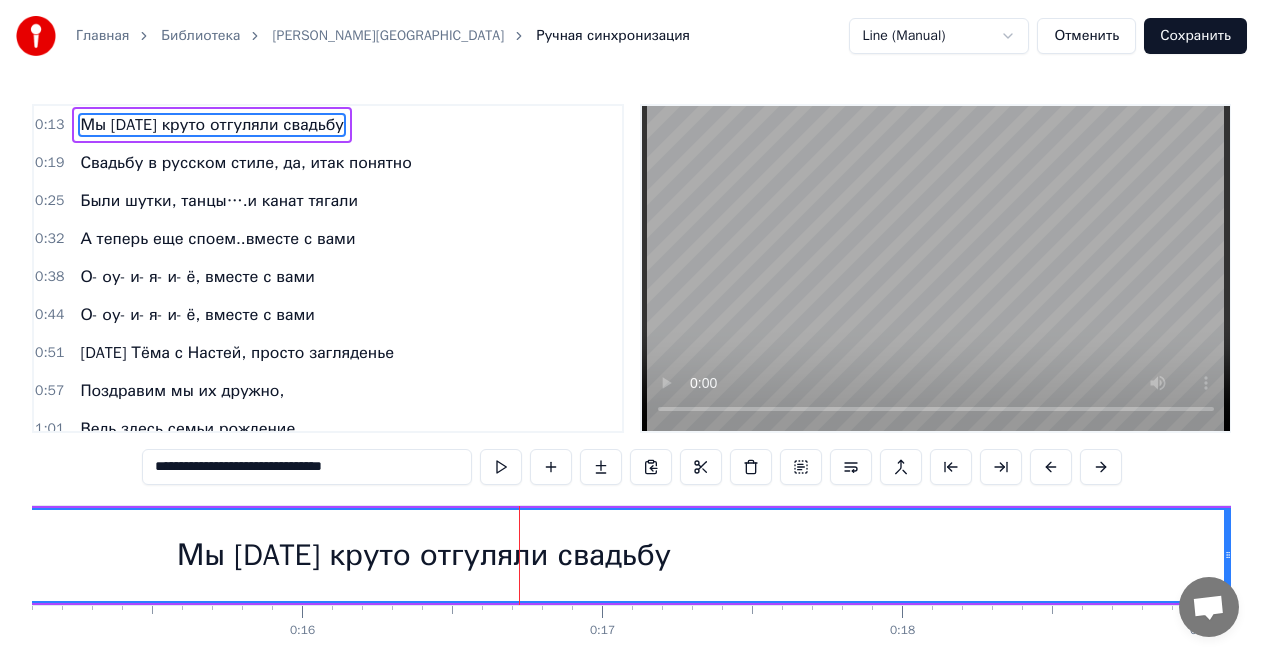 click on "Мы [DATE] круто отгуляли свадьбу" at bounding box center [212, 125] 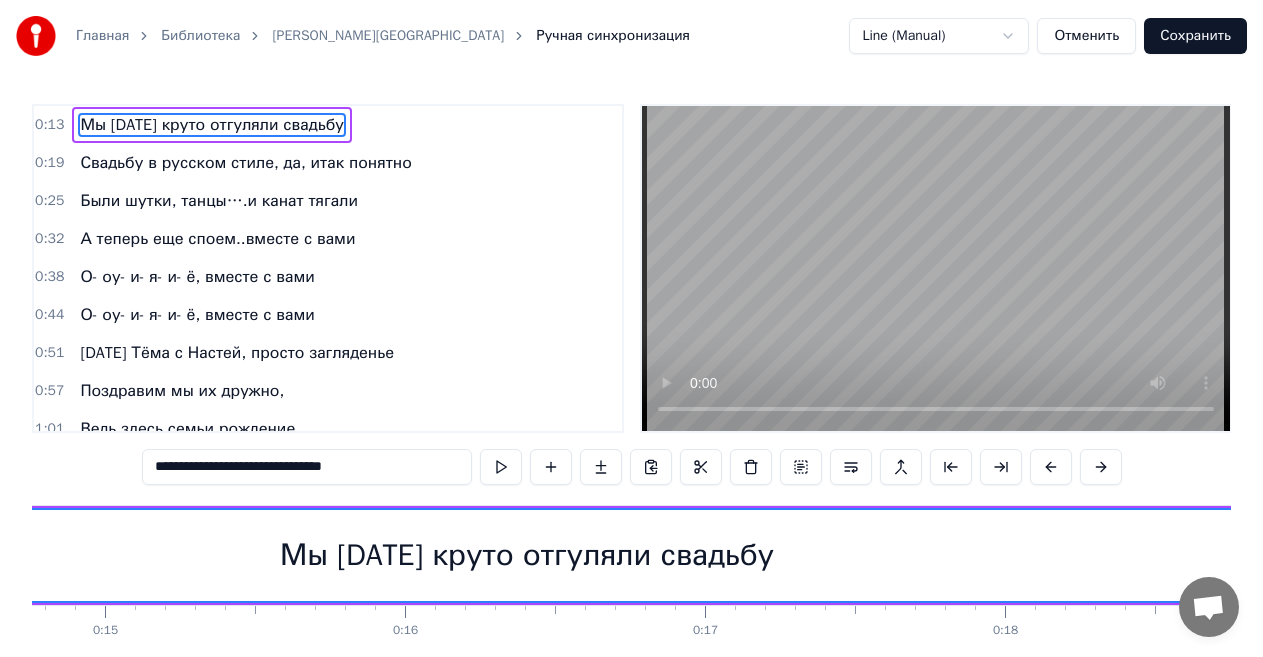 click on "Мы [DATE] круто отгуляли свадьбу" at bounding box center [212, 125] 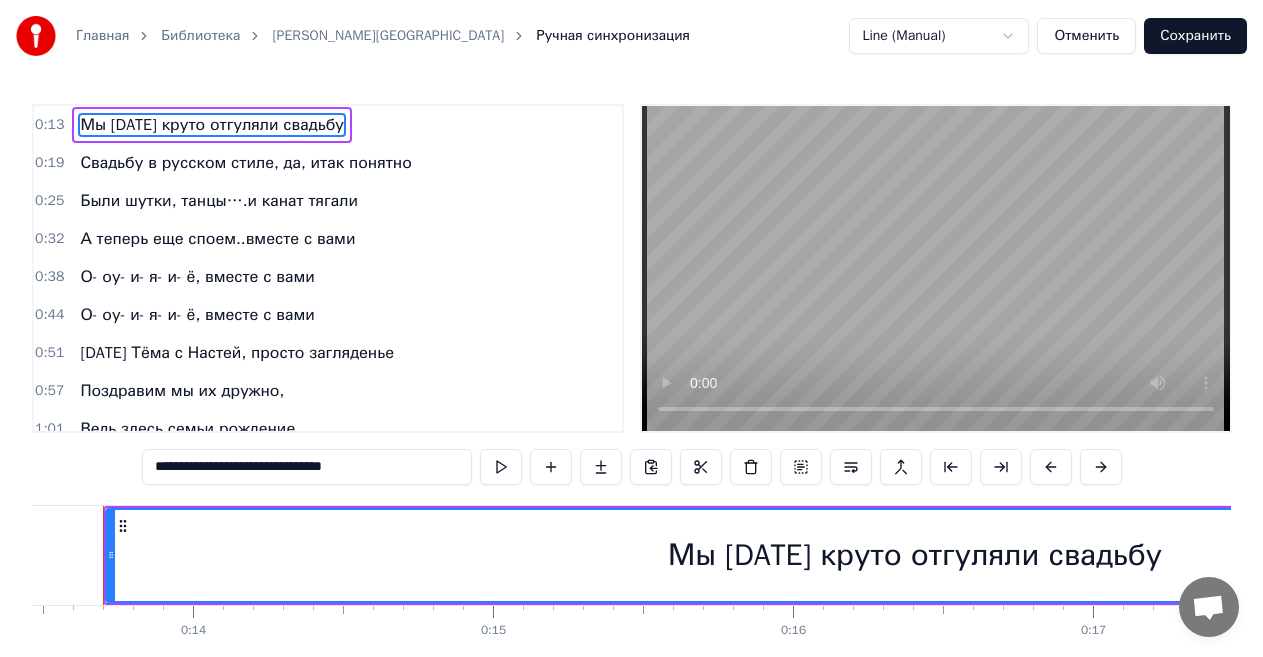 scroll, scrollTop: 0, scrollLeft: 4010, axis: horizontal 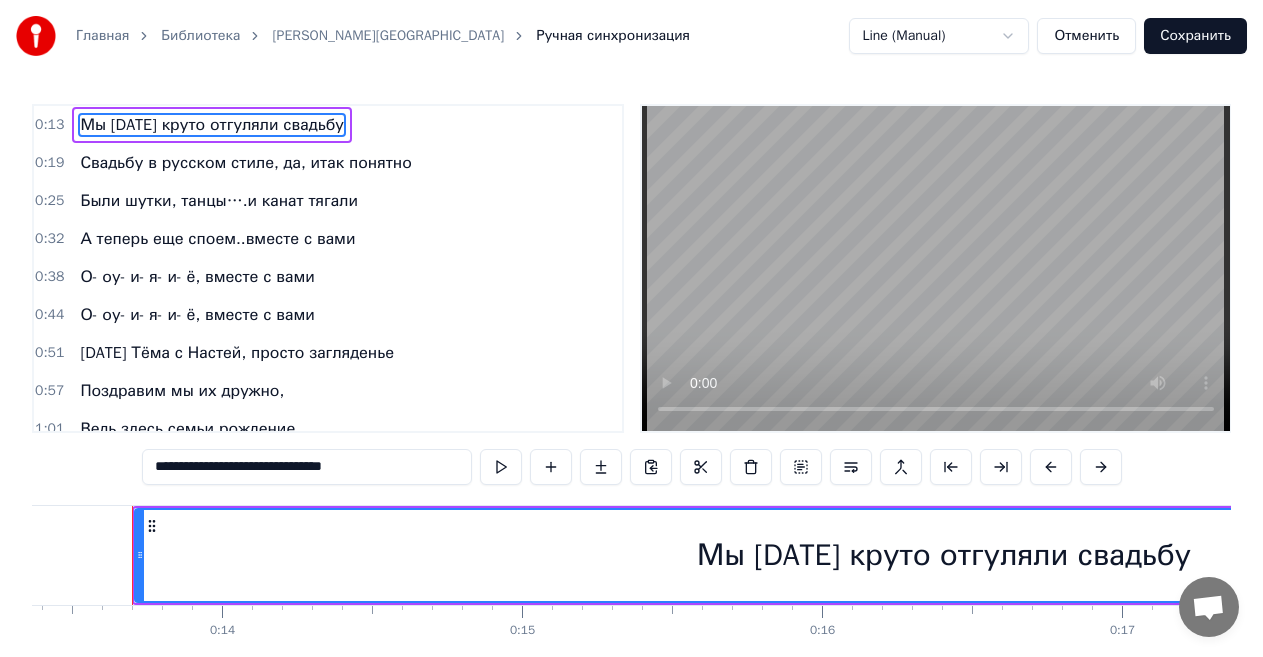click on "Мы [DATE] круто отгуляли свадьбу" at bounding box center [212, 125] 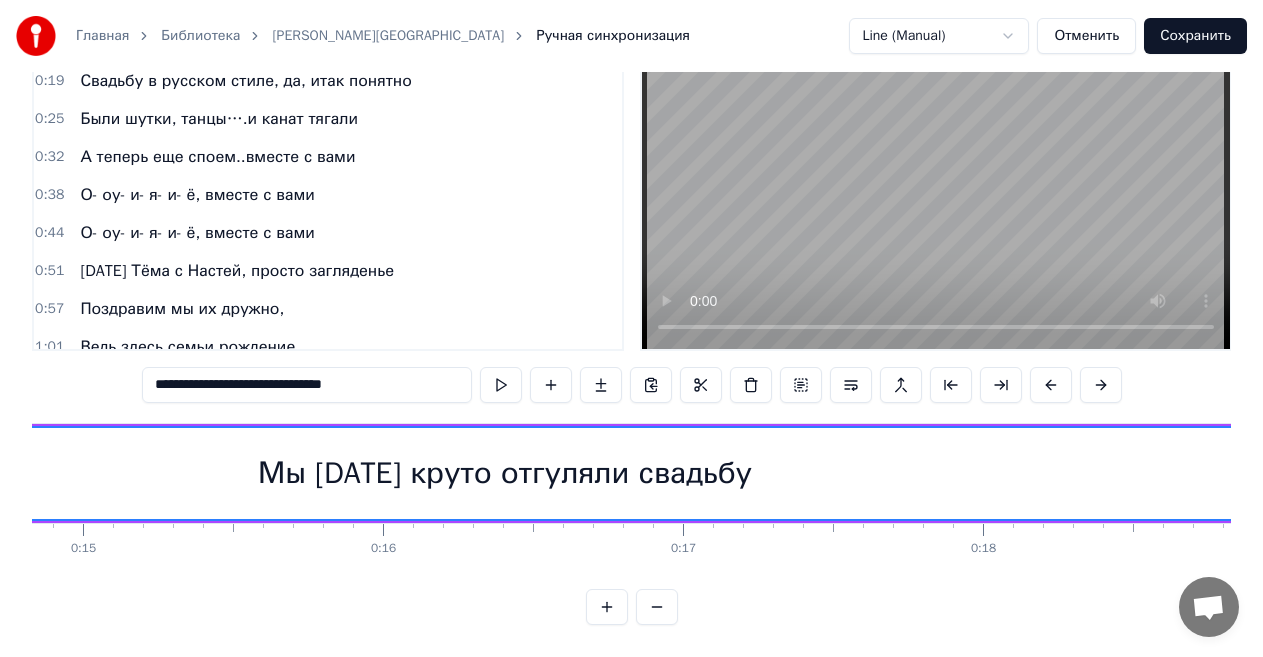 scroll, scrollTop: 0, scrollLeft: 4450, axis: horizontal 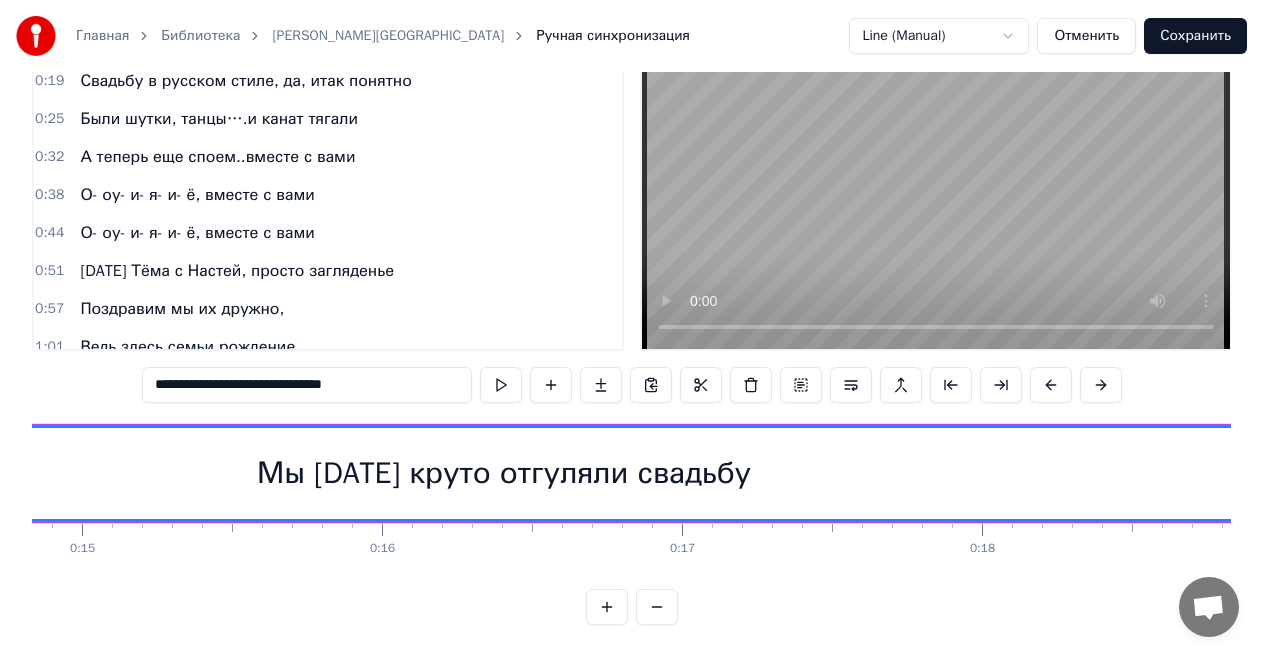 click on "Мы [DATE] круто отгуляли свадьбу" at bounding box center [504, 473] 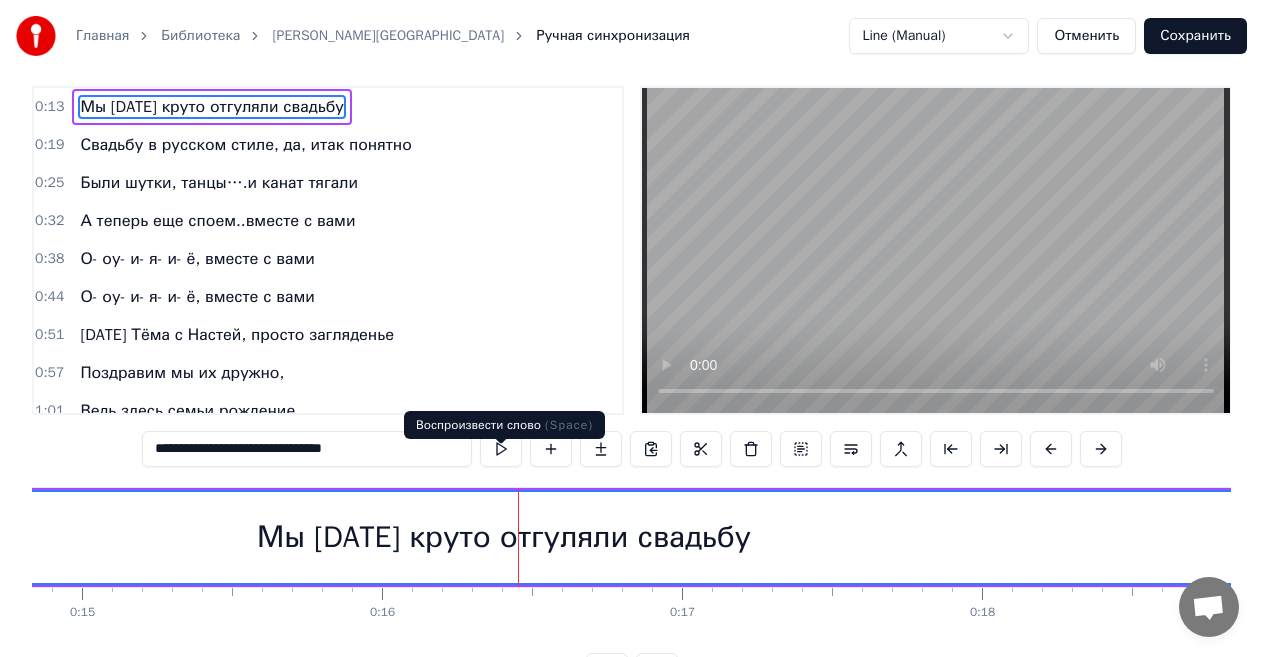 scroll, scrollTop: 0, scrollLeft: 0, axis: both 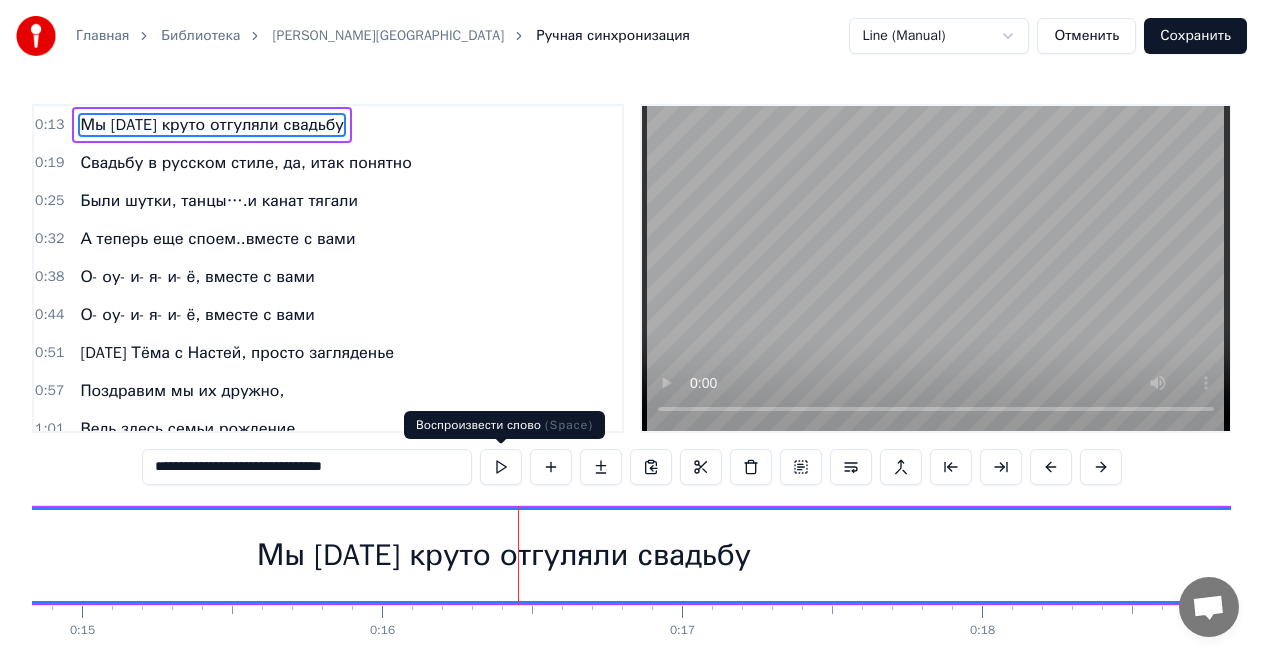 click at bounding box center [501, 467] 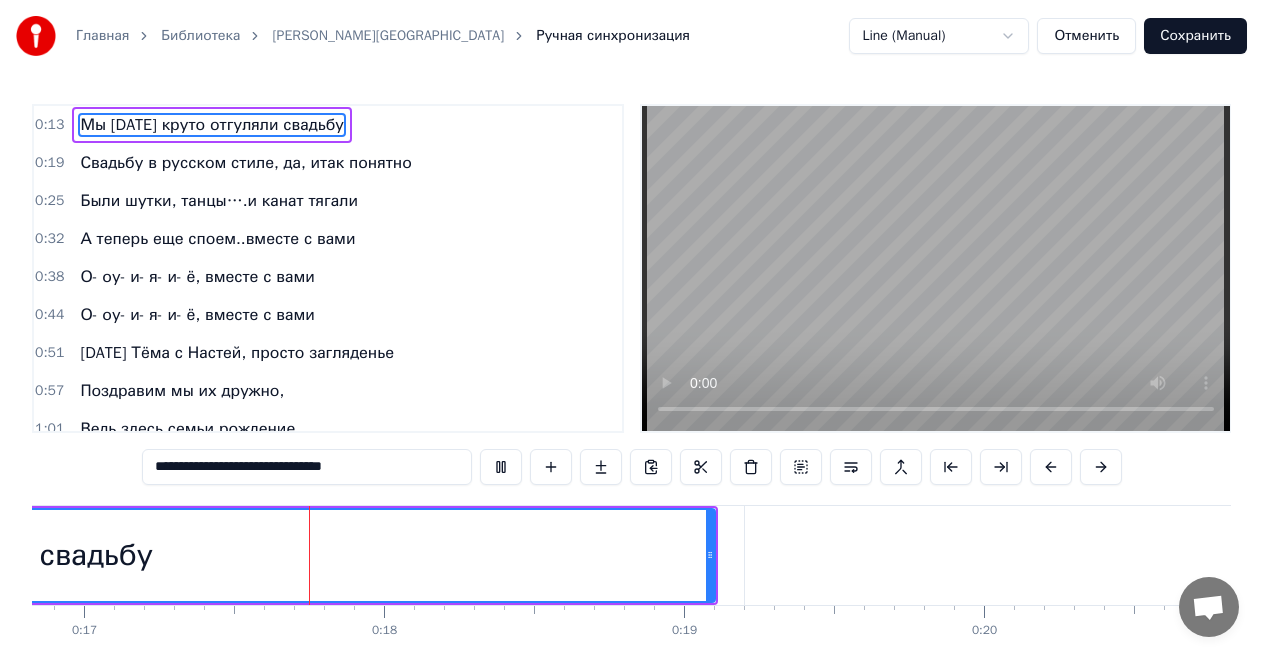 scroll, scrollTop: 0, scrollLeft: 5085, axis: horizontal 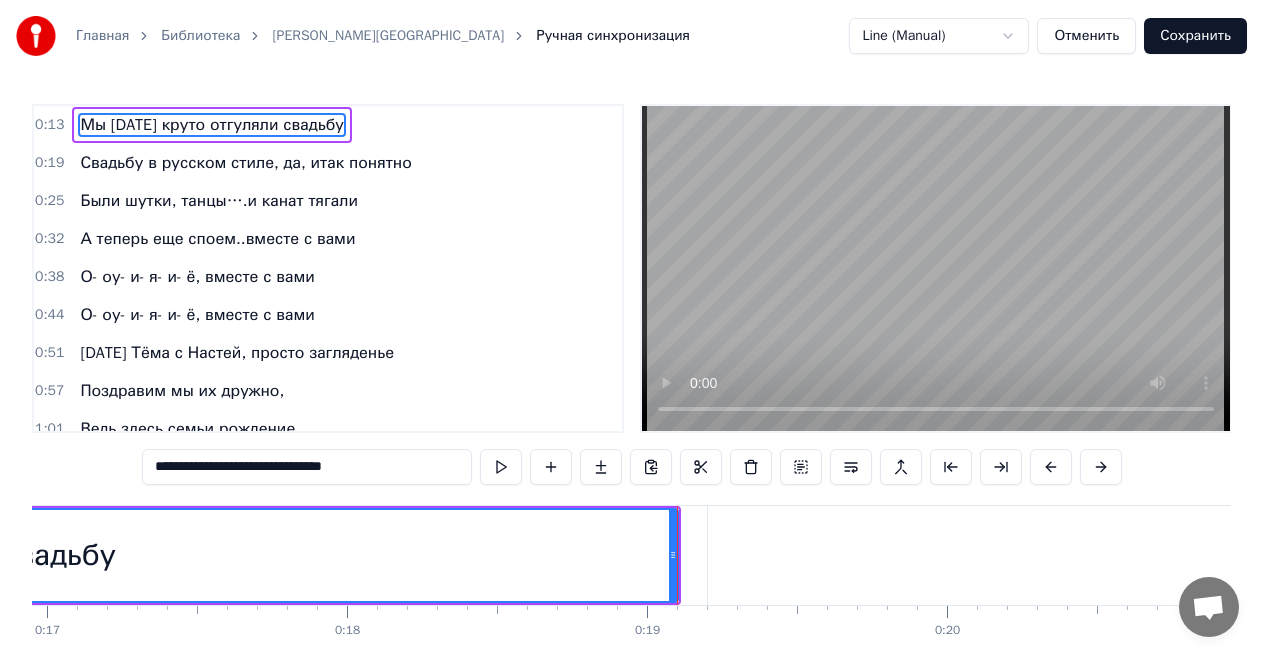 click on "Отменить" at bounding box center (1086, 36) 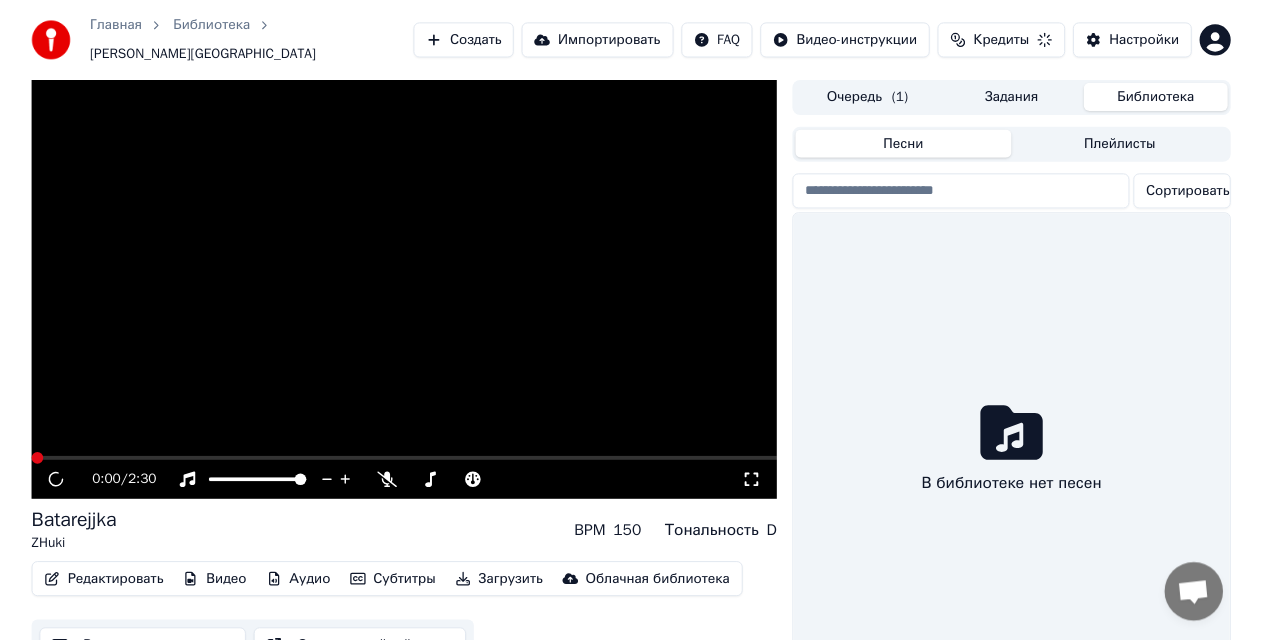 scroll, scrollTop: 61, scrollLeft: 0, axis: vertical 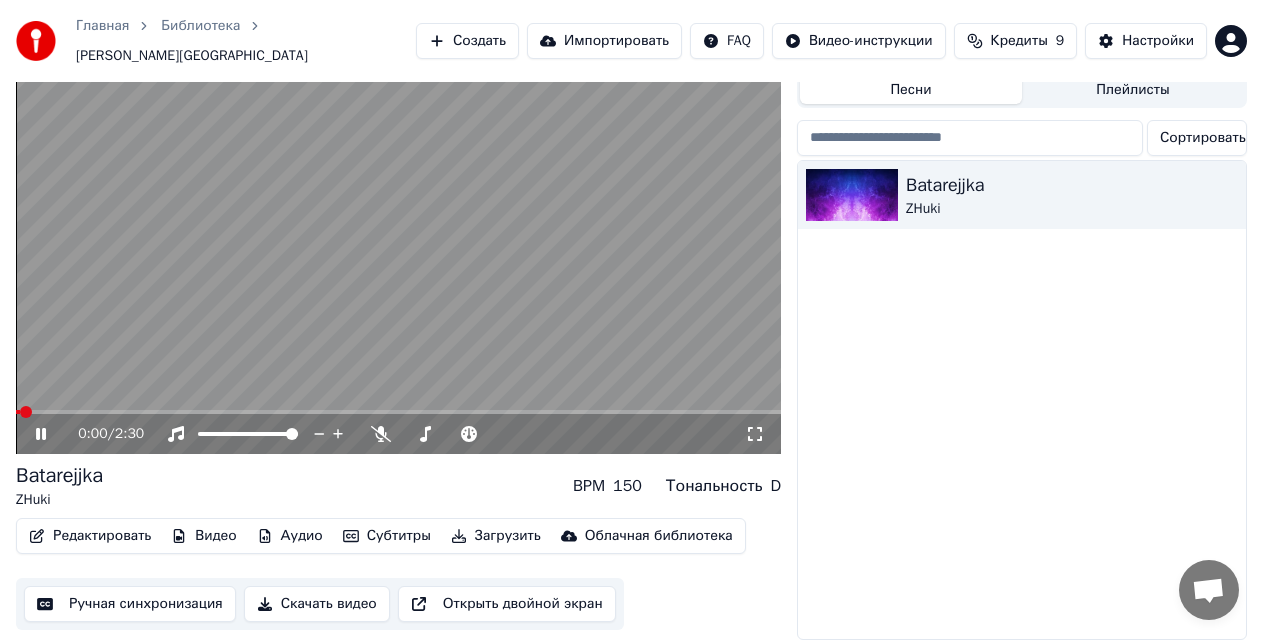 click 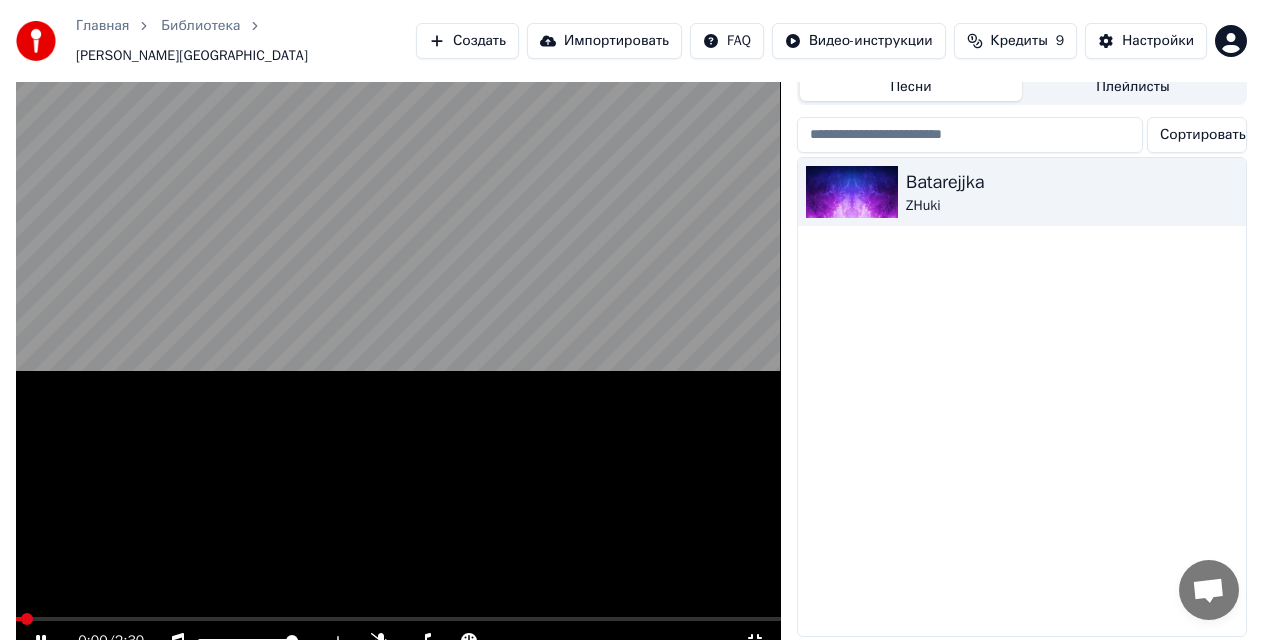 scroll, scrollTop: 28, scrollLeft: 0, axis: vertical 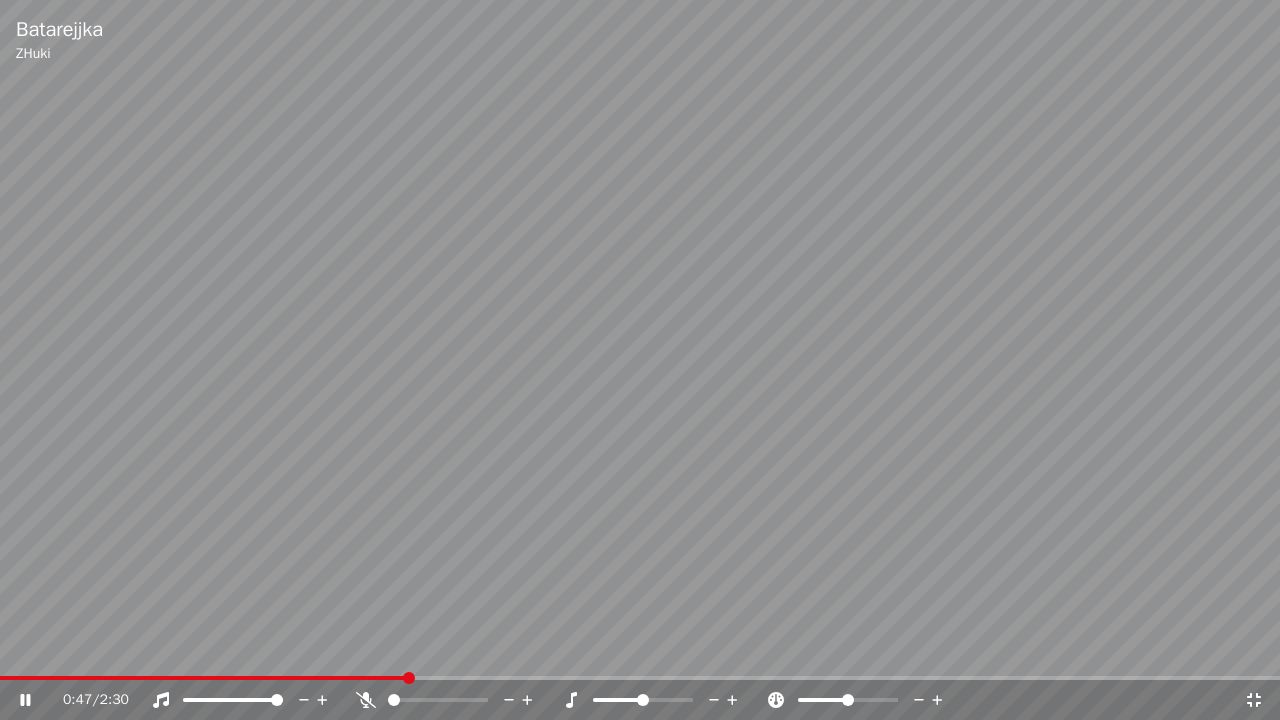 click at bounding box center (203, 678) 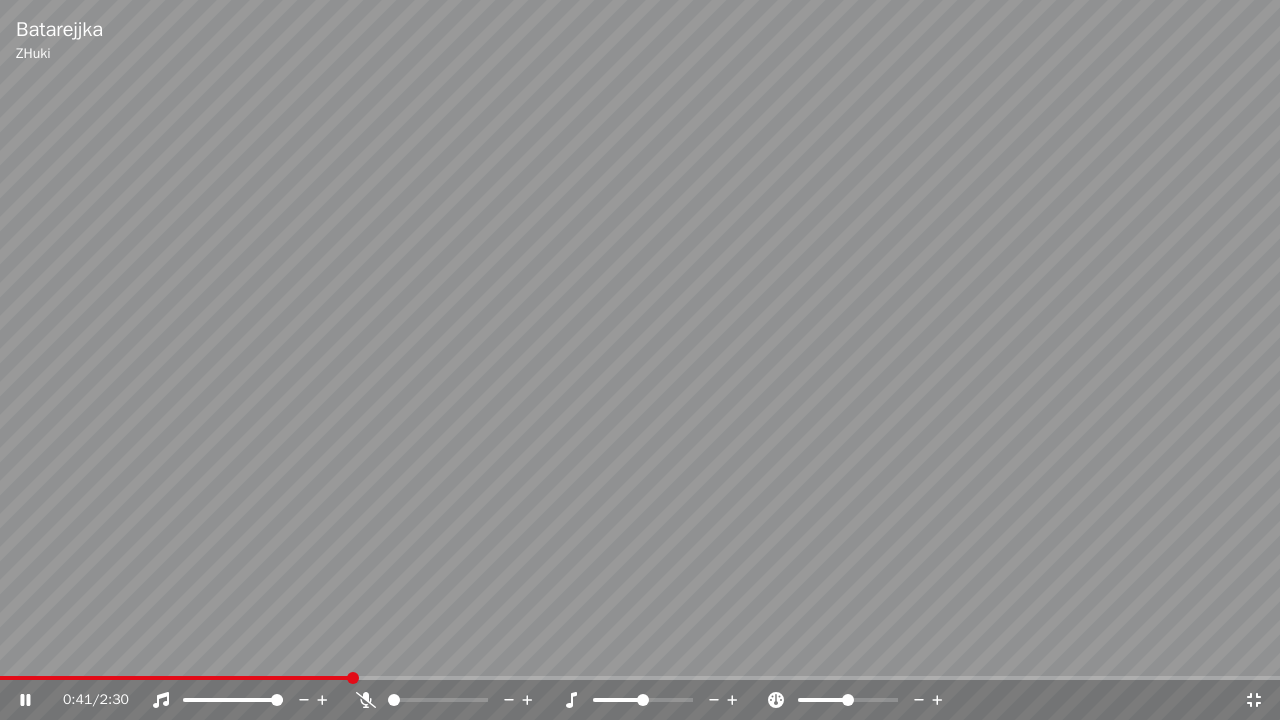 click at bounding box center [175, 678] 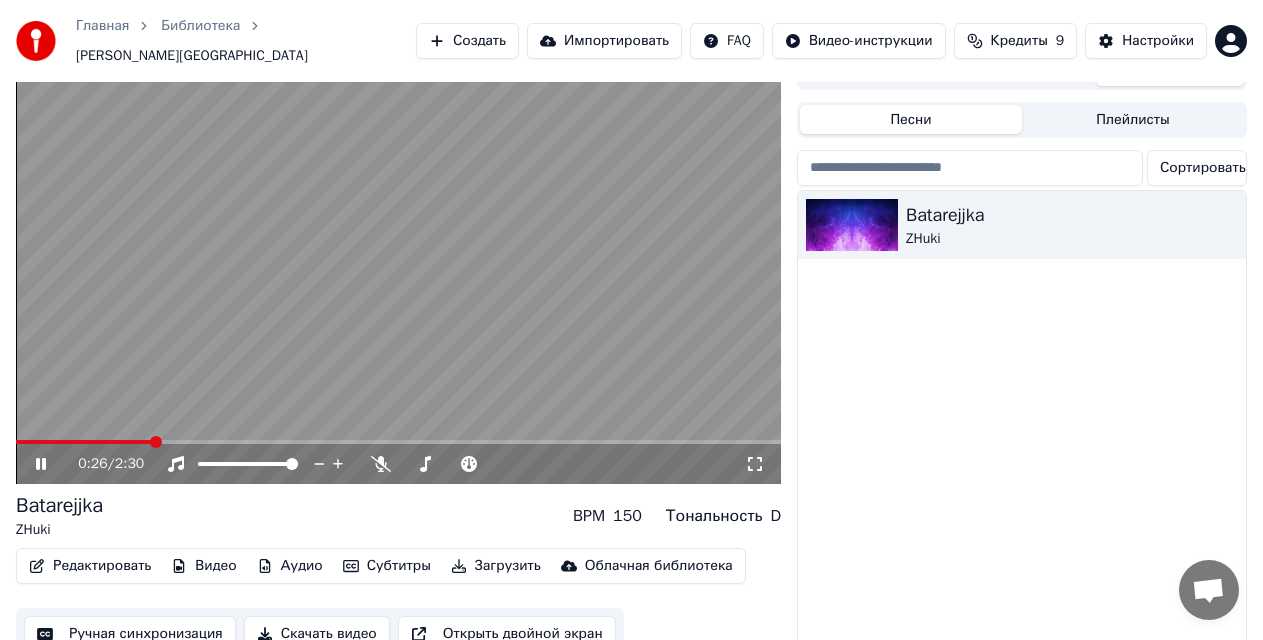 click 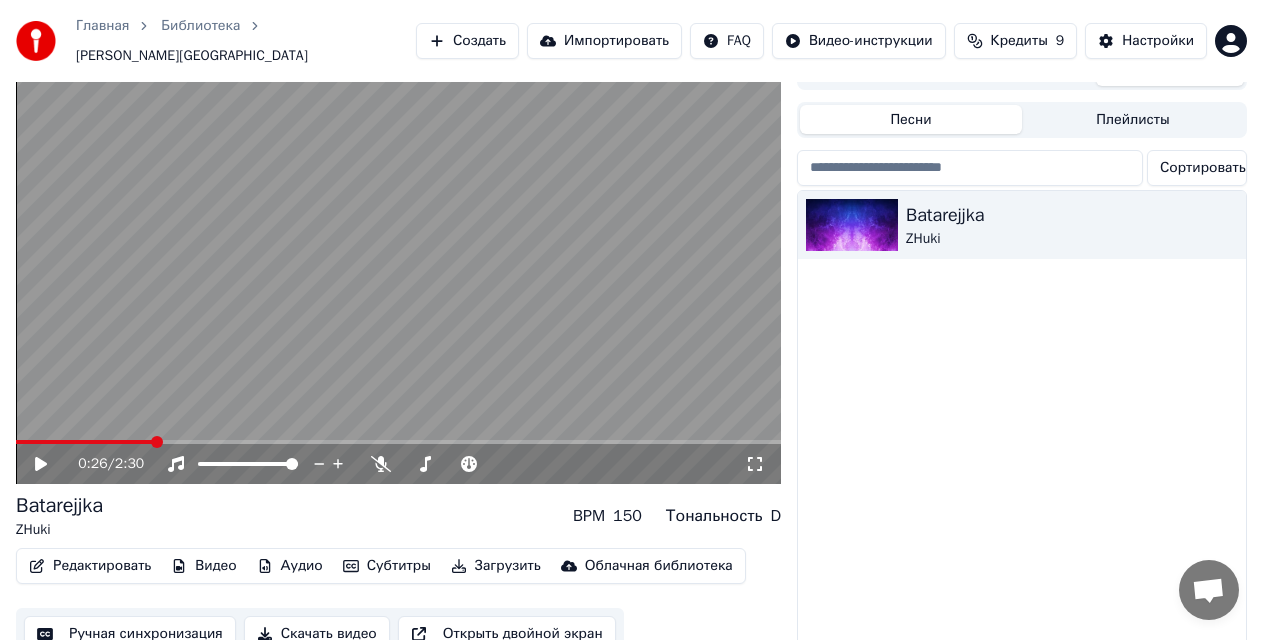 click on "Редактировать" at bounding box center [90, 566] 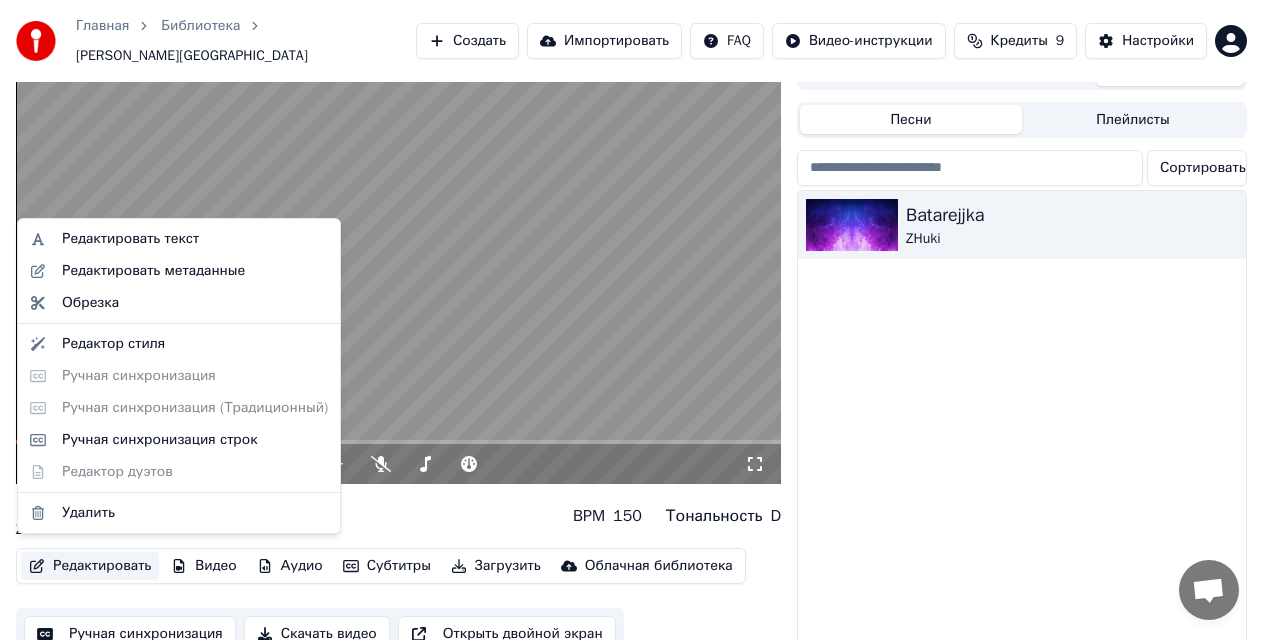 click on "Ручная синхронизация" at bounding box center [130, 634] 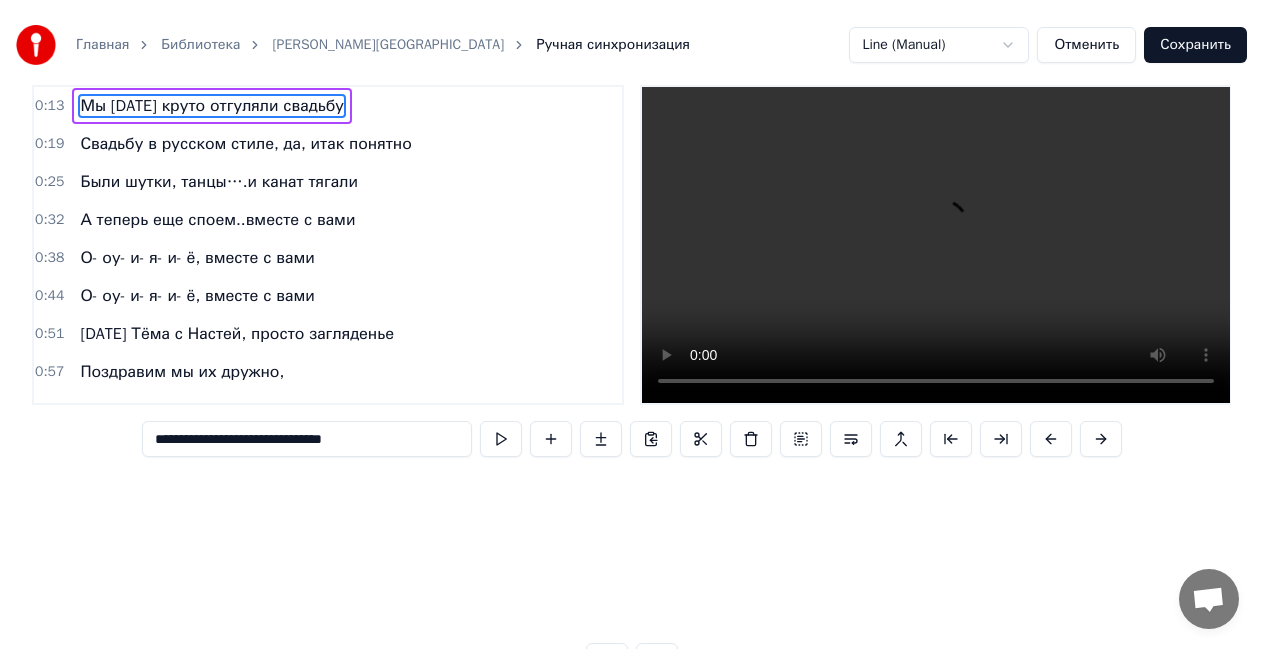scroll, scrollTop: 0, scrollLeft: 0, axis: both 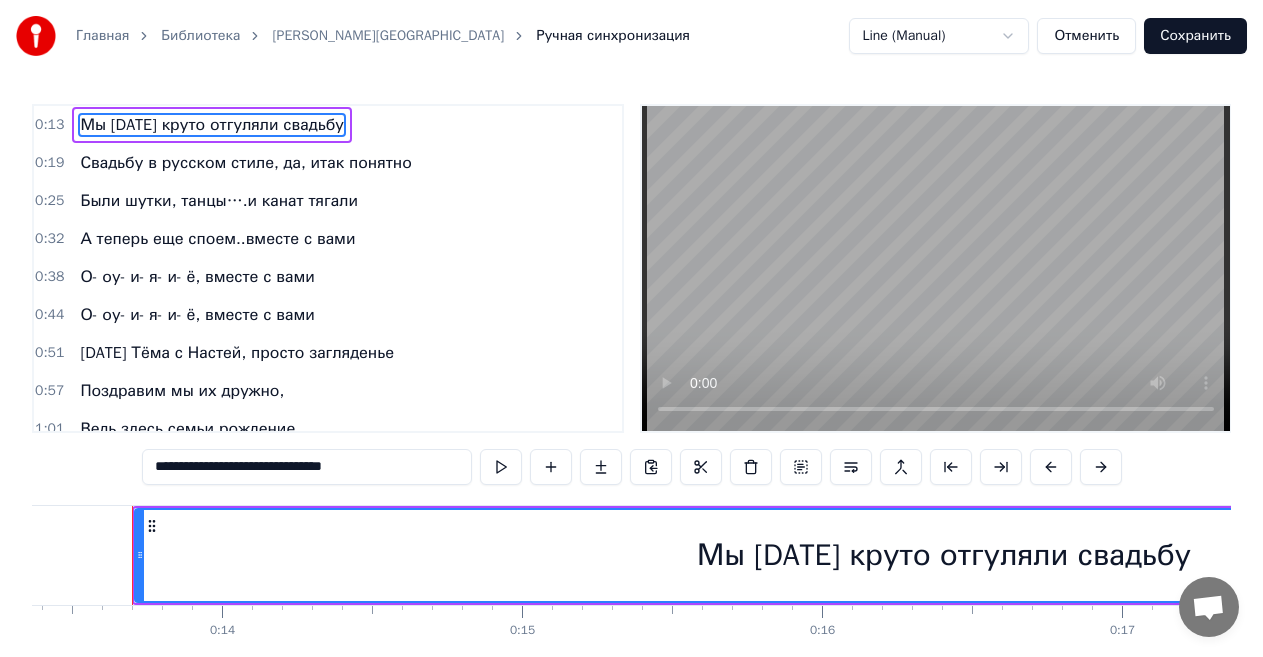 click on "Отменить" at bounding box center (1086, 36) 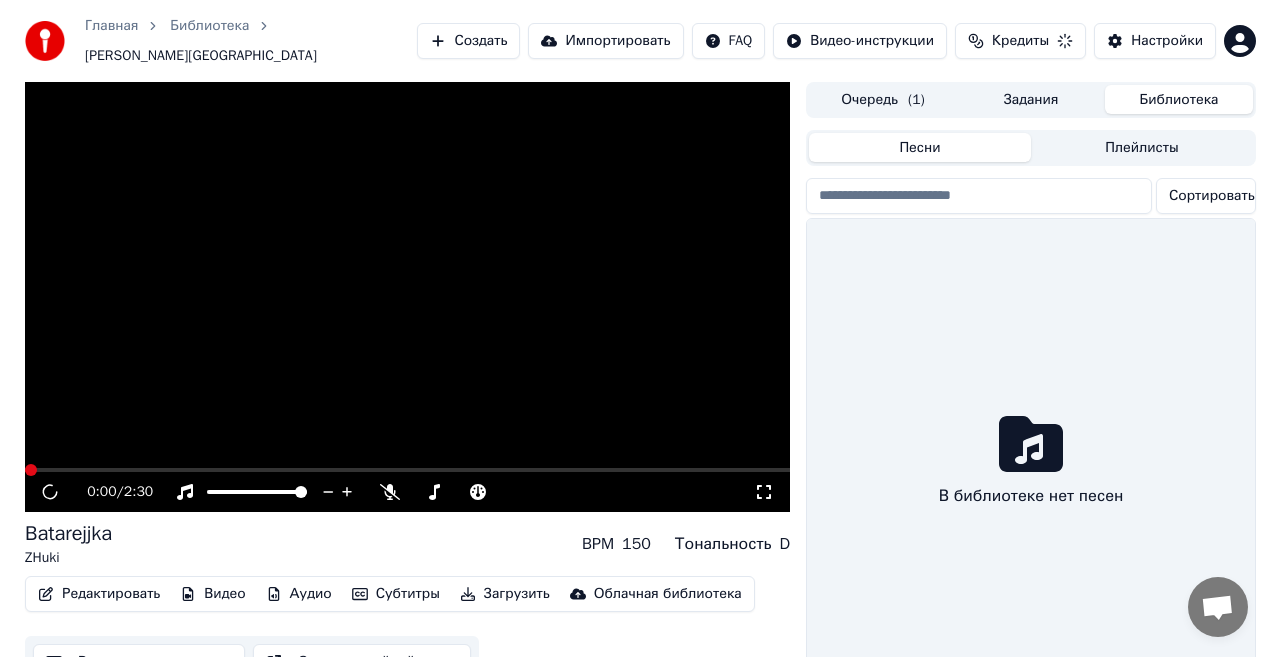 scroll, scrollTop: 28, scrollLeft: 0, axis: vertical 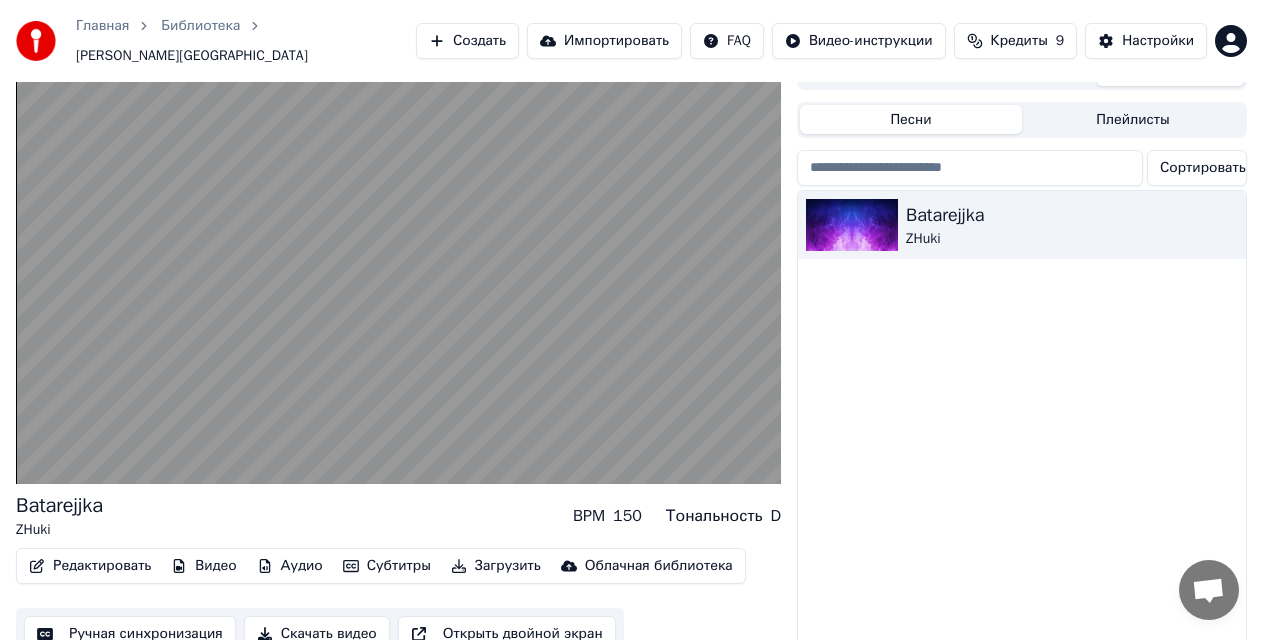 click on "[PERSON_NAME]" at bounding box center (1022, 430) 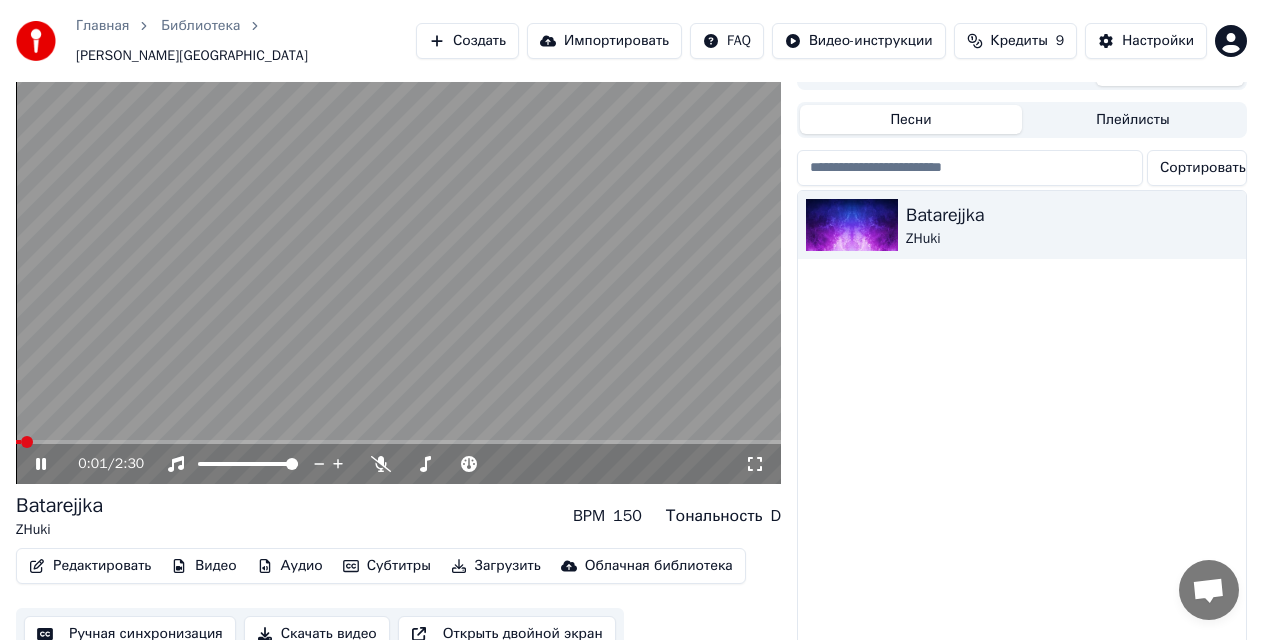 click at bounding box center (398, 269) 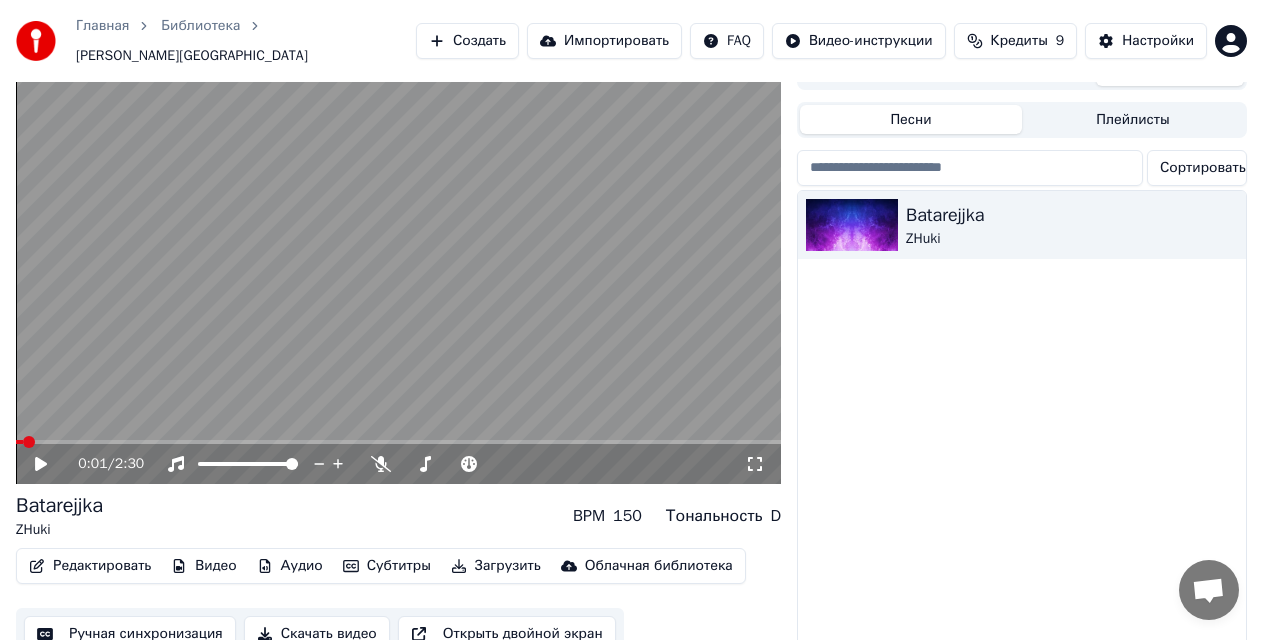click on "Создать" at bounding box center [467, 41] 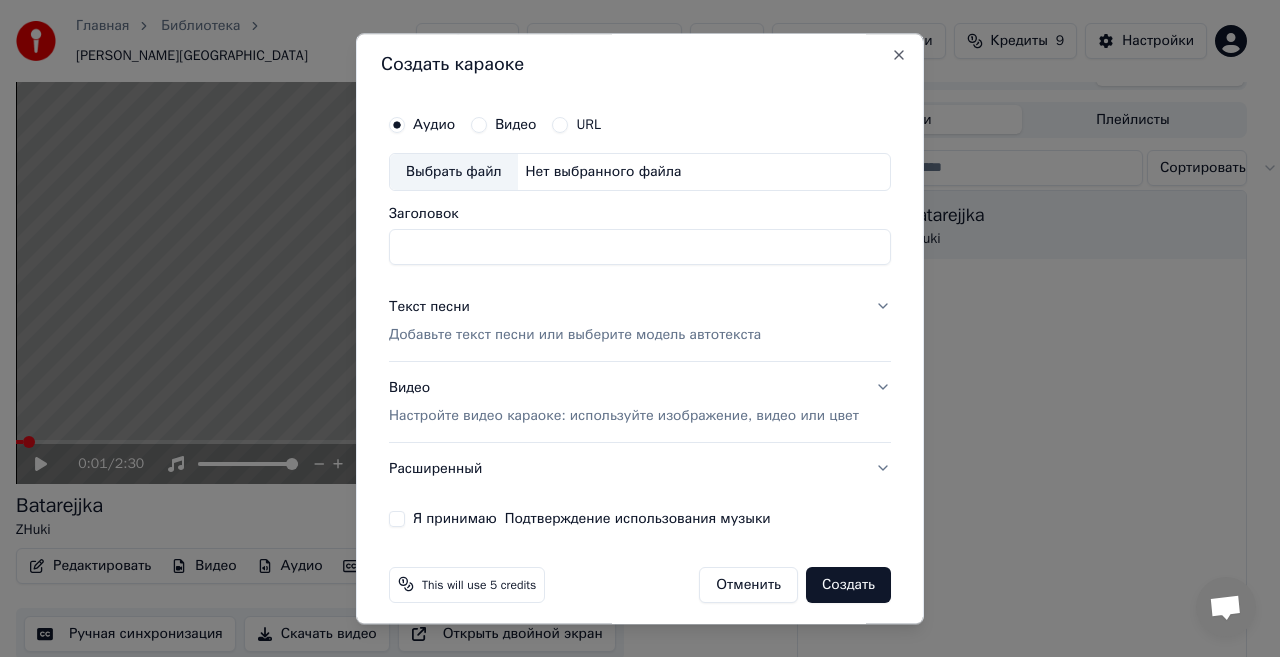 scroll, scrollTop: 0, scrollLeft: 0, axis: both 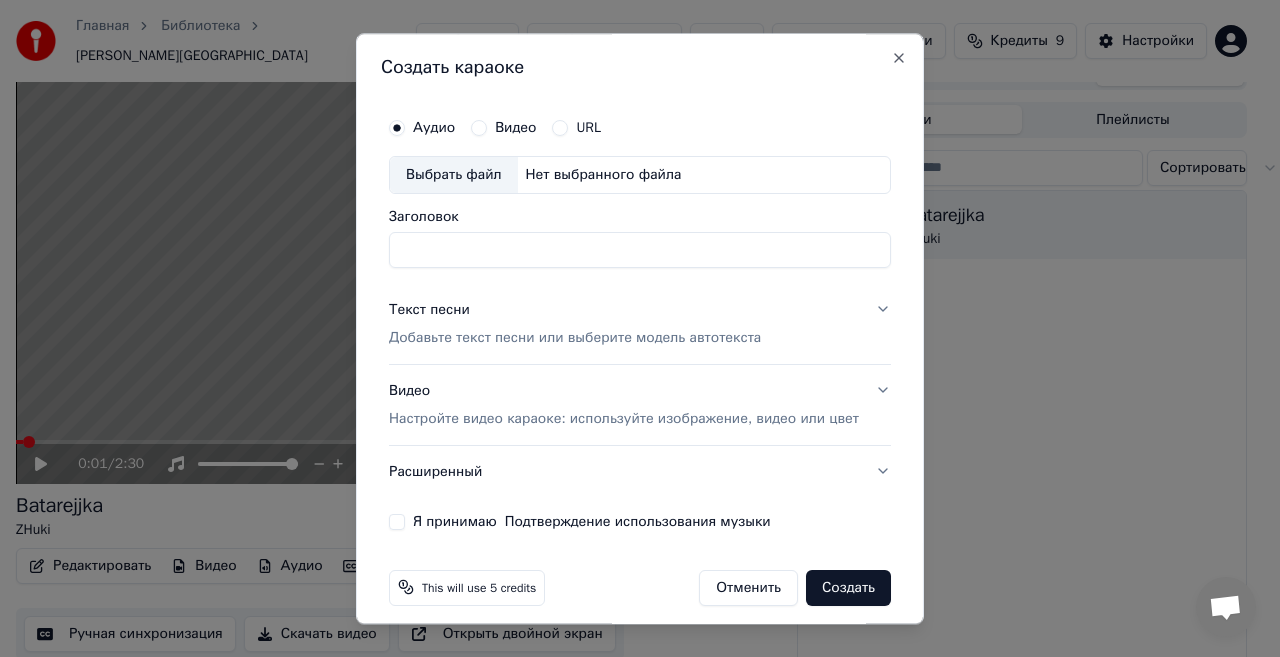 click on "Добавьте текст песни или выберите модель автотекста" at bounding box center (575, 338) 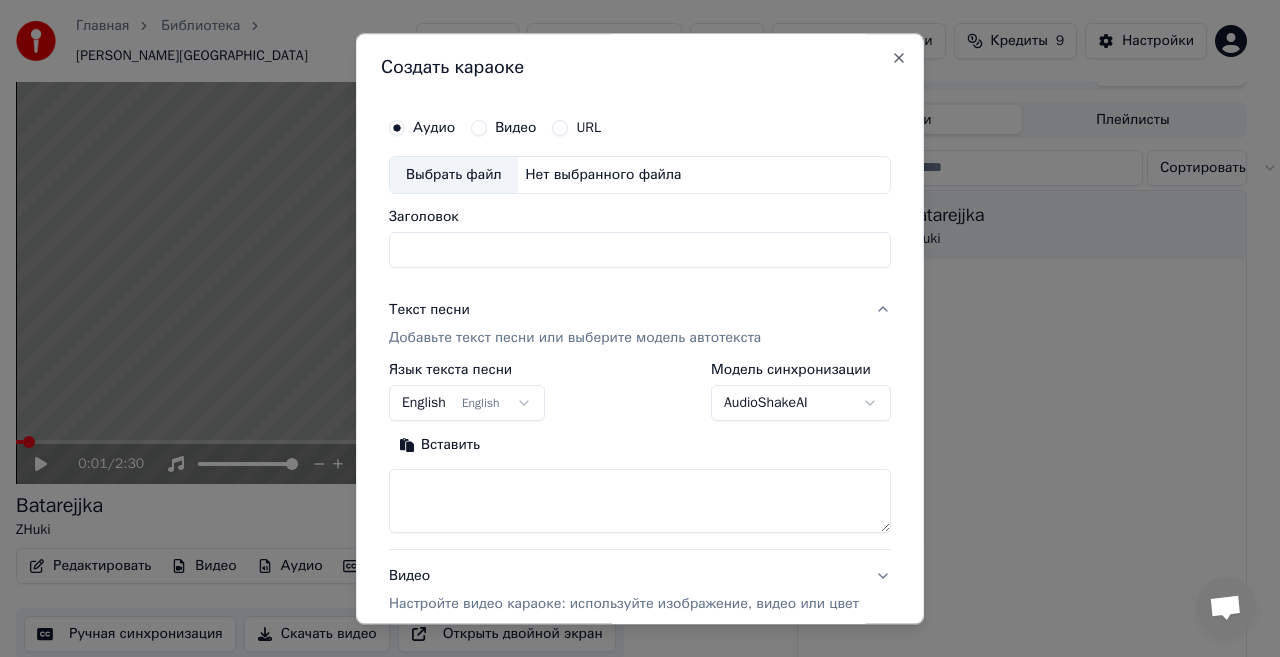click at bounding box center (640, 502) 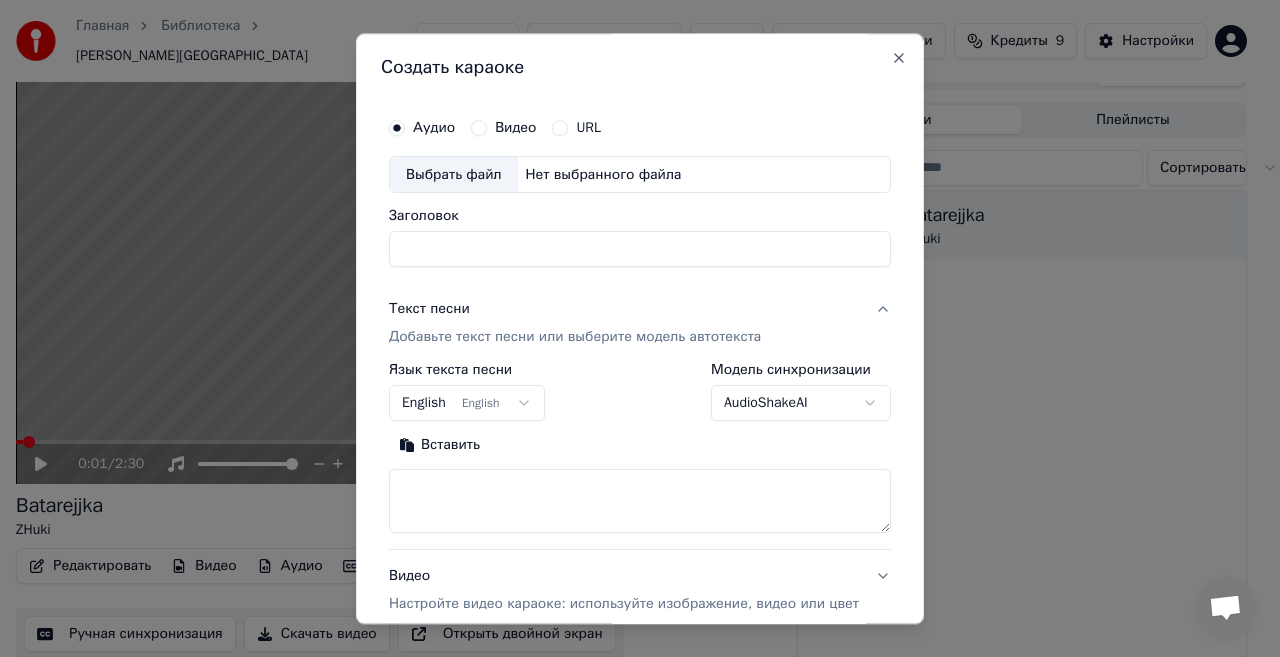 paste on "**********" 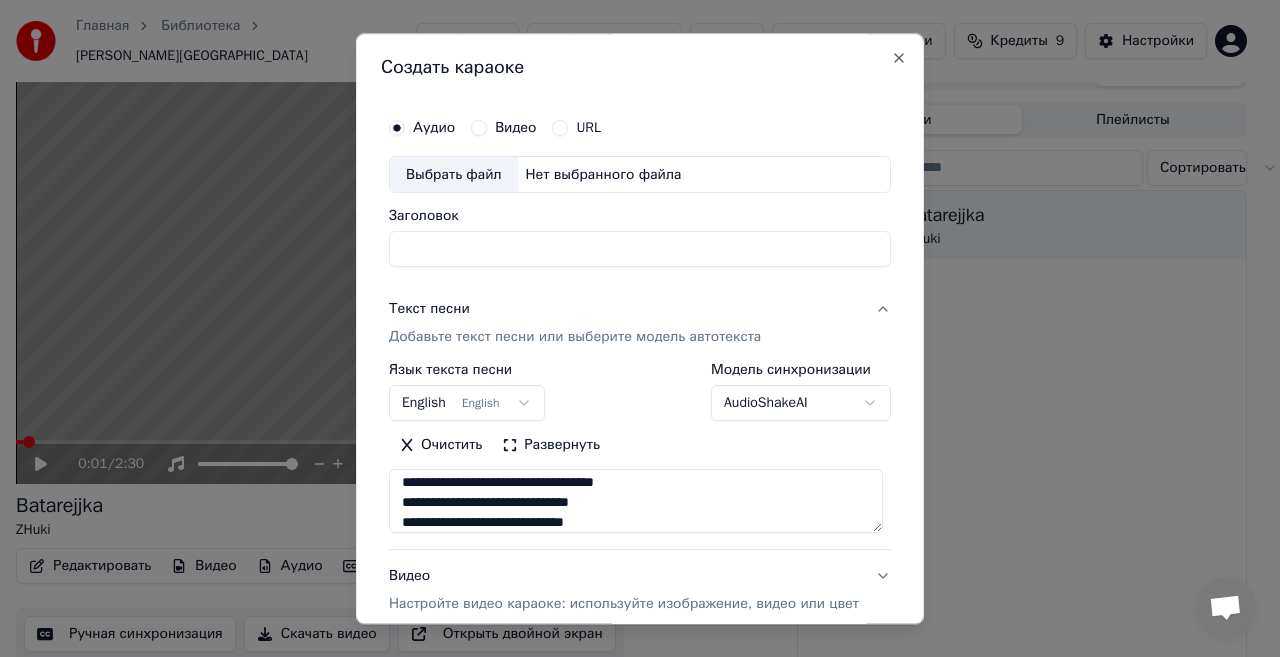 click on "**********" at bounding box center (636, 502) 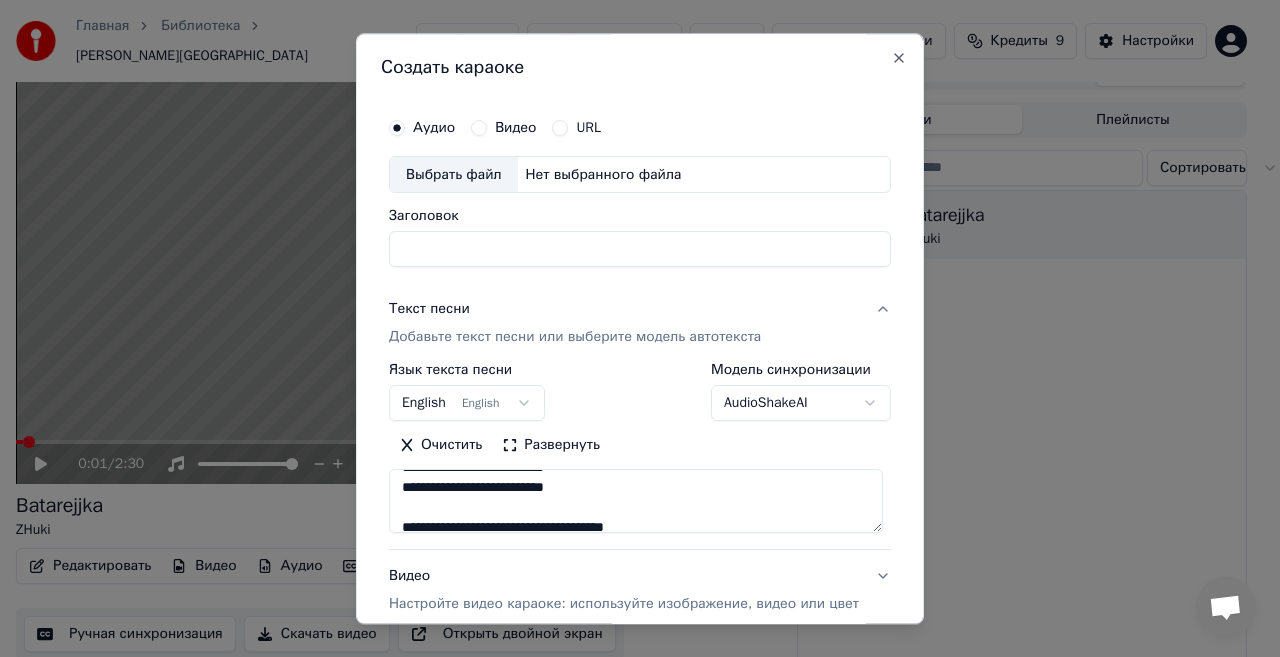 scroll, scrollTop: 0, scrollLeft: 0, axis: both 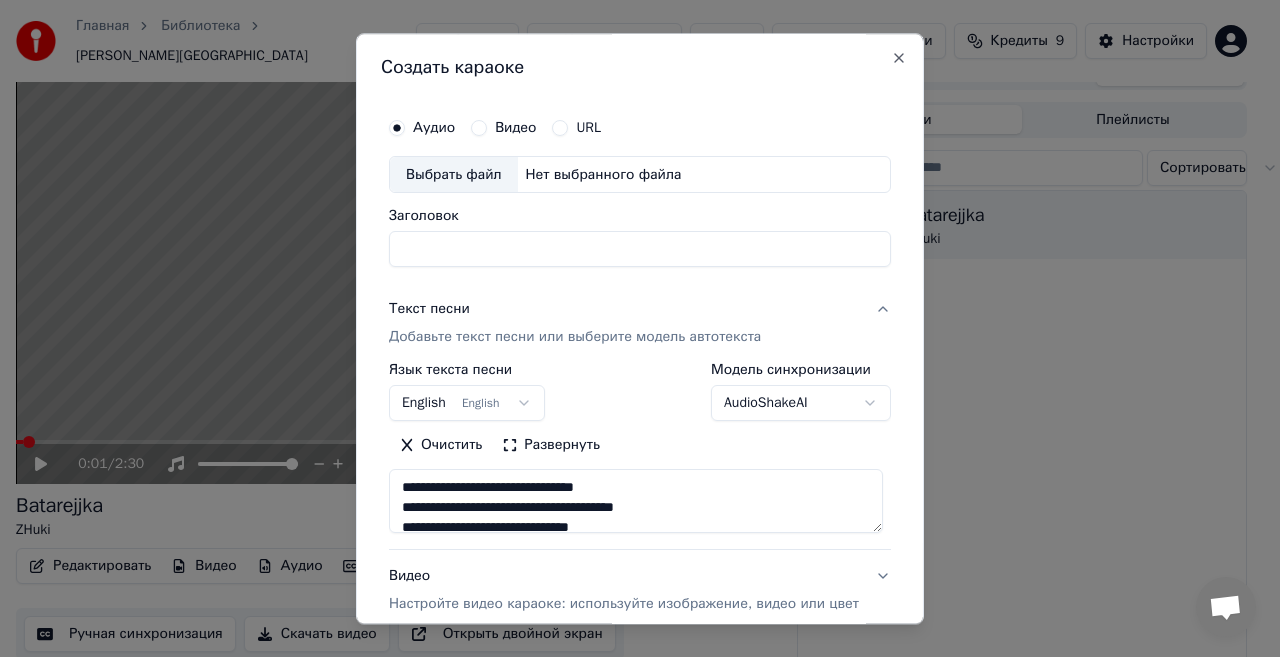 click on "**********" at bounding box center (636, 502) 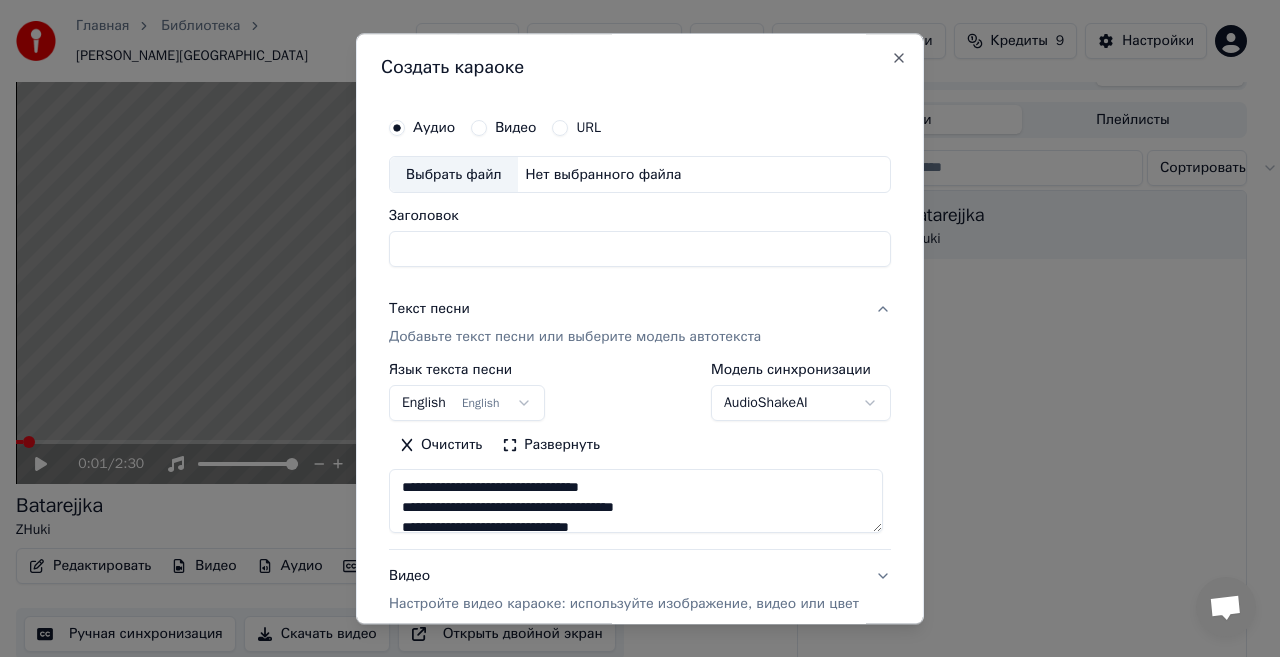 click on "**********" at bounding box center (636, 502) 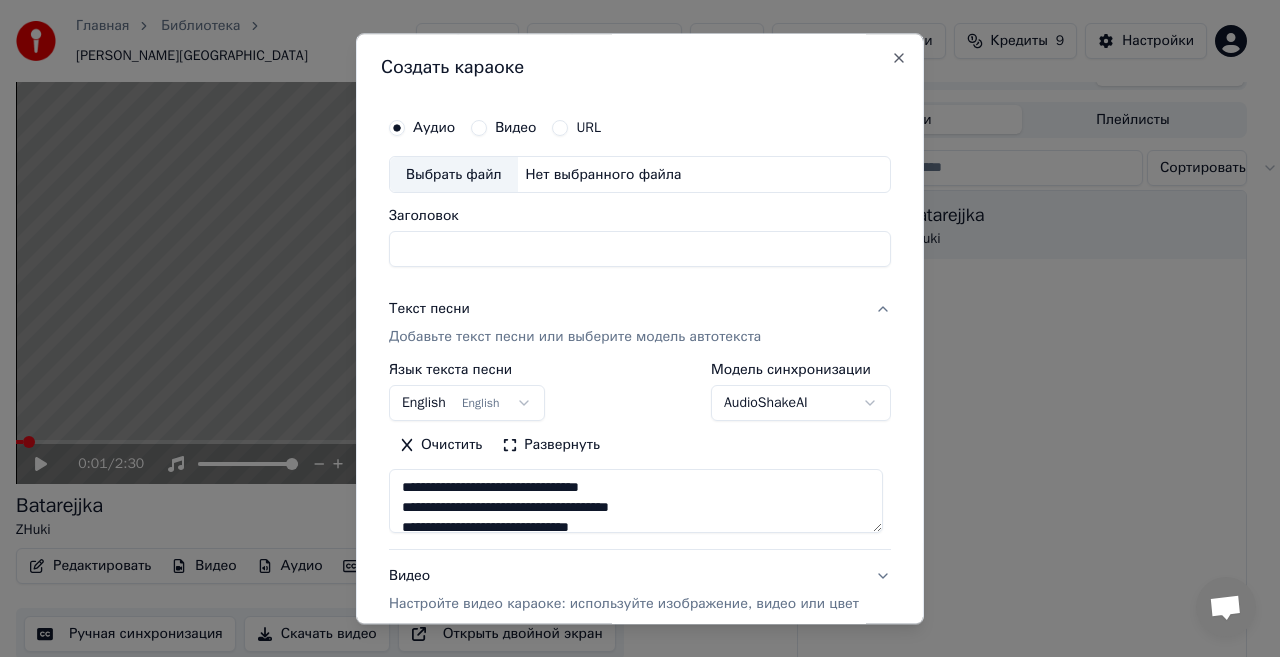 click on "**********" at bounding box center [636, 502] 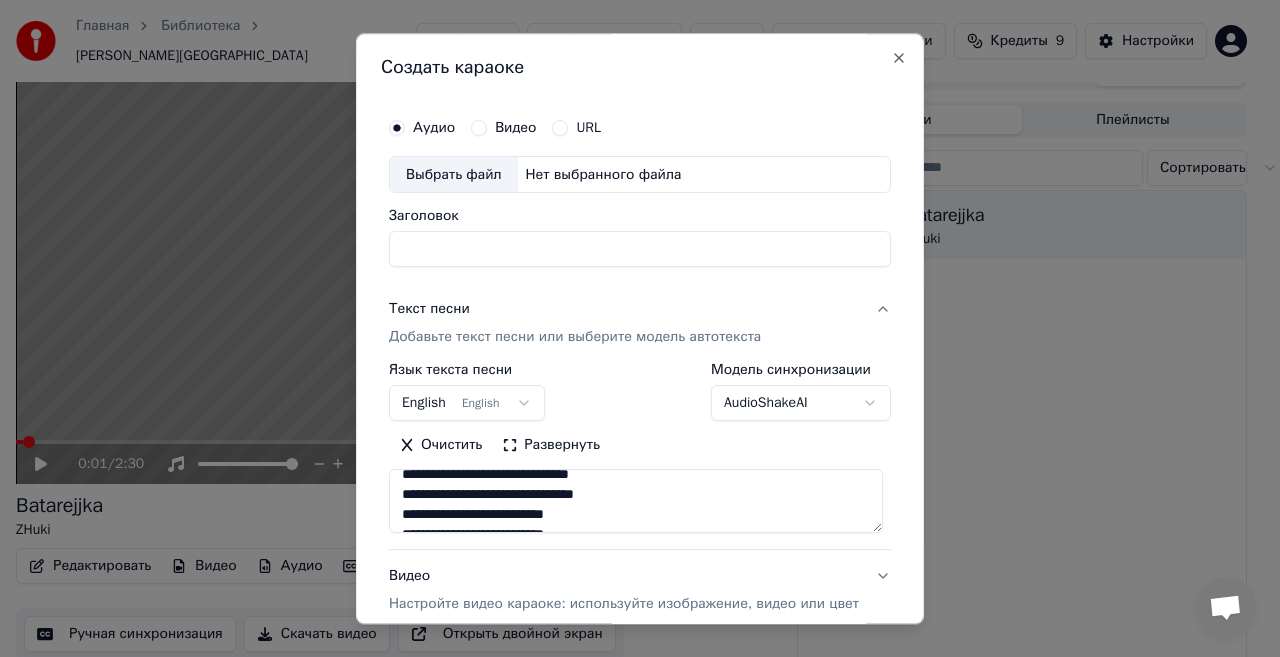 scroll, scrollTop: 40, scrollLeft: 0, axis: vertical 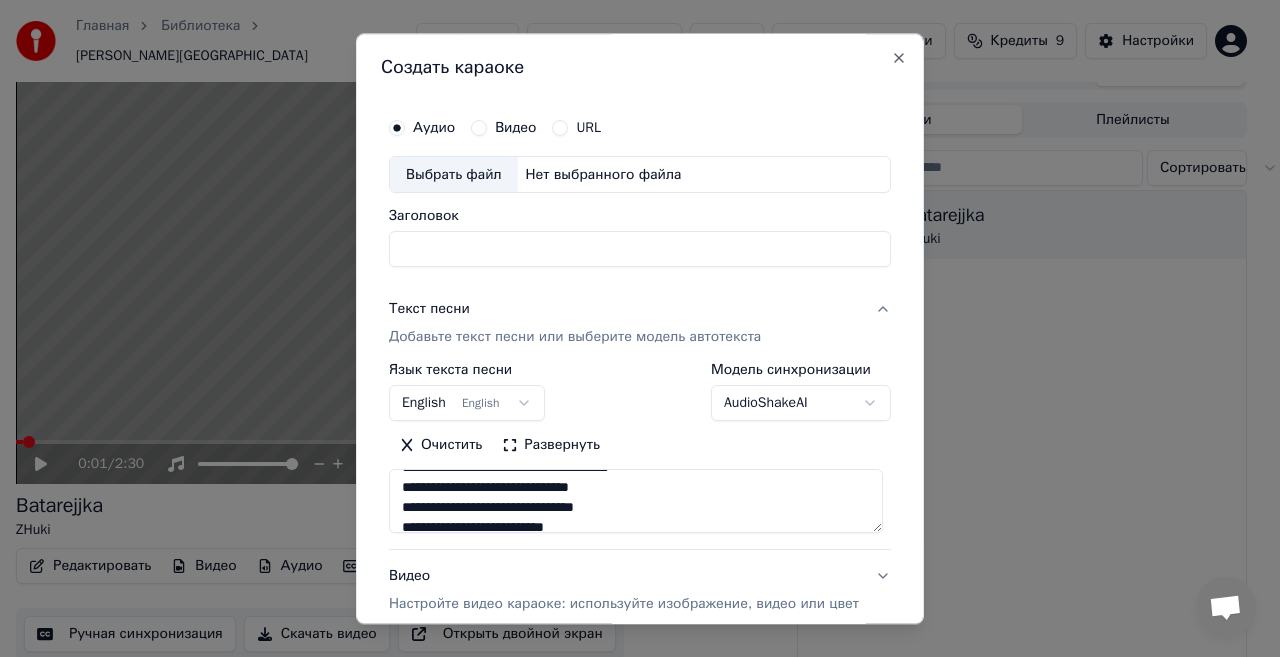 click on "**********" at bounding box center [636, 502] 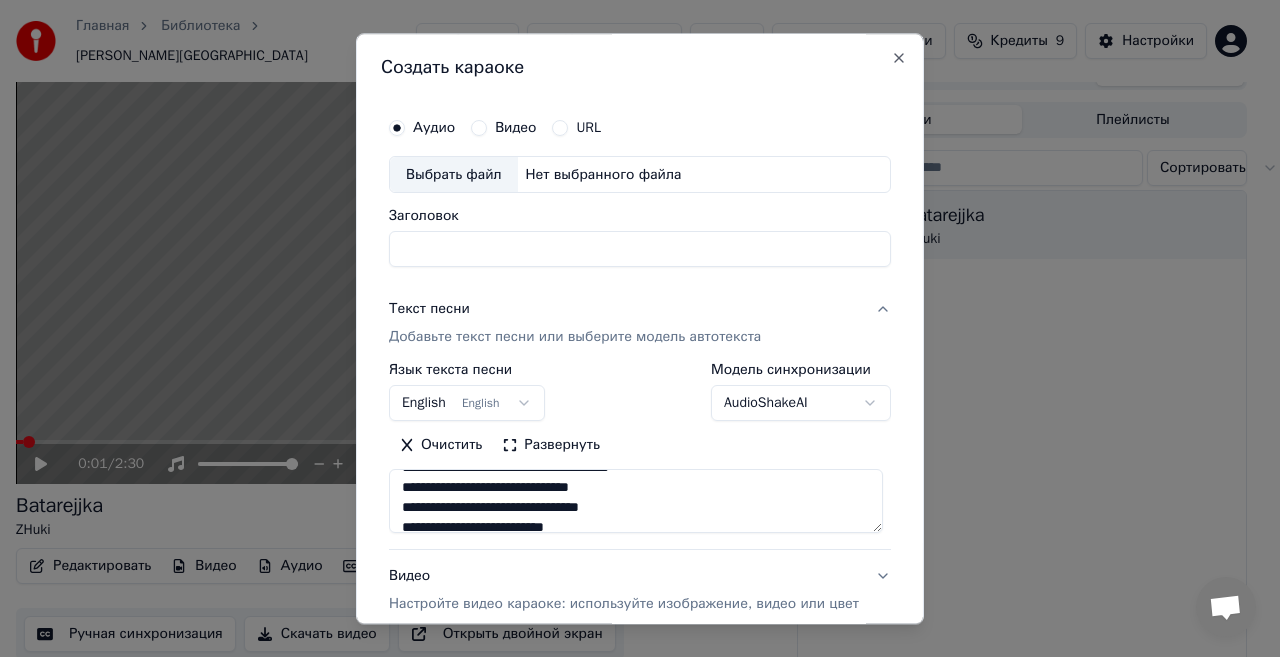 click on "**********" at bounding box center (636, 502) 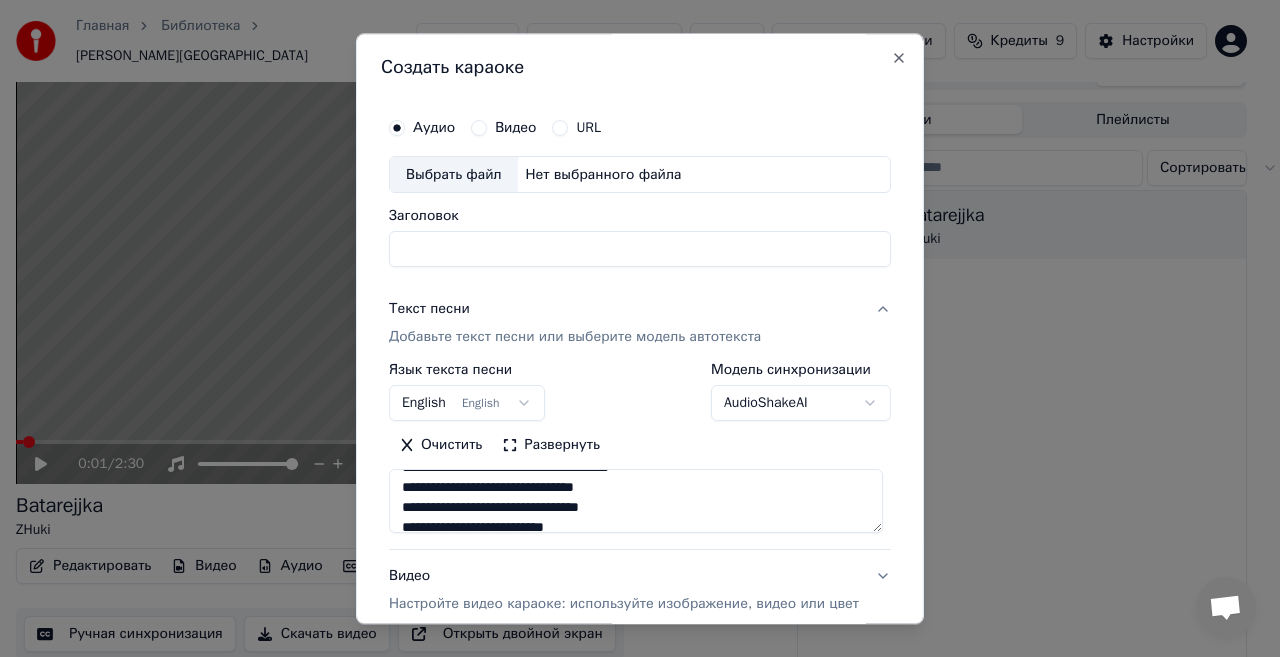 click on "**********" at bounding box center [636, 502] 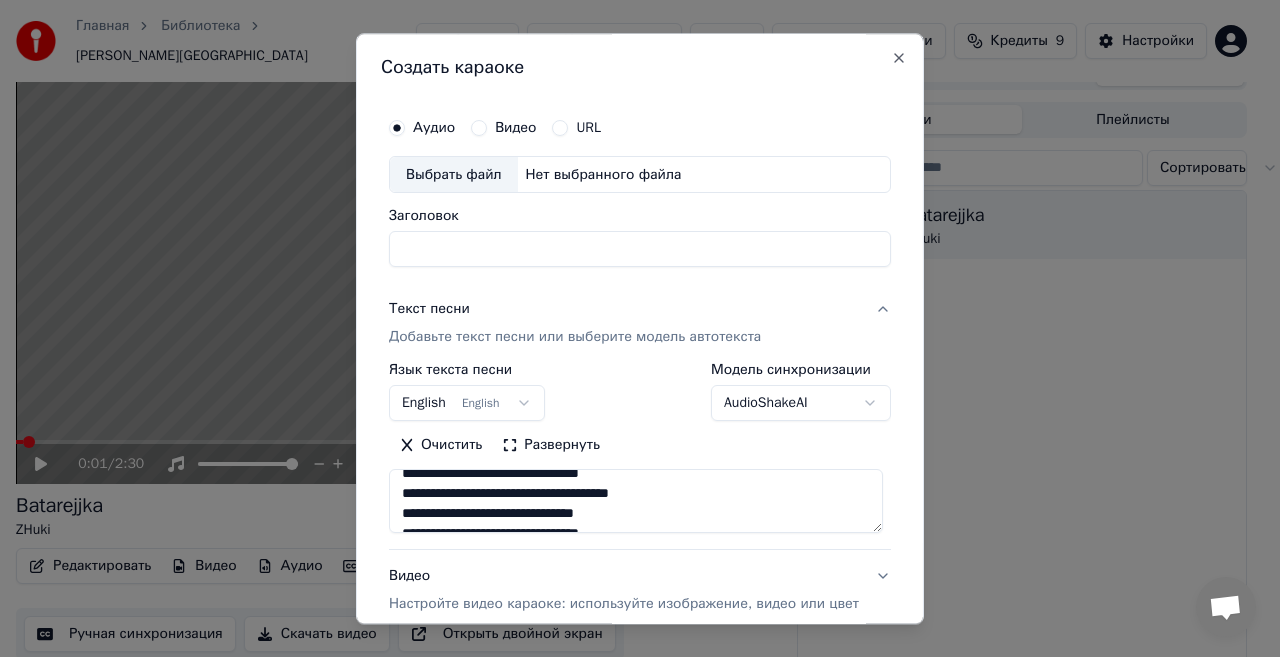 scroll, scrollTop: 0, scrollLeft: 0, axis: both 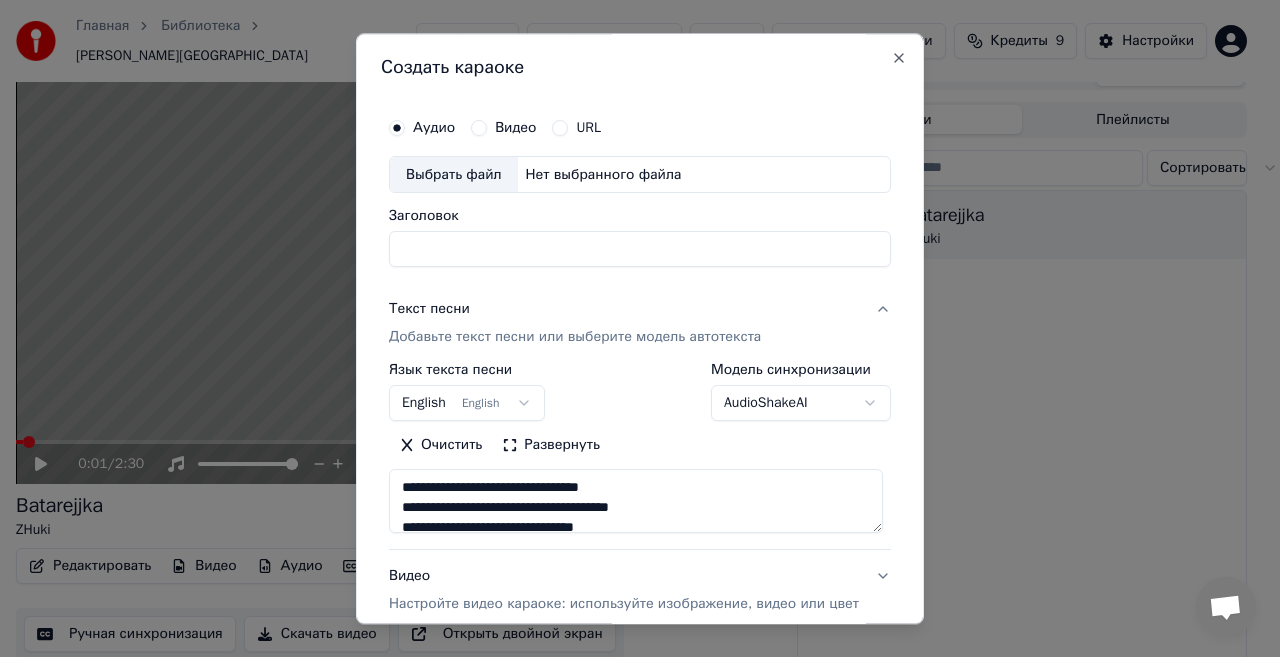click on "**********" at bounding box center (636, 502) 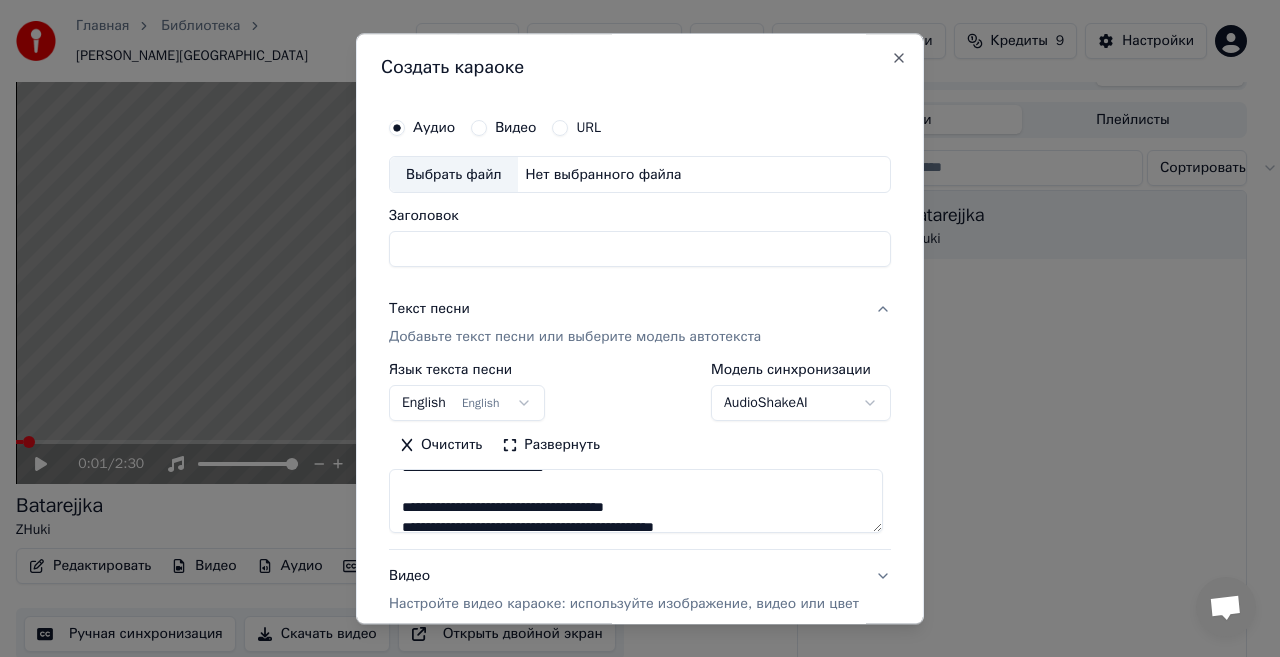 scroll, scrollTop: 160, scrollLeft: 0, axis: vertical 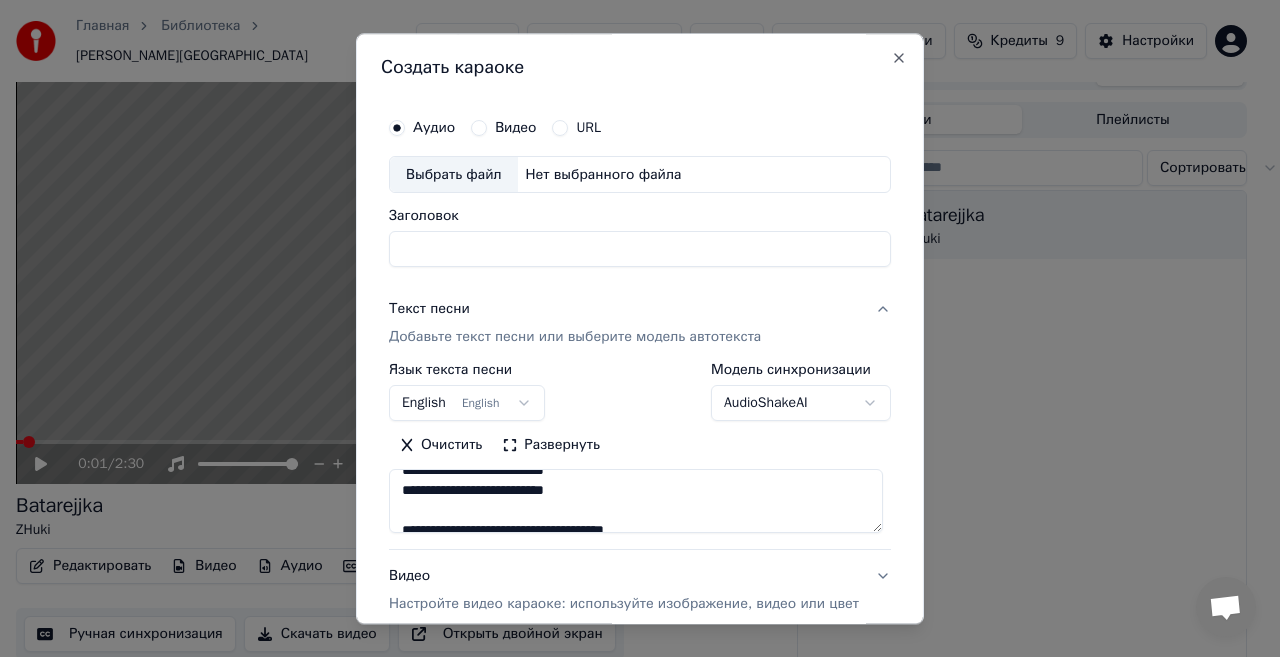 drag, startPoint x: 607, startPoint y: 489, endPoint x: 583, endPoint y: 503, distance: 27.784887 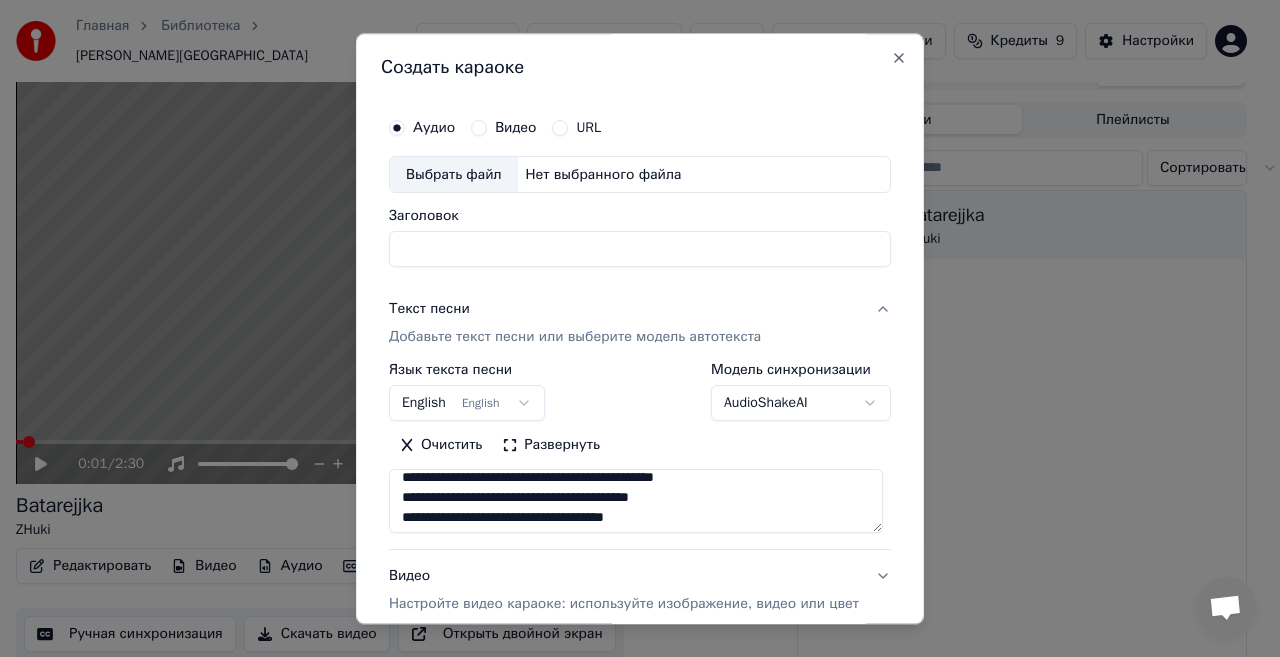 scroll, scrollTop: 157, scrollLeft: 0, axis: vertical 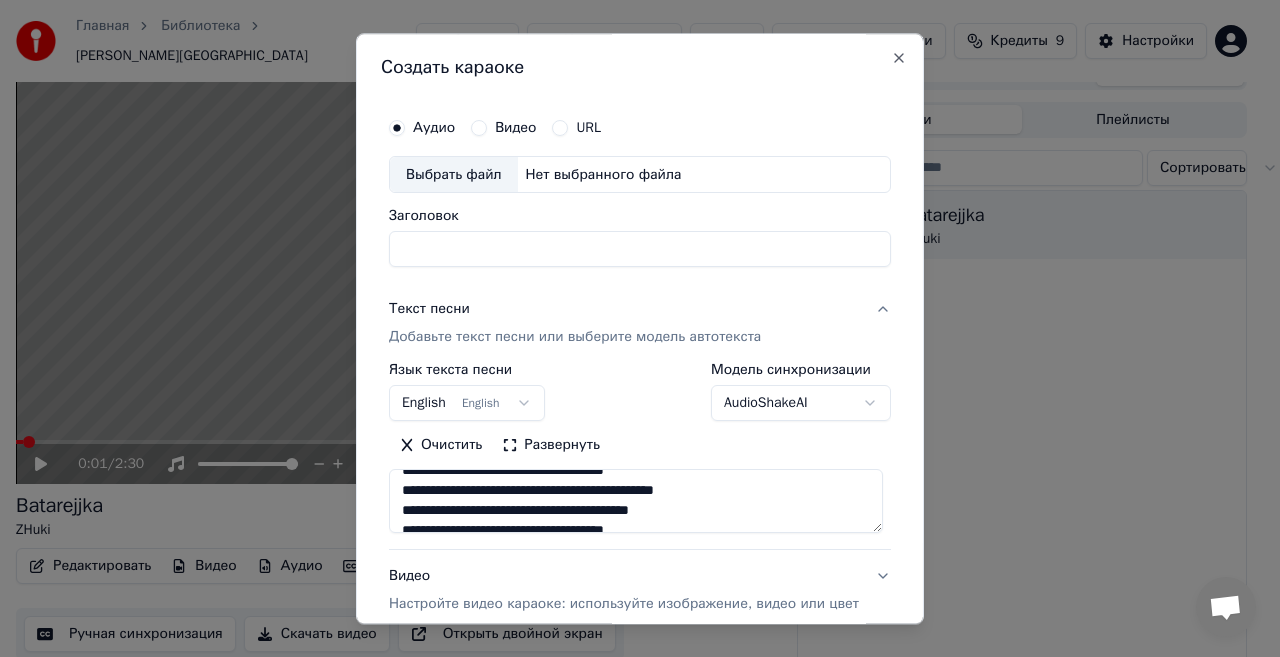 click on "**********" at bounding box center [636, 502] 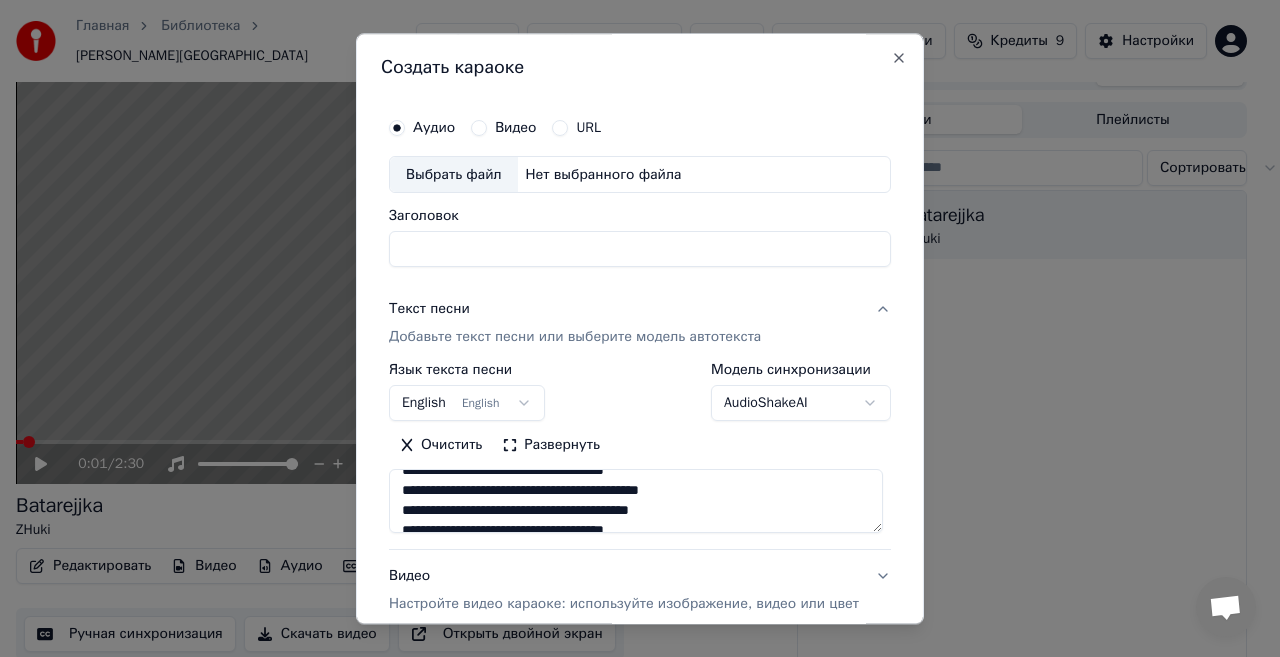 click on "**********" at bounding box center [636, 502] 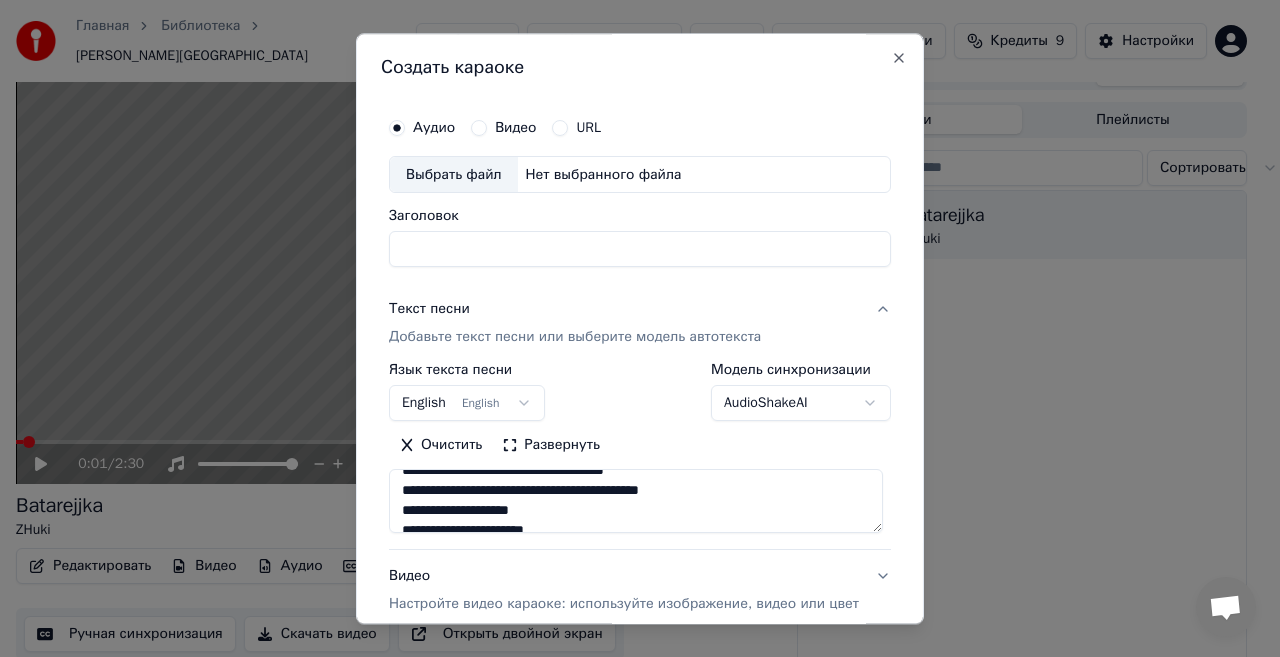 scroll, scrollTop: 207, scrollLeft: 0, axis: vertical 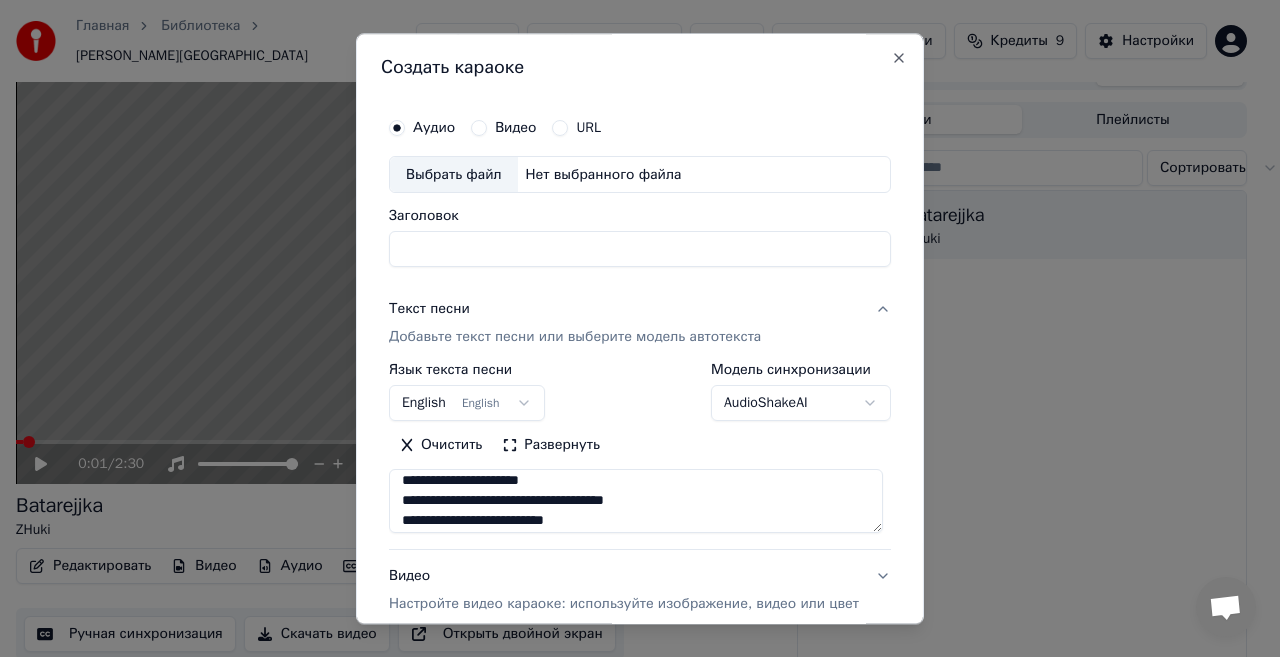 click on "**********" at bounding box center (636, 502) 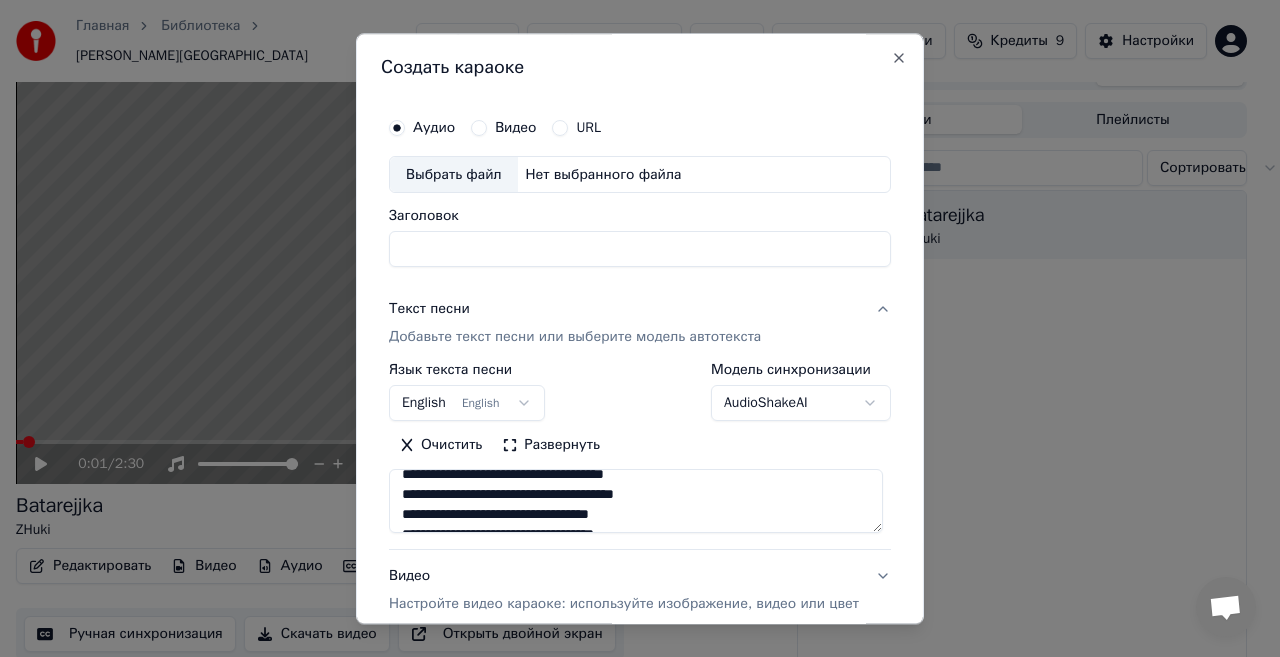 scroll, scrollTop: 367, scrollLeft: 0, axis: vertical 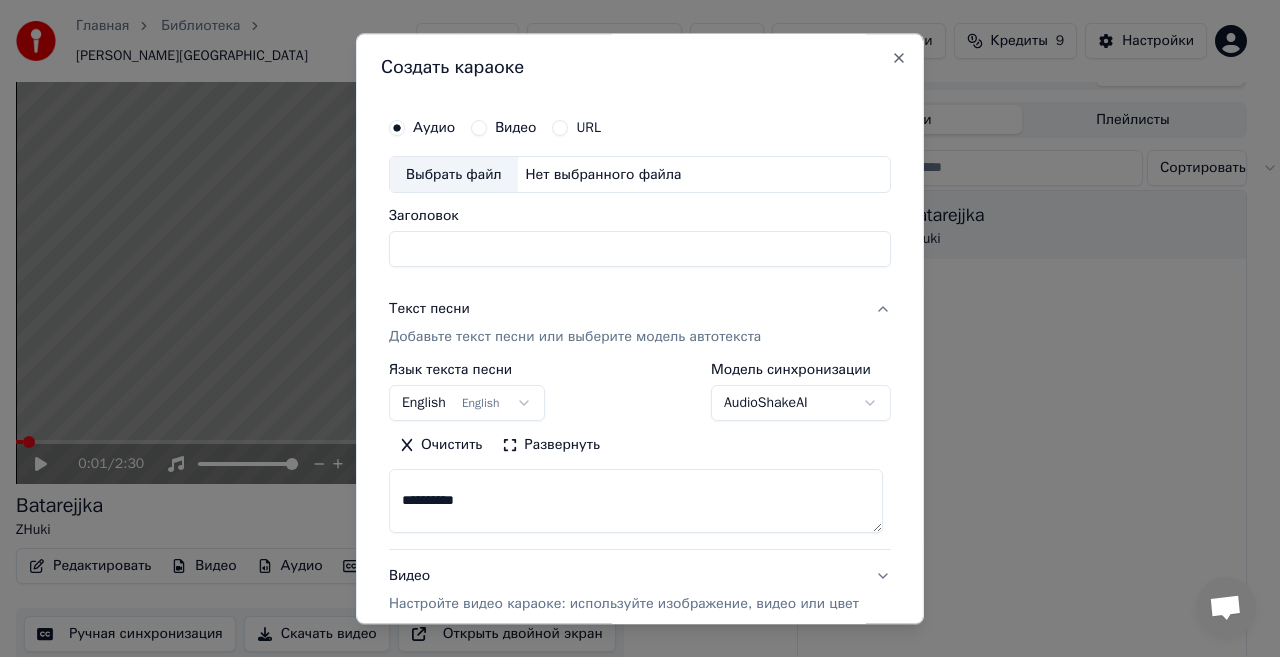 drag, startPoint x: 517, startPoint y: 506, endPoint x: 249, endPoint y: 510, distance: 268.02985 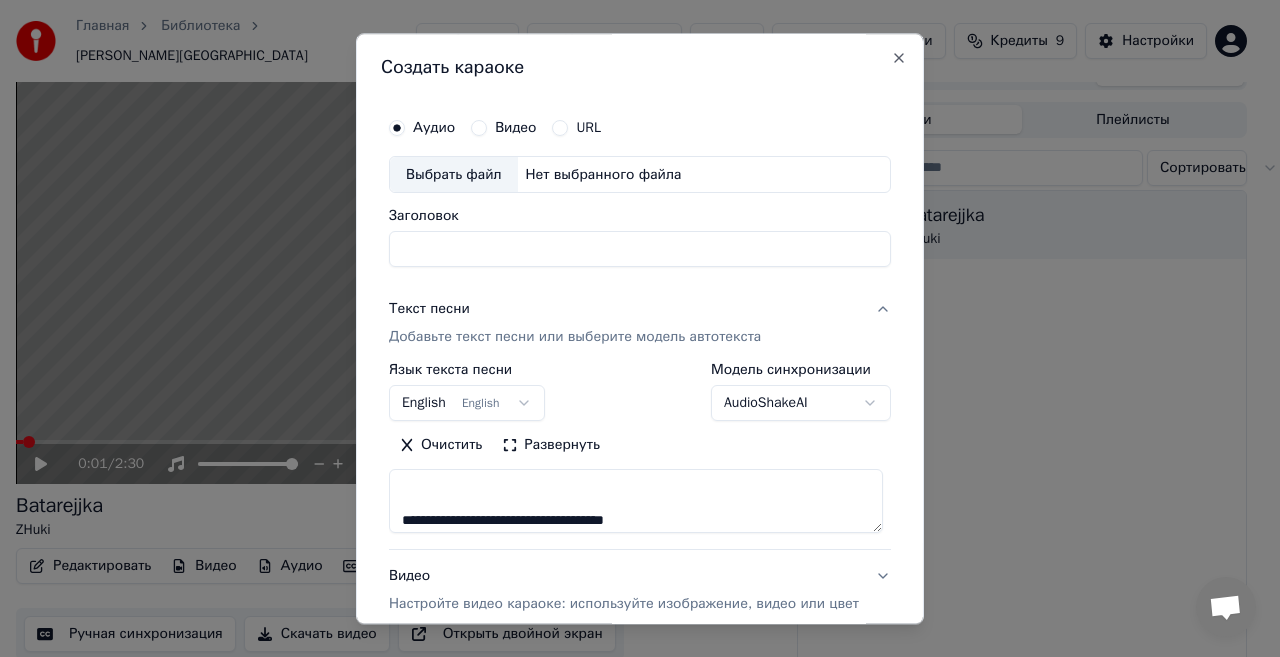 scroll, scrollTop: 327, scrollLeft: 0, axis: vertical 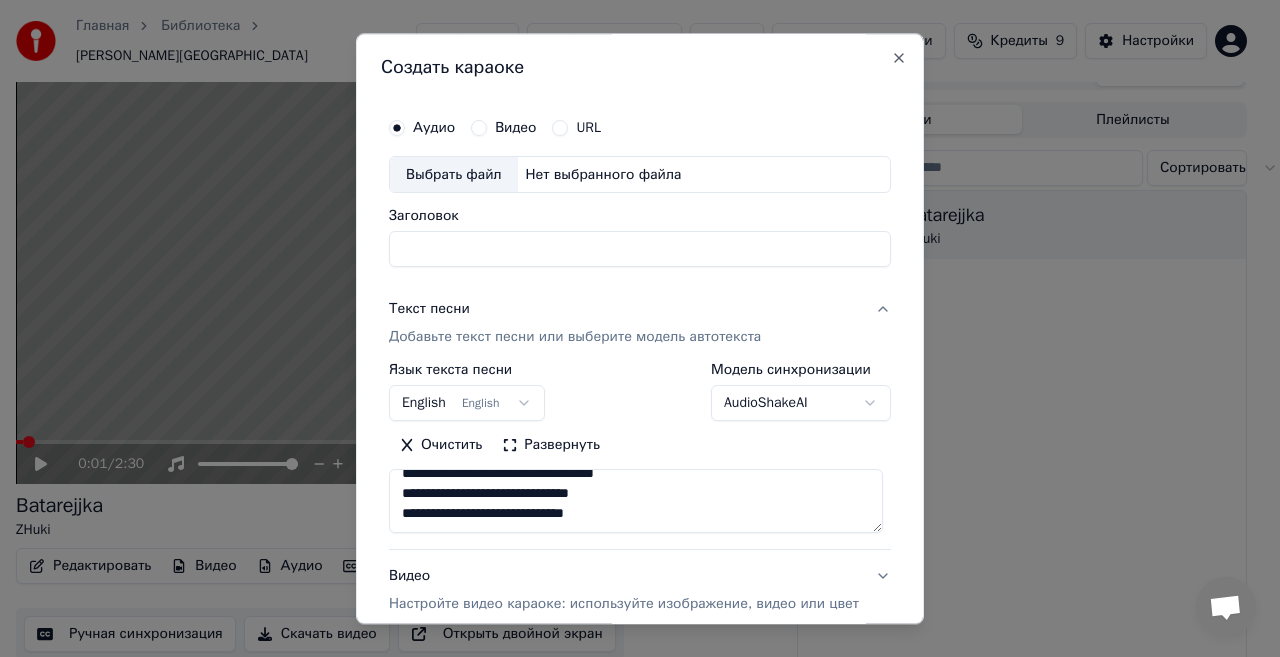 click on "**********" at bounding box center (636, 502) 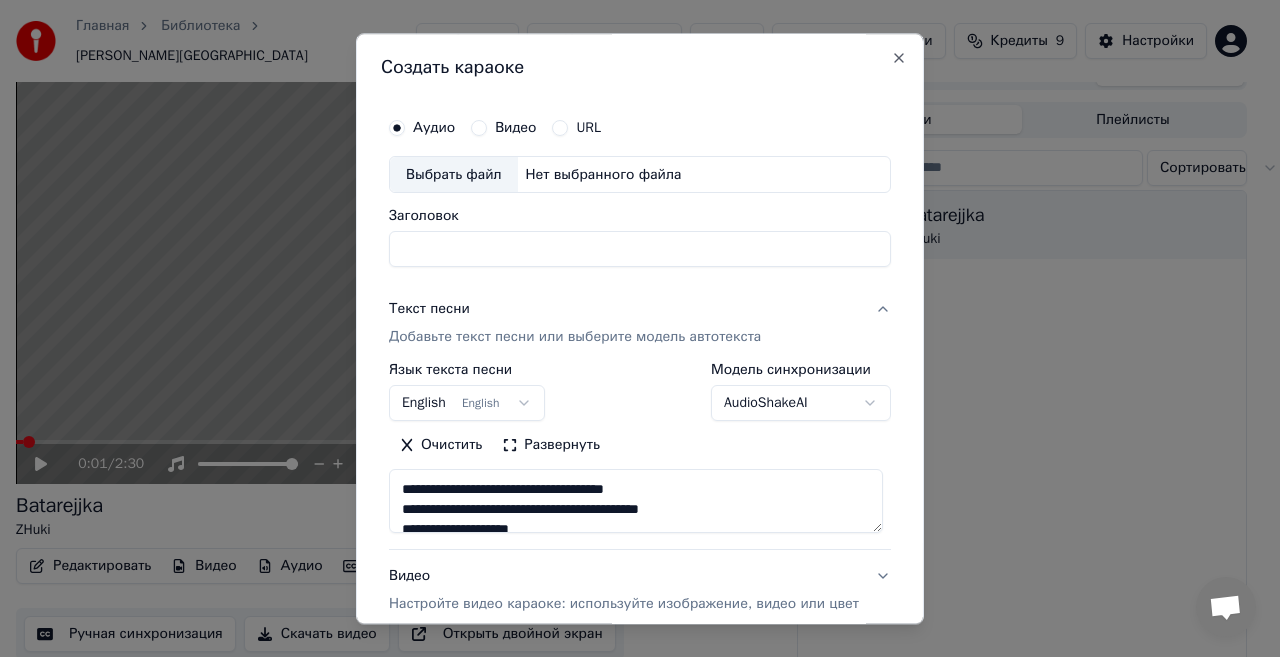scroll, scrollTop: 394, scrollLeft: 0, axis: vertical 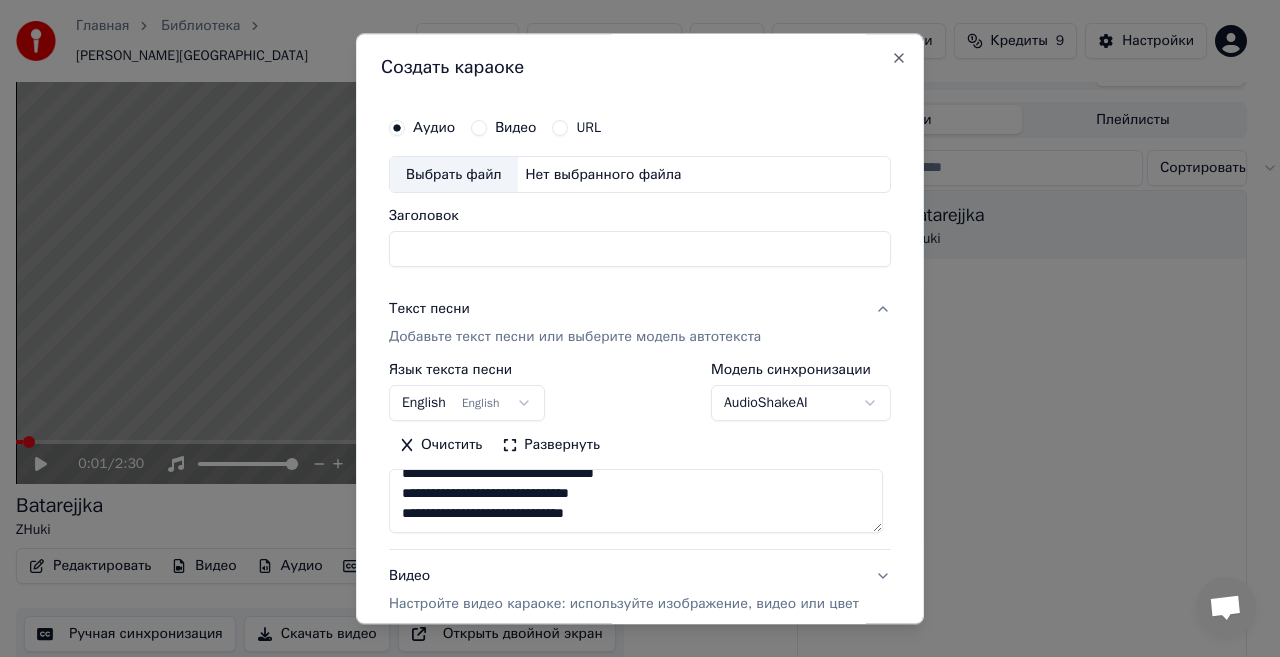 drag, startPoint x: 678, startPoint y: 514, endPoint x: 622, endPoint y: 547, distance: 65 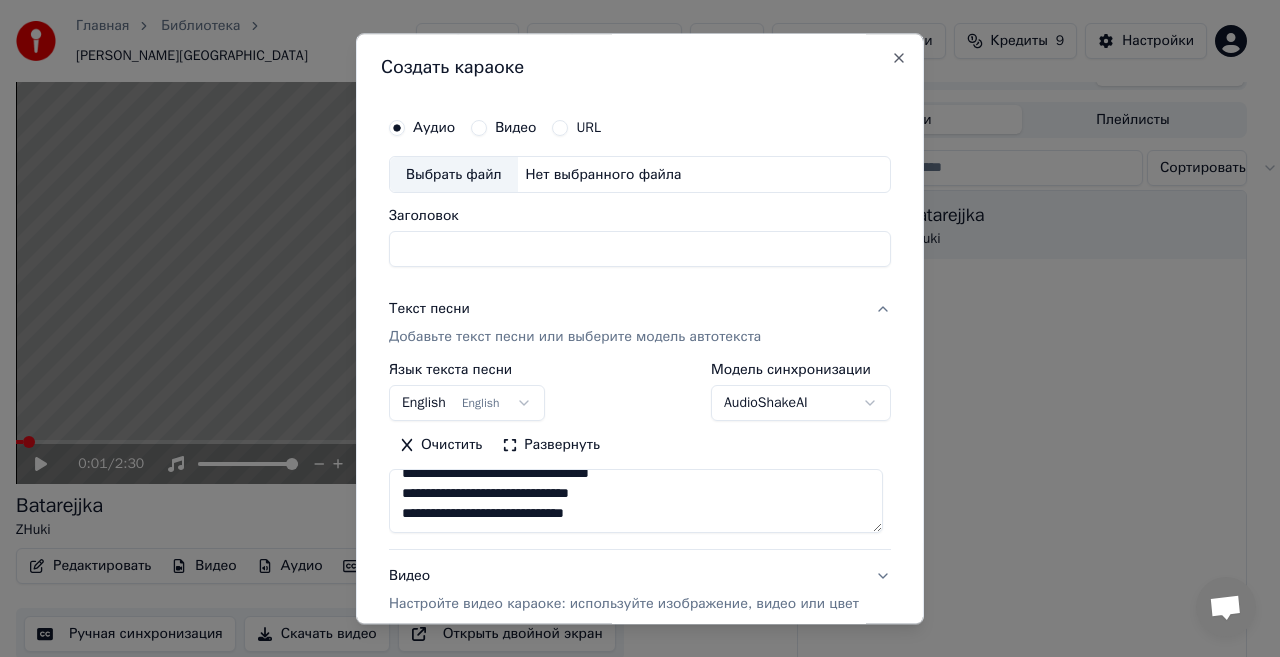 scroll, scrollTop: 387, scrollLeft: 0, axis: vertical 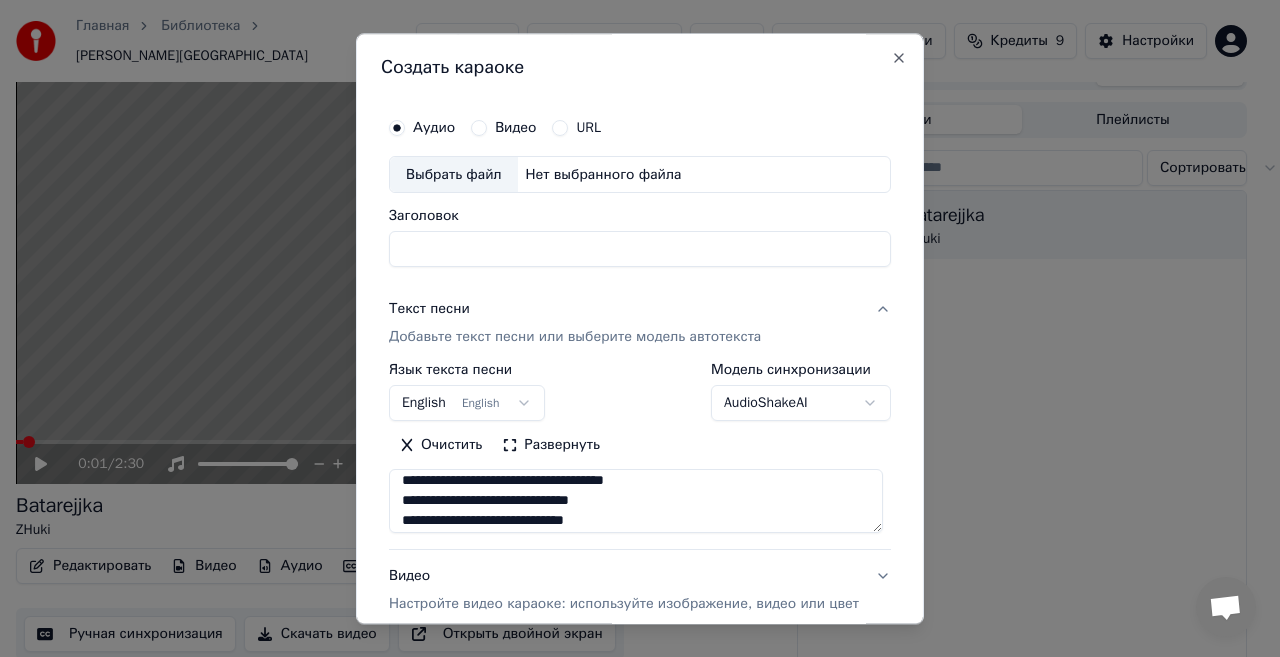 click on "**********" at bounding box center (636, 502) 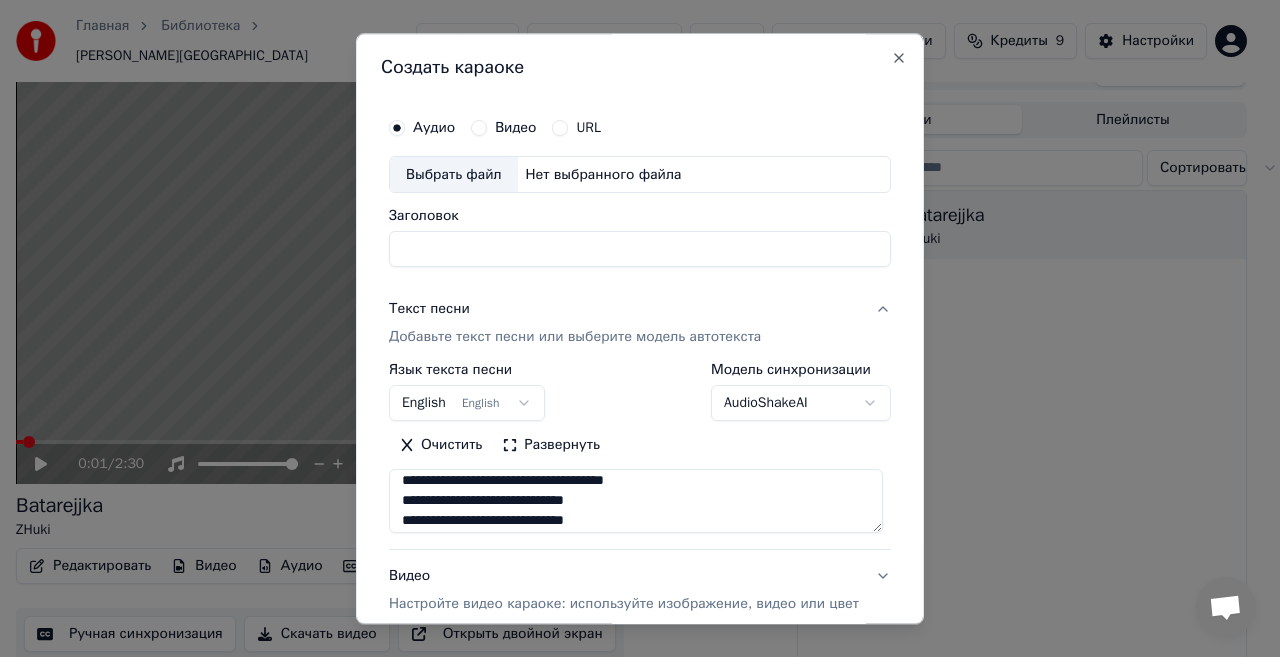 scroll, scrollTop: 394, scrollLeft: 0, axis: vertical 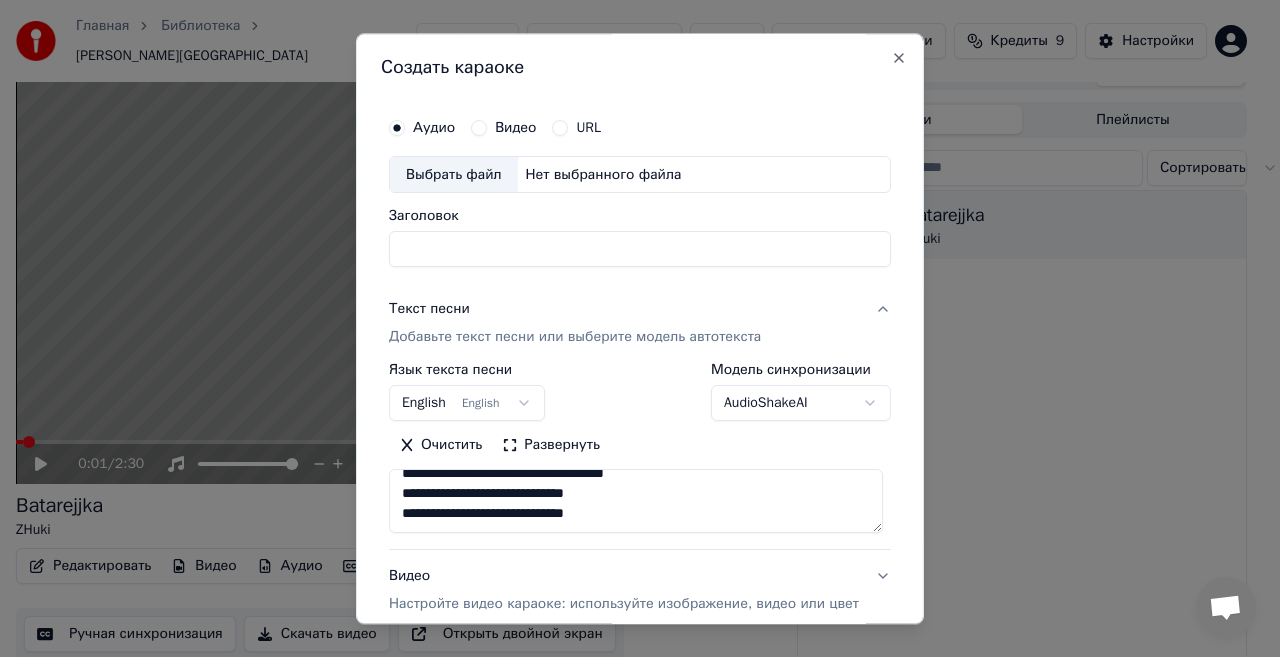 click on "**********" at bounding box center [636, 502] 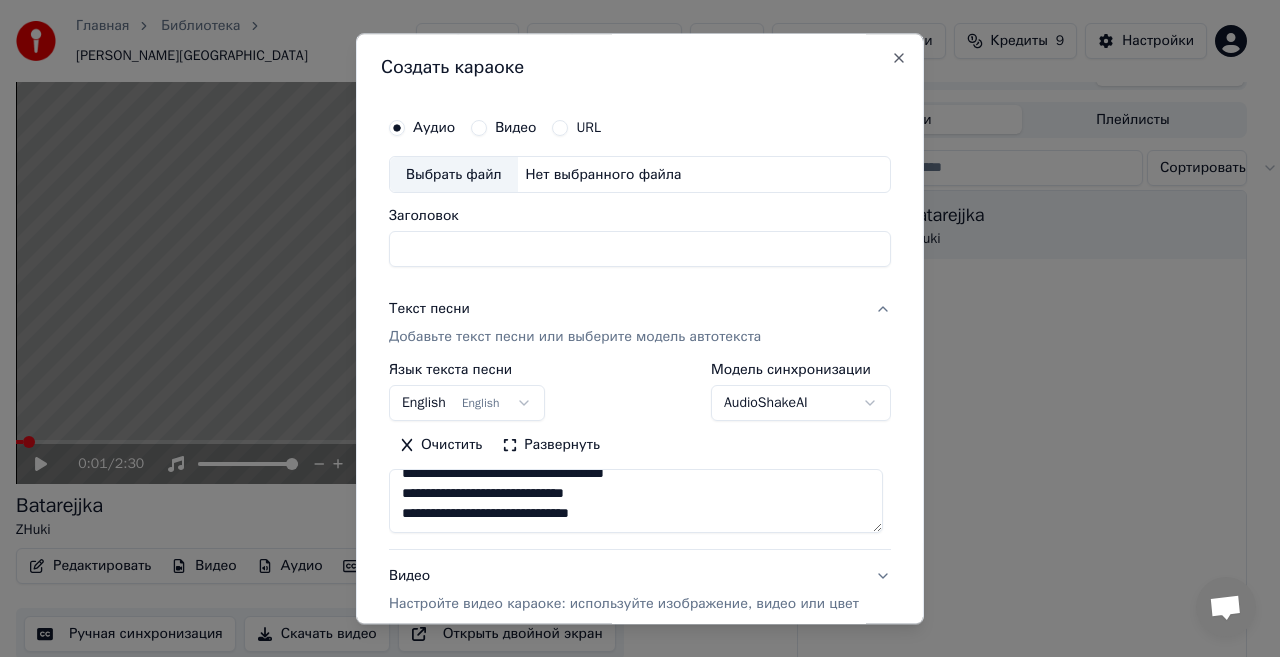 scroll, scrollTop: 405, scrollLeft: 0, axis: vertical 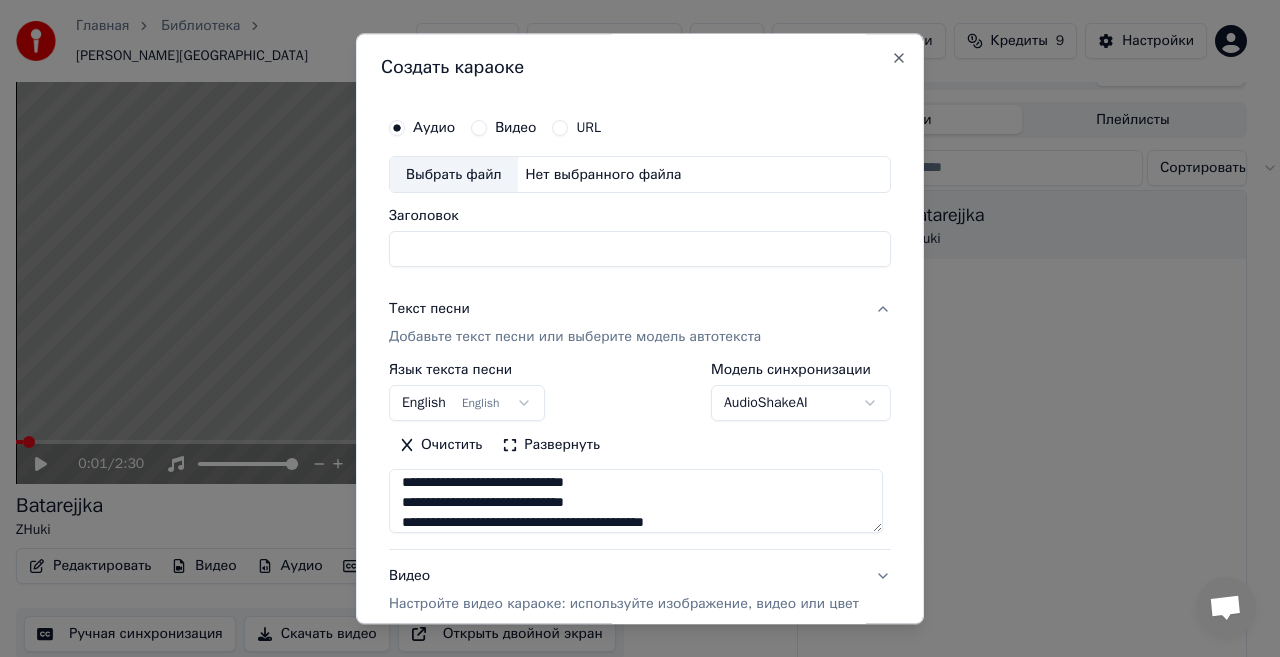 click on "**********" at bounding box center [636, 502] 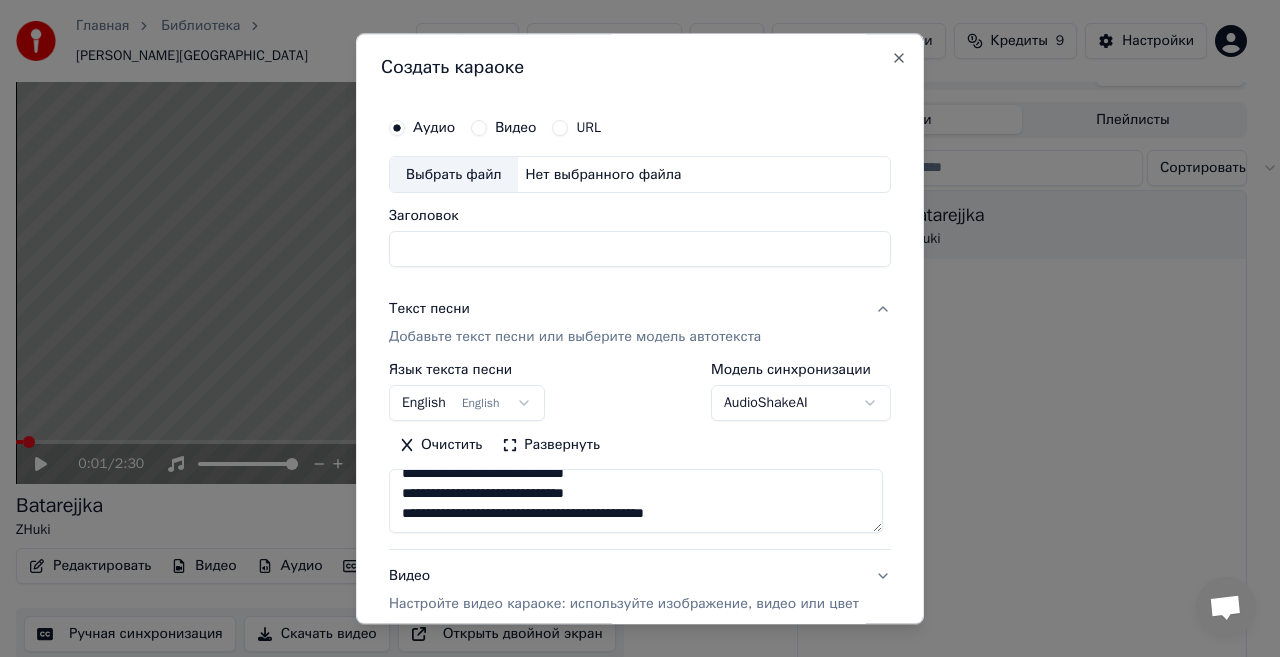 drag, startPoint x: 555, startPoint y: 524, endPoint x: 478, endPoint y: 530, distance: 77.23341 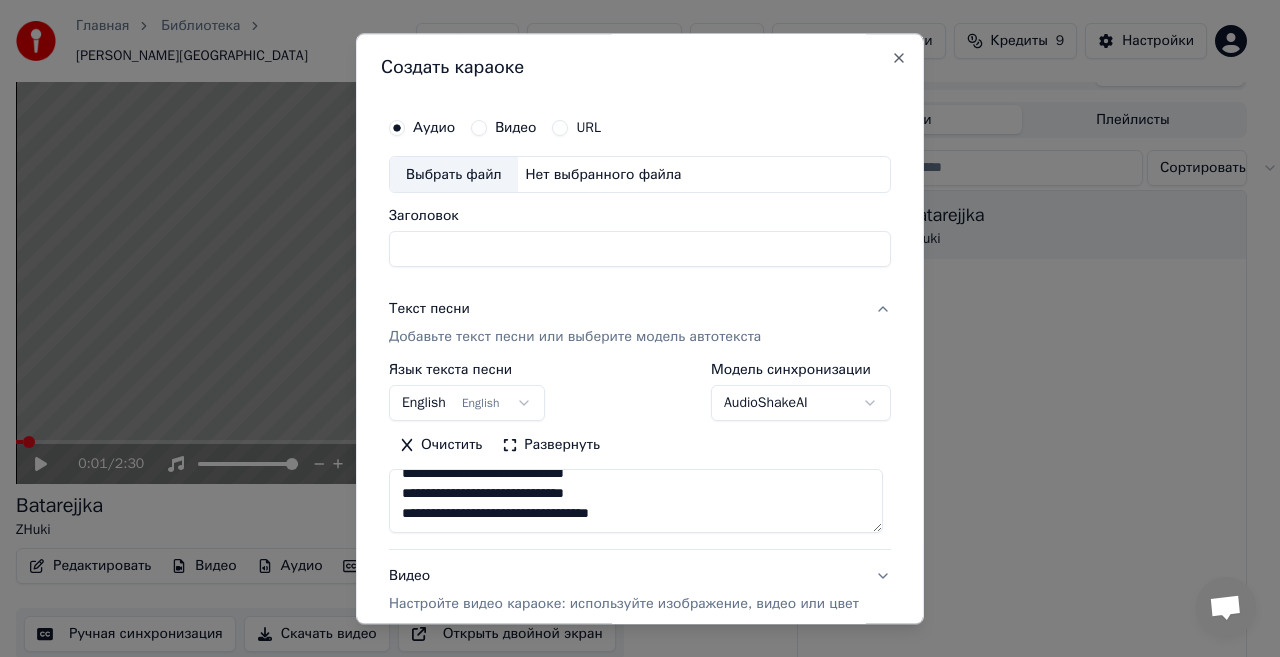 click on "**********" at bounding box center (636, 502) 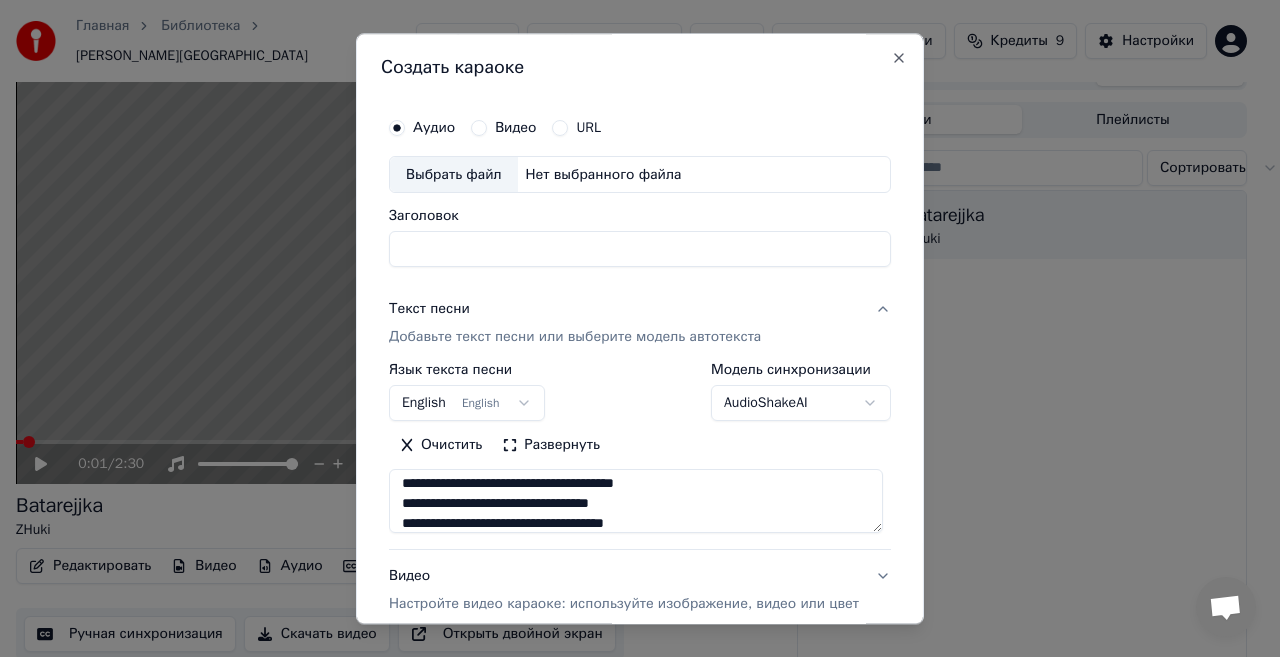 scroll, scrollTop: 314, scrollLeft: 0, axis: vertical 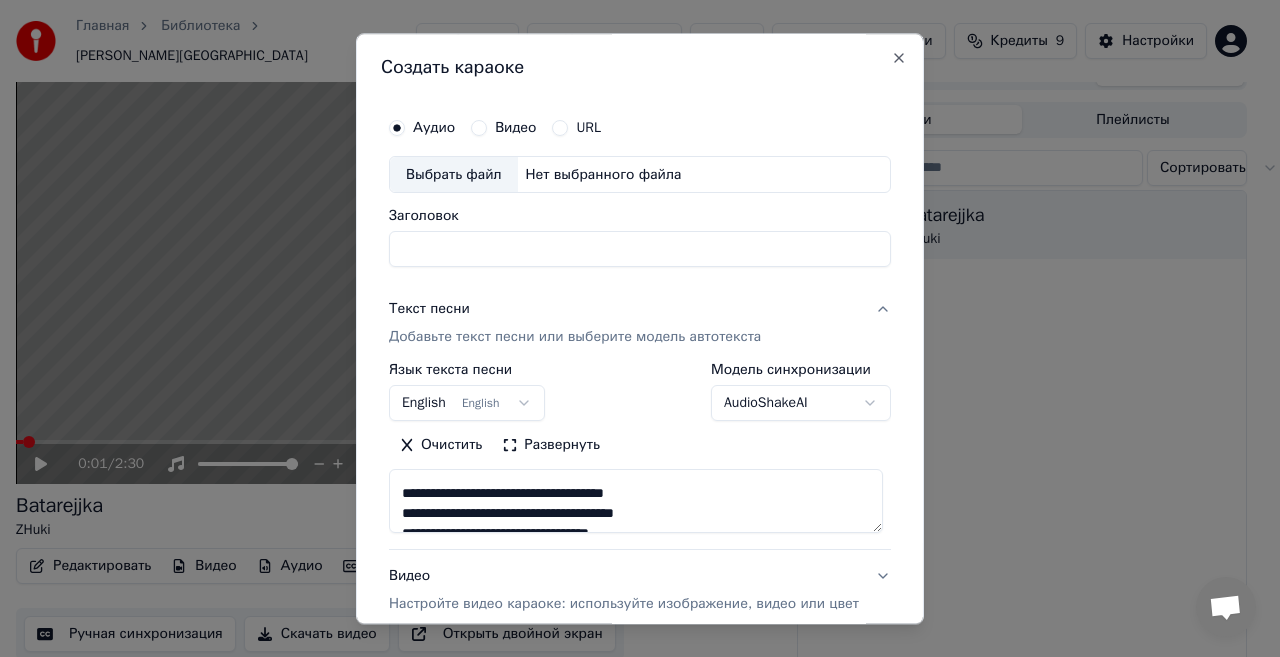 type on "**********" 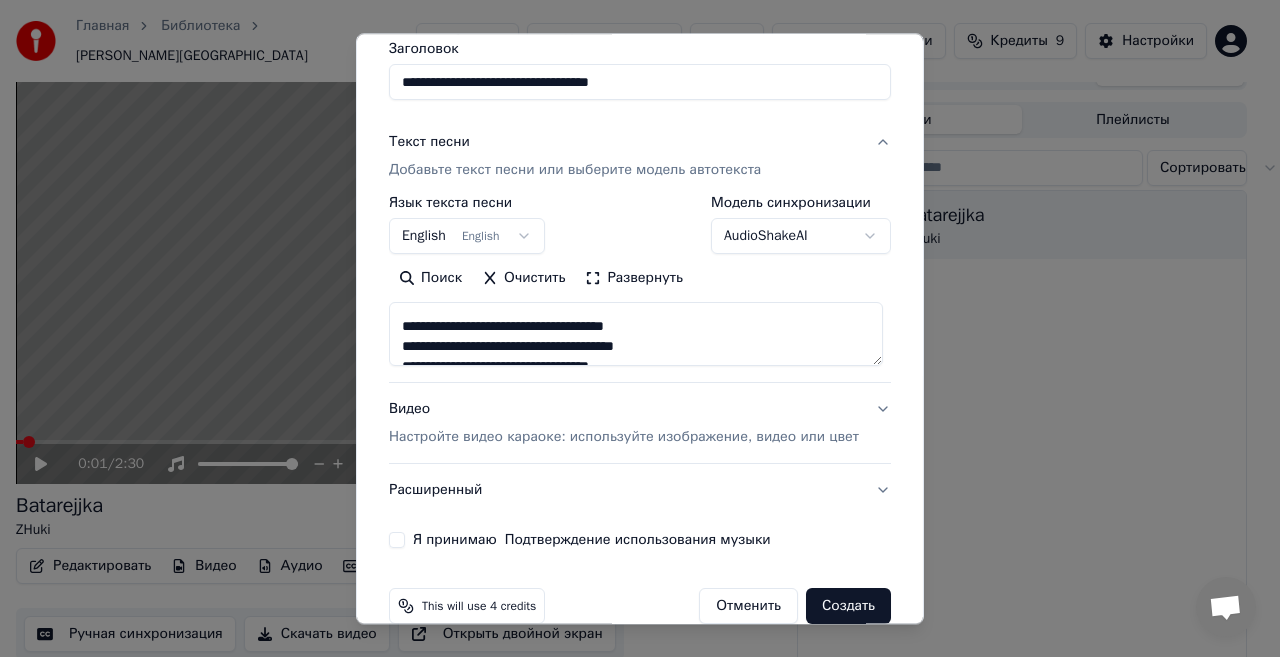 scroll, scrollTop: 200, scrollLeft: 0, axis: vertical 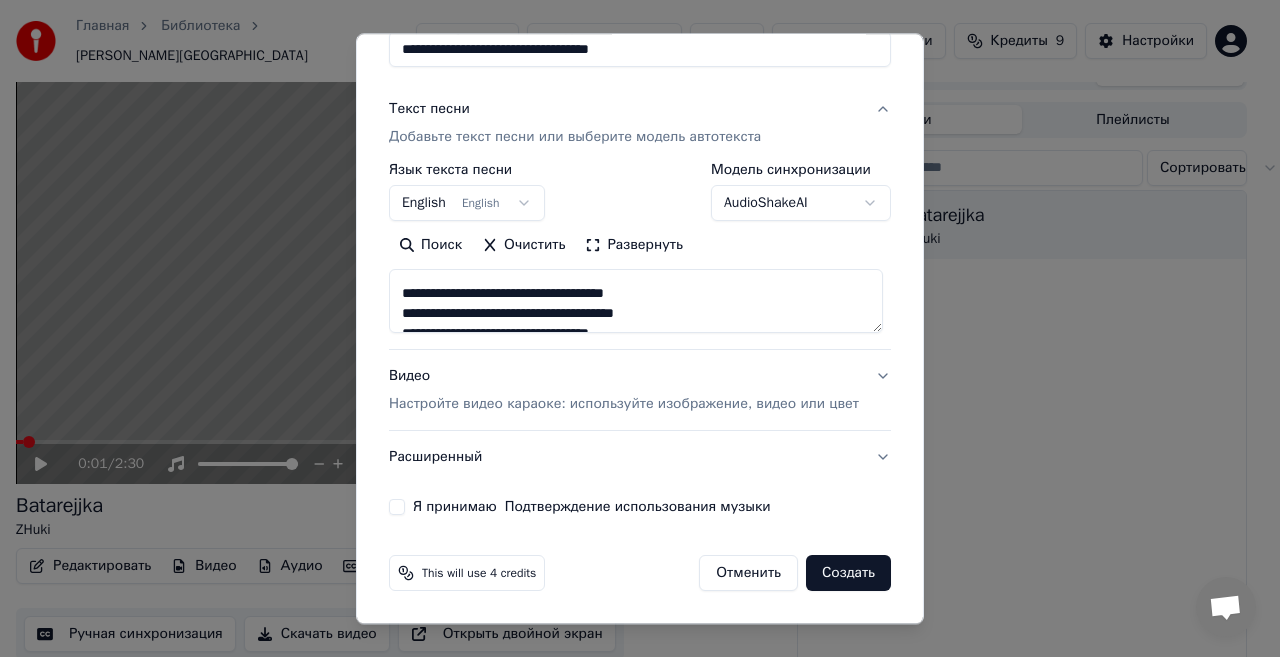 click on "Я принимаю   Подтверждение использования музыки" at bounding box center (397, 508) 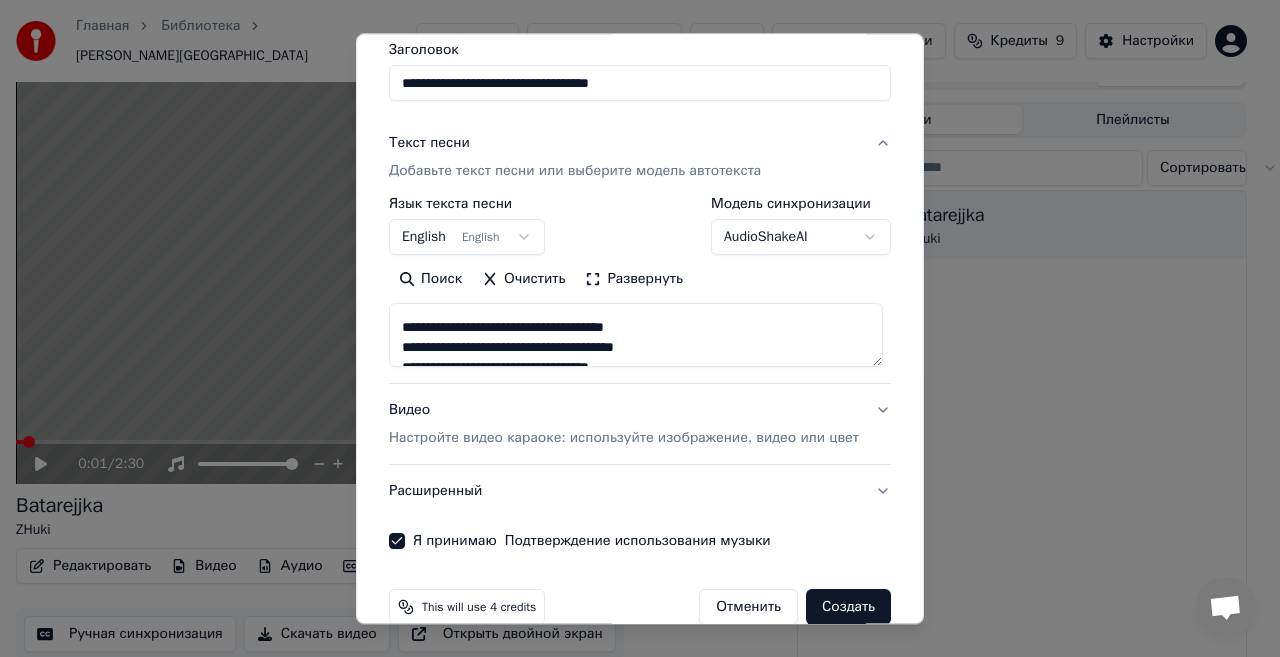 scroll, scrollTop: 200, scrollLeft: 0, axis: vertical 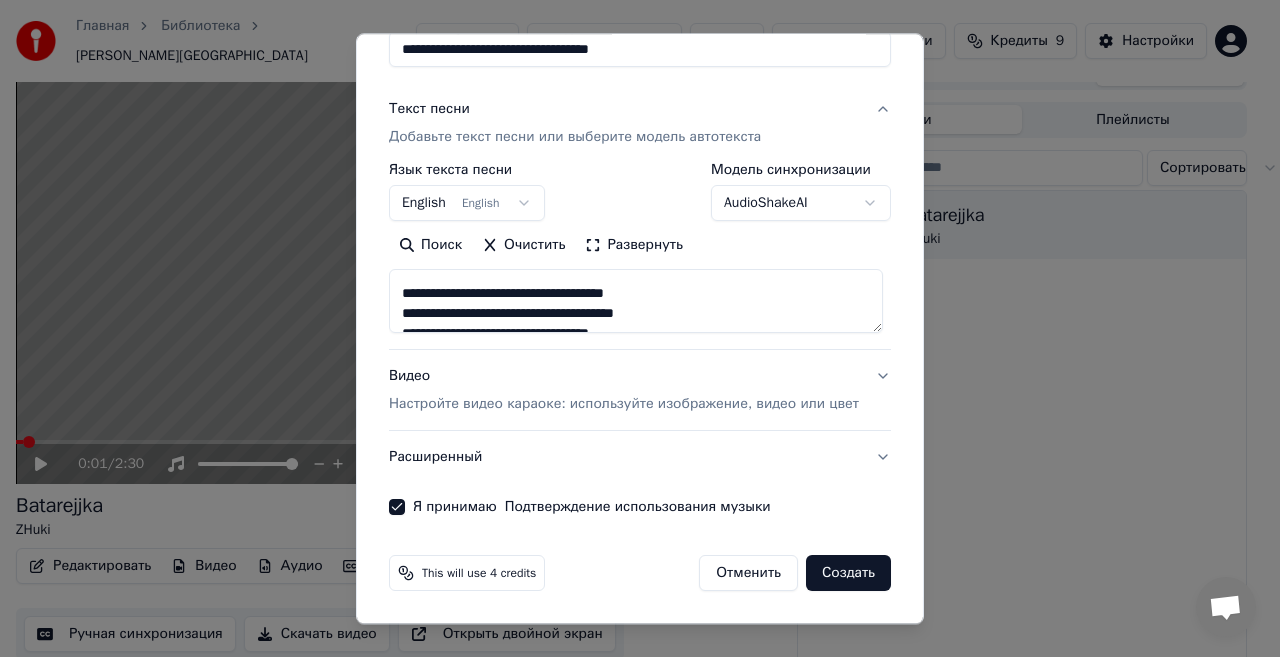 click on "Настройте видео караоке: используйте изображение, видео или цвет" at bounding box center (624, 405) 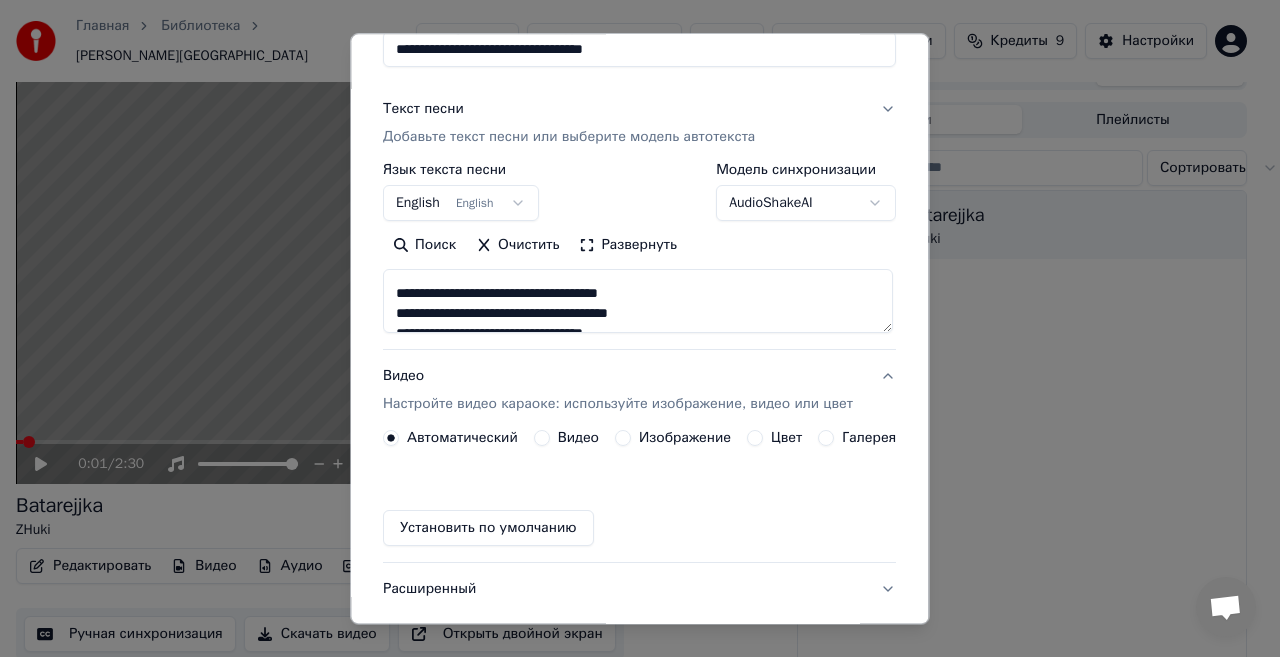 scroll, scrollTop: 147, scrollLeft: 0, axis: vertical 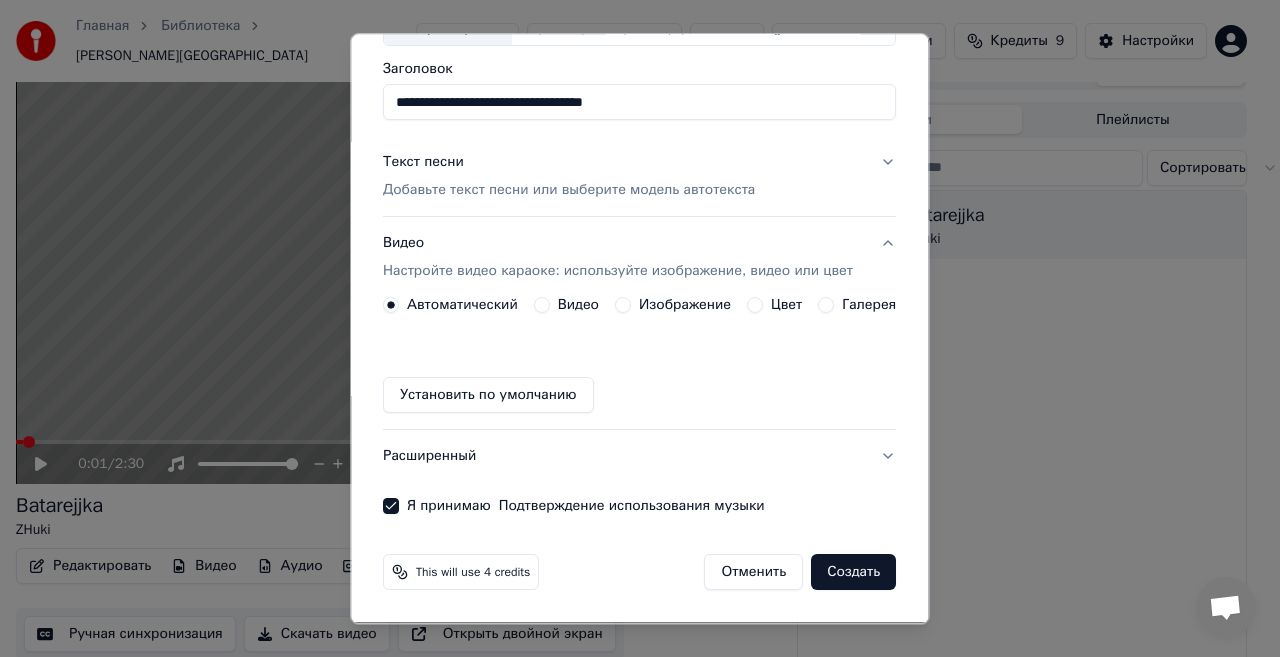 click on "Изображение" at bounding box center (685, 306) 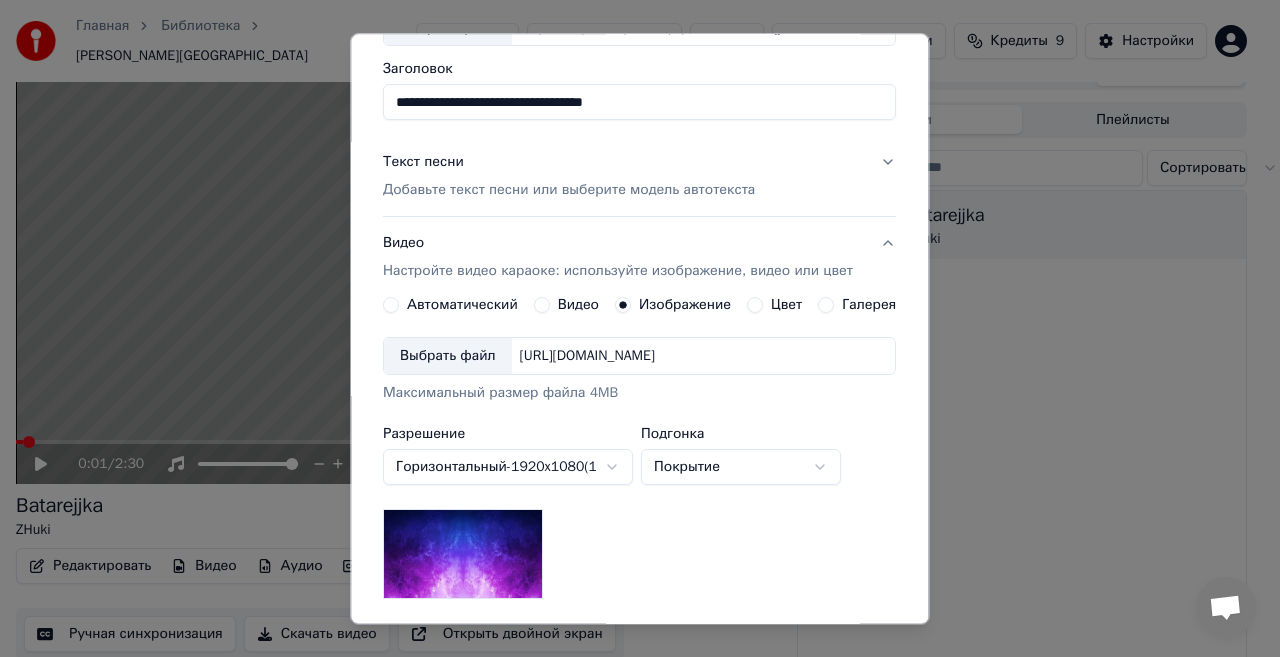 click on "Цвет" at bounding box center [775, 306] 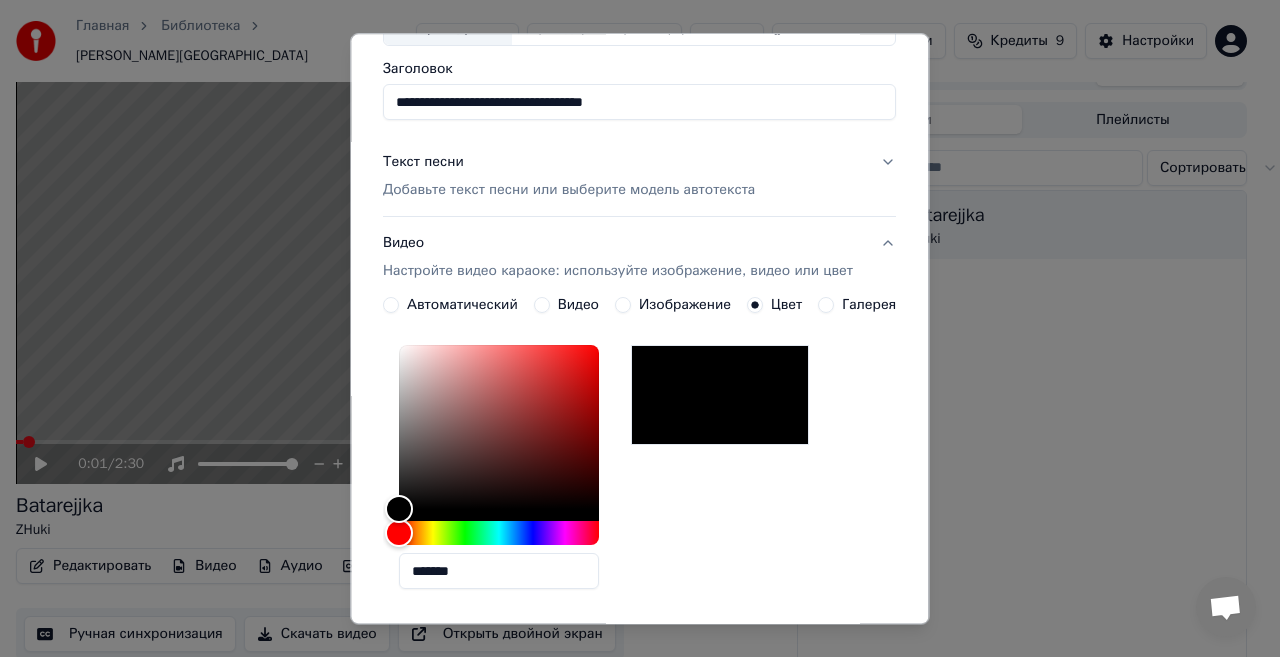 click at bounding box center [720, 396] 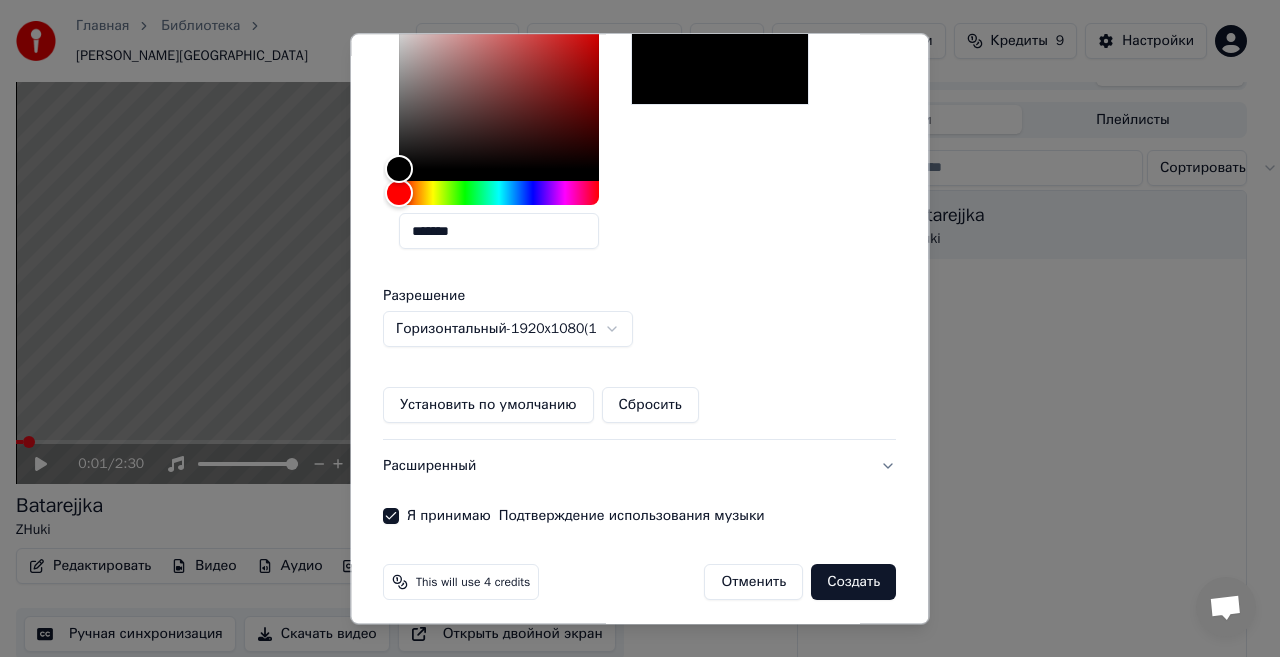 scroll, scrollTop: 496, scrollLeft: 0, axis: vertical 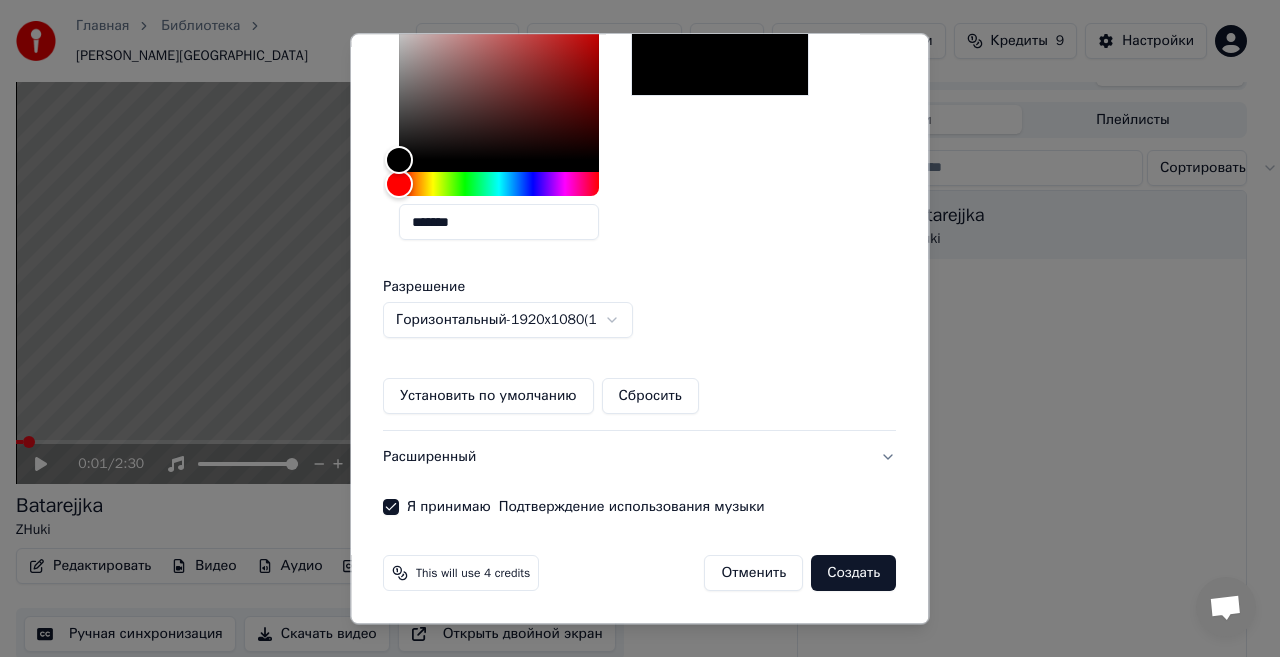 click on "Создать" at bounding box center (854, 574) 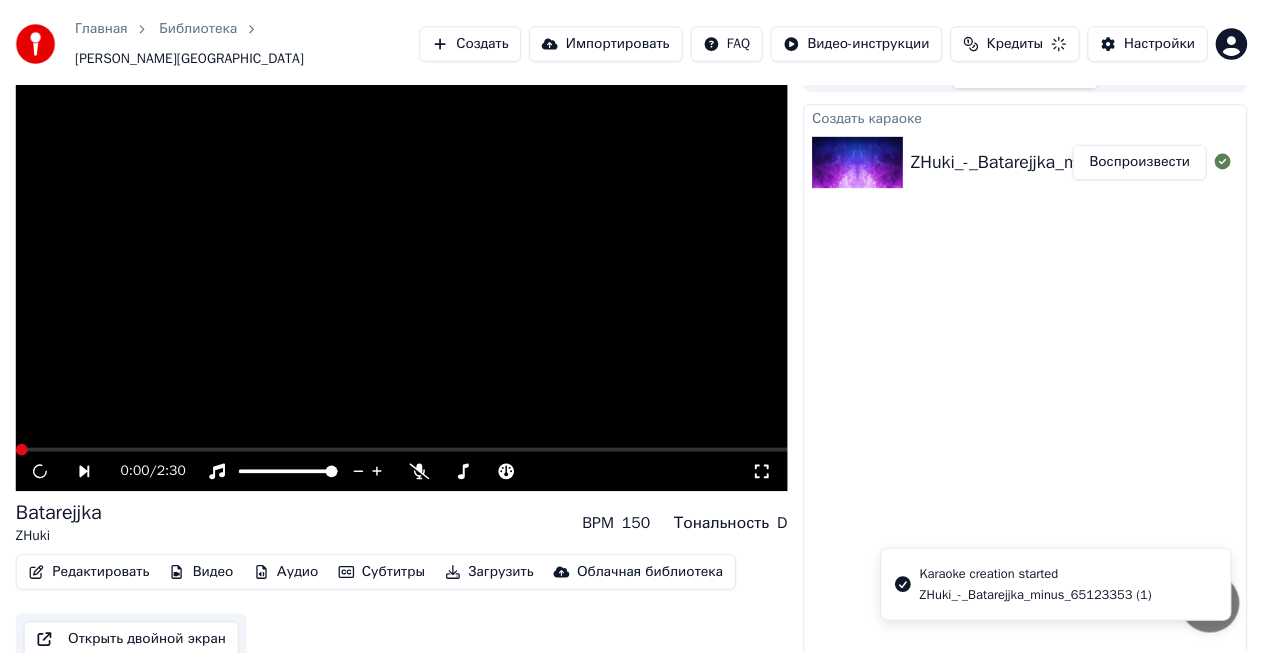 scroll, scrollTop: 21, scrollLeft: 0, axis: vertical 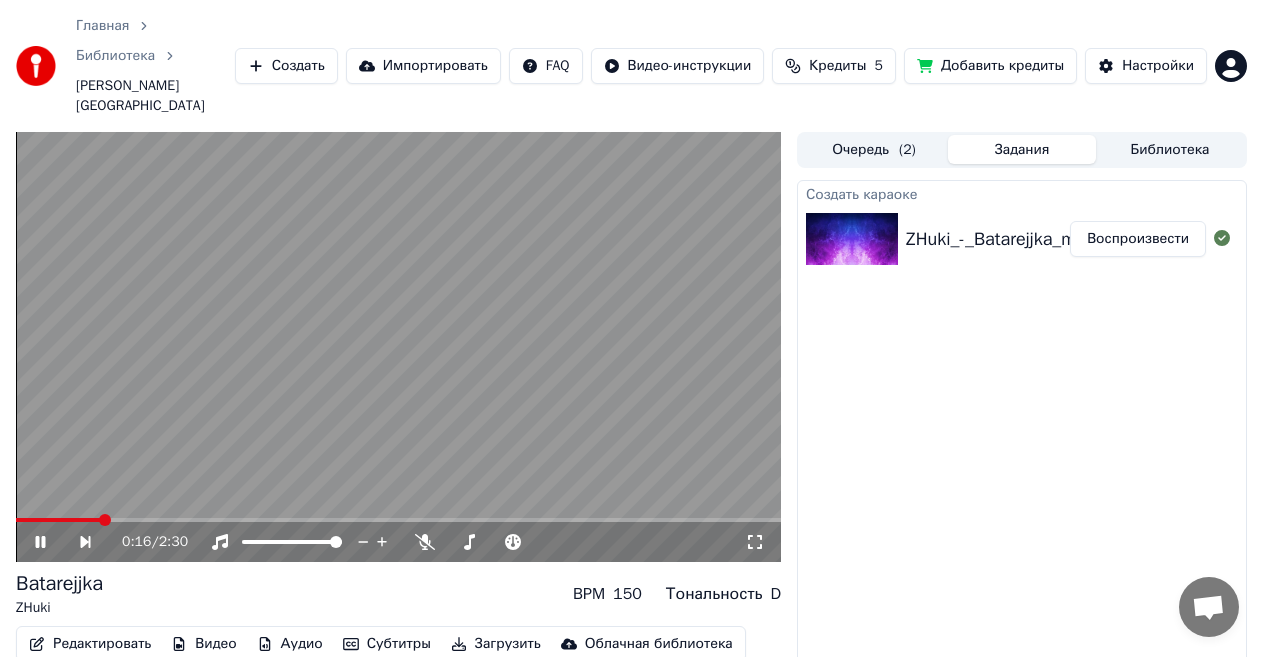 click at bounding box center (398, 347) 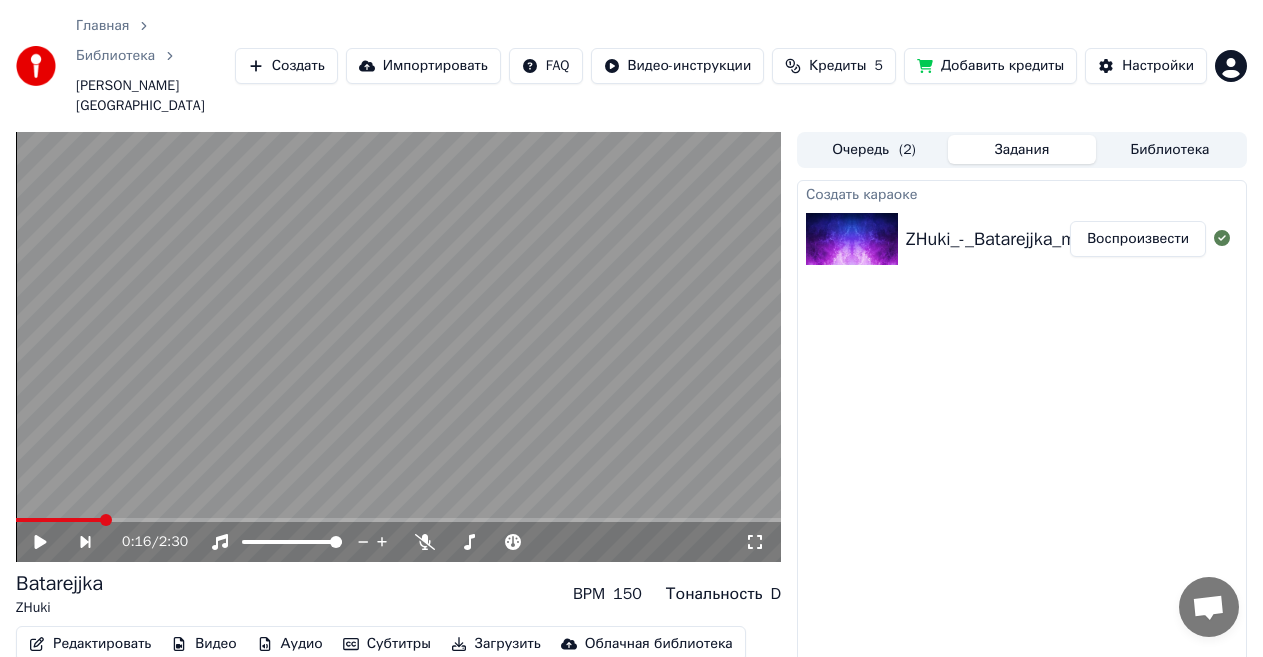 click on "Очередь ( 2 )" at bounding box center (874, 149) 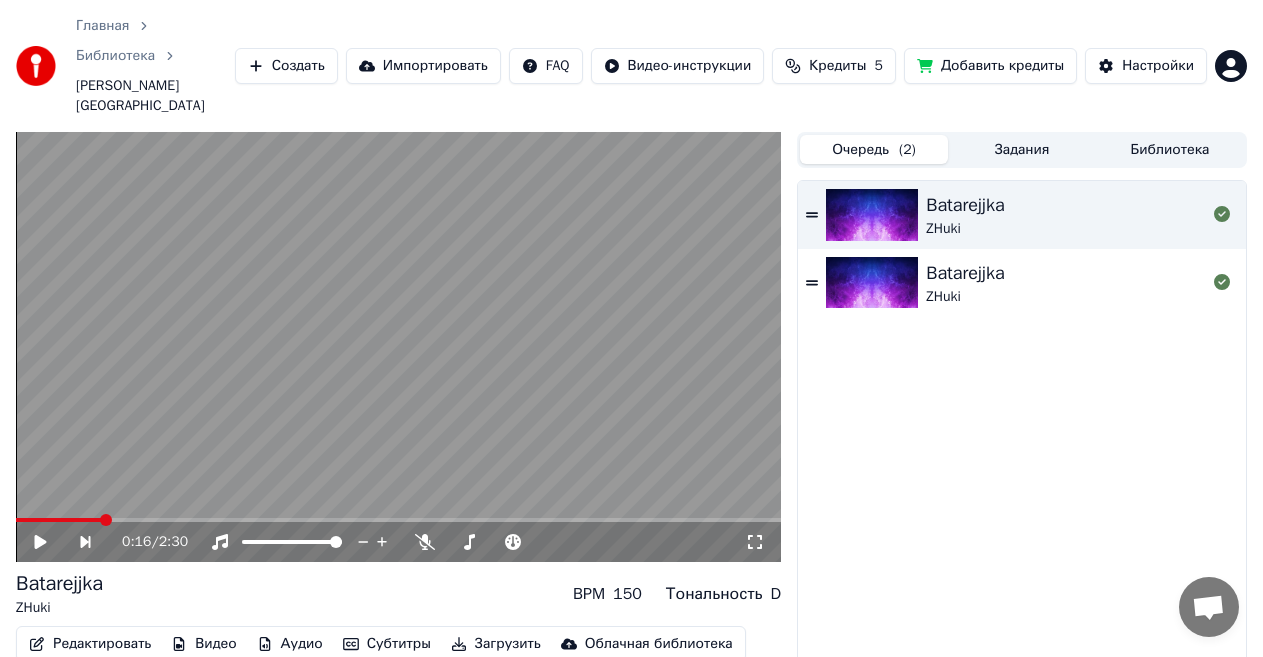 click on "Задания" at bounding box center [1022, 149] 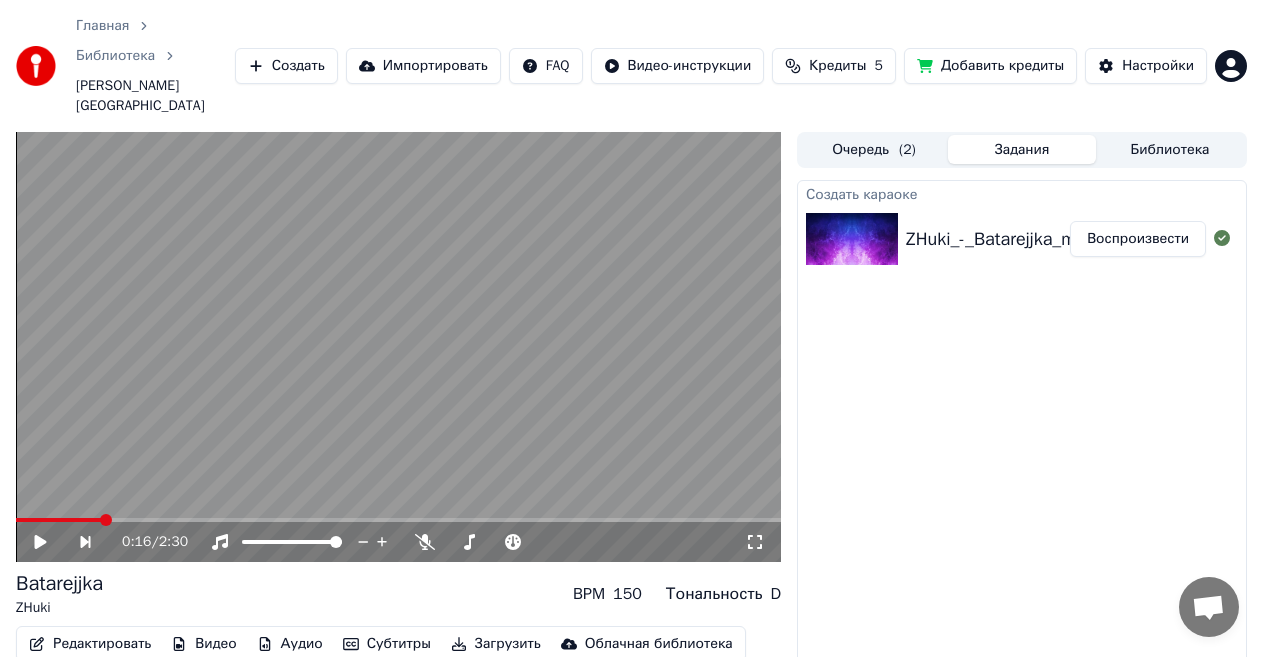 click on "Очередь ( 2 )" at bounding box center [874, 149] 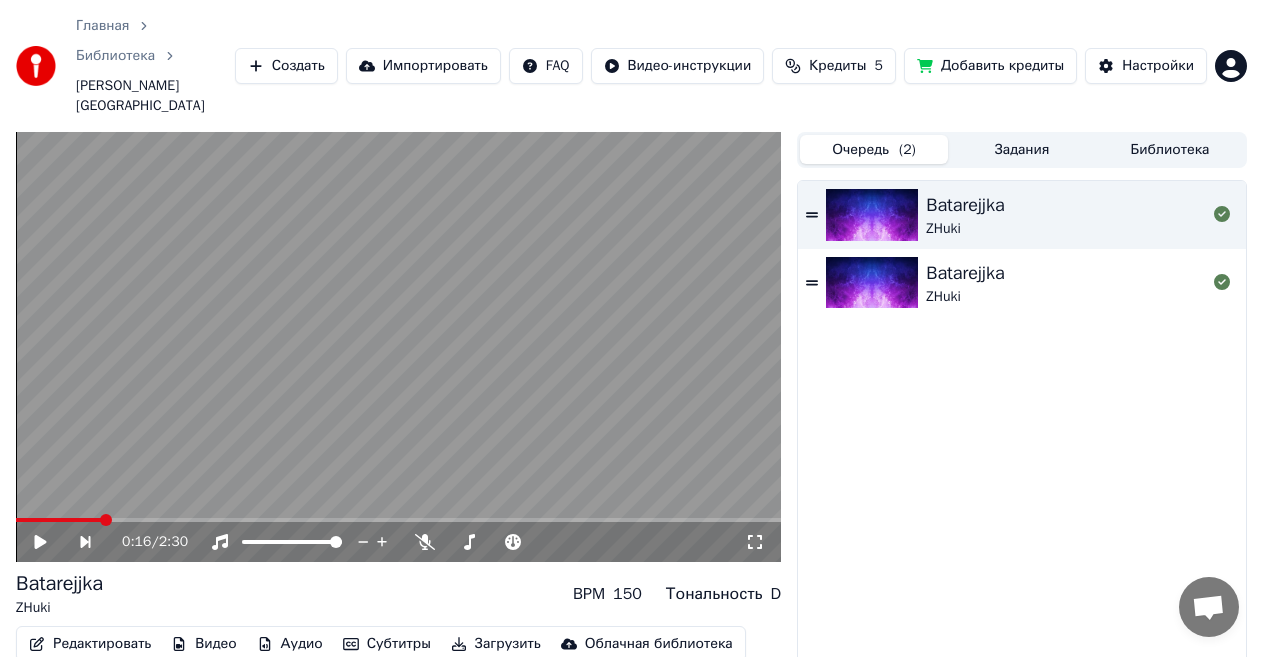 click on "Batarejjka" at bounding box center (965, 205) 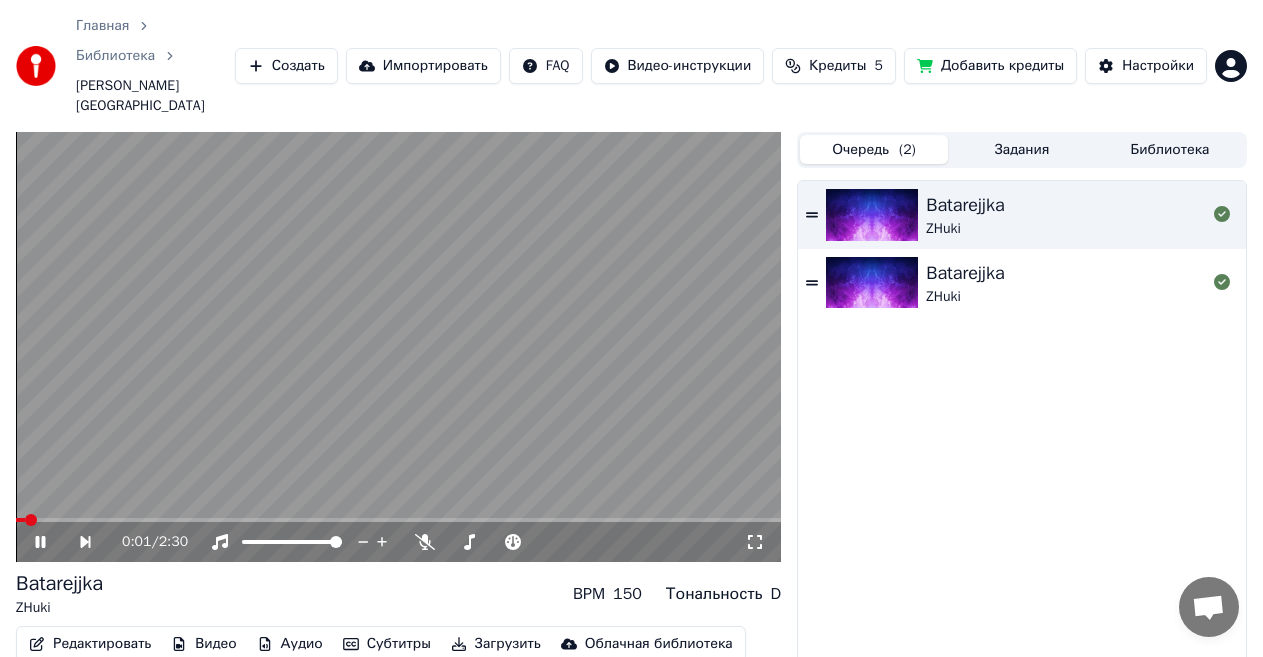 click at bounding box center (876, 283) 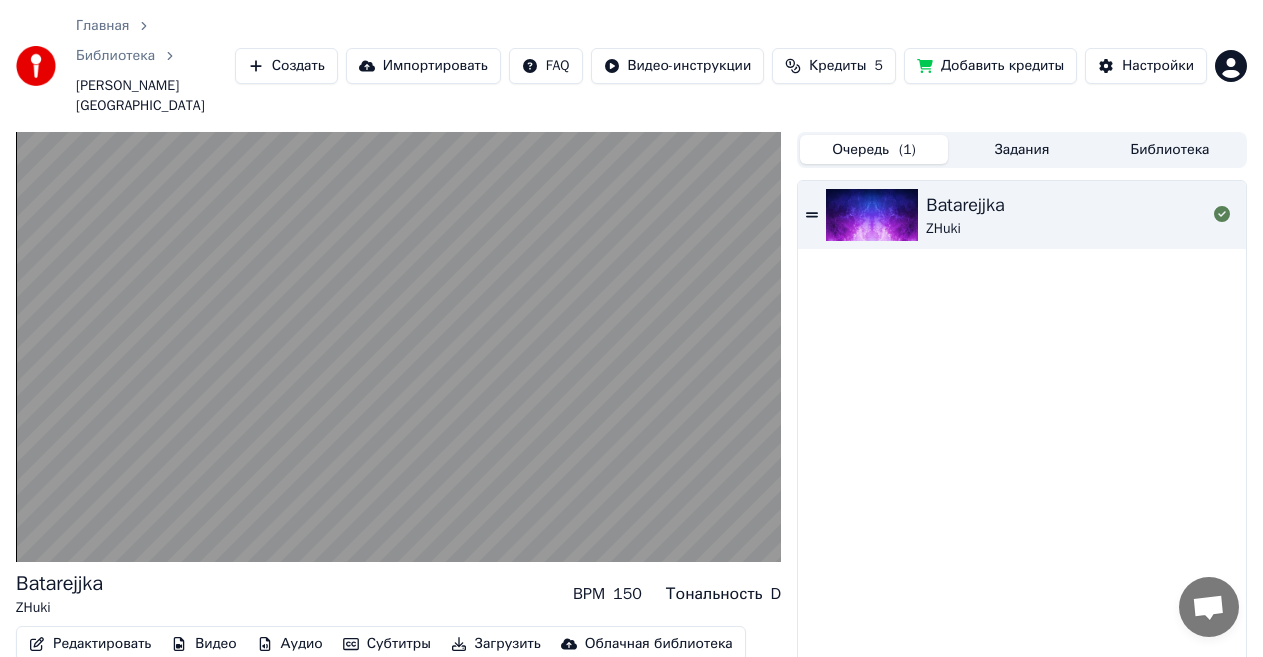 click on "Задания" at bounding box center [1022, 149] 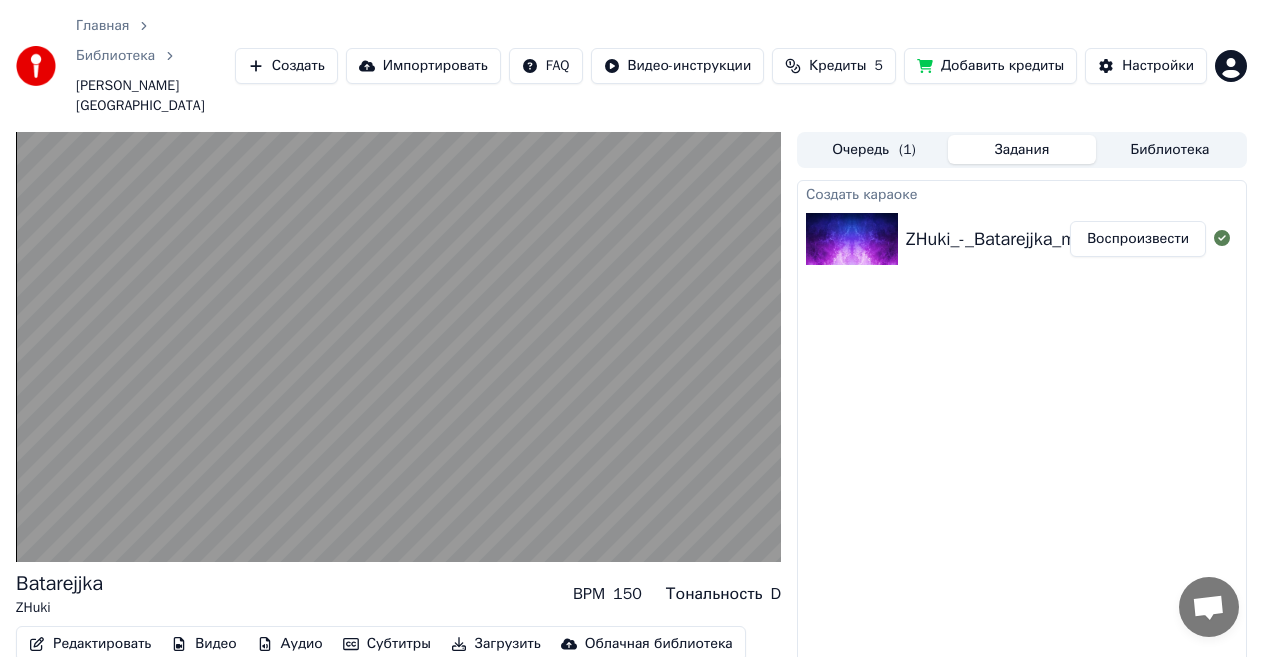 click on "Воспроизвести" at bounding box center [1138, 239] 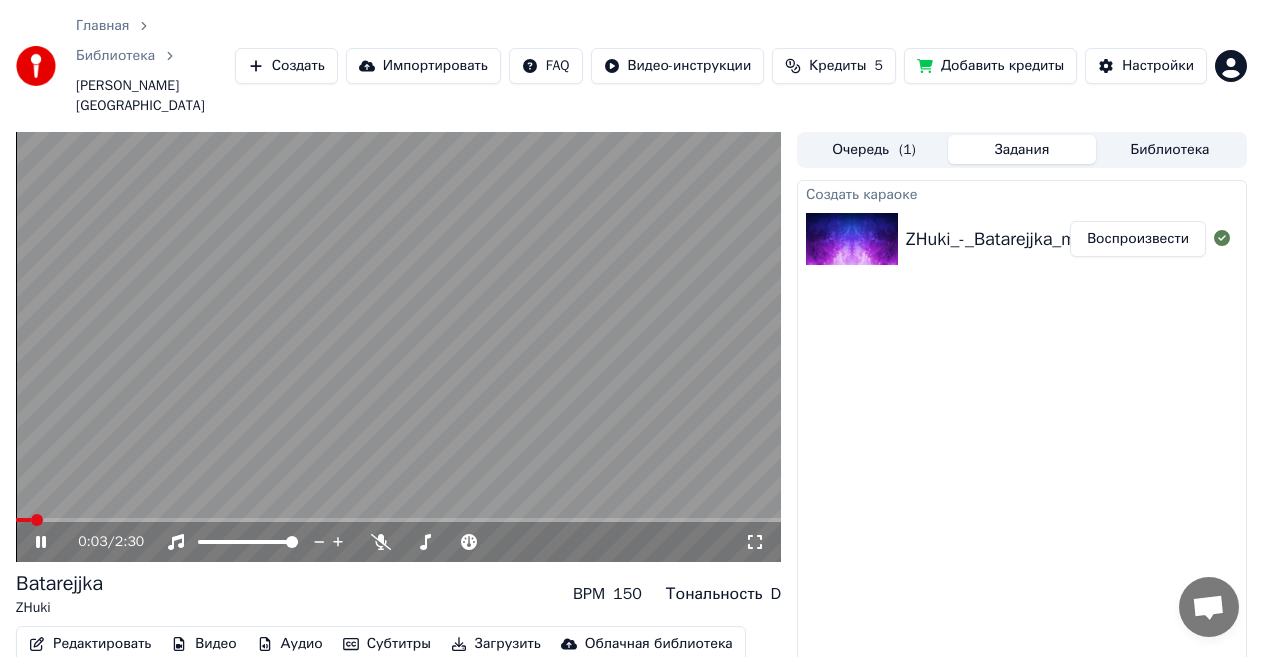 click on "Редактировать" at bounding box center (90, 644) 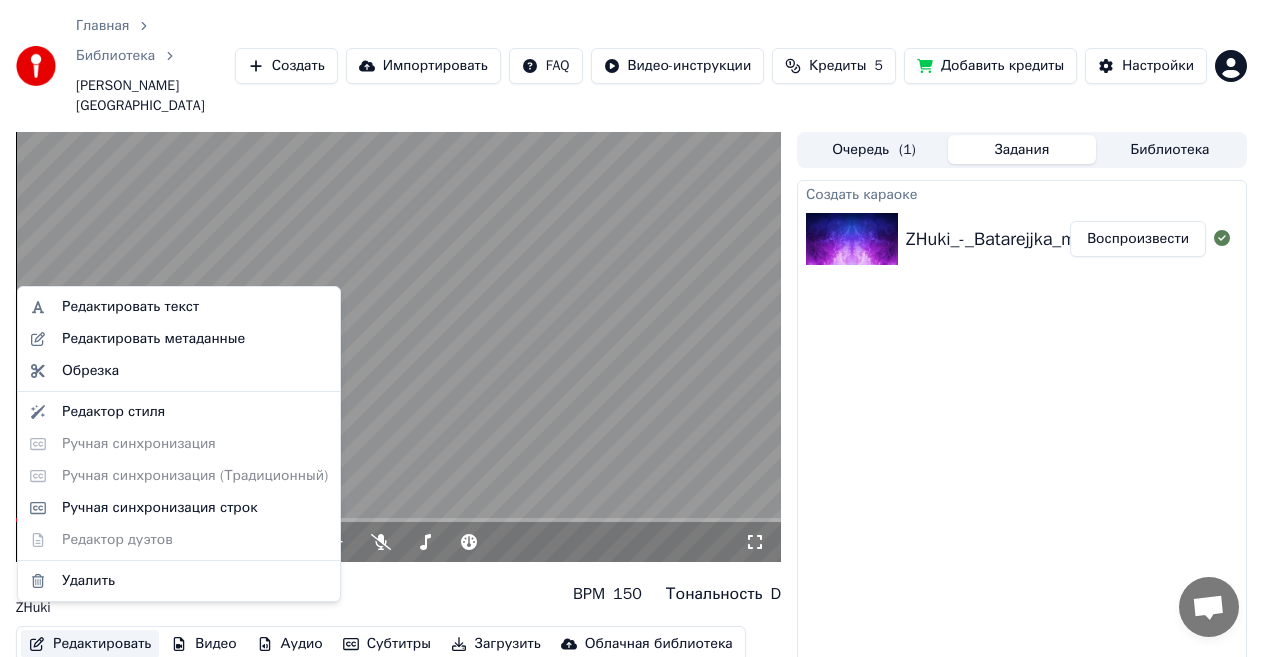 click on "Создать караоке ZHuki_-_Batarejjka_minus_65123353 (1) Воспроизвести" at bounding box center (1022, 459) 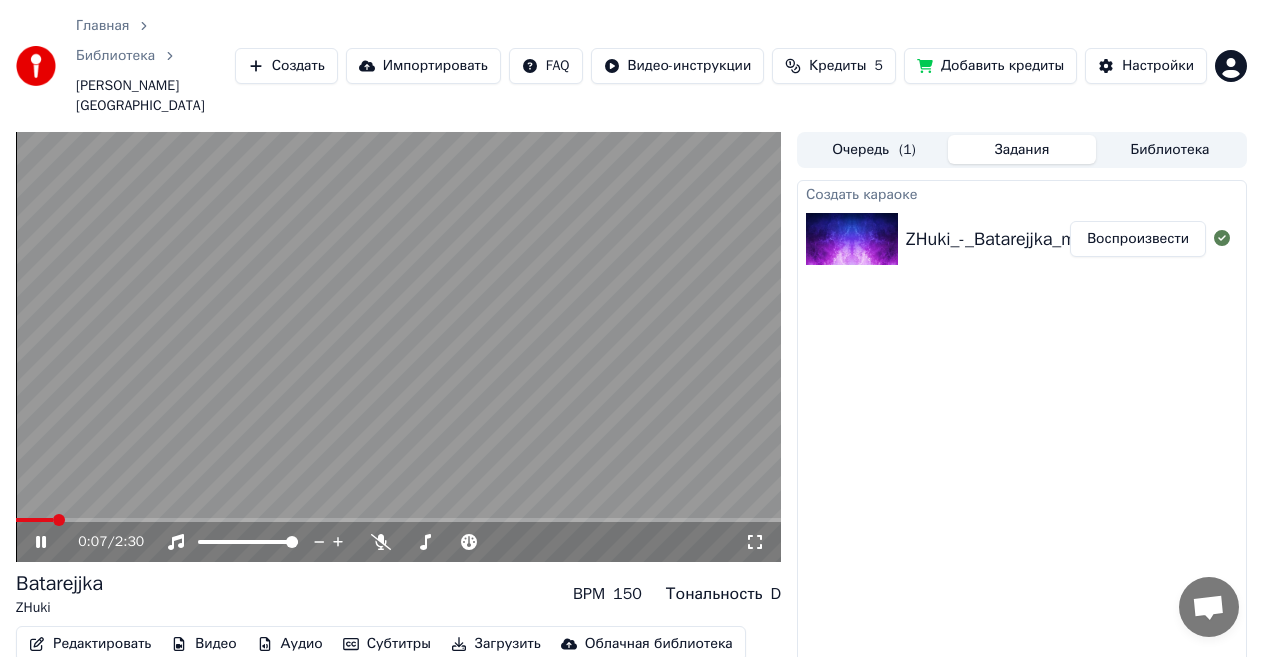 scroll, scrollTop: 61, scrollLeft: 0, axis: vertical 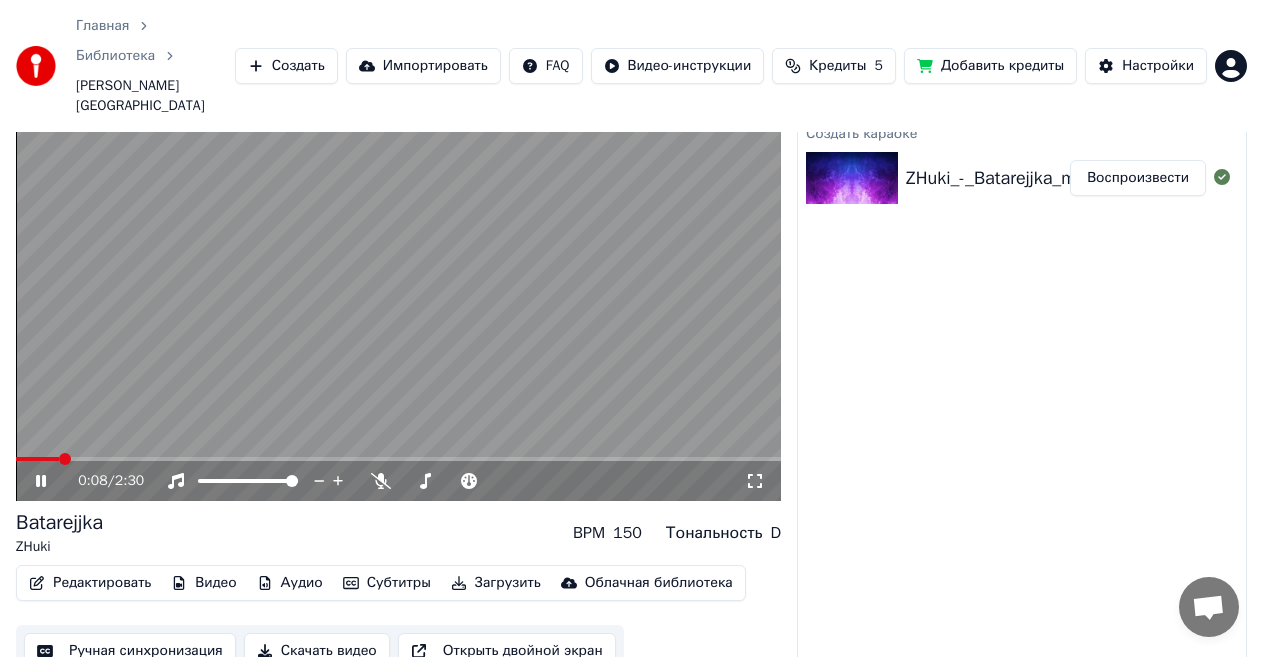 click on "Ручная синхронизация" at bounding box center (130, 651) 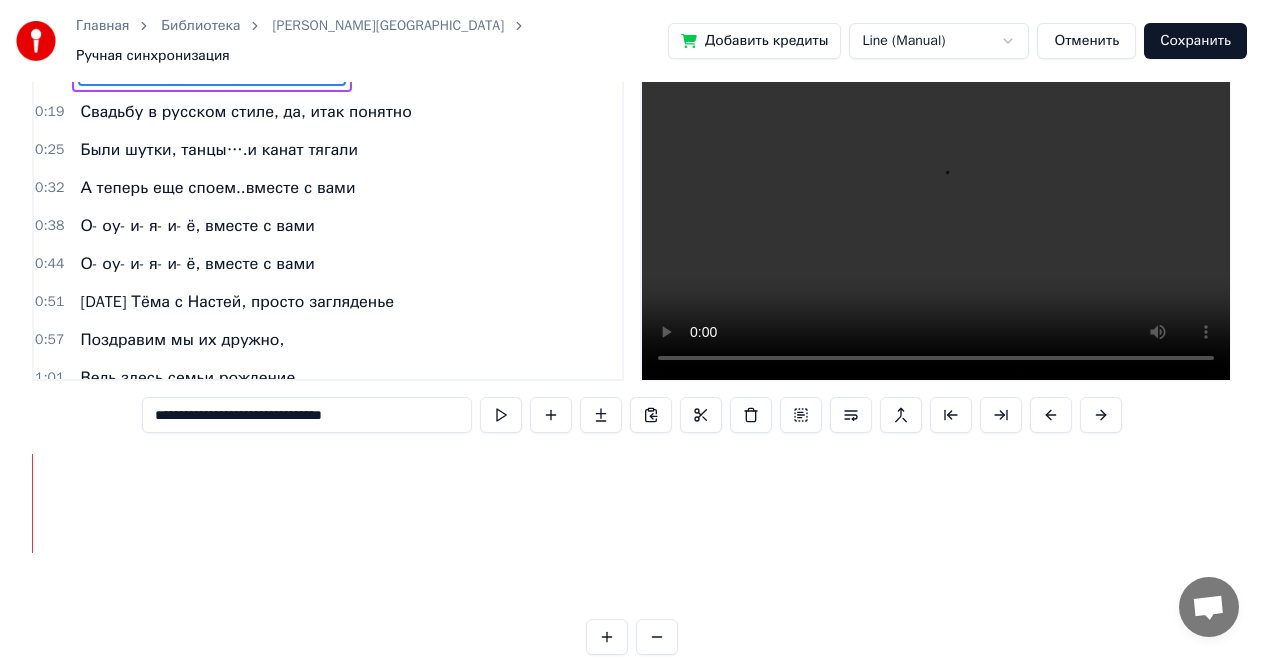 scroll, scrollTop: 0, scrollLeft: 0, axis: both 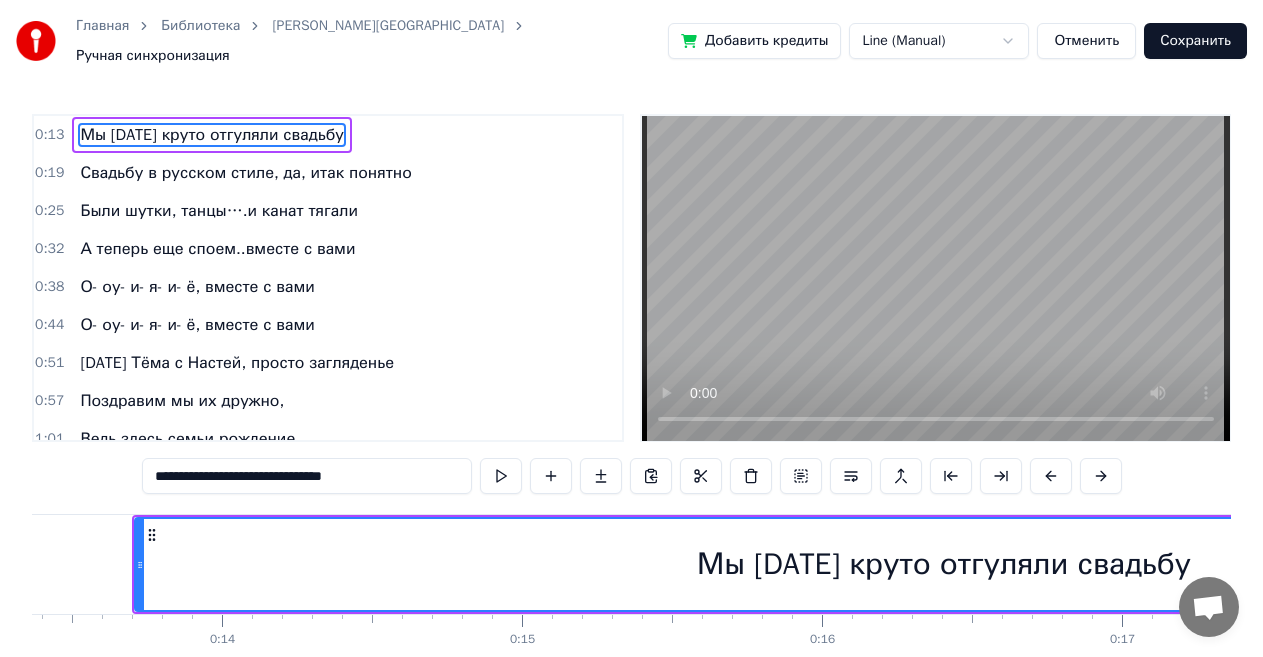 click on "Мы [DATE] круто отгуляли свадьбу" at bounding box center (944, 564) 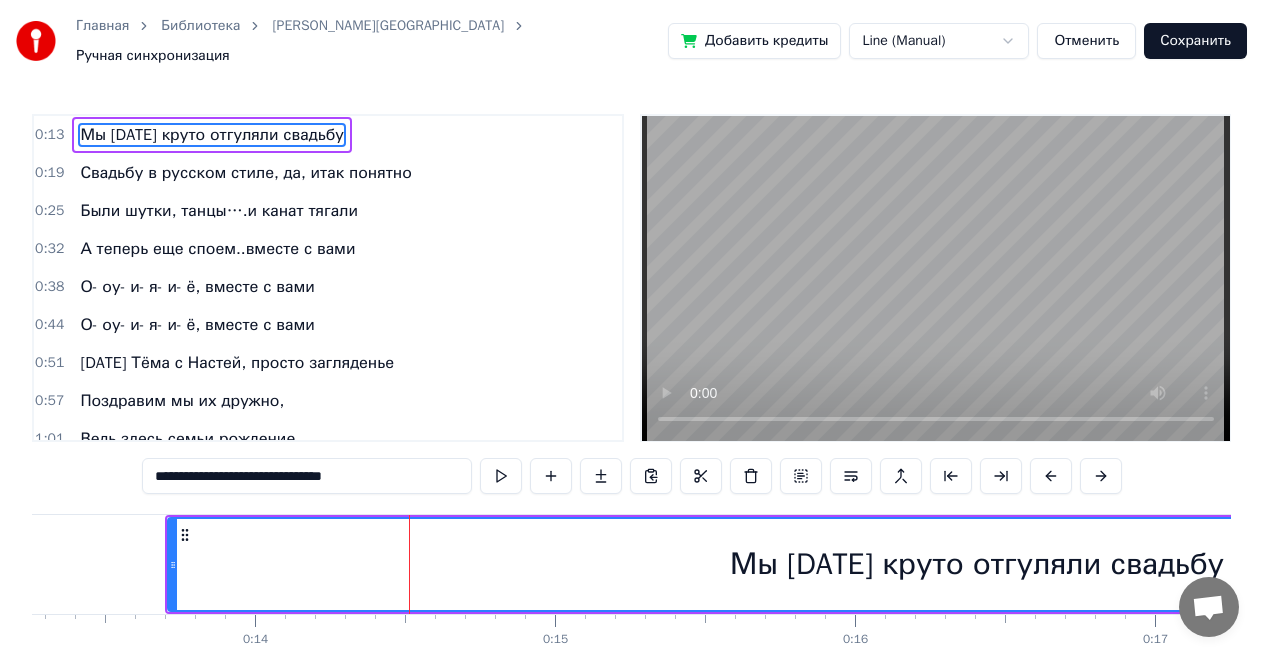 scroll, scrollTop: 0, scrollLeft: 3954, axis: horizontal 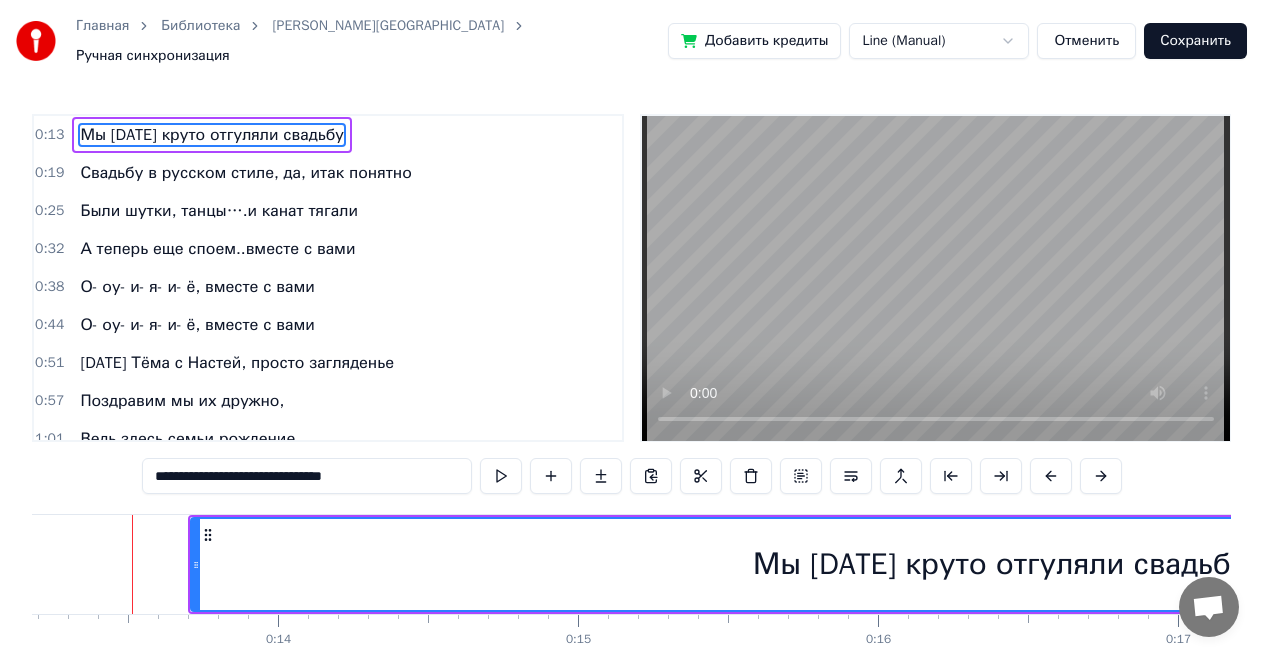 click 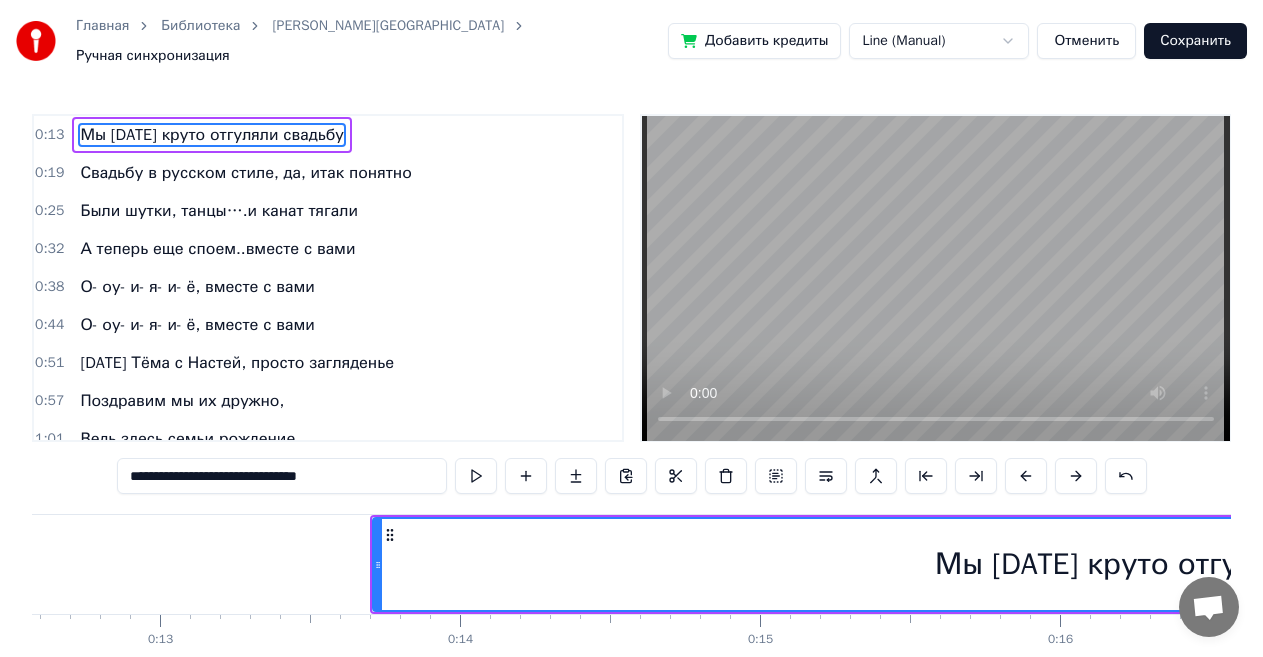 scroll, scrollTop: 0, scrollLeft: 3654, axis: horizontal 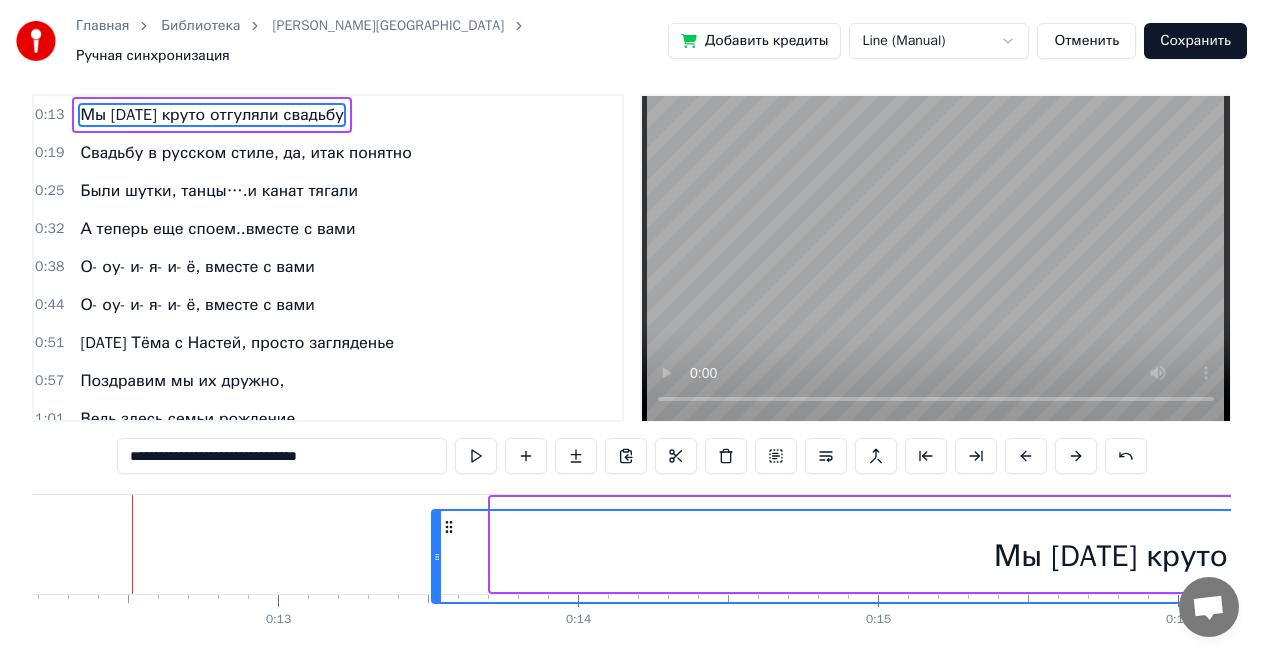 drag, startPoint x: 507, startPoint y: 522, endPoint x: 448, endPoint y: 539, distance: 61.400326 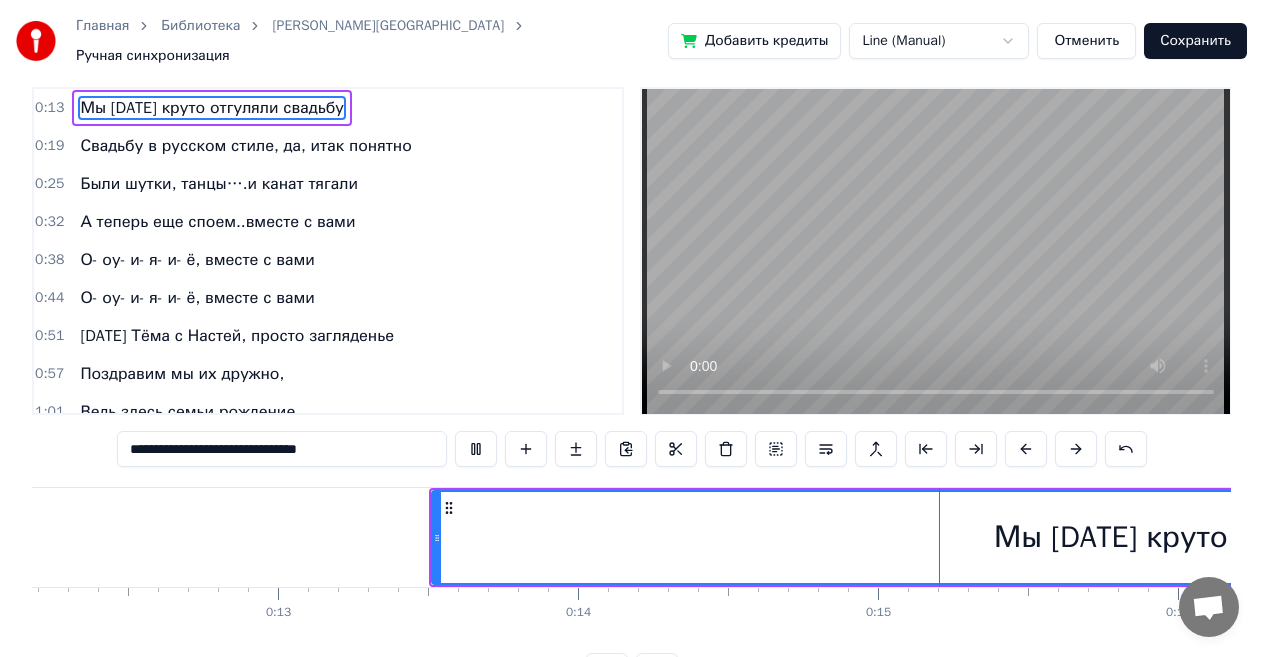 type 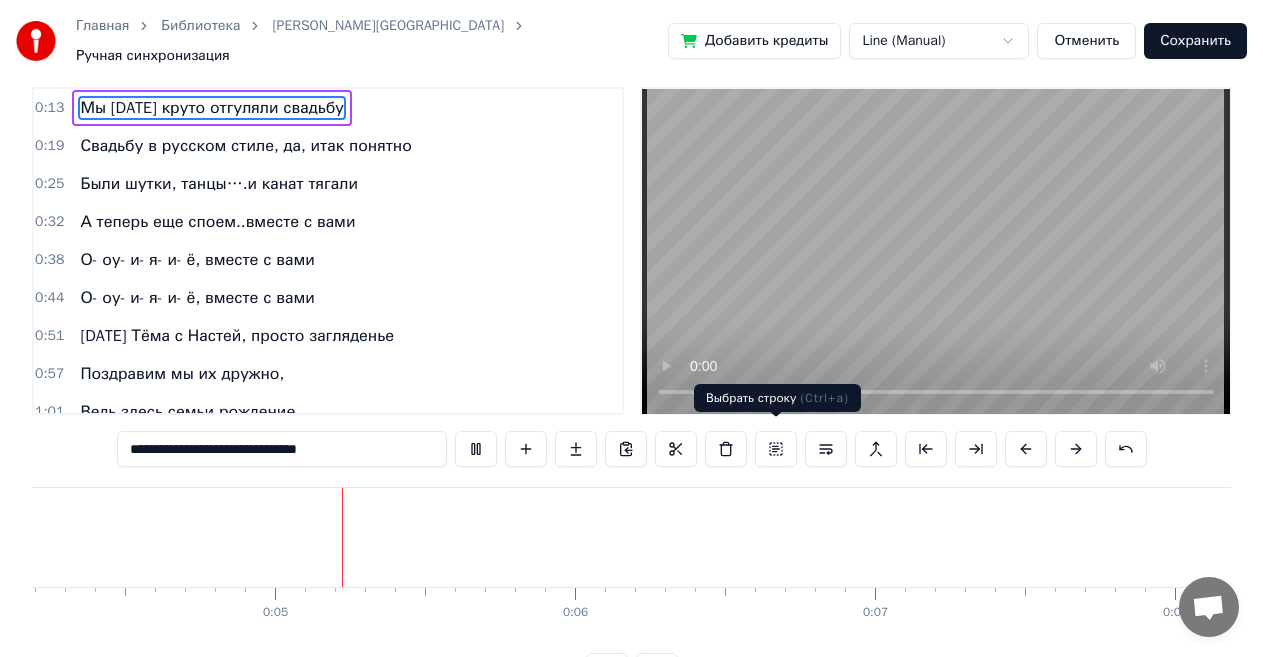 scroll, scrollTop: 0, scrollLeft: 1341, axis: horizontal 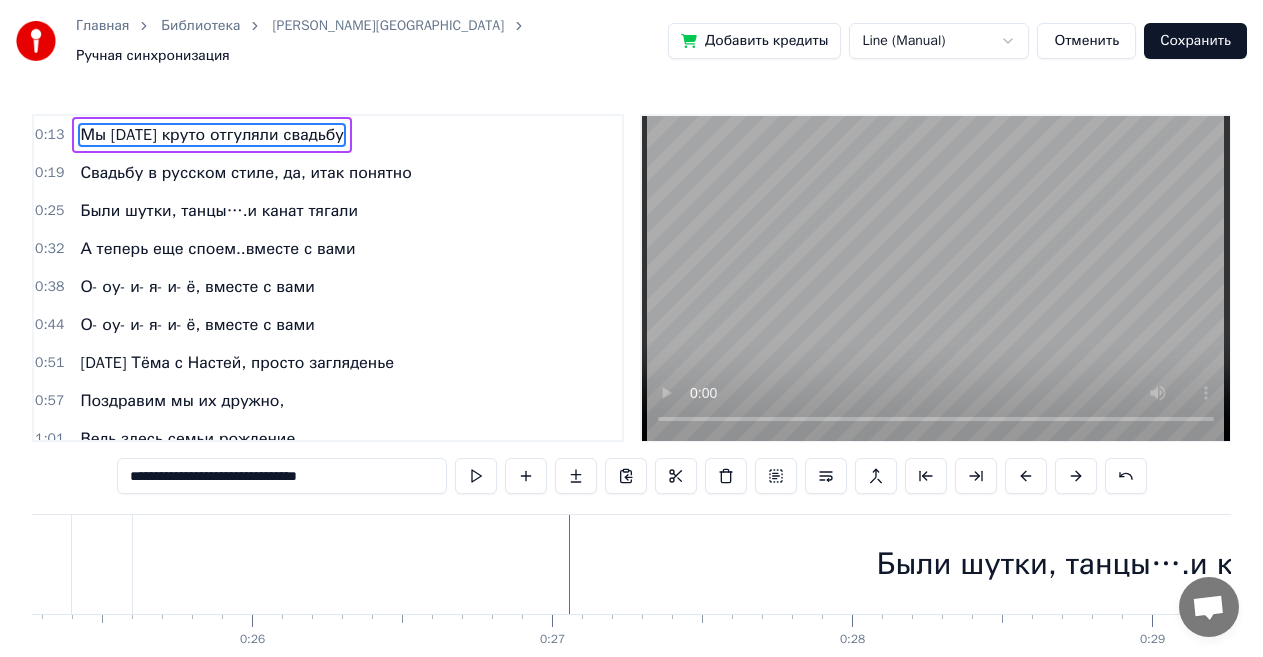 click on "Свадьбу в русском стиле, да, итак понятно" at bounding box center (245, 173) 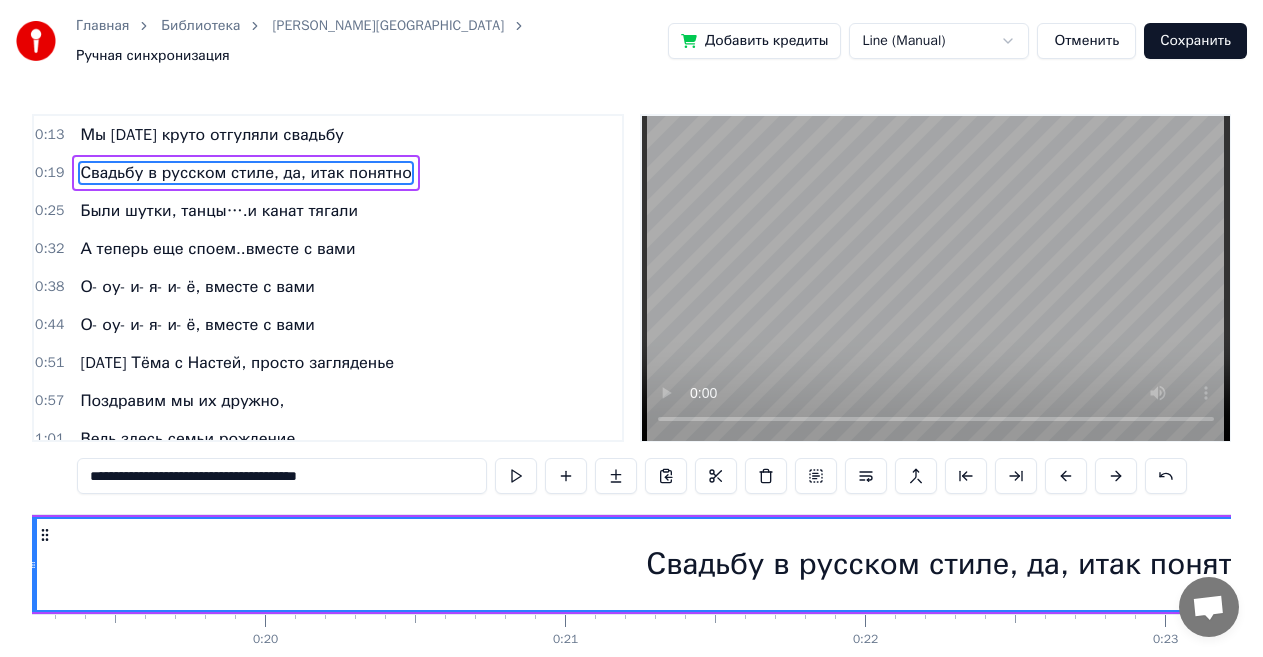 scroll, scrollTop: 0, scrollLeft: 5660, axis: horizontal 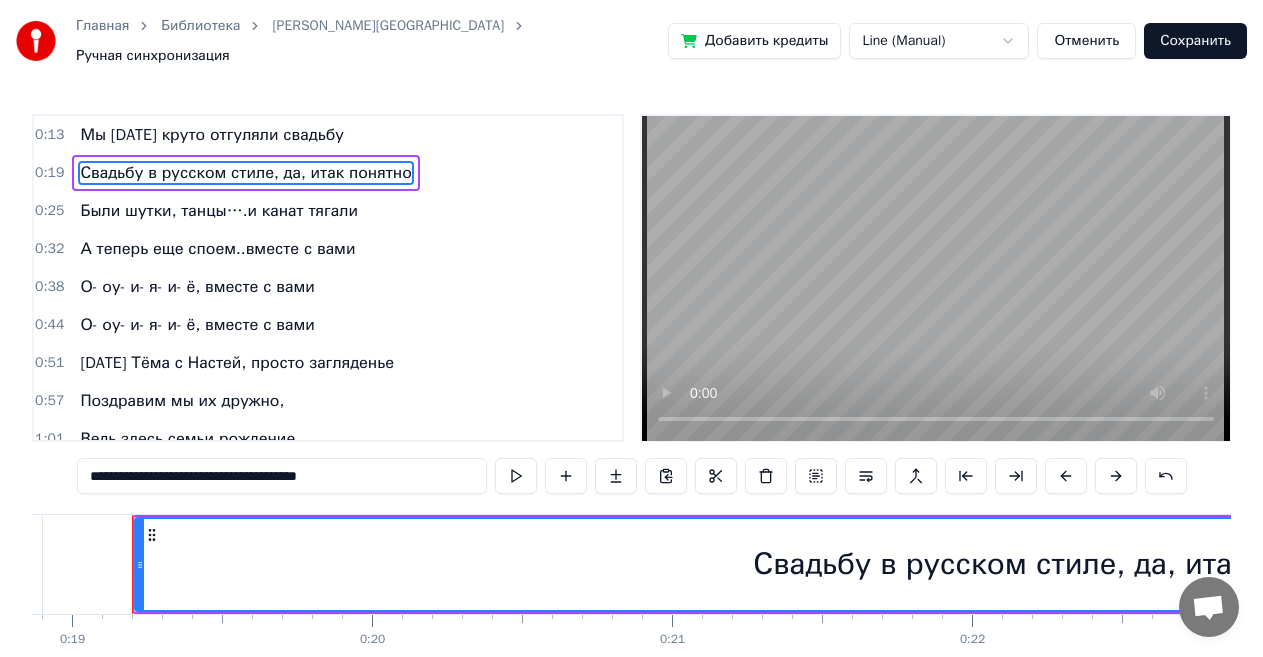click on "Свадьбу в русском стиле, да, итак понятно" at bounding box center (245, 173) 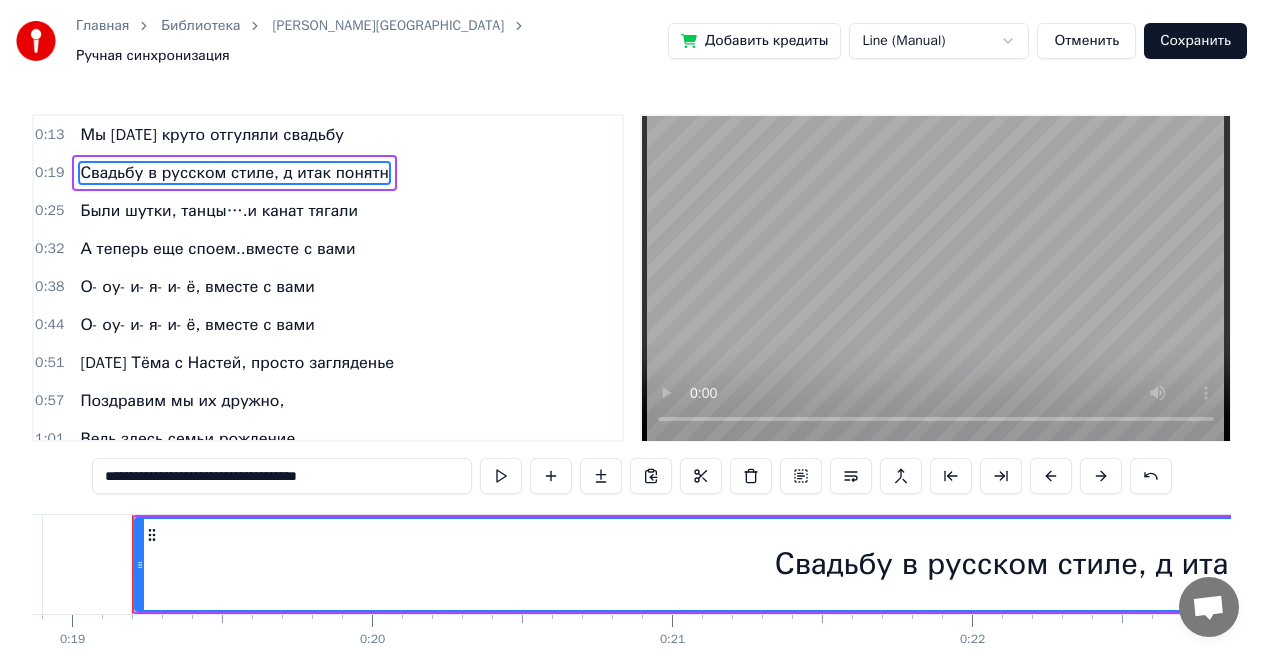 click on "**********" at bounding box center (282, 476) 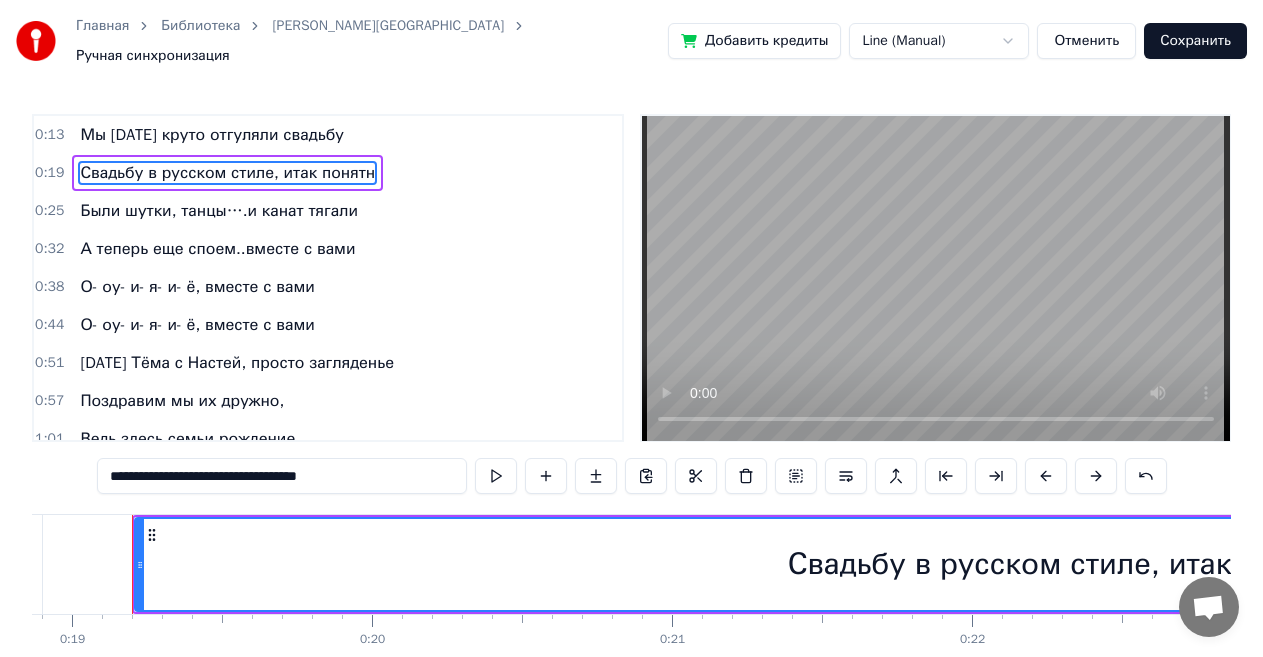 click on "**********" at bounding box center (282, 476) 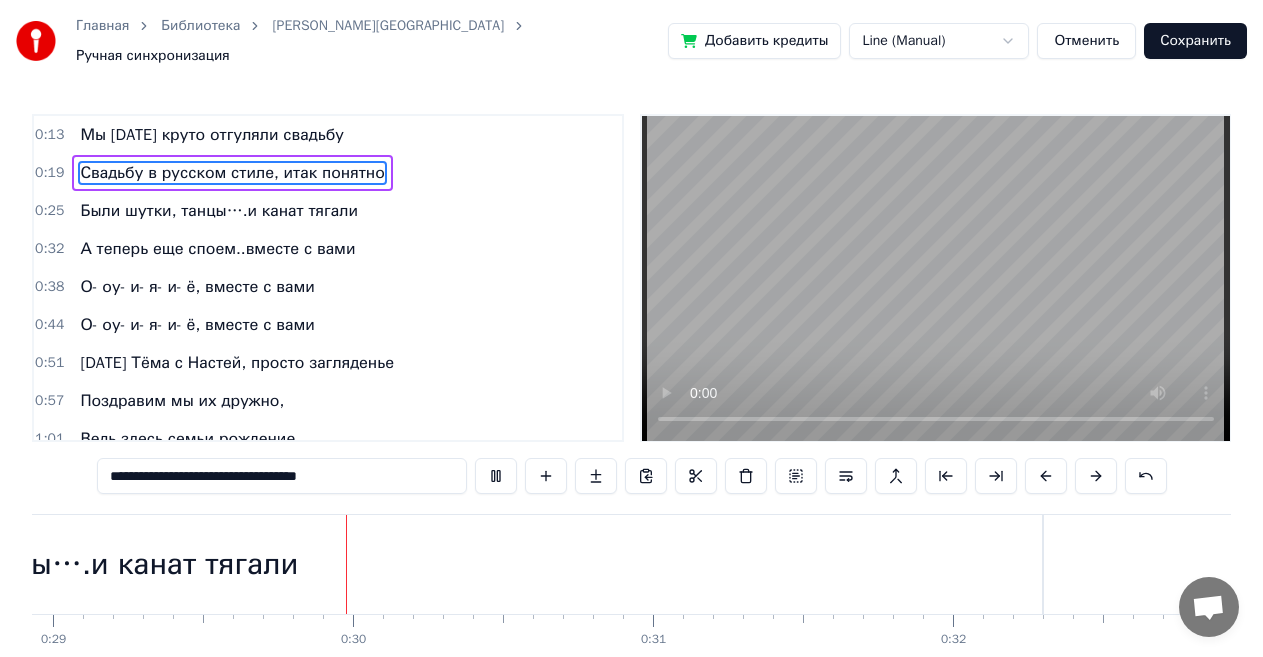 scroll, scrollTop: 0, scrollLeft: 8759, axis: horizontal 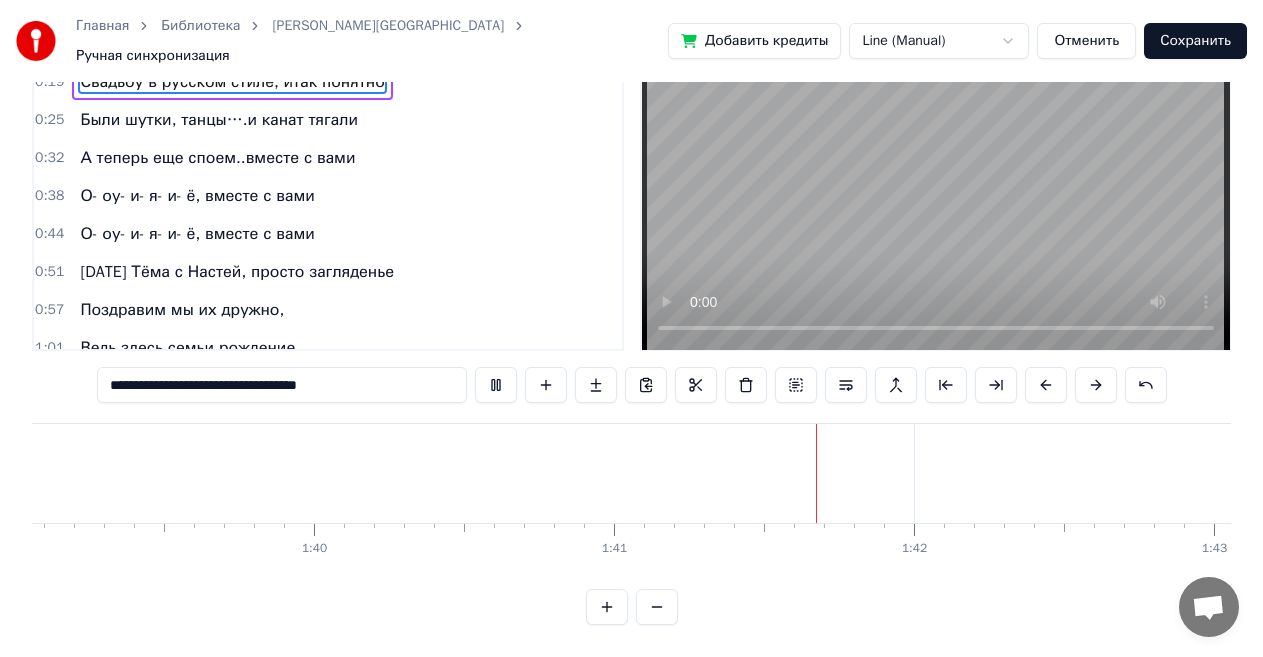 click at bounding box center (936, 187) 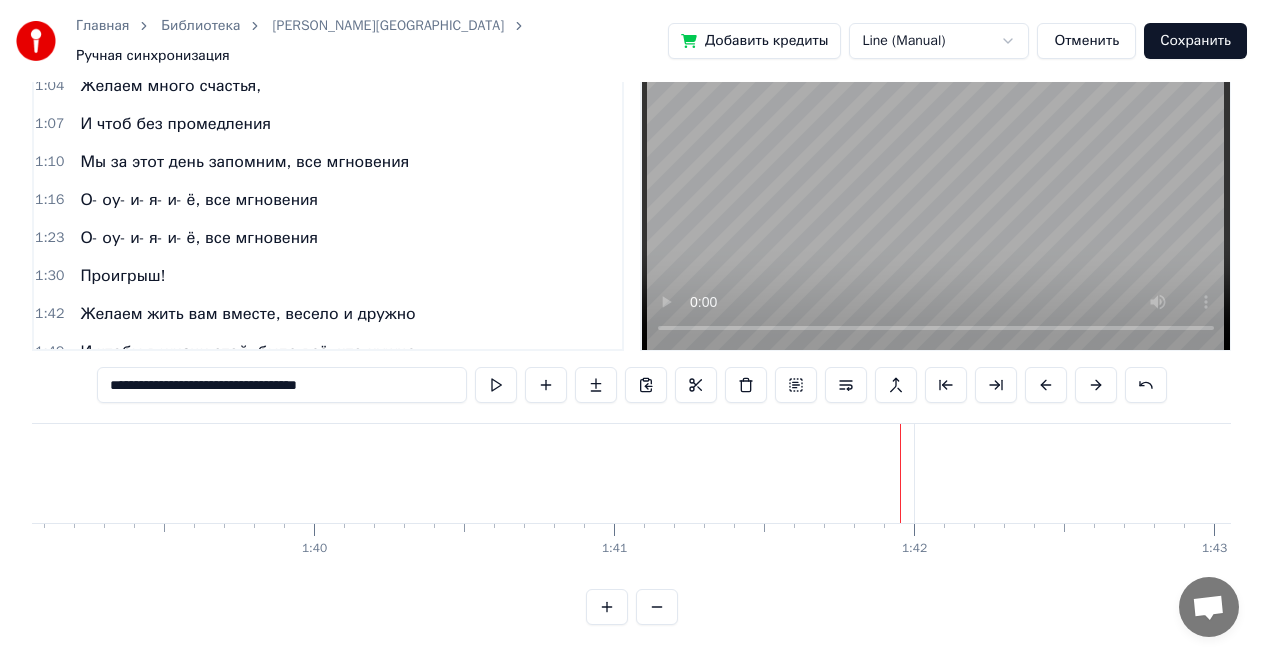 scroll, scrollTop: 400, scrollLeft: 0, axis: vertical 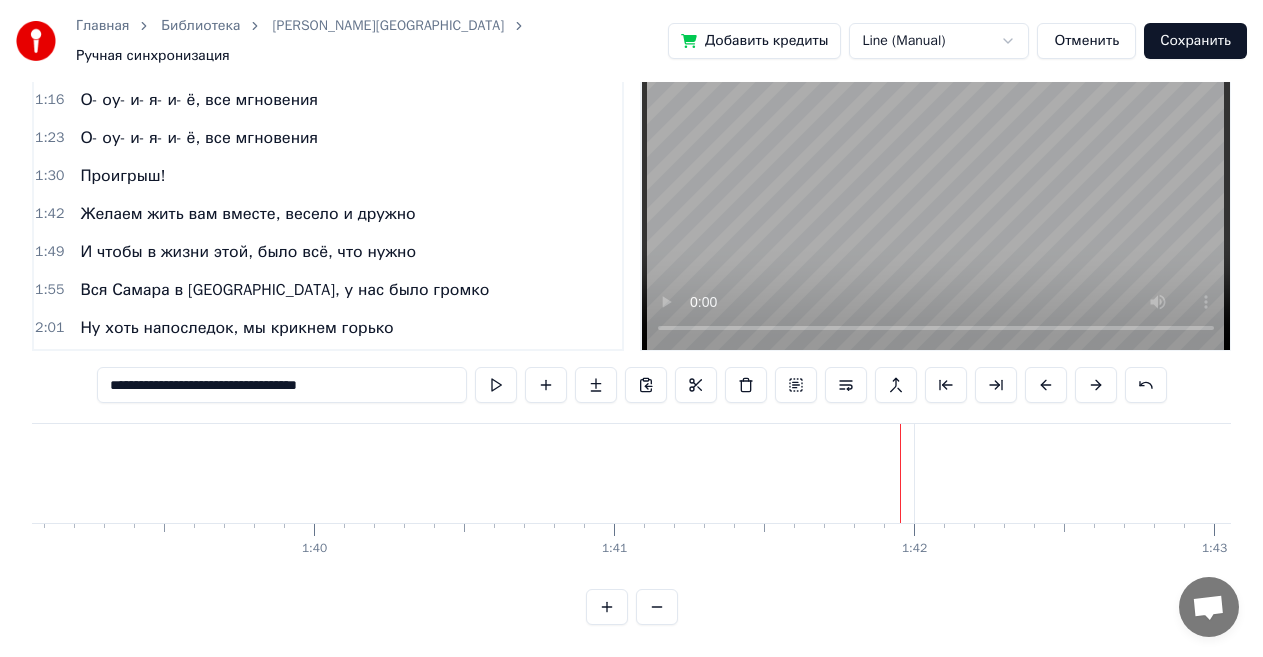 click on "Проигрыш!" at bounding box center (122, 176) 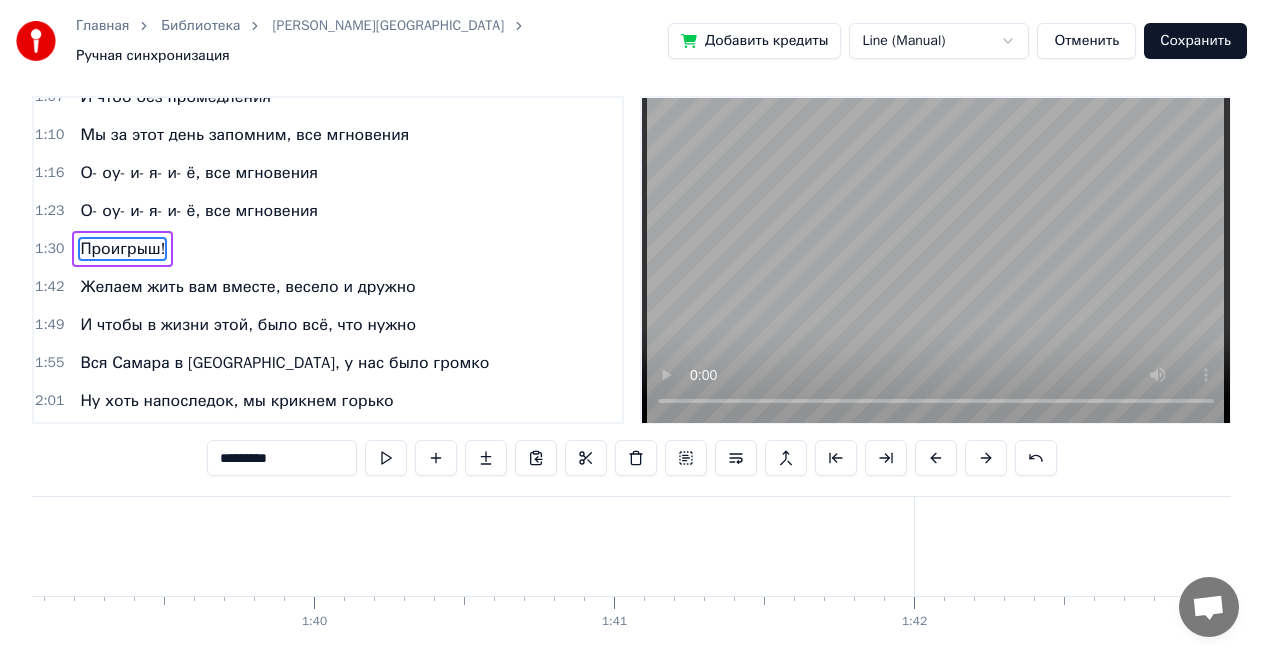 scroll, scrollTop: 0, scrollLeft: 0, axis: both 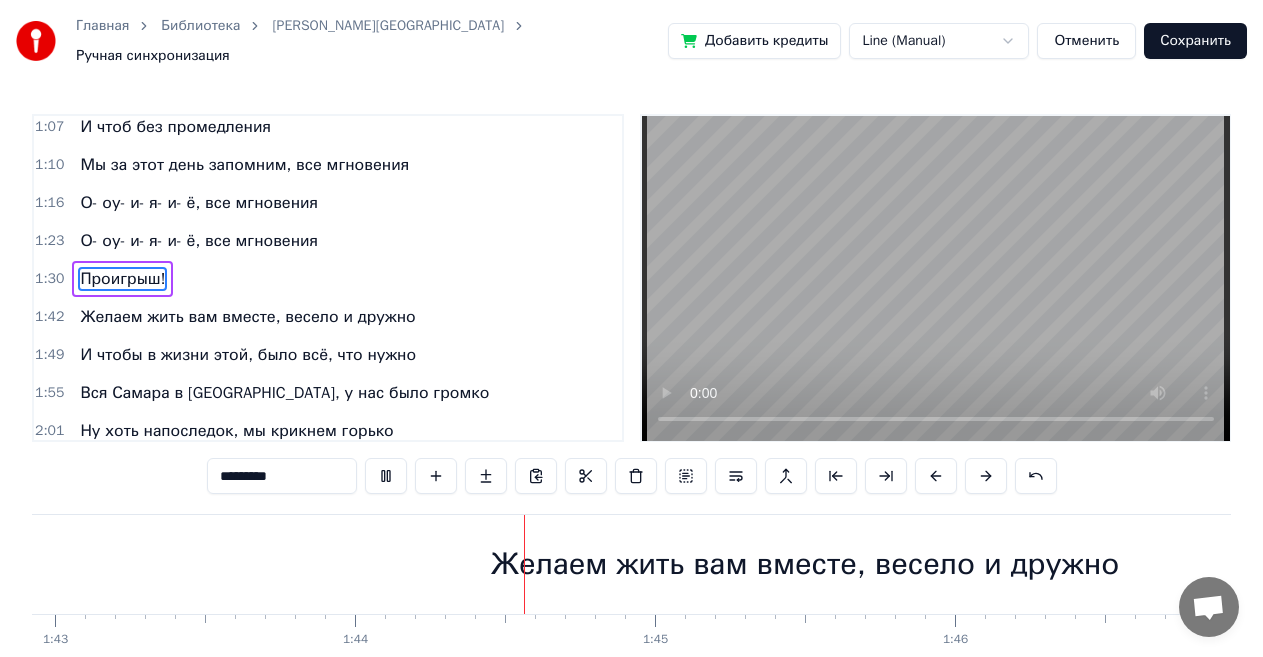 click at bounding box center (936, 278) 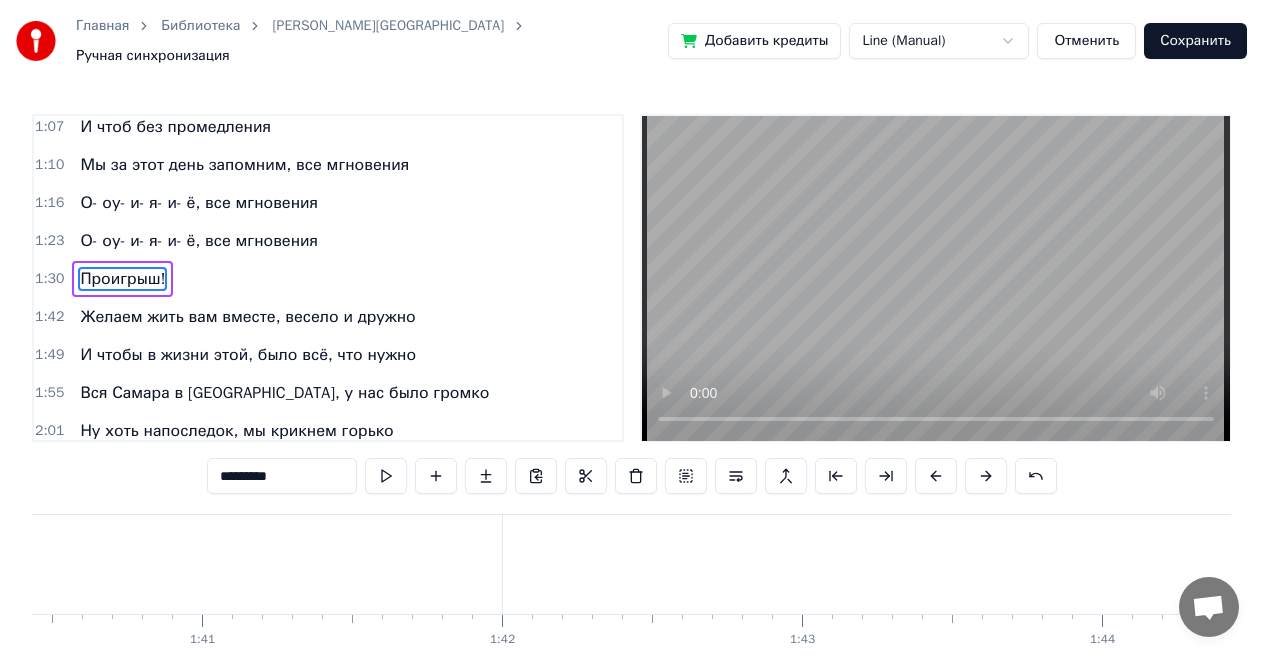 scroll, scrollTop: 0, scrollLeft: 29746, axis: horizontal 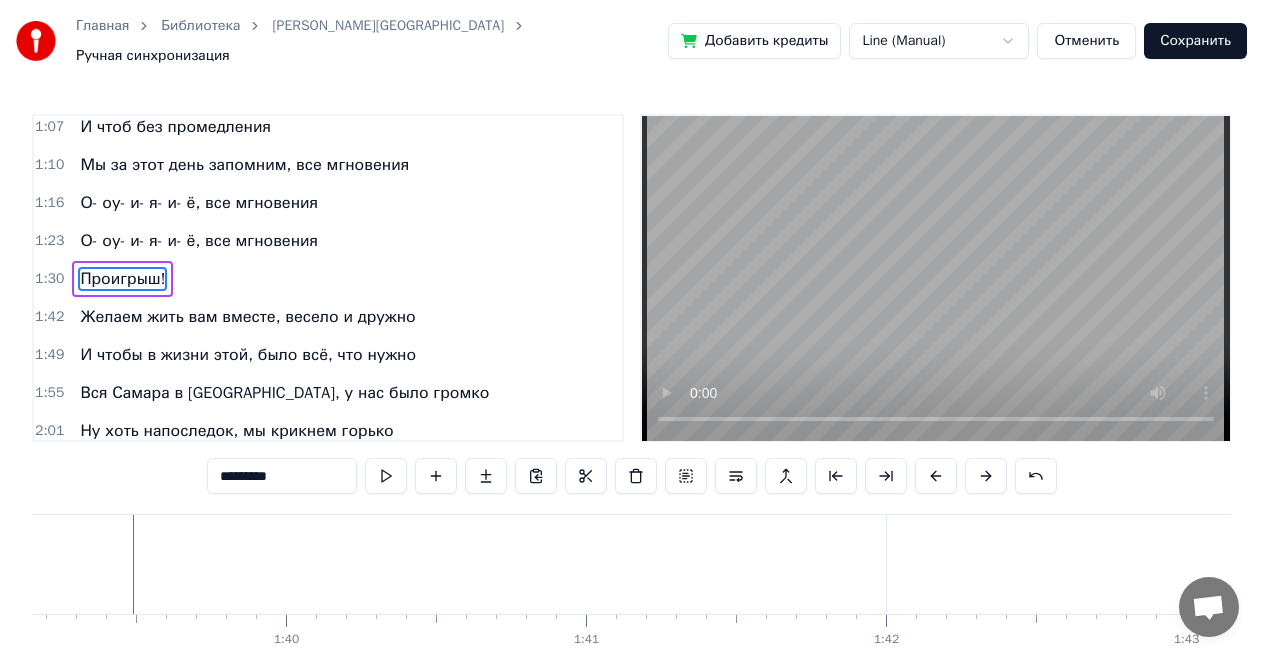 click at bounding box center (936, 278) 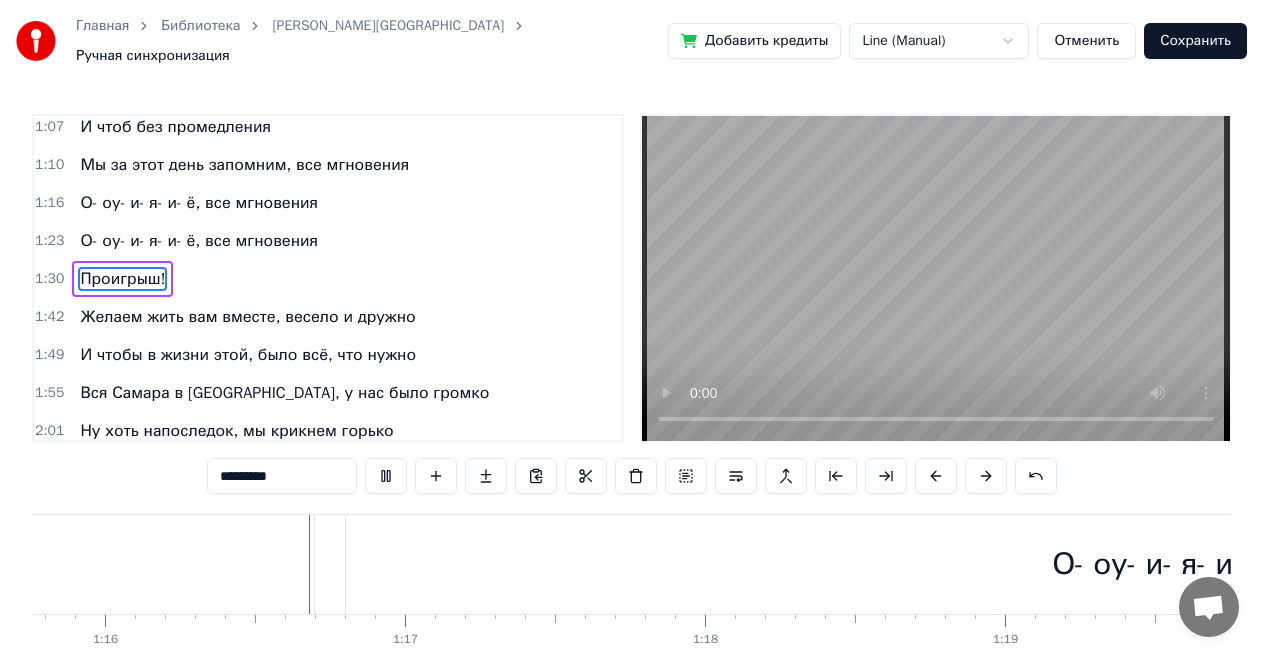 scroll, scrollTop: 0, scrollLeft: 22764, axis: horizontal 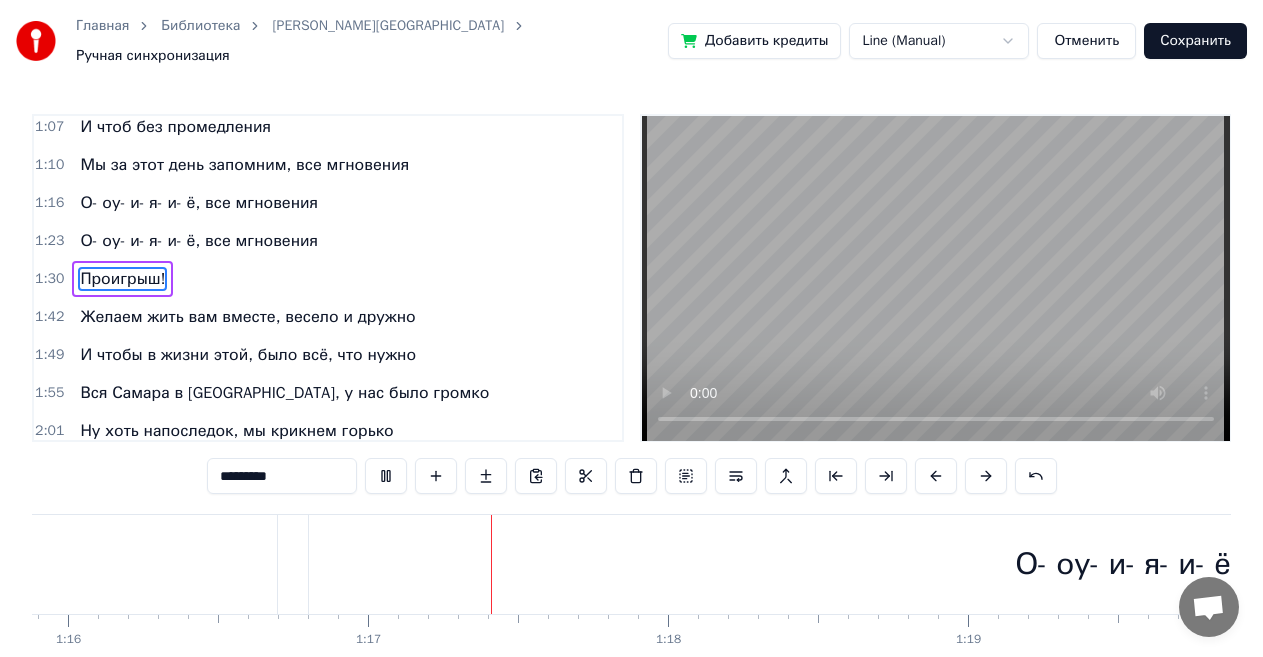 click at bounding box center (936, 278) 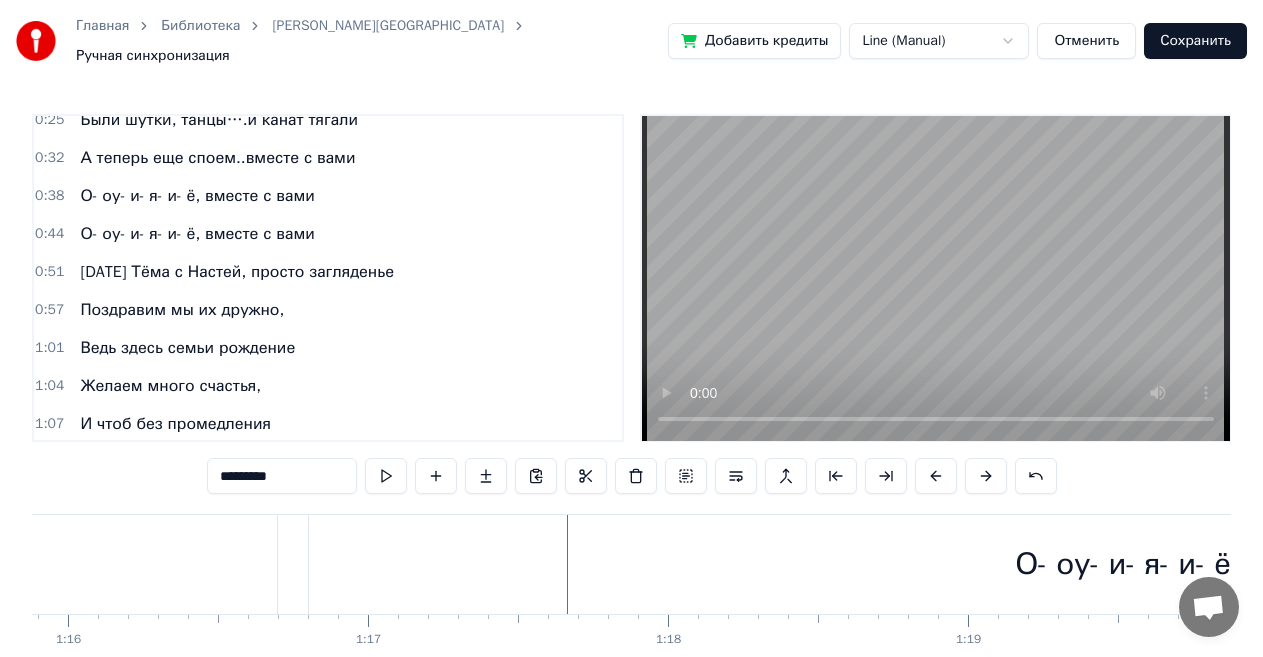 scroll, scrollTop: 88, scrollLeft: 0, axis: vertical 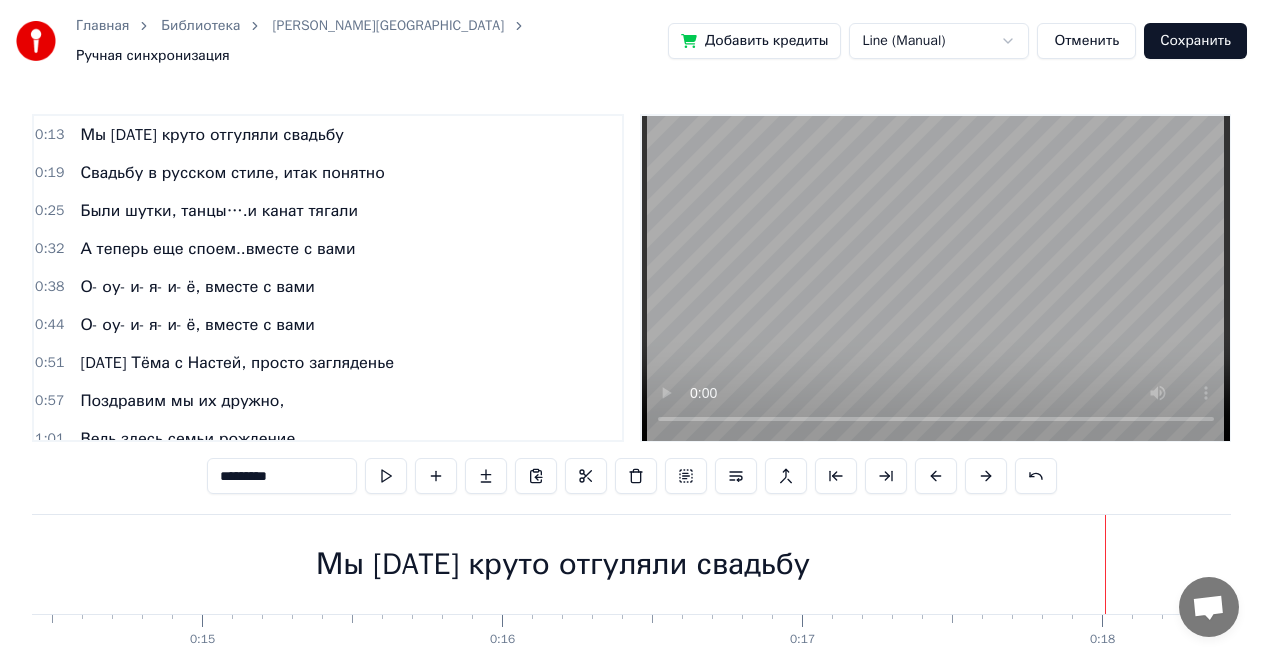 click on "Мы [DATE] круто отгуляли свадьбу" at bounding box center (212, 135) 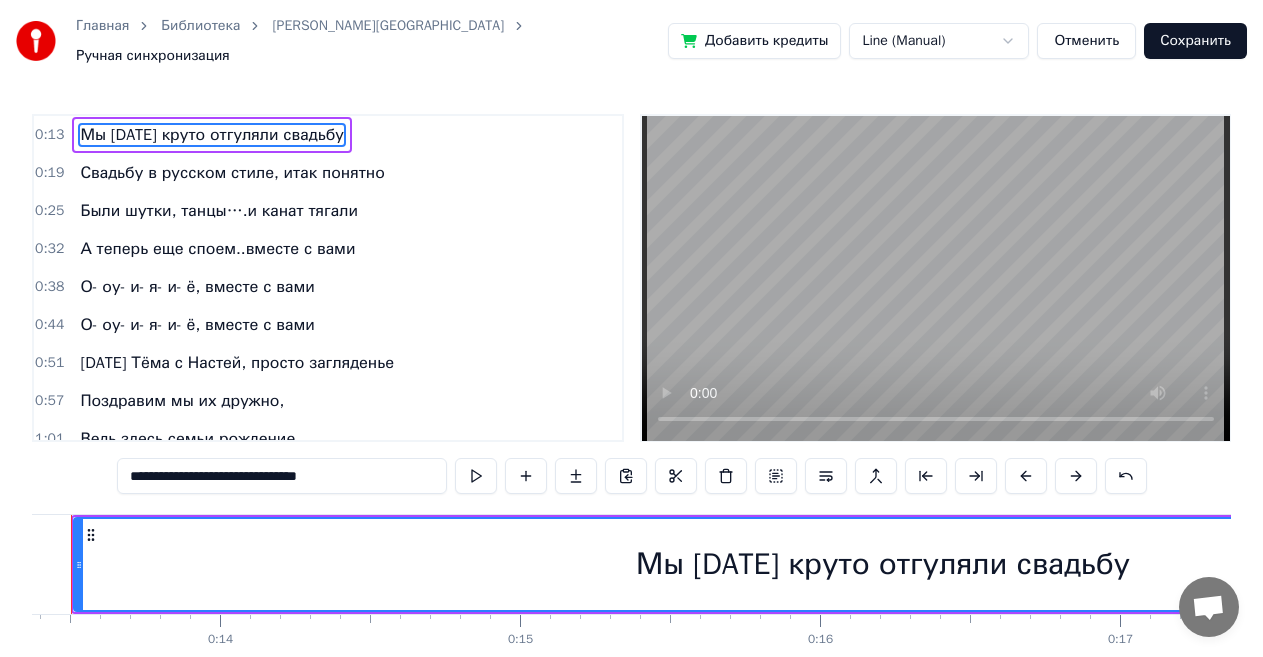 scroll, scrollTop: 0, scrollLeft: 3951, axis: horizontal 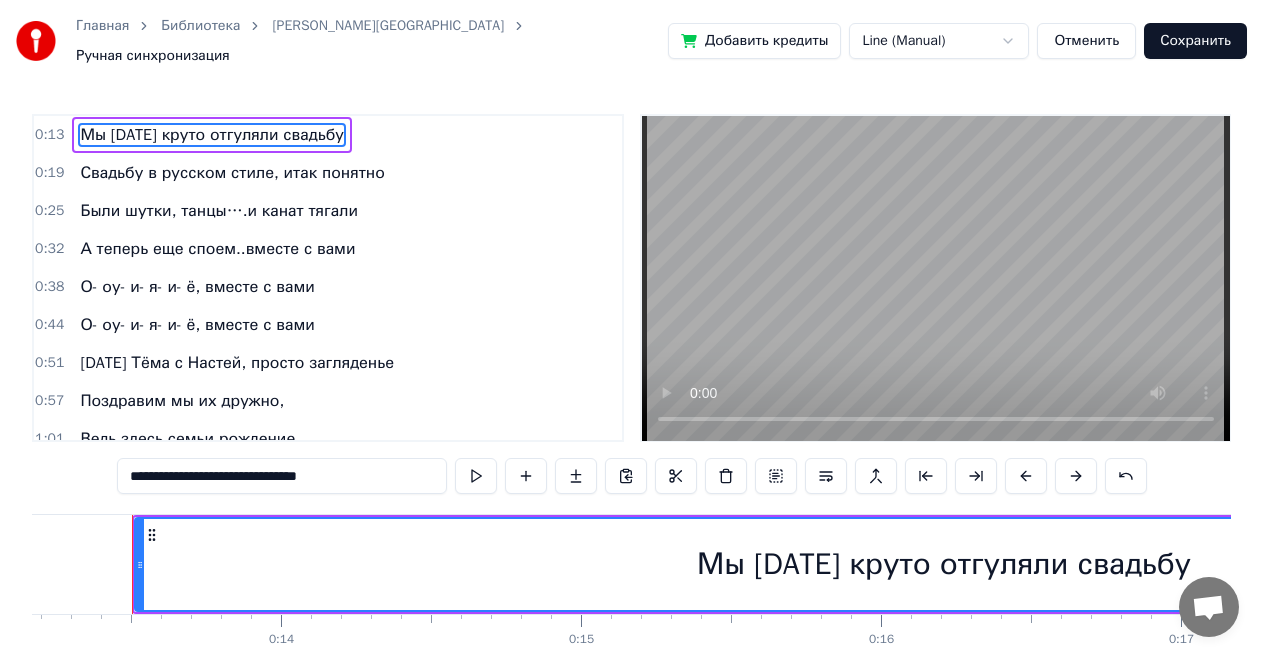 click on "**********" at bounding box center [282, 476] 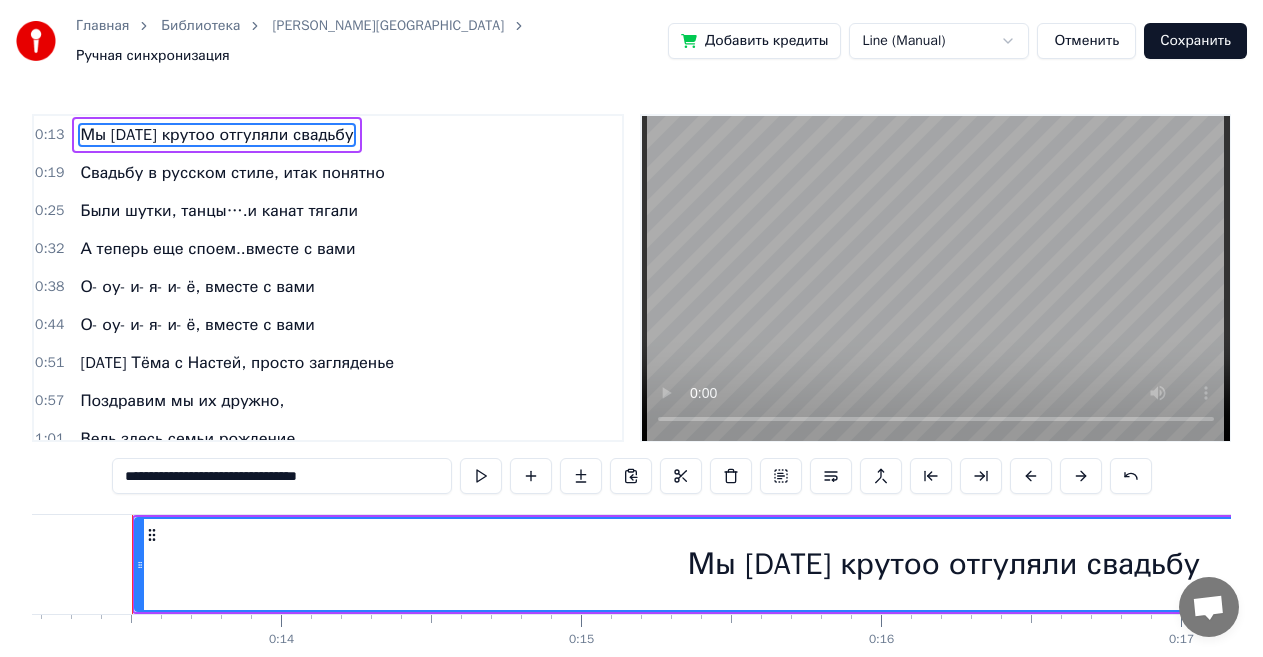 click on "**********" at bounding box center [282, 476] 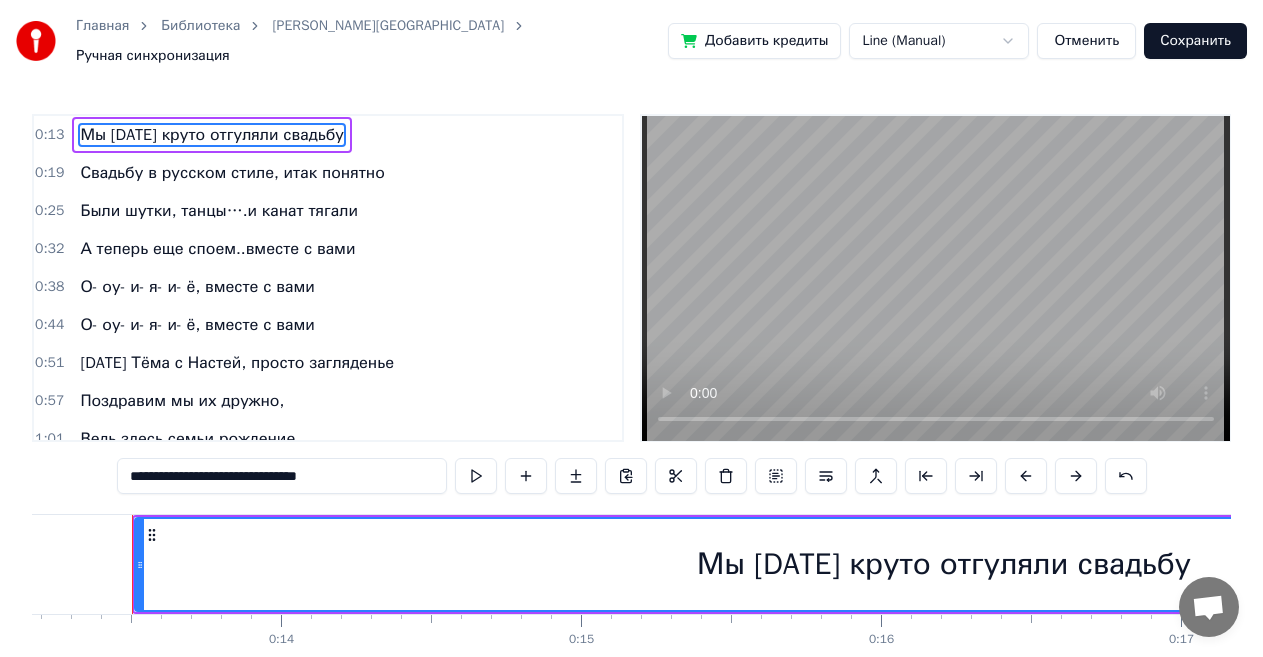 click on "**********" at bounding box center (282, 476) 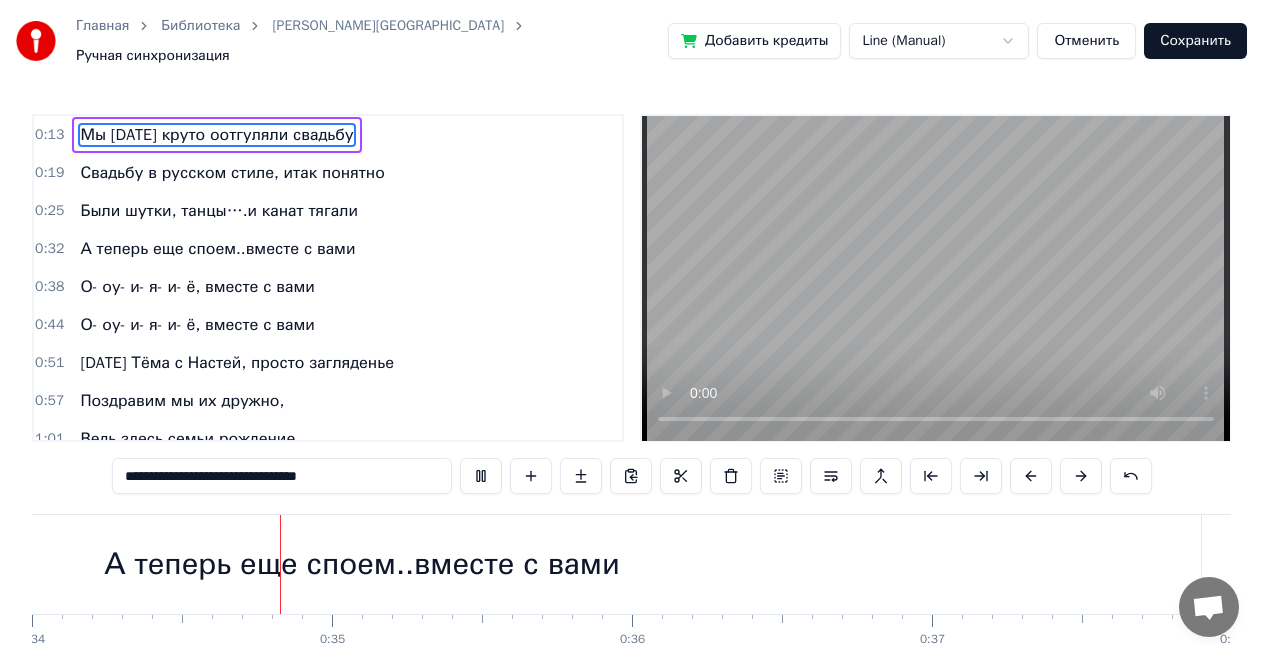 scroll, scrollTop: 0, scrollLeft: 10236, axis: horizontal 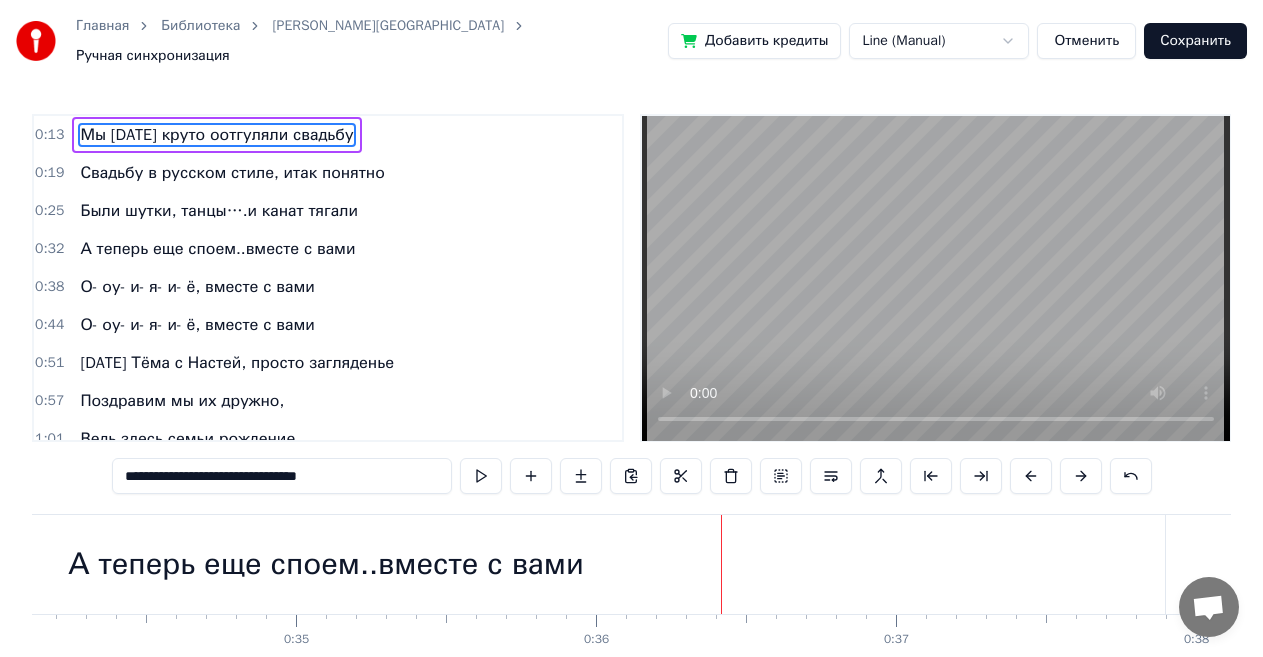 click on "А теперь еще споем..вместе с вами" at bounding box center [217, 249] 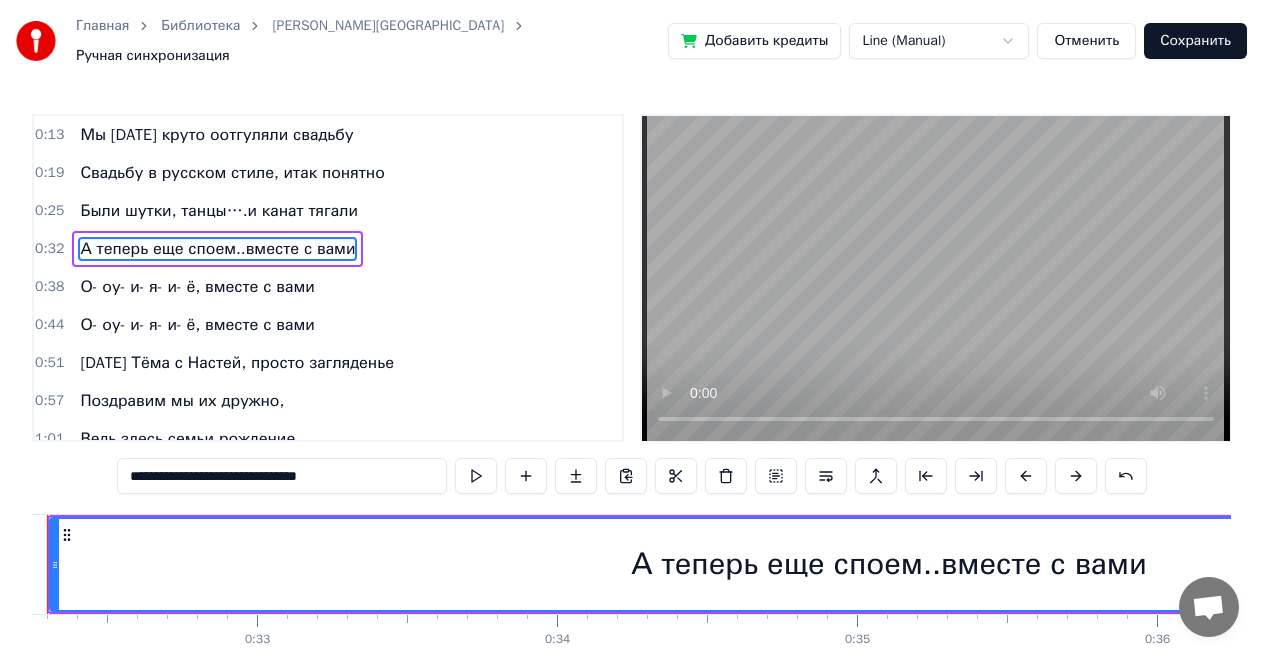 scroll, scrollTop: 0, scrollLeft: 9590, axis: horizontal 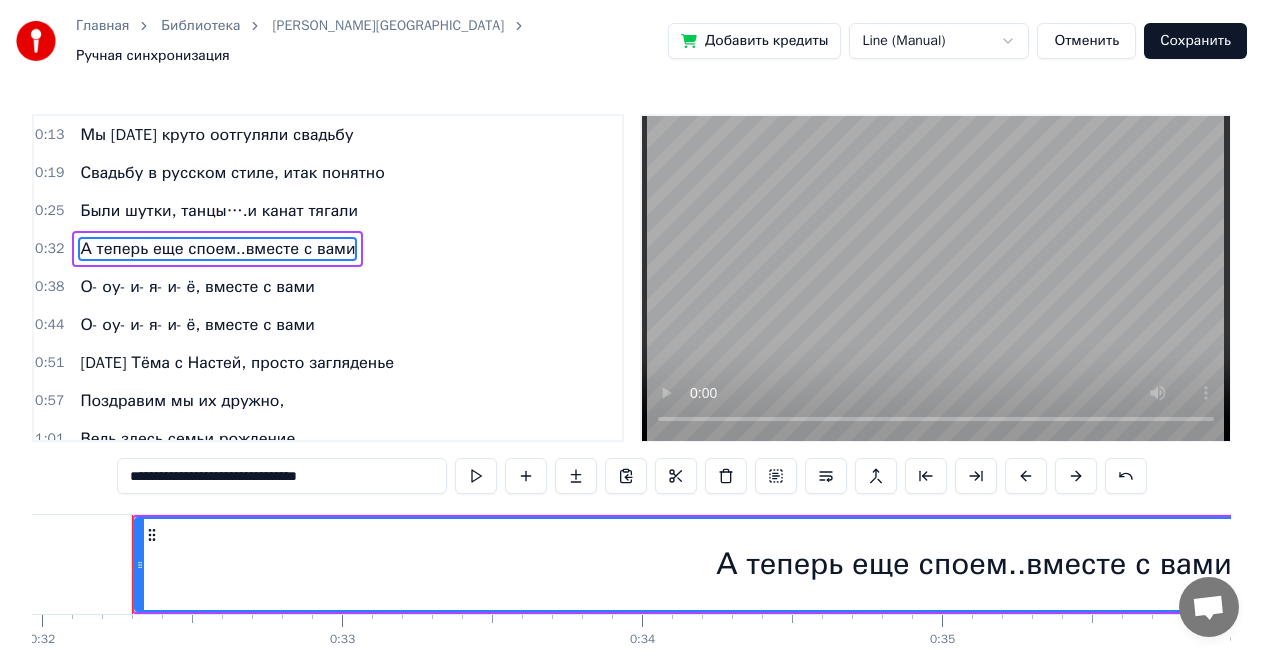 click on "**********" at bounding box center [282, 476] 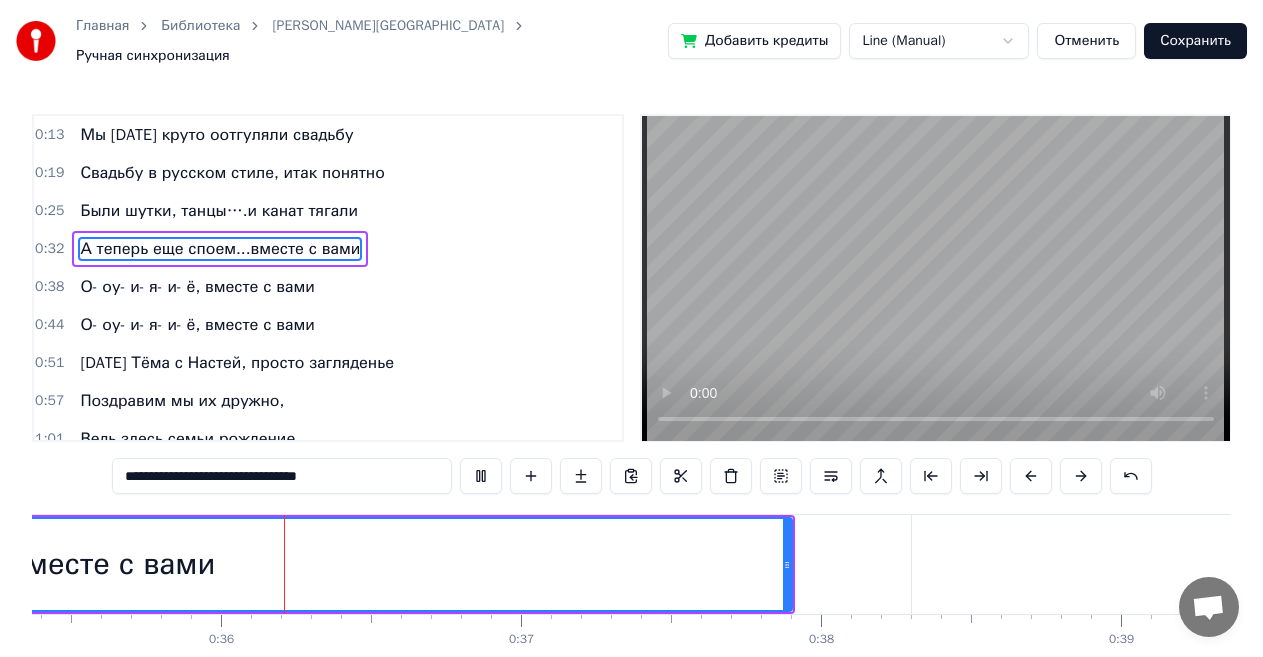scroll, scrollTop: 0, scrollLeft: 10620, axis: horizontal 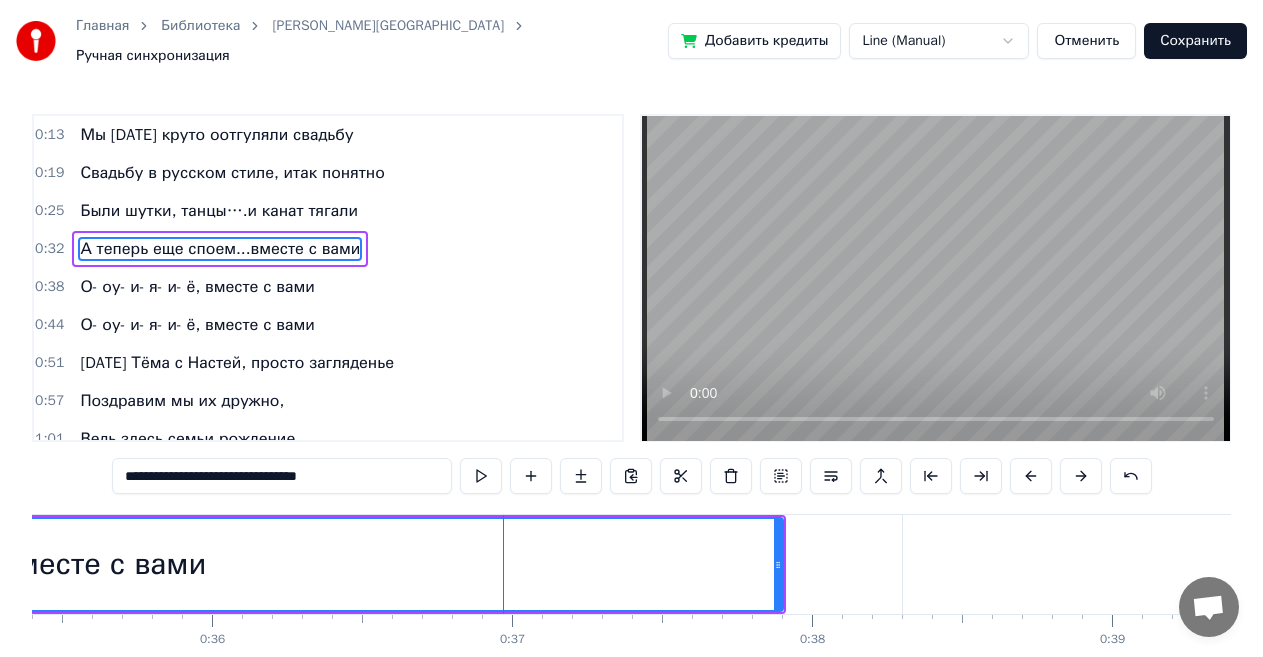 click on "А теперь еще споем...вместе с вами" at bounding box center (220, 249) 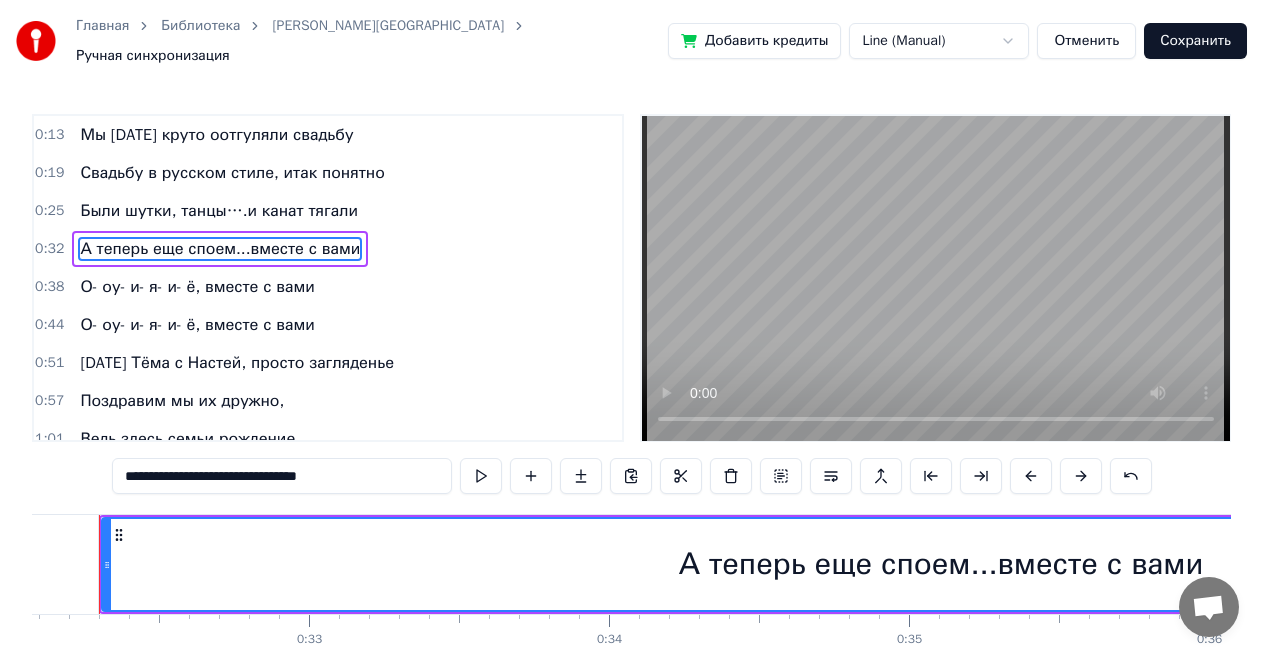 scroll, scrollTop: 0, scrollLeft: 9590, axis: horizontal 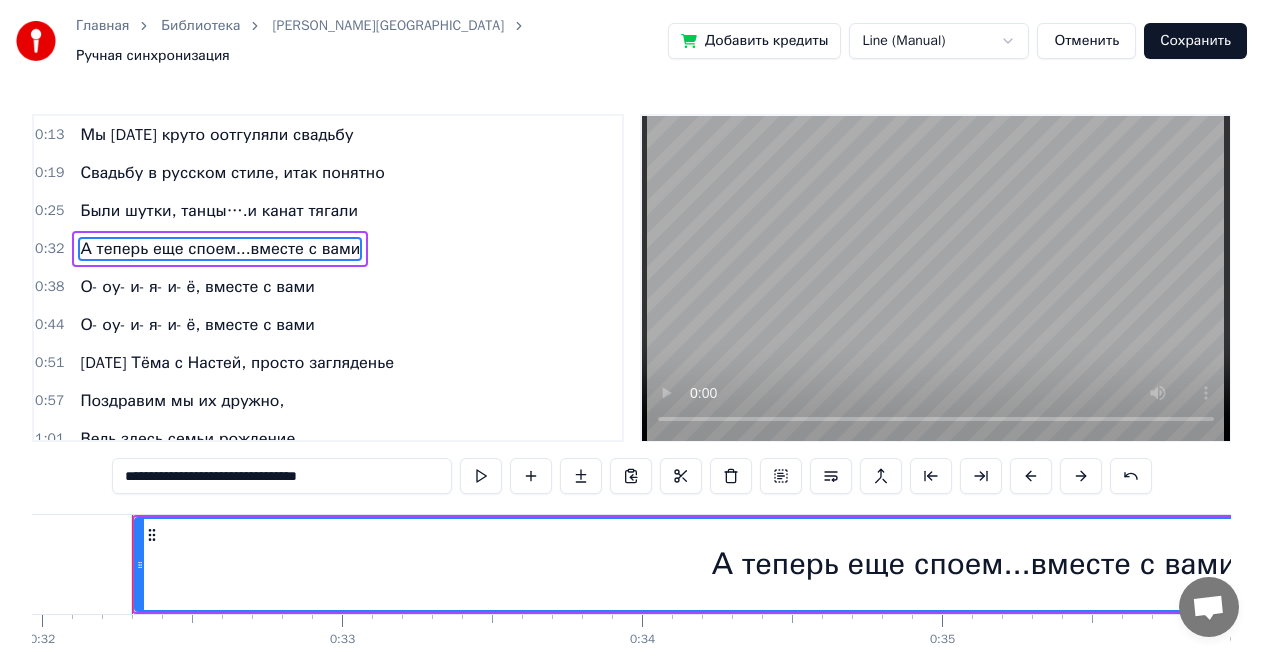 click on "**********" at bounding box center (282, 476) 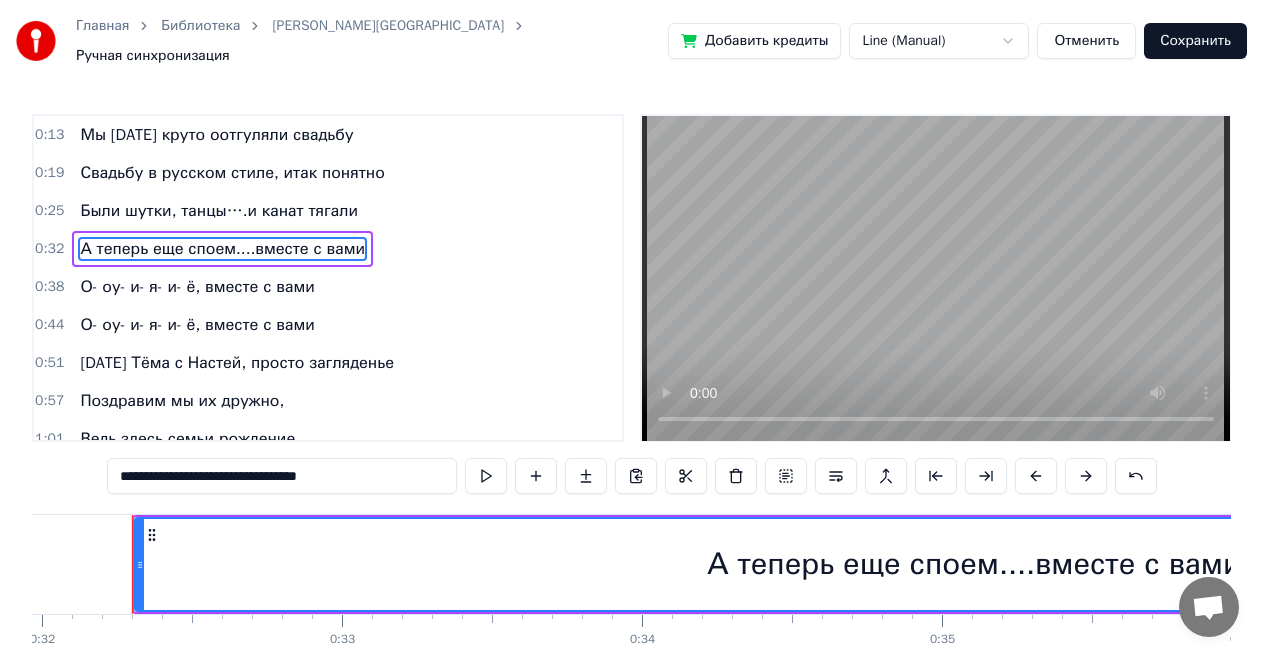 click on "**********" at bounding box center (282, 476) 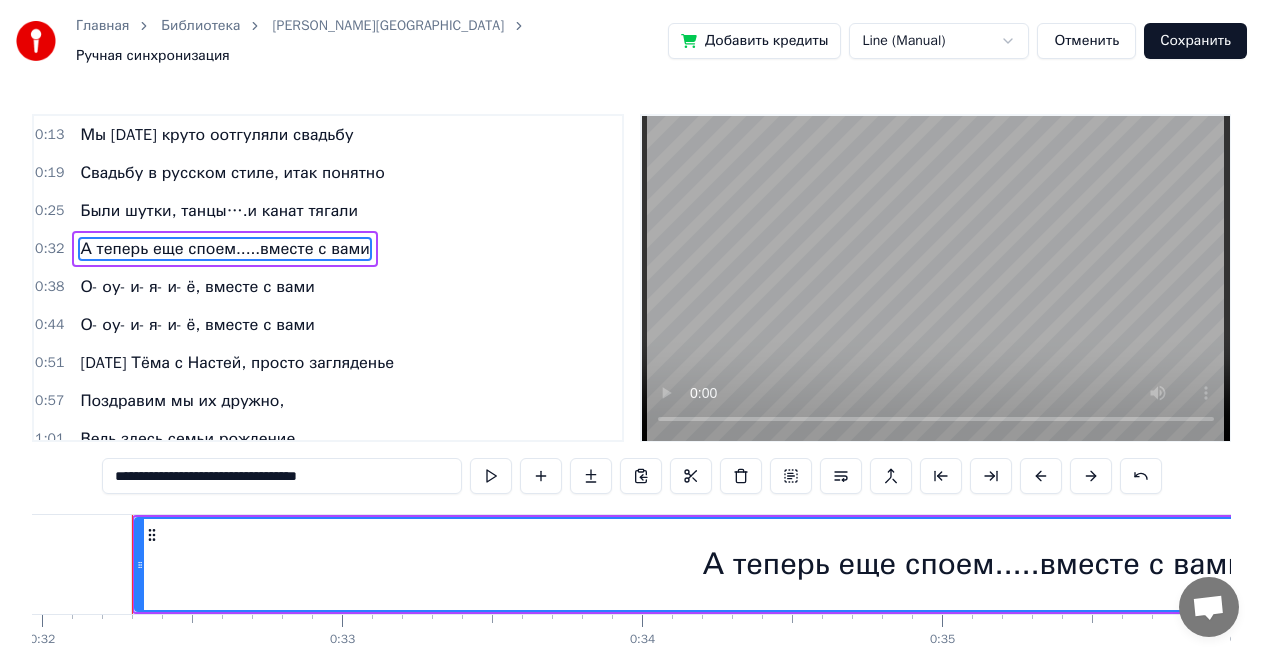 click on "Мы [DATE] круто оотгуляли свадьбу" at bounding box center (216, 135) 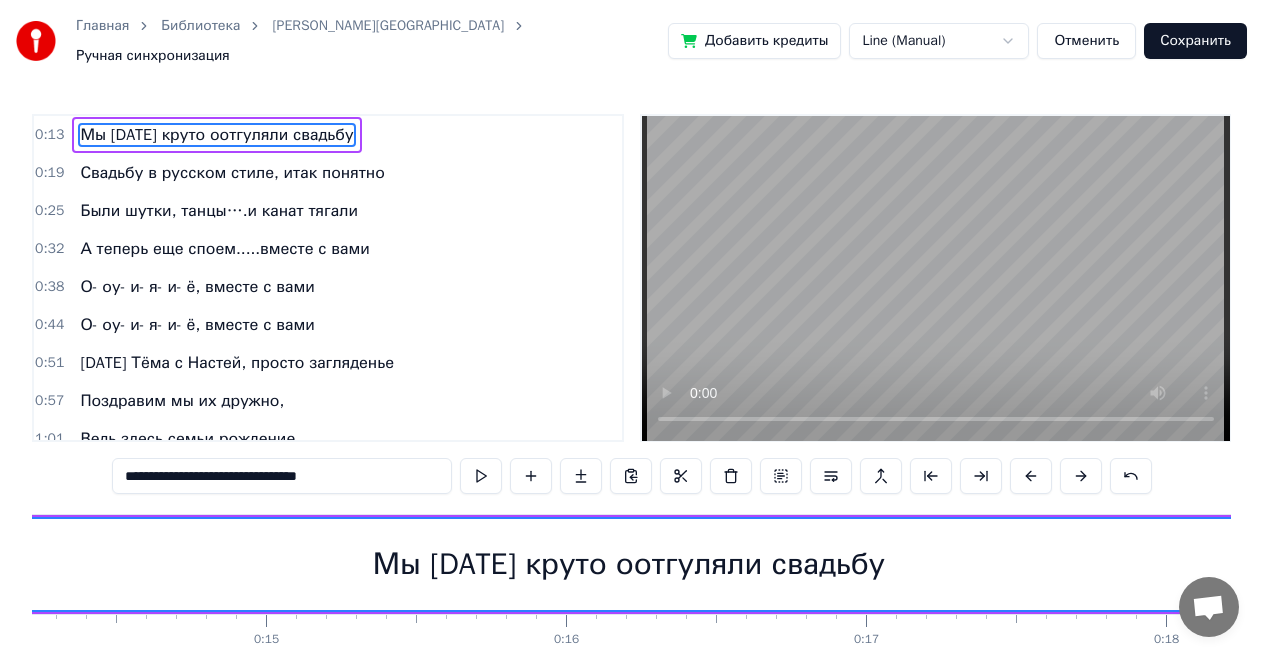 scroll, scrollTop: 0, scrollLeft: 3951, axis: horizontal 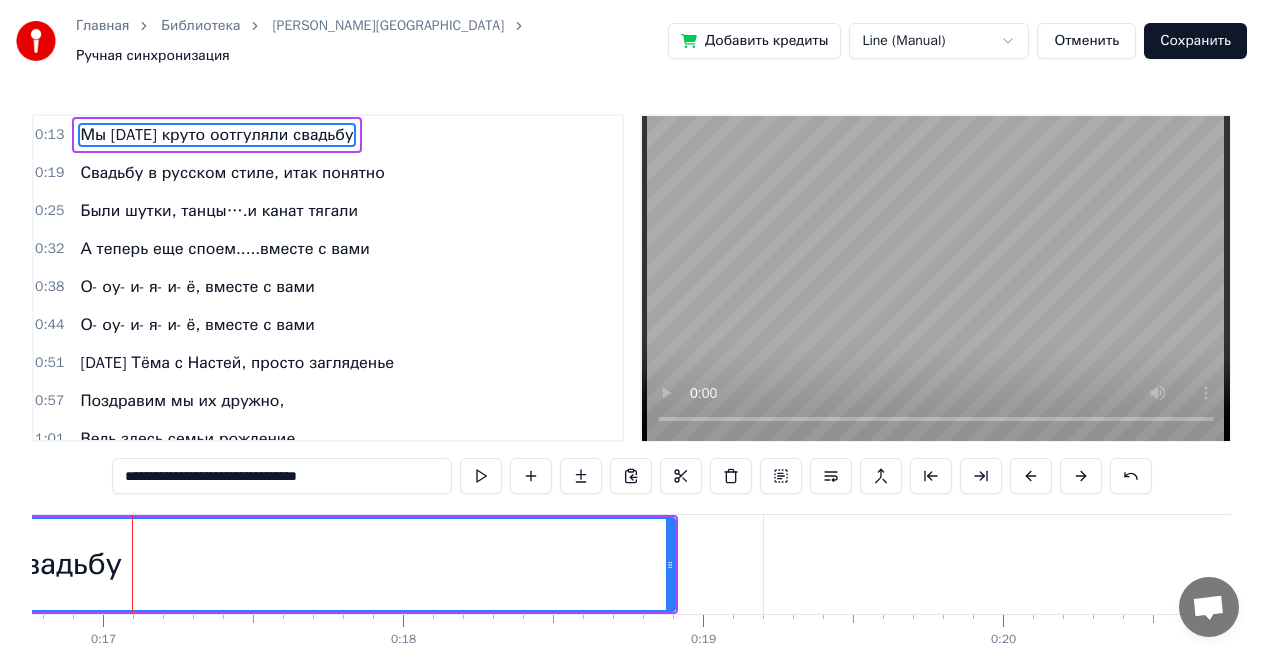 click on "**********" at bounding box center [282, 476] 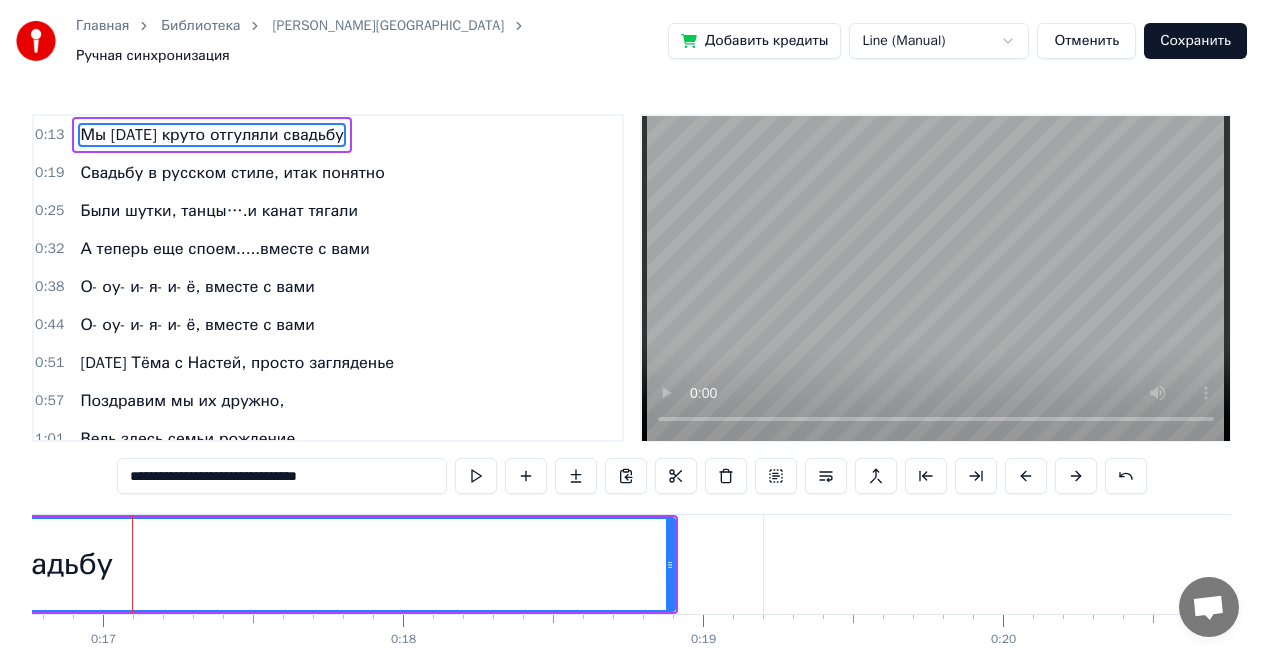 click on "**********" at bounding box center [282, 476] 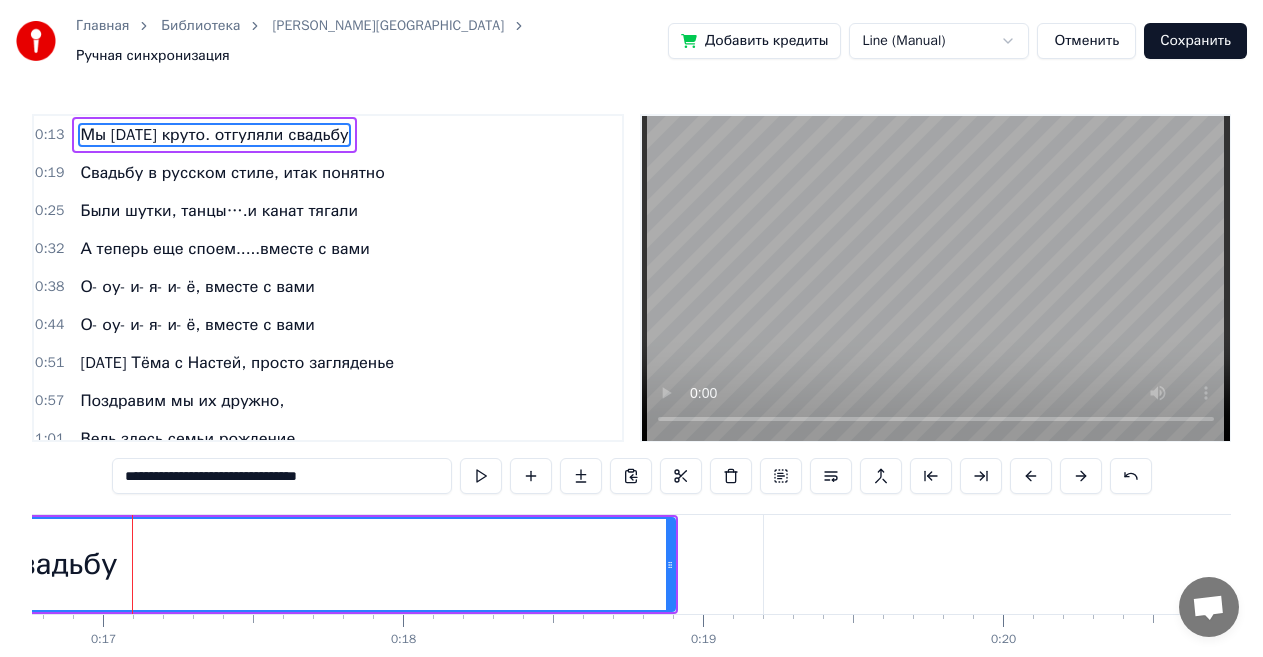 click on "**********" at bounding box center [282, 476] 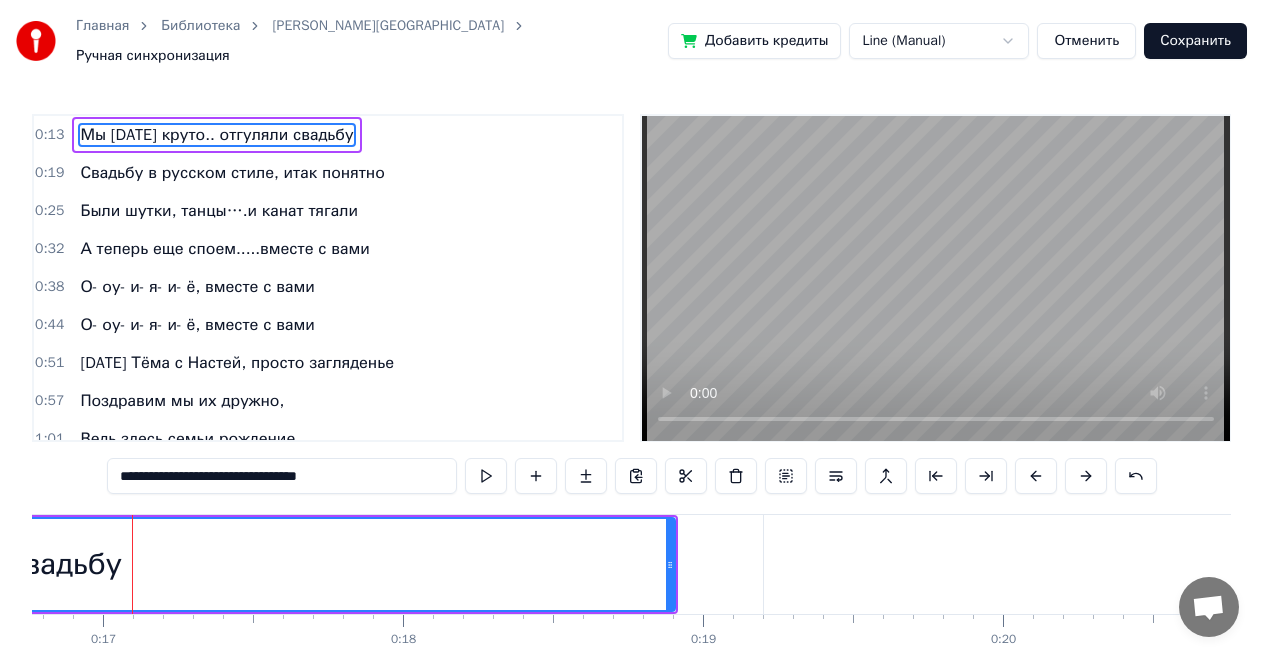 click on "**********" at bounding box center (282, 476) 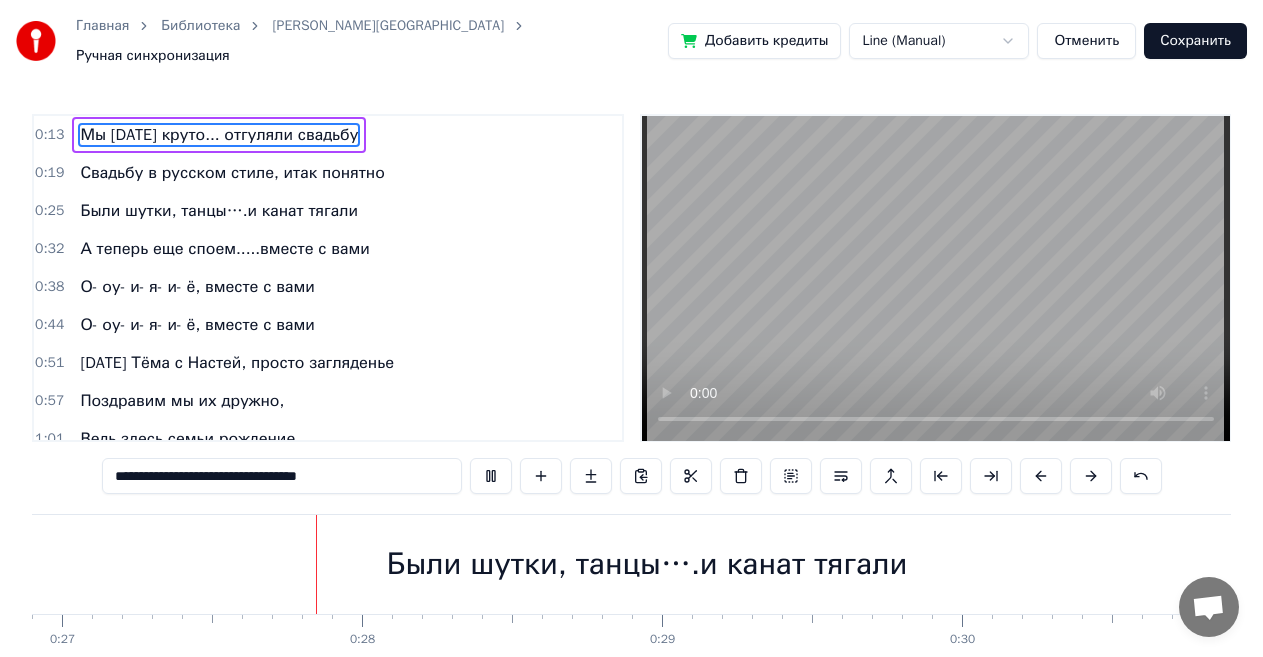 scroll, scrollTop: 0, scrollLeft: 8126, axis: horizontal 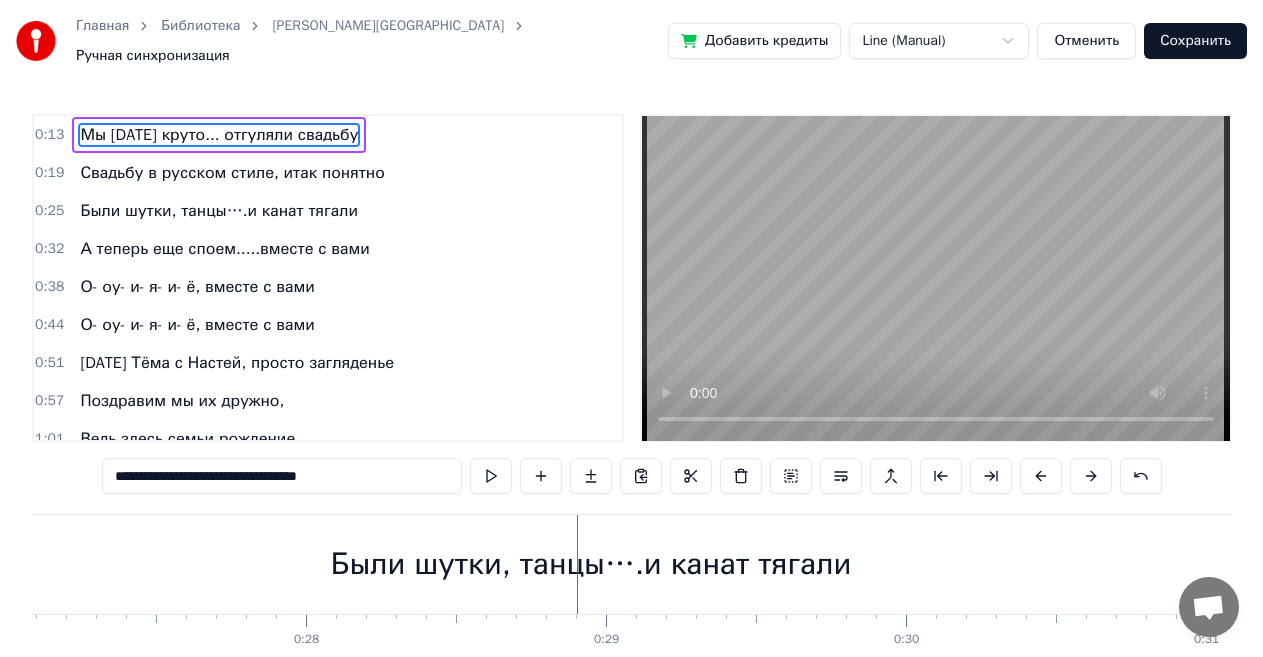 click on "Были шутки, танцы….и канат тягали" at bounding box center (219, 211) 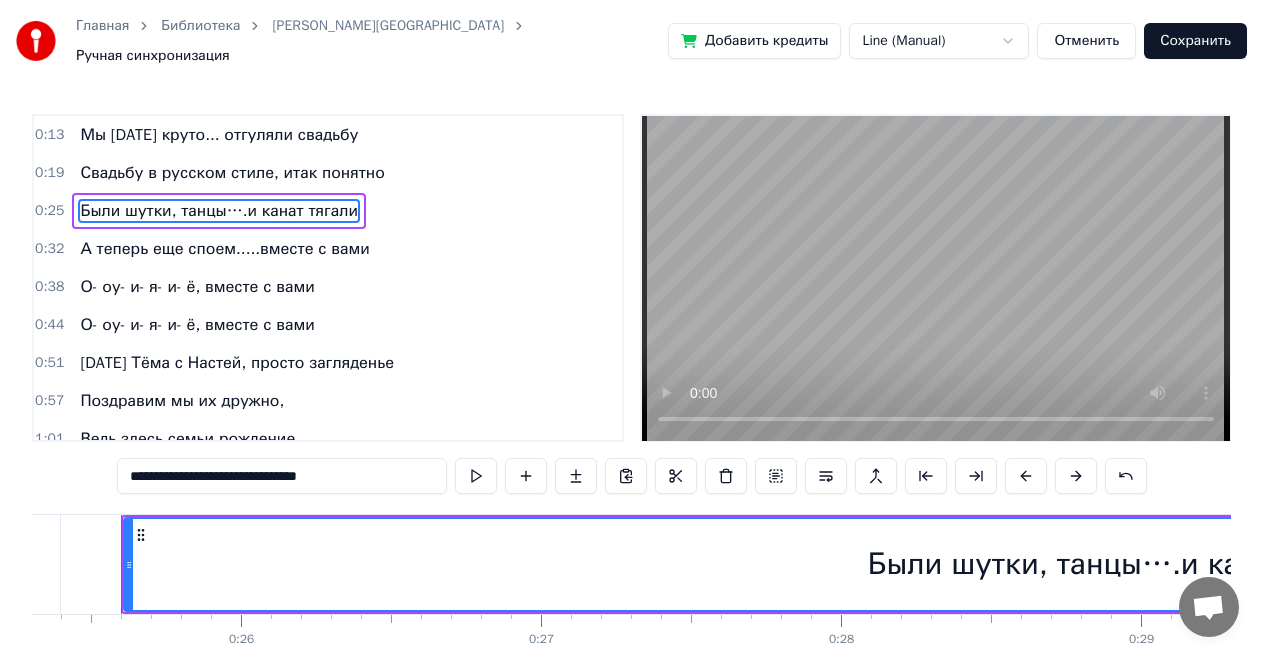 scroll, scrollTop: 0, scrollLeft: 7580, axis: horizontal 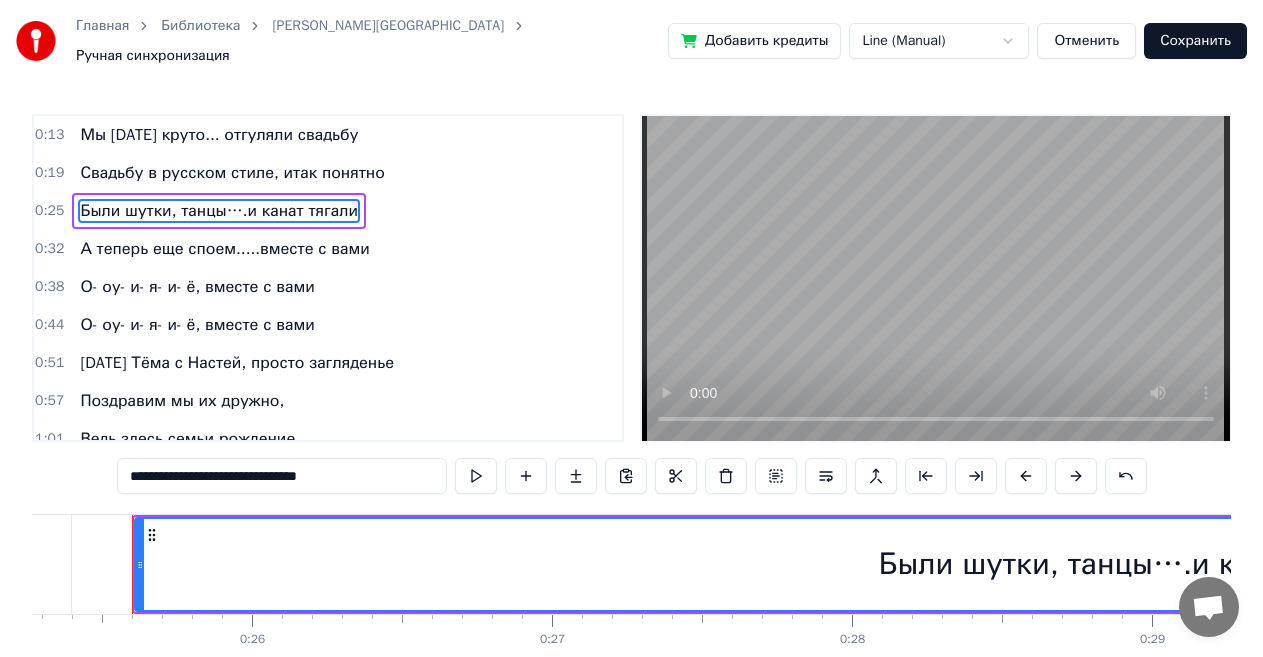 click on "**********" at bounding box center (282, 476) 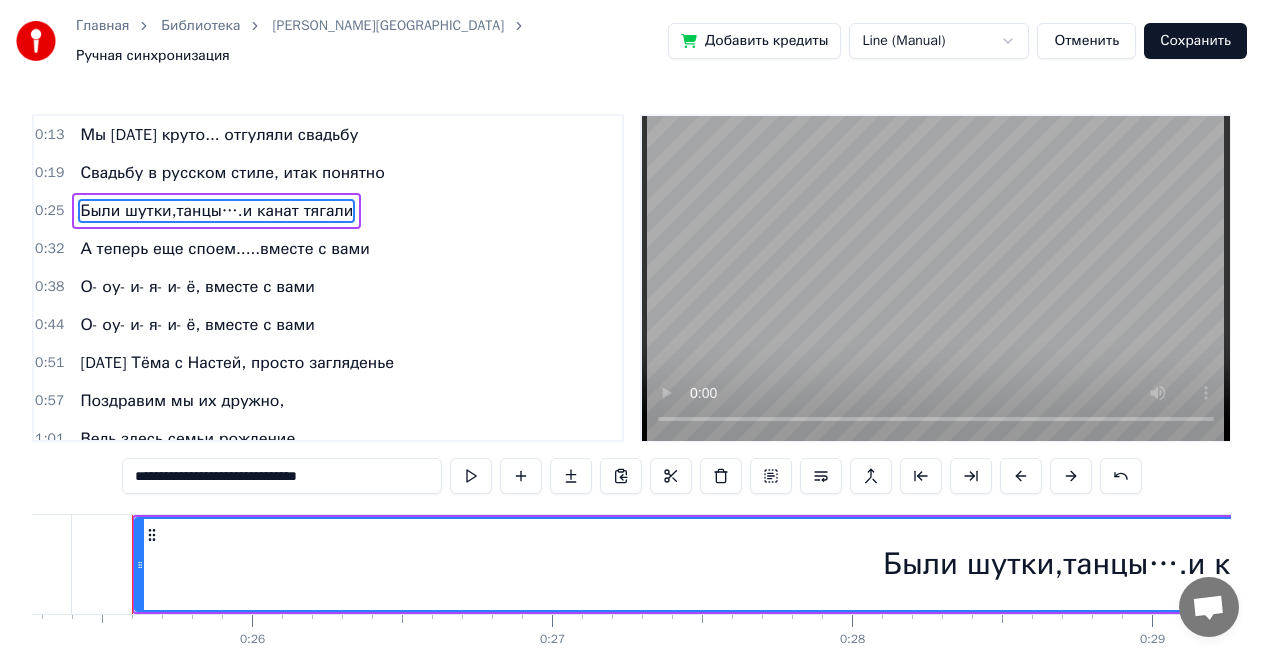 click on "Свадьбу в русском стиле, итак понятно" at bounding box center (232, 173) 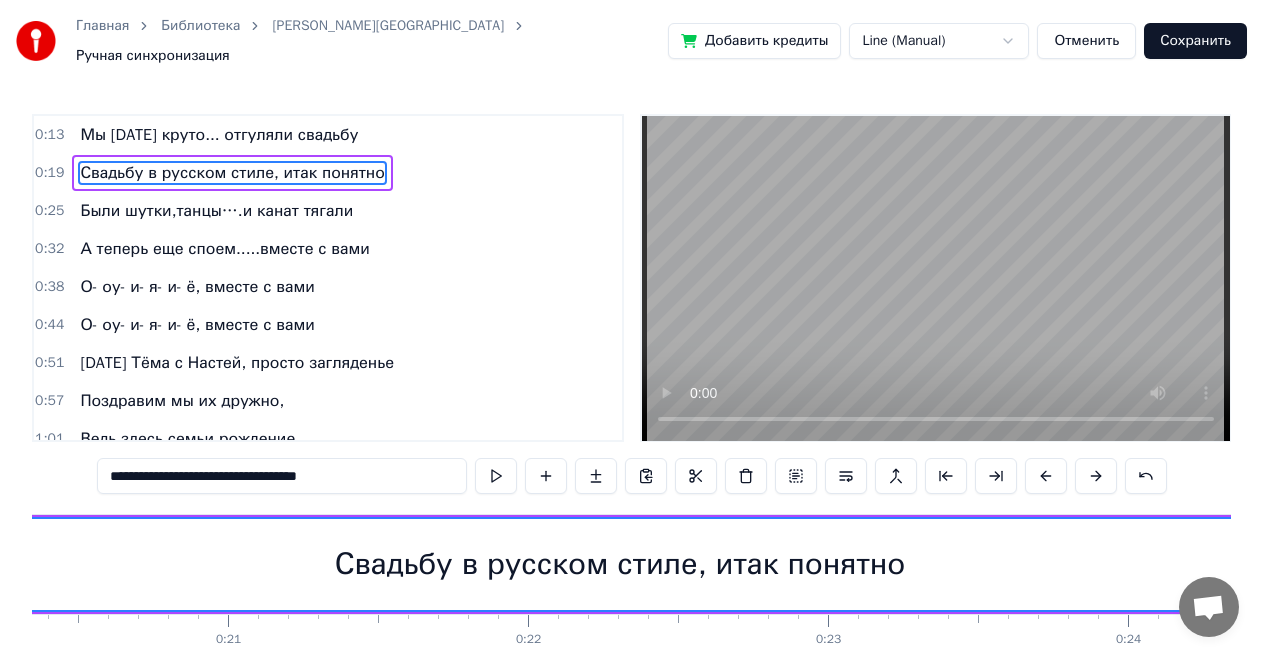 scroll, scrollTop: 0, scrollLeft: 5660, axis: horizontal 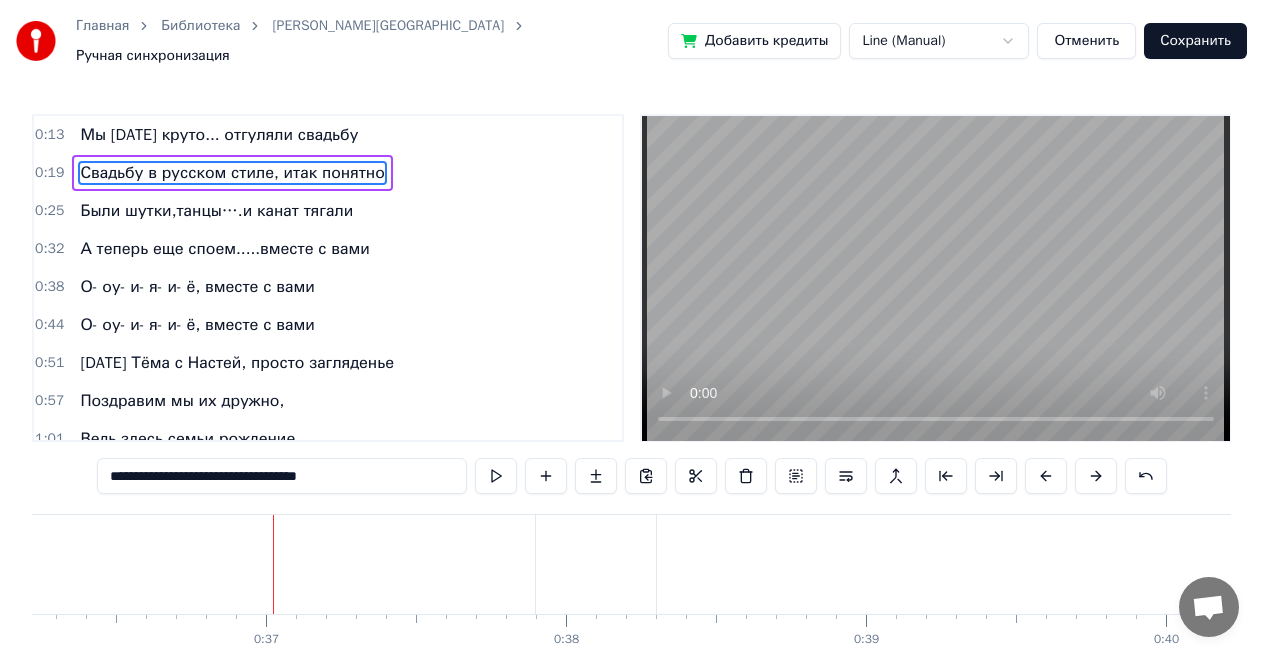 click on "А теперь еще споем.....вместе с вами" at bounding box center (224, 249) 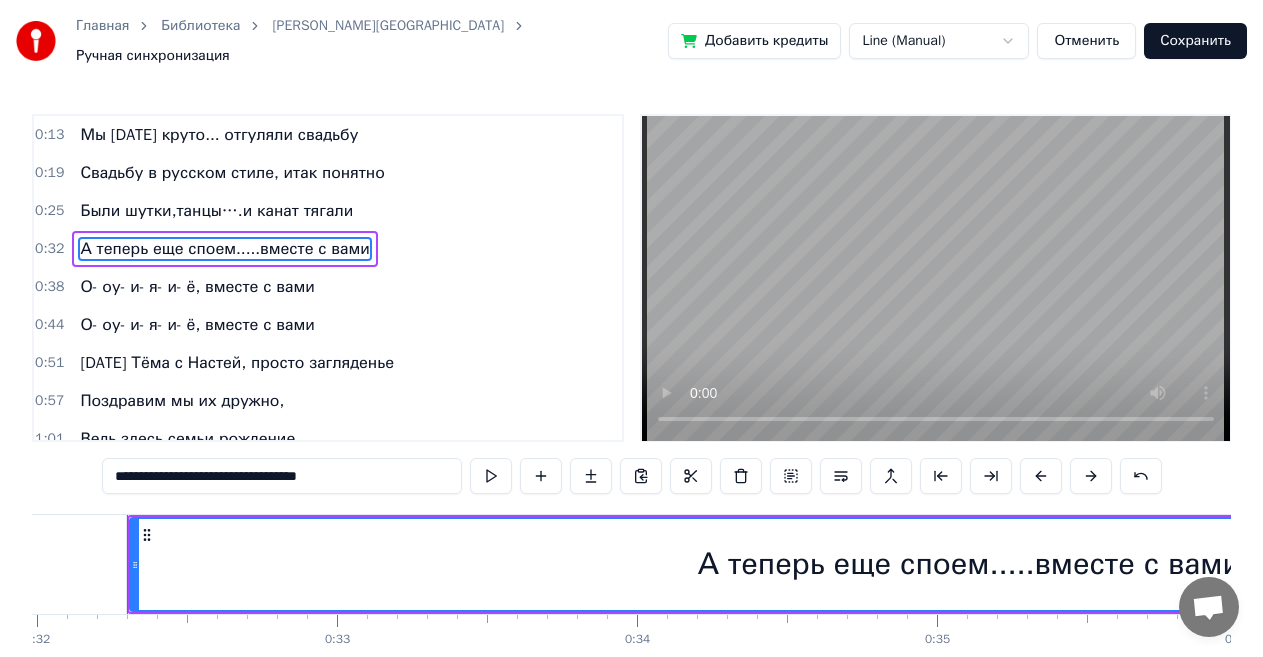 scroll, scrollTop: 0, scrollLeft: 9590, axis: horizontal 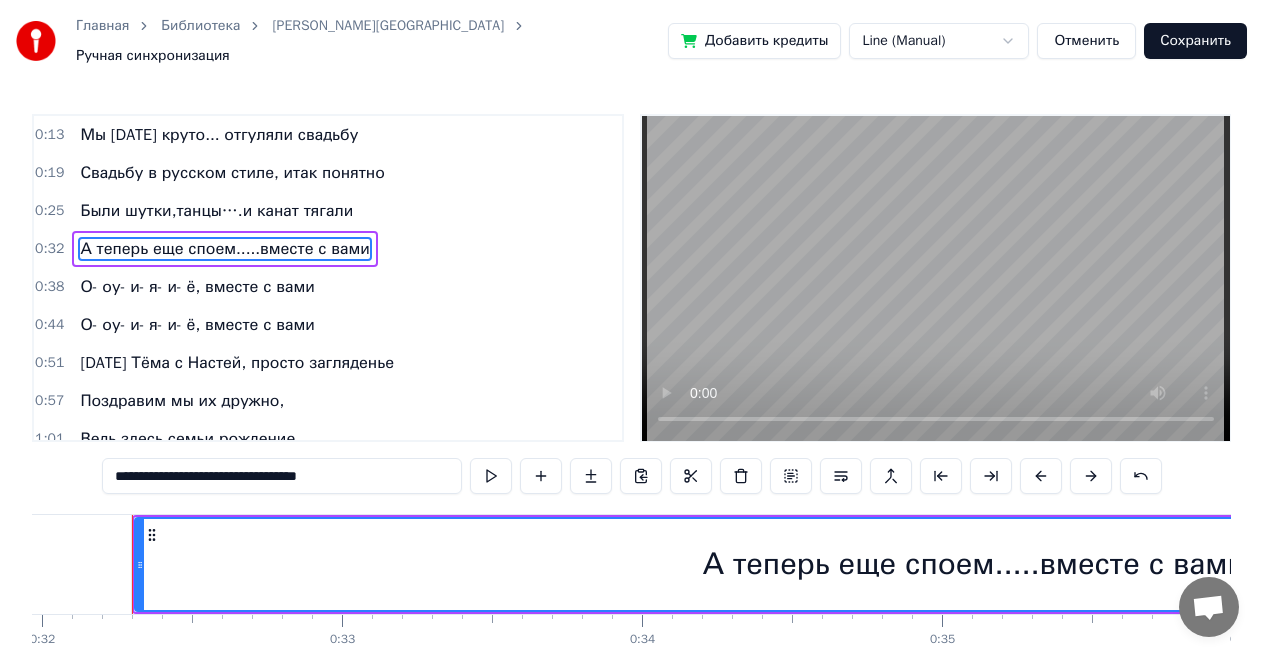 click on "**********" at bounding box center (282, 476) 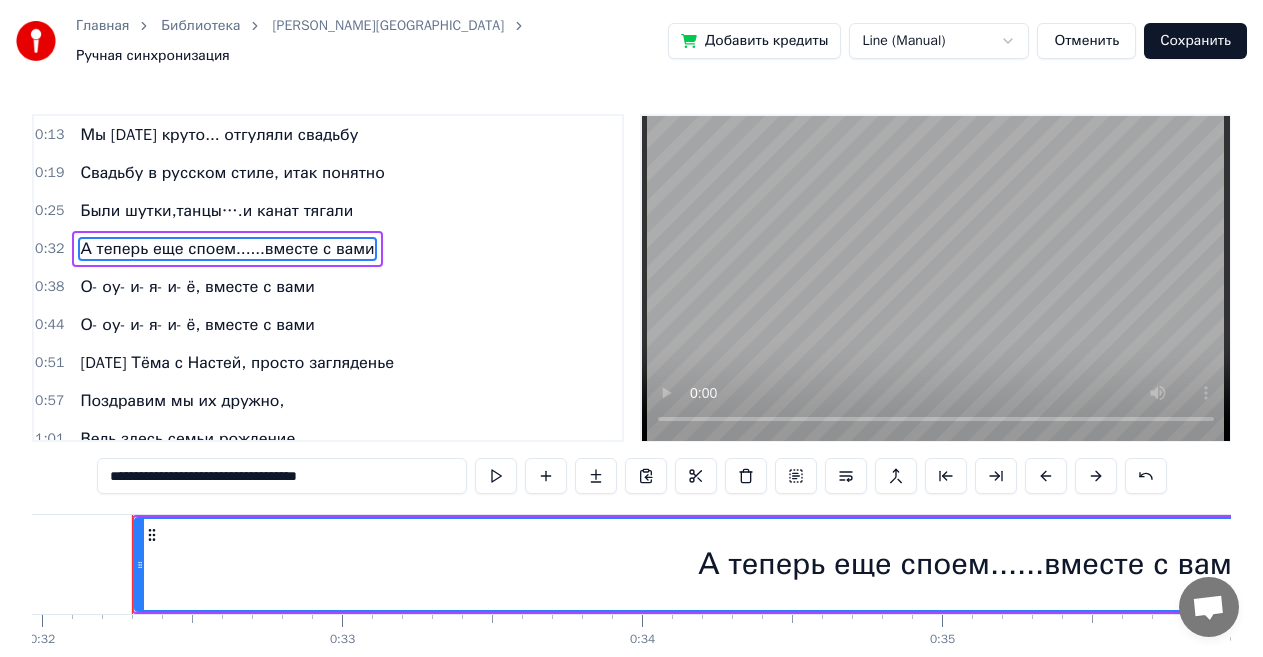 click on "**********" at bounding box center (282, 476) 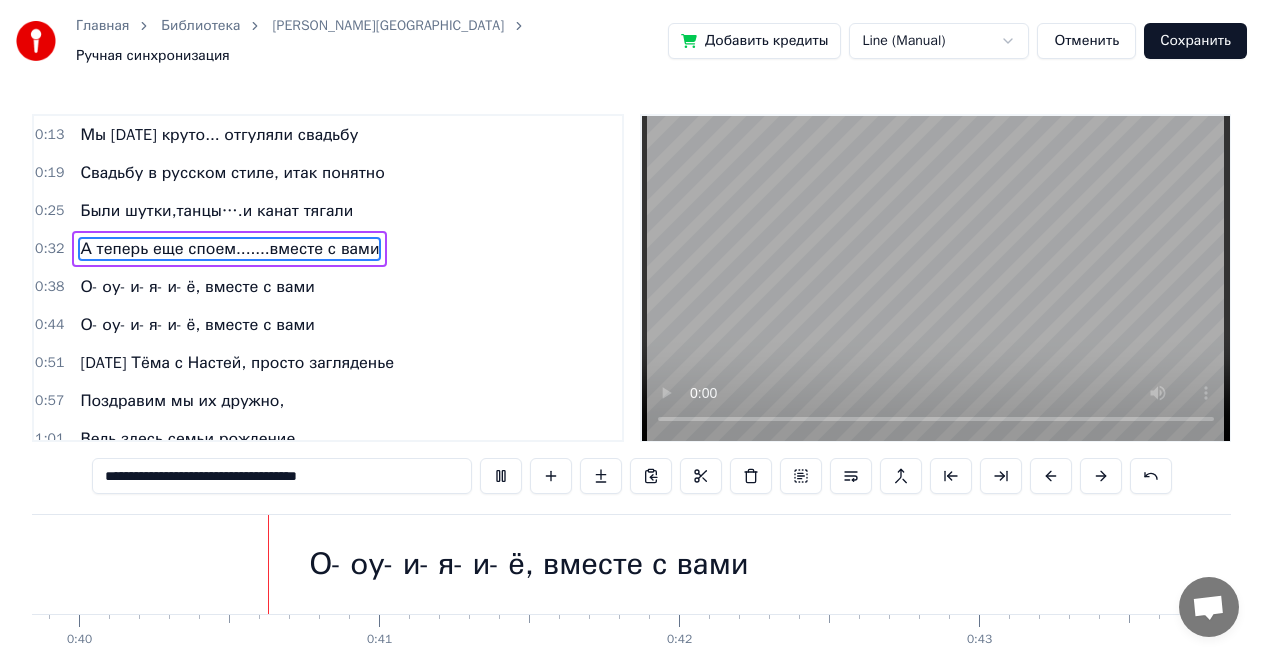 scroll, scrollTop: 0, scrollLeft: 11976, axis: horizontal 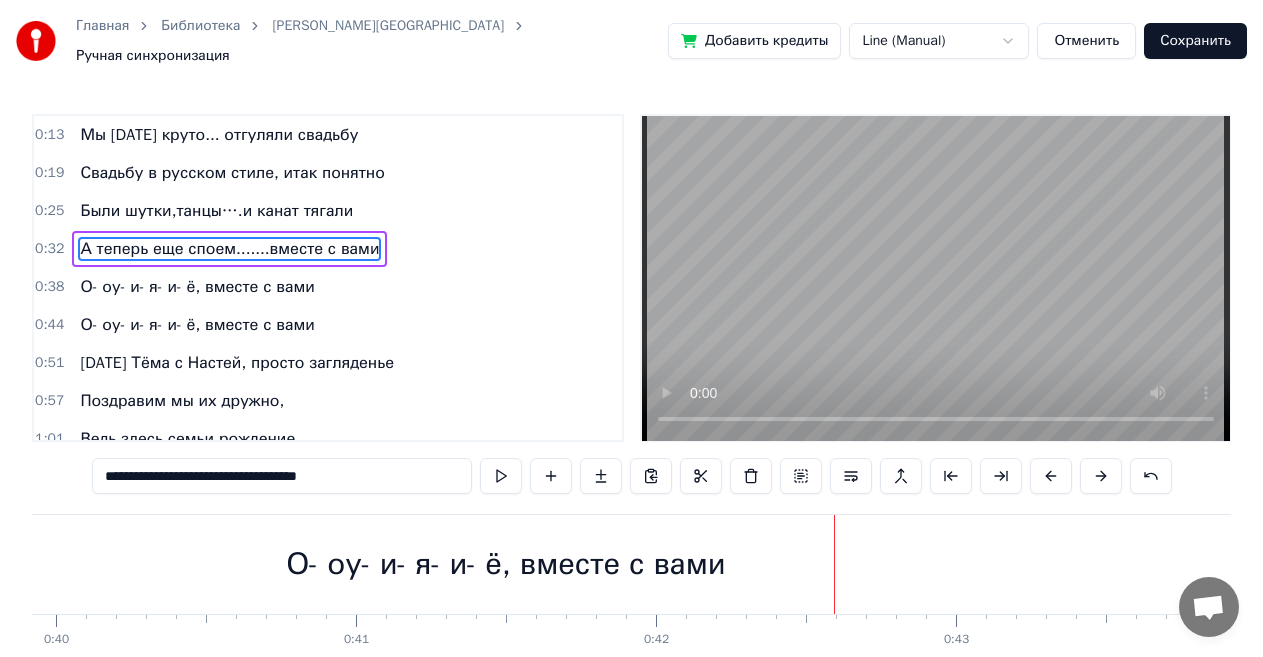 click on "О- оу- и- я- и- ё, вместе с вами" at bounding box center [197, 287] 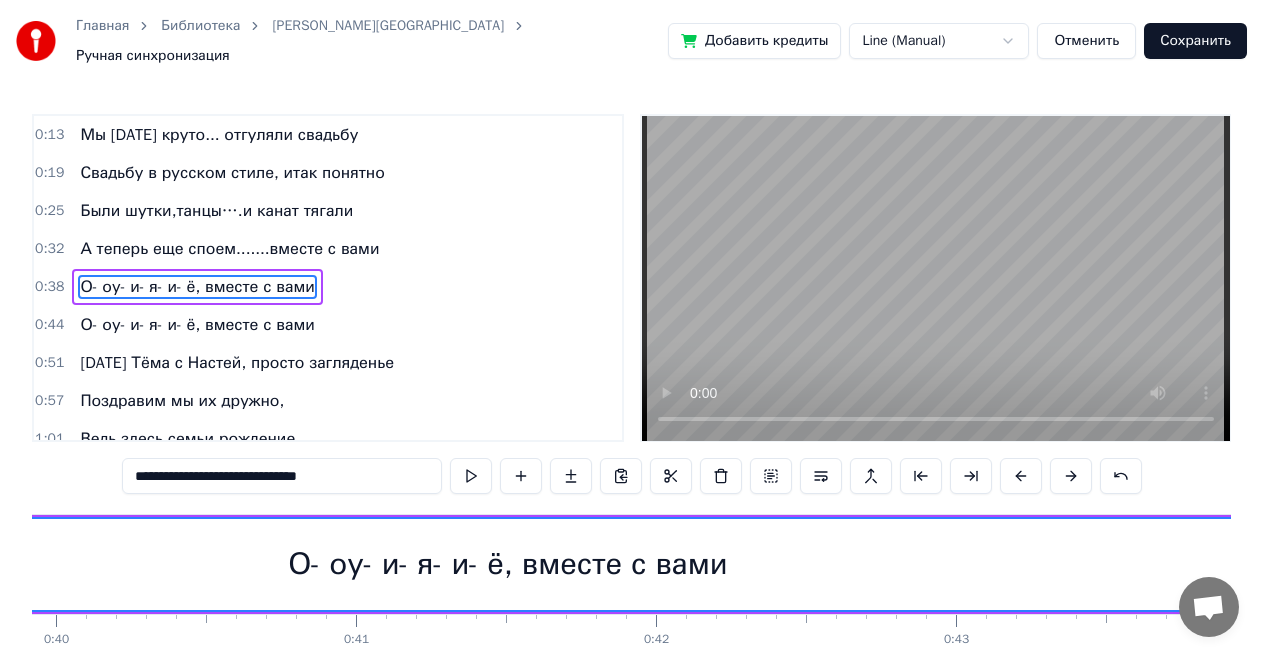 scroll, scrollTop: 8, scrollLeft: 0, axis: vertical 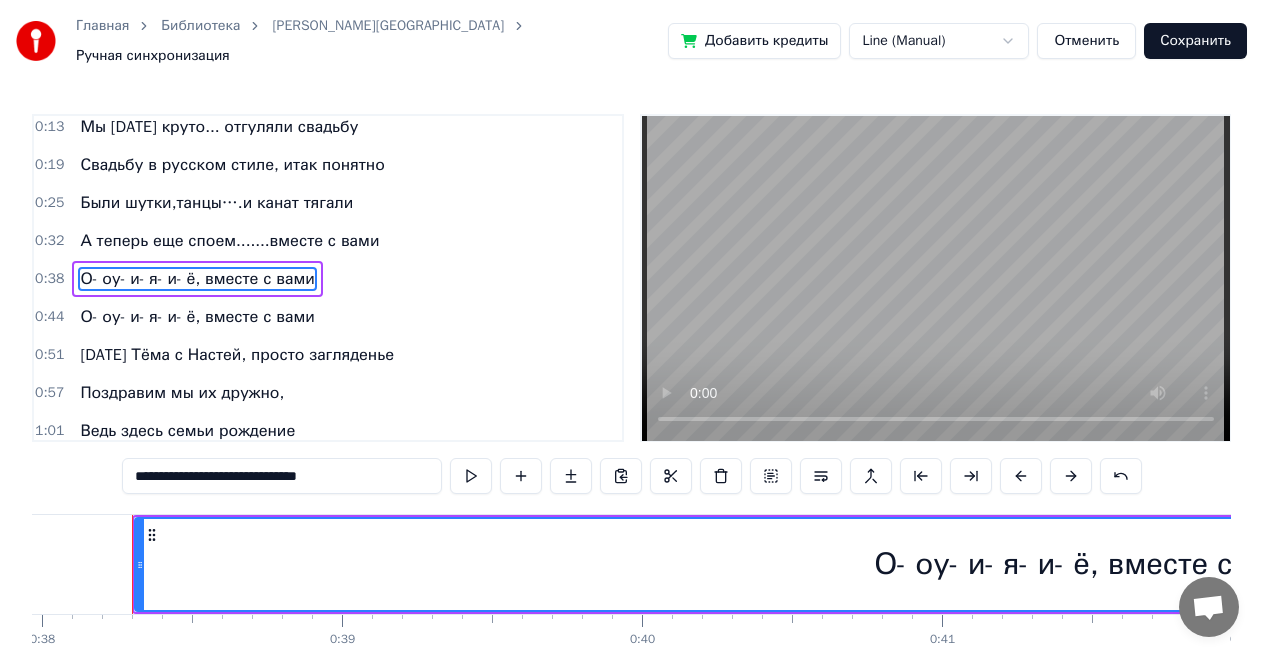 click on "**********" at bounding box center [282, 476] 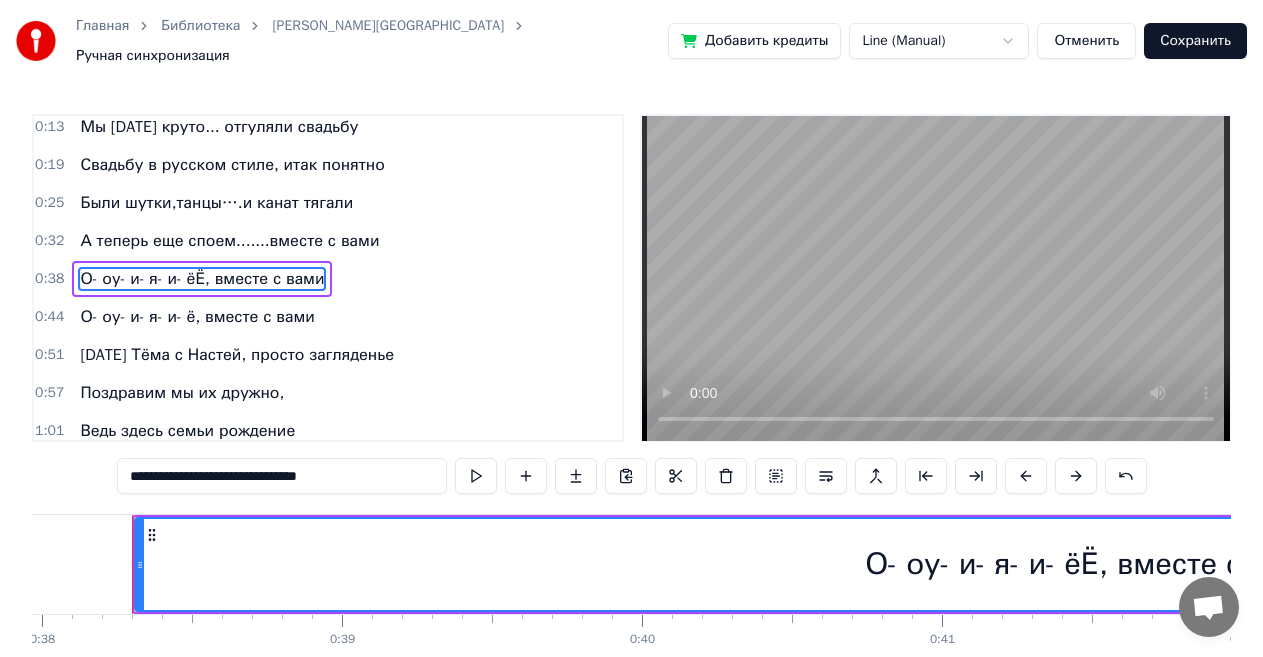 click on "**********" at bounding box center (282, 476) 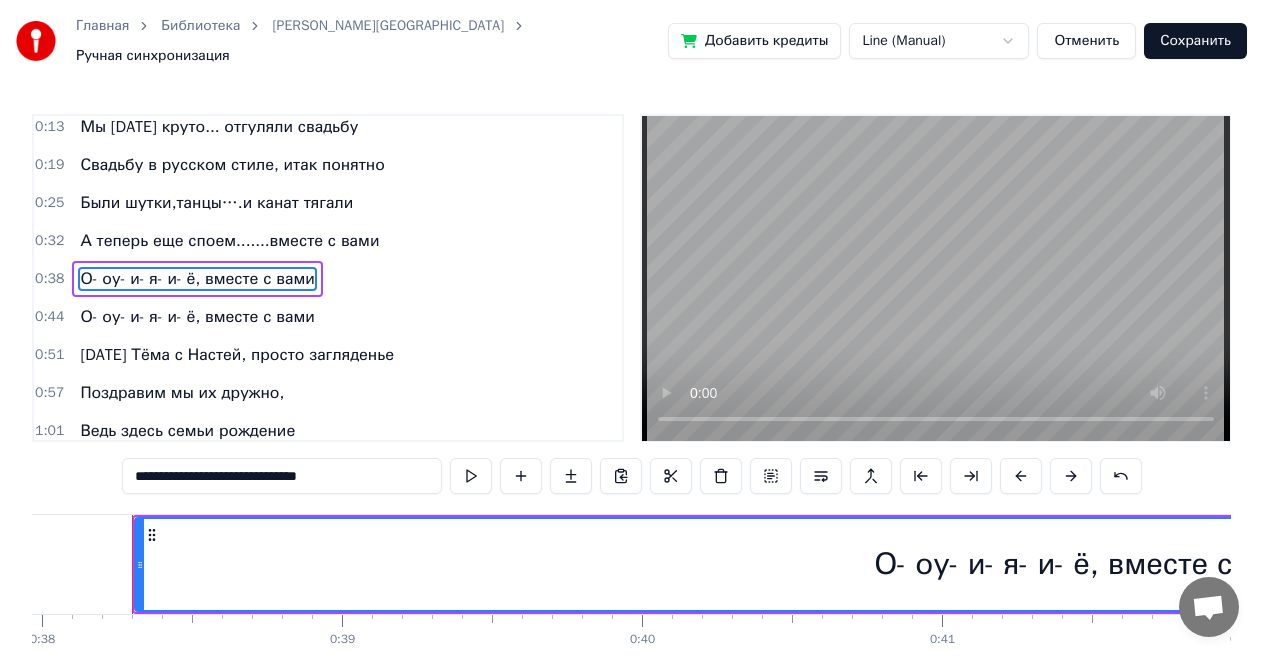 click on "**********" at bounding box center (282, 476) 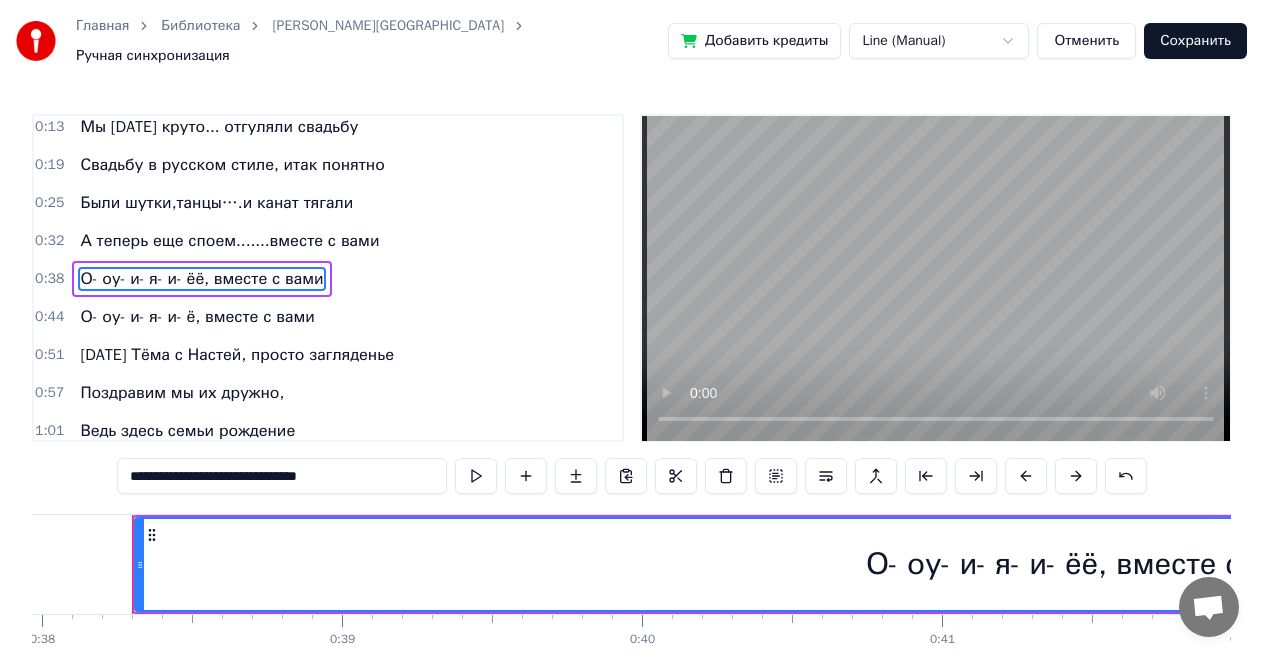 click on "**********" at bounding box center [282, 476] 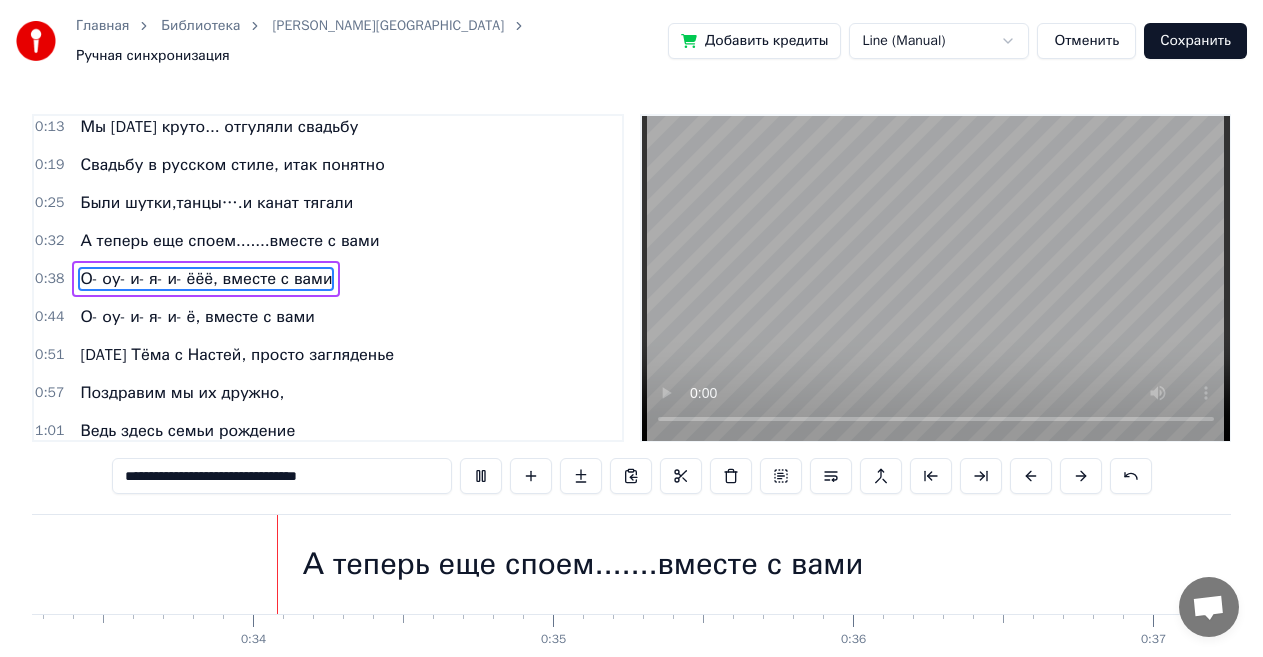 scroll, scrollTop: 0, scrollLeft: 10013, axis: horizontal 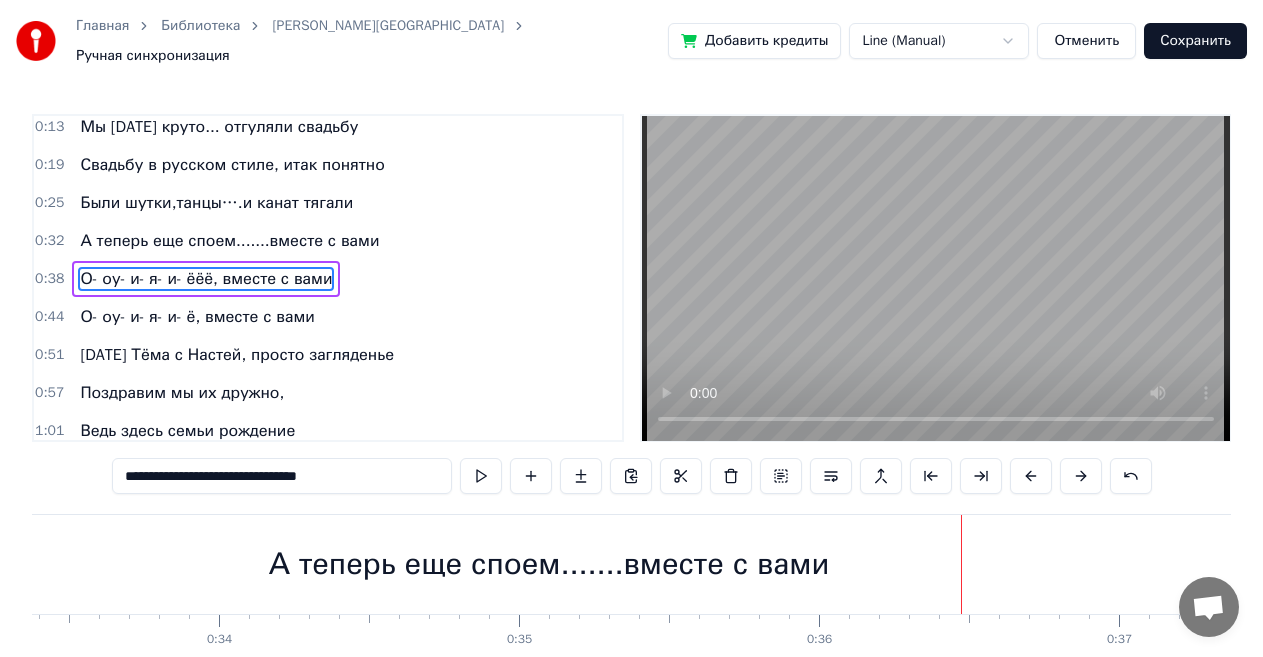 click on "А теперь еще споем.......вместе с вами" at bounding box center (229, 241) 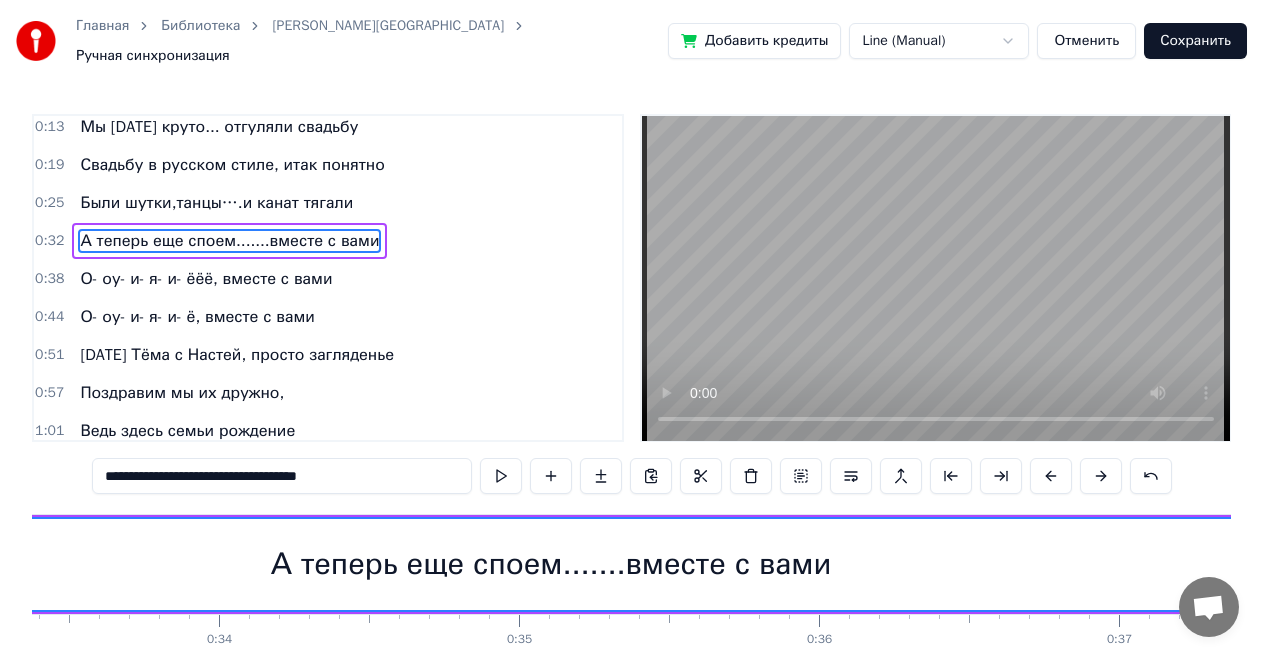 scroll, scrollTop: 0, scrollLeft: 0, axis: both 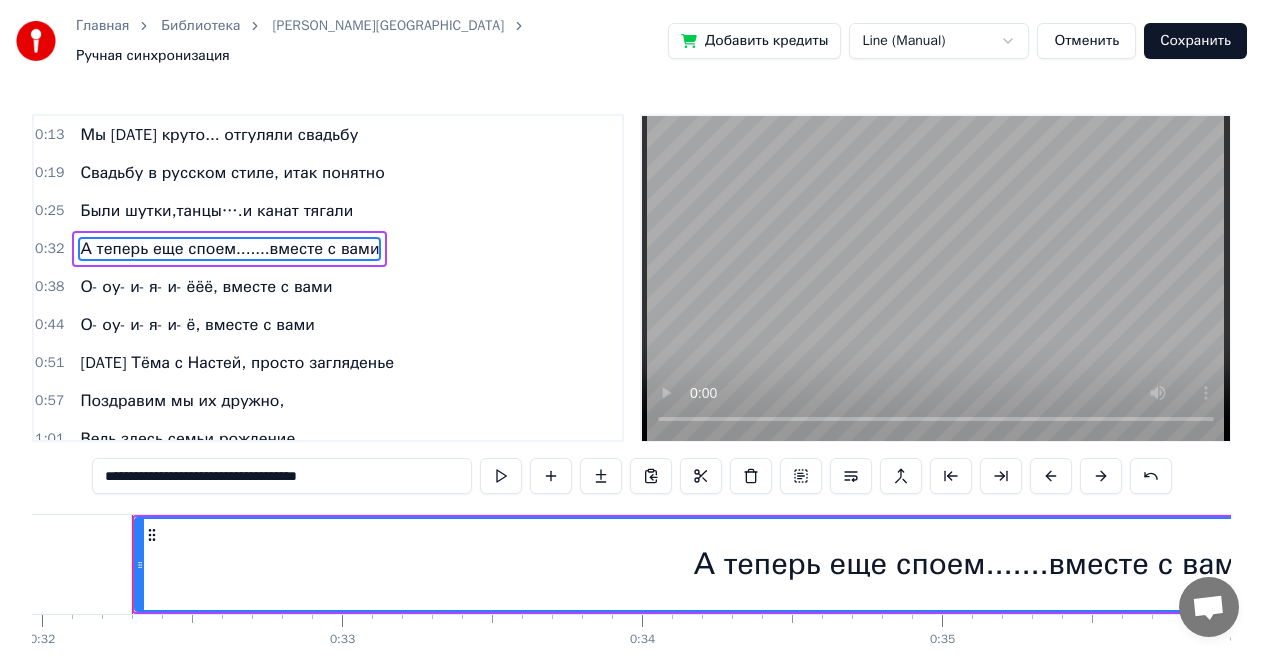 click on "**********" at bounding box center (282, 476) 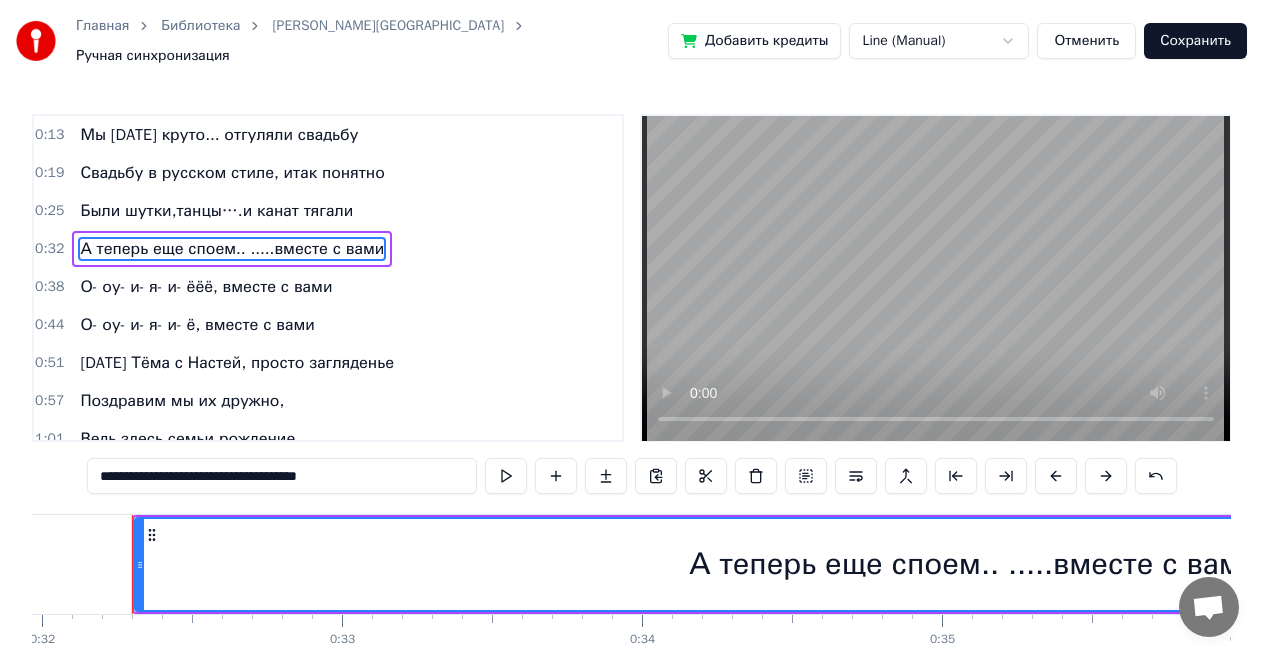click on "**********" at bounding box center [282, 476] 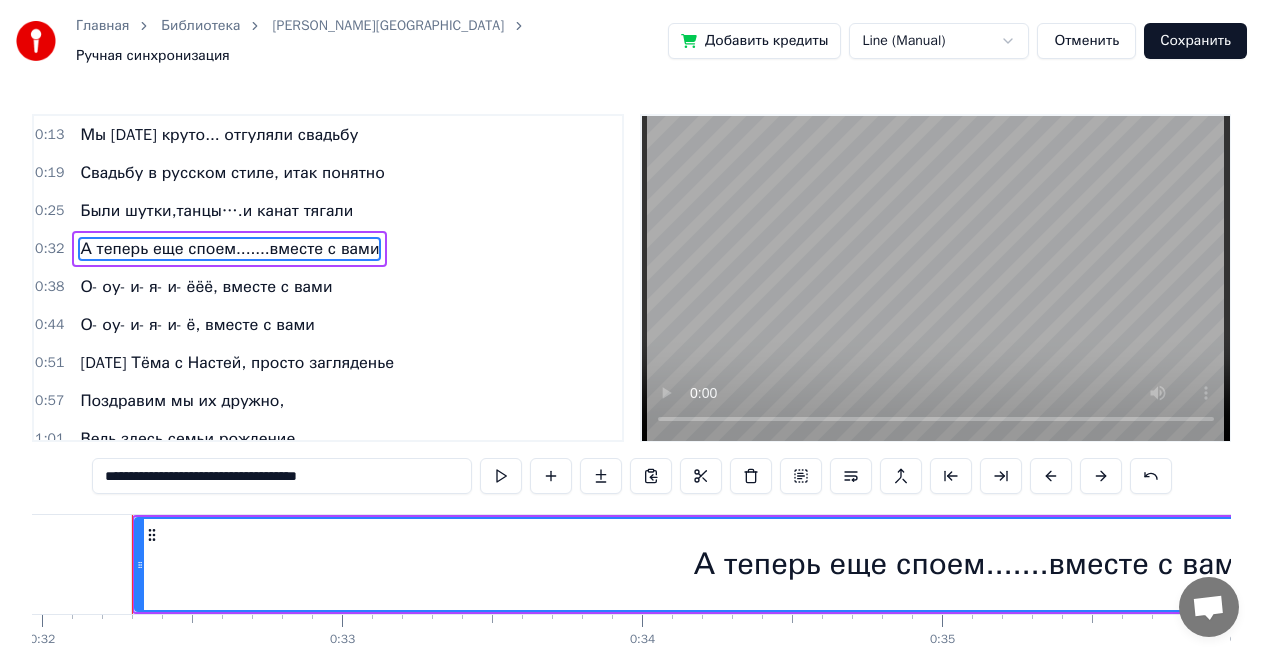 click on "**********" at bounding box center (282, 476) 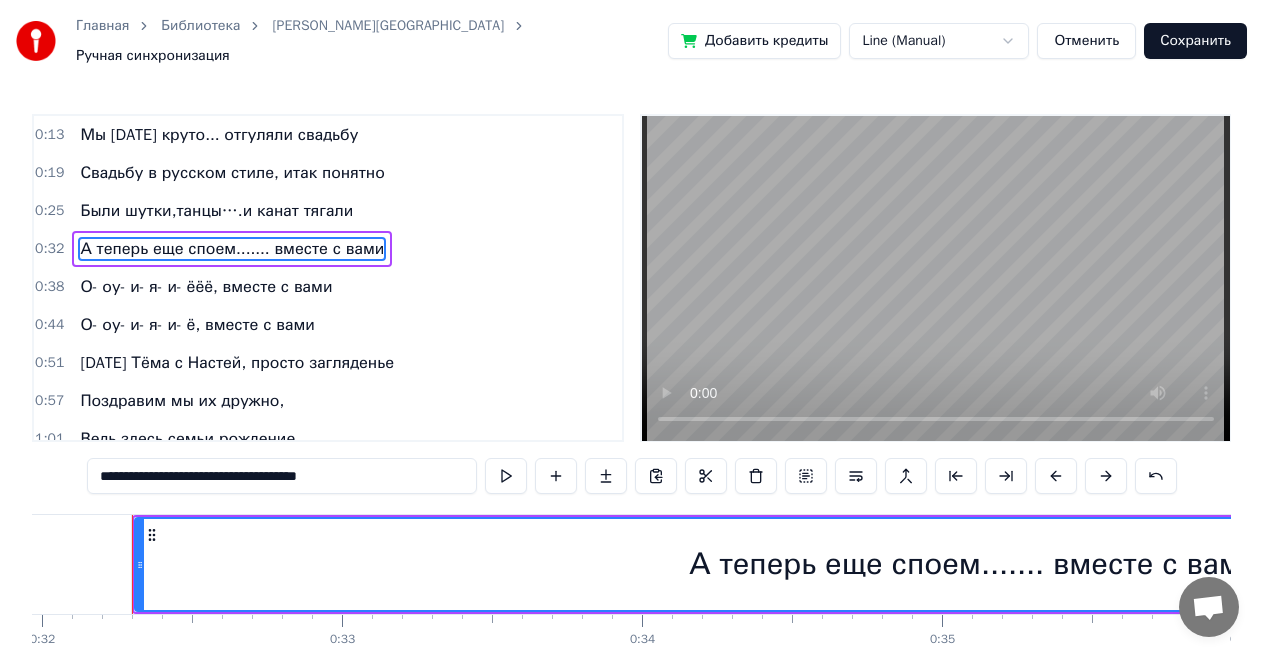 click on "**********" at bounding box center [282, 476] 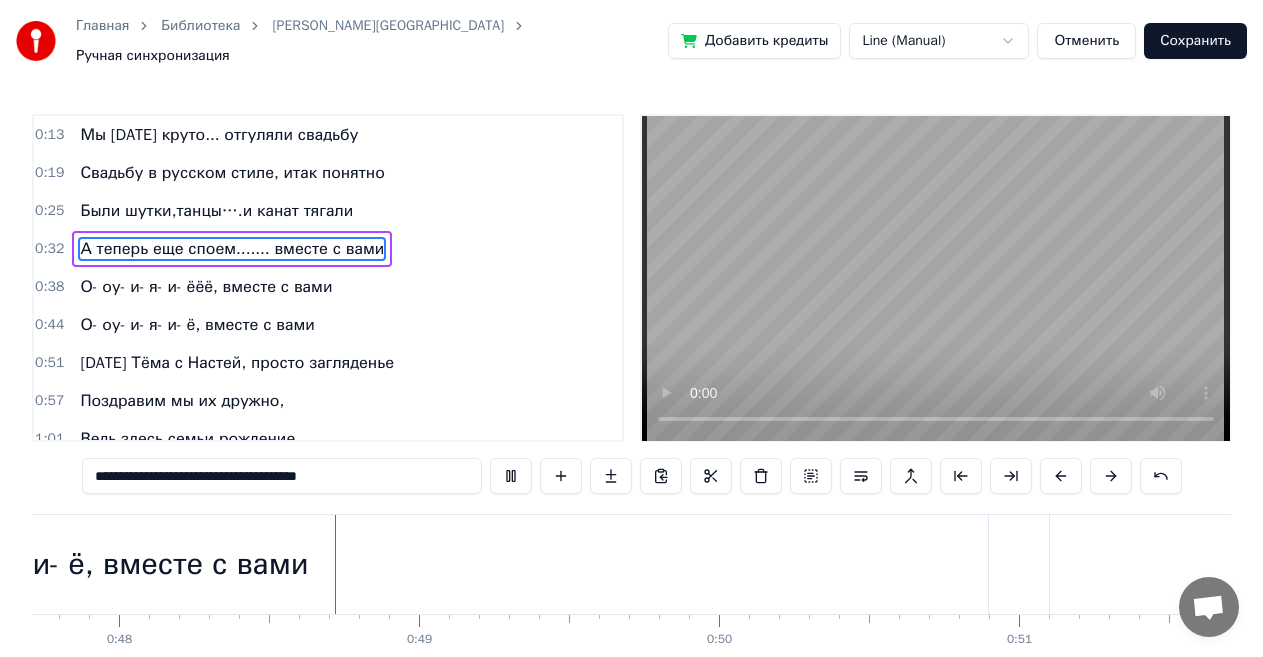 scroll, scrollTop: 0, scrollLeft: 14351, axis: horizontal 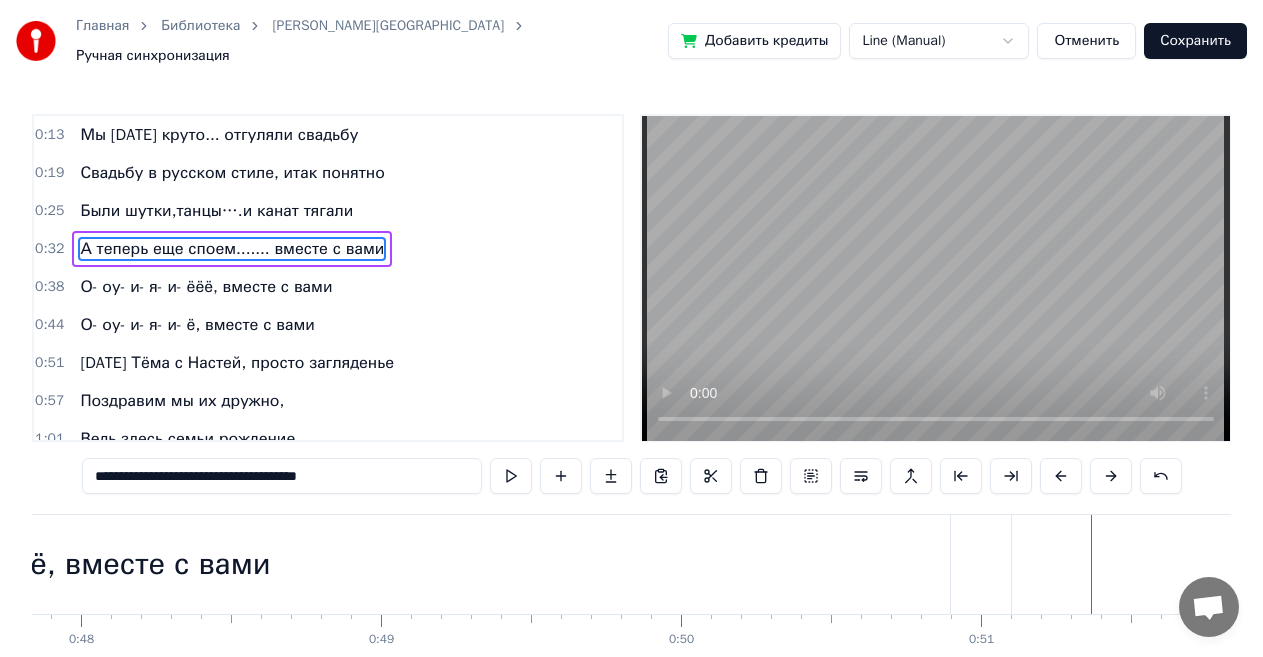 click on "О- оу- и- я- и- ёёё, вместе с вами" at bounding box center [206, 287] 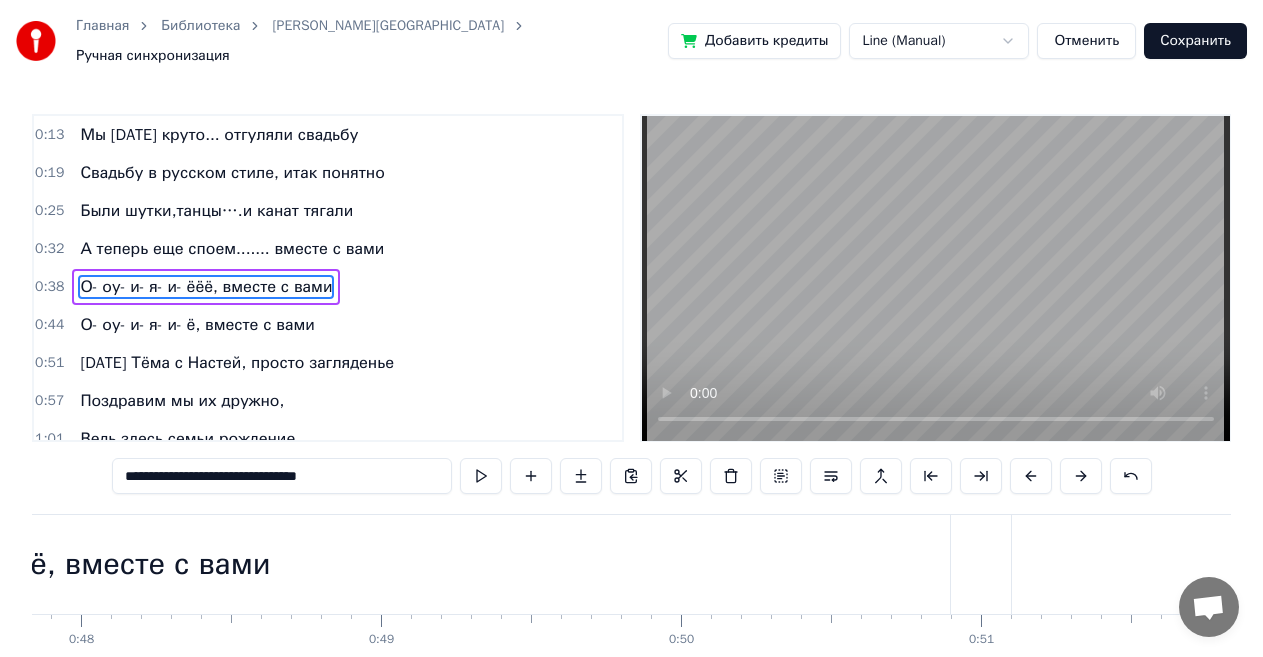 scroll, scrollTop: 8, scrollLeft: 0, axis: vertical 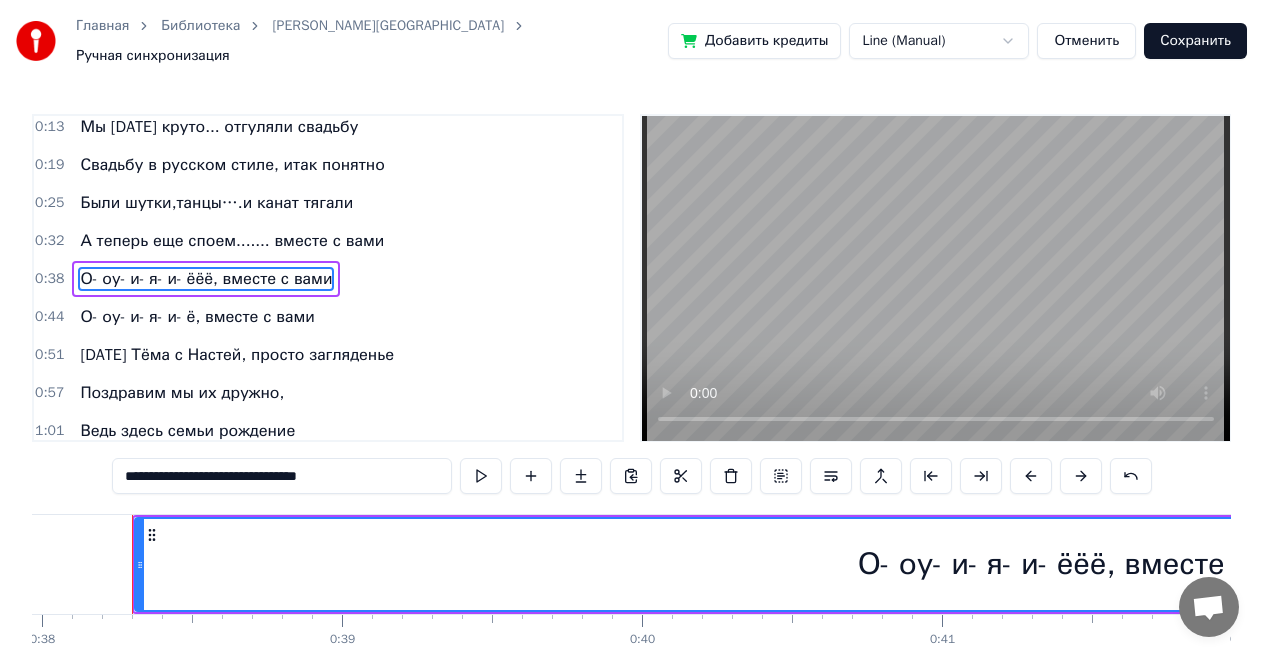 click on "О- оу- и- я- и- ёёё, вместе с вами" at bounding box center (1094, 564) 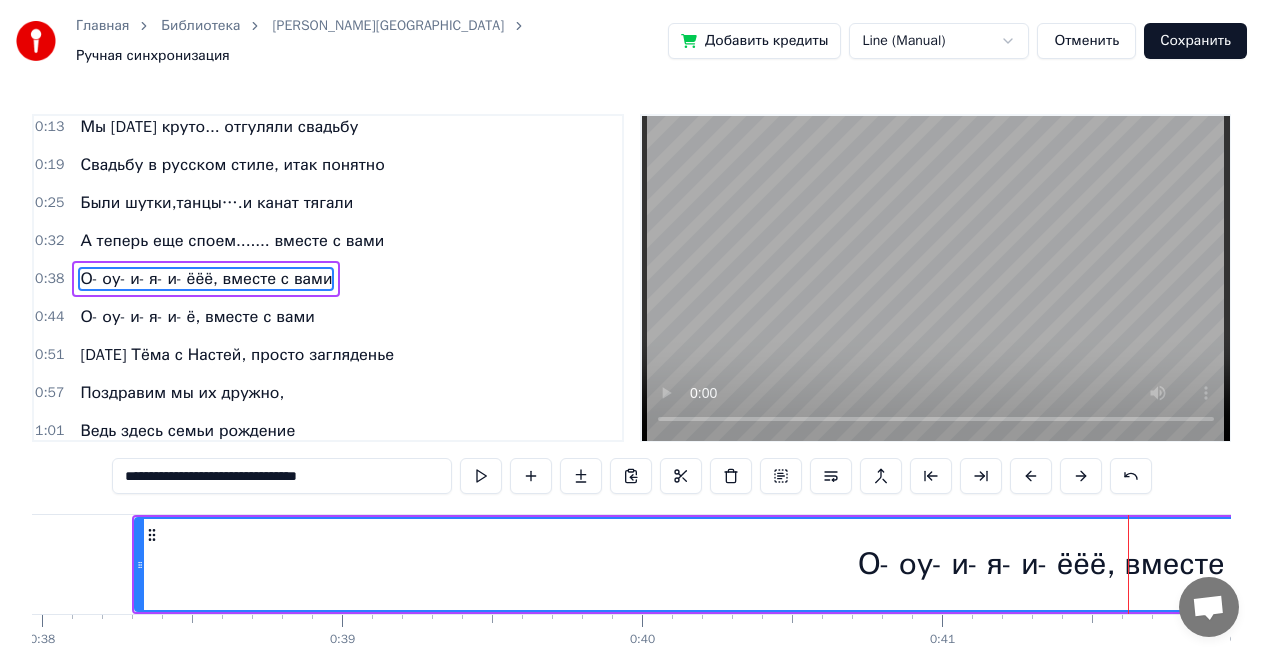 click on "О- оу- и- я- и- ёёё, вместе с вами" at bounding box center (1094, 564) 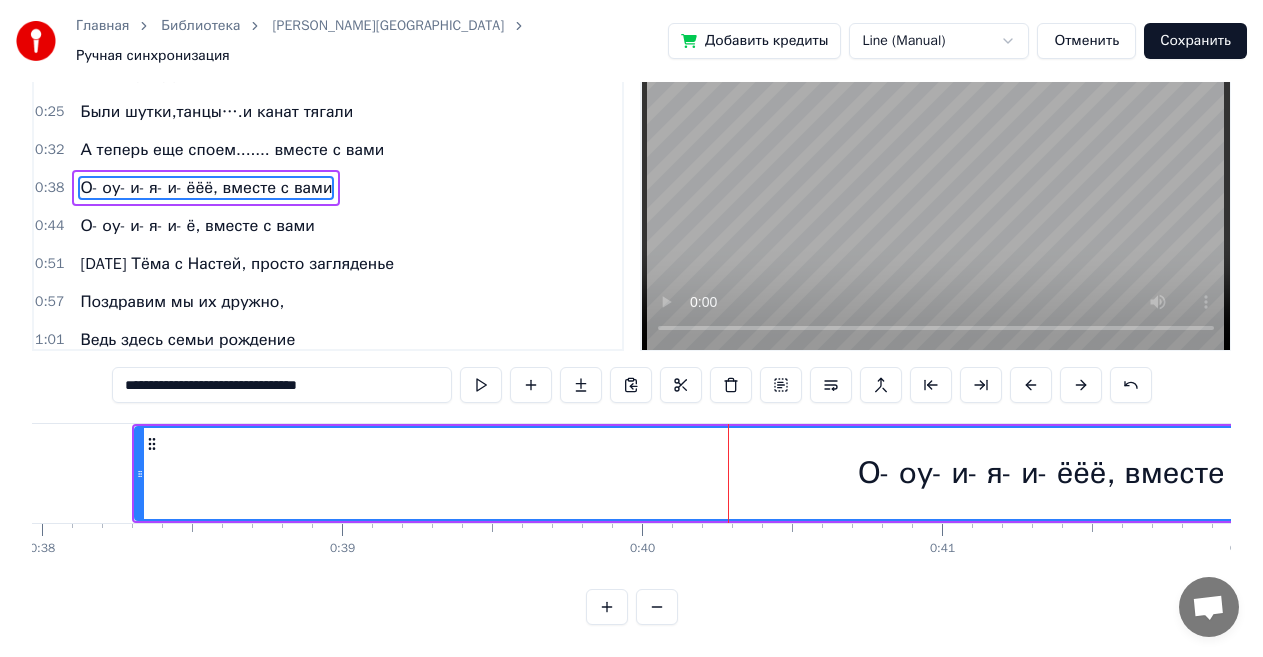 click on "О- оу- и- я- и- ё, вместе с вами" at bounding box center [197, 226] 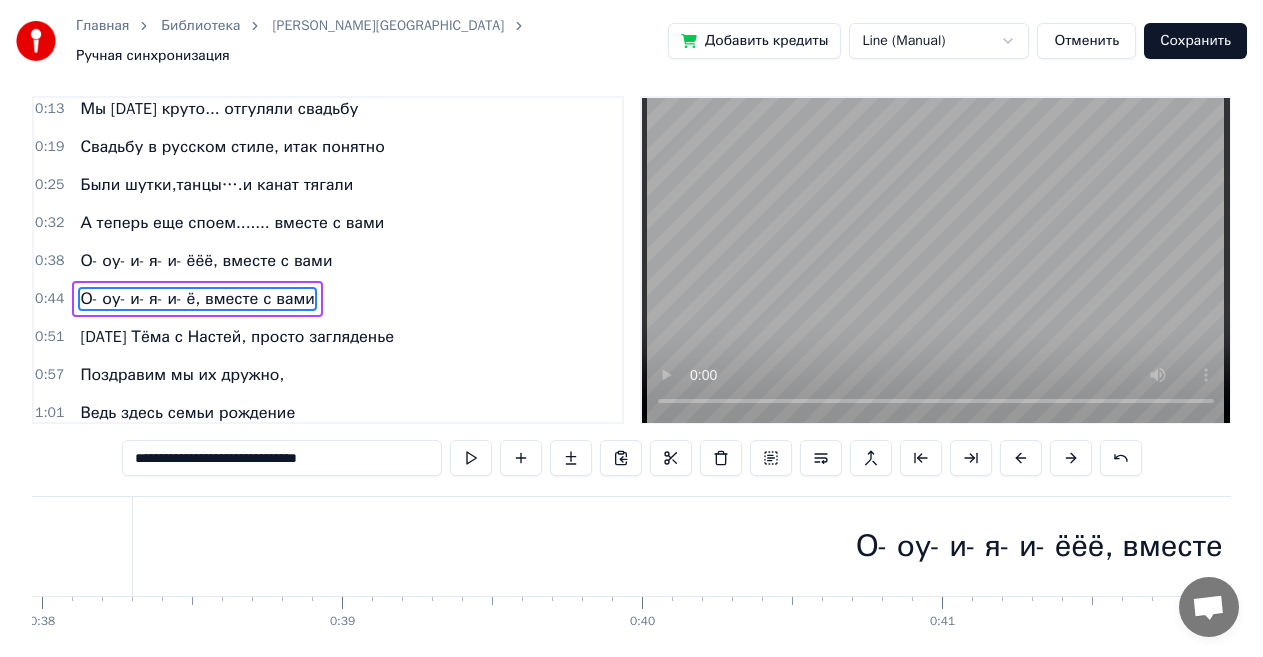scroll, scrollTop: 0, scrollLeft: 0, axis: both 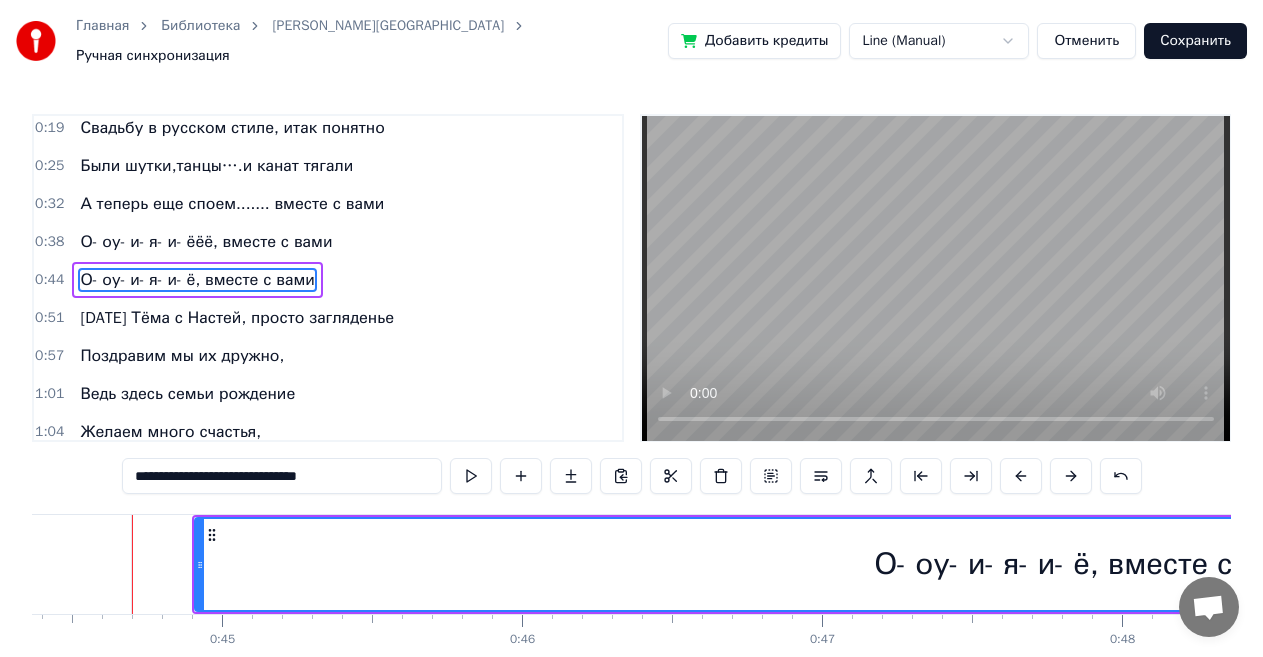 click on "О- оу- и- я- и- ё, вместе с вами" at bounding box center [197, 280] 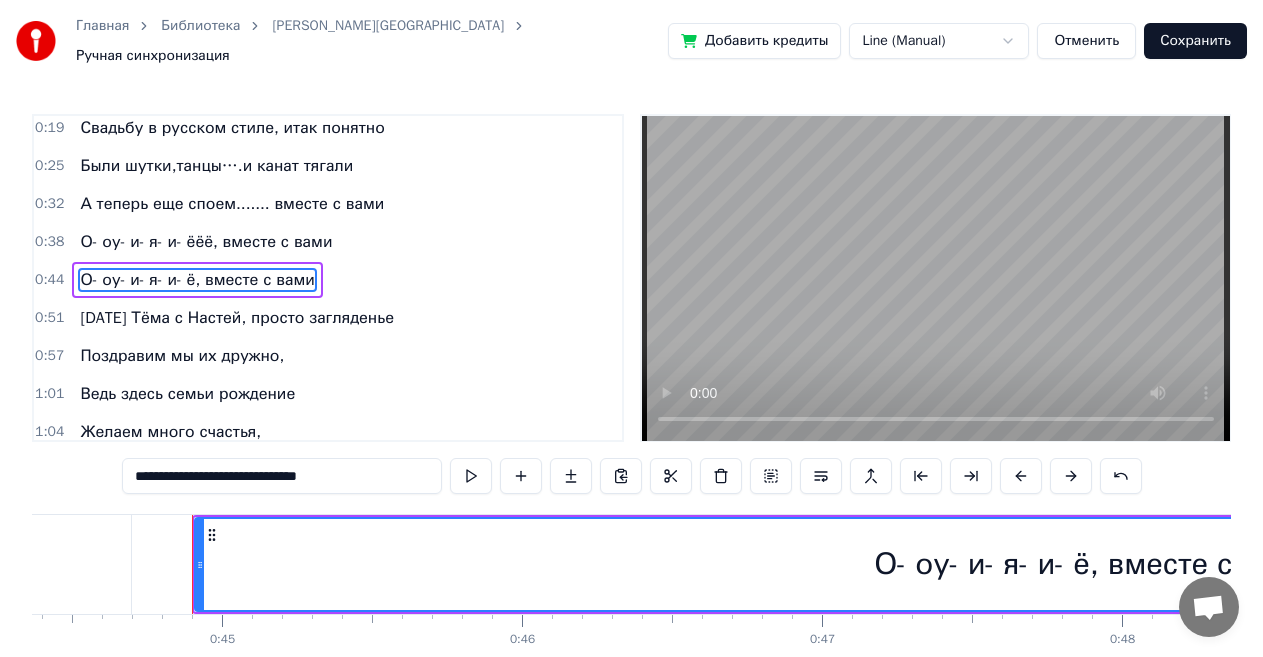 scroll, scrollTop: 46, scrollLeft: 0, axis: vertical 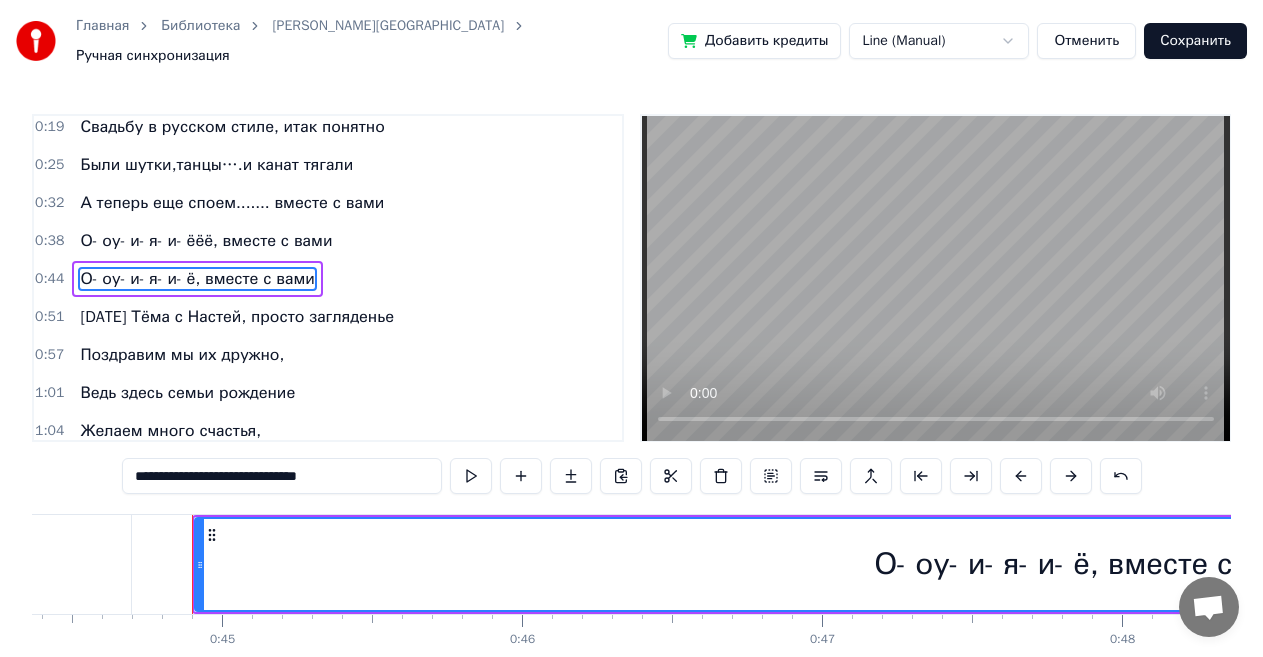 click on "О- оу- и- я- и- ё, вместе с вами" at bounding box center [197, 279] 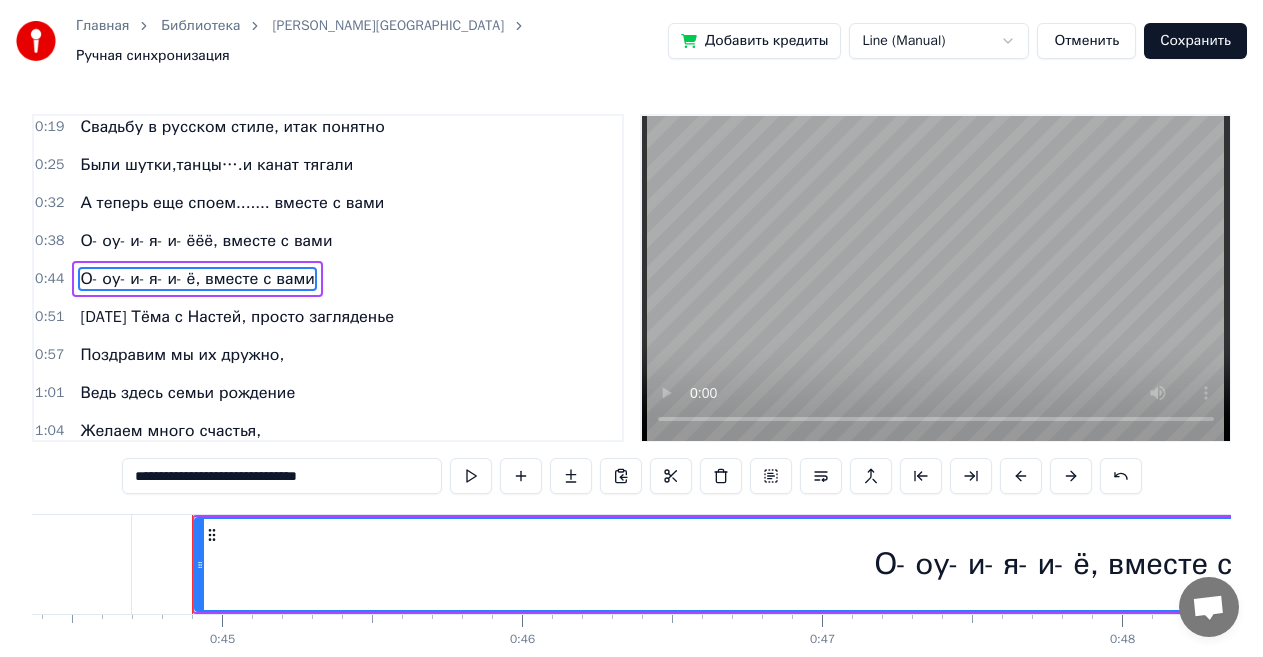 click on "**********" at bounding box center (282, 476) 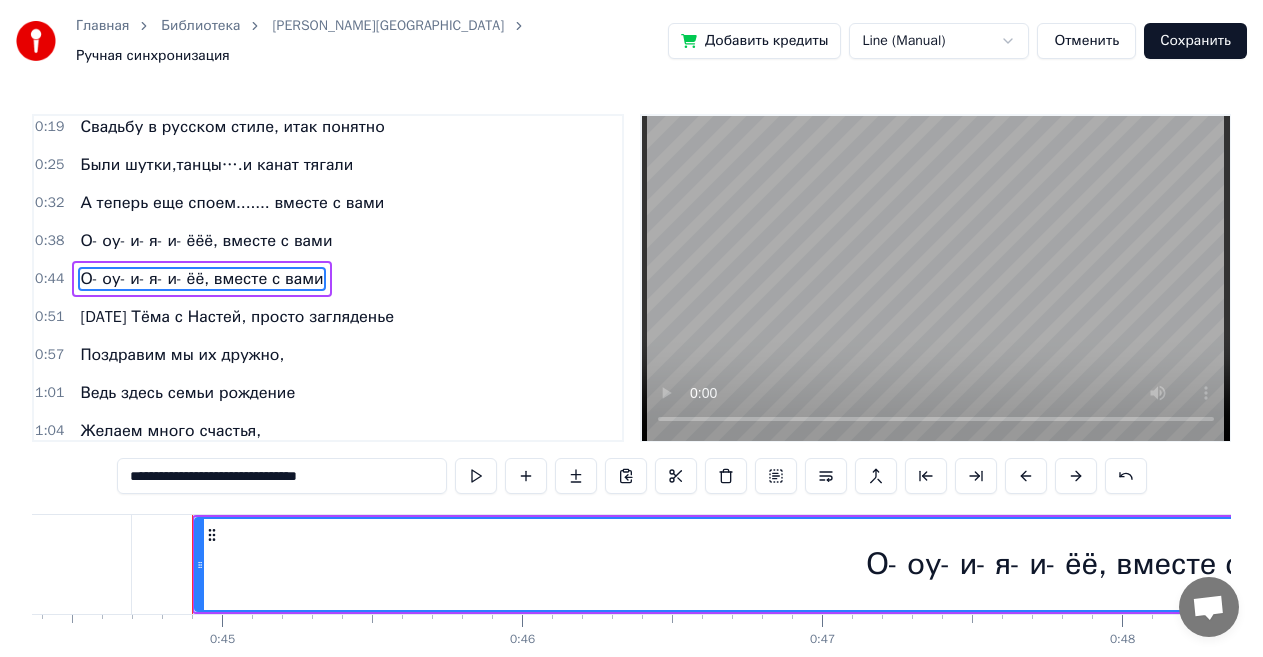 click on "**********" at bounding box center [282, 476] 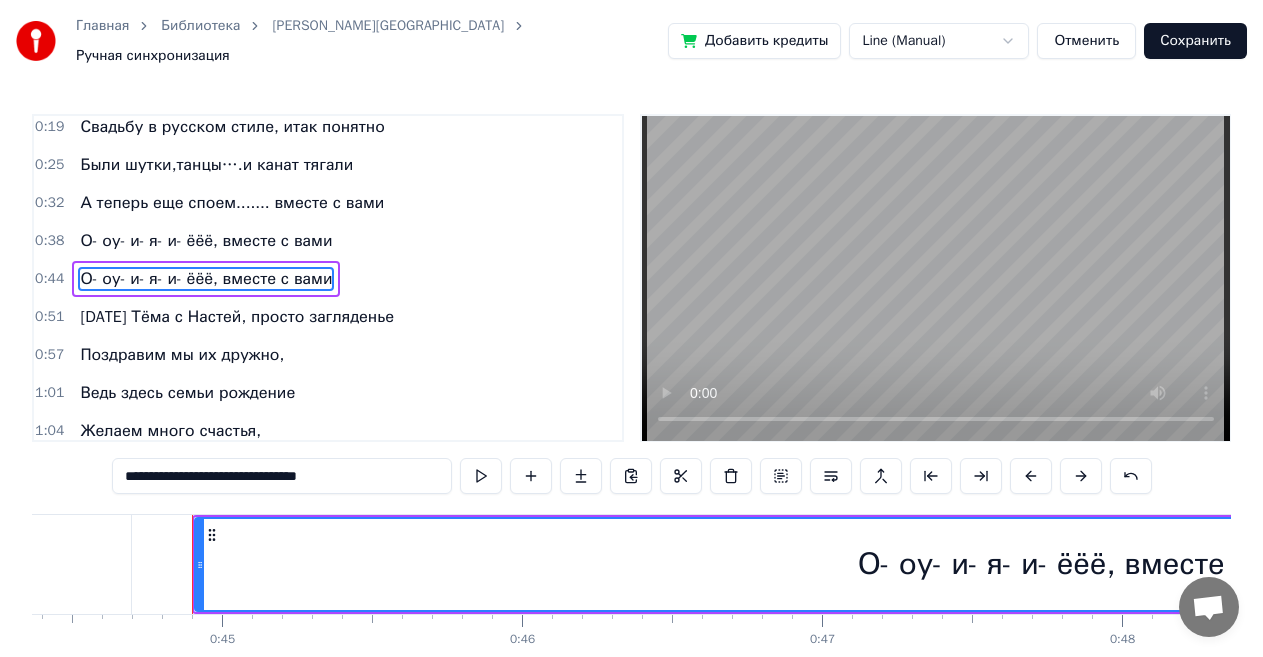 click on "**********" at bounding box center [282, 476] 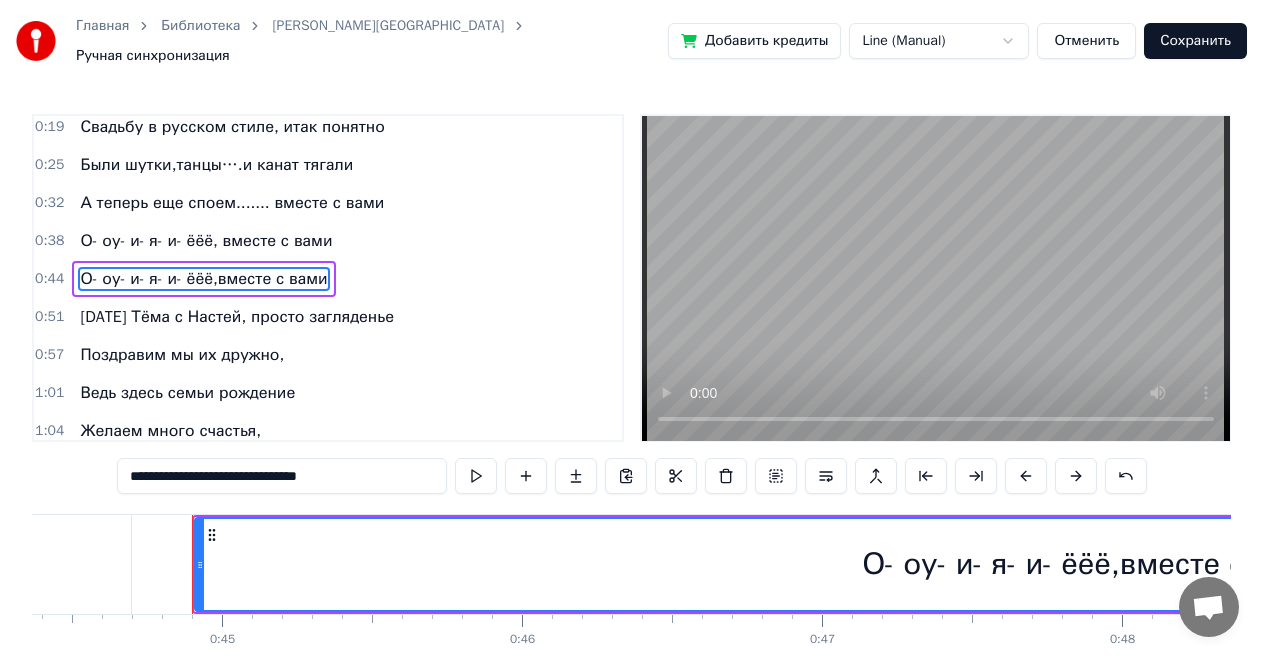 click on "**********" at bounding box center (282, 476) 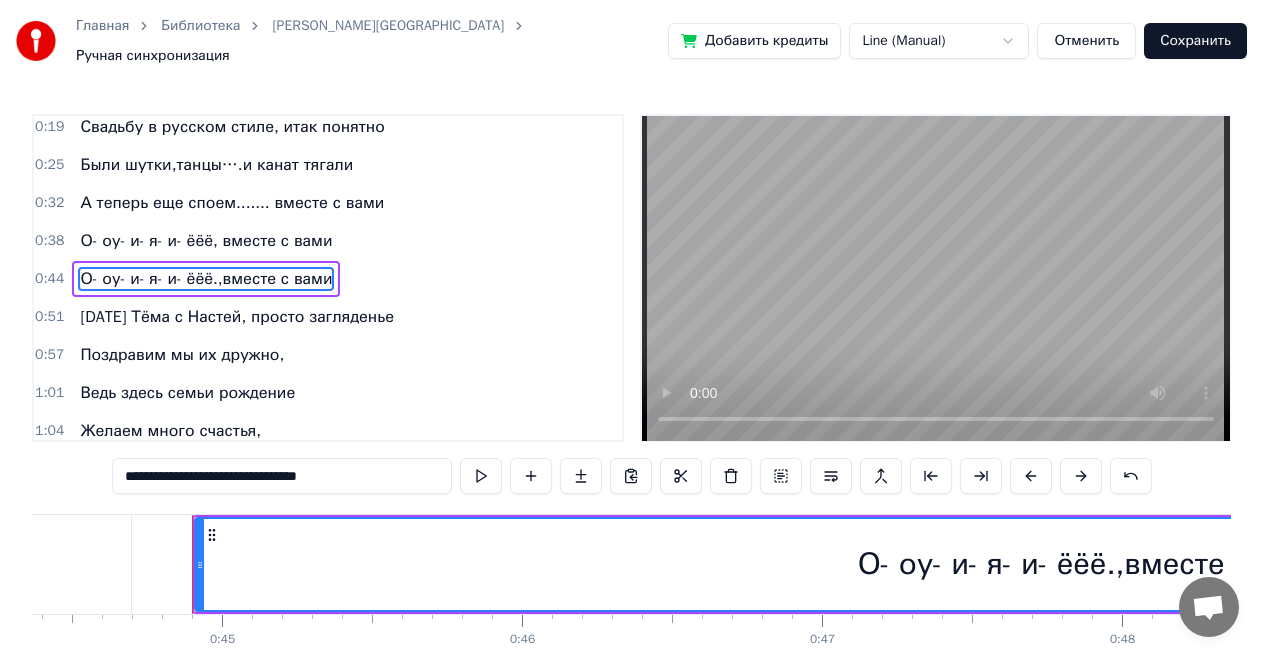 click on "**********" at bounding box center (282, 476) 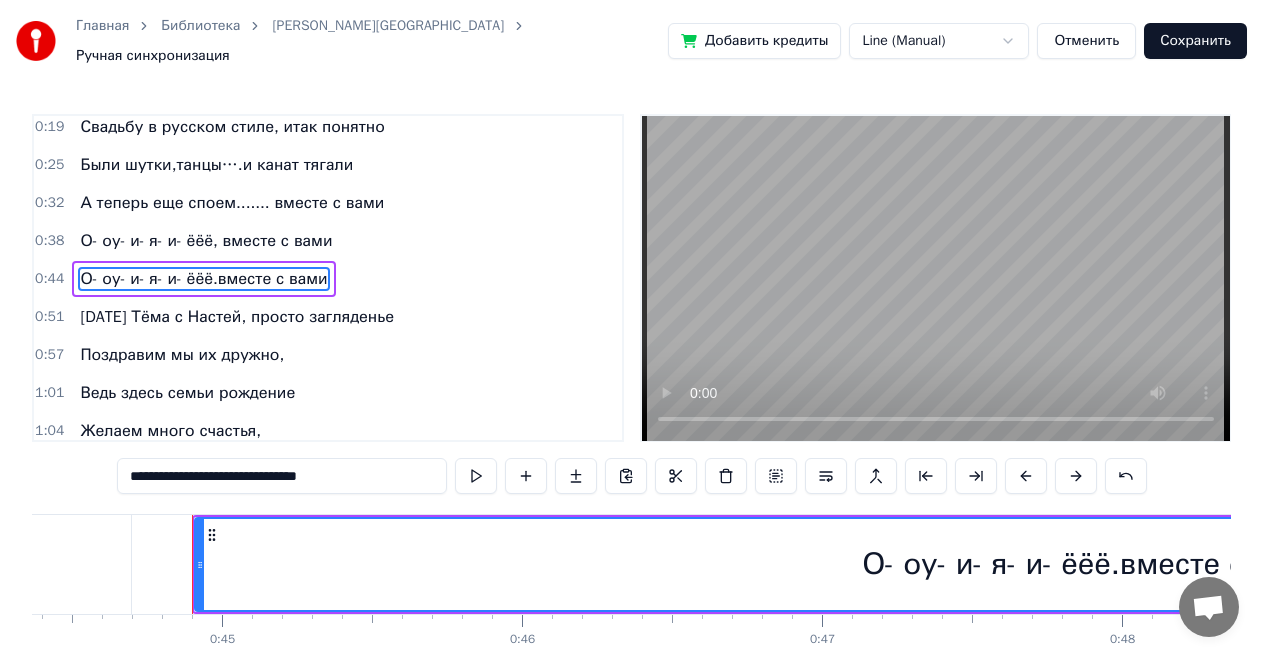 click on "**********" at bounding box center (282, 476) 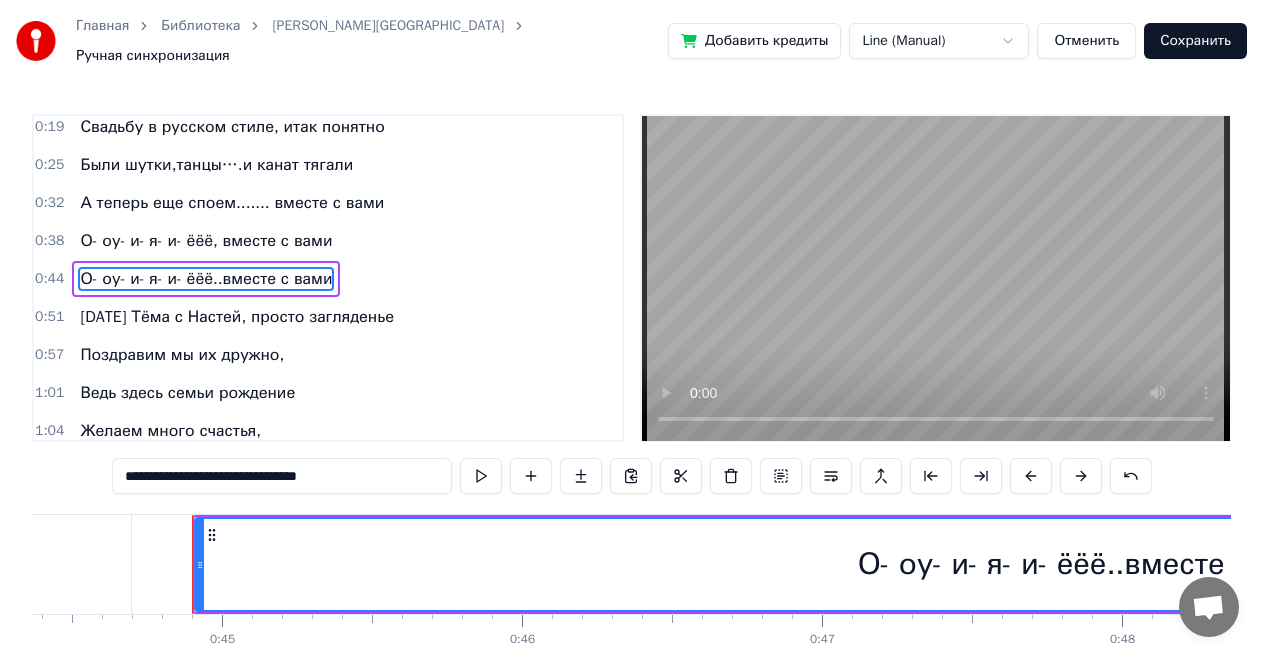 click on "**********" at bounding box center (282, 476) 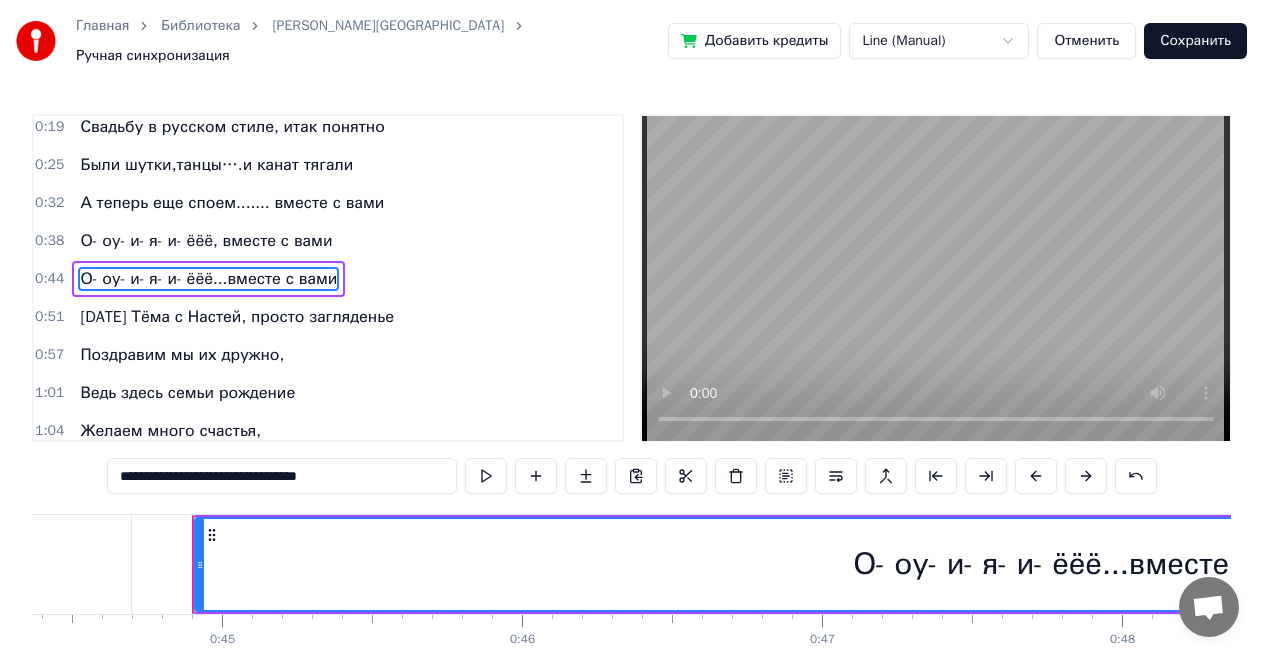 click on "О- оу- и- я- и- ёёё, вместе с вами" at bounding box center (206, 241) 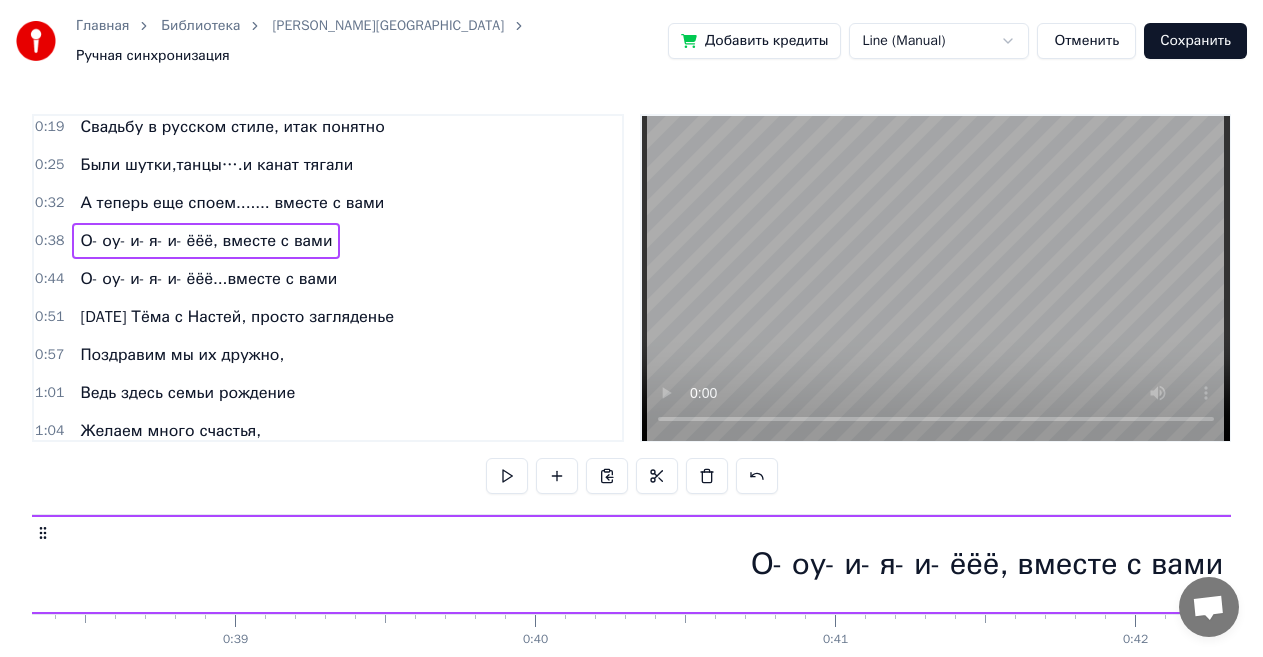 scroll, scrollTop: 0, scrollLeft: 11390, axis: horizontal 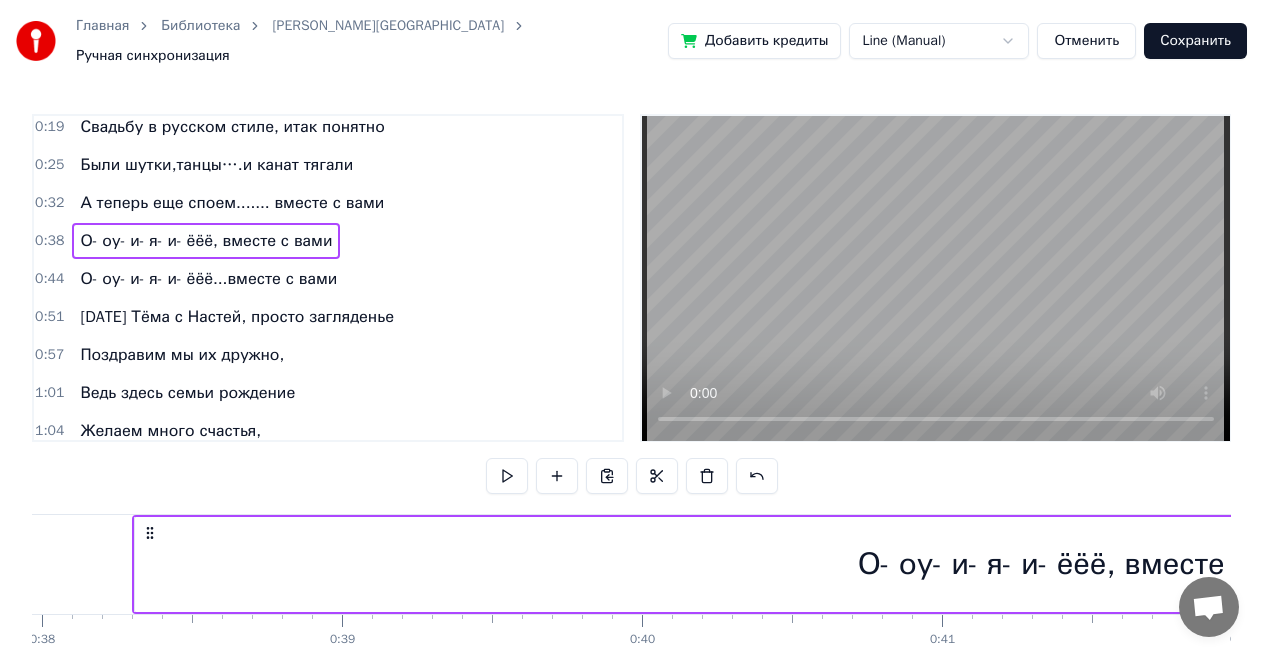 click on "О- оу- и- я- и- ёёё, вместе с вами" at bounding box center [206, 241] 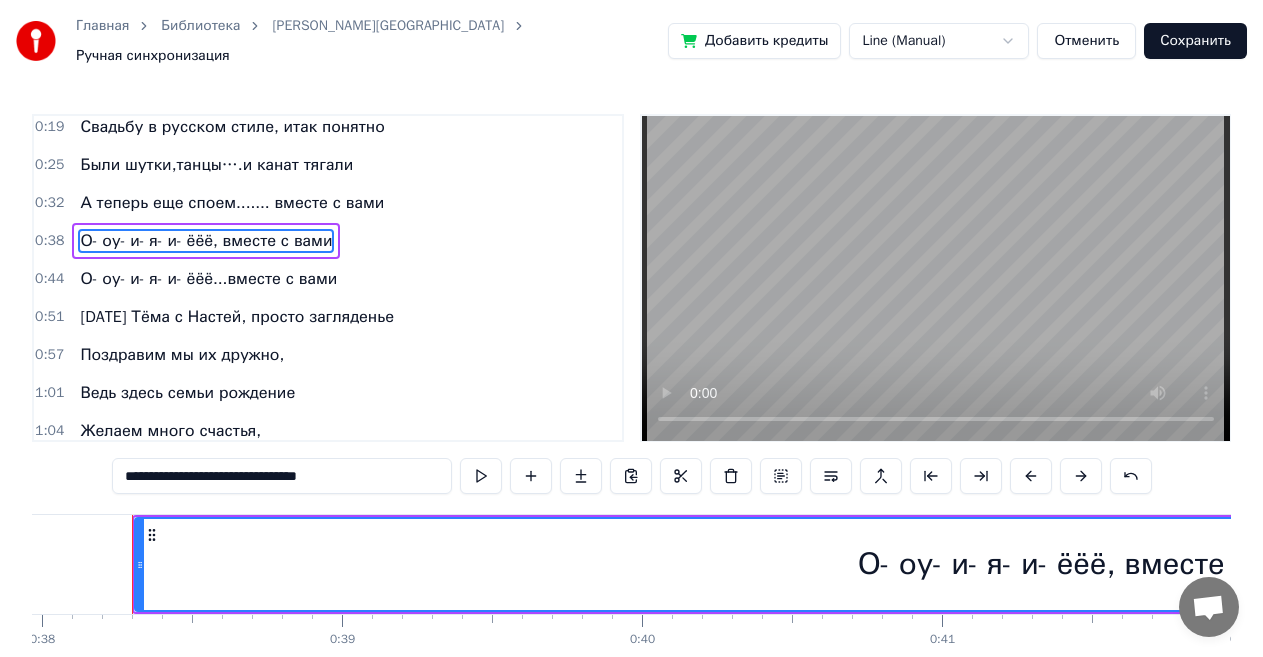 scroll, scrollTop: 8, scrollLeft: 0, axis: vertical 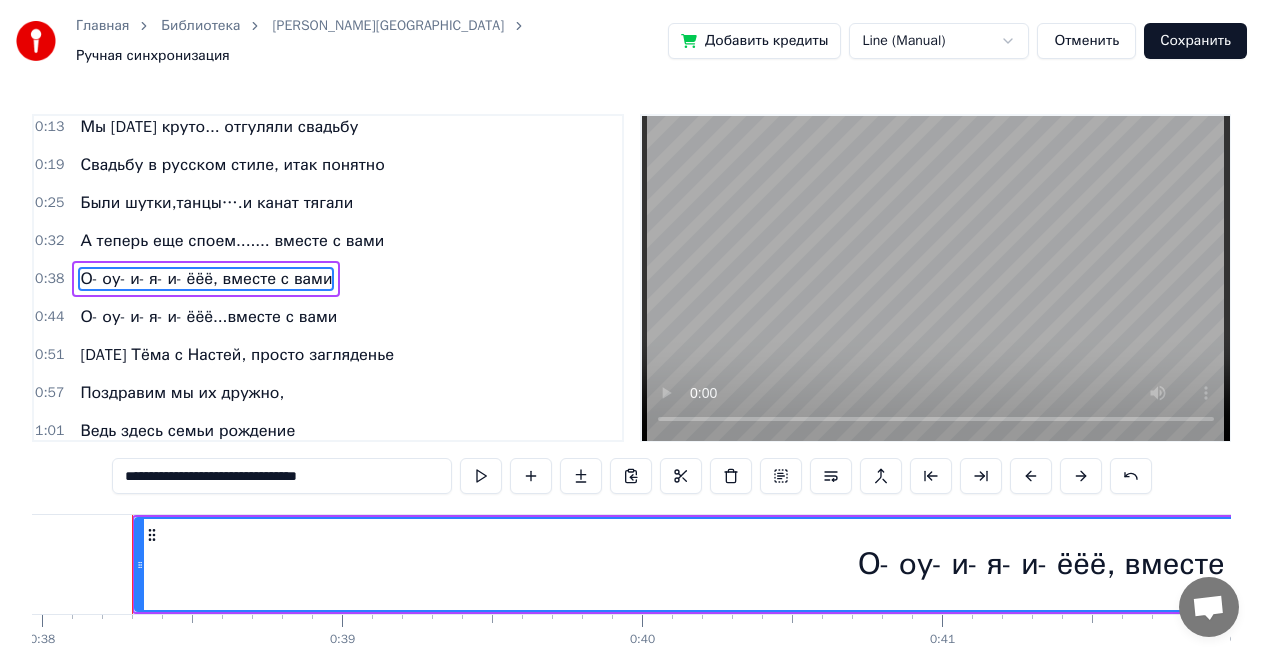 click on "**********" at bounding box center [282, 476] 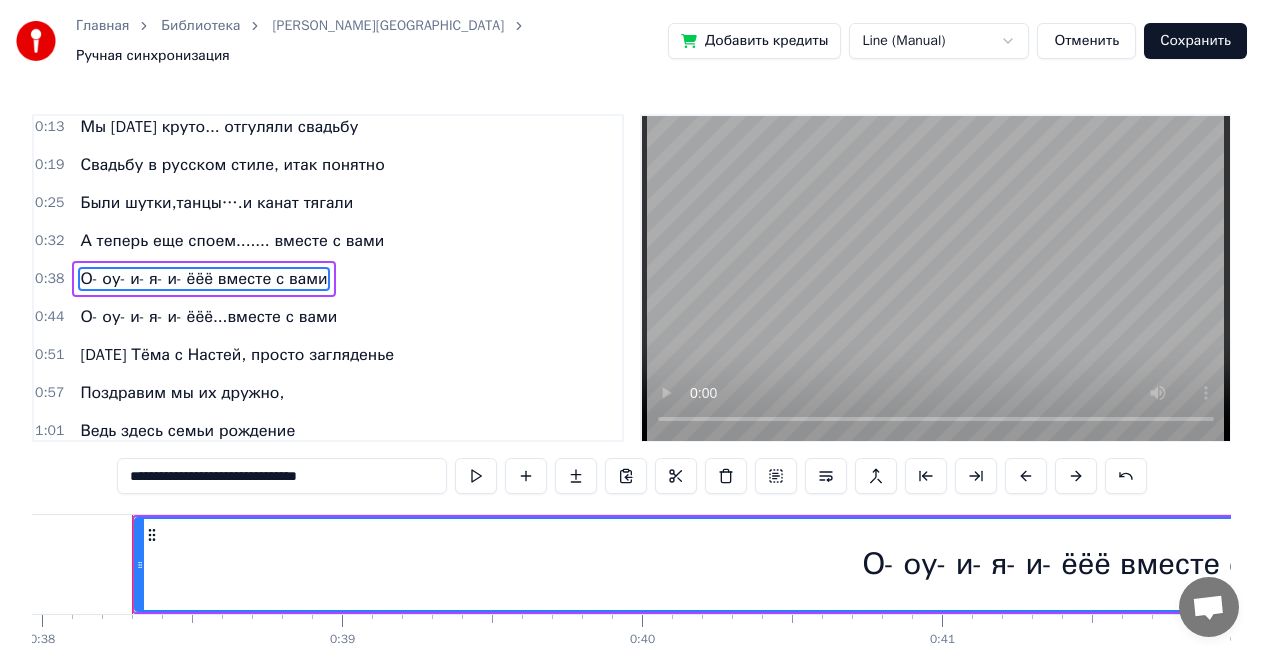 click on "**********" at bounding box center (282, 476) 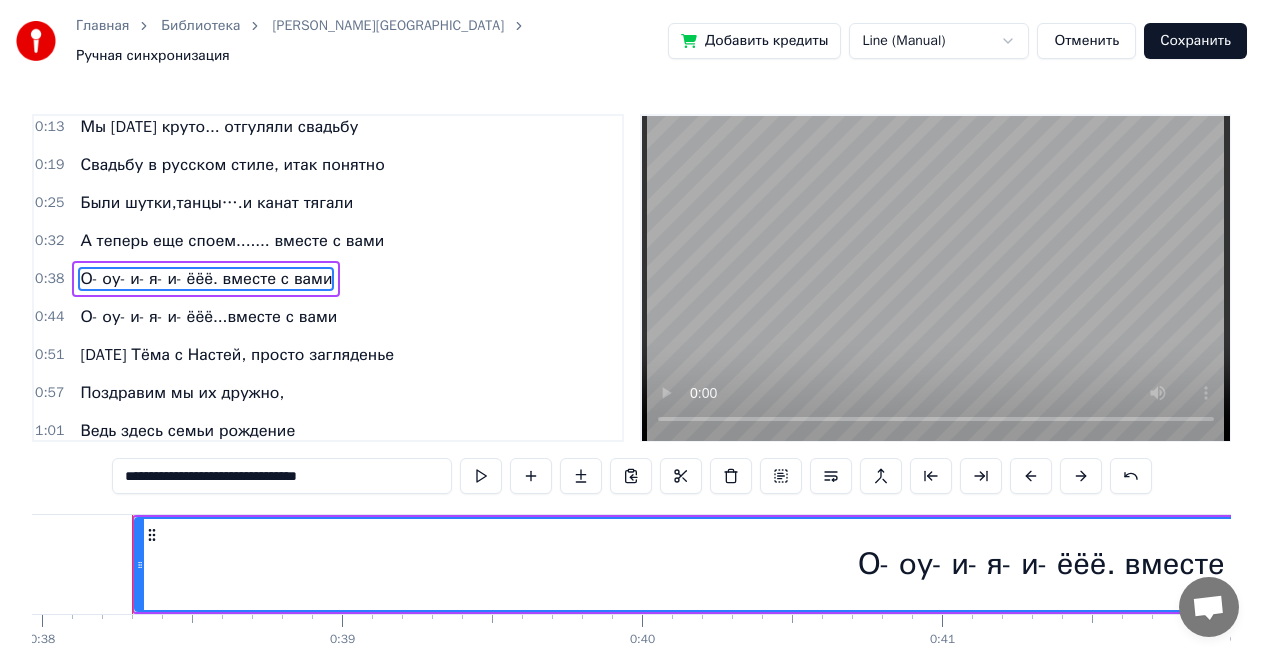 click on "**********" at bounding box center [282, 476] 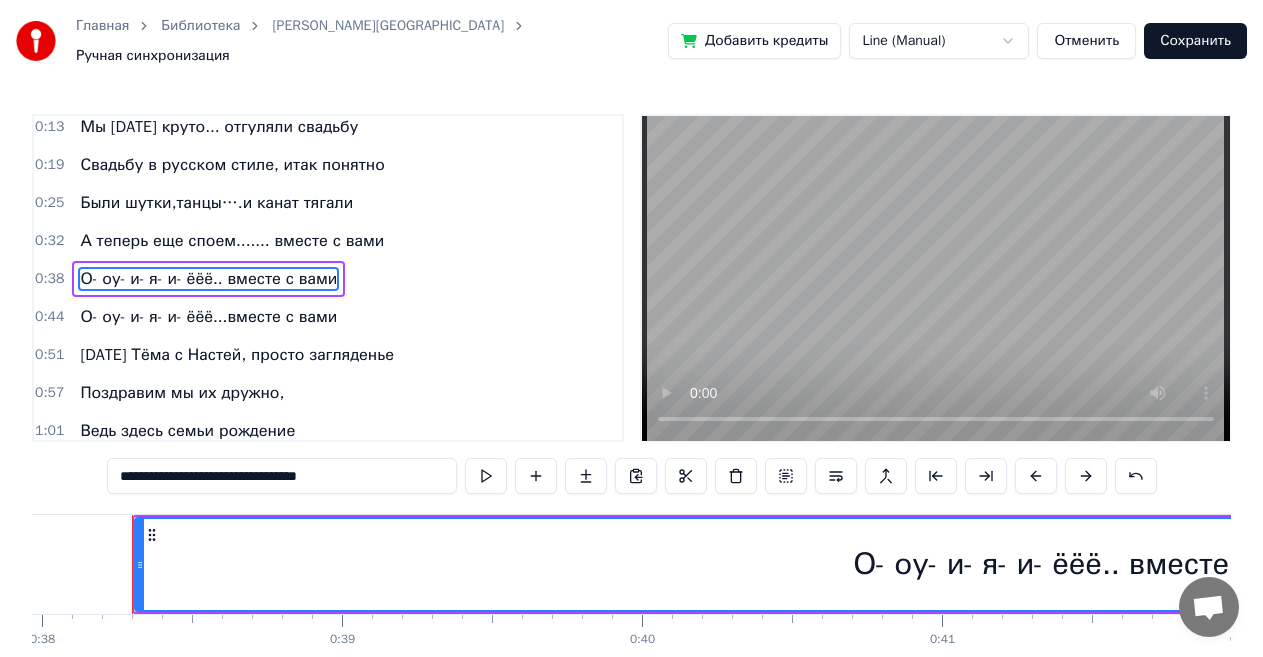 click on "**********" at bounding box center (282, 476) 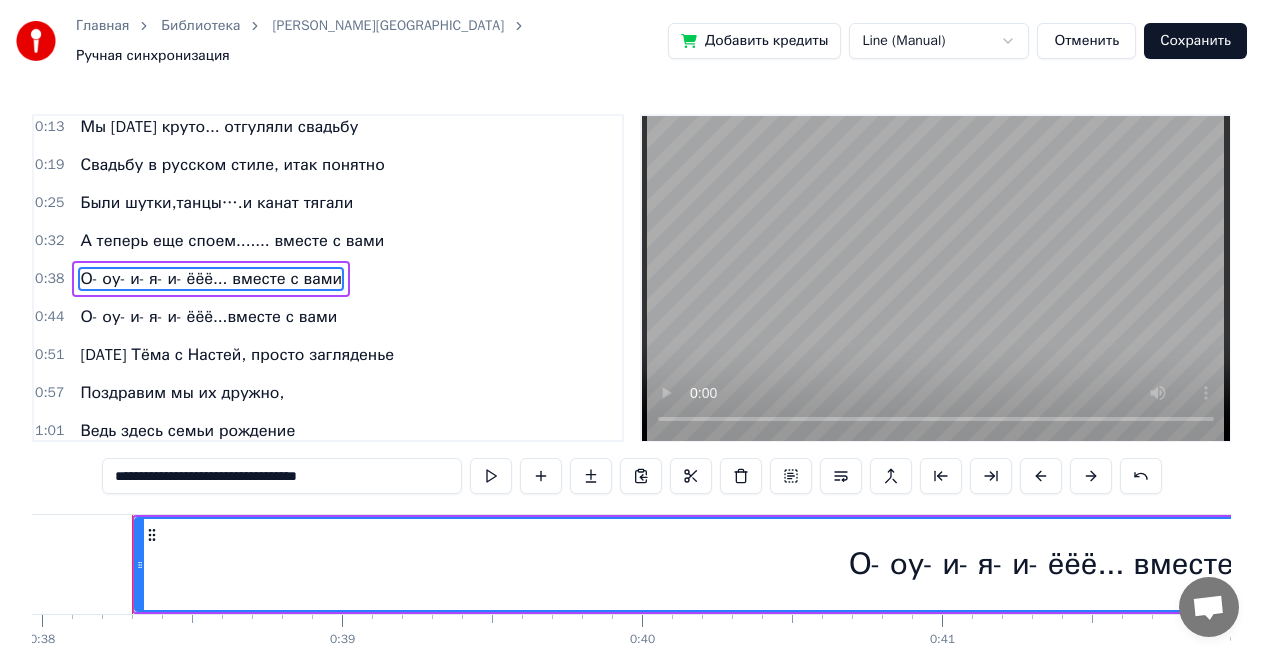 click on "**********" at bounding box center (282, 476) 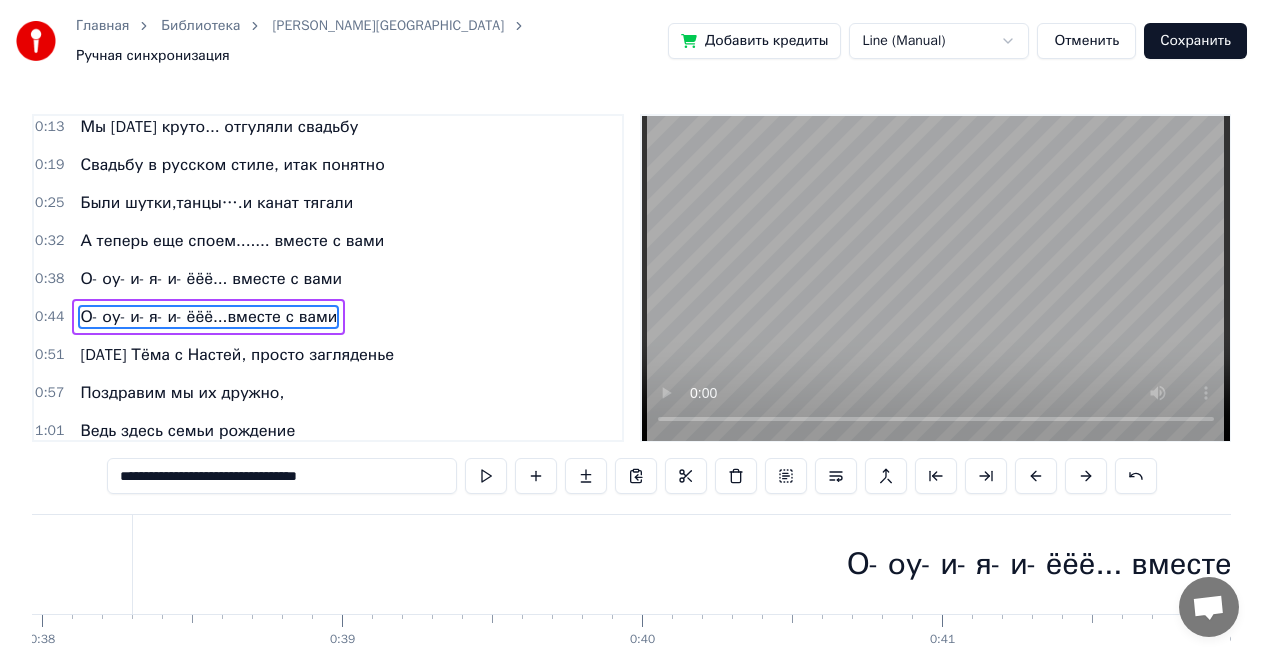 scroll, scrollTop: 46, scrollLeft: 0, axis: vertical 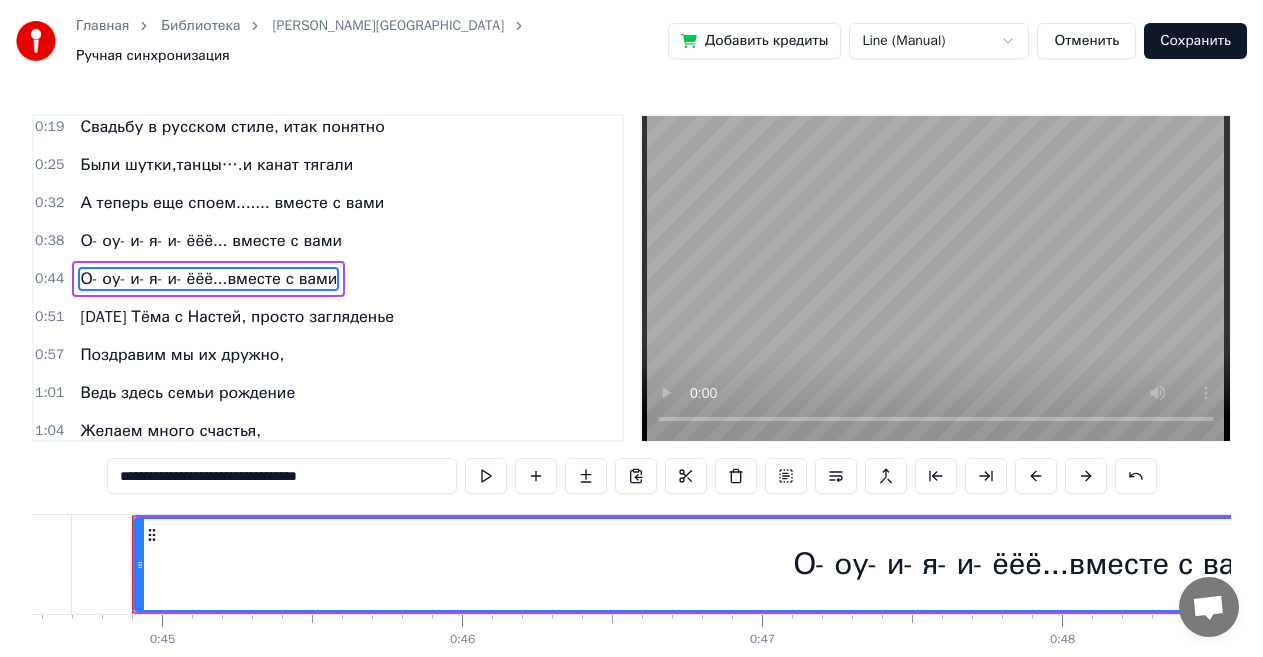 click on "**********" at bounding box center [282, 476] 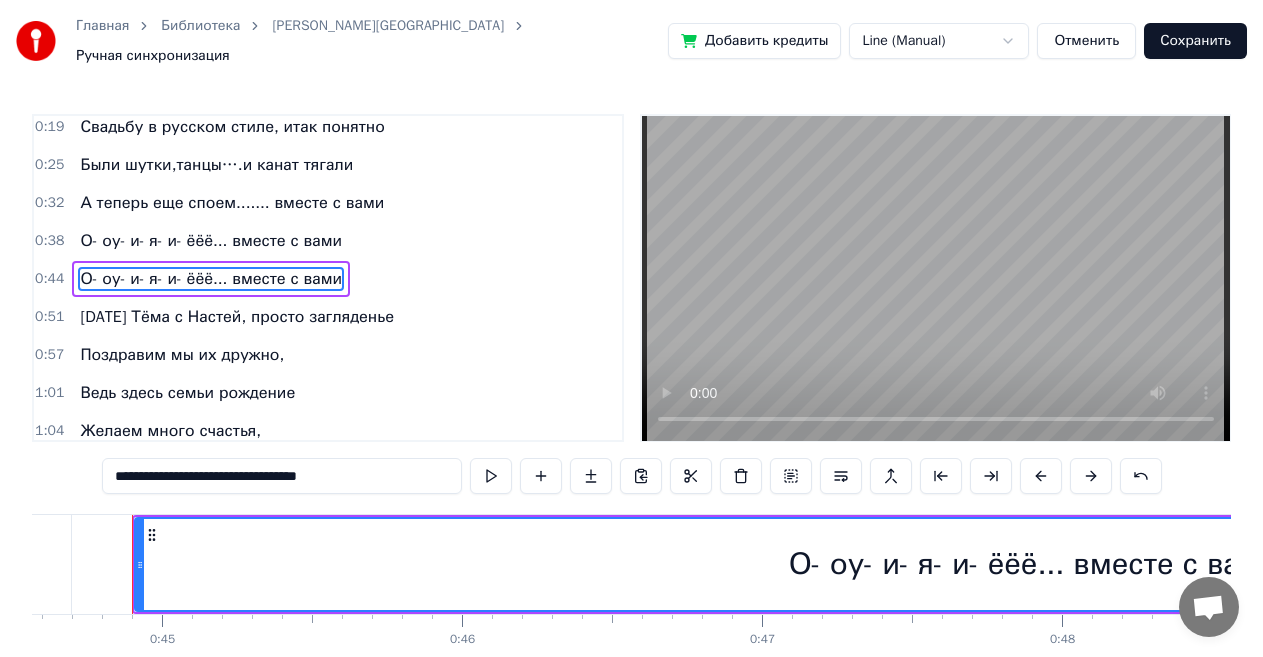 click on "А теперь еще споем.......  вместе с вами" at bounding box center (232, 203) 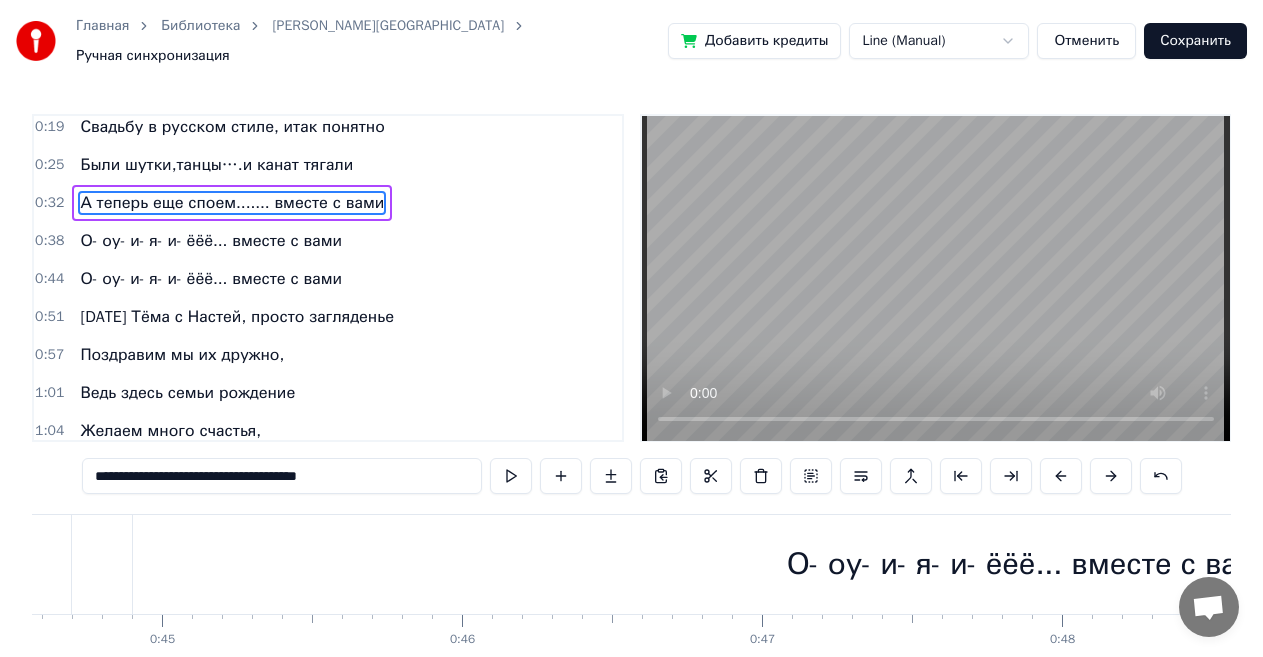 scroll, scrollTop: 0, scrollLeft: 0, axis: both 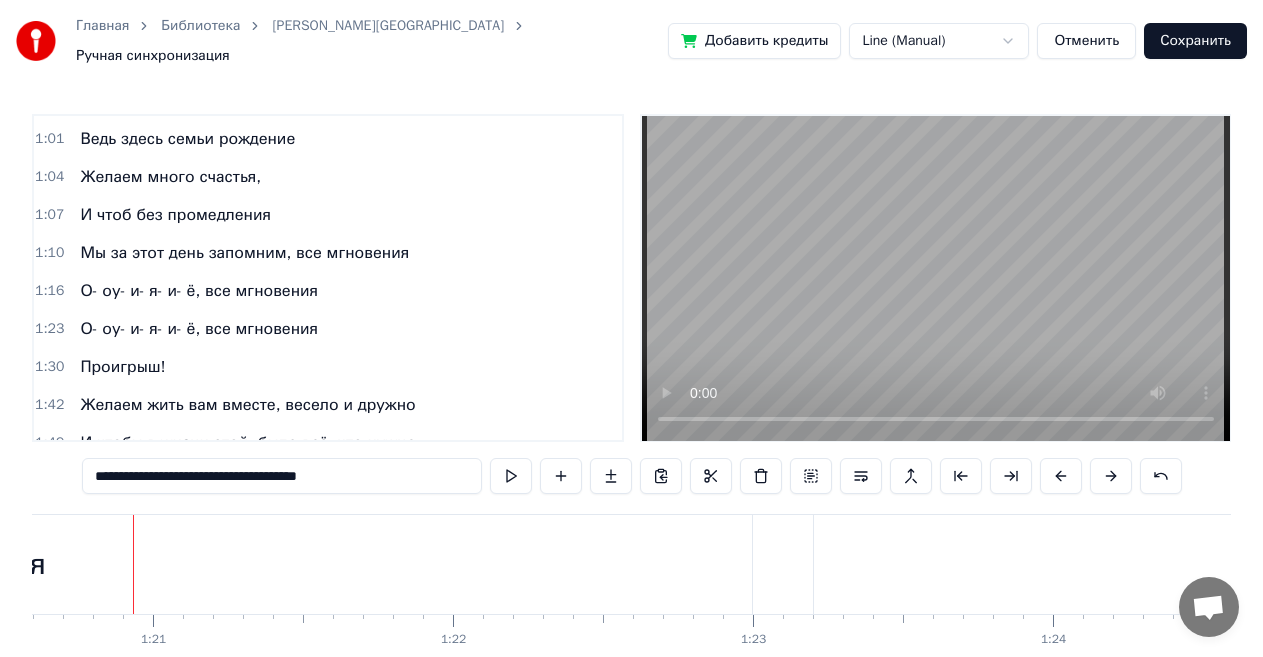 click on "О- оу- и- я- и- ё, все мгновения" at bounding box center [199, 291] 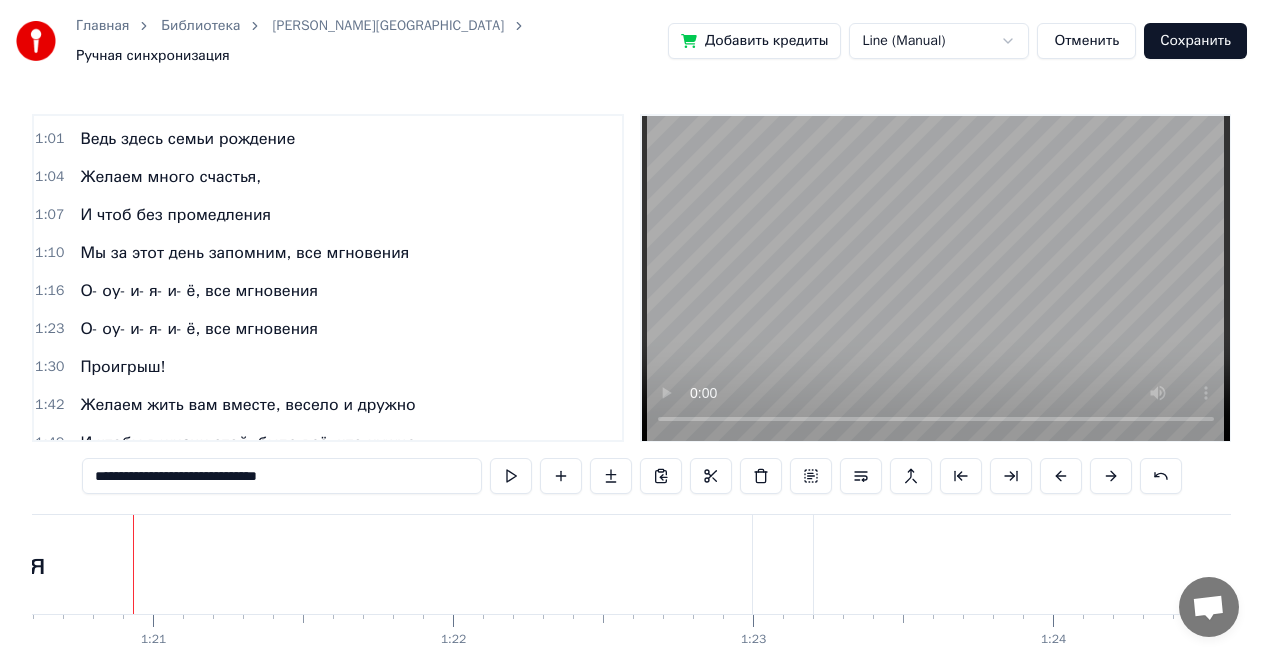 scroll, scrollTop: 312, scrollLeft: 0, axis: vertical 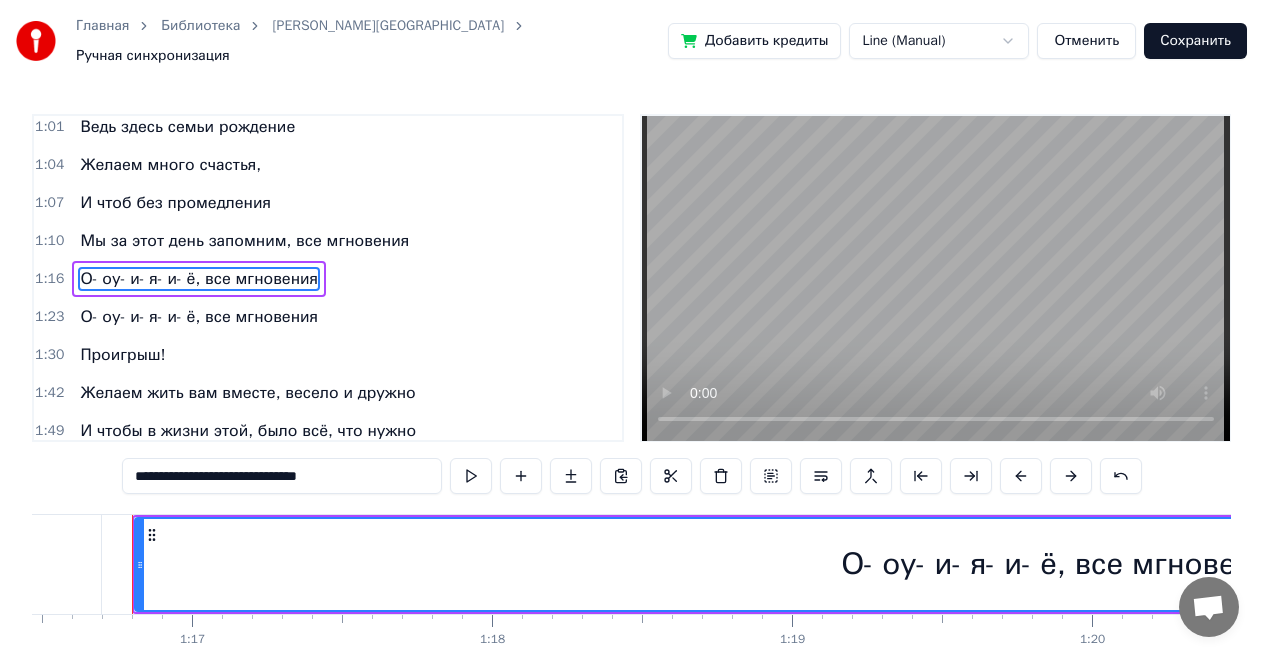 click on "**********" at bounding box center [282, 476] 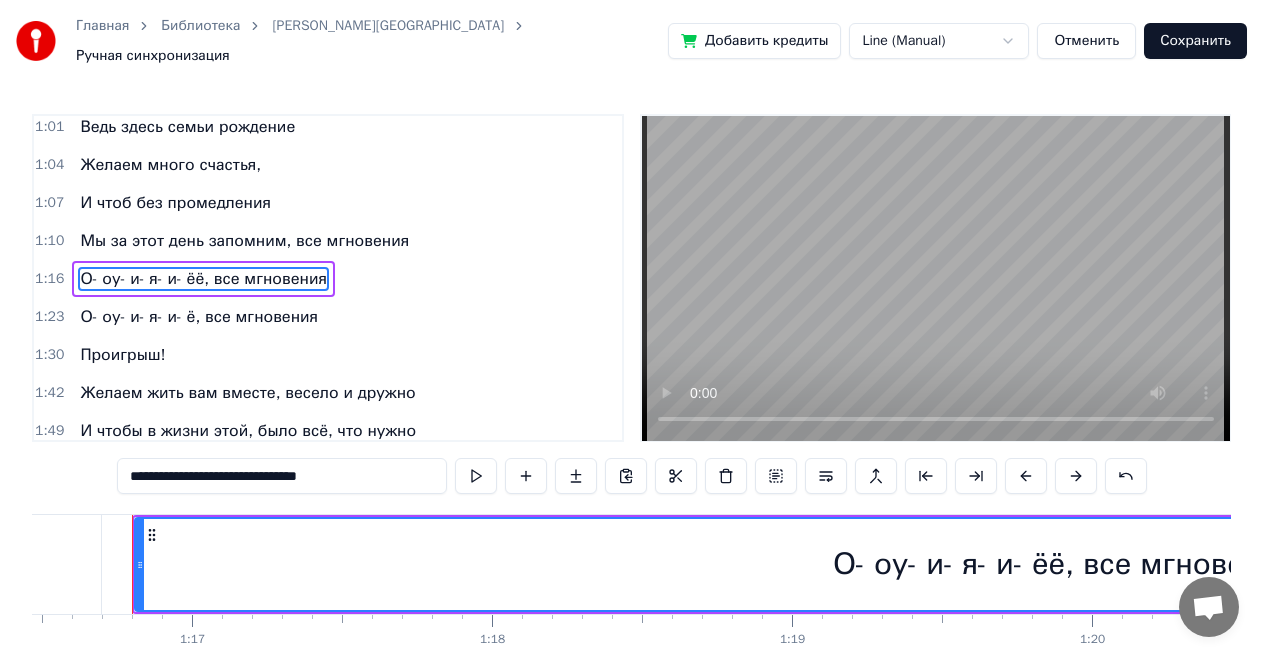 click on "**********" at bounding box center (282, 476) 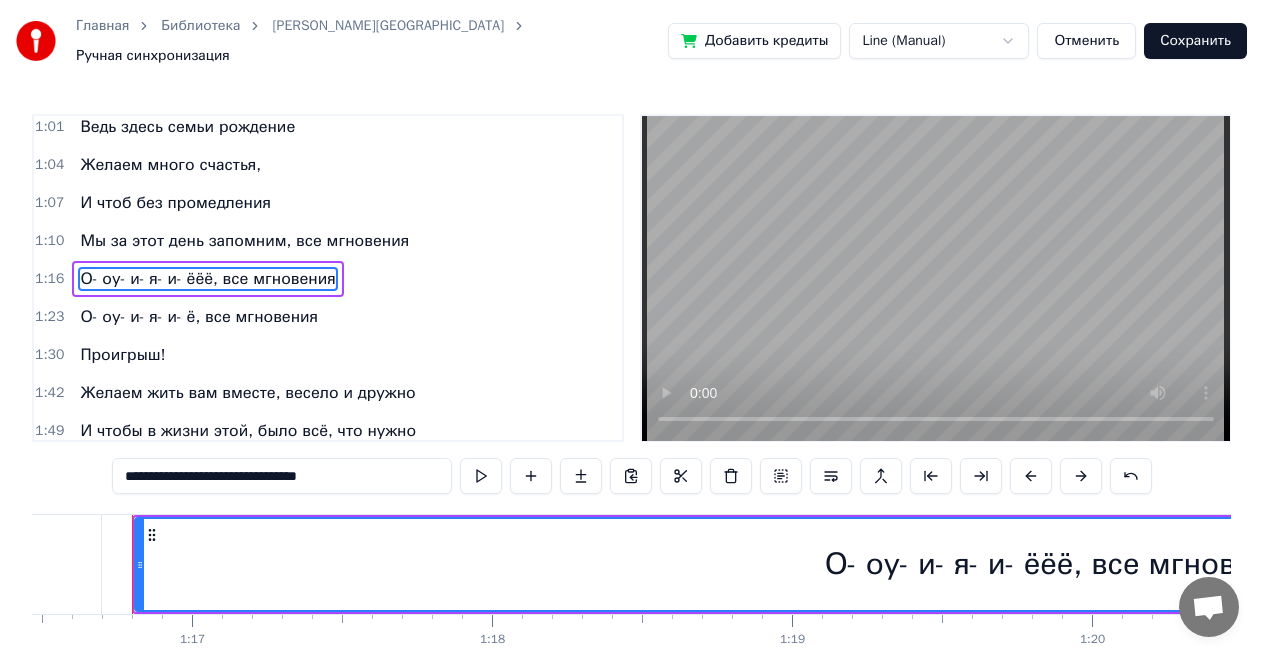click on "**********" at bounding box center [282, 476] 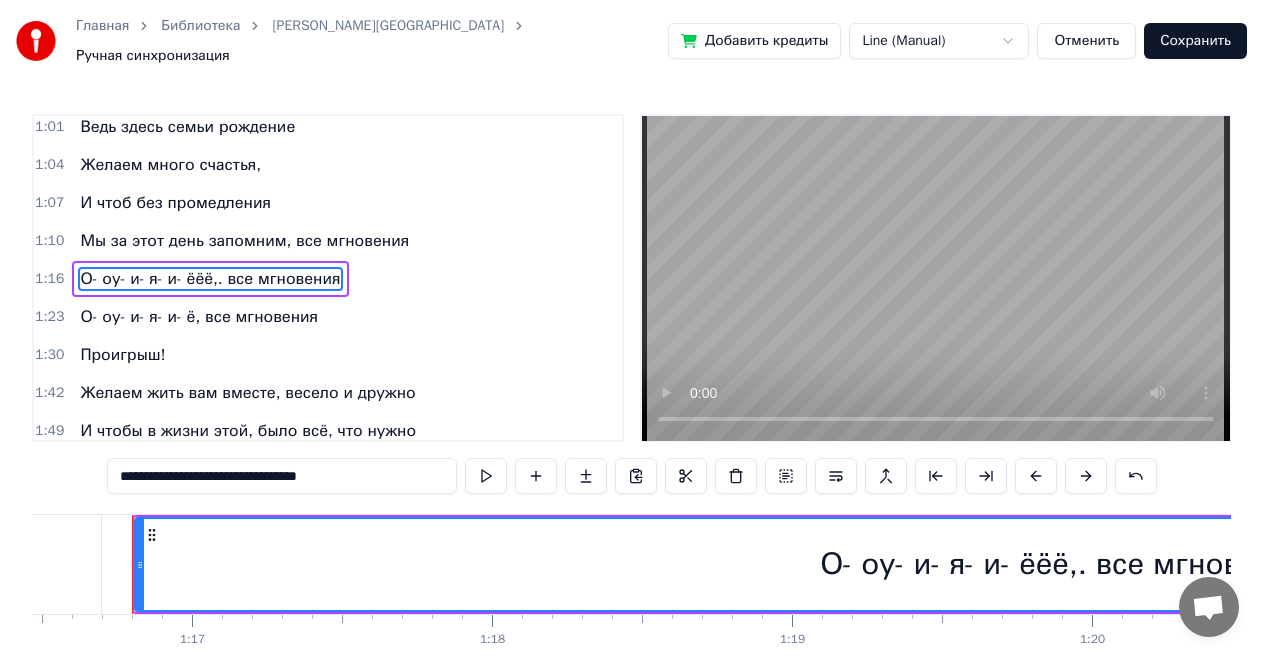 click on "**********" at bounding box center (282, 476) 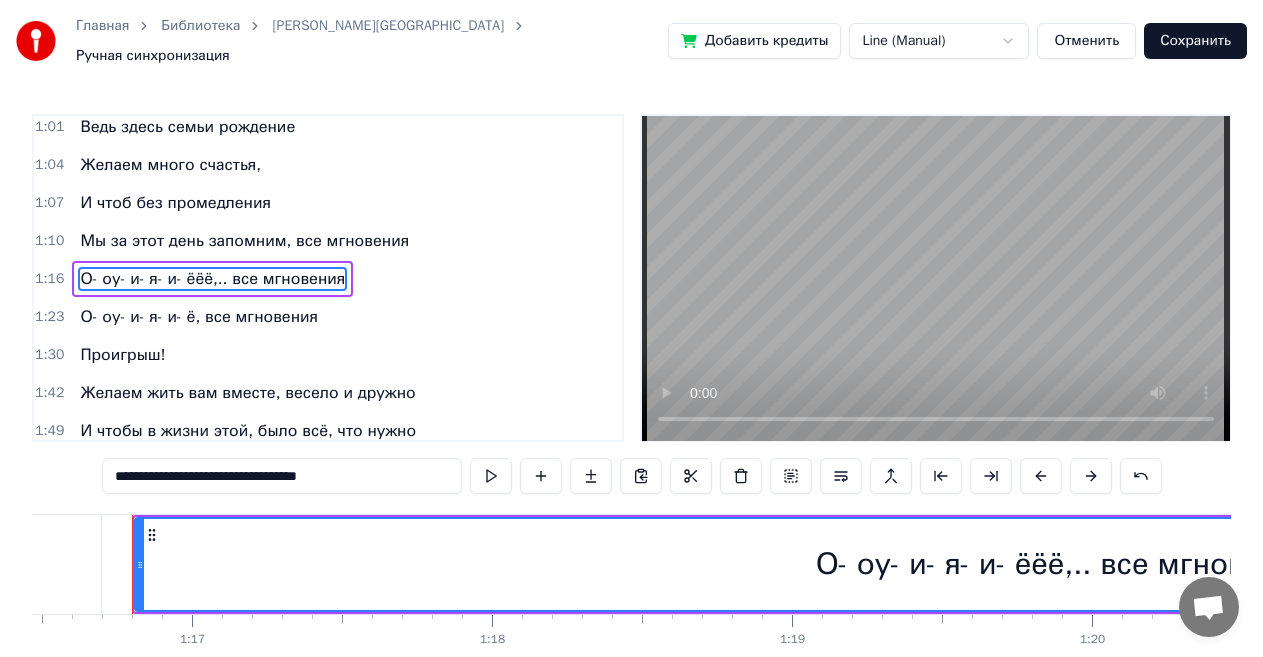 click on "**********" at bounding box center (282, 476) 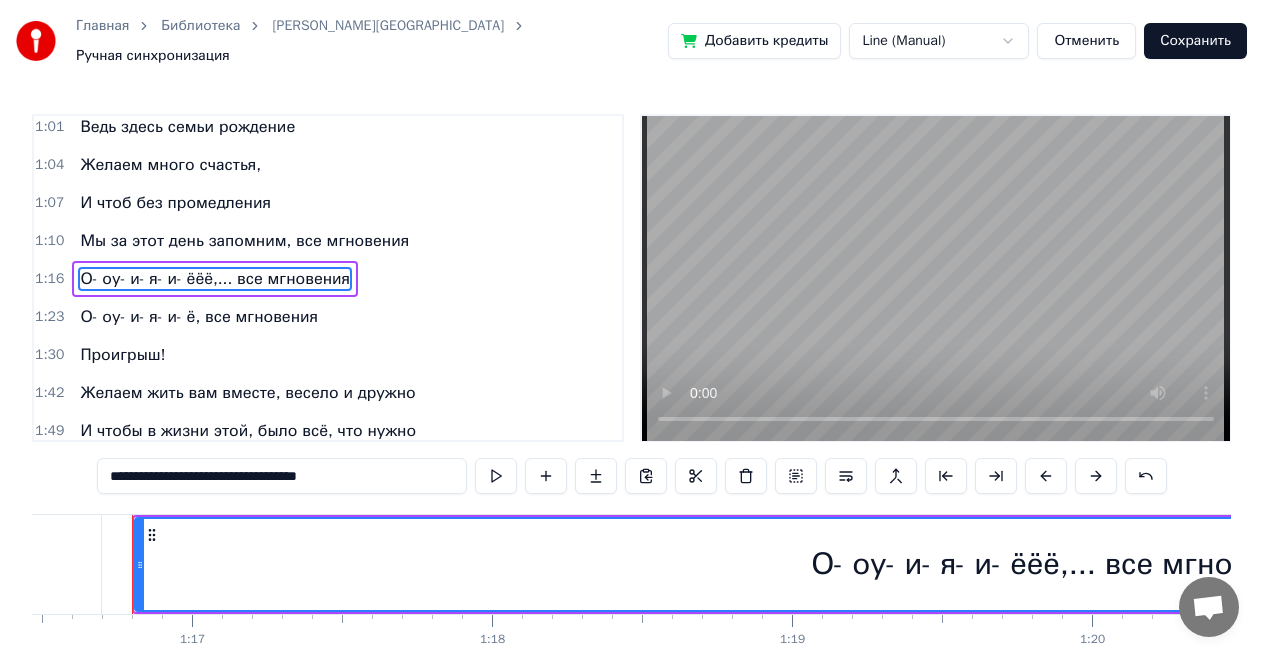 click on "**********" at bounding box center (282, 476) 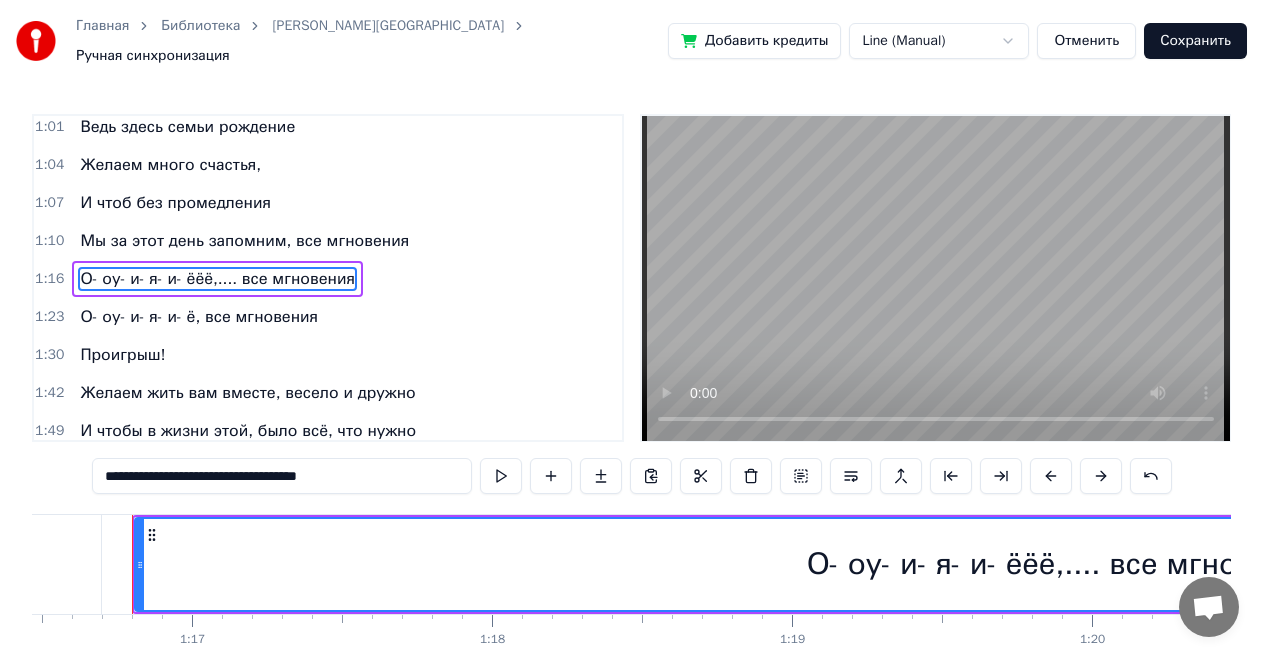 click on "**********" at bounding box center (282, 476) 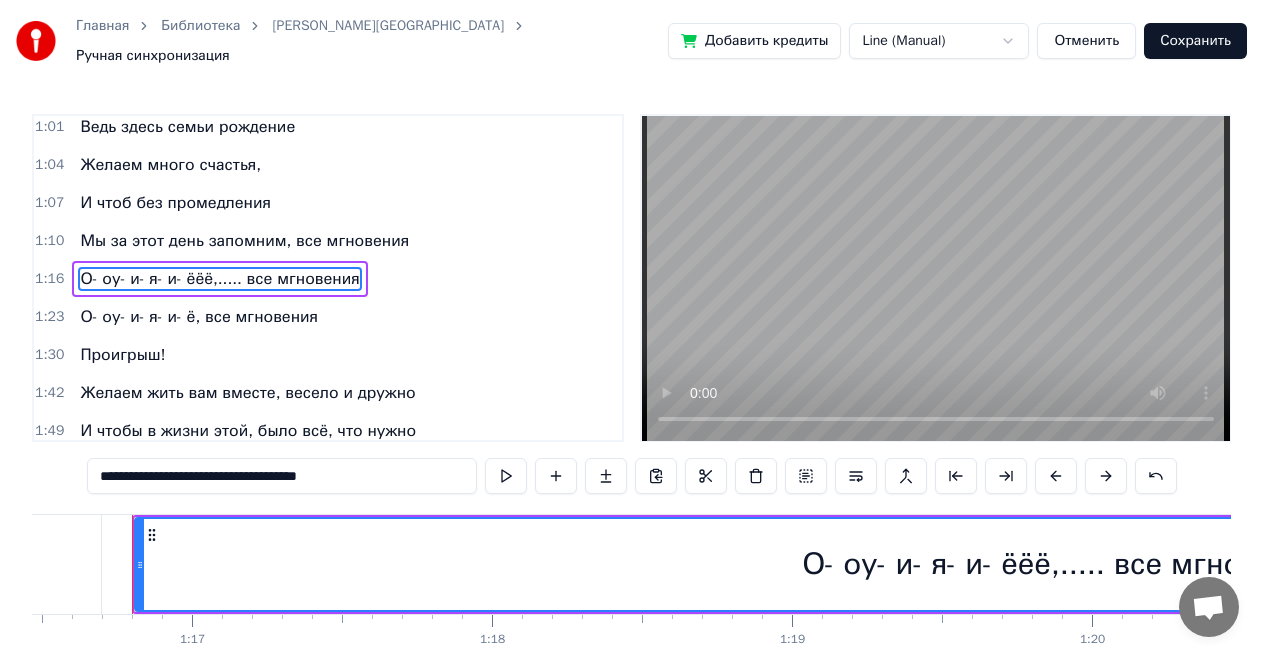 click on "**********" at bounding box center (282, 476) 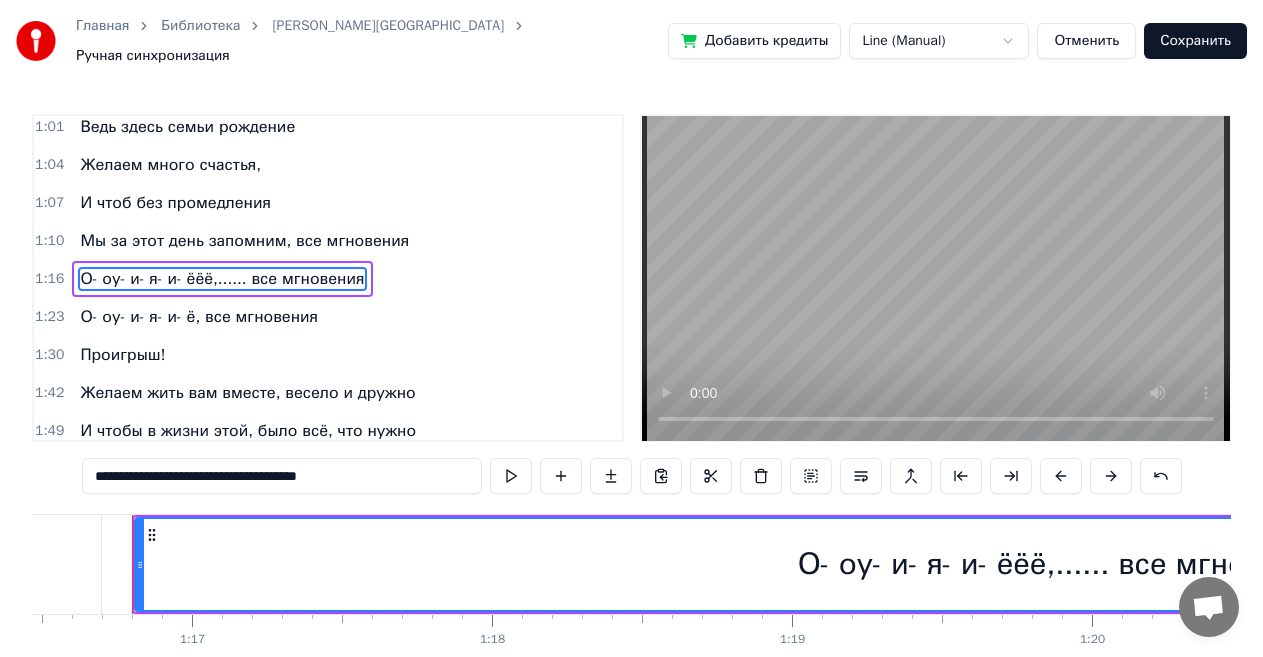 click on "**********" at bounding box center [282, 476] 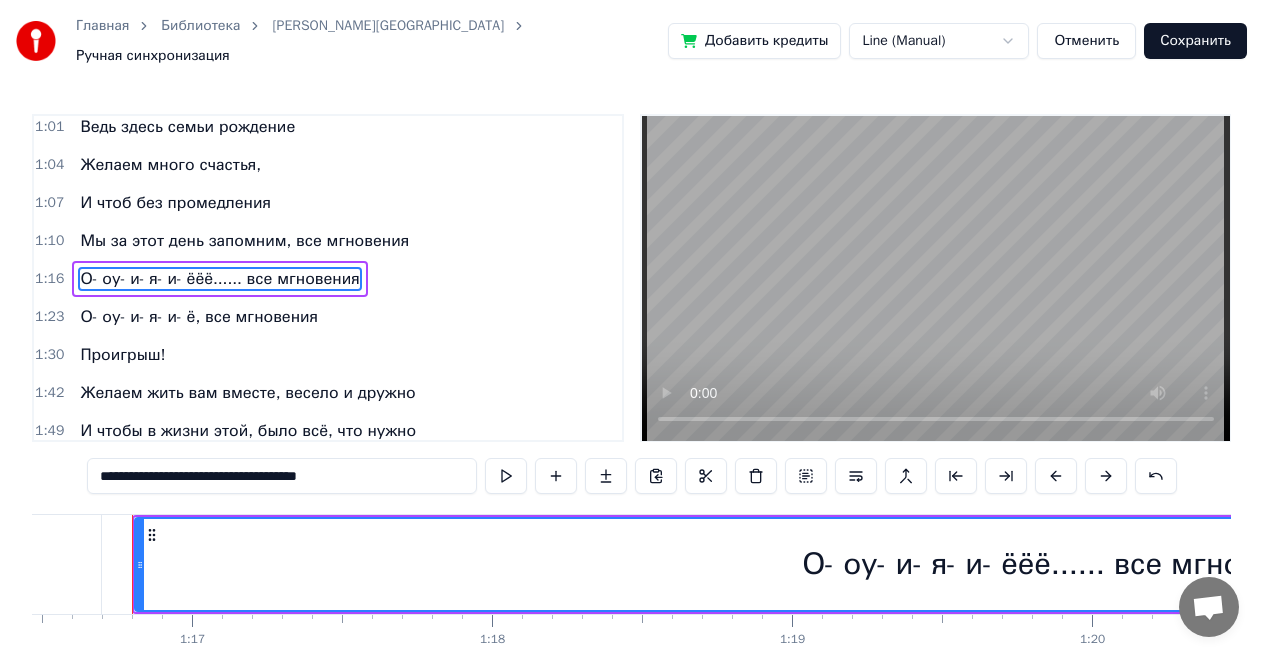 click on "Мы за этот день запомним, все мгновения" at bounding box center (244, 241) 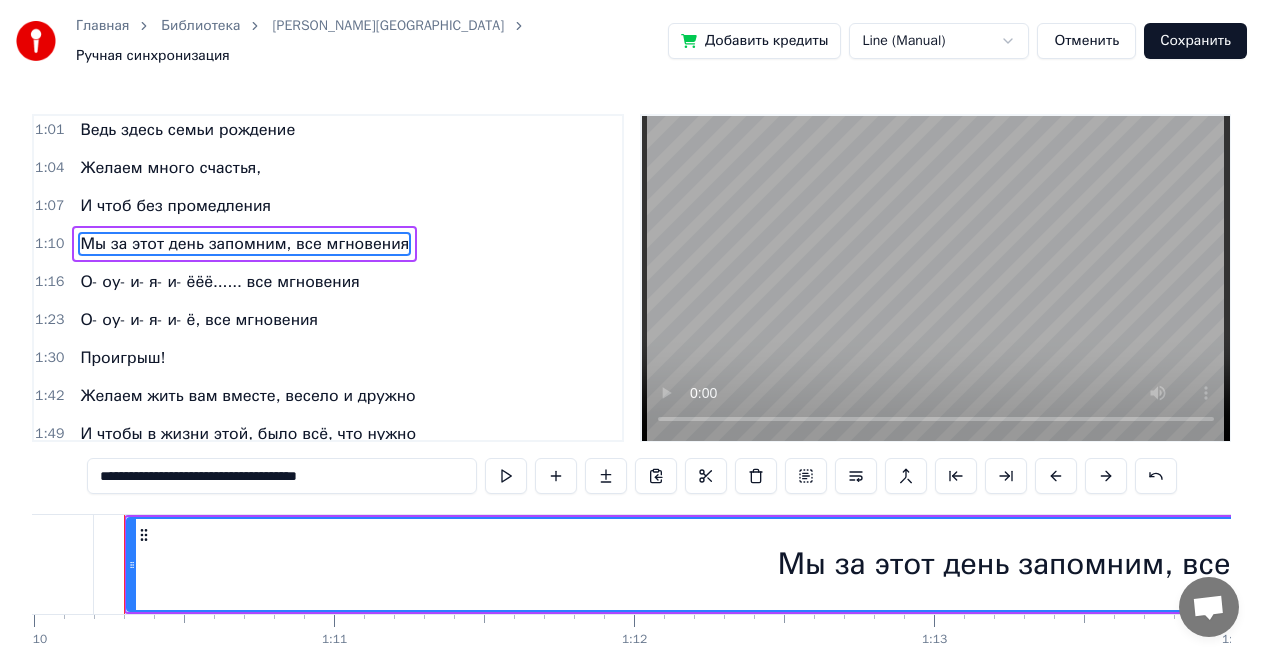 scroll, scrollTop: 0, scrollLeft: 20990, axis: horizontal 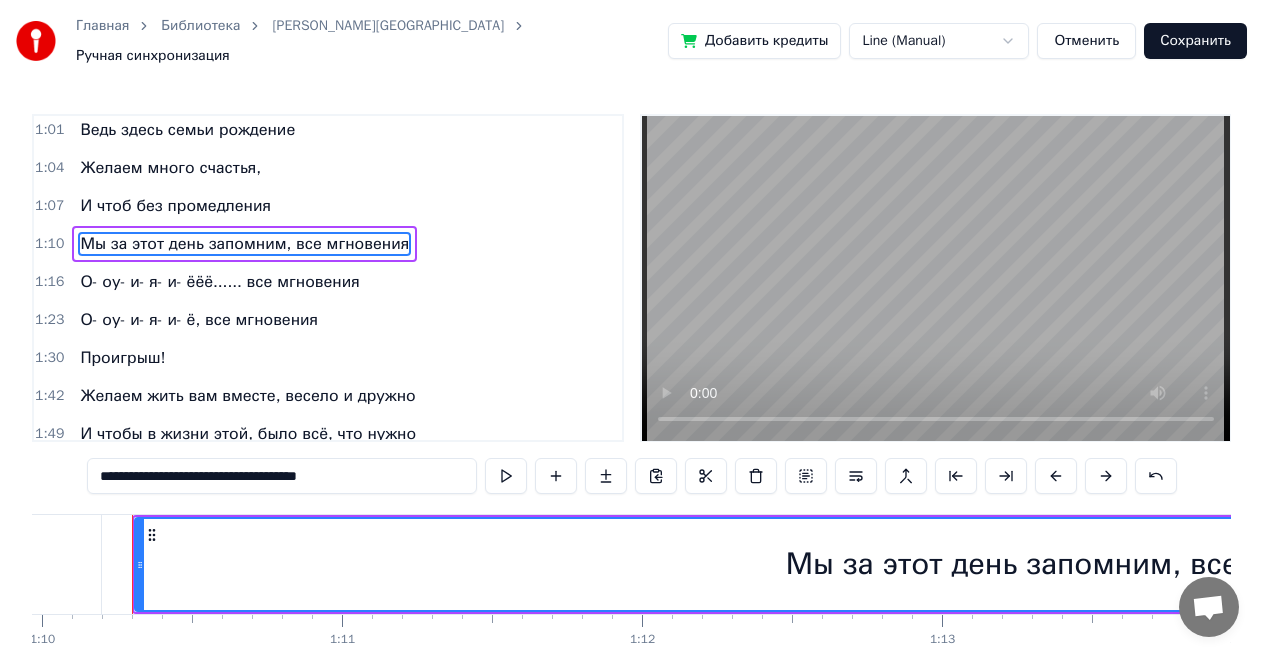 click on "О- оу- и- я- и- ё, все мгновения" at bounding box center [199, 320] 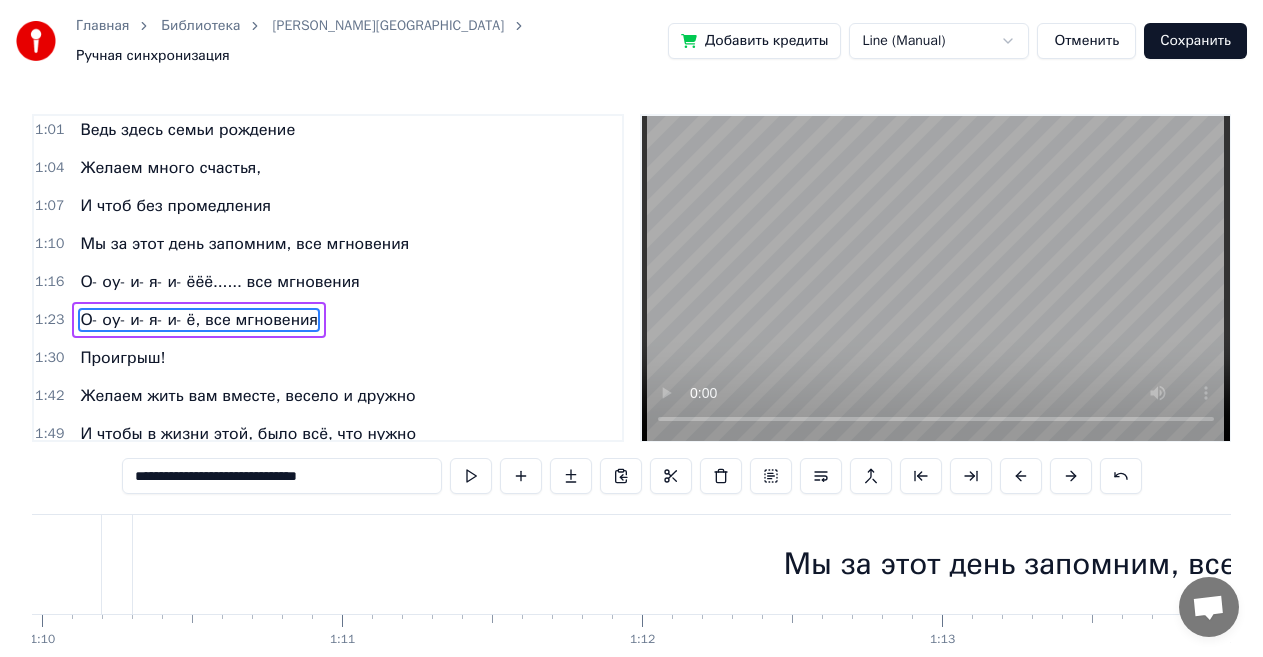 scroll, scrollTop: 311, scrollLeft: 0, axis: vertical 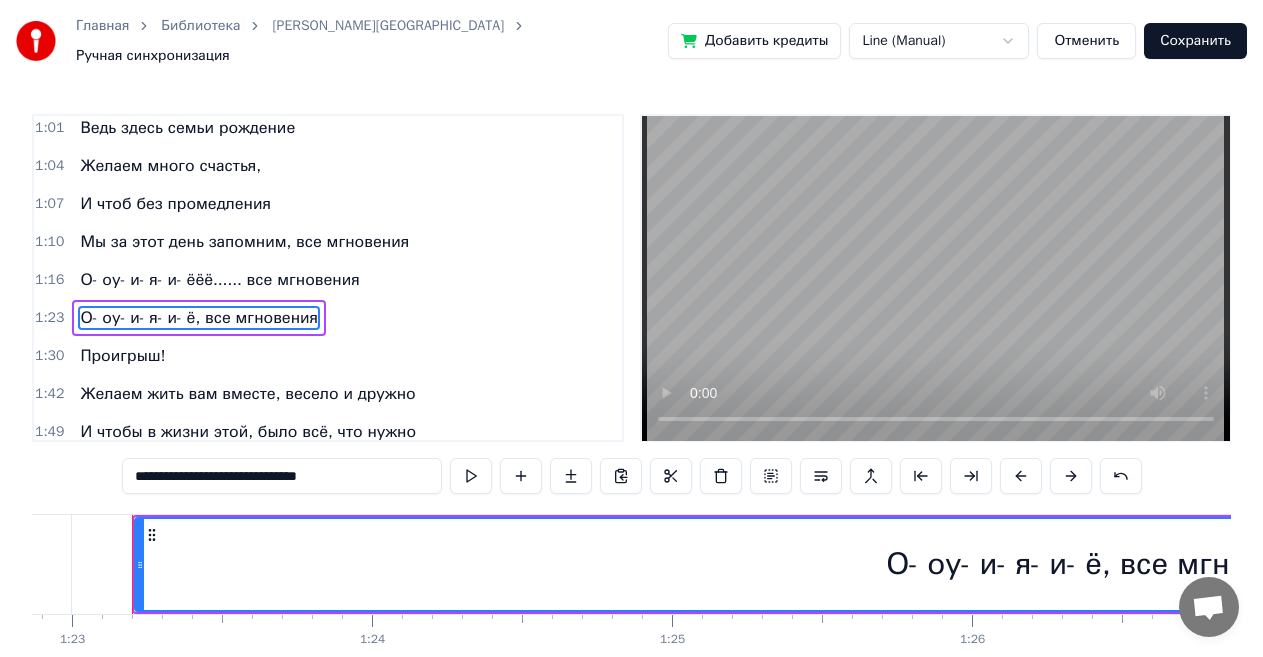 click on "**********" at bounding box center [282, 476] 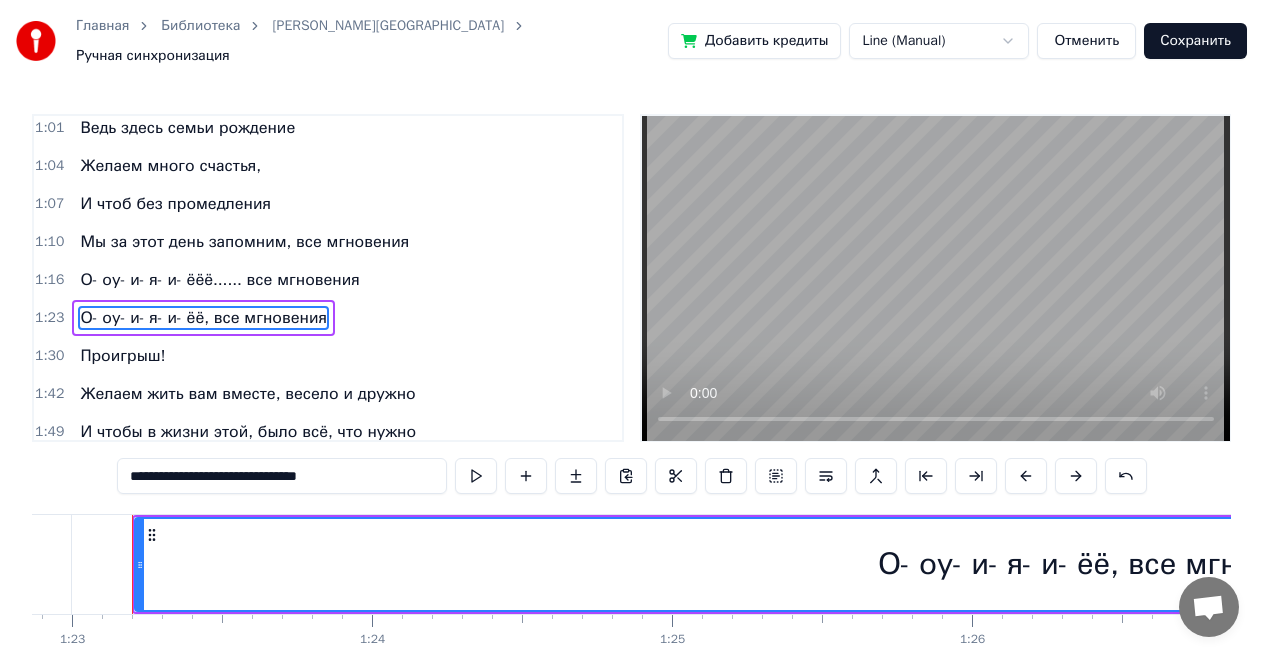 click on "**********" at bounding box center (282, 476) 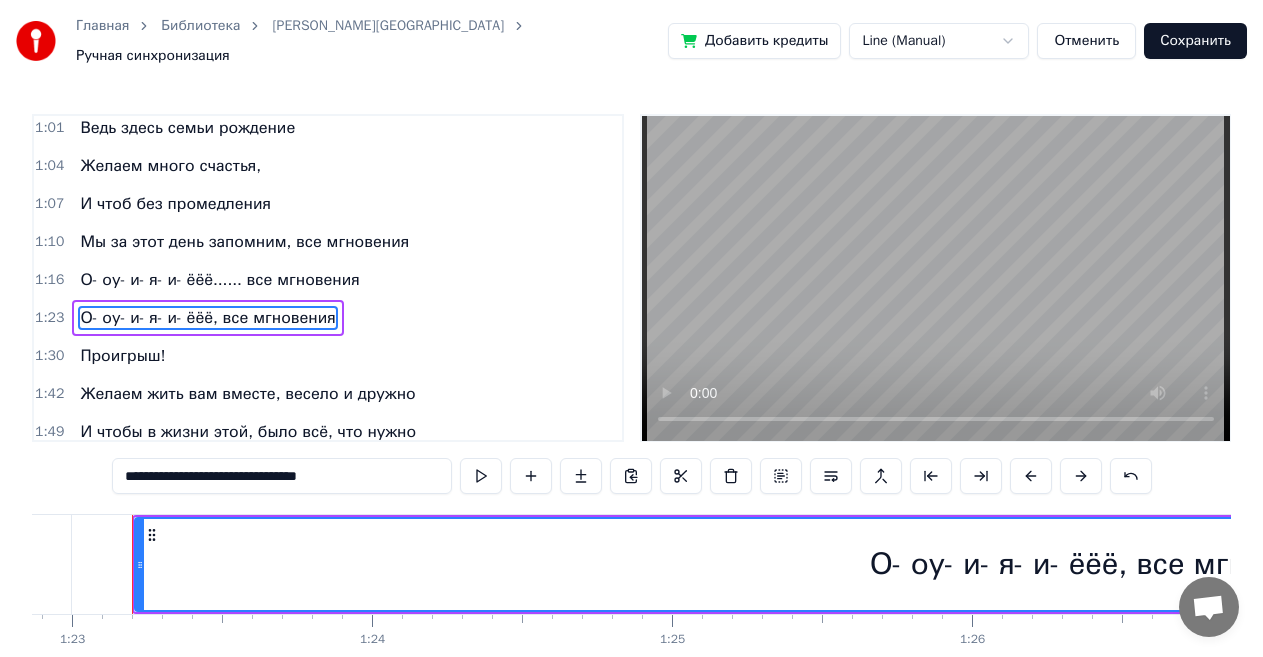 click on "**********" at bounding box center [282, 476] 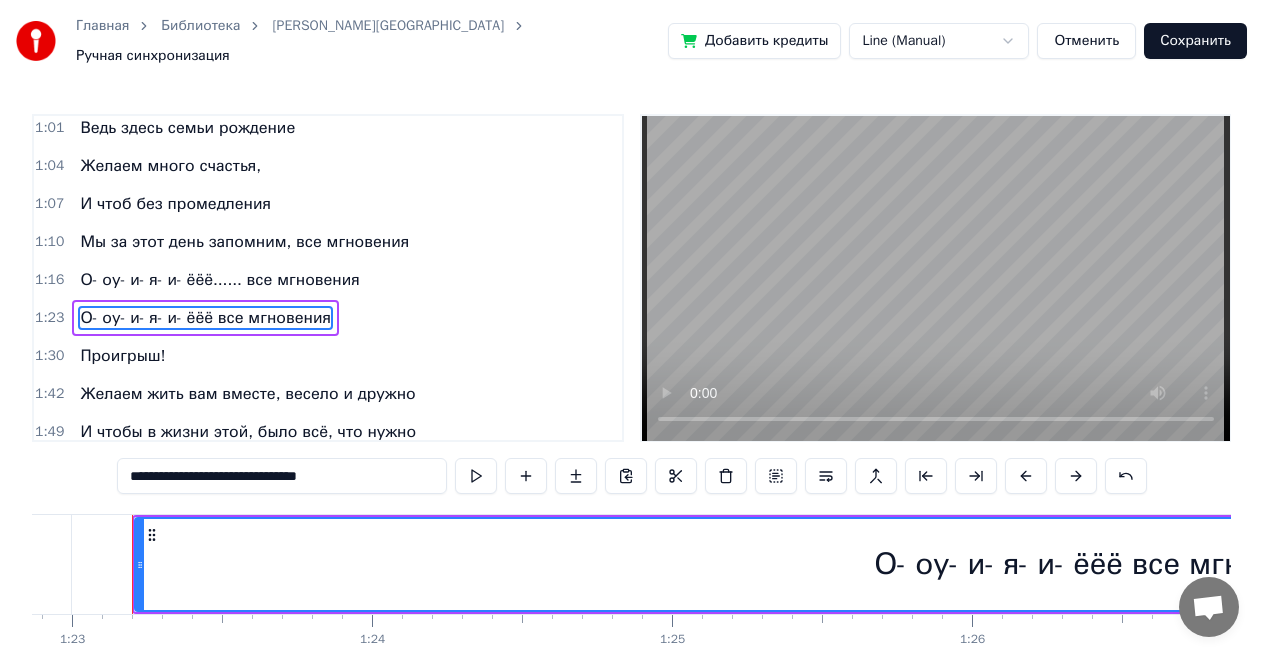 click on "**********" at bounding box center (282, 476) 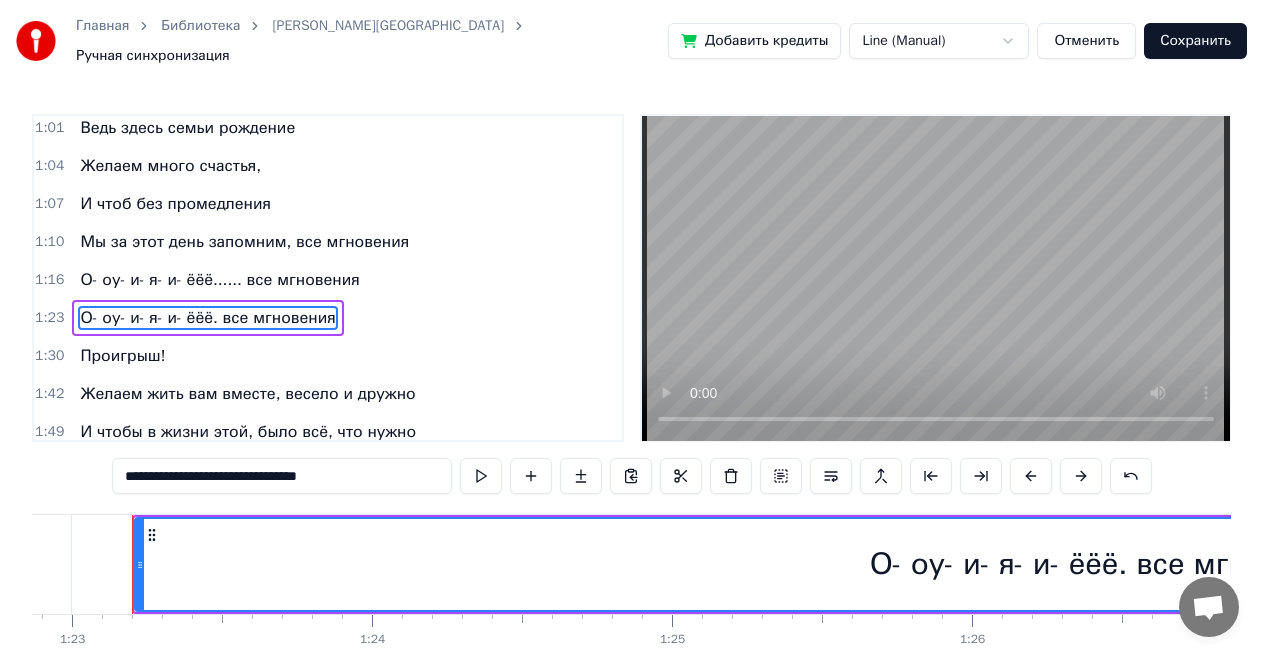 click on "**********" at bounding box center [282, 476] 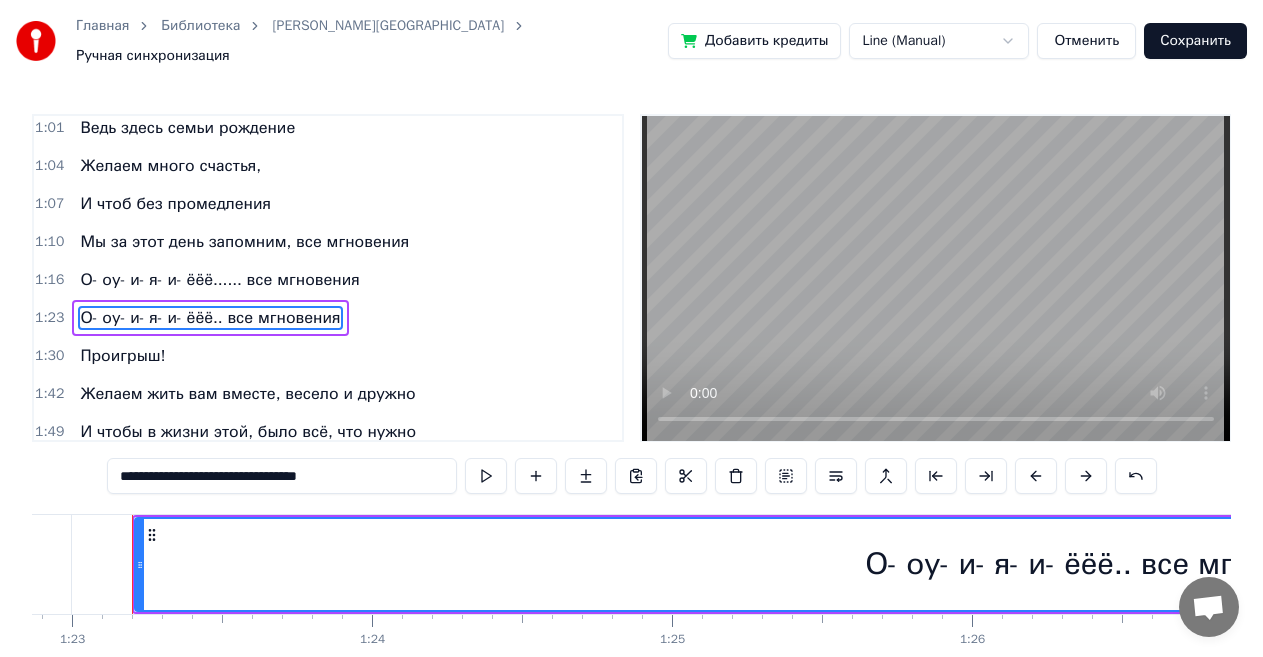 click on "**********" at bounding box center (282, 476) 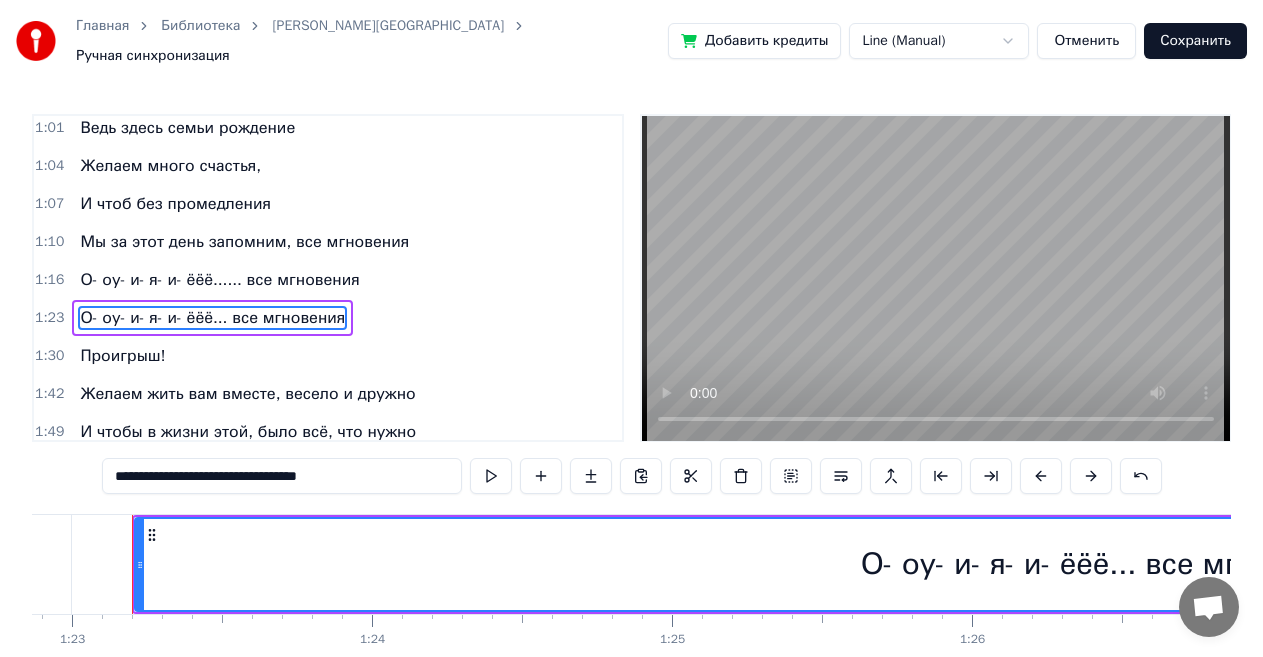 click on "**********" at bounding box center [282, 476] 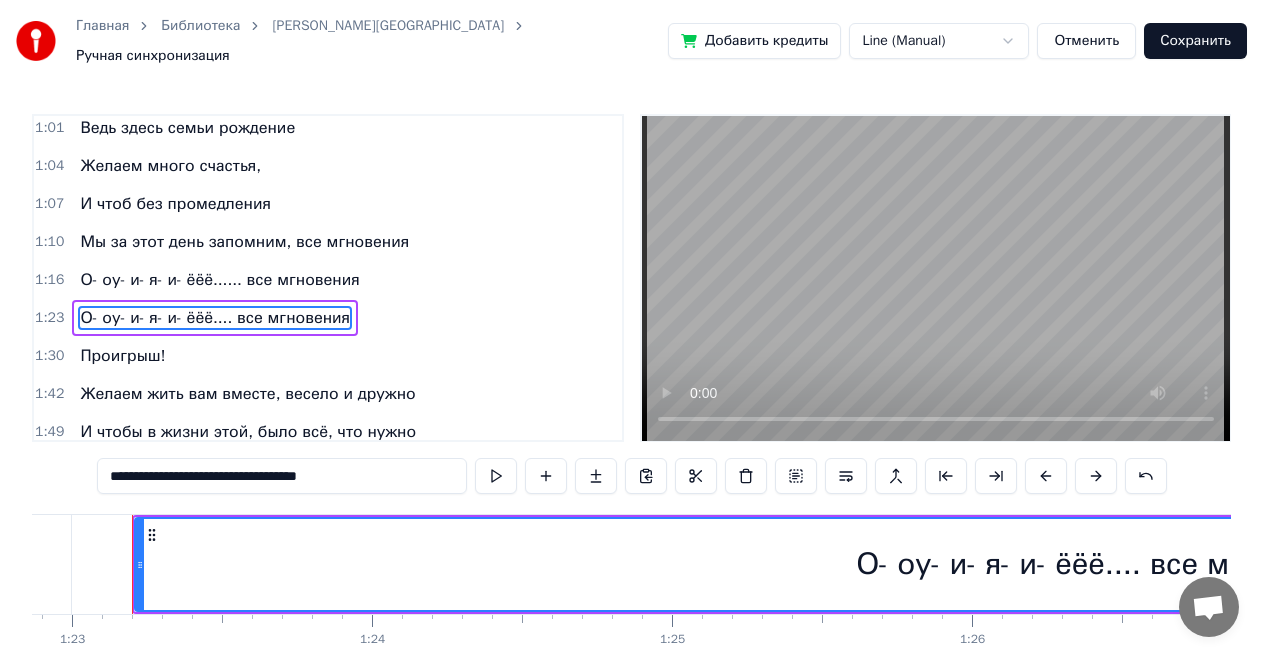 click on "**********" at bounding box center (282, 476) 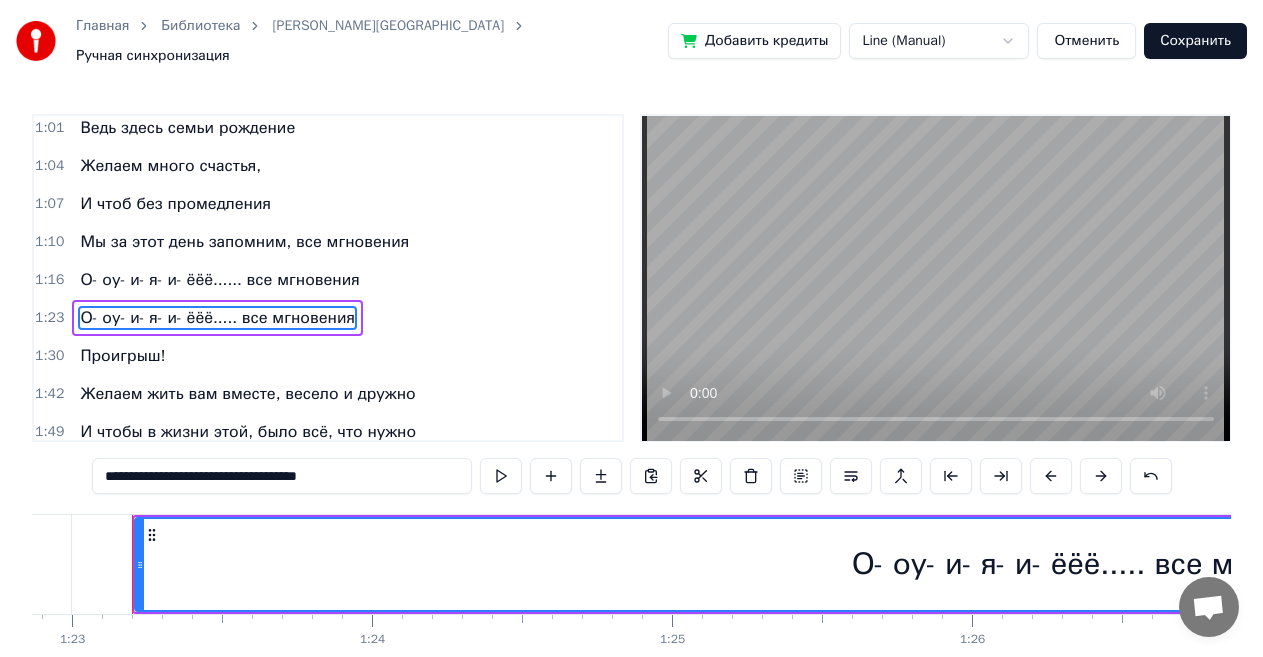 type on "**********" 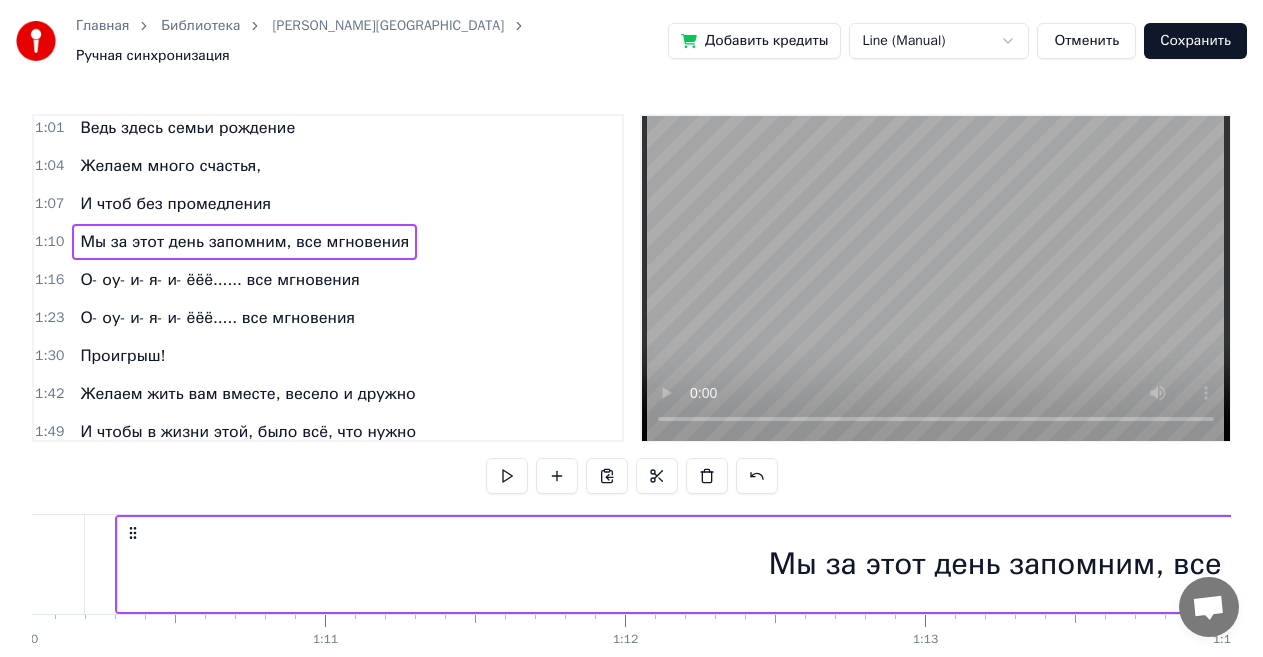 scroll, scrollTop: 0, scrollLeft: 20990, axis: horizontal 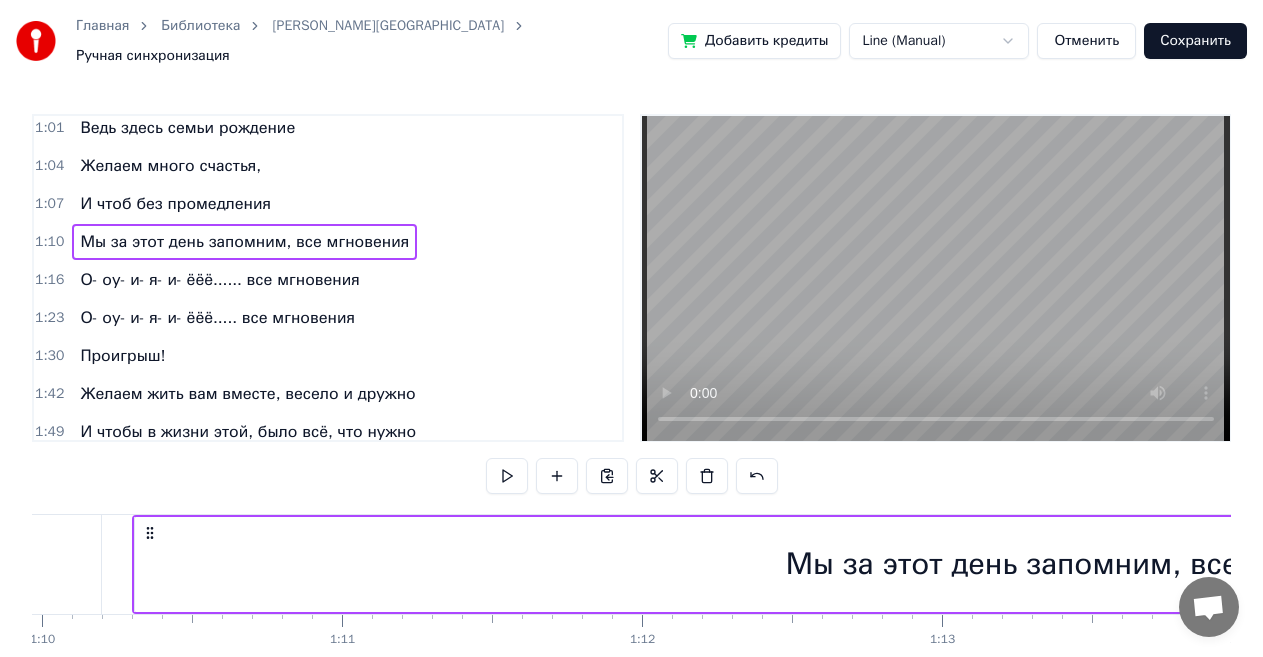 click at bounding box center [936, 278] 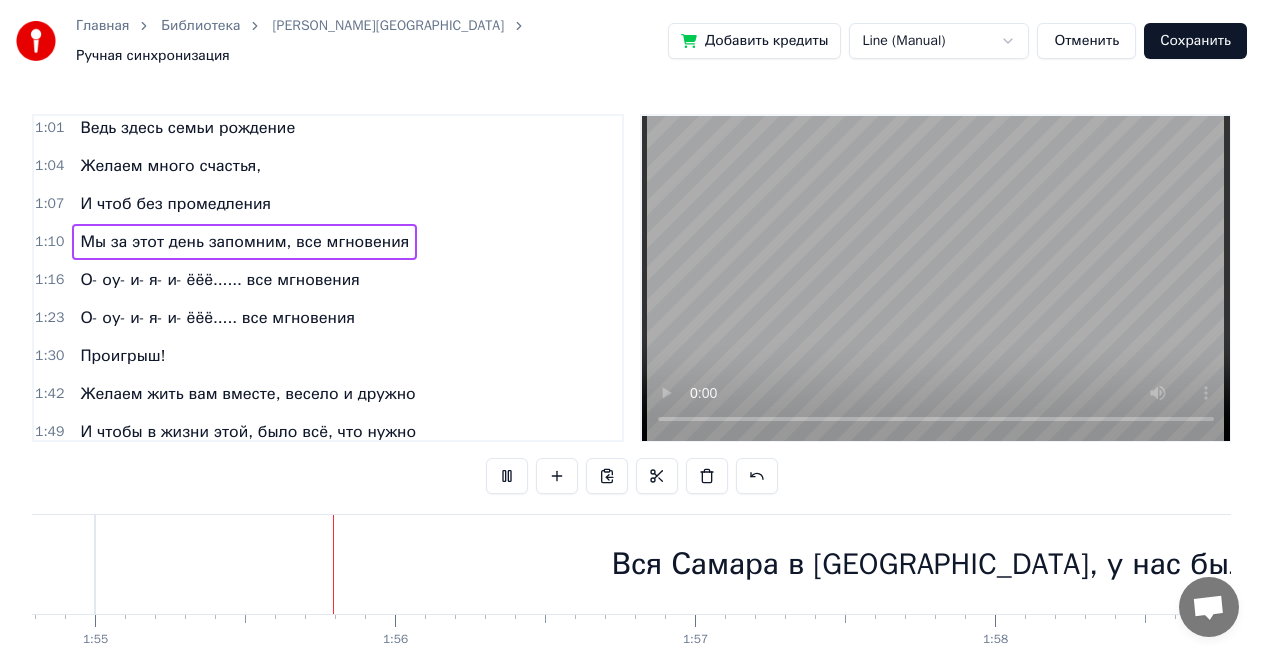 scroll, scrollTop: 0, scrollLeft: 34517, axis: horizontal 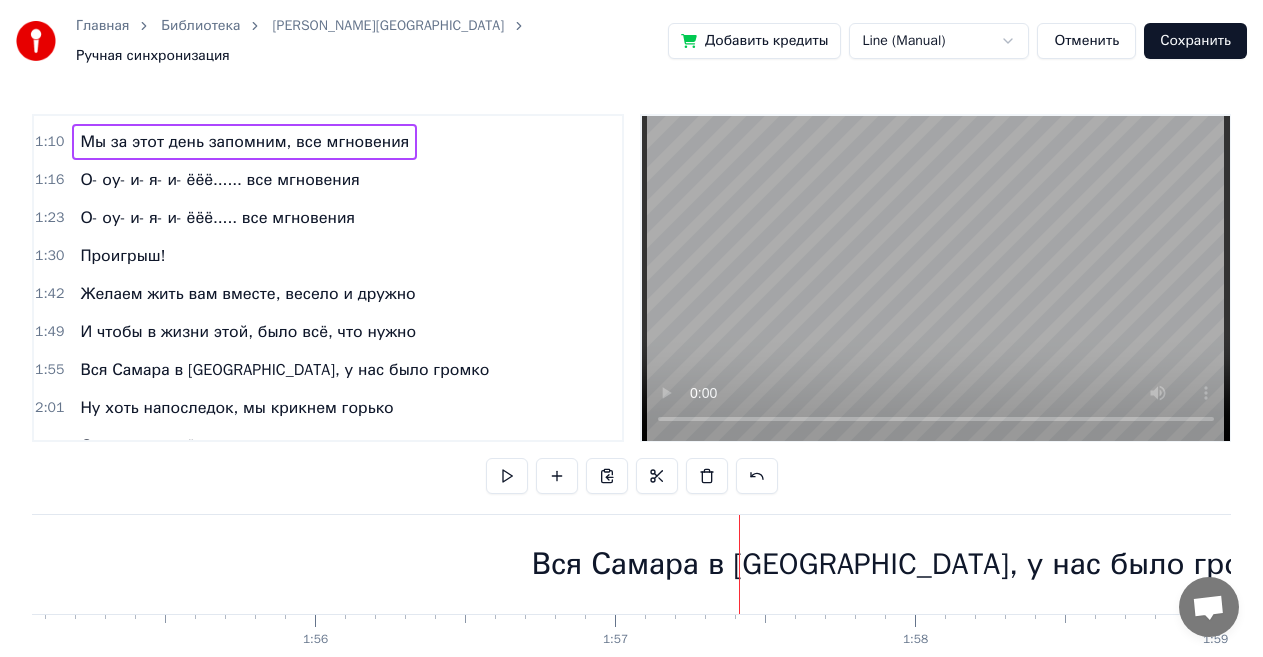 click on "Вся Самара в [GEOGRAPHIC_DATA], у нас было громко" at bounding box center [284, 370] 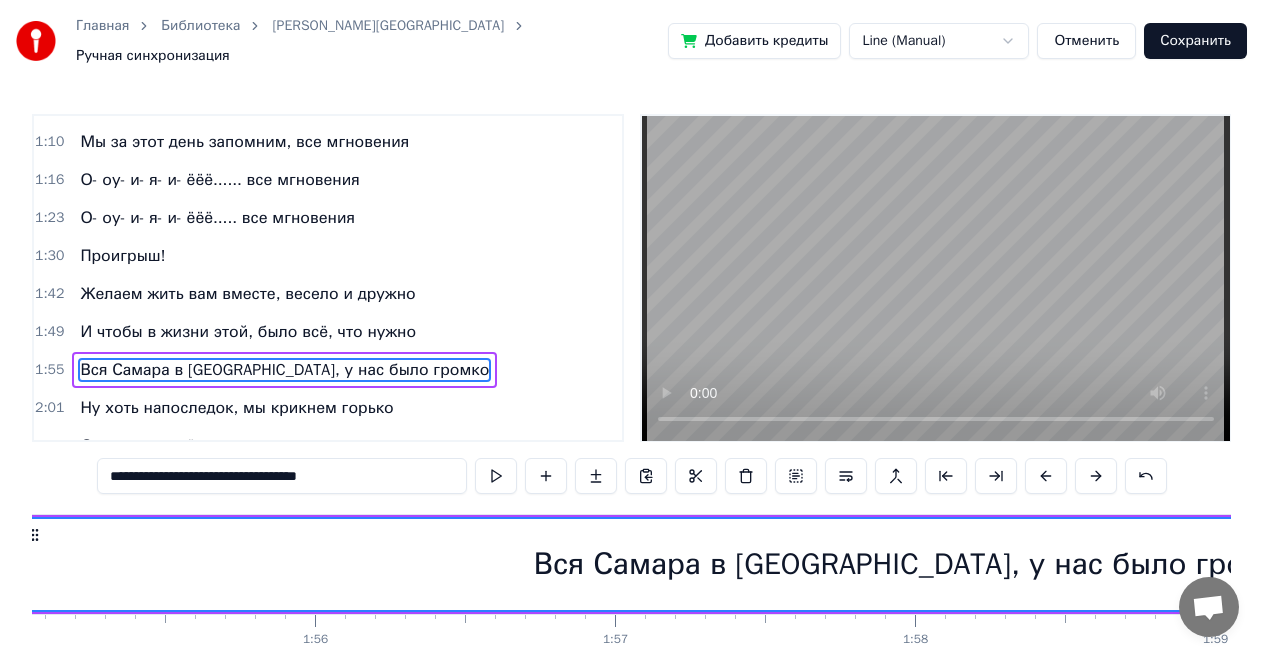 scroll, scrollTop: 473, scrollLeft: 0, axis: vertical 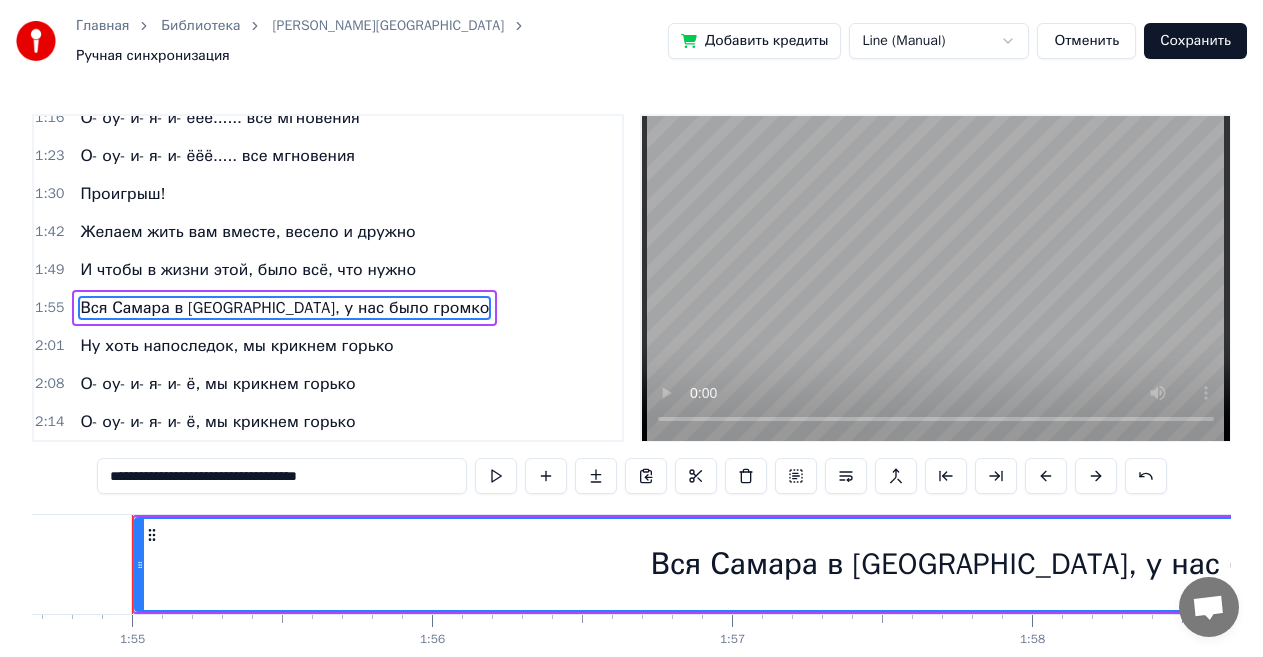 click on "И чтобы в жизни этой, было всё, что нужно" at bounding box center (248, 270) 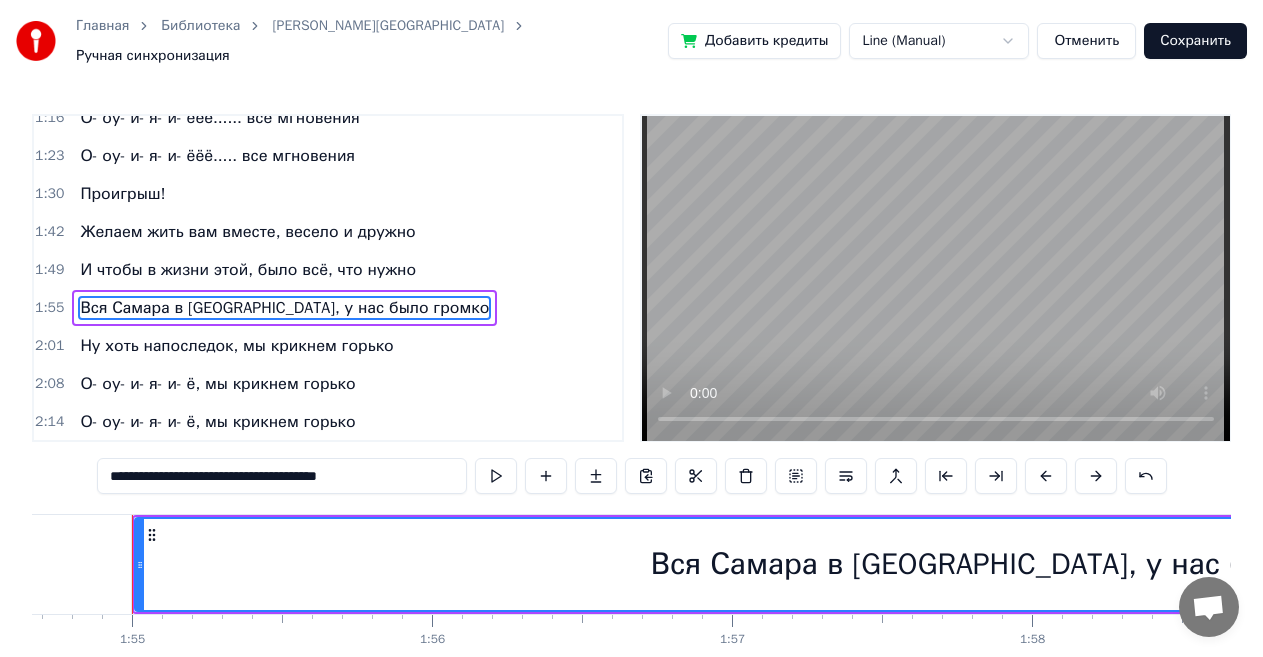 scroll, scrollTop: 464, scrollLeft: 0, axis: vertical 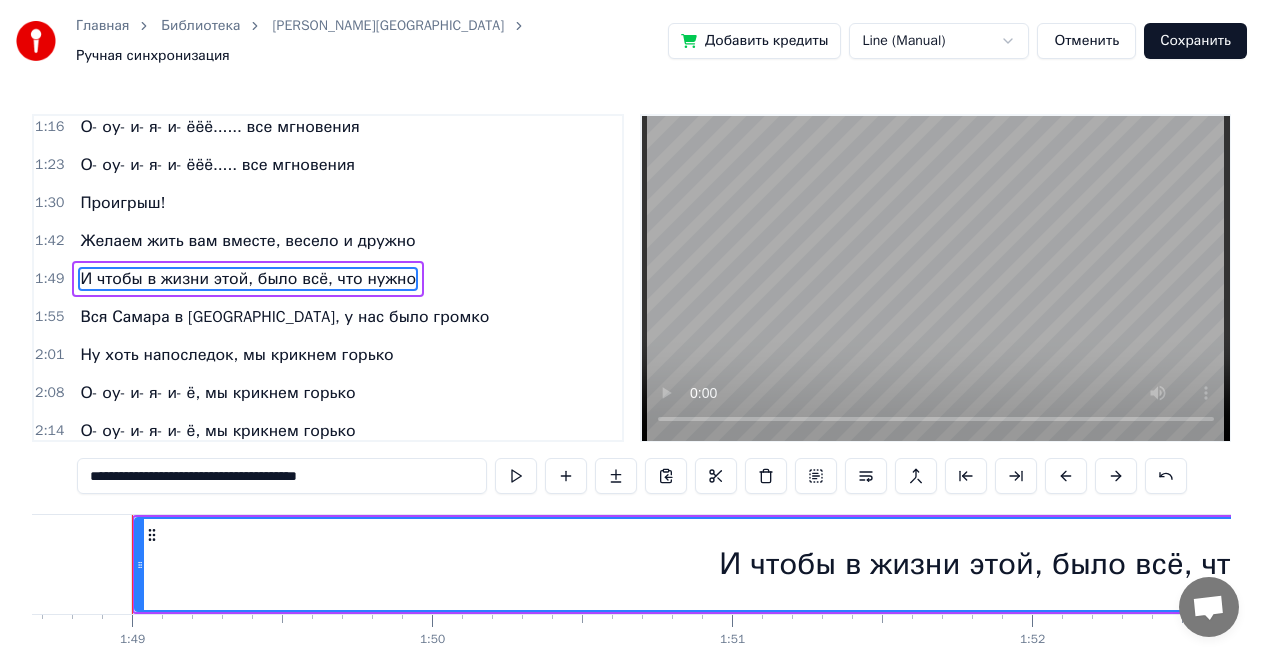 click at bounding box center [936, 278] 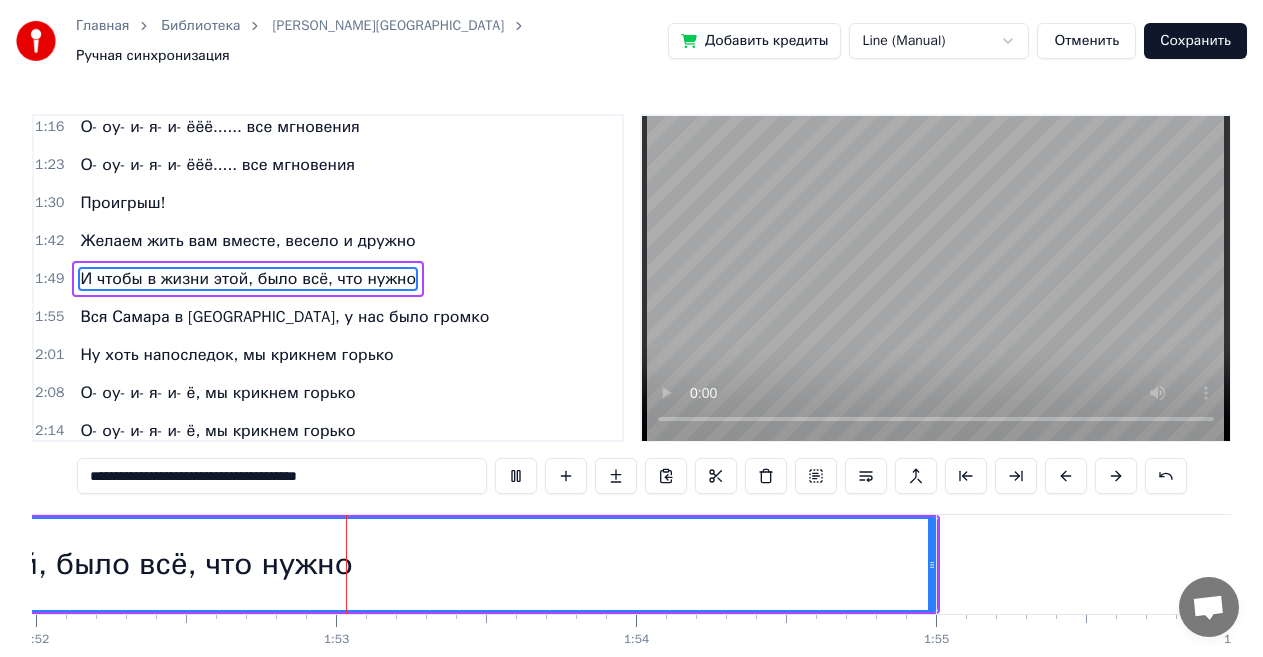 scroll, scrollTop: 0, scrollLeft: 33630, axis: horizontal 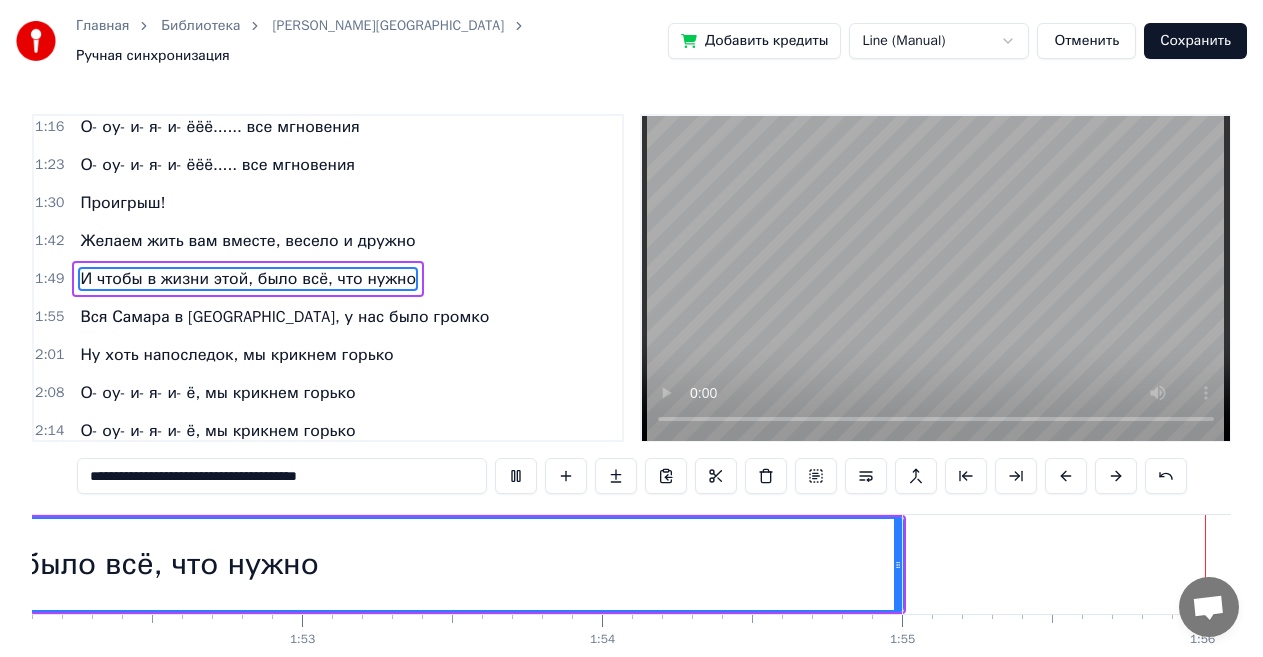 click at bounding box center (936, 278) 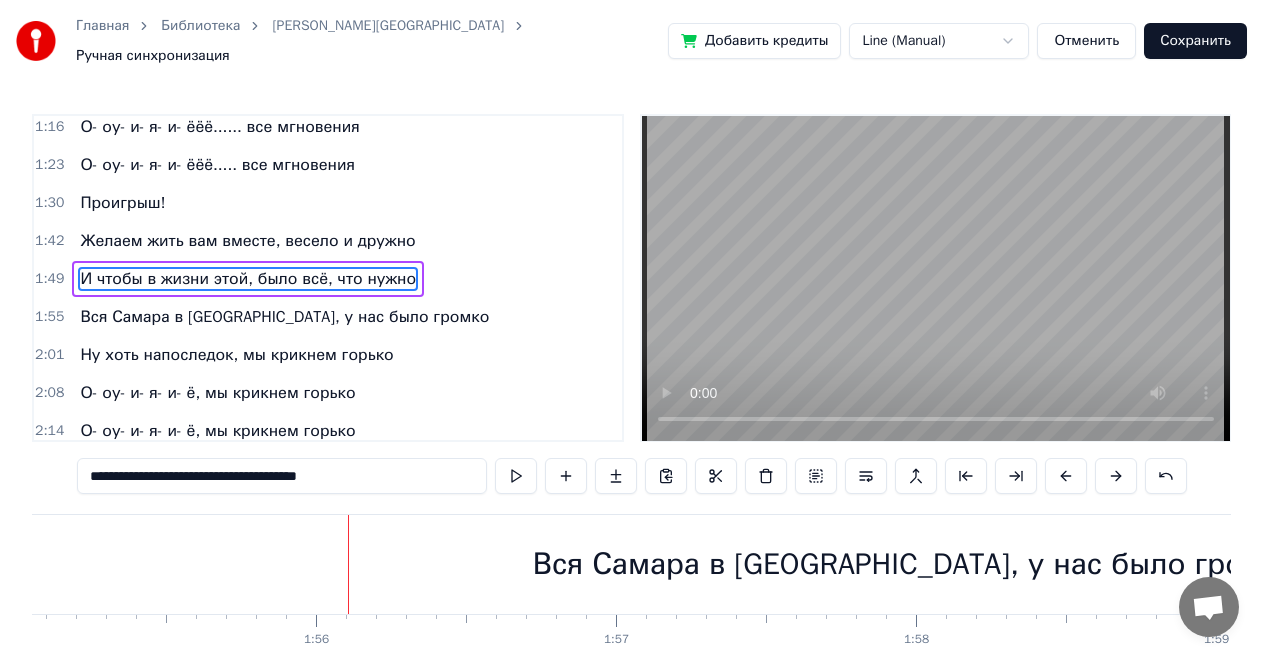 scroll, scrollTop: 0, scrollLeft: 34731, axis: horizontal 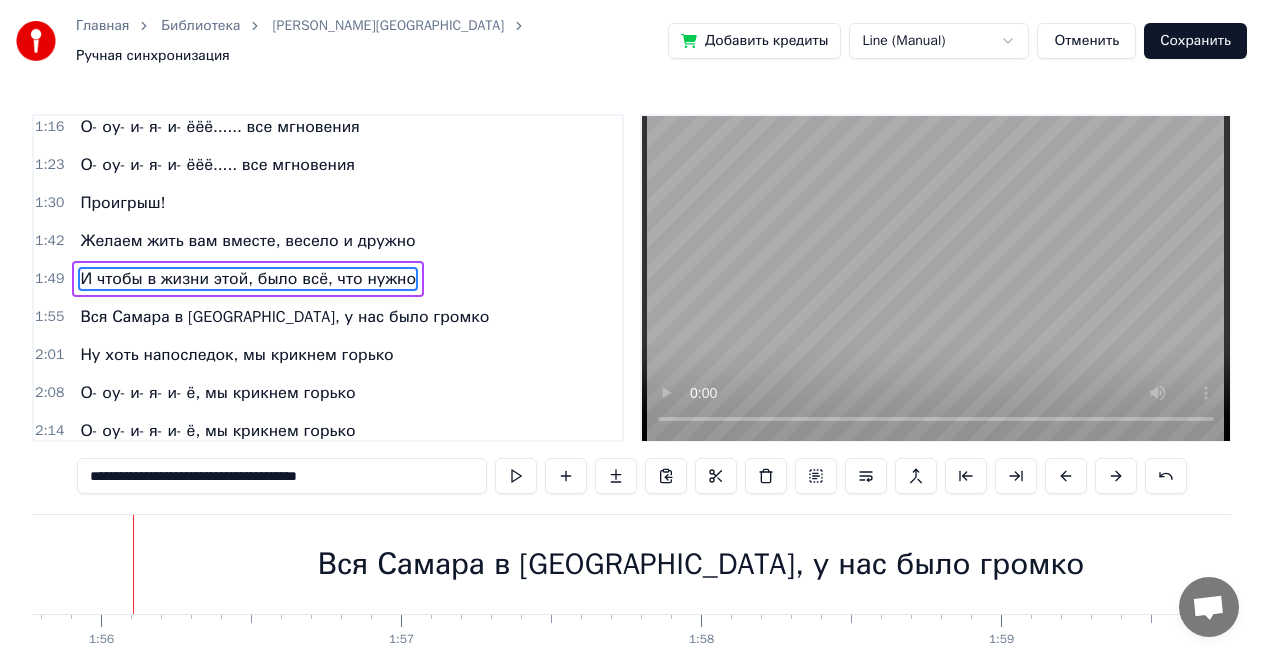 click on "Вся Самара в [GEOGRAPHIC_DATA], у нас было громко" at bounding box center [701, 564] 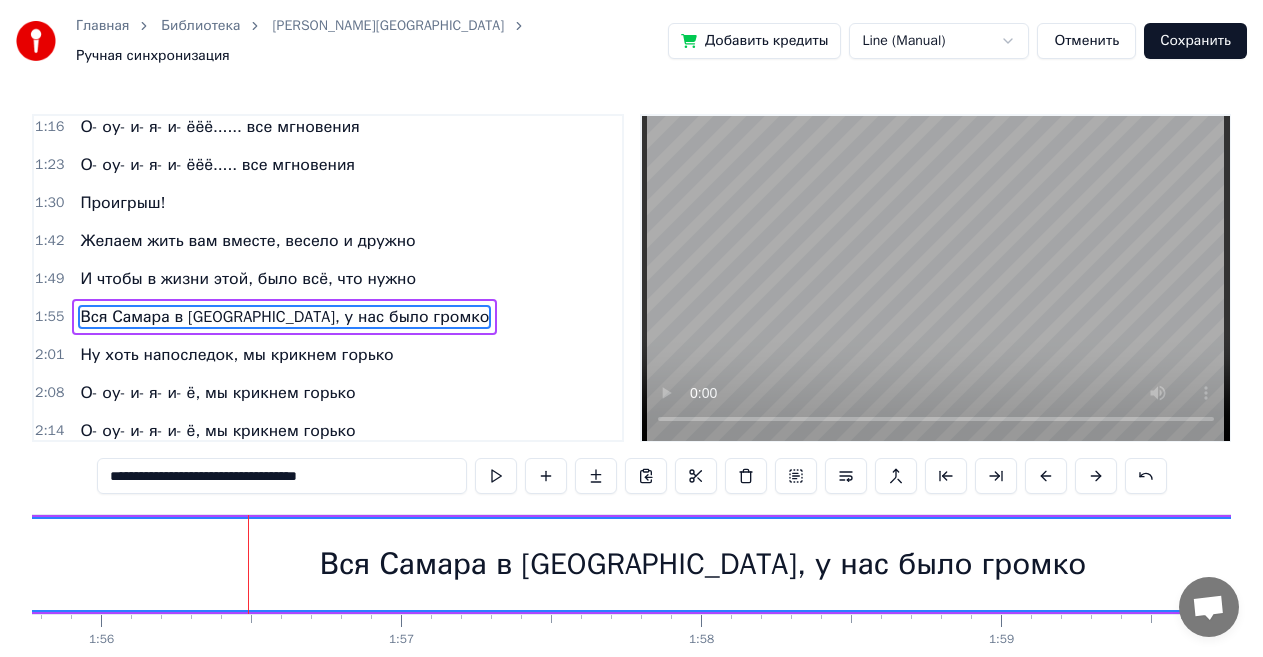 scroll, scrollTop: 473, scrollLeft: 0, axis: vertical 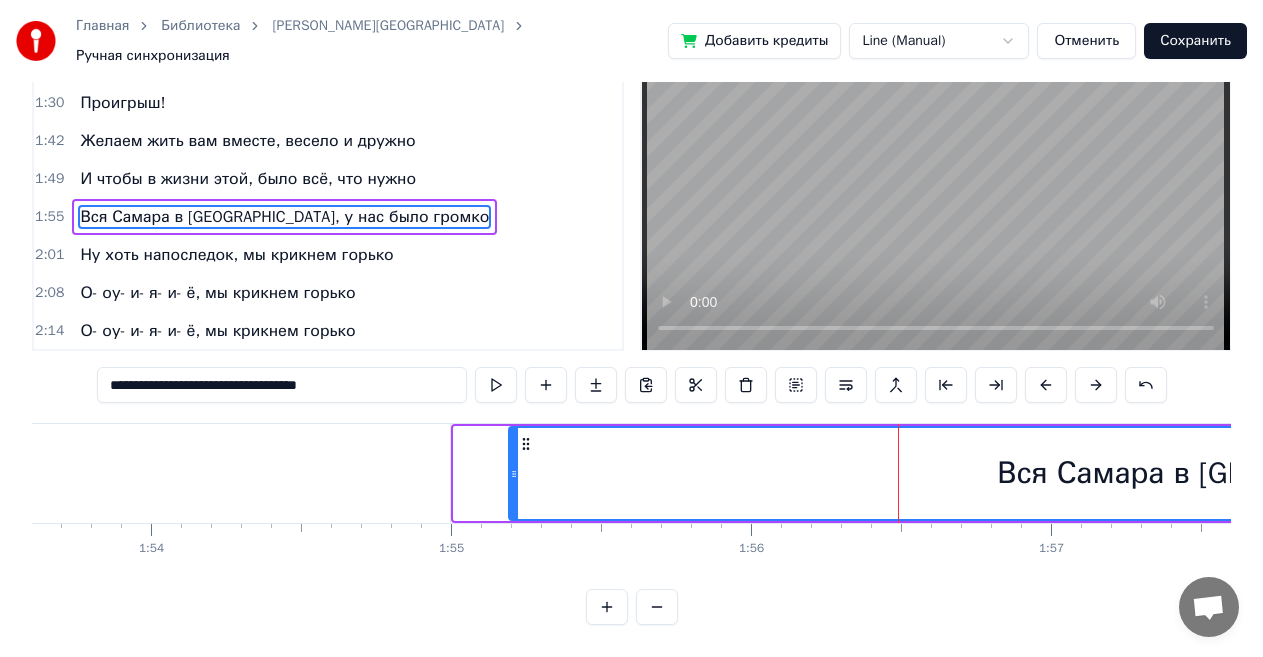 drag, startPoint x: 457, startPoint y: 468, endPoint x: 512, endPoint y: 468, distance: 55 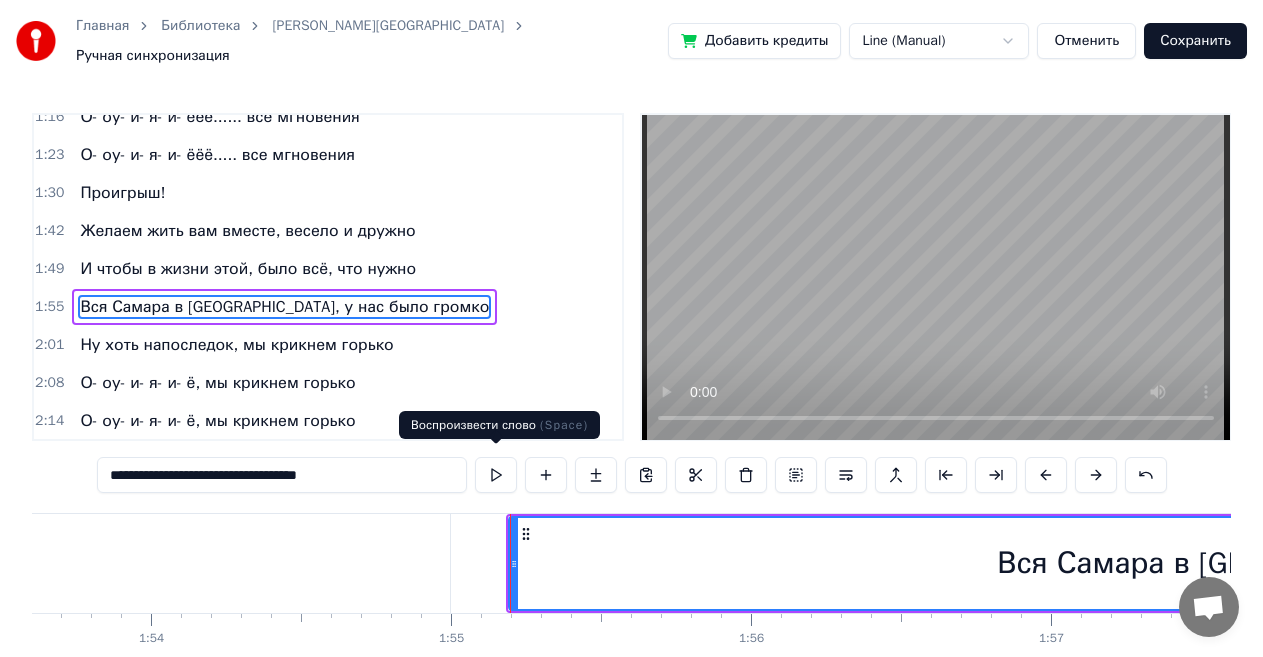 scroll, scrollTop: 0, scrollLeft: 0, axis: both 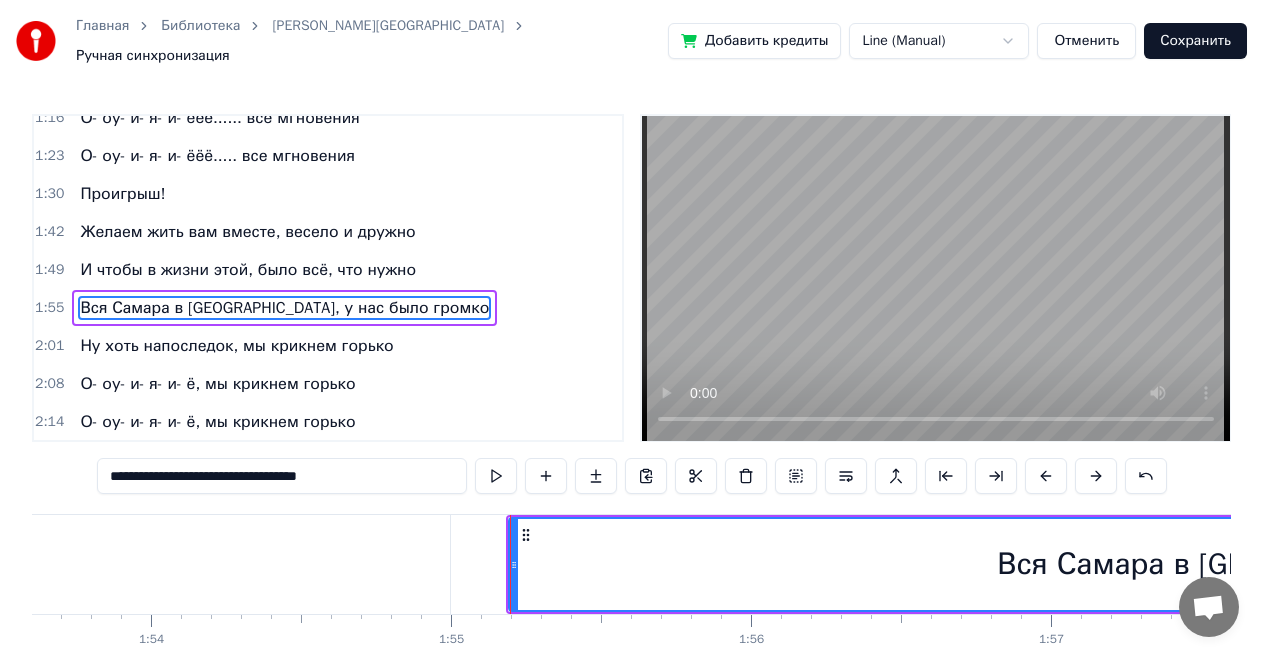 click on "И чтобы в жизни этой, было всё, что нужно" at bounding box center [248, 270] 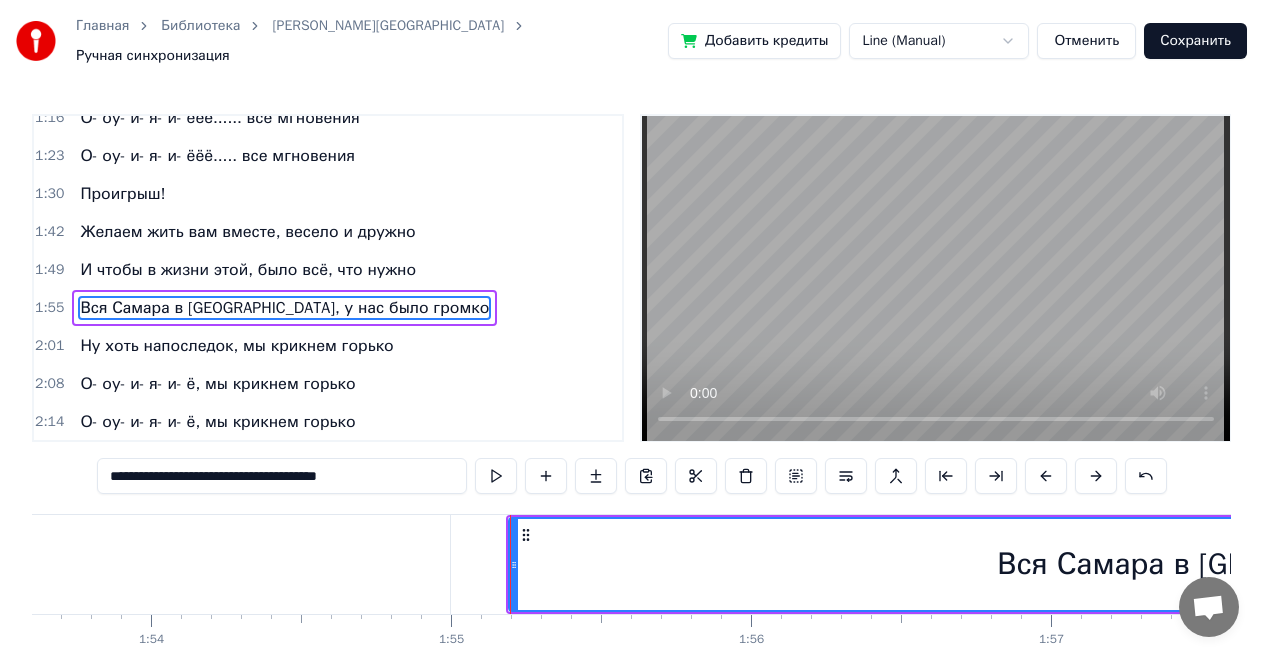 scroll, scrollTop: 464, scrollLeft: 0, axis: vertical 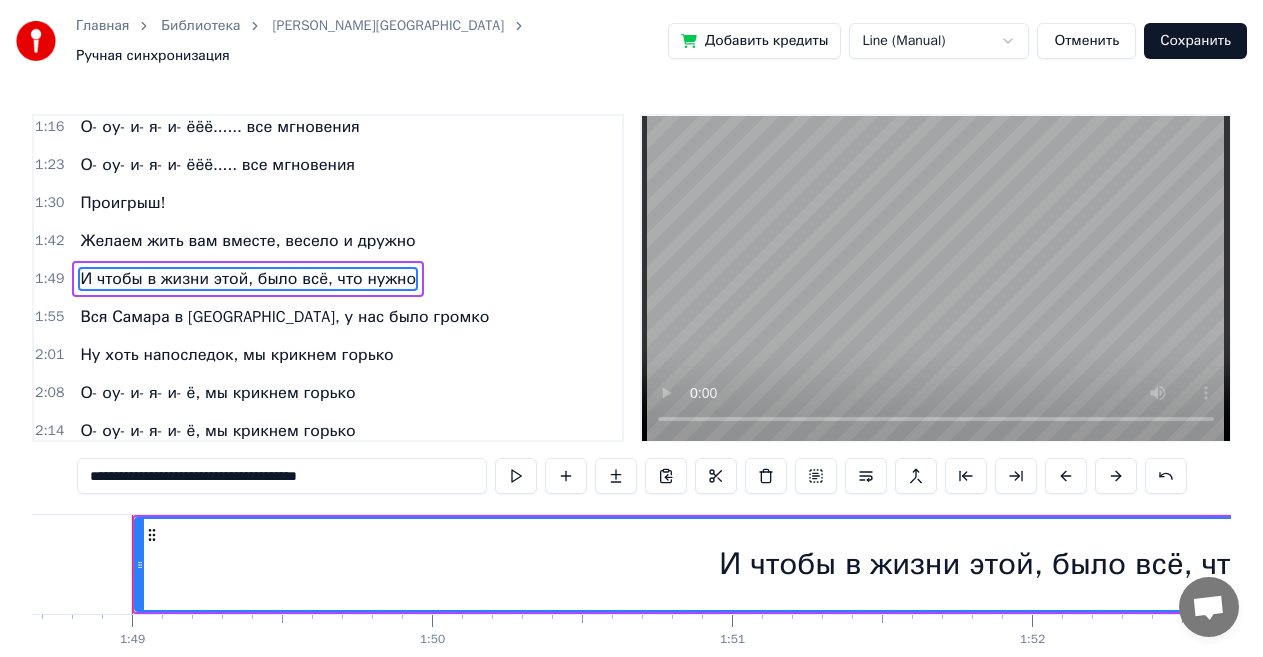 click on "Желаем жить вам вместе, весело и дружно" at bounding box center [247, 241] 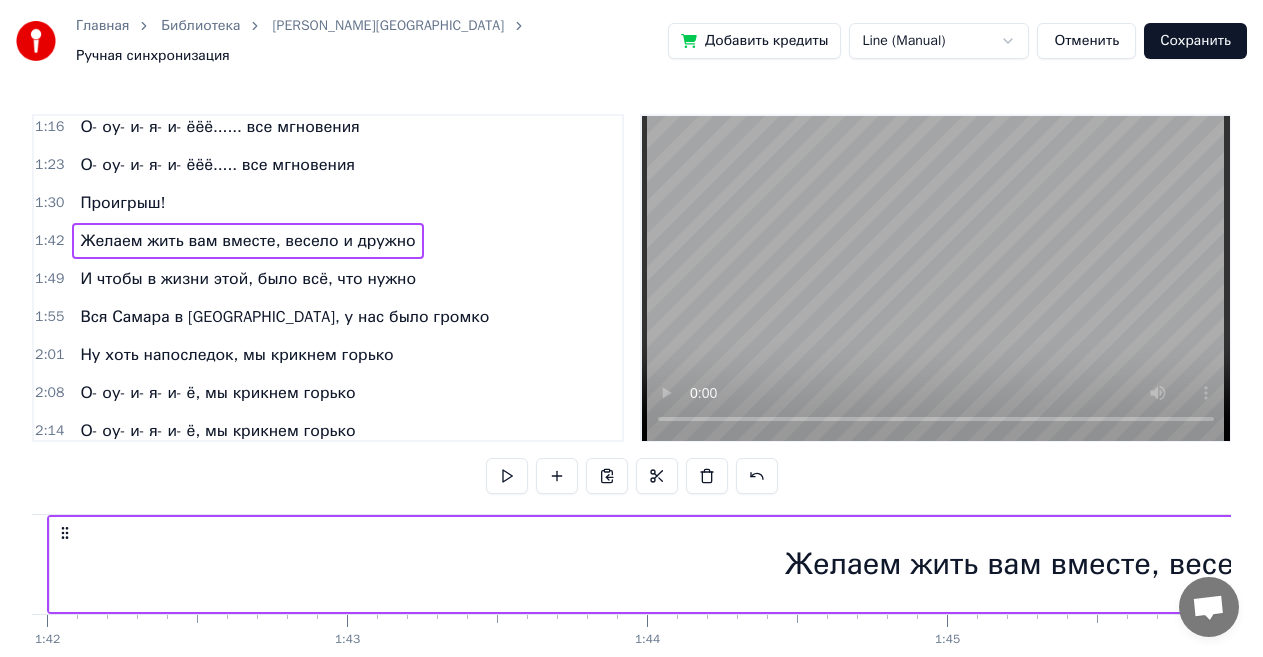 scroll, scrollTop: 0, scrollLeft: 30500, axis: horizontal 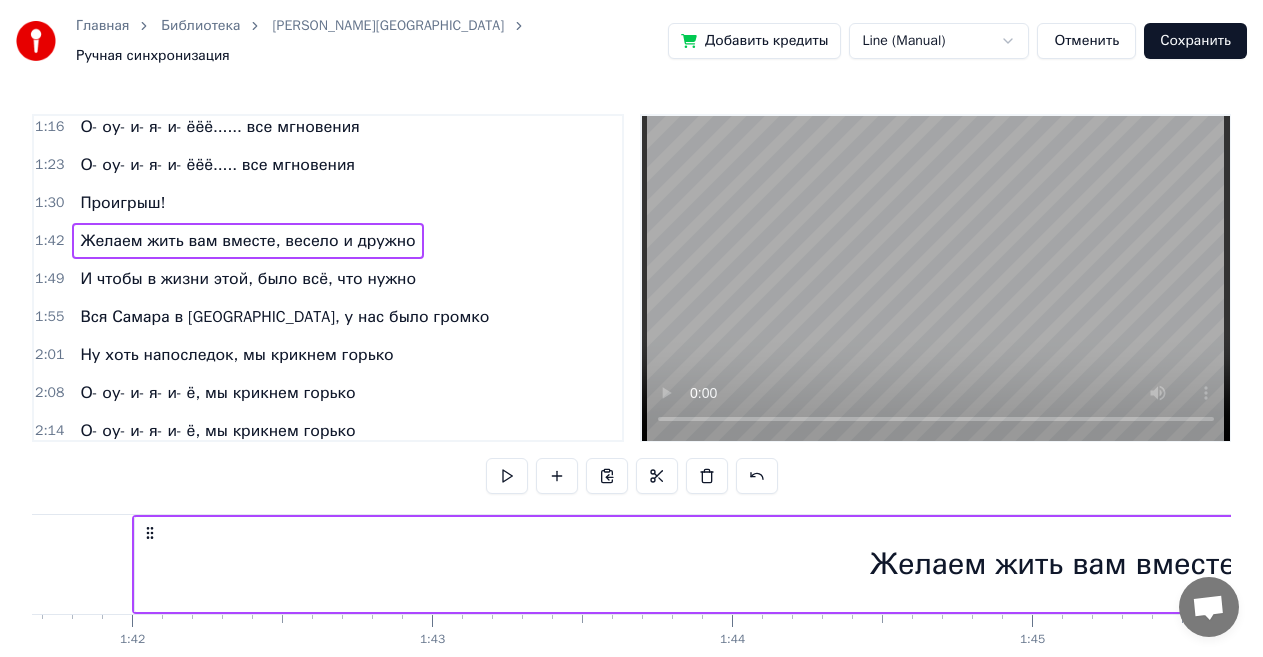 click at bounding box center [936, 278] 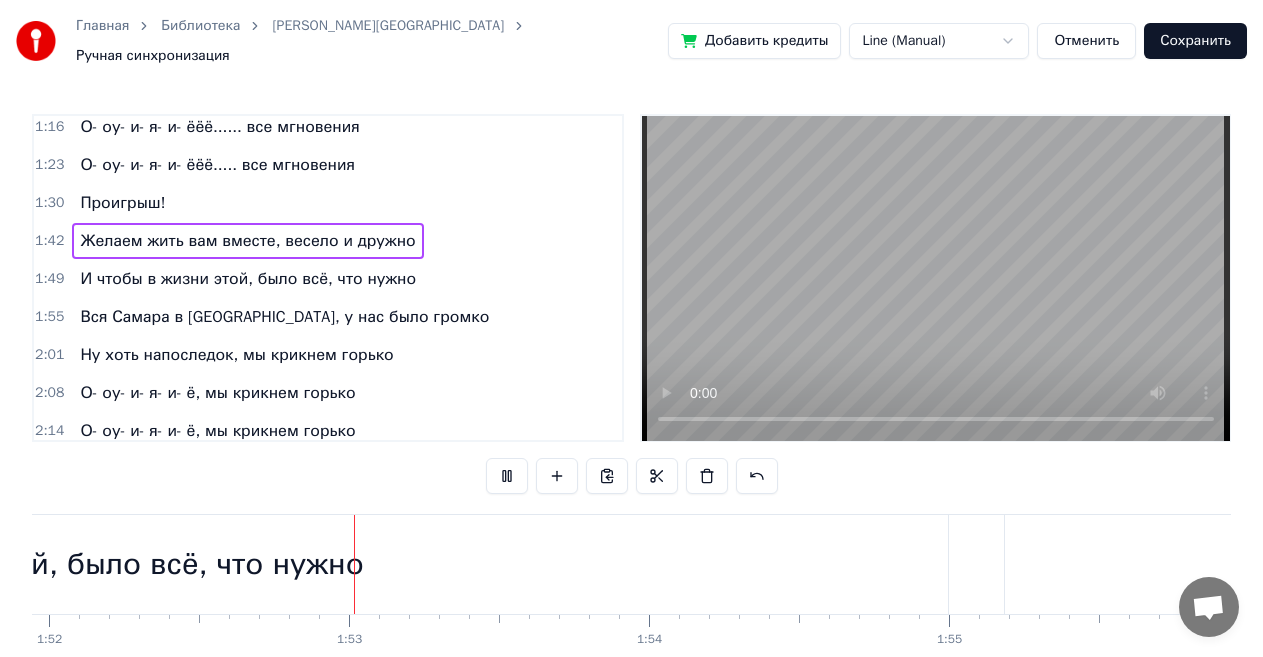 scroll, scrollTop: 0, scrollLeft: 33619, axis: horizontal 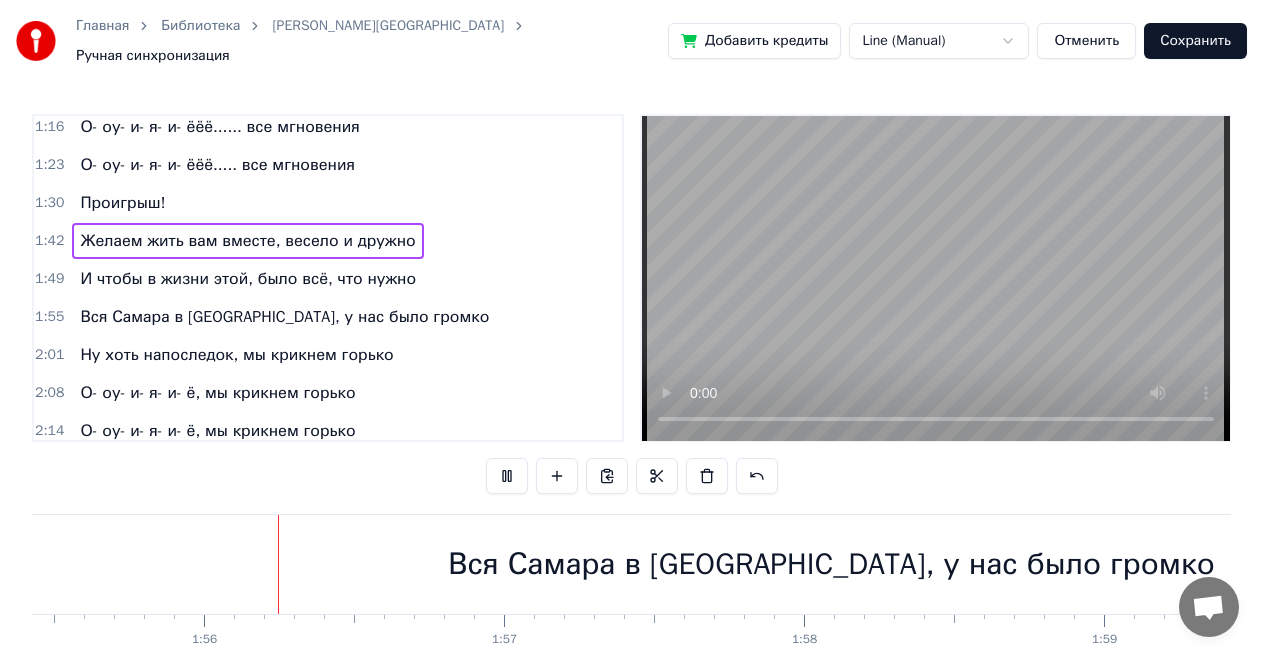click at bounding box center (936, 278) 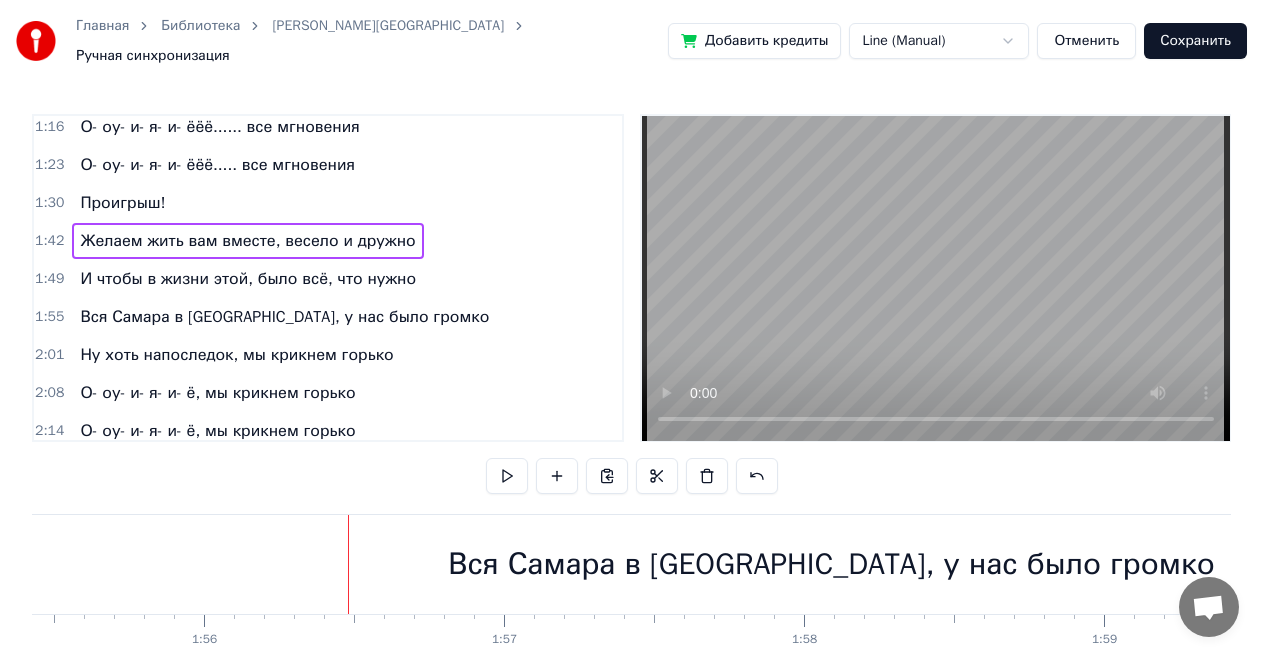 scroll, scrollTop: 0, scrollLeft: 34666, axis: horizontal 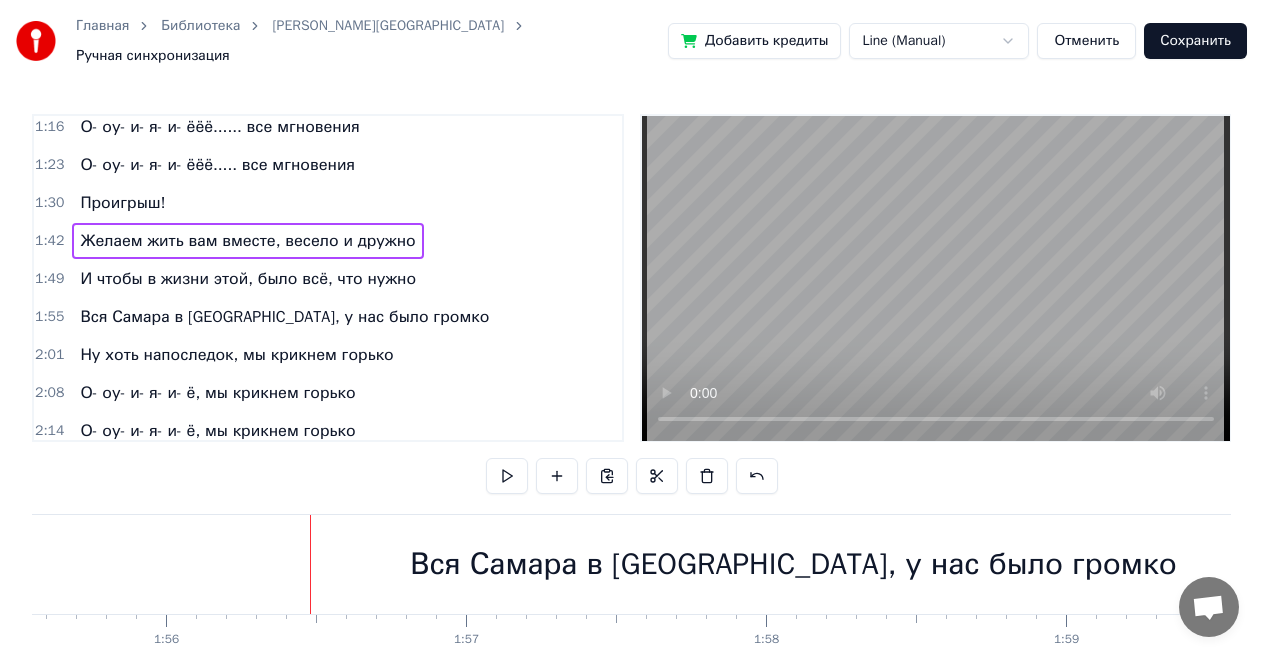 click on "Вся Самара в [GEOGRAPHIC_DATA], у нас было громко" at bounding box center (793, 564) 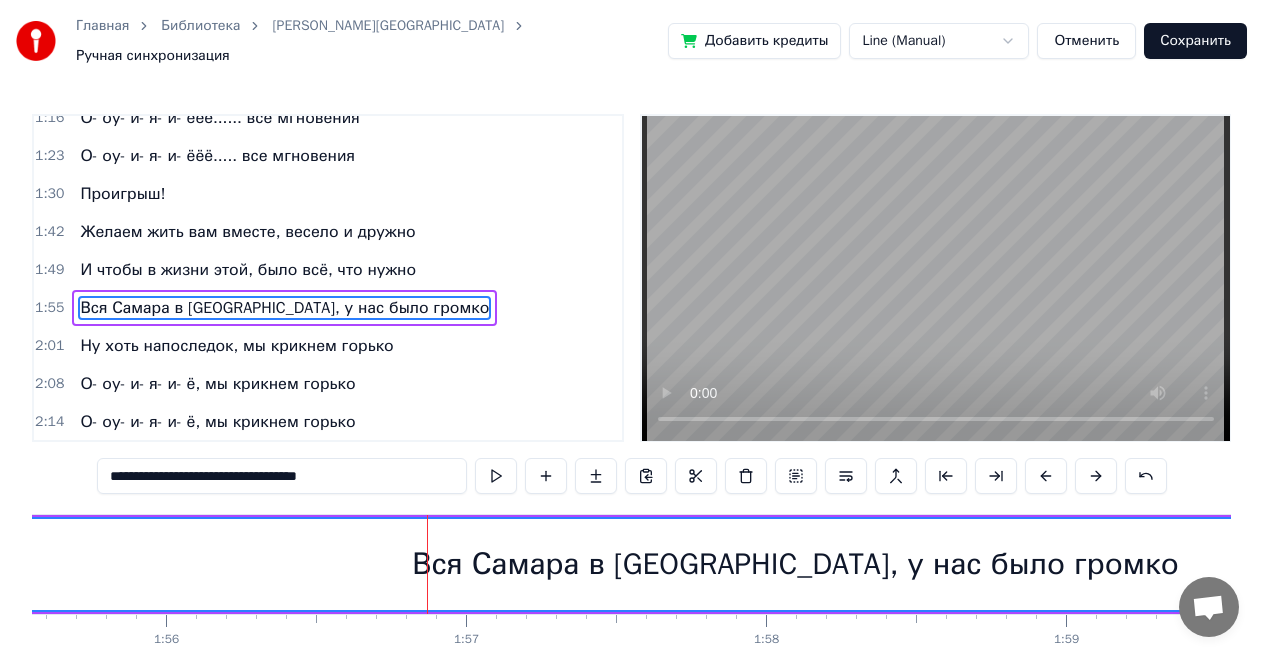 click on "И чтобы в жизни этой, было всё, что нужно" at bounding box center (248, 270) 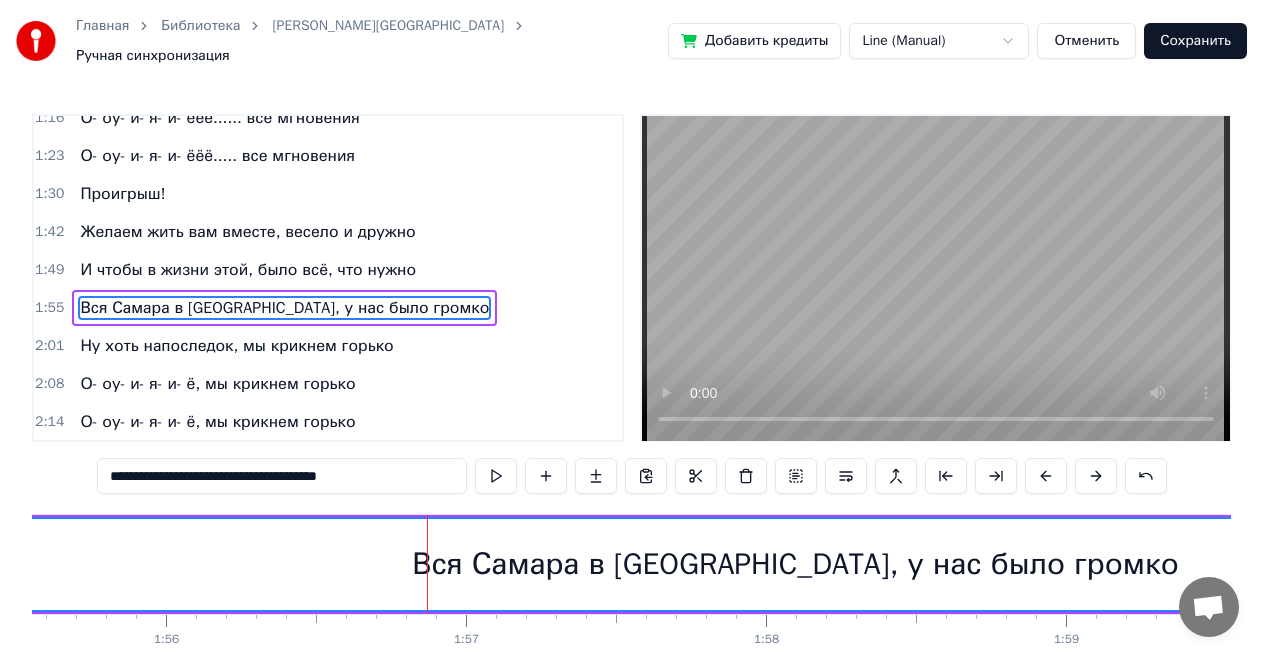 scroll, scrollTop: 464, scrollLeft: 0, axis: vertical 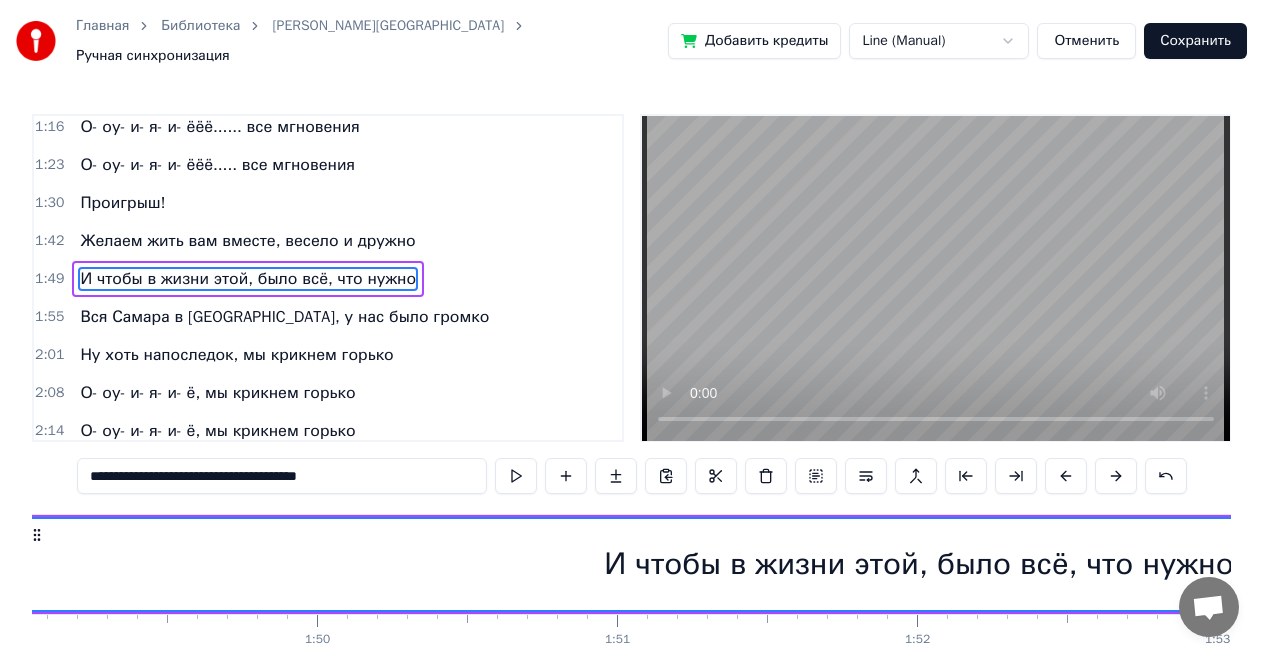 click on "Желаем жить вам вместе, весело и дружно" at bounding box center (247, 241) 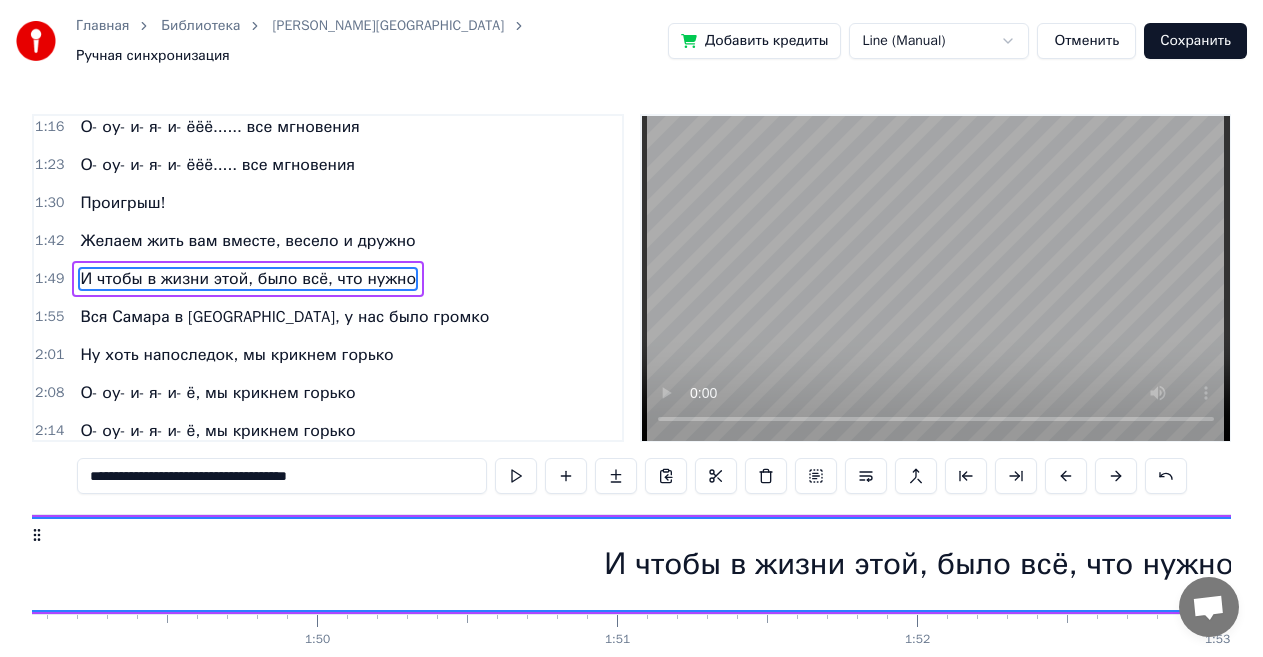 scroll, scrollTop: 0, scrollLeft: 32600, axis: horizontal 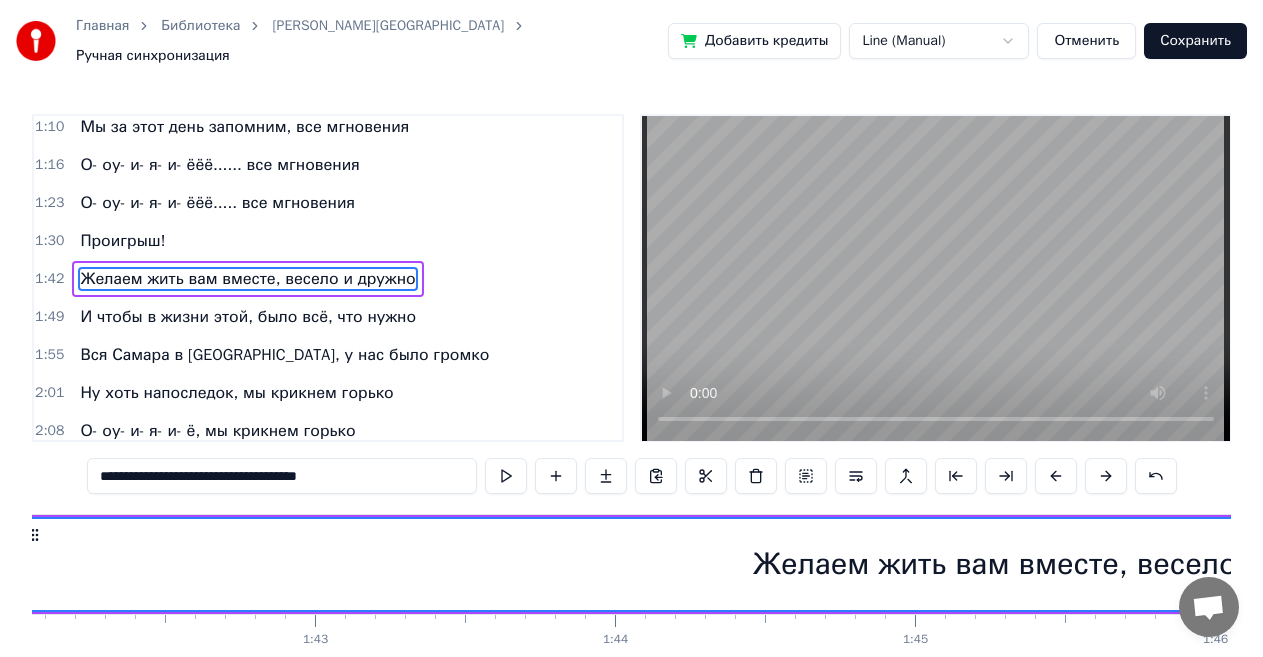 click at bounding box center [936, 278] 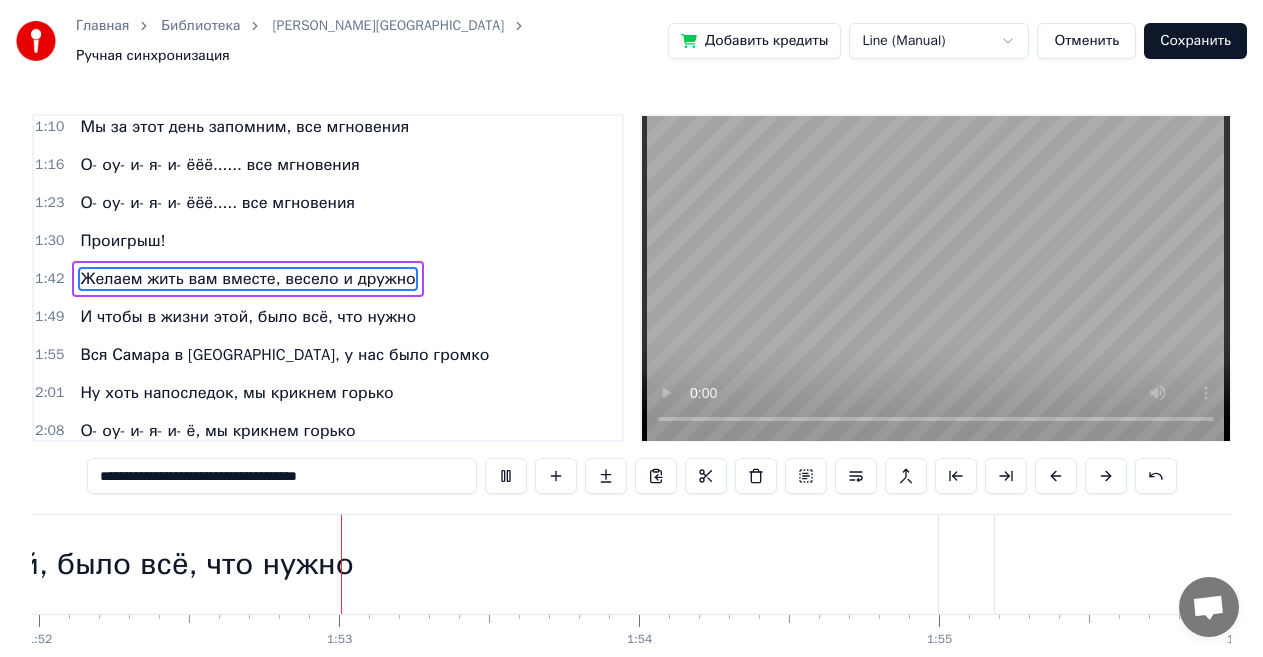 scroll, scrollTop: 0, scrollLeft: 33637, axis: horizontal 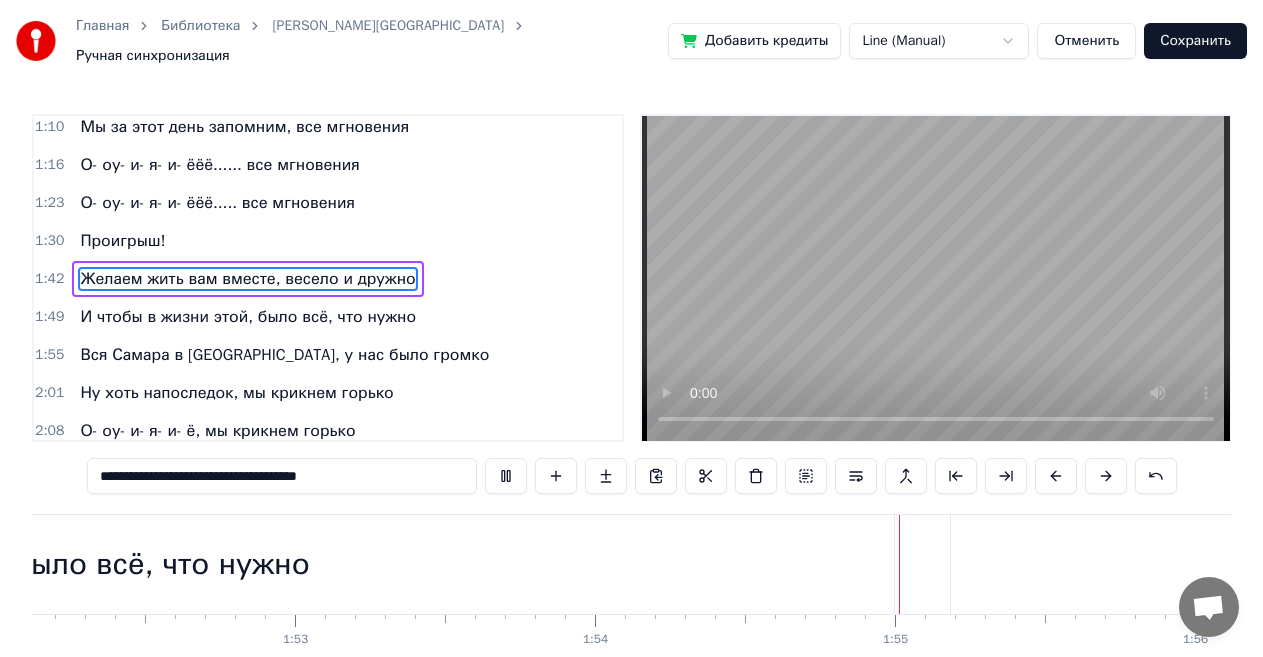 click at bounding box center (936, 278) 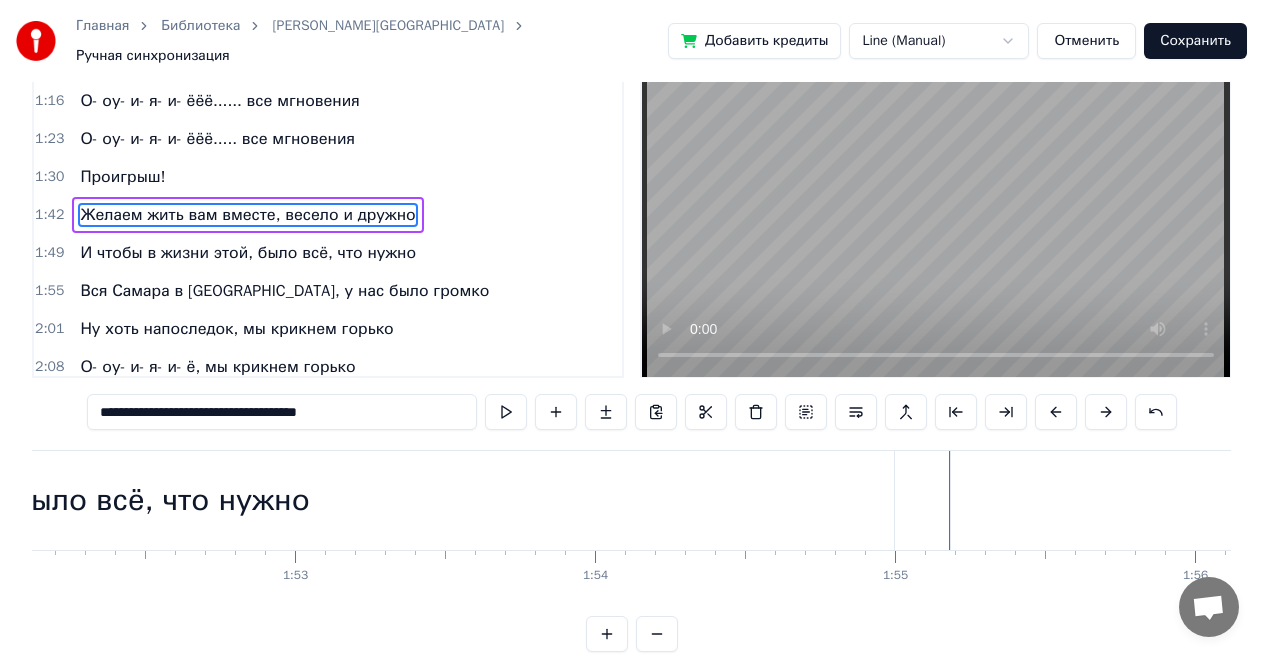 scroll, scrollTop: 99, scrollLeft: 0, axis: vertical 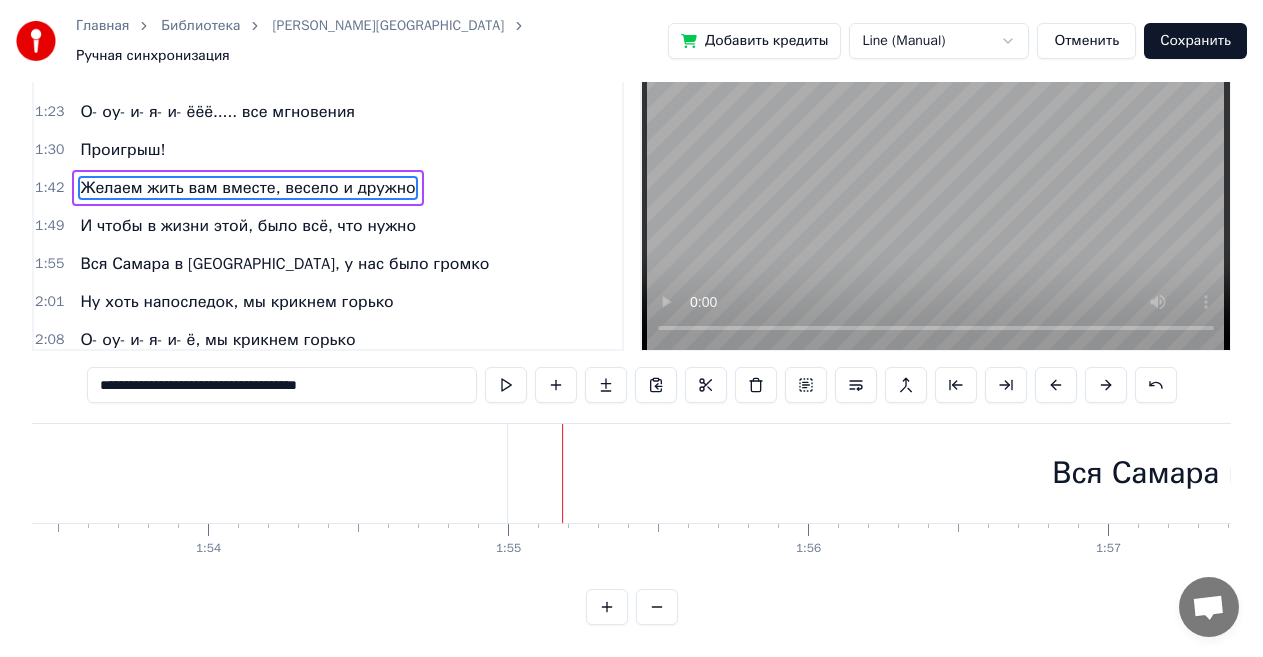 click on "Вся Самара в [GEOGRAPHIC_DATA], у нас было громко" at bounding box center [1435, 473] 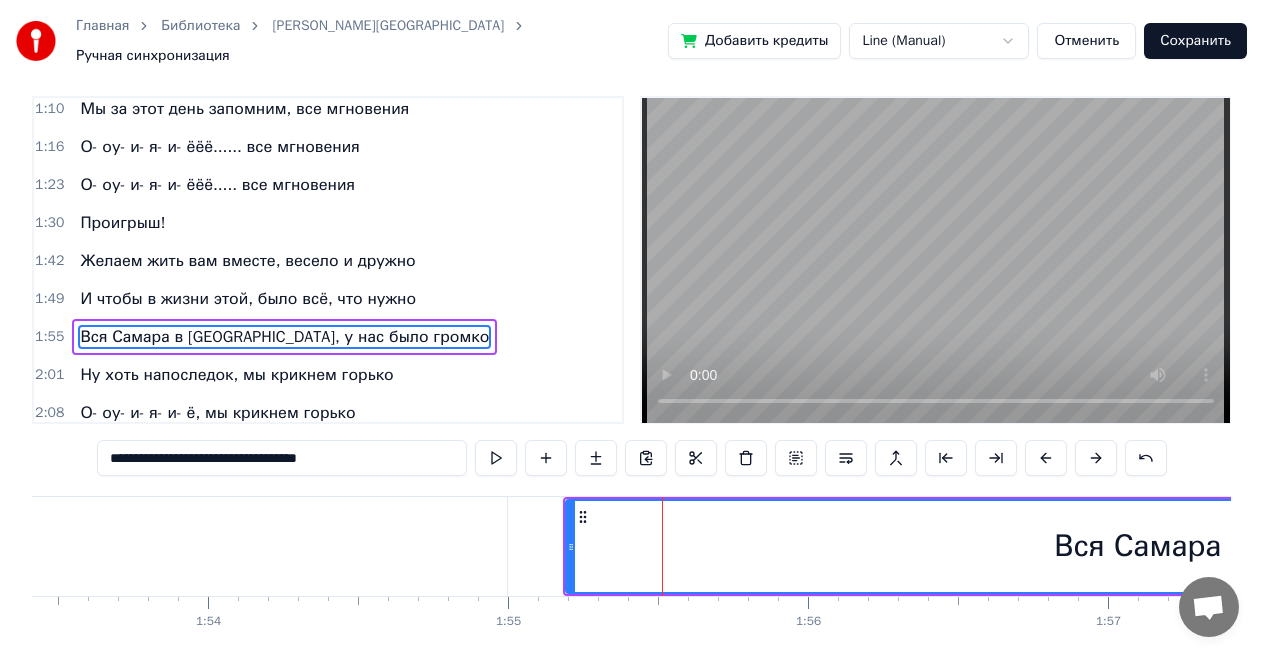 scroll, scrollTop: 0, scrollLeft: 0, axis: both 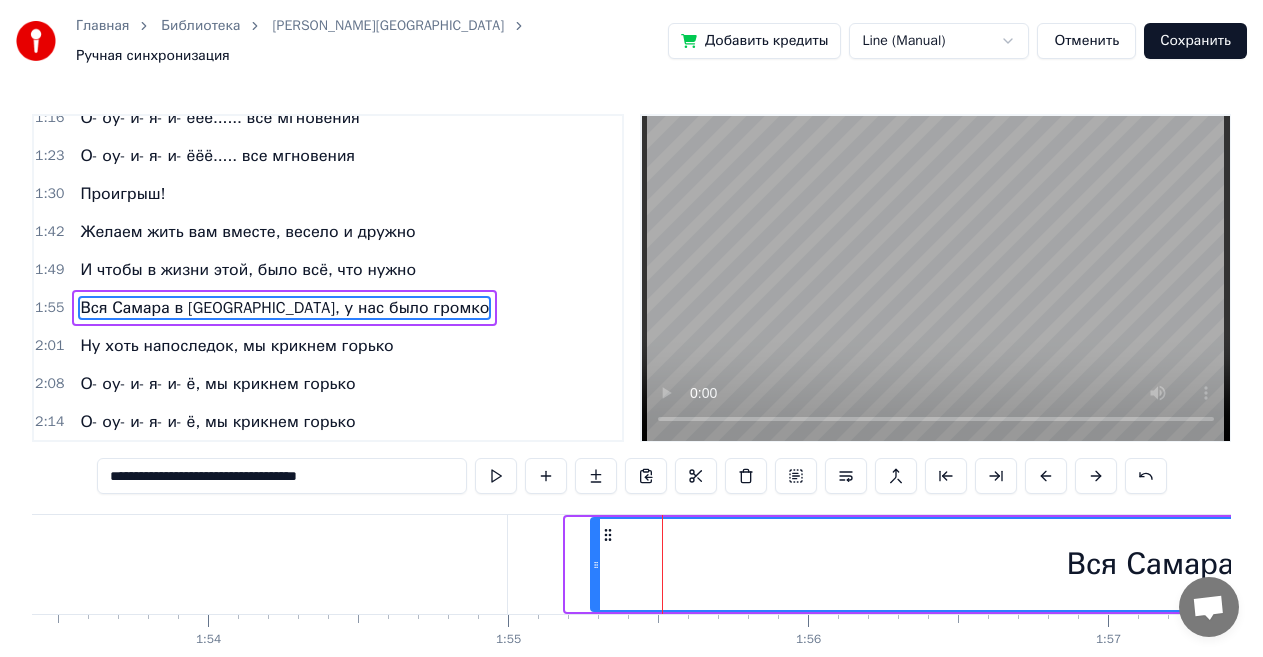 drag, startPoint x: 571, startPoint y: 552, endPoint x: 596, endPoint y: 553, distance: 25.019993 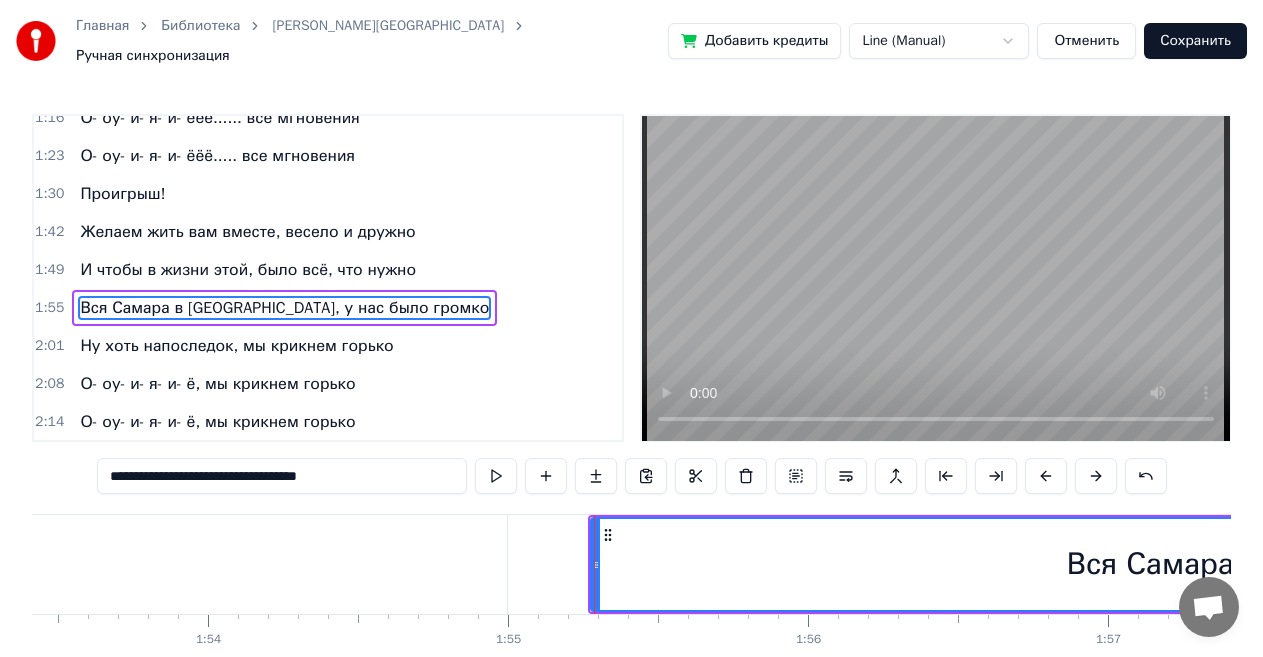 click at bounding box center (936, 278) 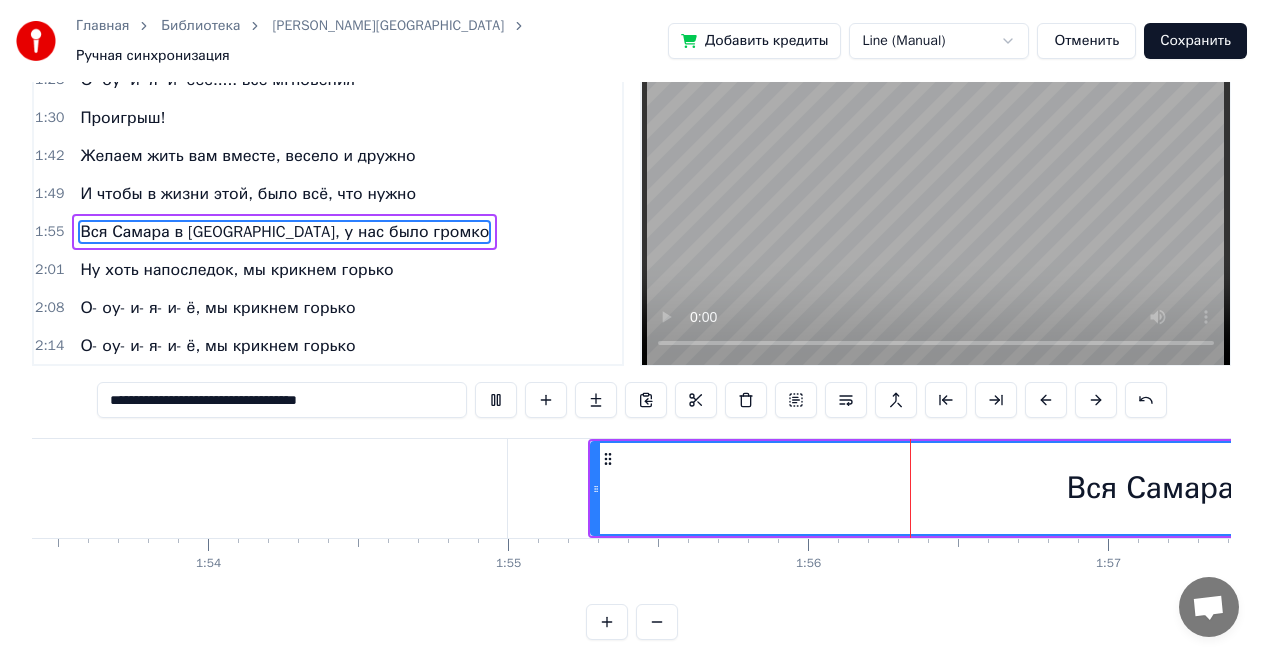 scroll, scrollTop: 99, scrollLeft: 0, axis: vertical 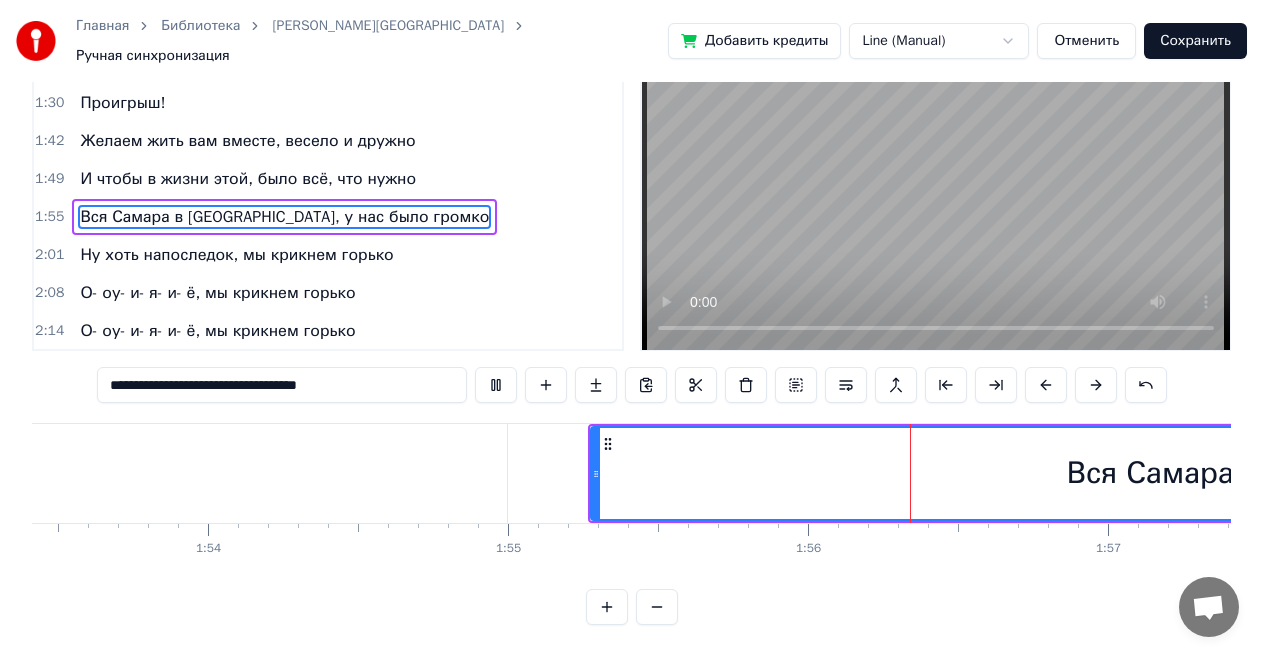 click at bounding box center (936, 187) 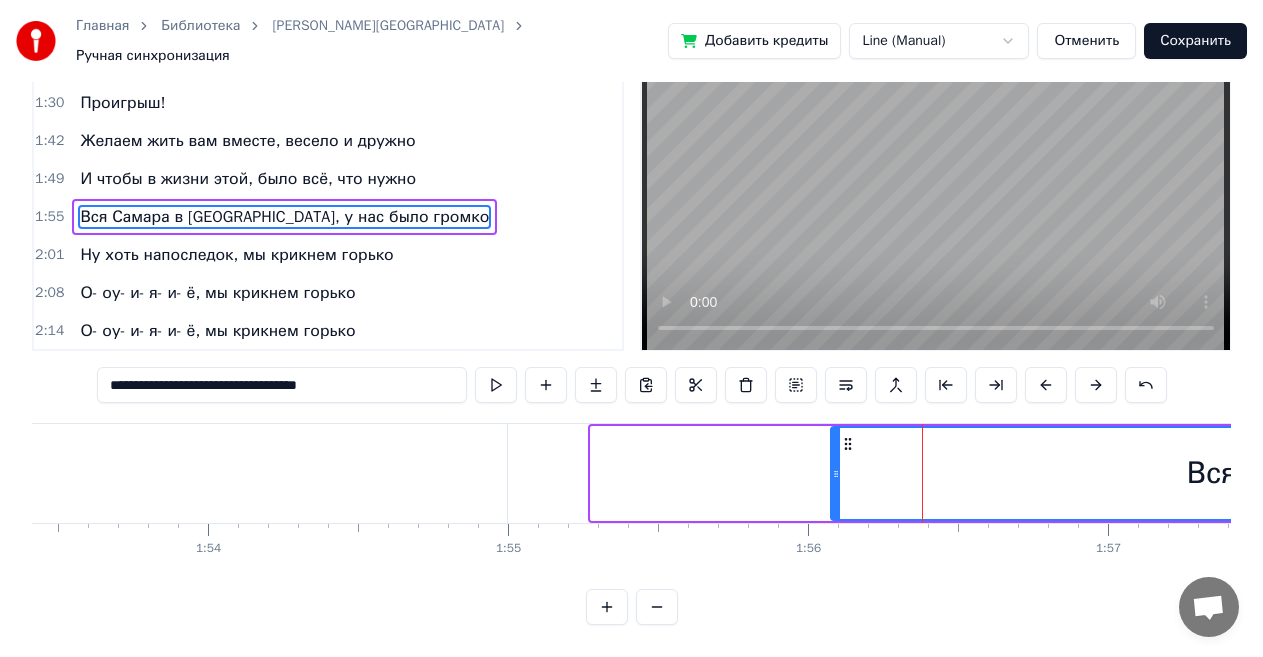 drag, startPoint x: 592, startPoint y: 465, endPoint x: 832, endPoint y: 458, distance: 240.10207 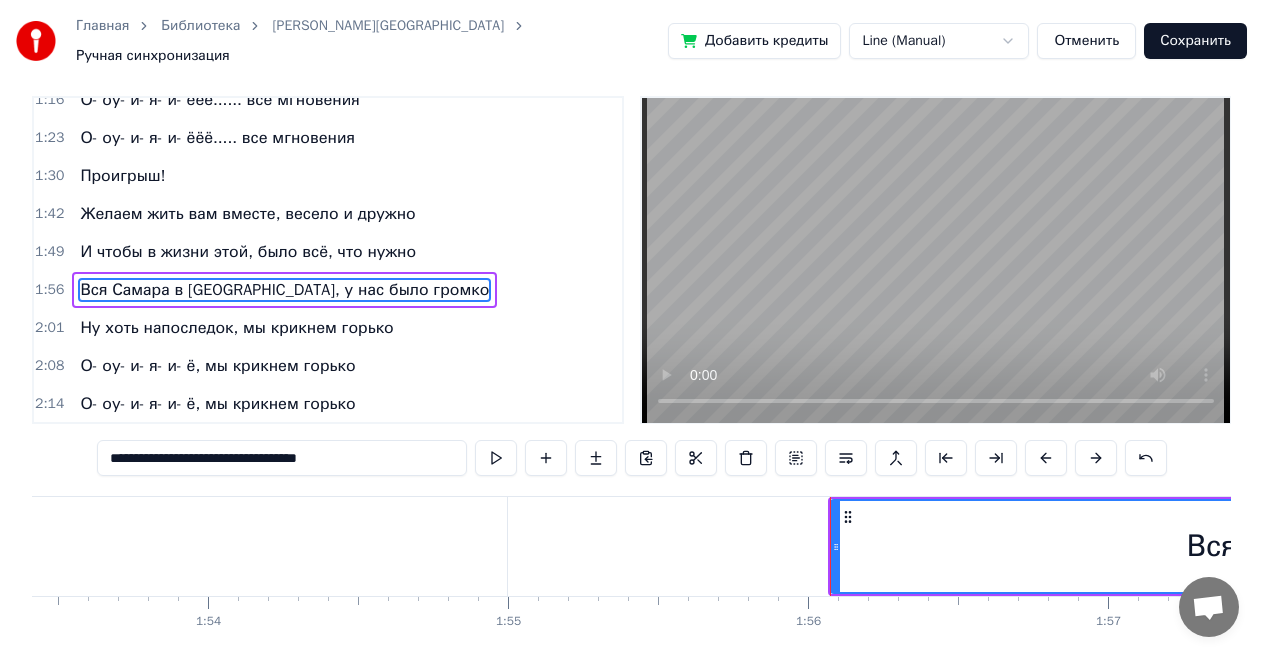 scroll, scrollTop: 0, scrollLeft: 0, axis: both 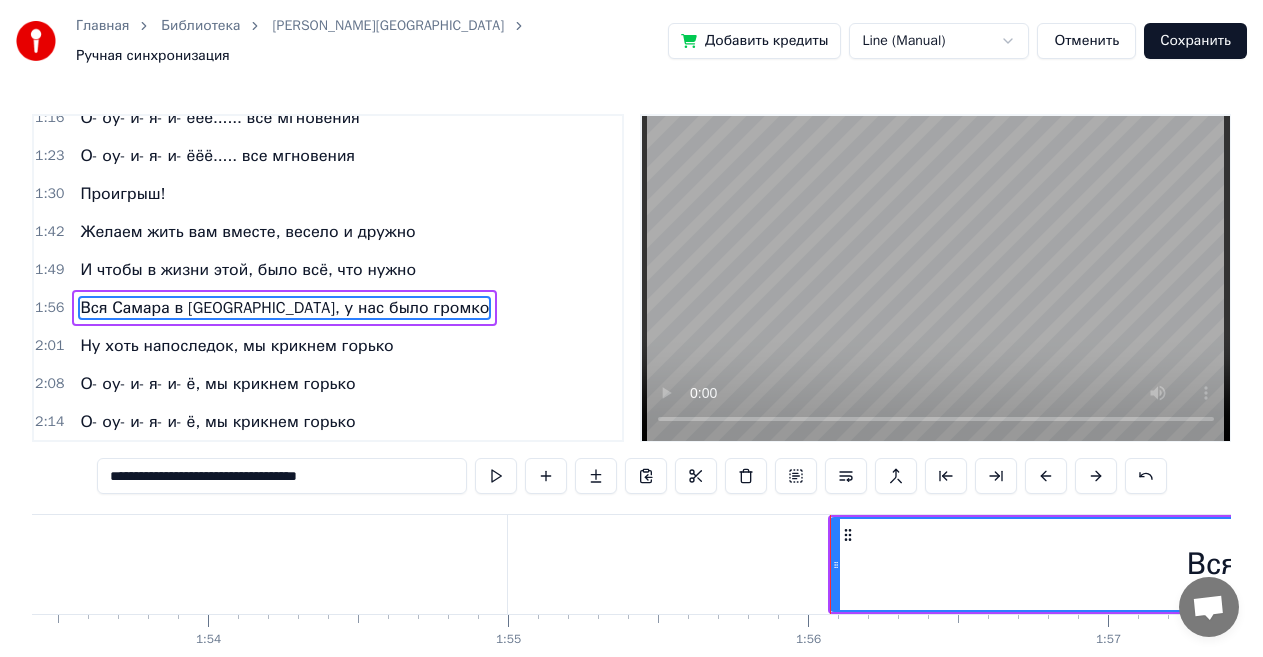 click at bounding box center [936, 278] 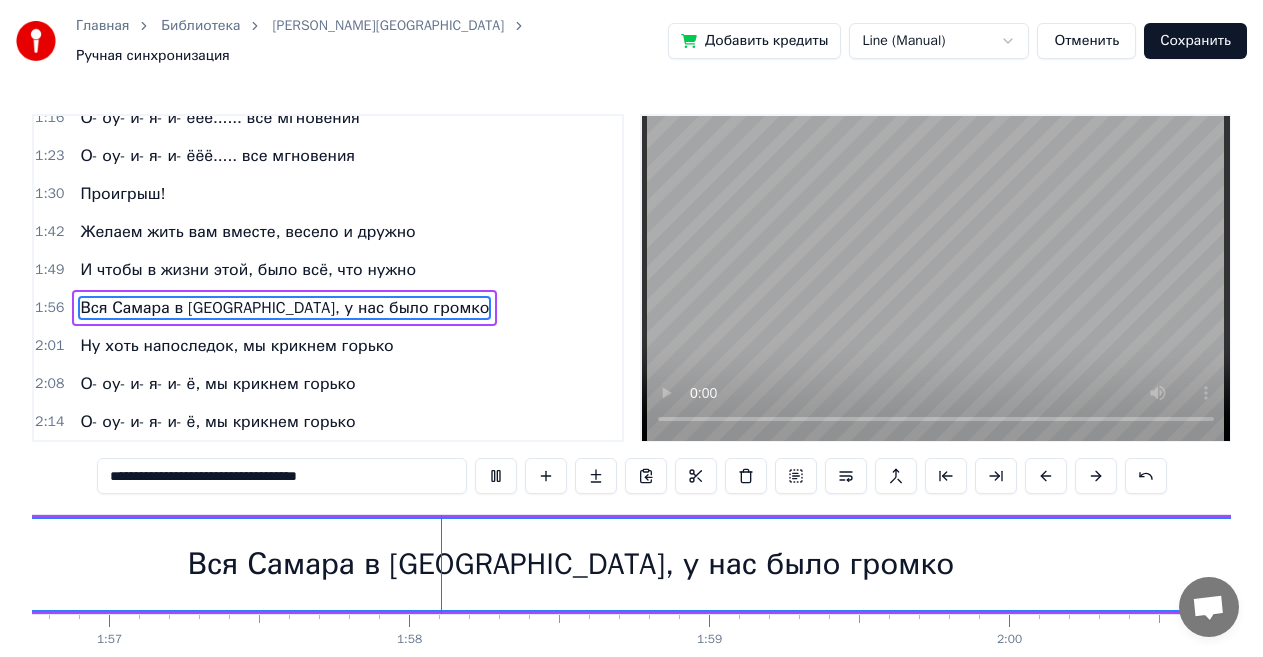 click on "Желаем жить вам вместе, весело и дружно" at bounding box center (247, 232) 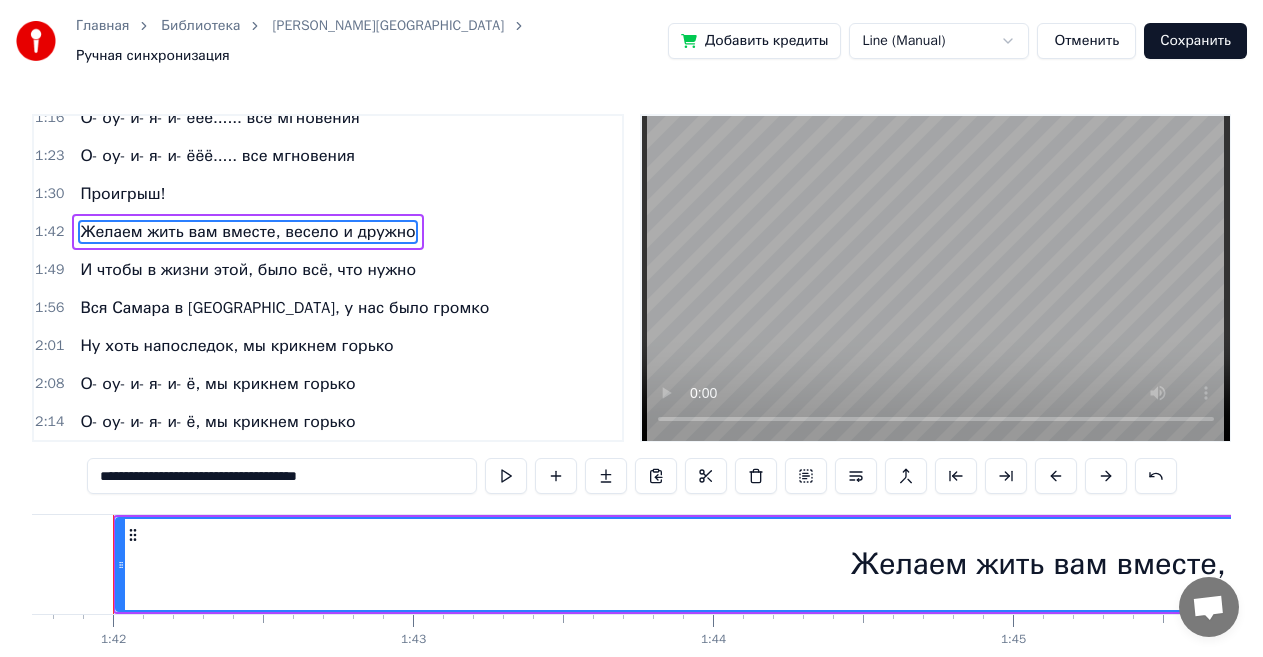 click at bounding box center [936, 278] 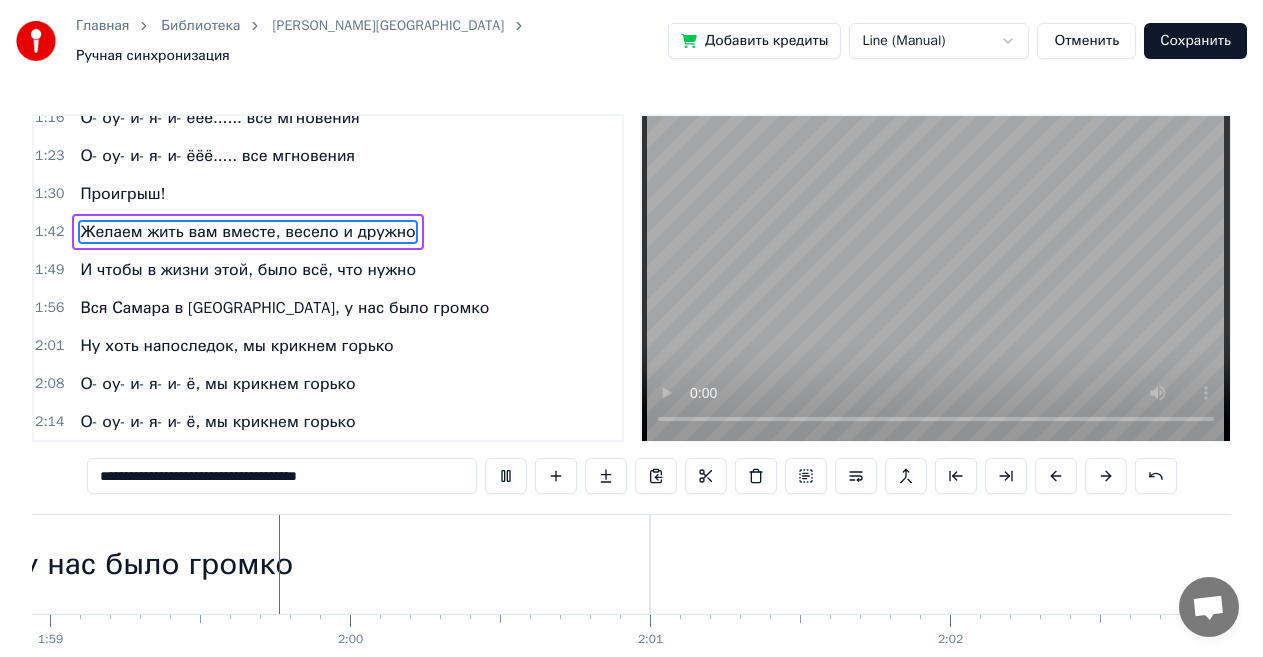 scroll, scrollTop: 0, scrollLeft: 35704, axis: horizontal 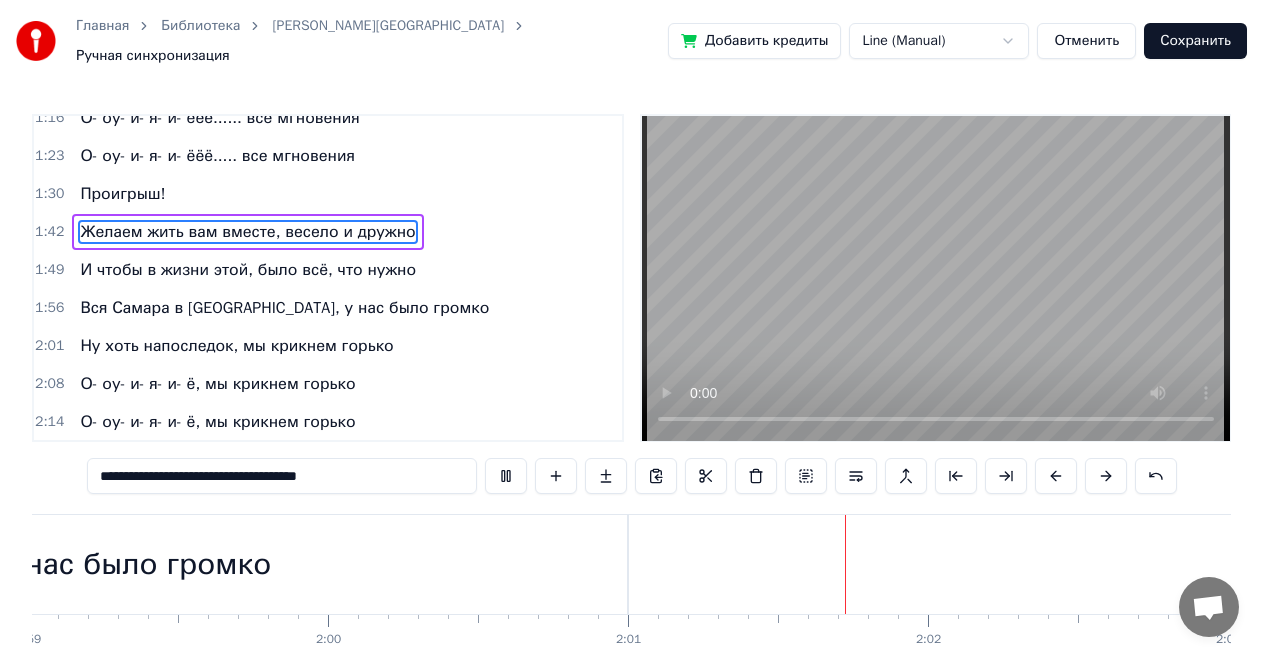 click at bounding box center [936, 278] 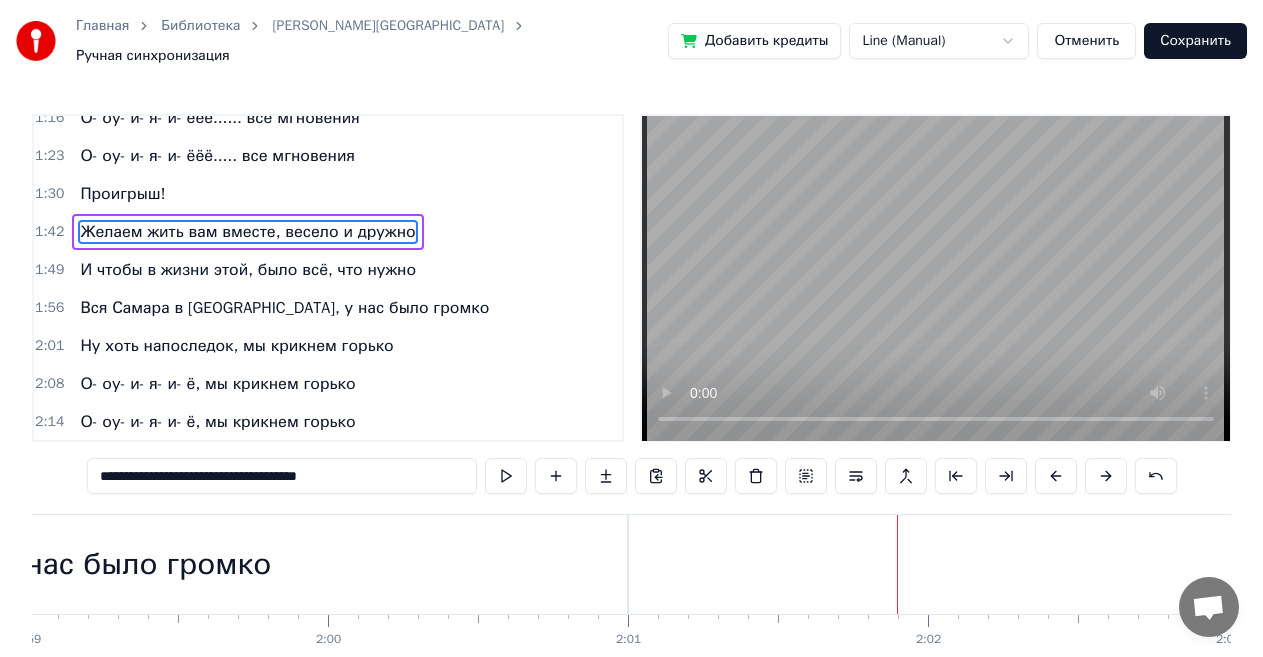 click on "Ну хоть напоследок, мы крикнем горько" at bounding box center (1678, 564) 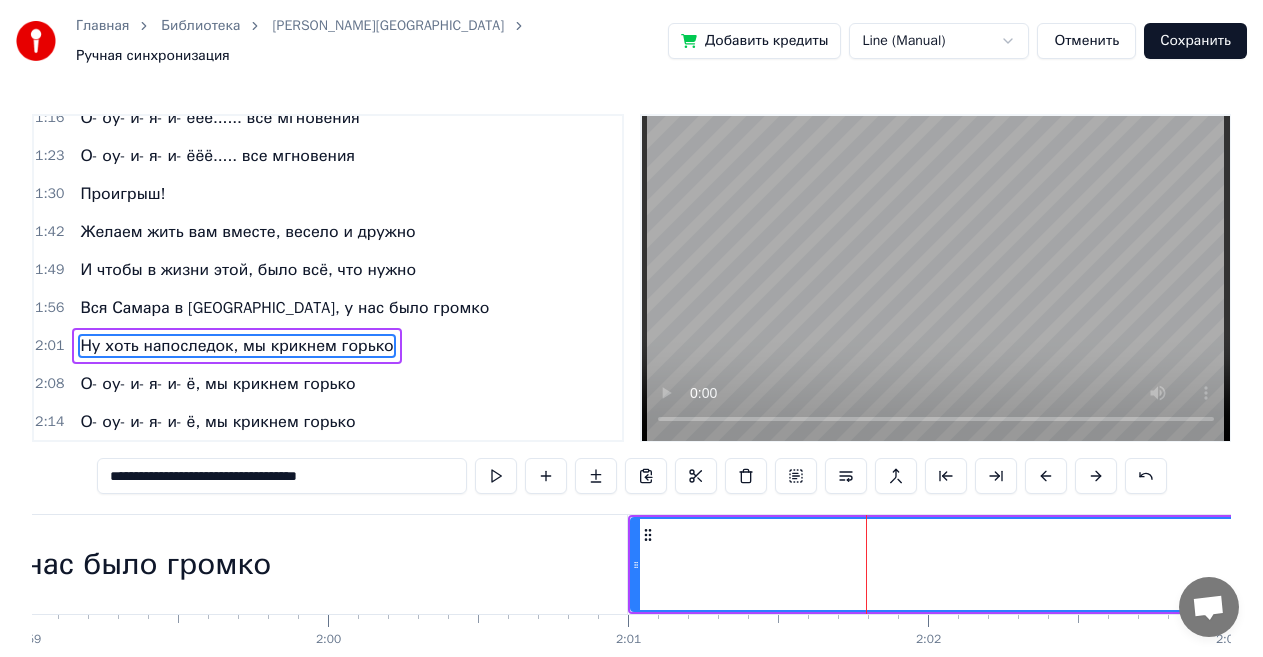 scroll, scrollTop: 7, scrollLeft: 0, axis: vertical 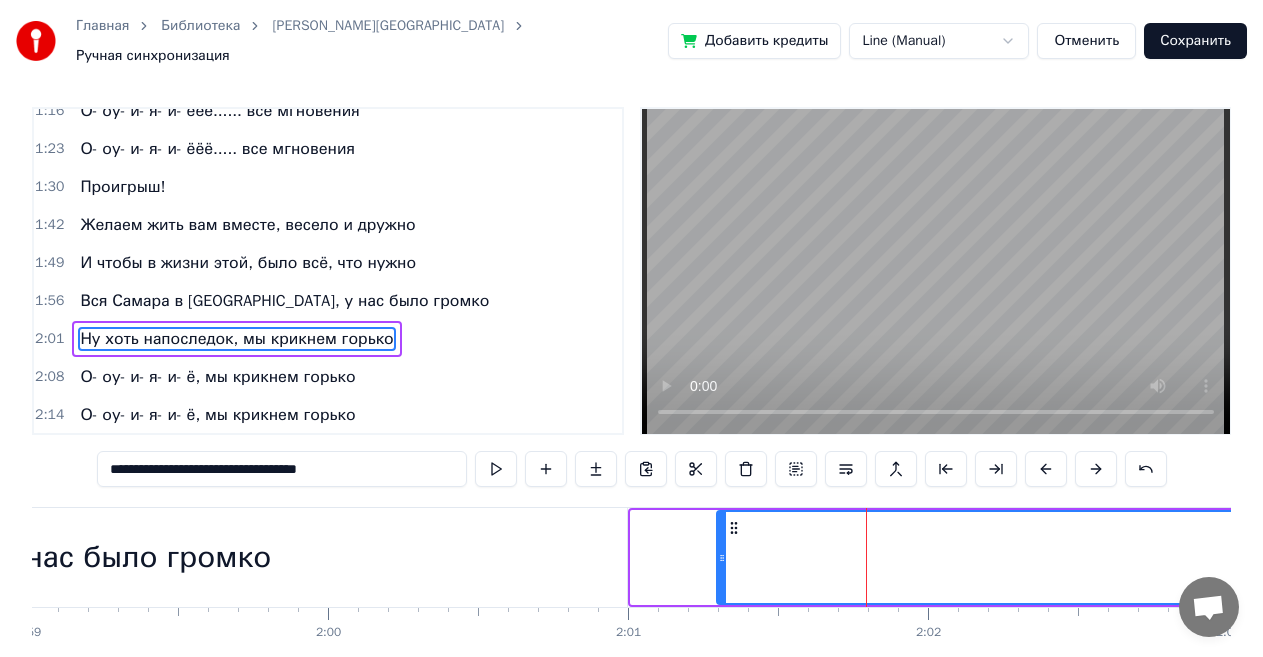 drag, startPoint x: 635, startPoint y: 551, endPoint x: 724, endPoint y: 556, distance: 89.140335 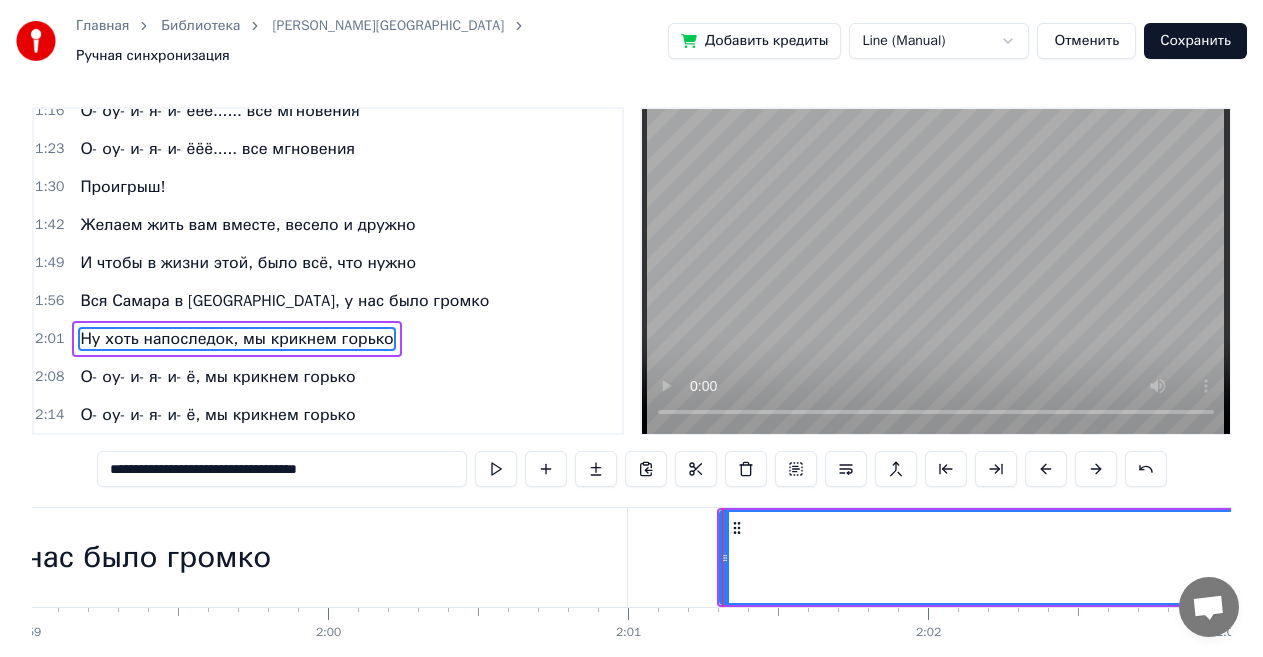 click on "И чтобы в жизни этой, было всё, что нужно" at bounding box center (248, 263) 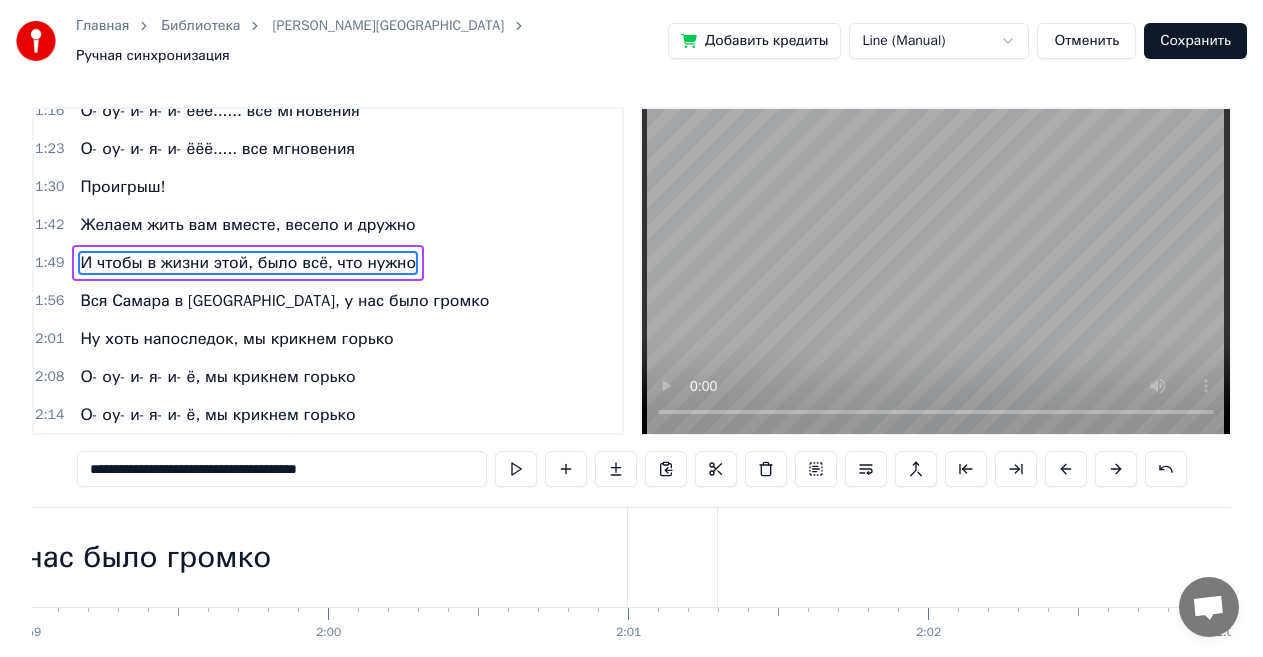 scroll, scrollTop: 0, scrollLeft: 0, axis: both 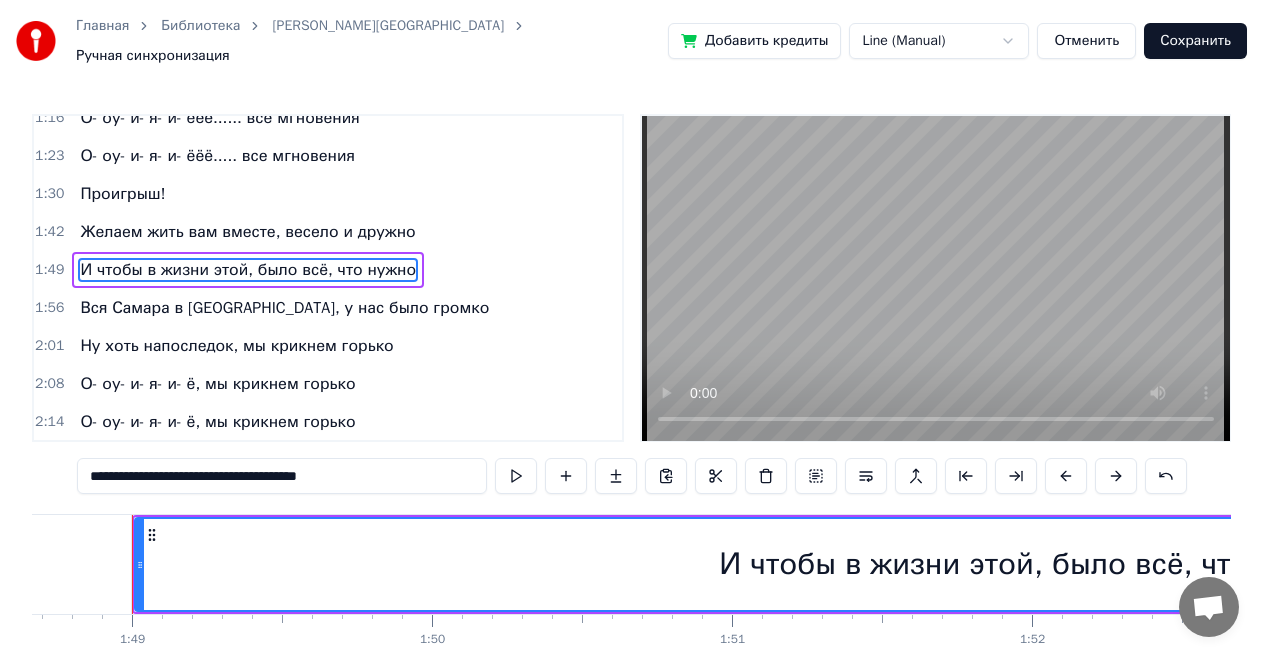 click at bounding box center (936, 278) 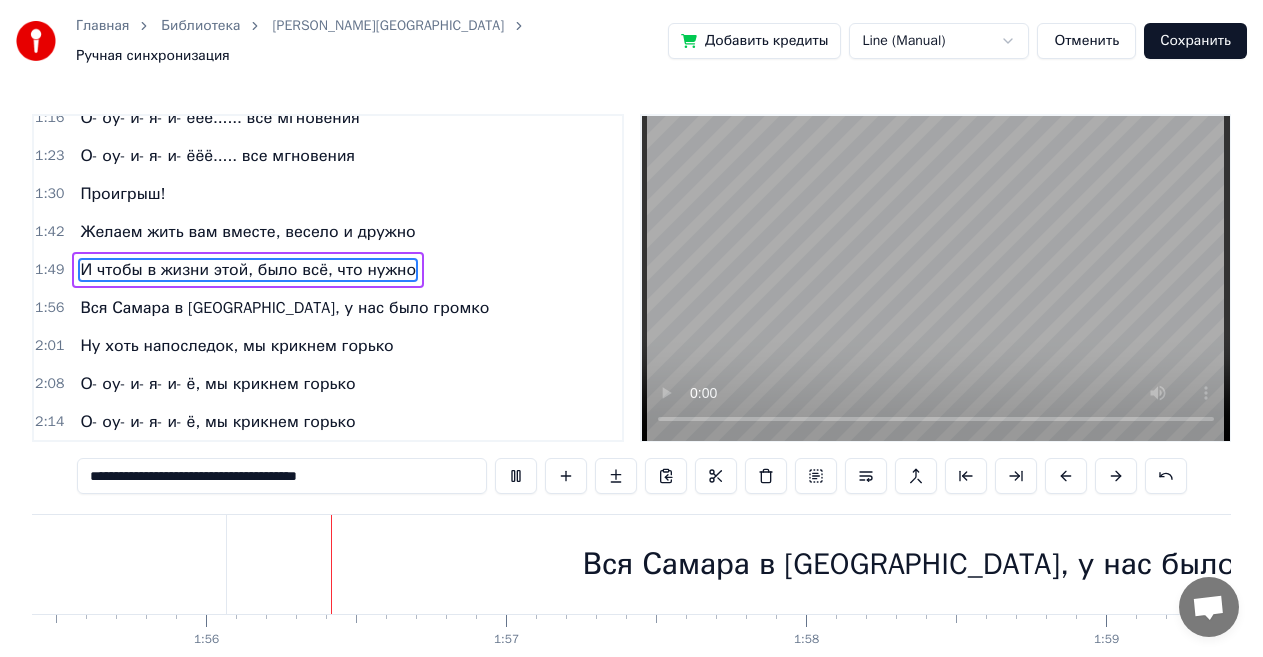 scroll, scrollTop: 0, scrollLeft: 34685, axis: horizontal 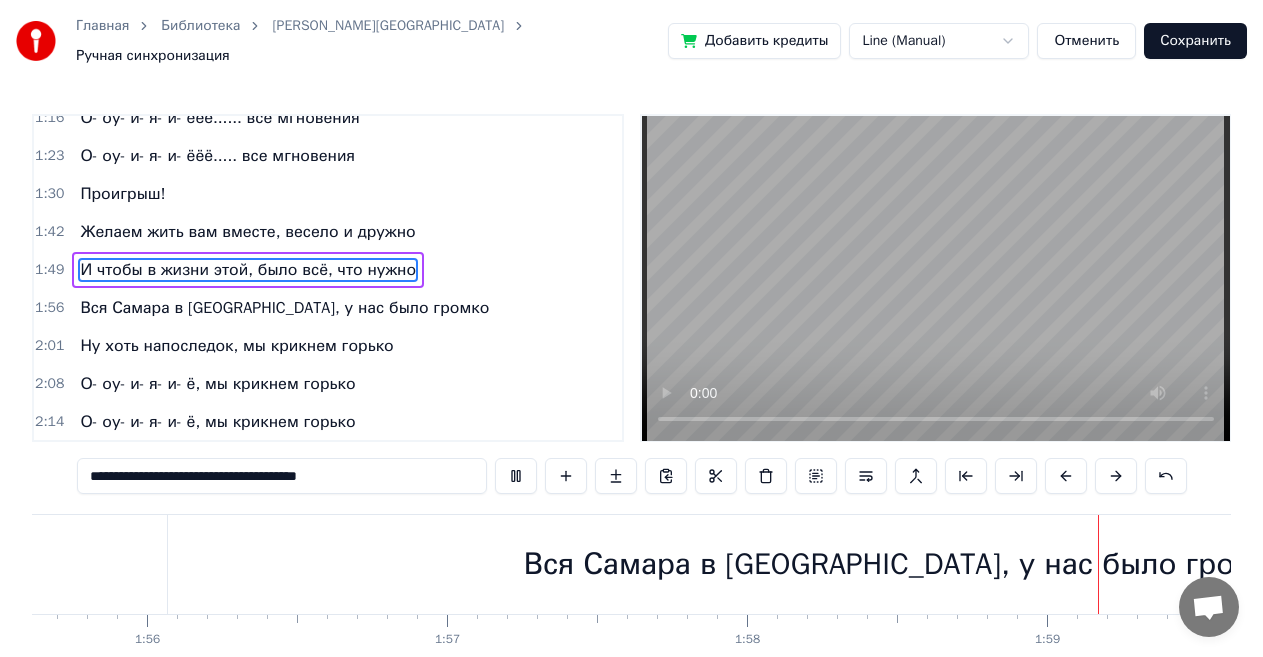 click at bounding box center (936, 278) 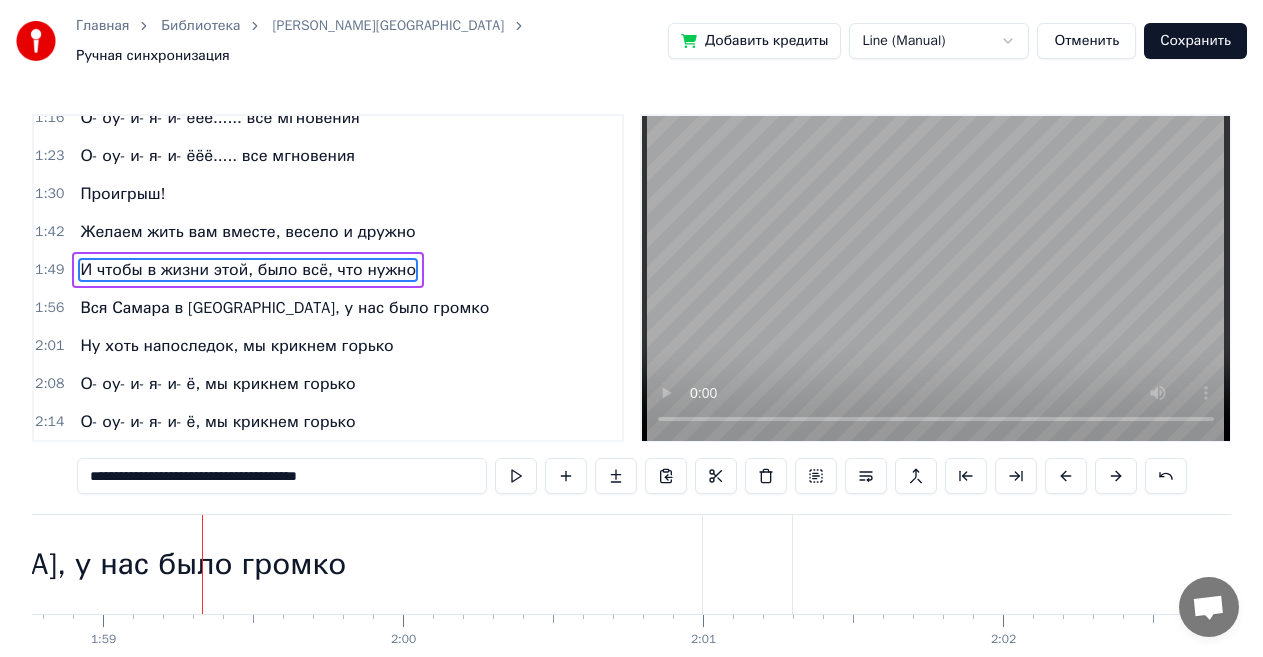scroll, scrollTop: 0, scrollLeft: 35699, axis: horizontal 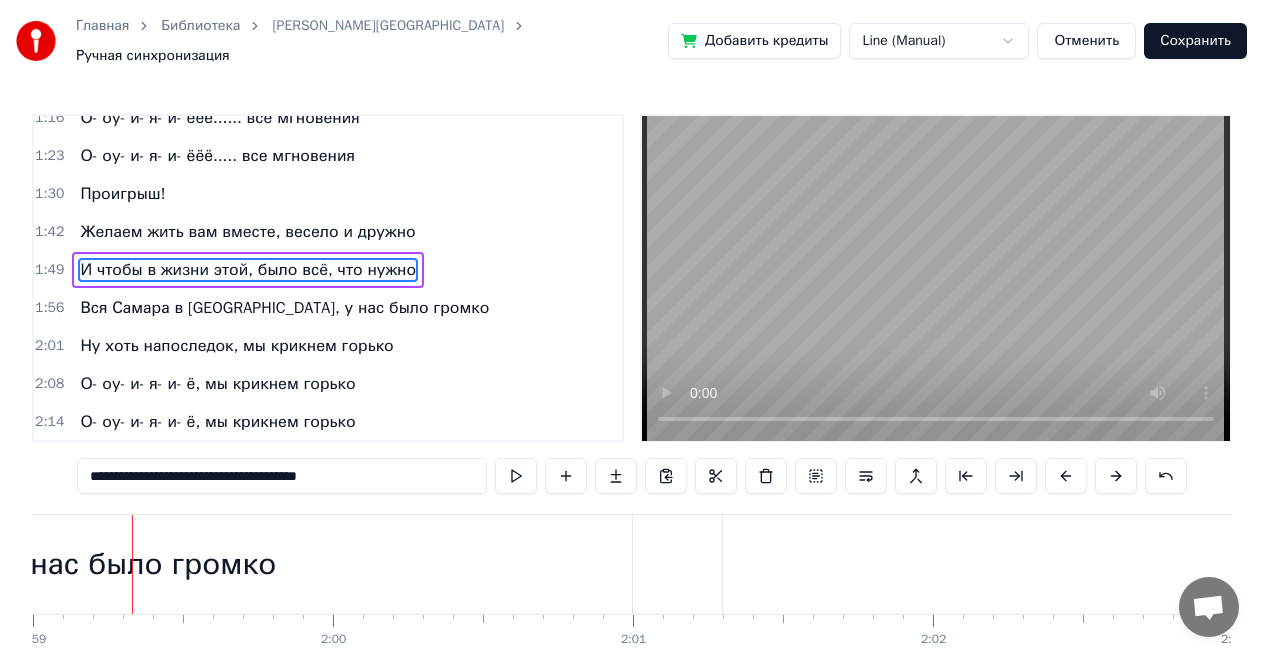 click on "Вся Самара в [GEOGRAPHIC_DATA], у нас было громко" at bounding box center (284, 308) 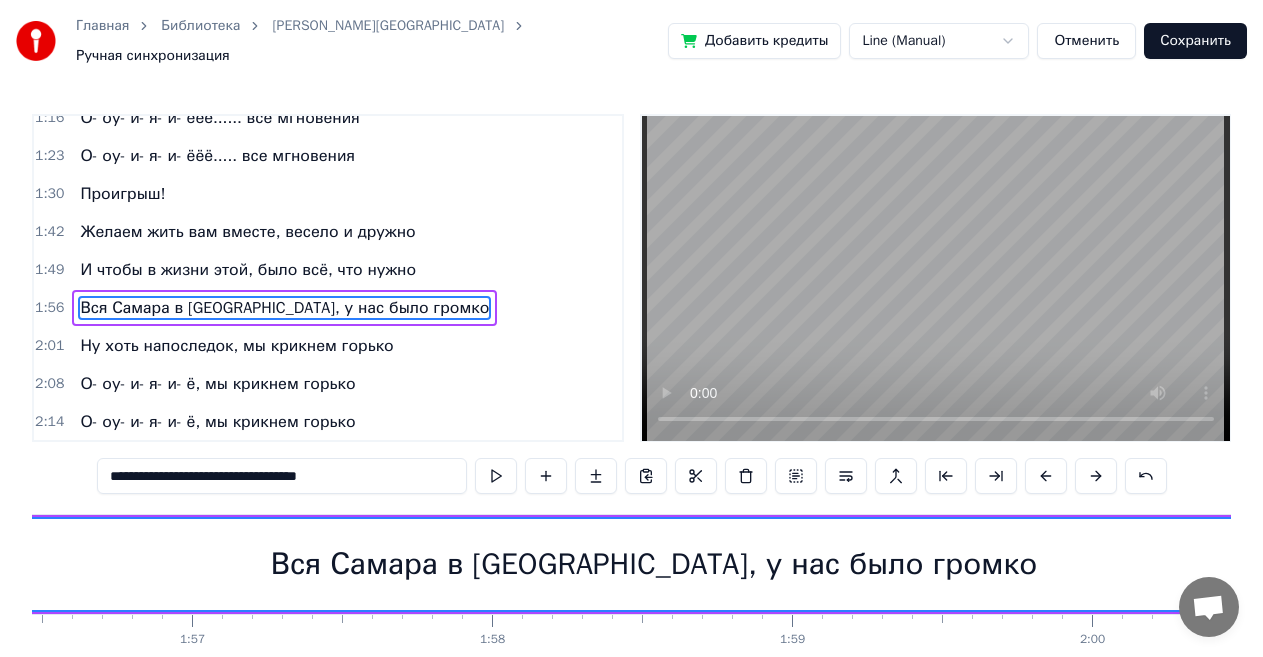 scroll, scrollTop: 0, scrollLeft: 34720, axis: horizontal 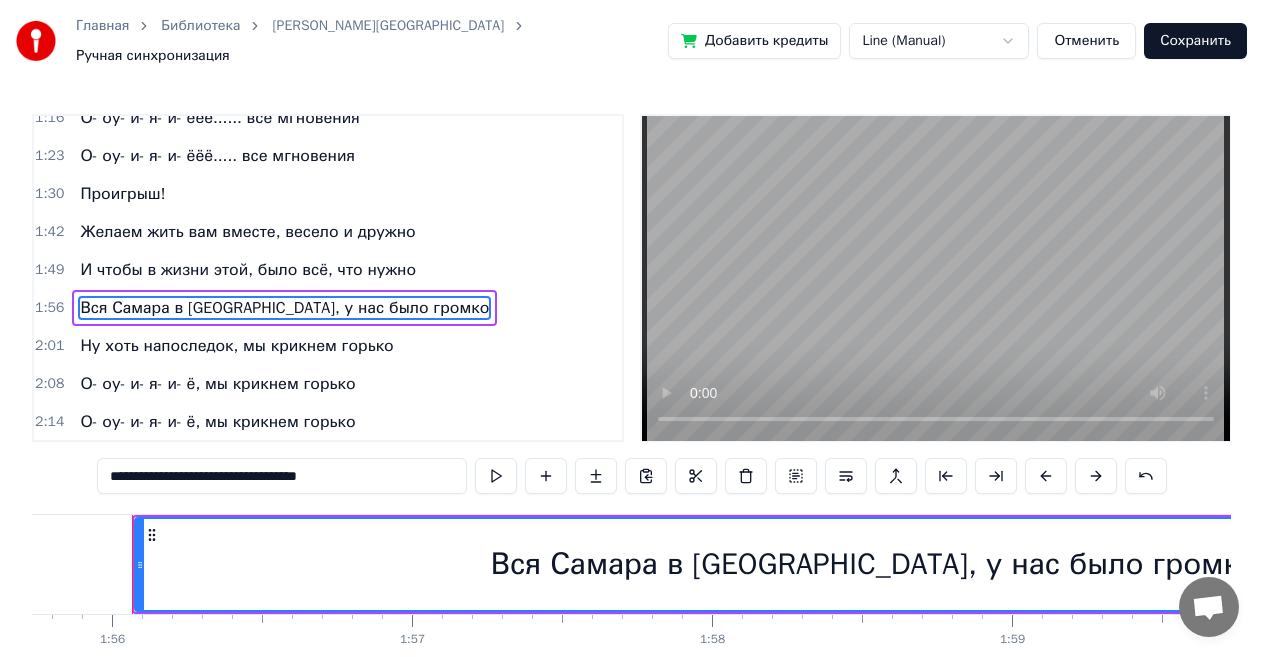 click on "**********" at bounding box center (282, 476) 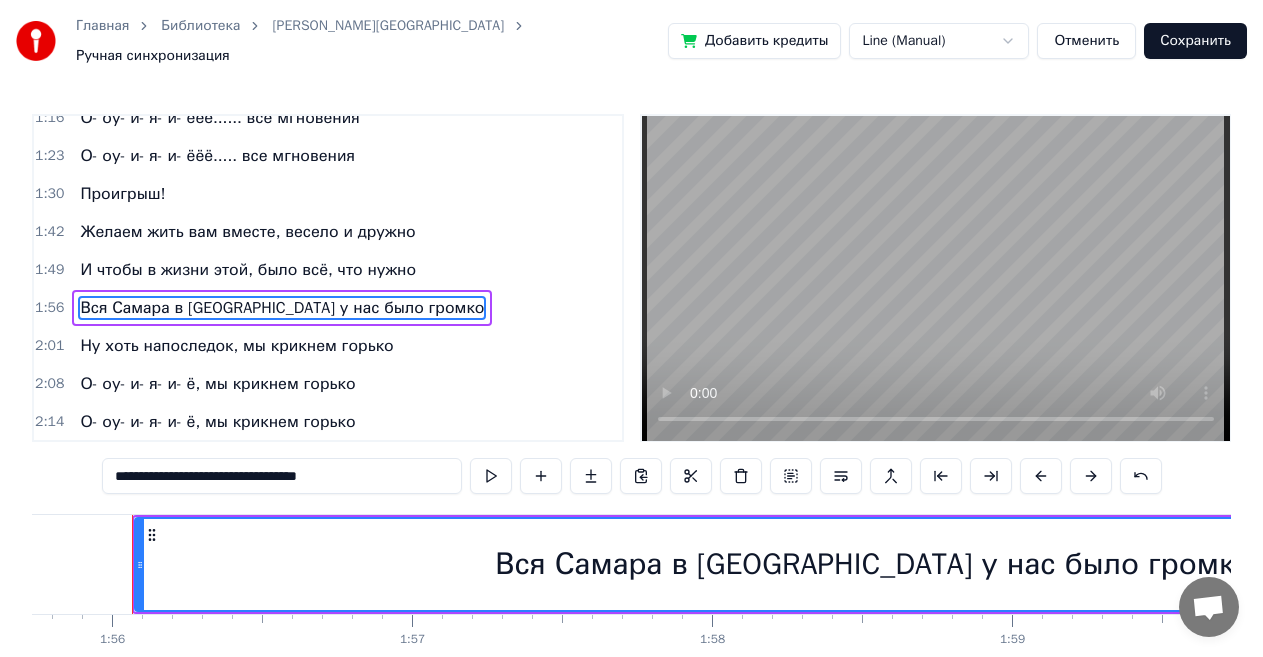 click on "**********" at bounding box center [282, 476] 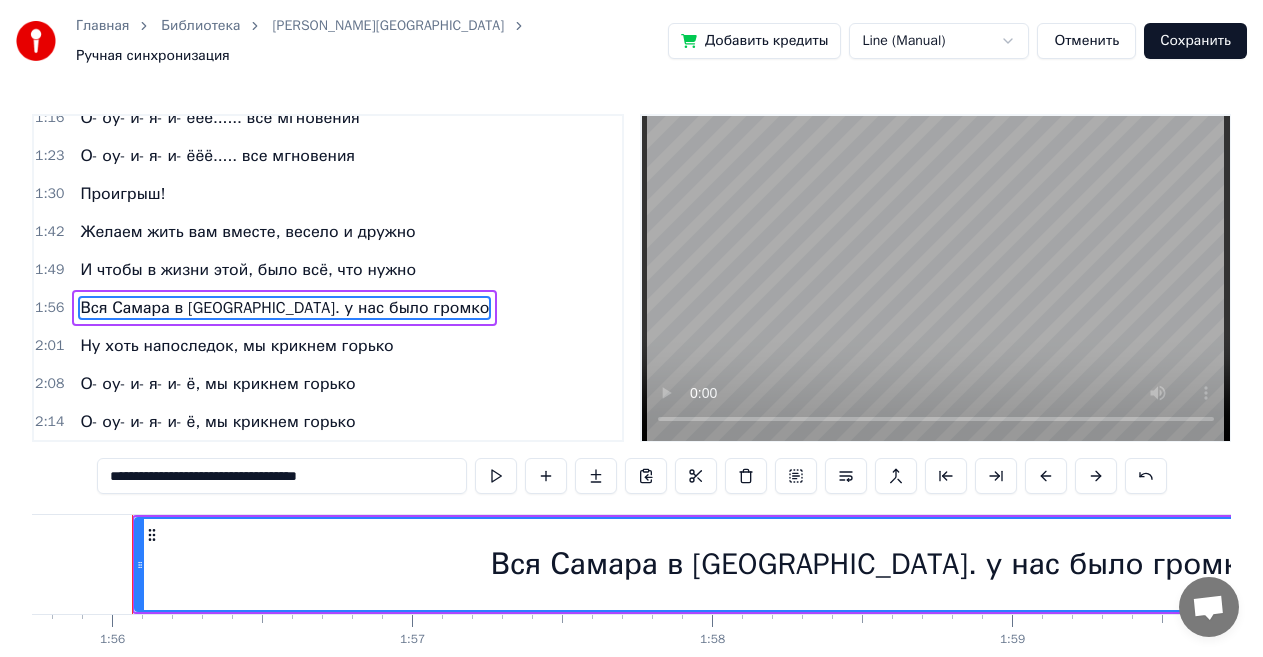 click on "**********" at bounding box center (282, 476) 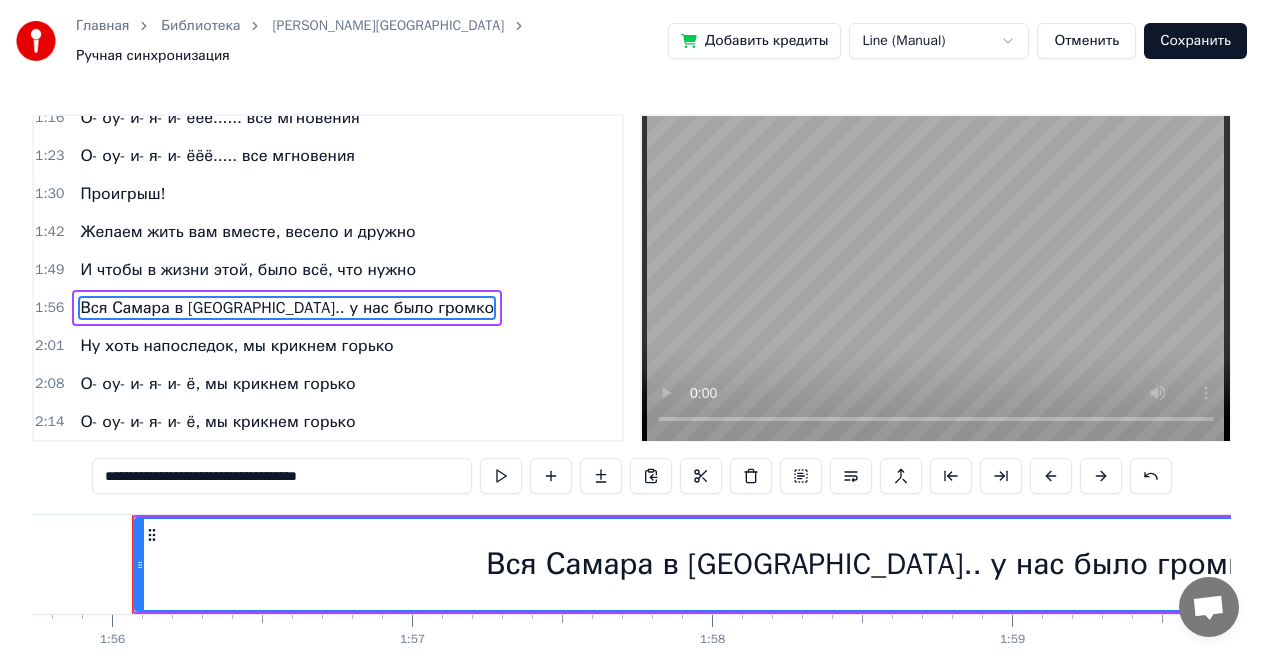 click on "**********" at bounding box center (282, 476) 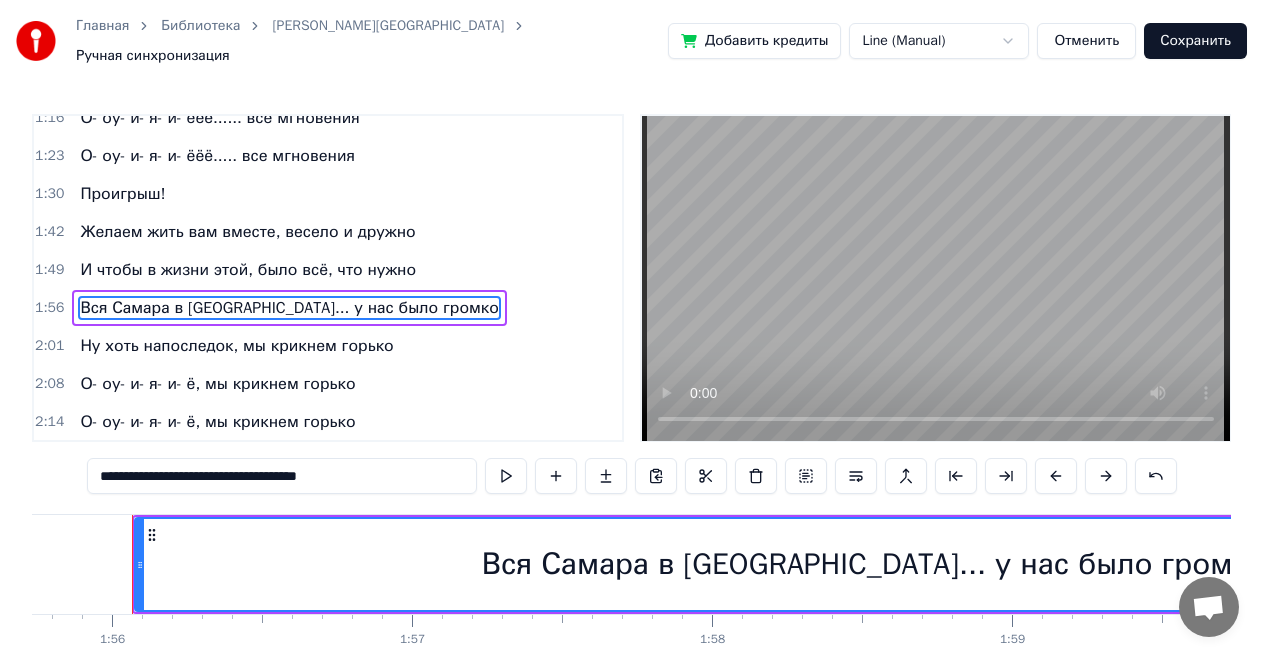 click on "**********" at bounding box center (282, 476) 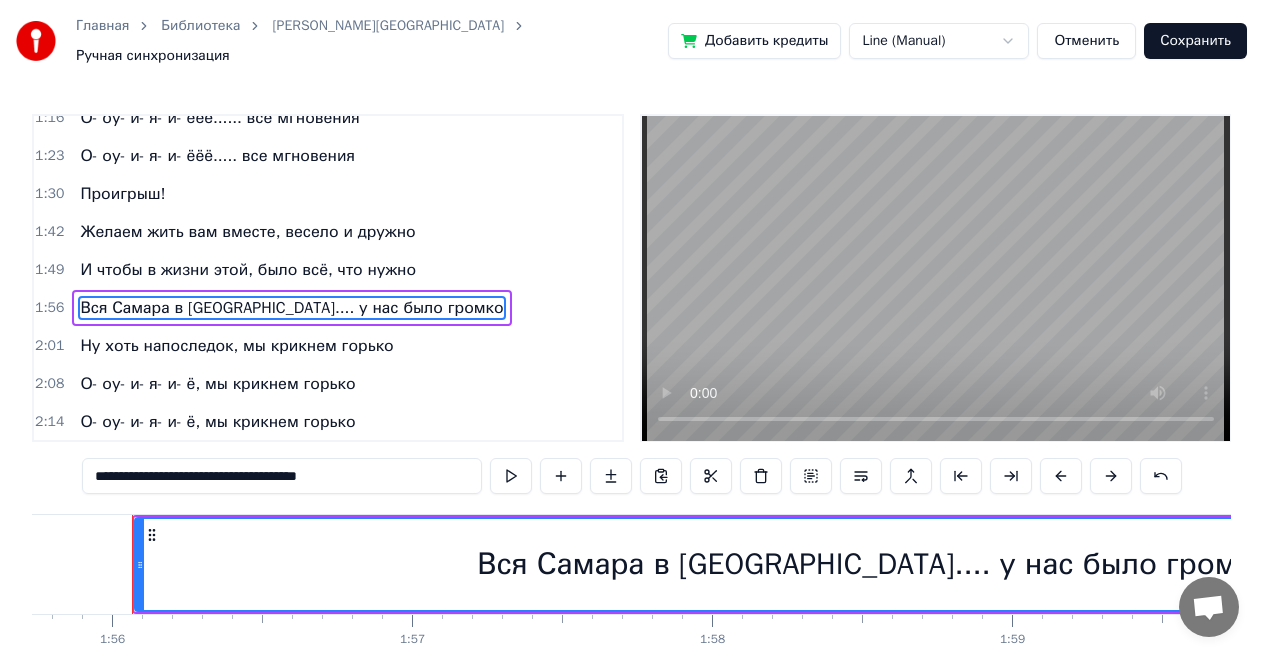click on "**********" at bounding box center (282, 476) 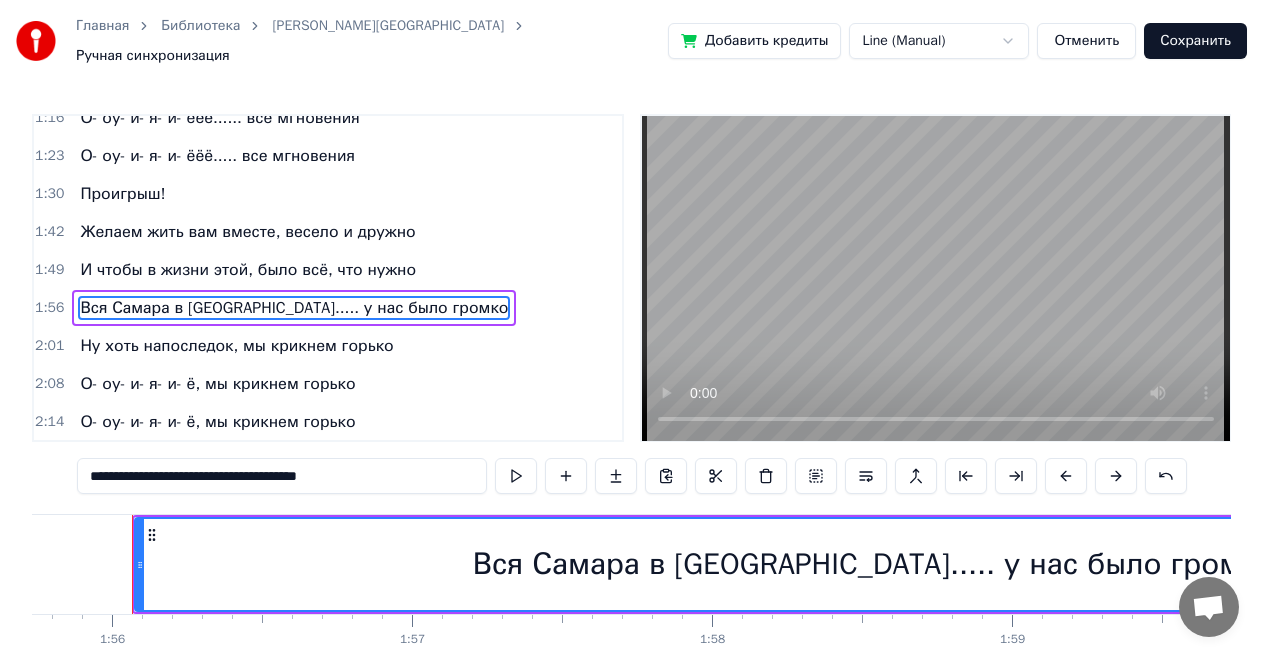 click on "Желаем жить вам вместе, весело и дружно" at bounding box center (247, 232) 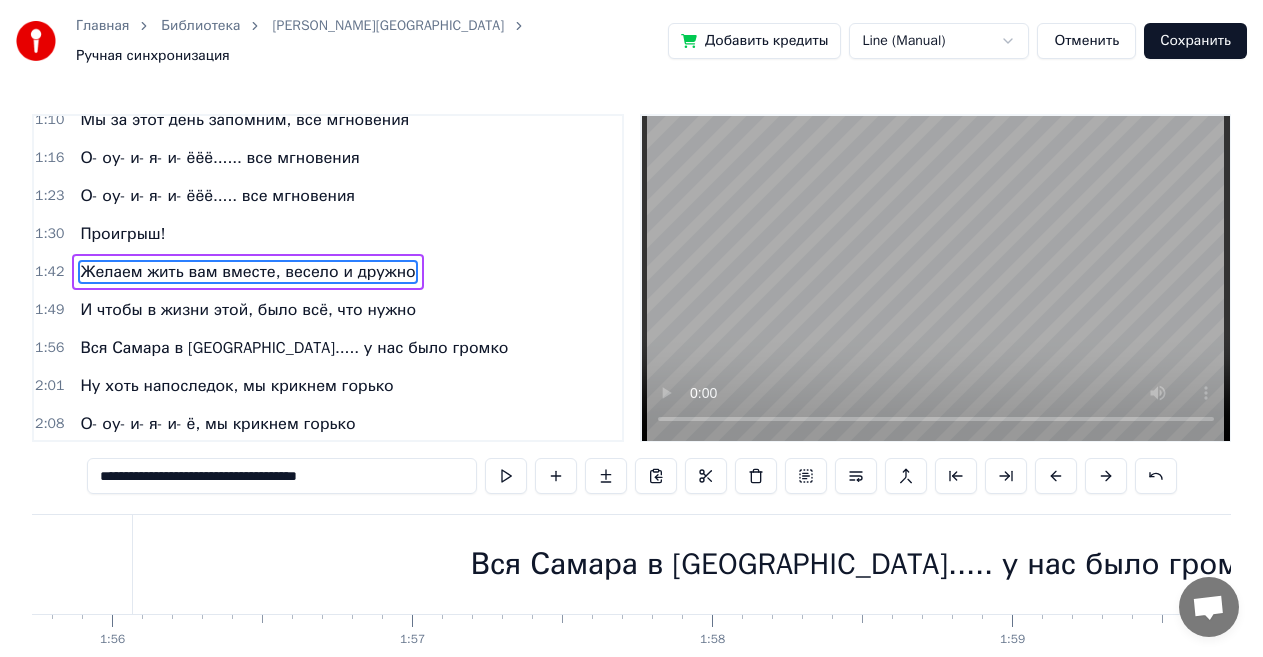 scroll, scrollTop: 426, scrollLeft: 0, axis: vertical 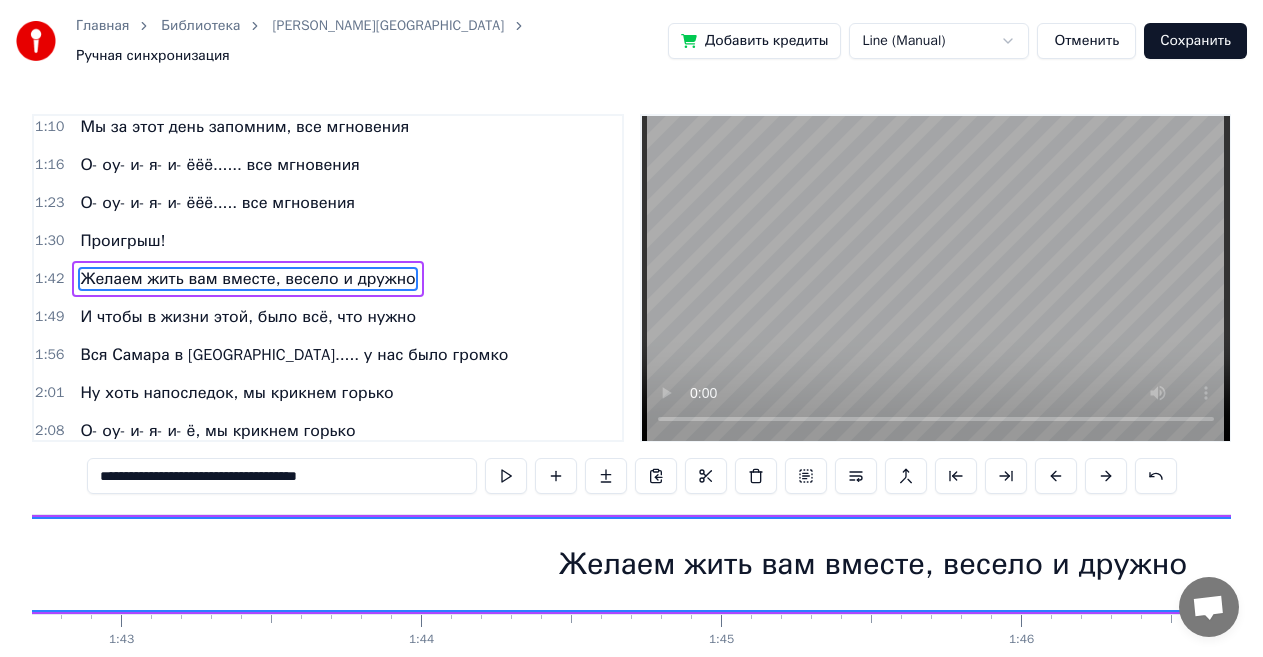 click at bounding box center [936, 278] 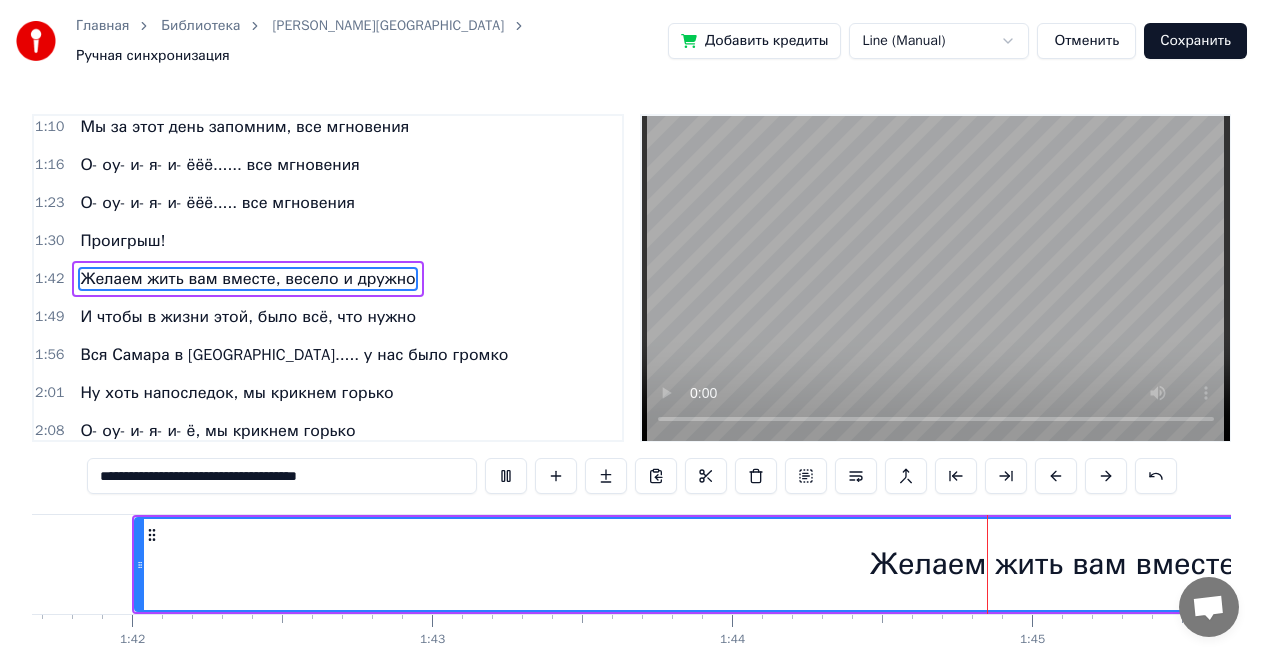 click at bounding box center [936, 278] 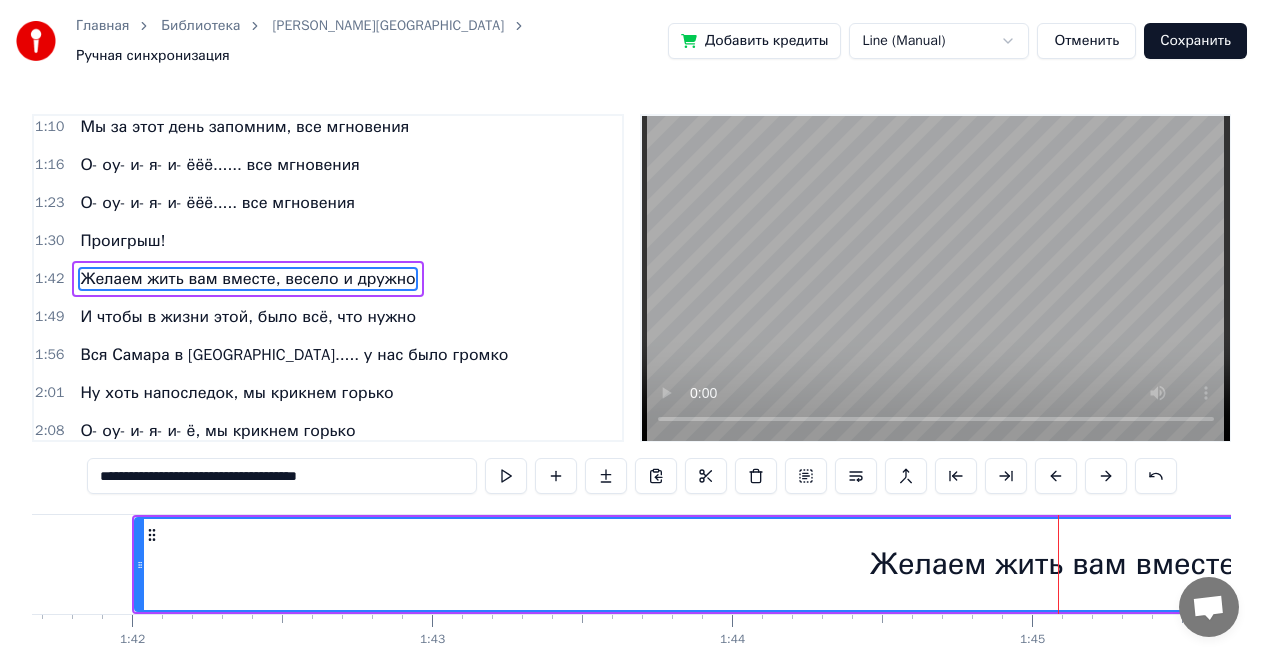 click at bounding box center (936, 278) 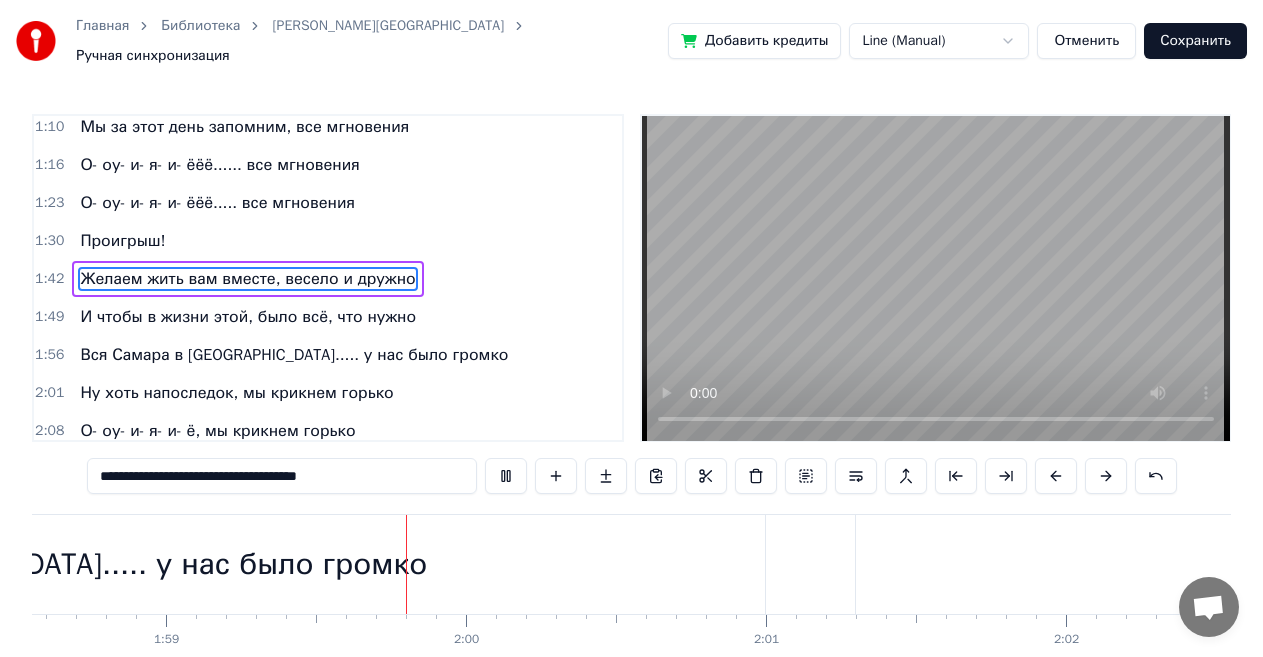 scroll, scrollTop: 0, scrollLeft: 35679, axis: horizontal 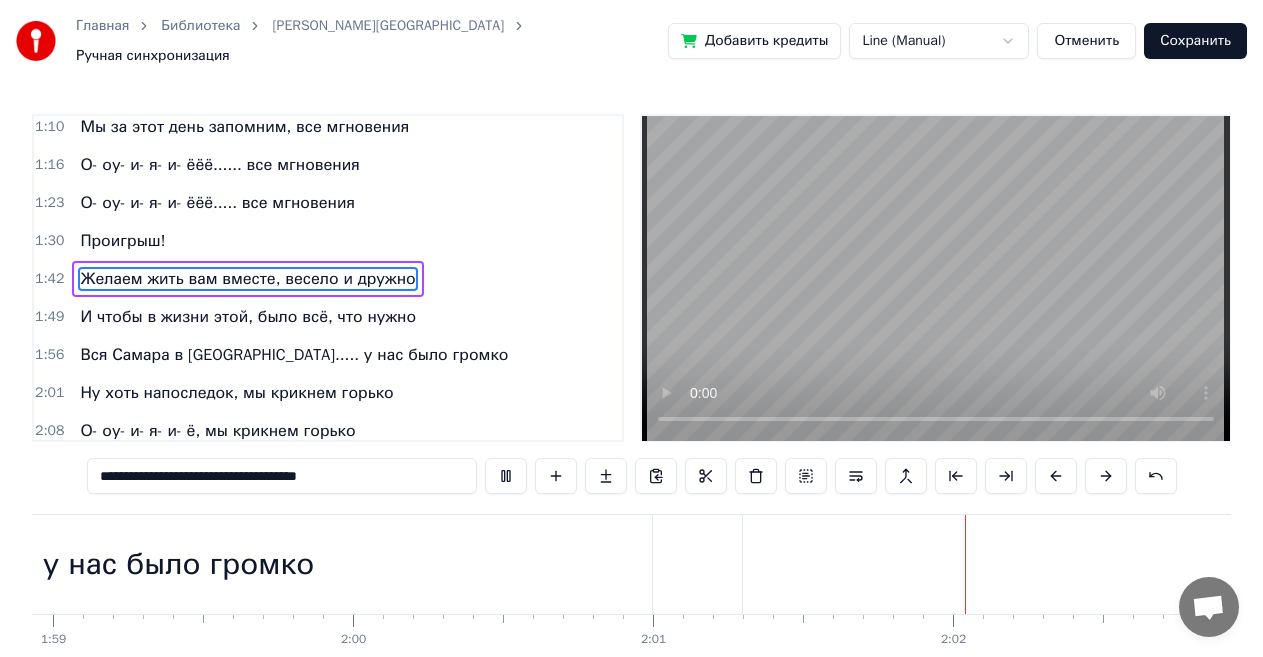 click at bounding box center [936, 278] 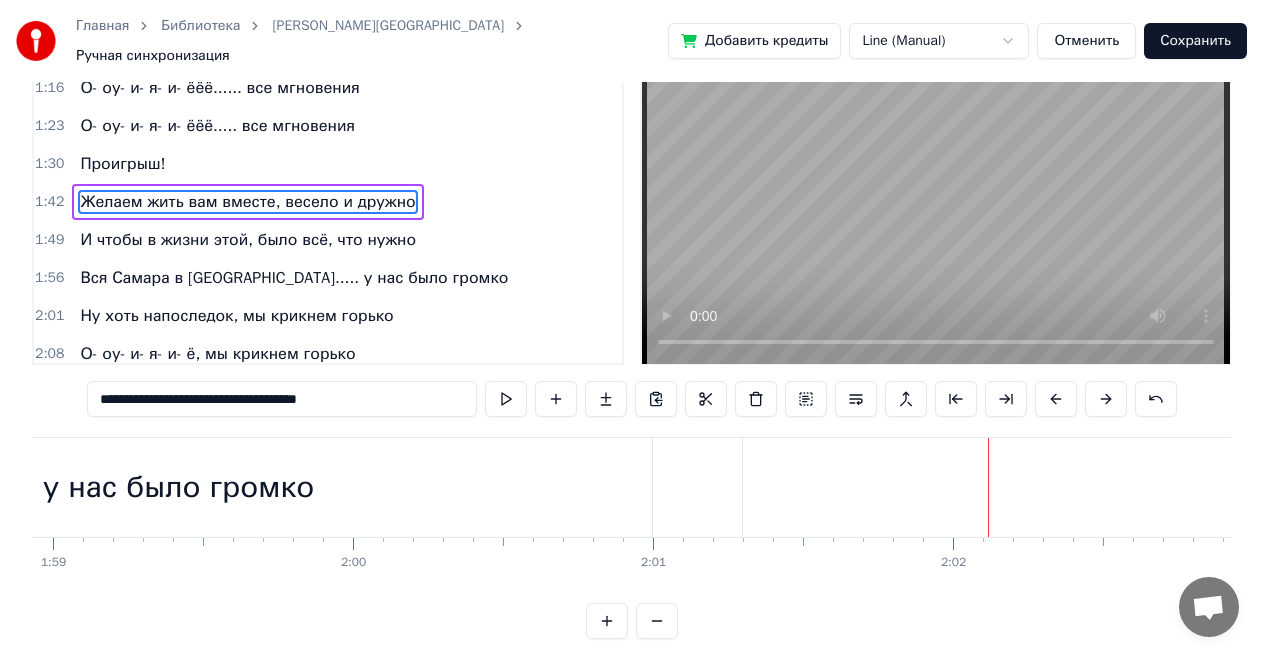 scroll, scrollTop: 99, scrollLeft: 0, axis: vertical 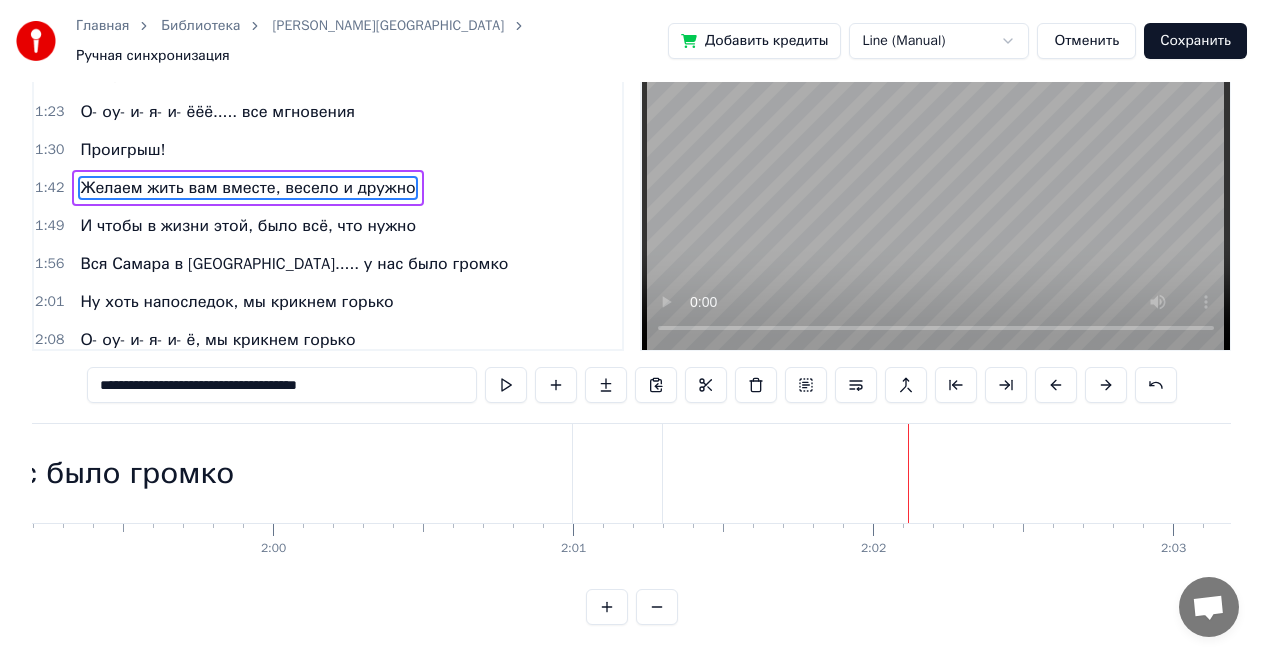 click on "Ну хоть напоследок, мы крикнем горько" at bounding box center [1667, 473] 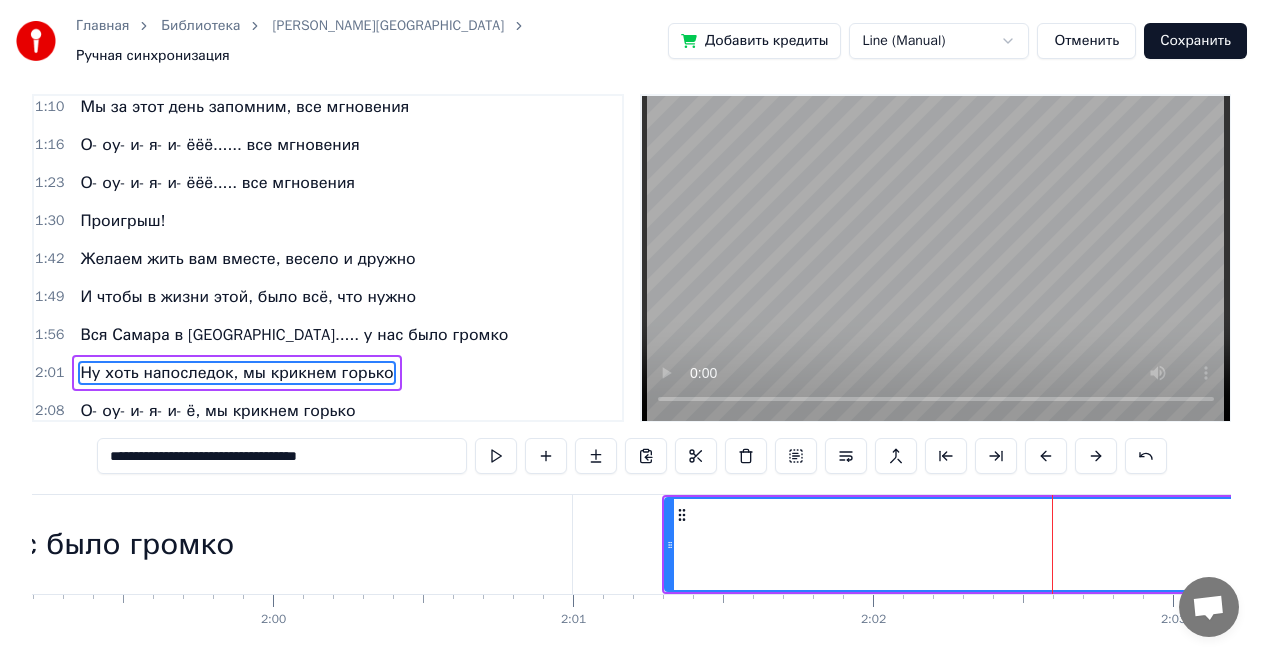 scroll, scrollTop: 7, scrollLeft: 0, axis: vertical 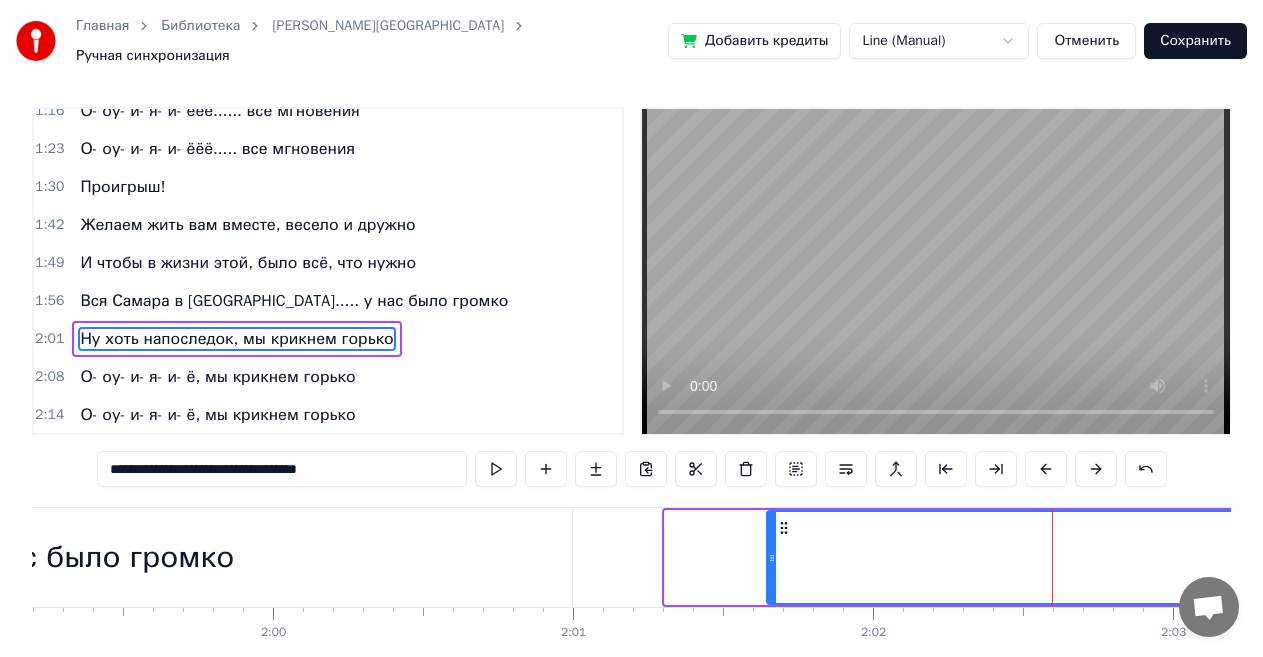 drag, startPoint x: 666, startPoint y: 547, endPoint x: 790, endPoint y: 557, distance: 124.40257 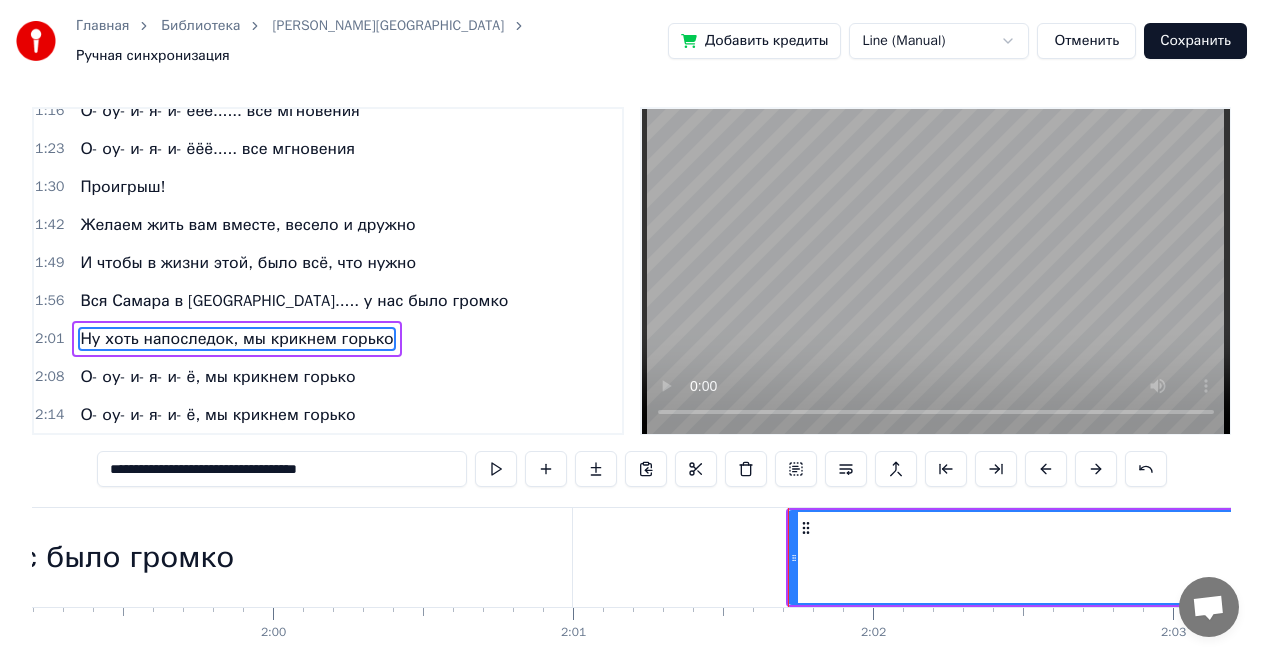 click on "Желаем жить вам вместе, весело и дружно" at bounding box center [247, 225] 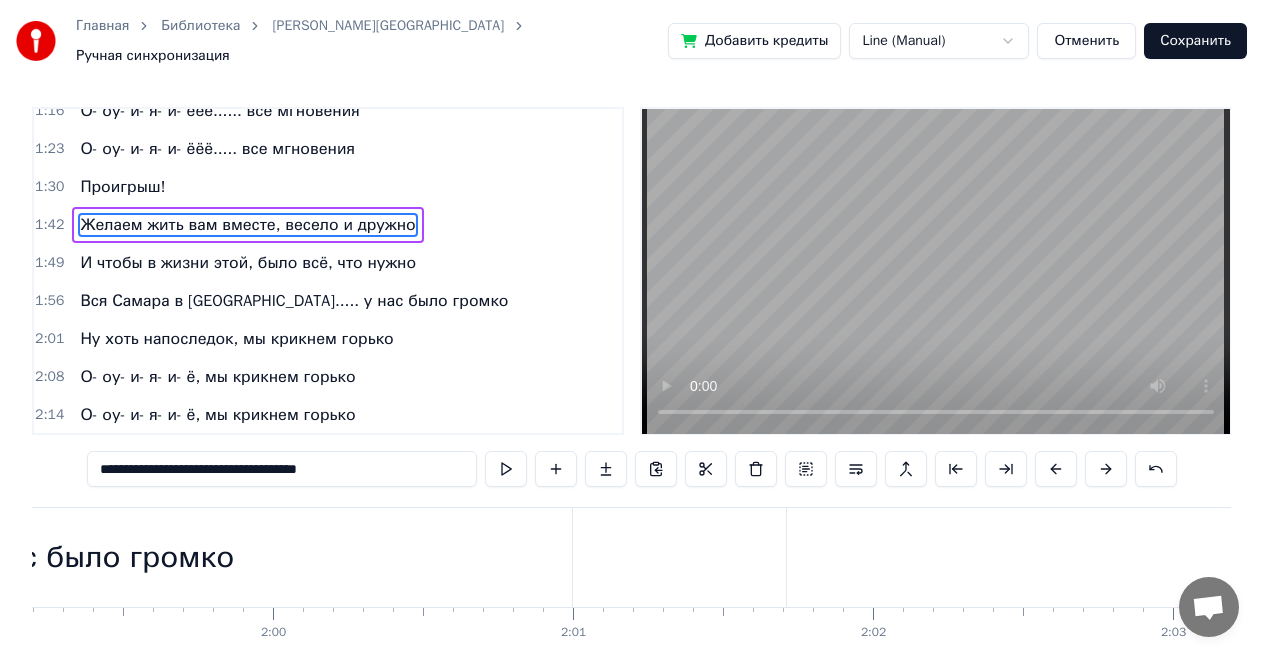 scroll, scrollTop: 0, scrollLeft: 0, axis: both 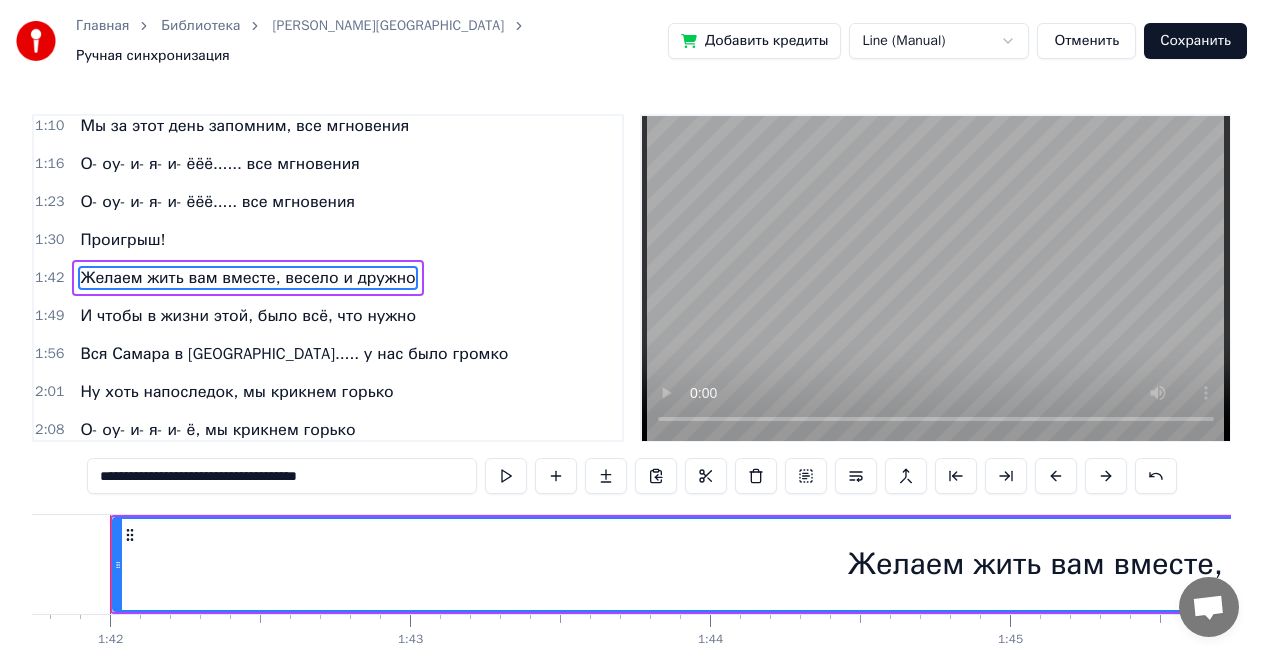 click at bounding box center [936, 278] 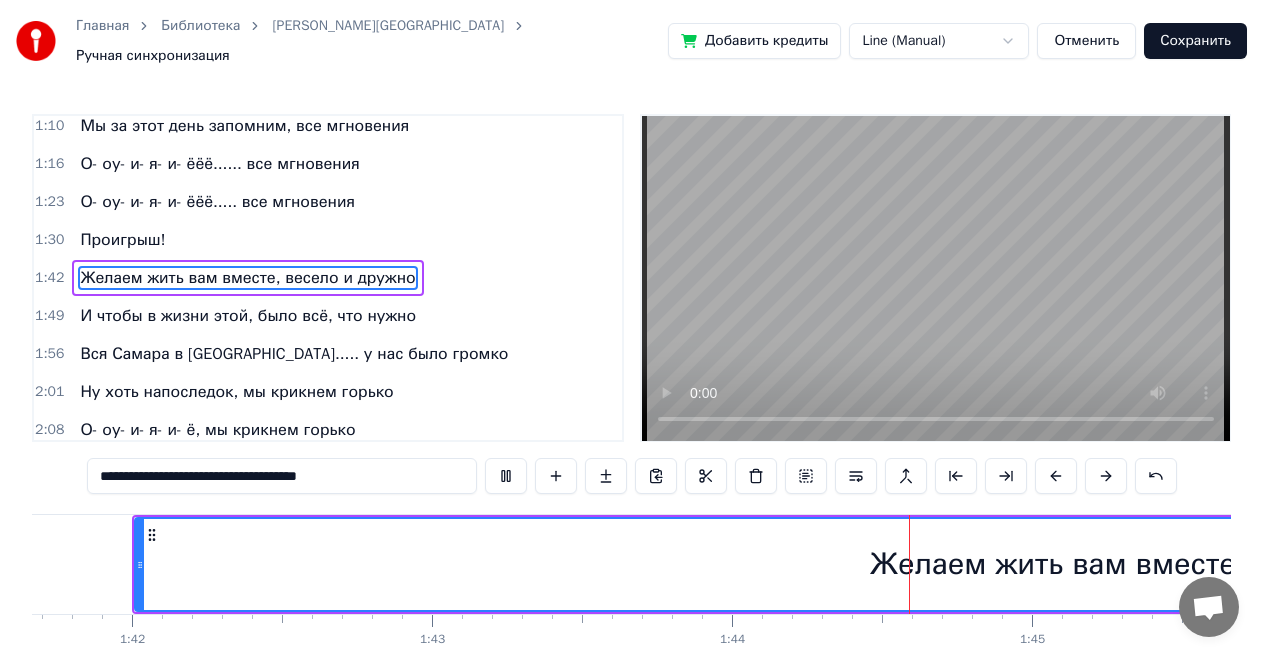 click on "Проигрыш!" at bounding box center (122, 240) 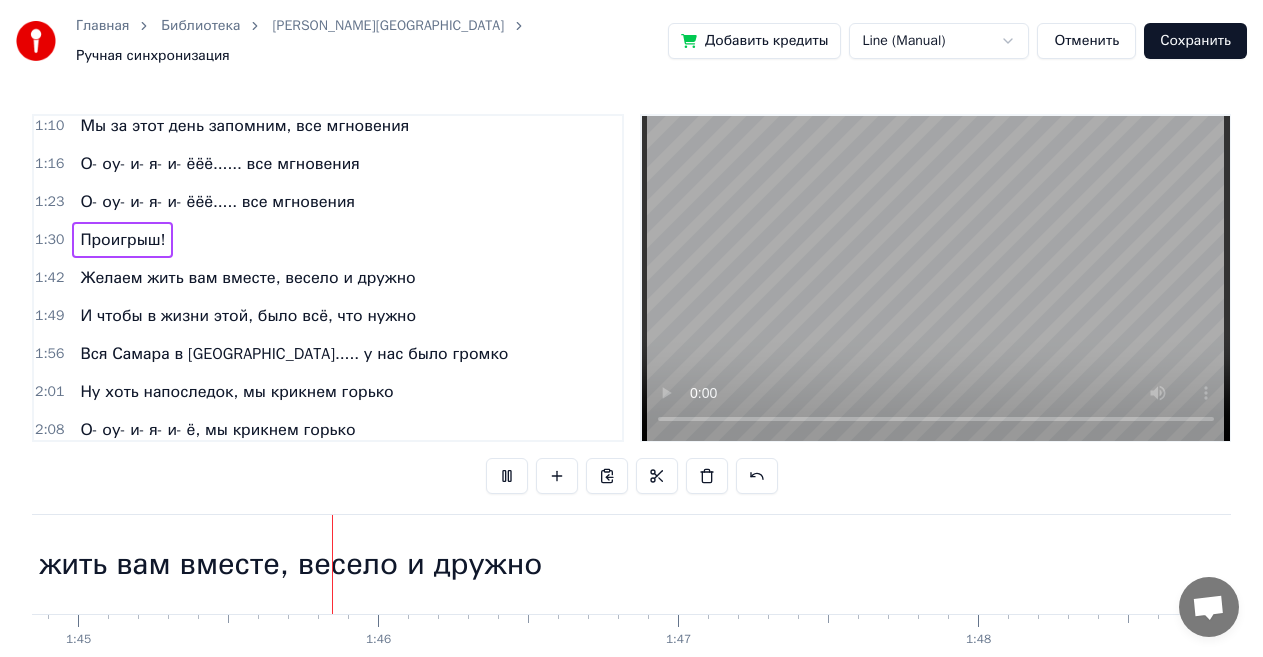 scroll, scrollTop: 0, scrollLeft: 31530, axis: horizontal 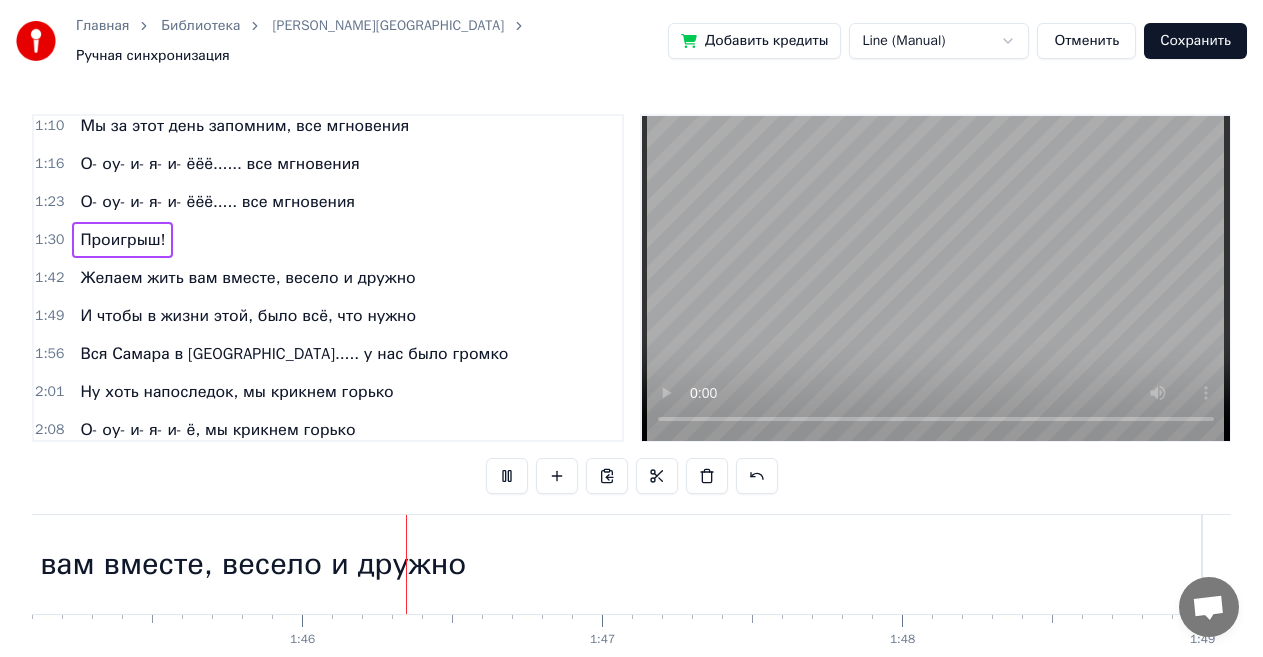 click at bounding box center (936, 278) 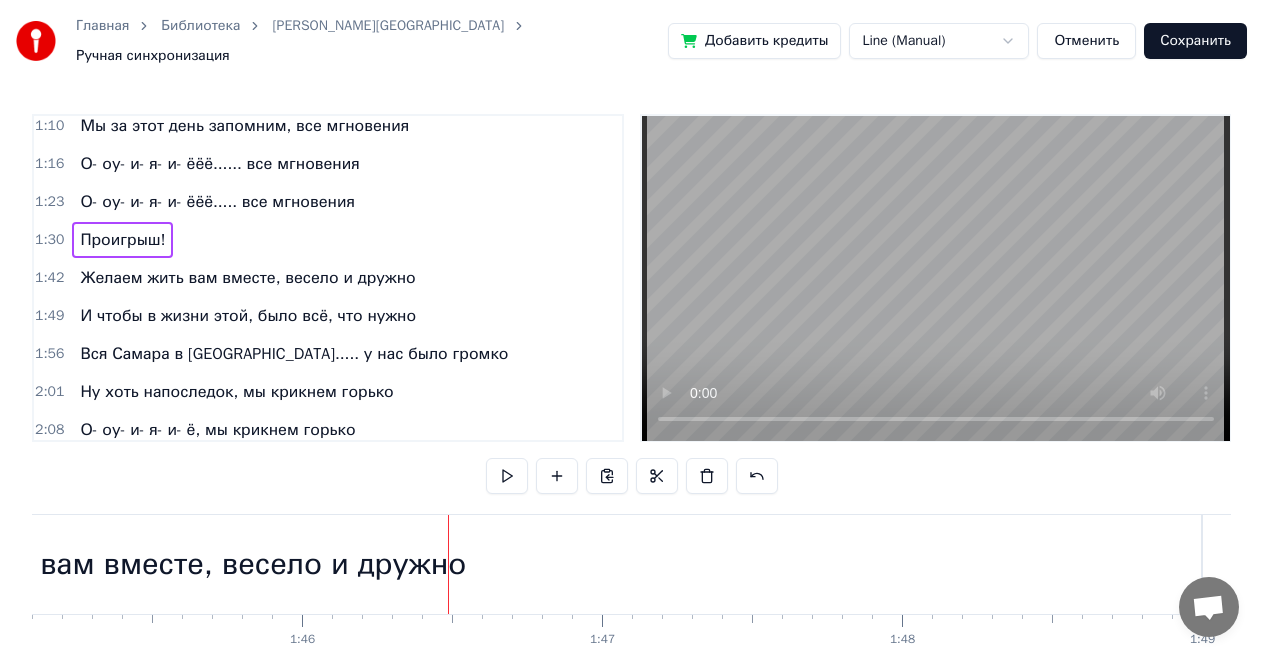 click on "Проигрыш!" at bounding box center [122, 240] 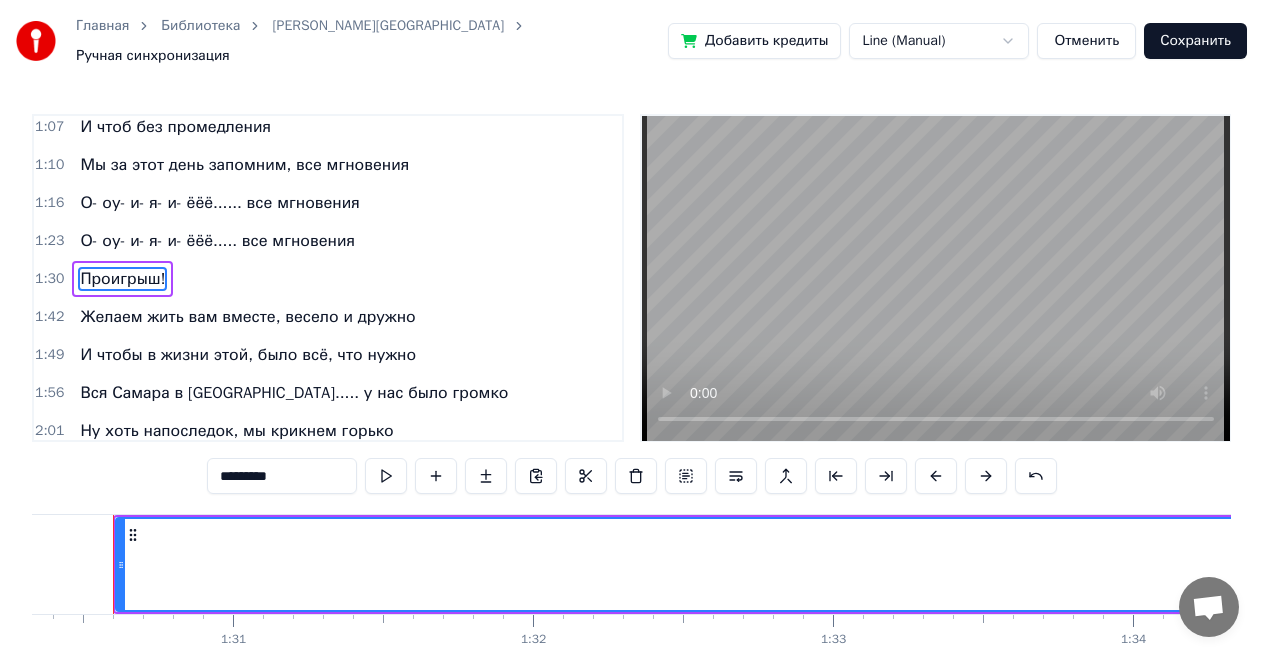 scroll, scrollTop: 0, scrollLeft: 27080, axis: horizontal 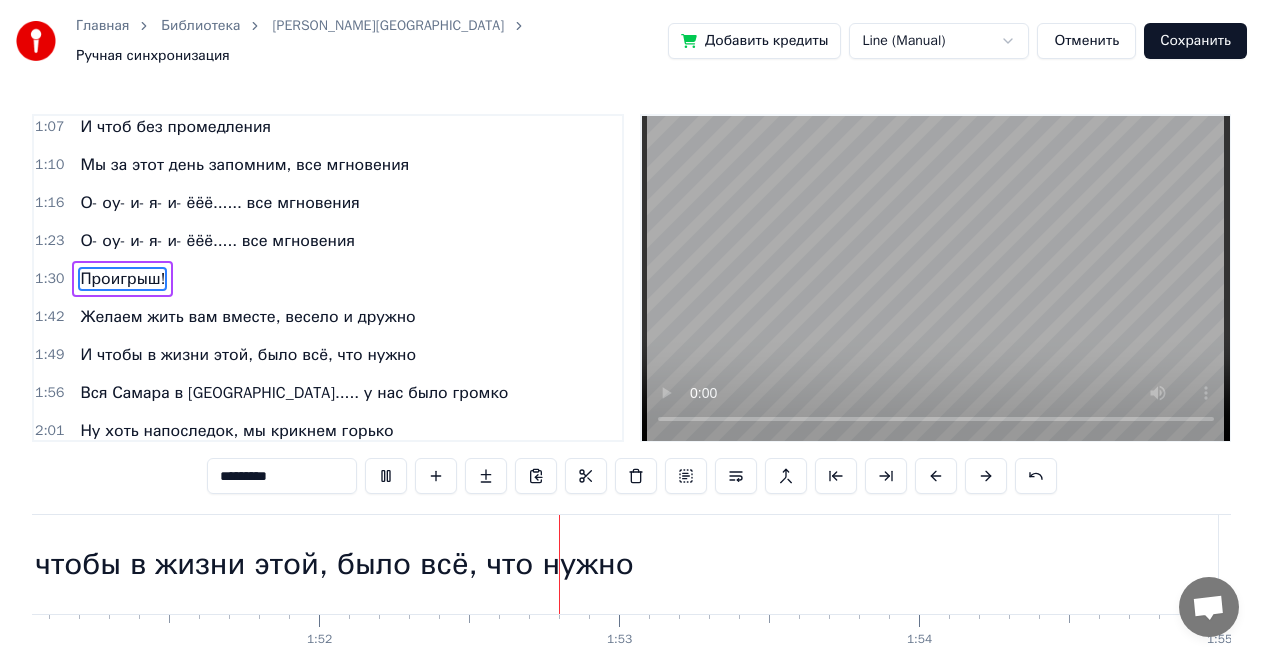 click at bounding box center (936, 278) 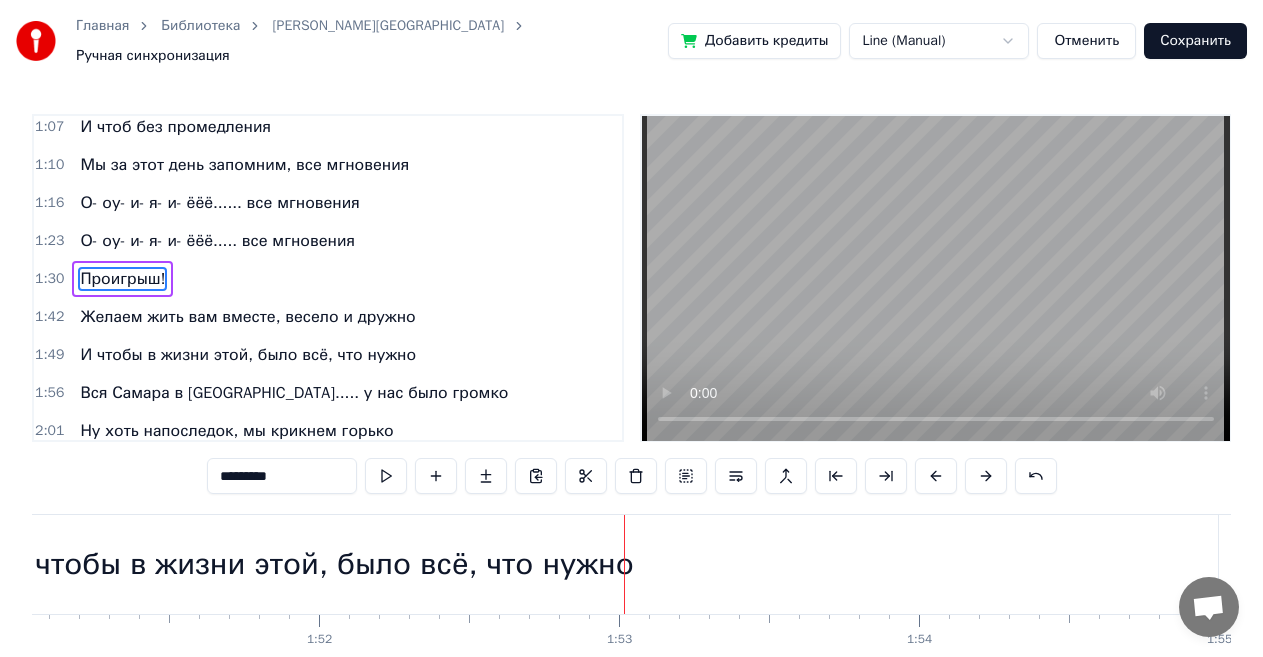 click on "И чтобы в жизни этой, было всё, что нужно" at bounding box center [248, 355] 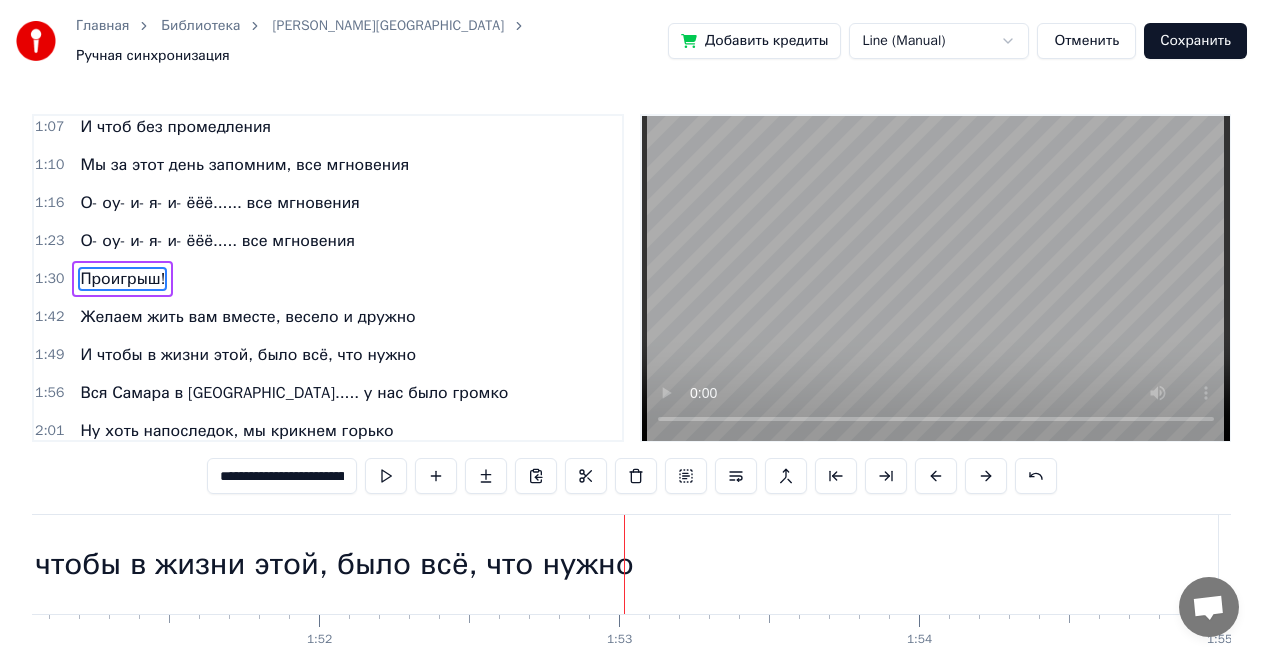scroll, scrollTop: 420, scrollLeft: 0, axis: vertical 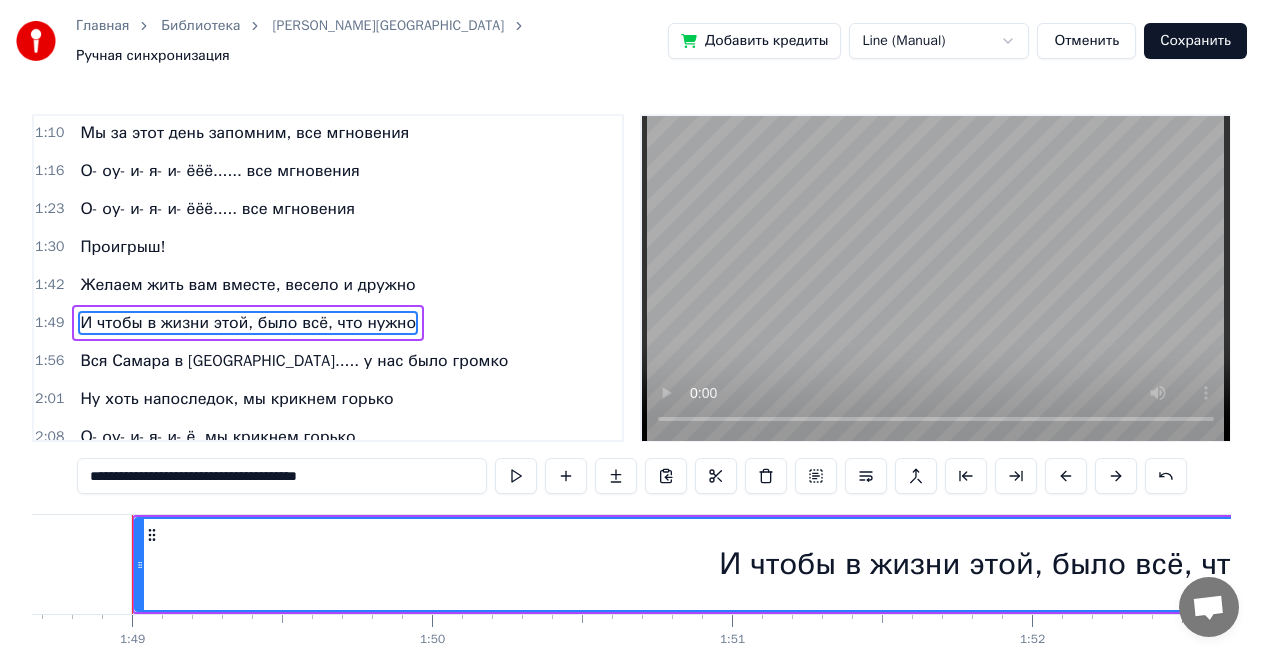 click on "**********" at bounding box center (282, 476) 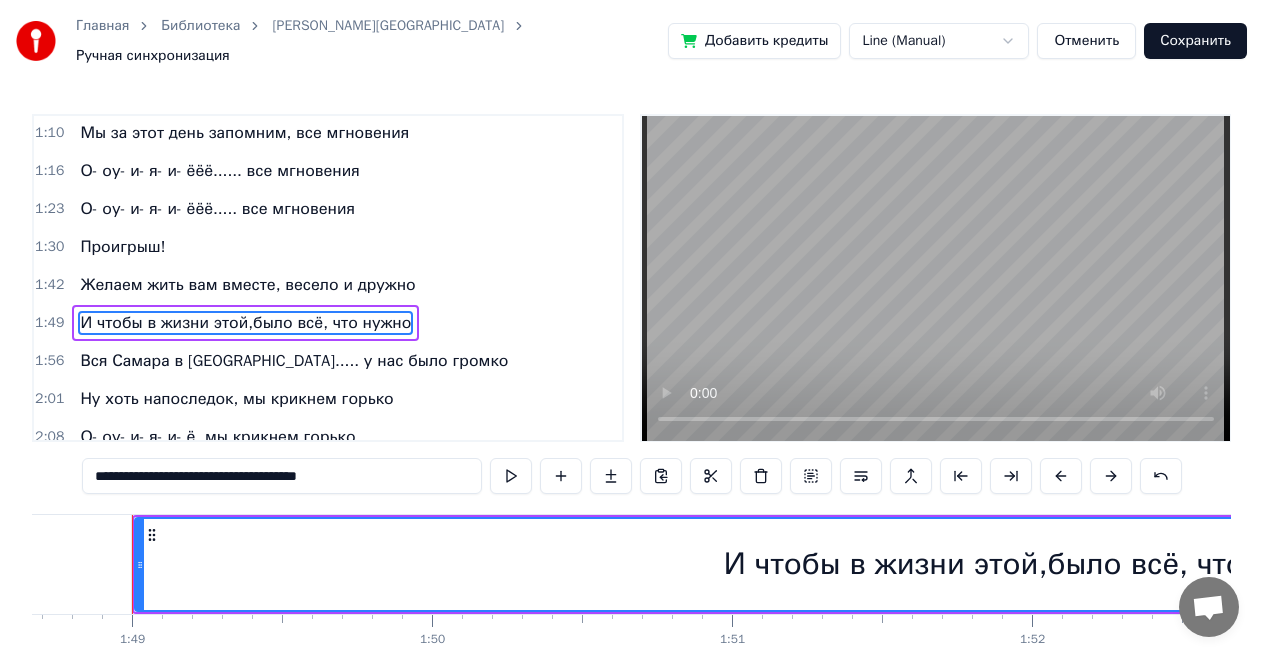 click on "**********" at bounding box center (282, 476) 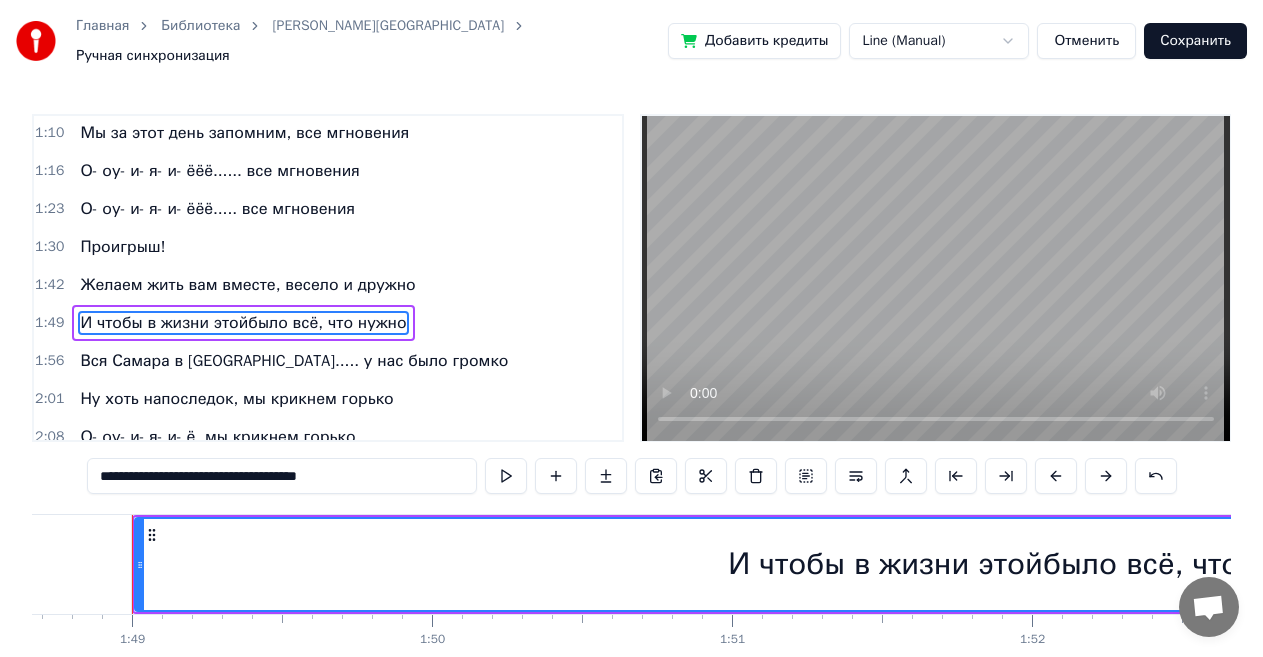 click on "**********" at bounding box center (282, 476) 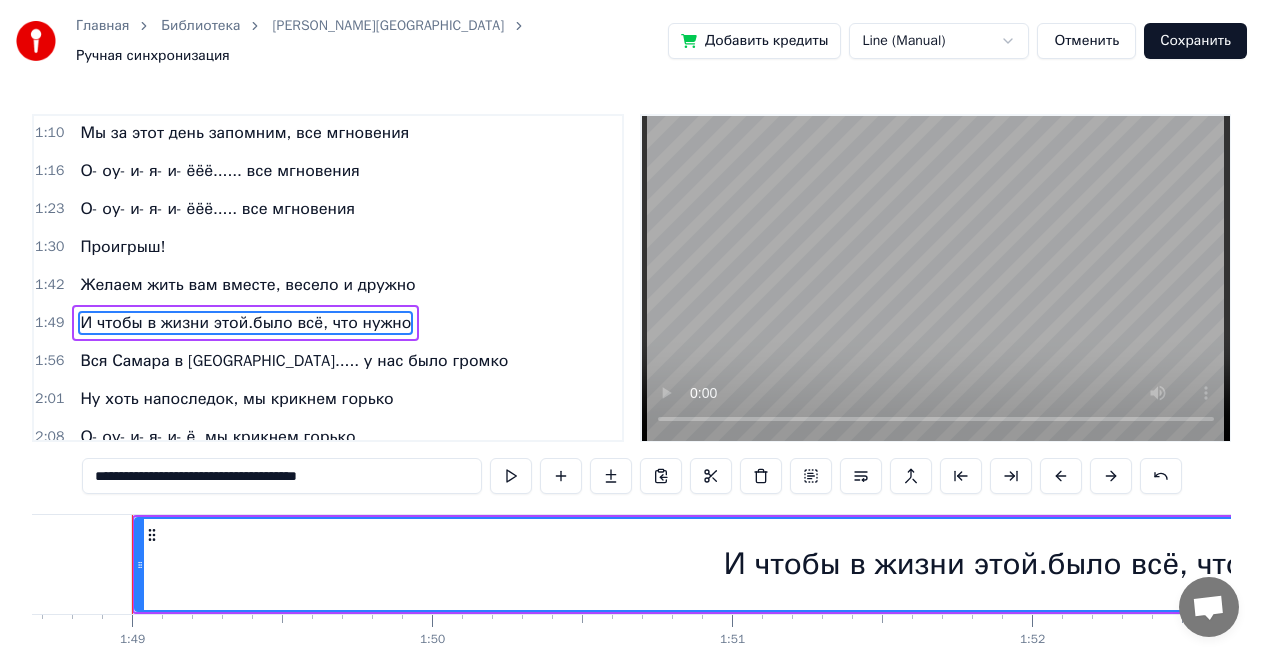 click on "**********" at bounding box center (282, 476) 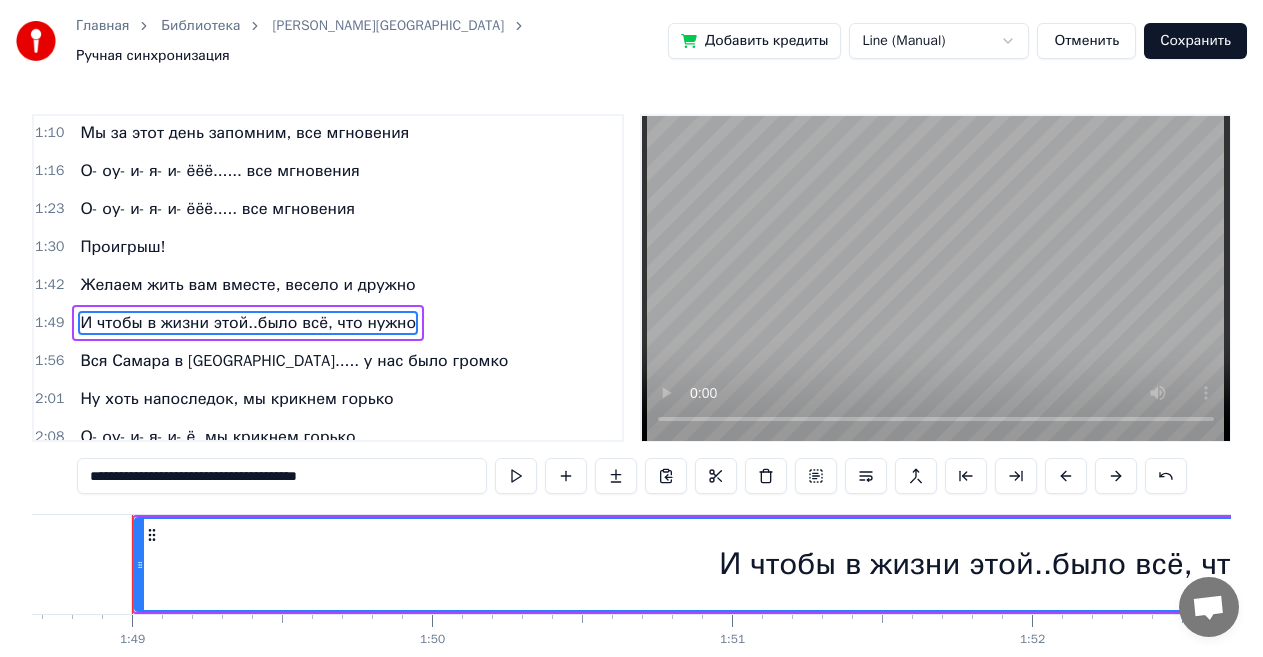 click on "**********" at bounding box center (282, 476) 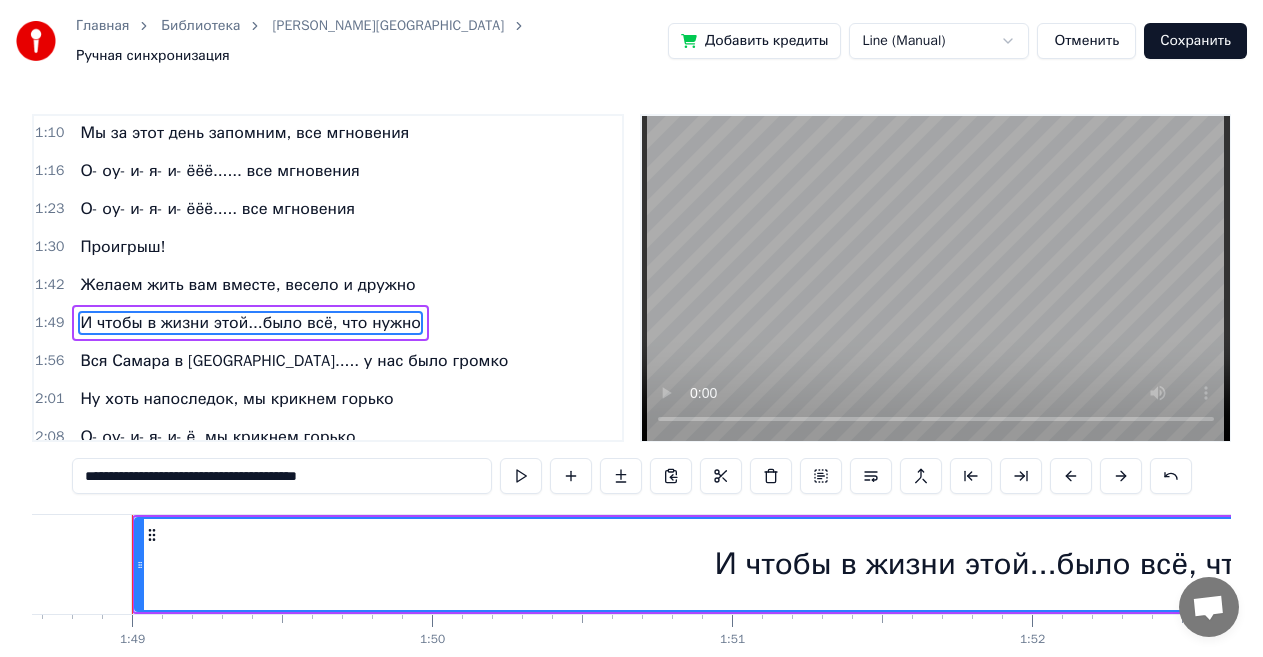 click on "**********" at bounding box center (282, 476) 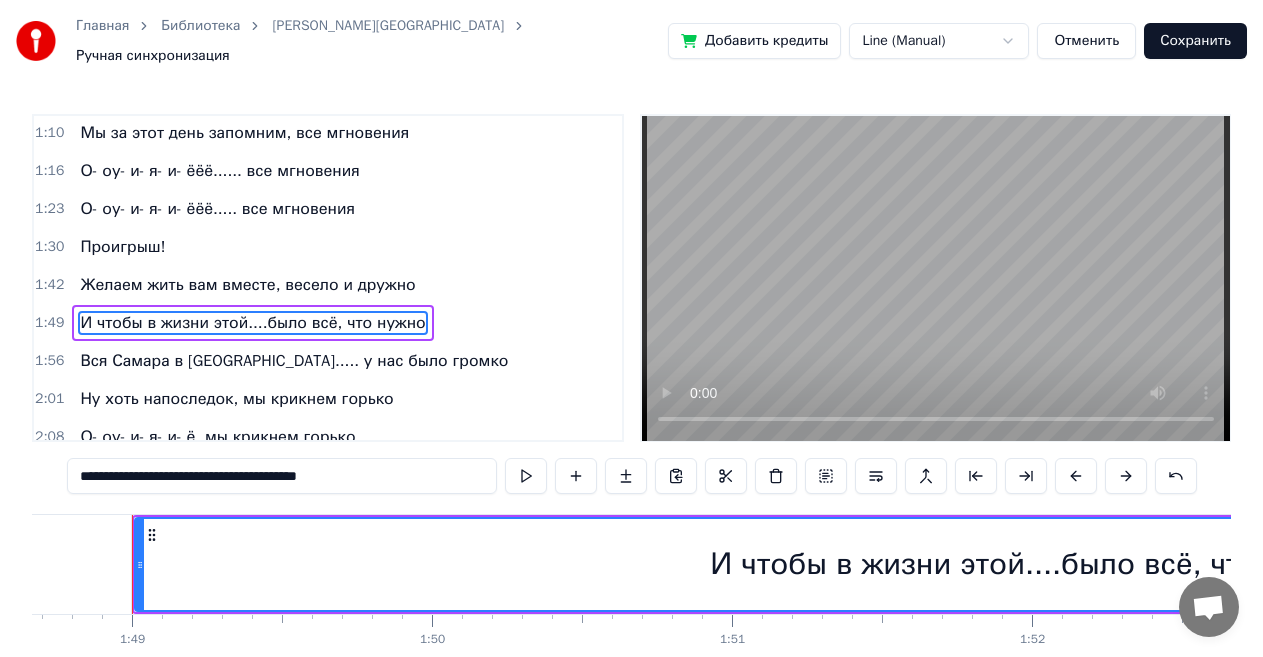 click on "**********" at bounding box center (282, 476) 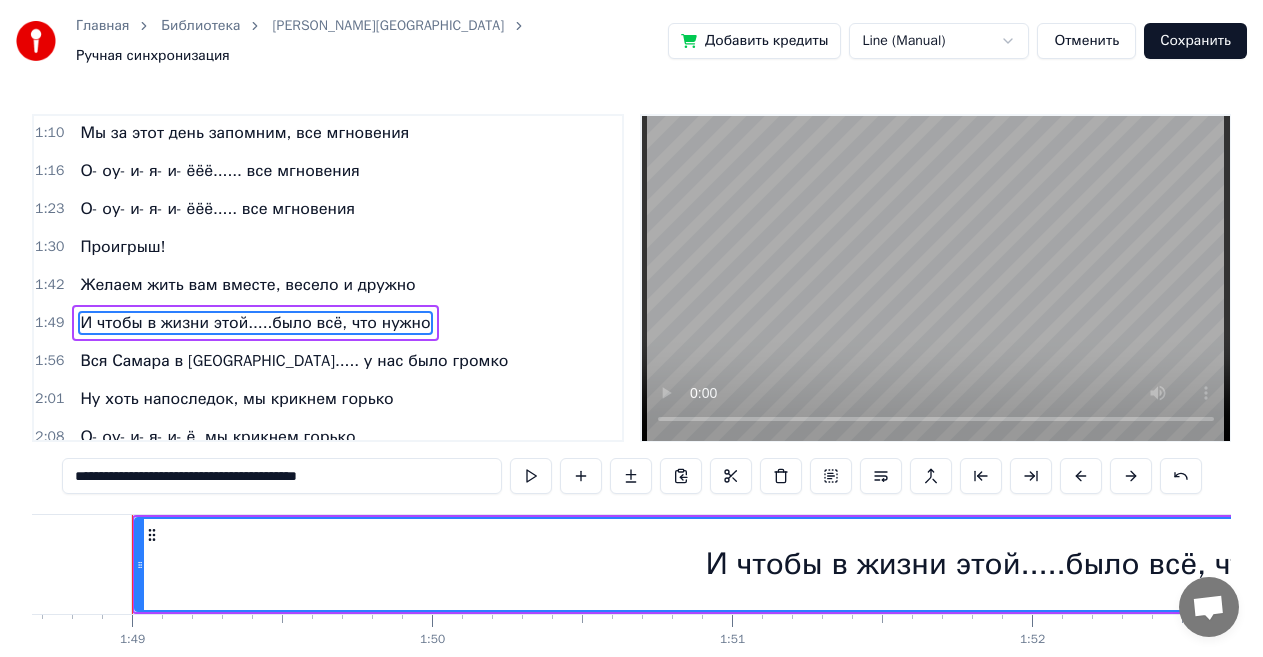 click on "Желаем жить вам вместе, весело и дружно" at bounding box center (247, 285) 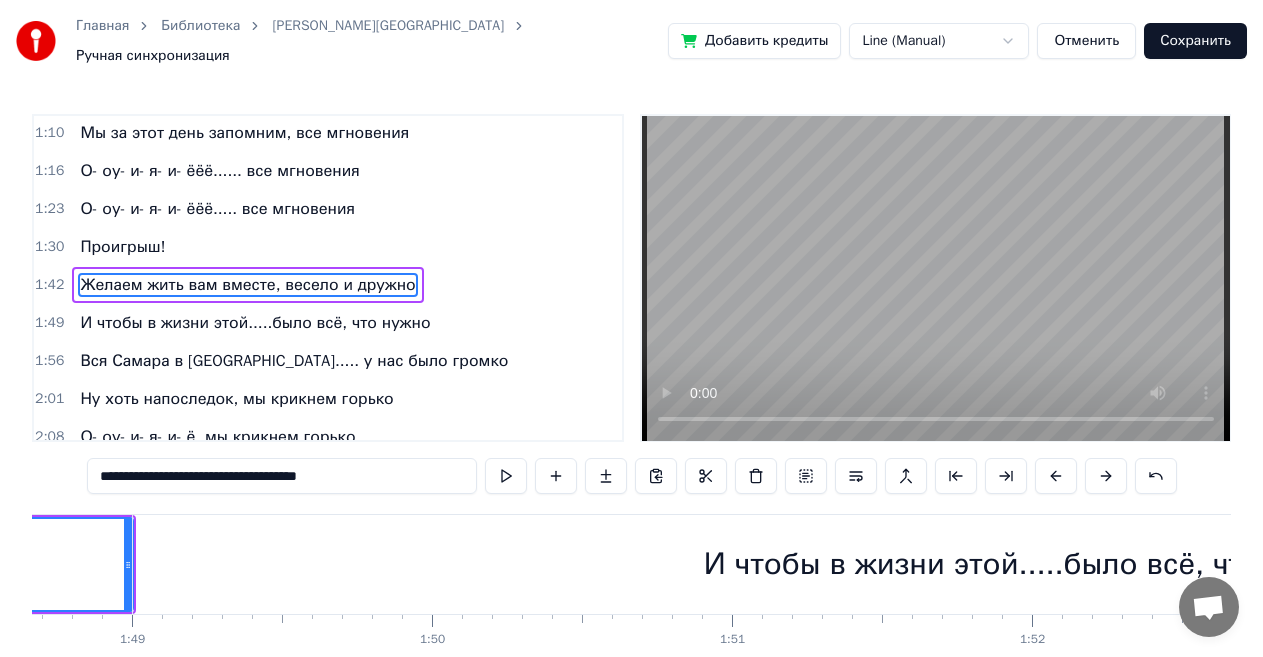 scroll, scrollTop: 426, scrollLeft: 0, axis: vertical 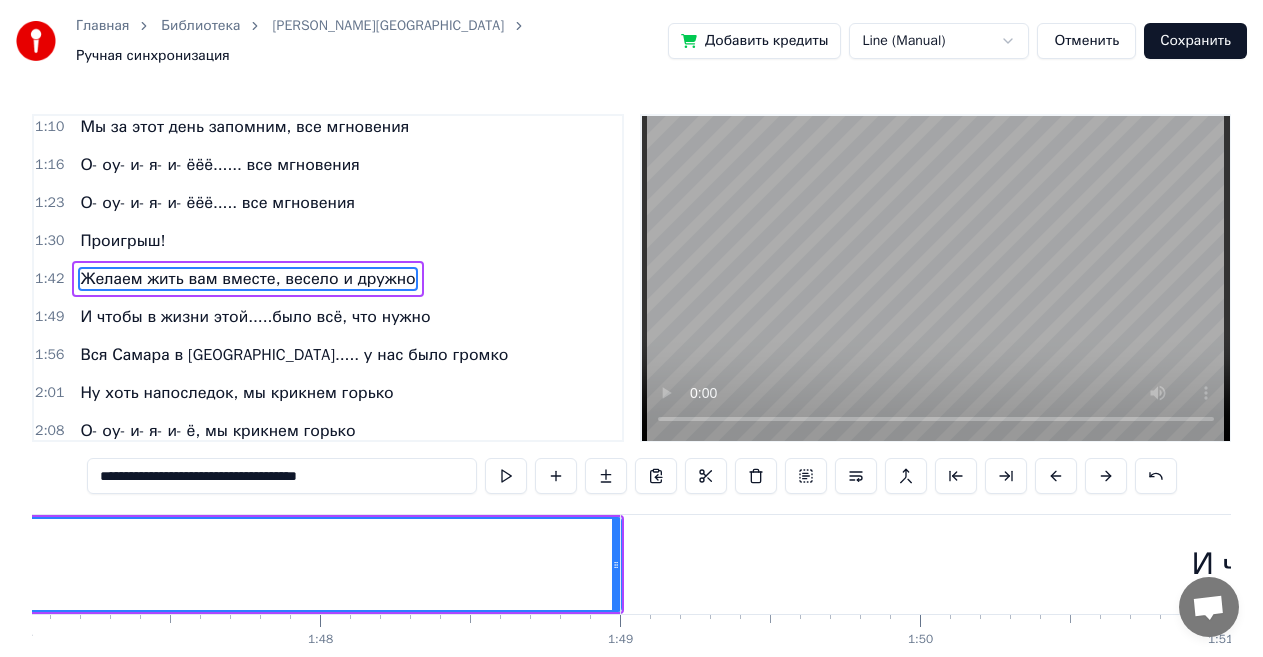 click at bounding box center [936, 278] 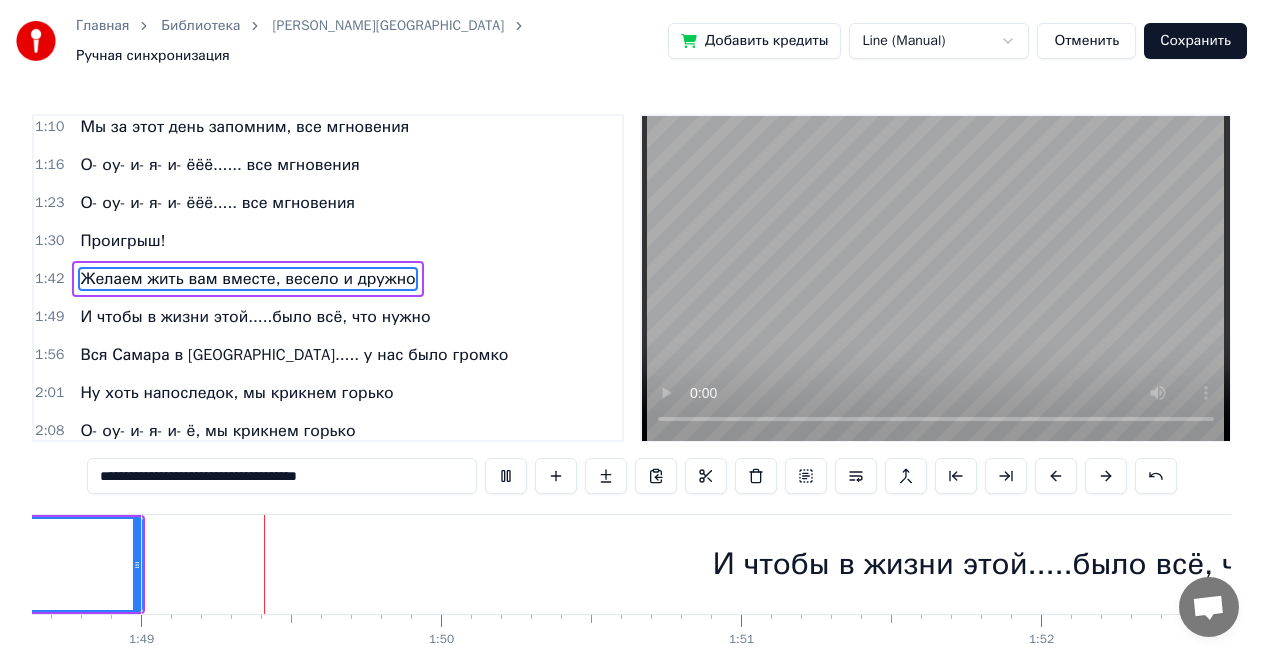 scroll, scrollTop: 0, scrollLeft: 32610, axis: horizontal 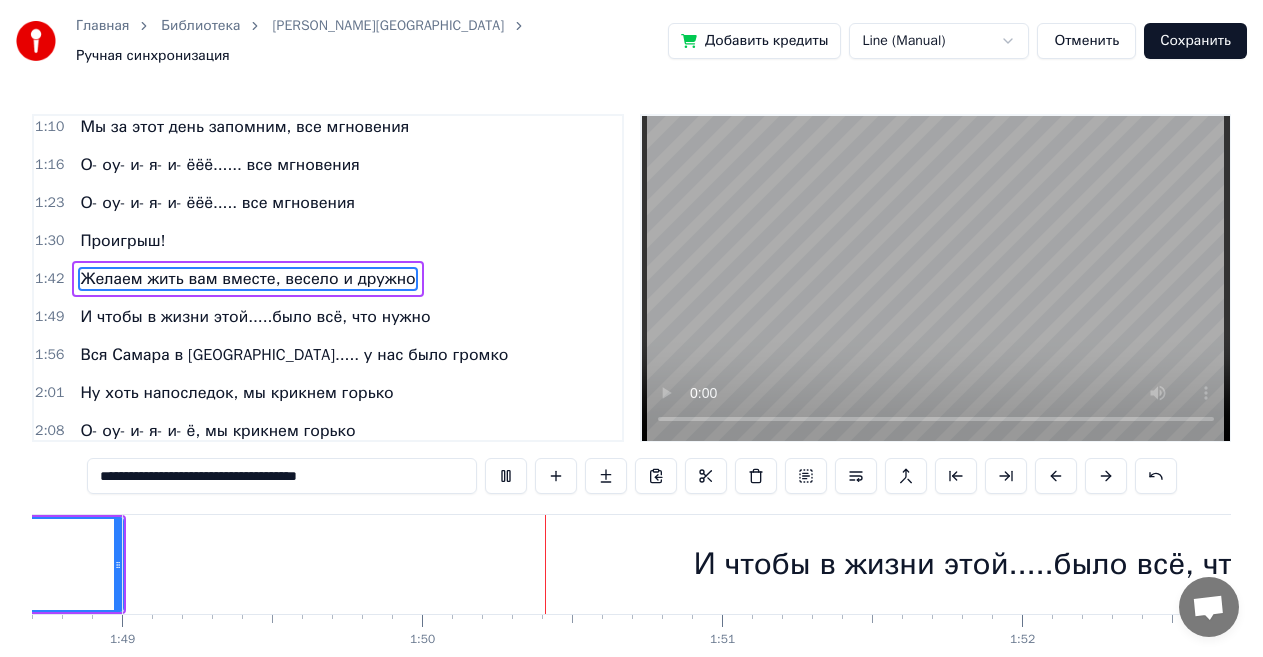 click at bounding box center (936, 278) 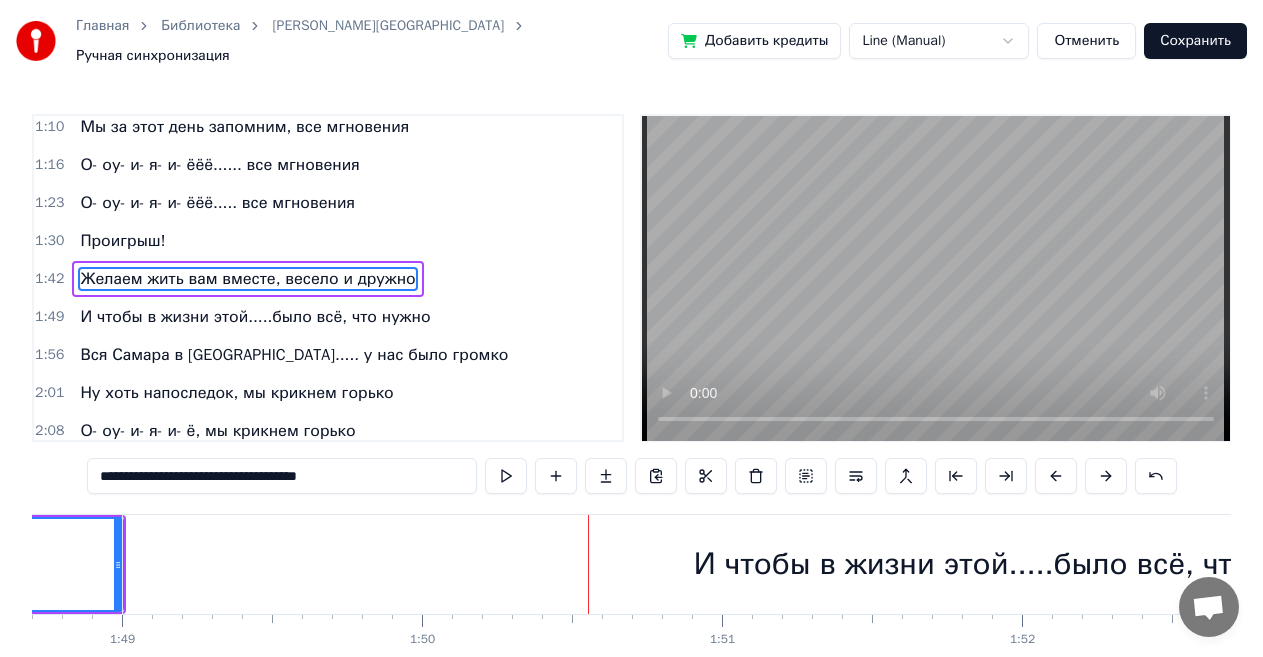click on "И чтобы в жизни этой.....было всё, что нужно" at bounding box center (255, 317) 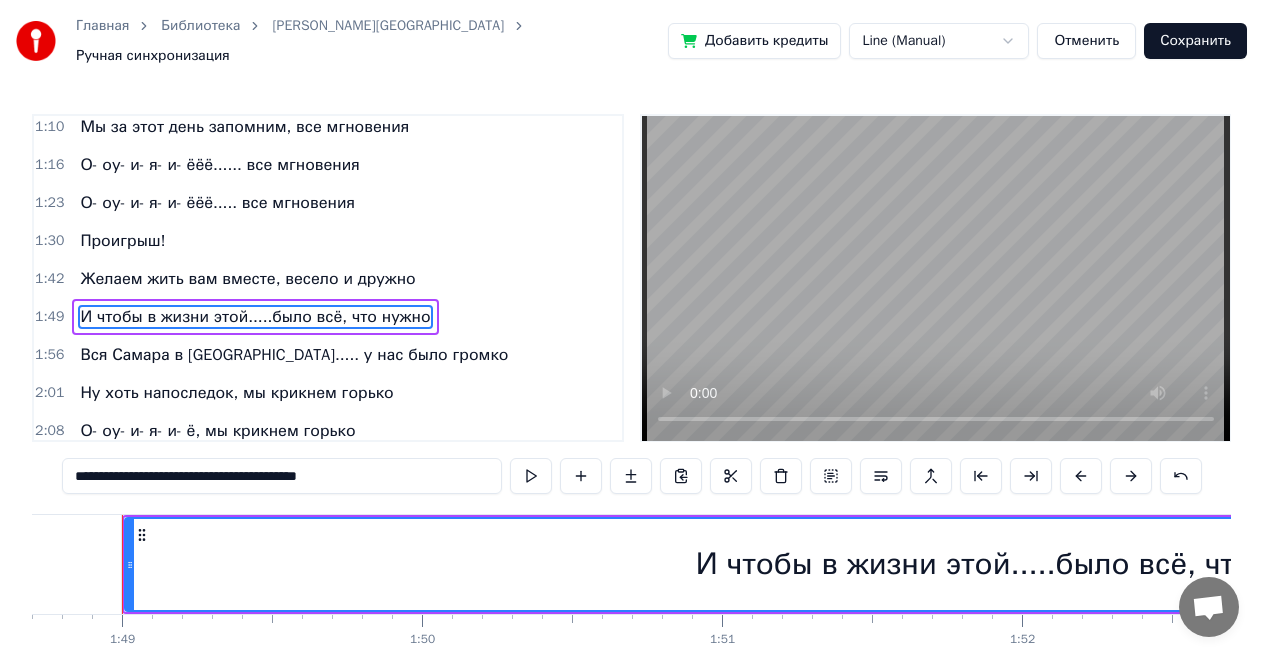 scroll, scrollTop: 461, scrollLeft: 0, axis: vertical 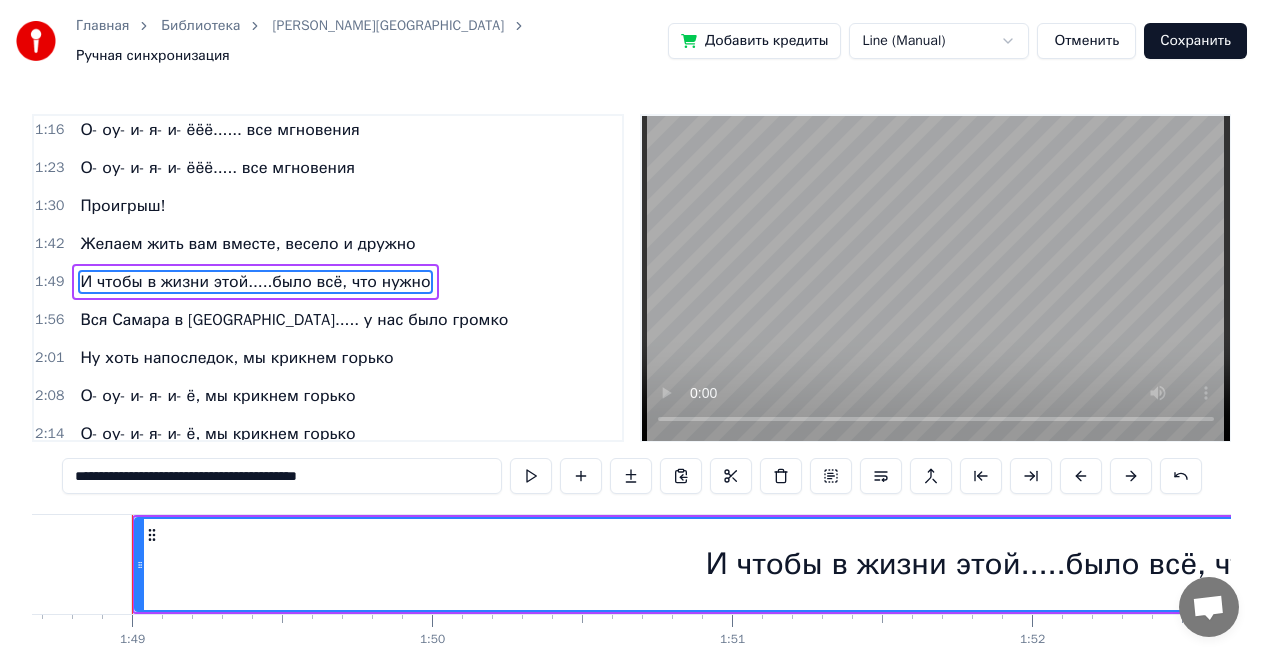 drag, startPoint x: 90, startPoint y: 463, endPoint x: 47, endPoint y: 466, distance: 43.104523 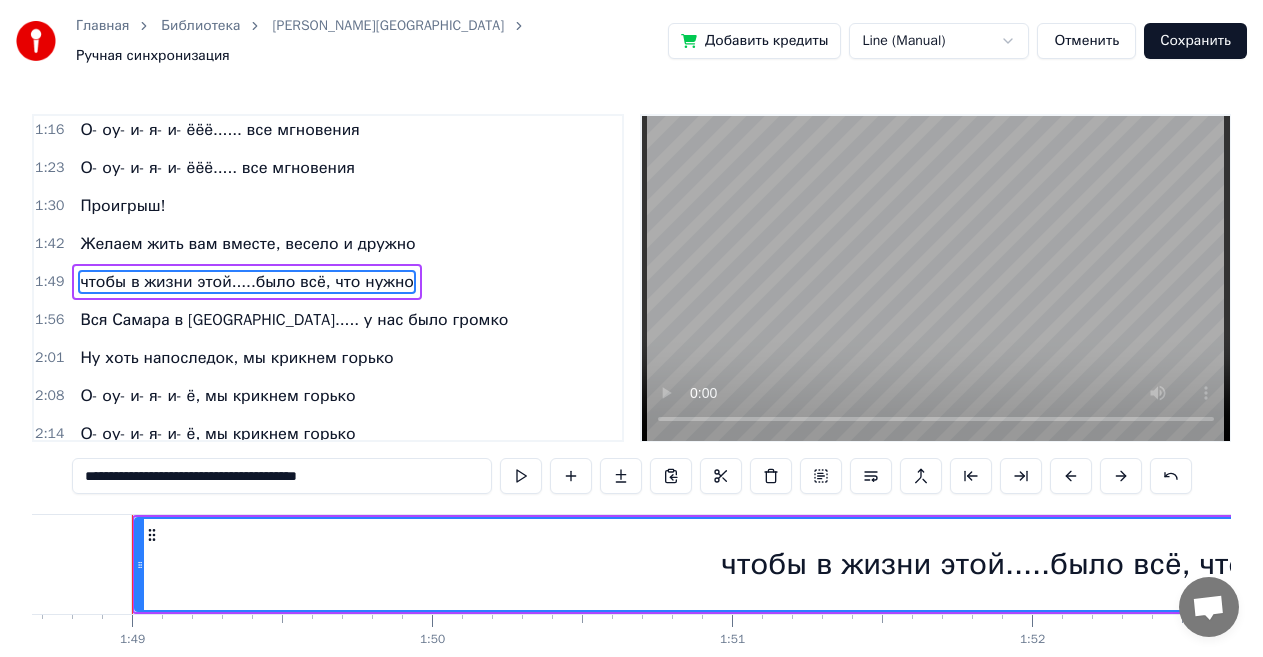 click on "**********" at bounding box center (282, 476) 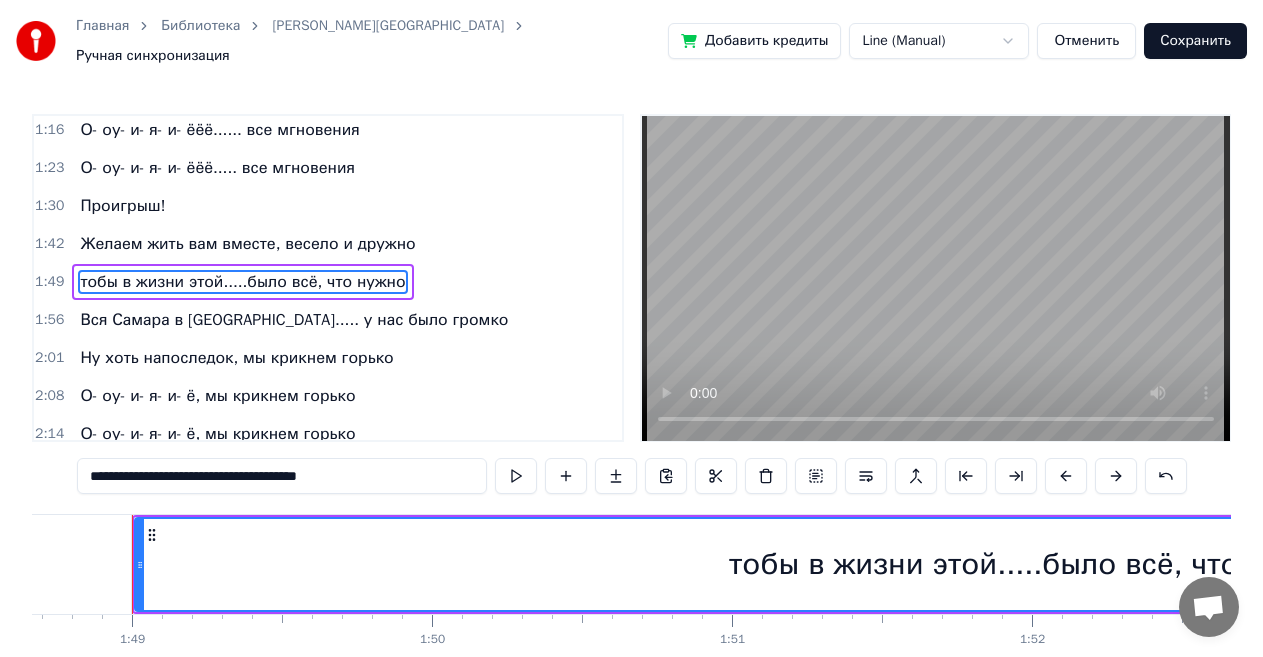 click on "**********" at bounding box center [282, 476] 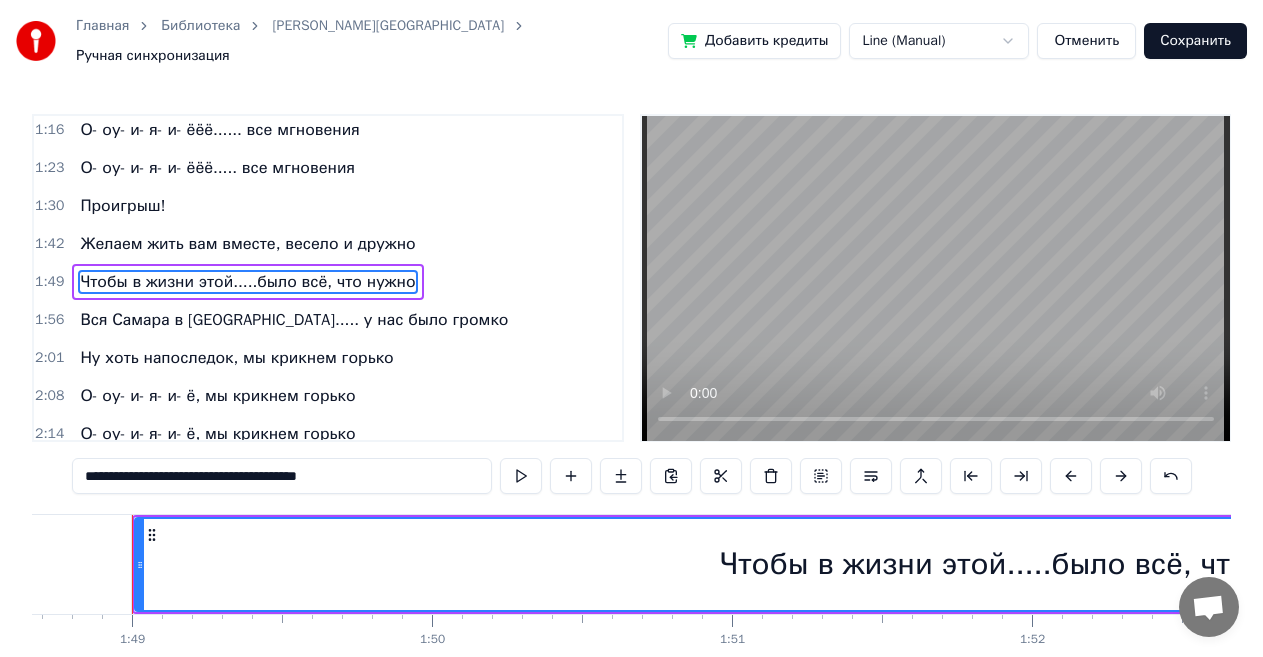 click on "Желаем жить вам вместе, весело и дружно" at bounding box center (247, 244) 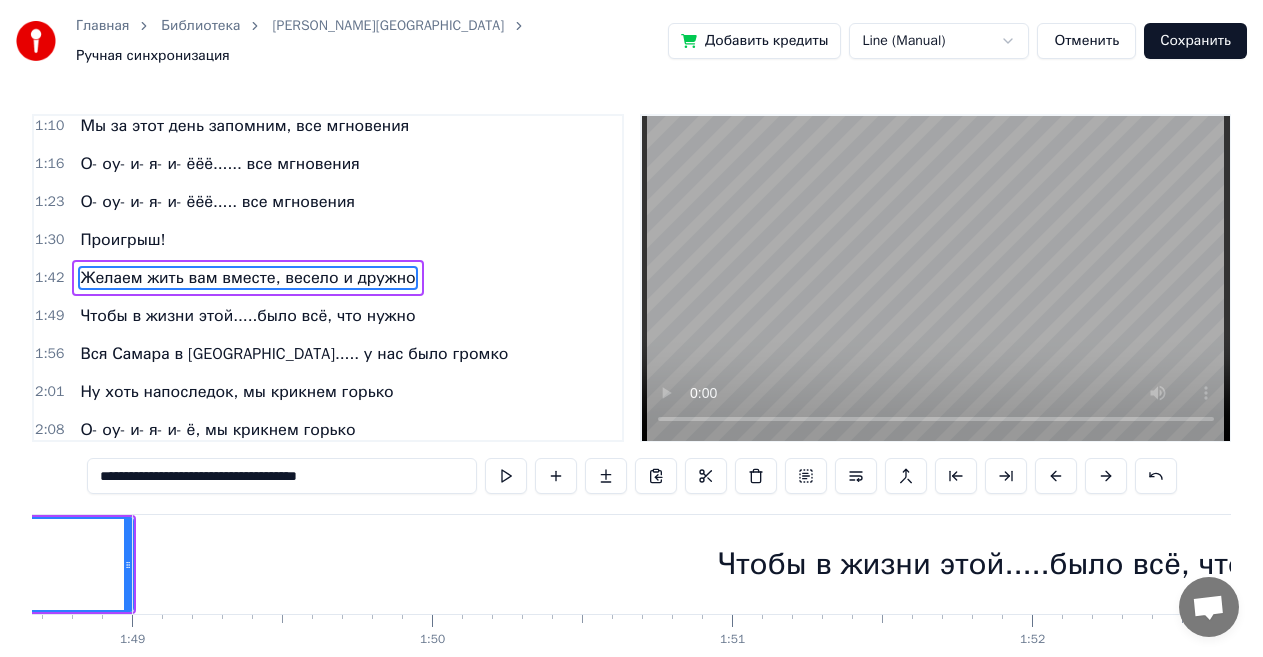 scroll, scrollTop: 426, scrollLeft: 0, axis: vertical 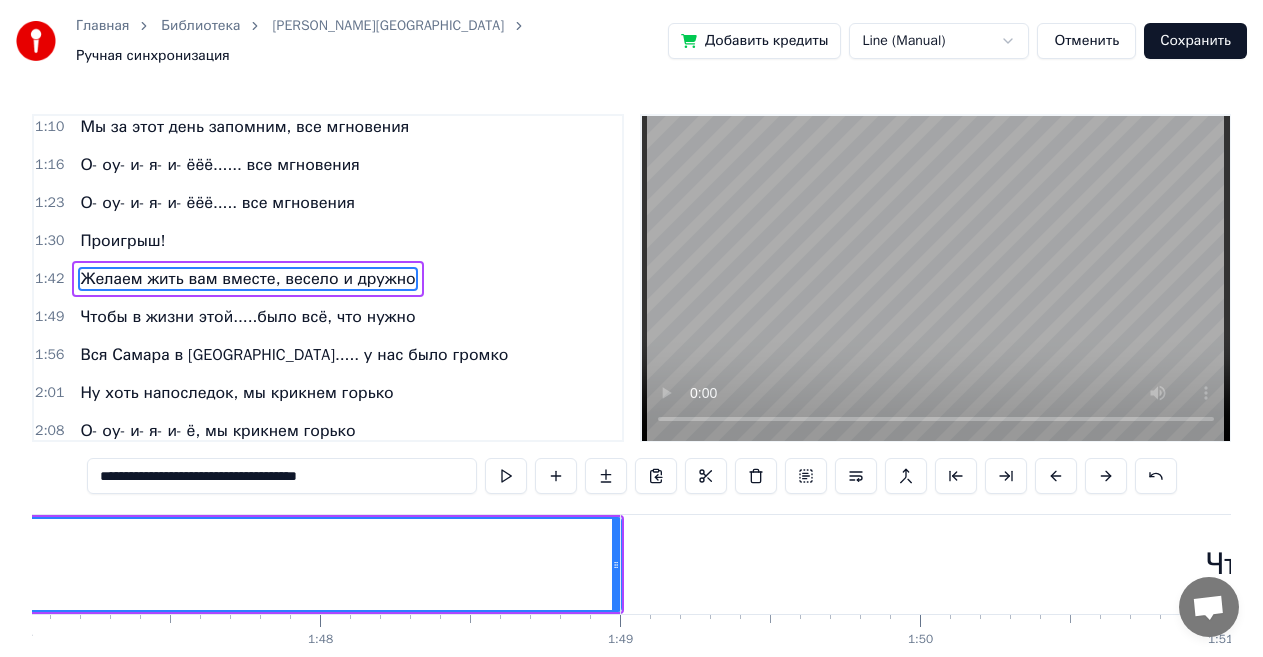 click at bounding box center [936, 278] 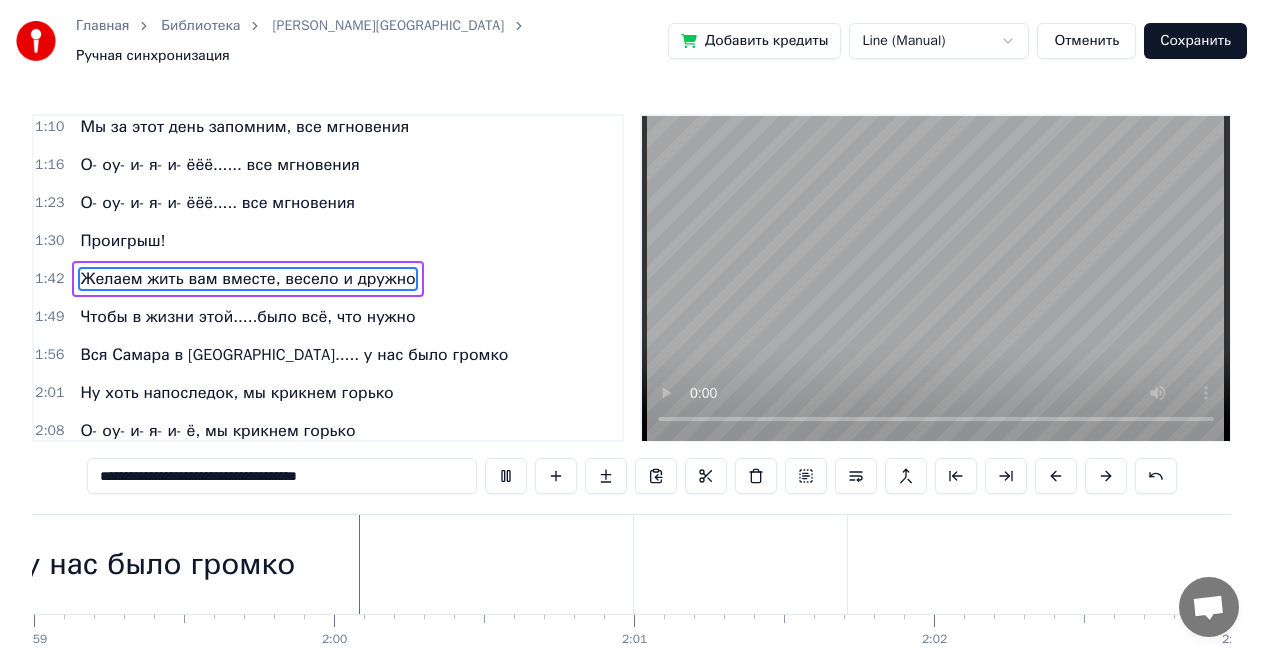 scroll, scrollTop: 0, scrollLeft: 35754, axis: horizontal 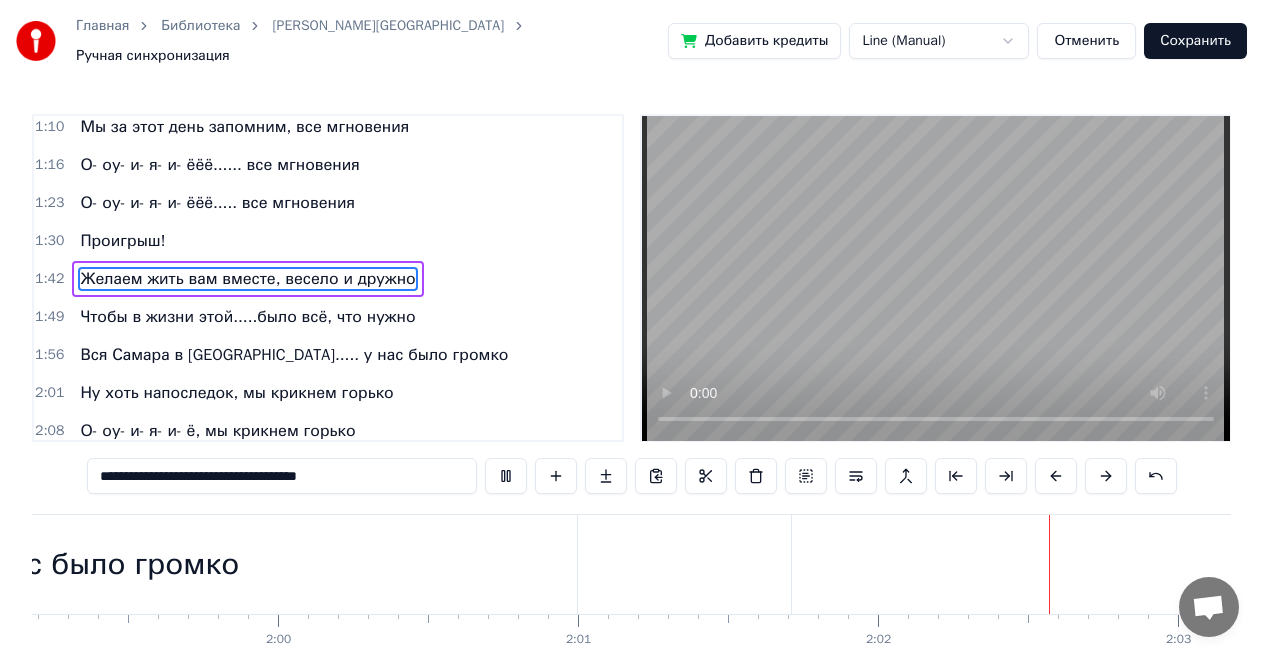 click at bounding box center [936, 278] 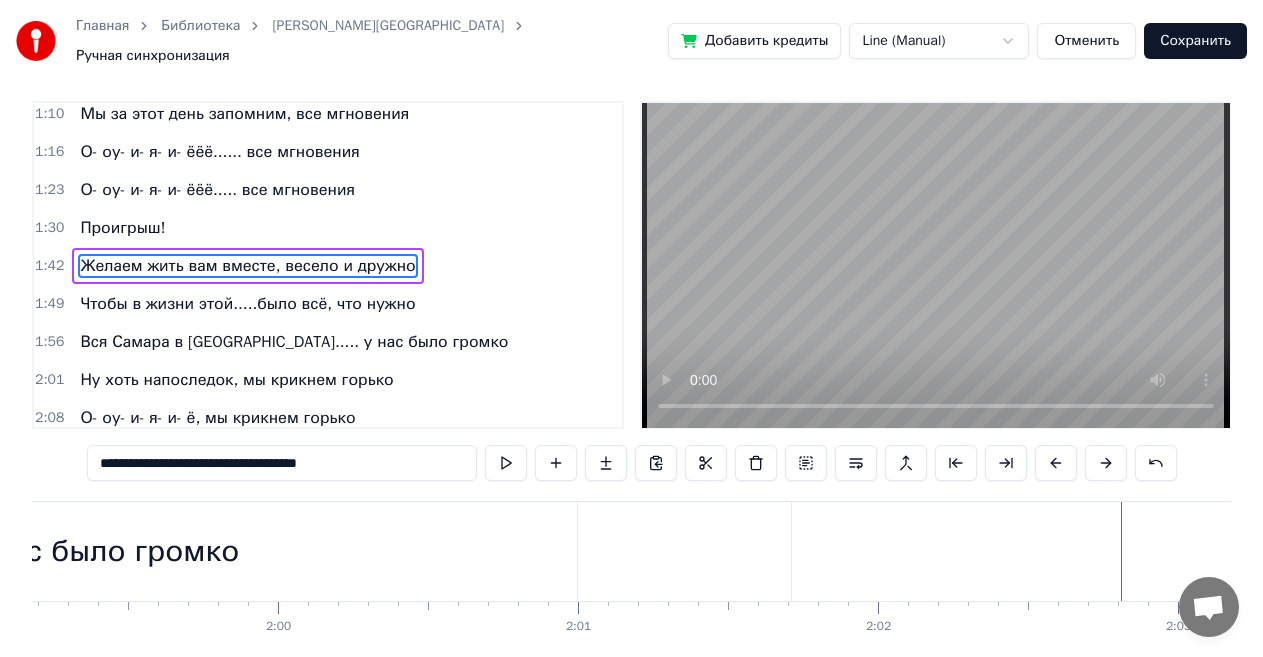 scroll, scrollTop: 99, scrollLeft: 0, axis: vertical 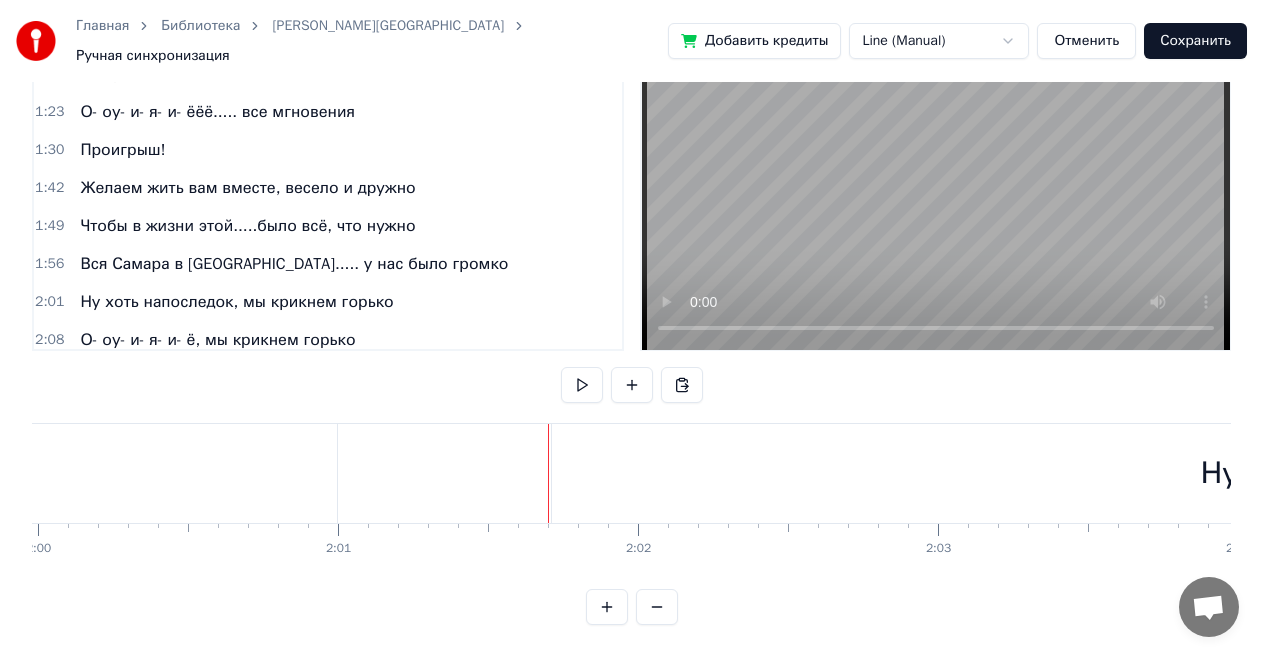 click at bounding box center [-2377, 473] 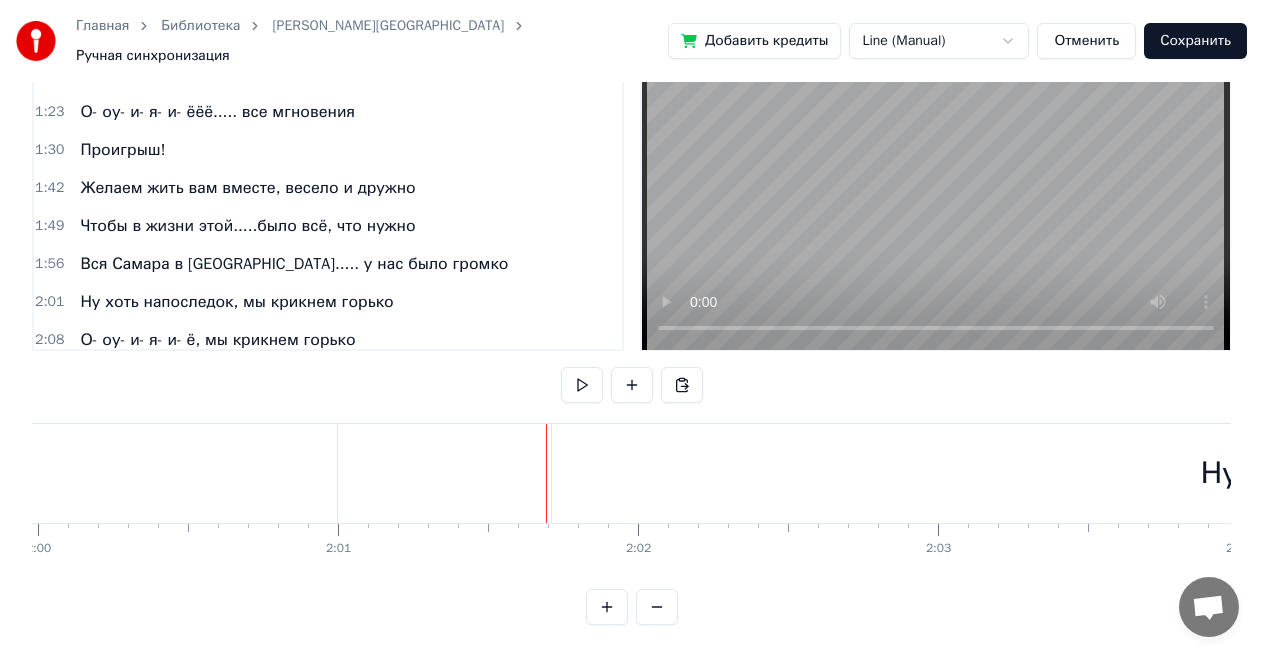 click on "Ну хоть напоследок, мы крикнем горько" at bounding box center [1494, 473] 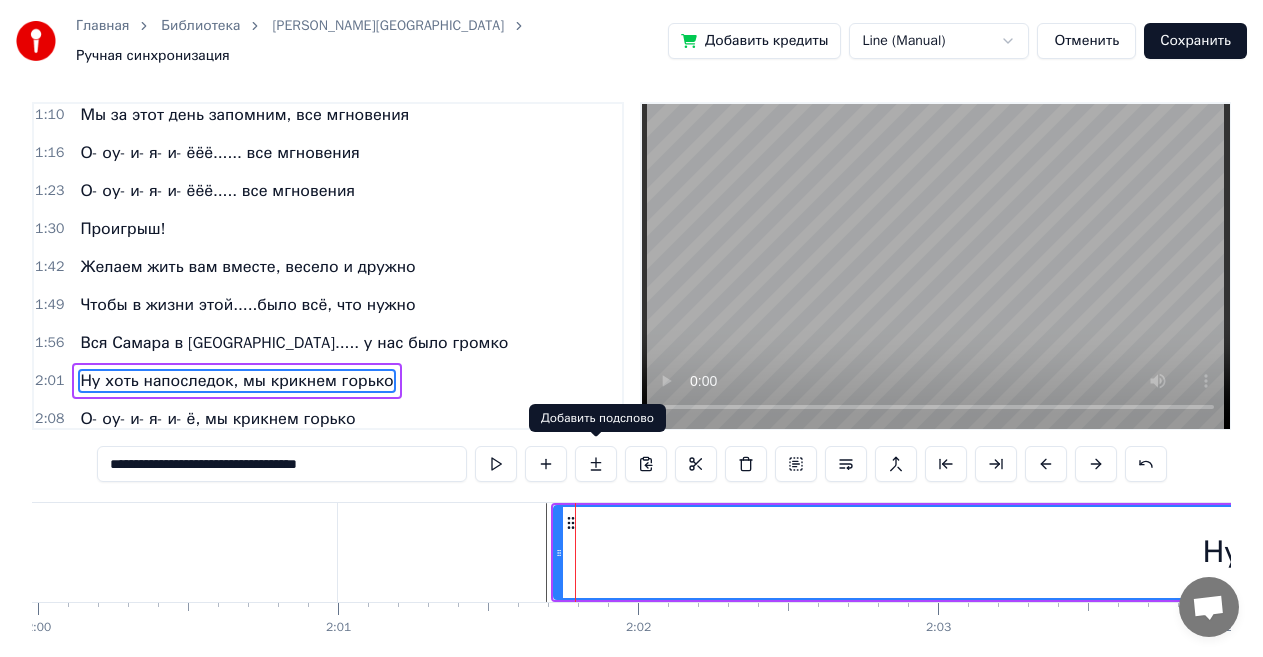 scroll, scrollTop: 7, scrollLeft: 0, axis: vertical 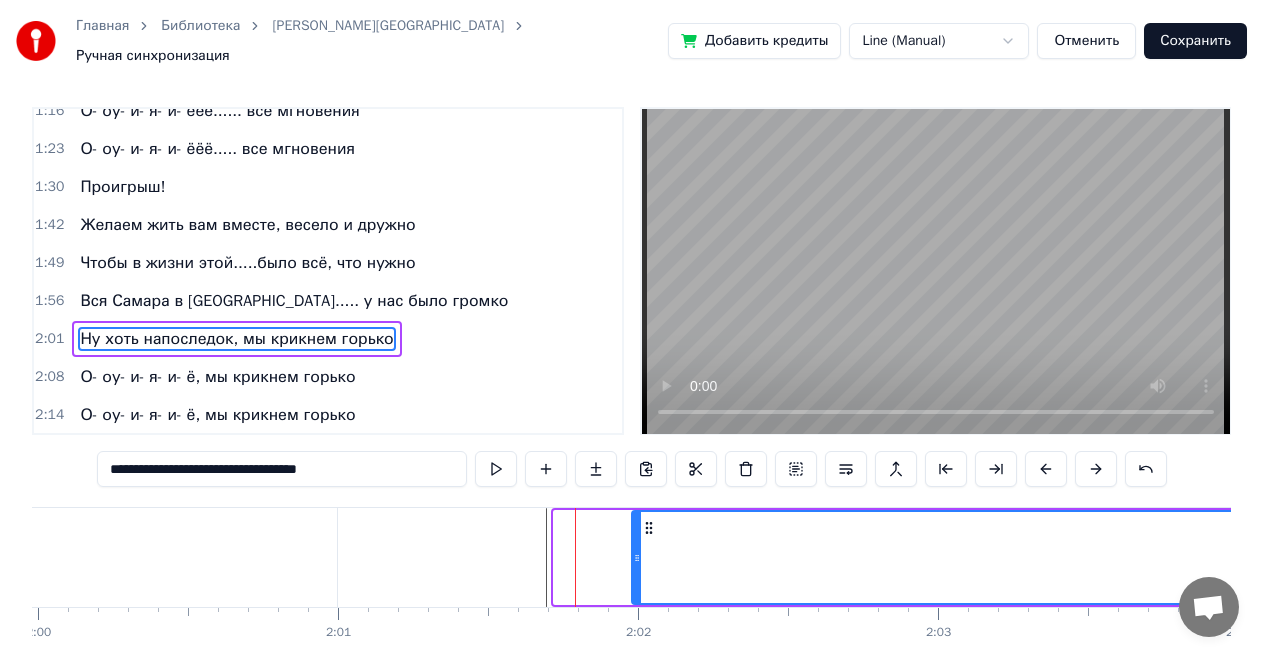 drag, startPoint x: 557, startPoint y: 551, endPoint x: 638, endPoint y: 553, distance: 81.02469 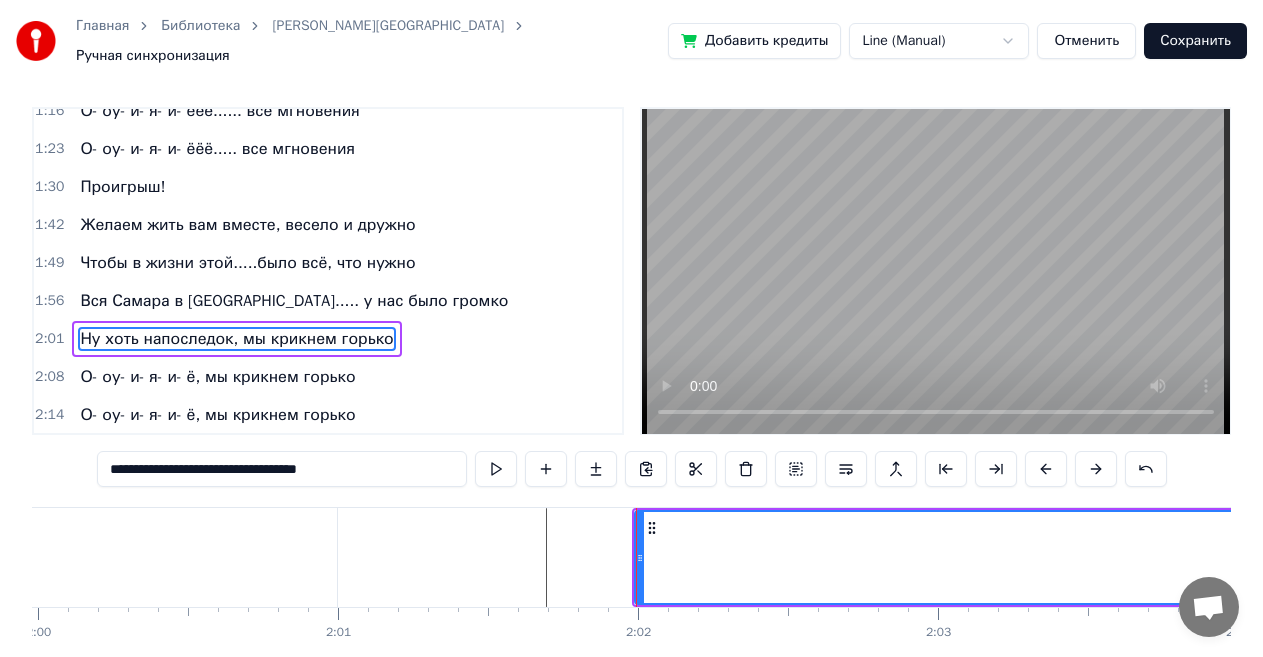click on "Желаем жить вам вместе, весело и дружно" at bounding box center (247, 225) 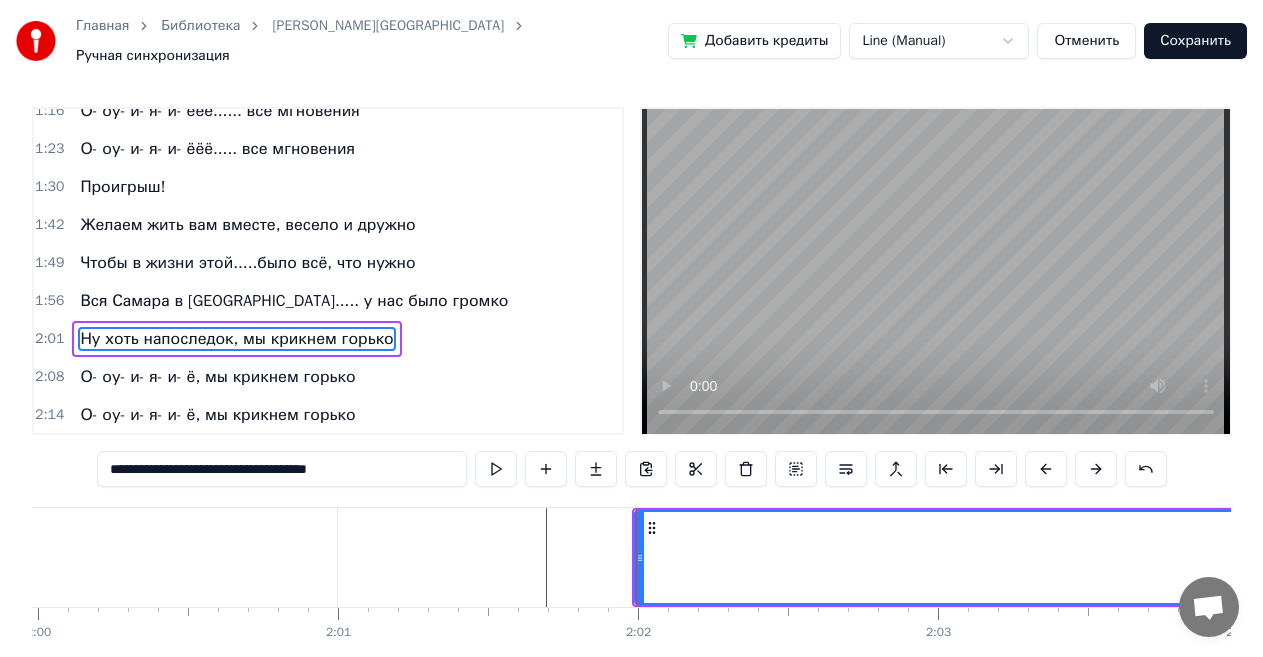 scroll, scrollTop: 0, scrollLeft: 0, axis: both 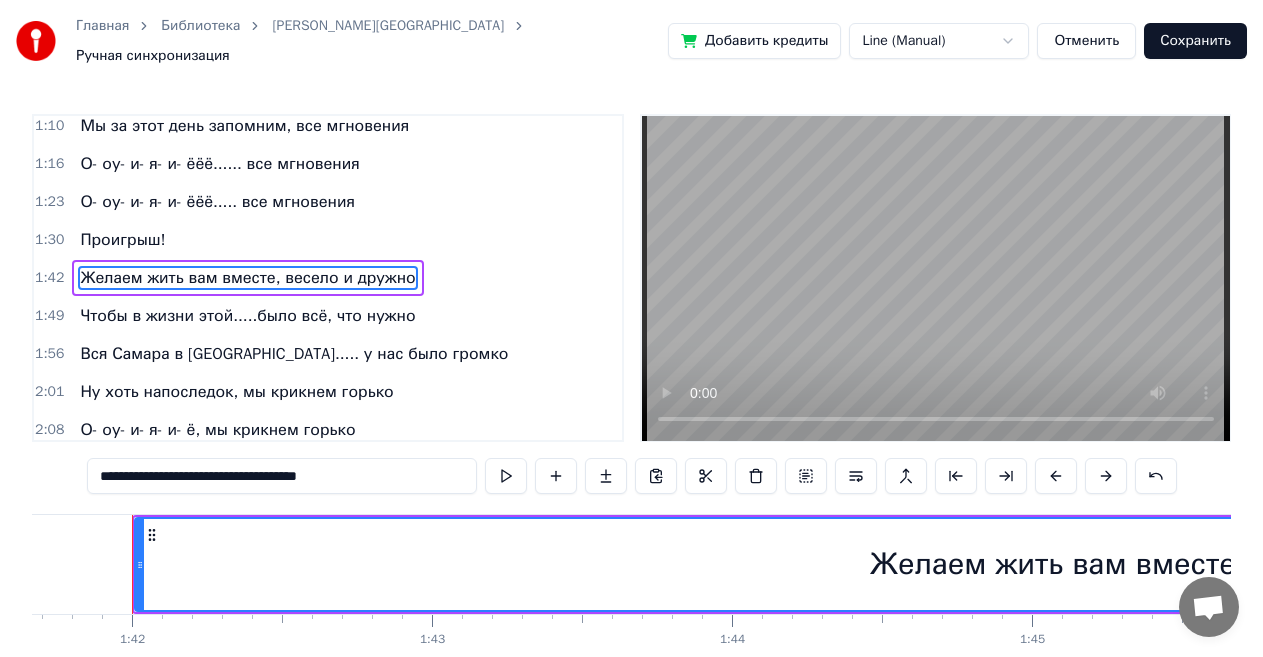 click at bounding box center [936, 278] 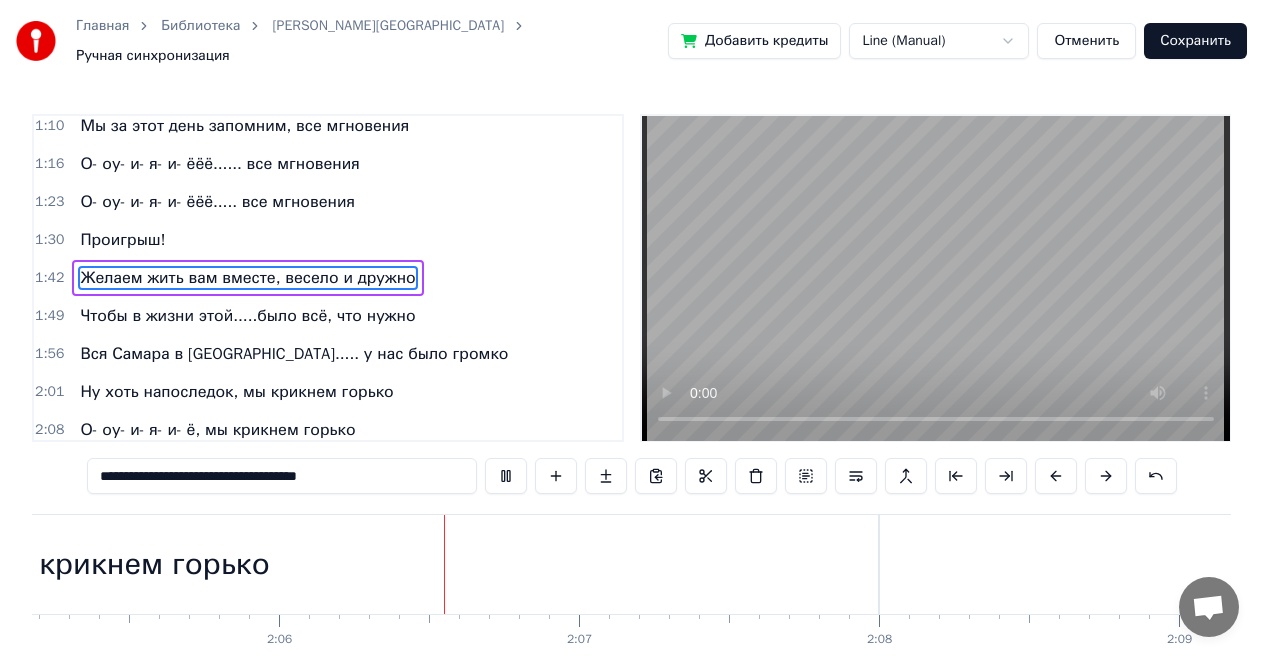 scroll, scrollTop: 0, scrollLeft: 37768, axis: horizontal 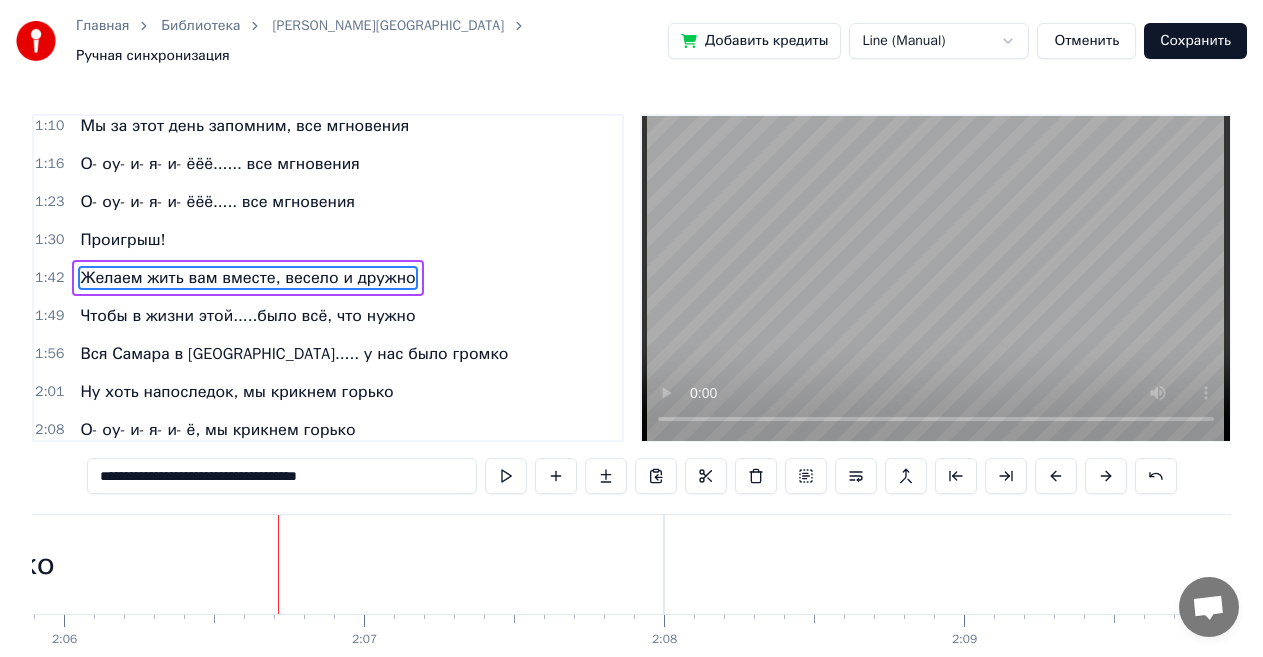 click on "Ну хоть напоследок, мы крикнем горько" at bounding box center [236, 392] 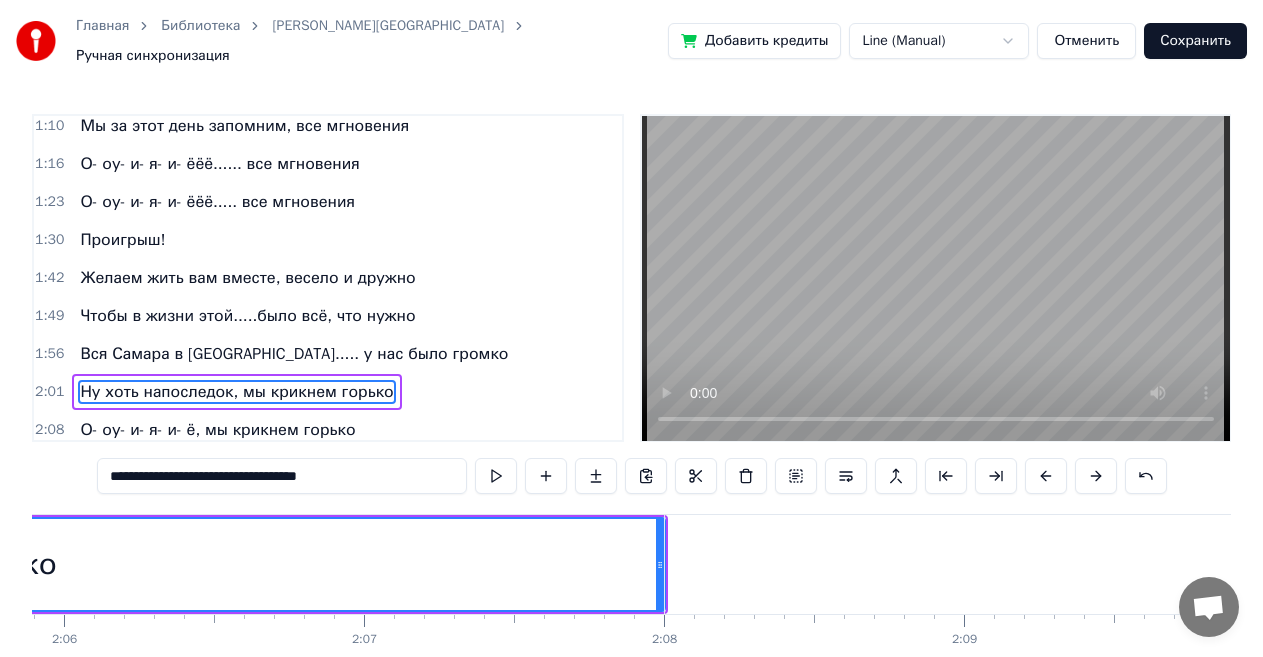 scroll, scrollTop: 7, scrollLeft: 0, axis: vertical 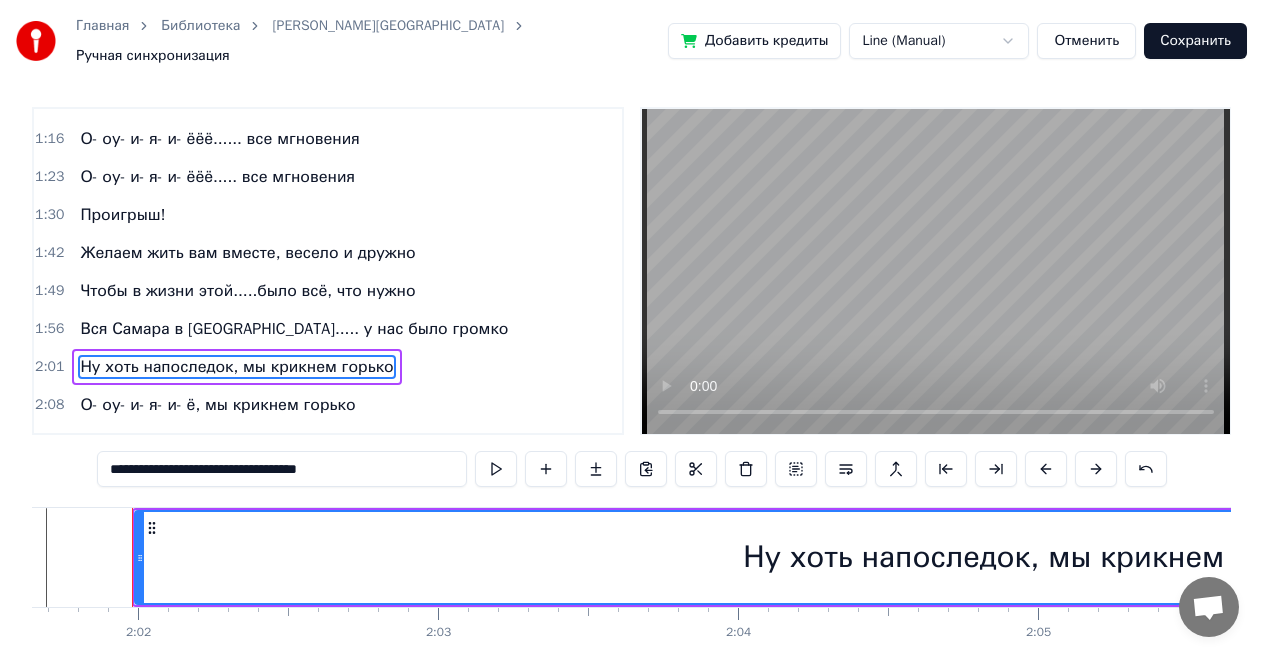 click on "**********" at bounding box center (282, 469) 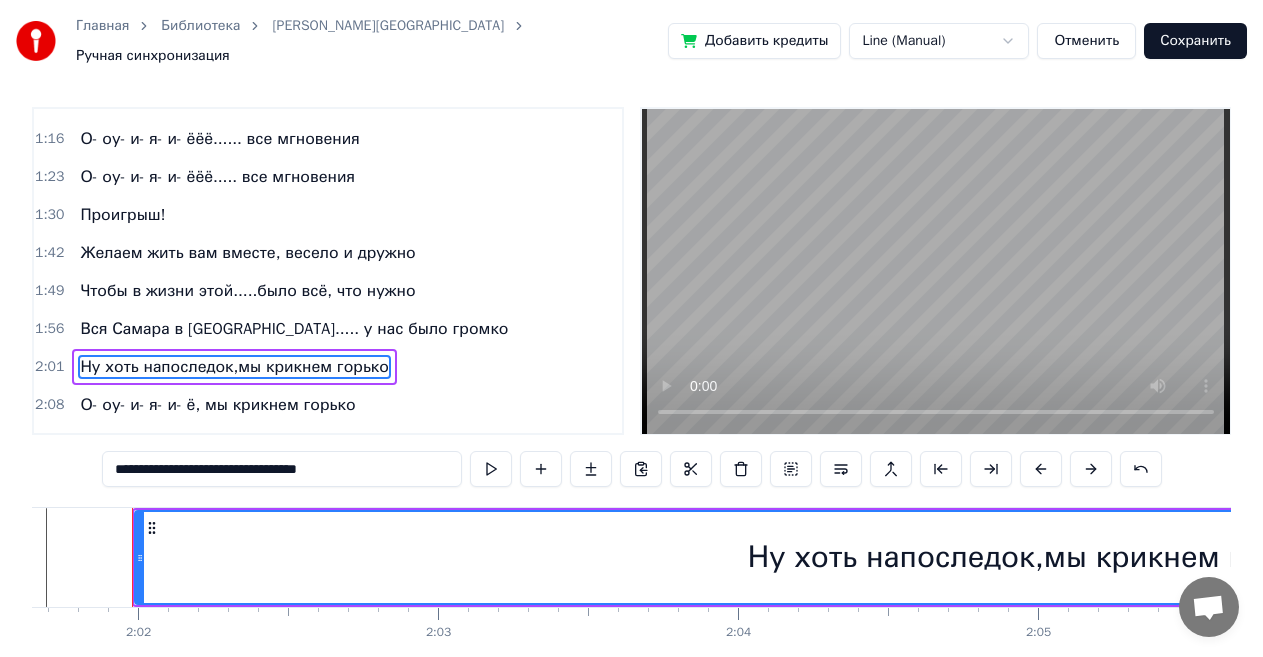 click on "**********" at bounding box center [282, 469] 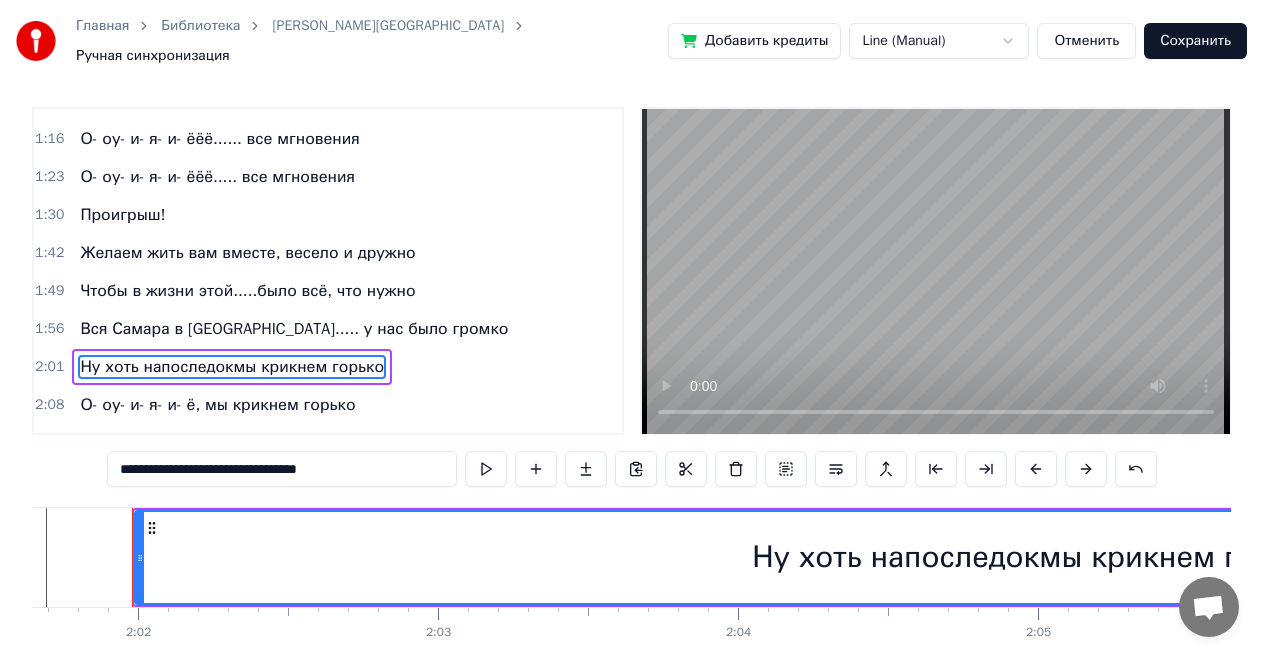 click on "**********" at bounding box center (282, 469) 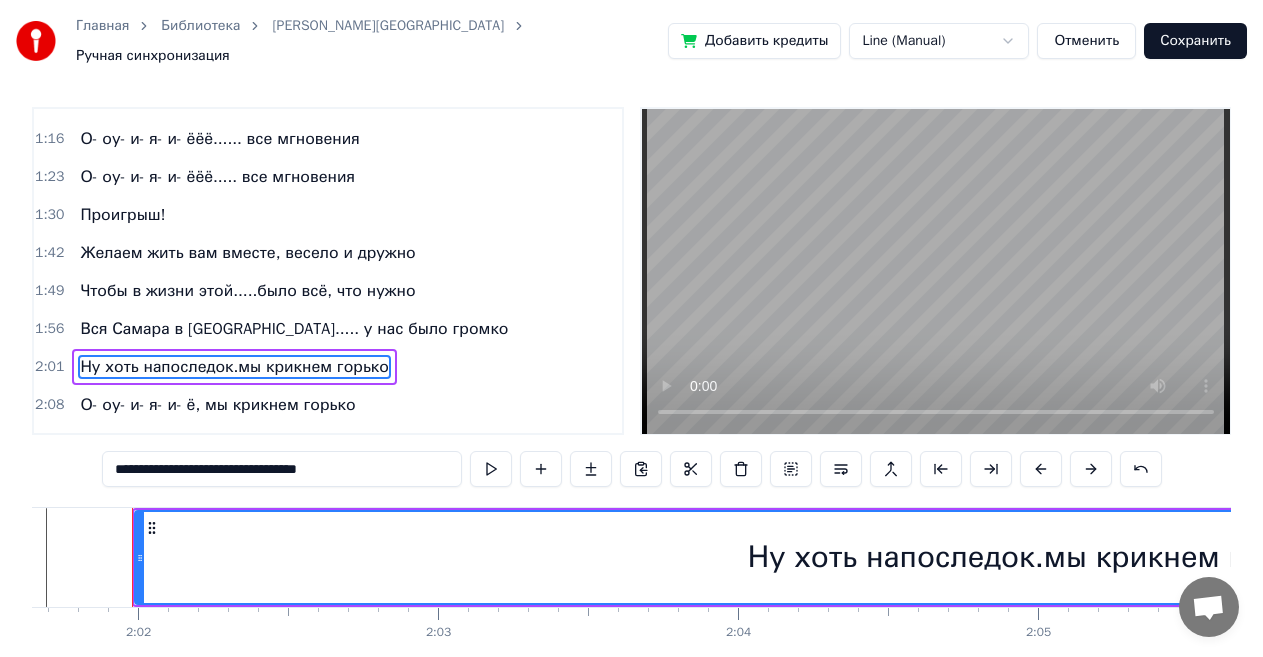 click on "**********" at bounding box center [282, 469] 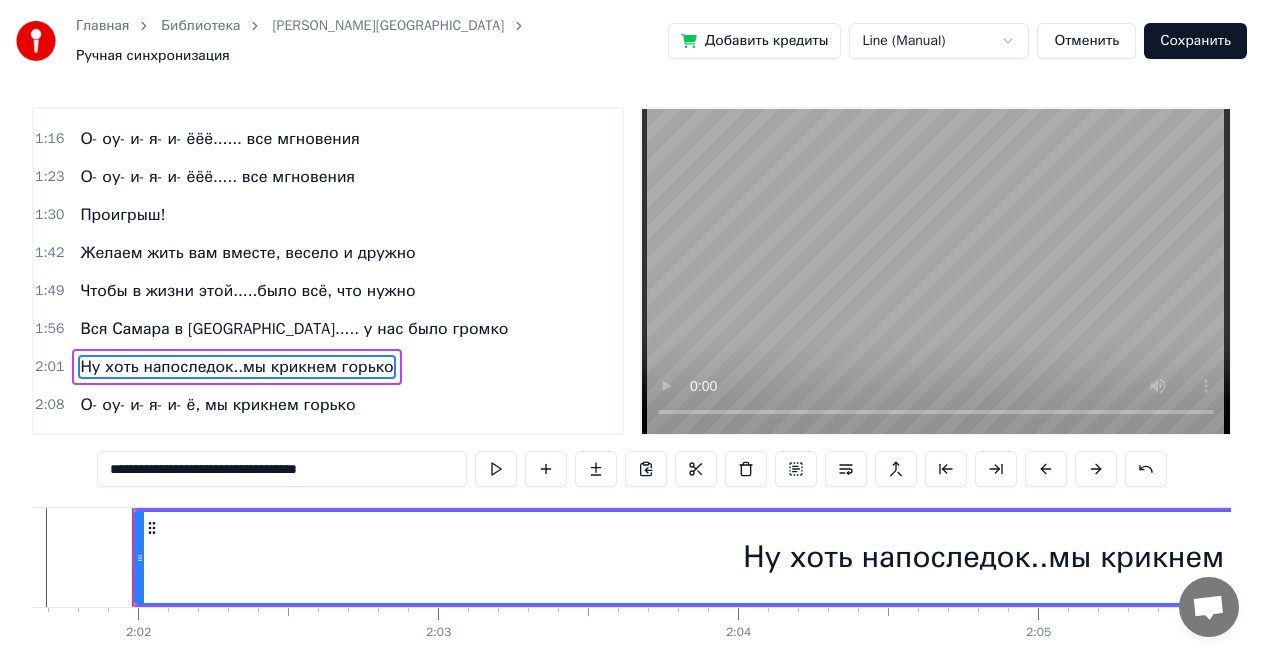 click on "**********" at bounding box center [282, 469] 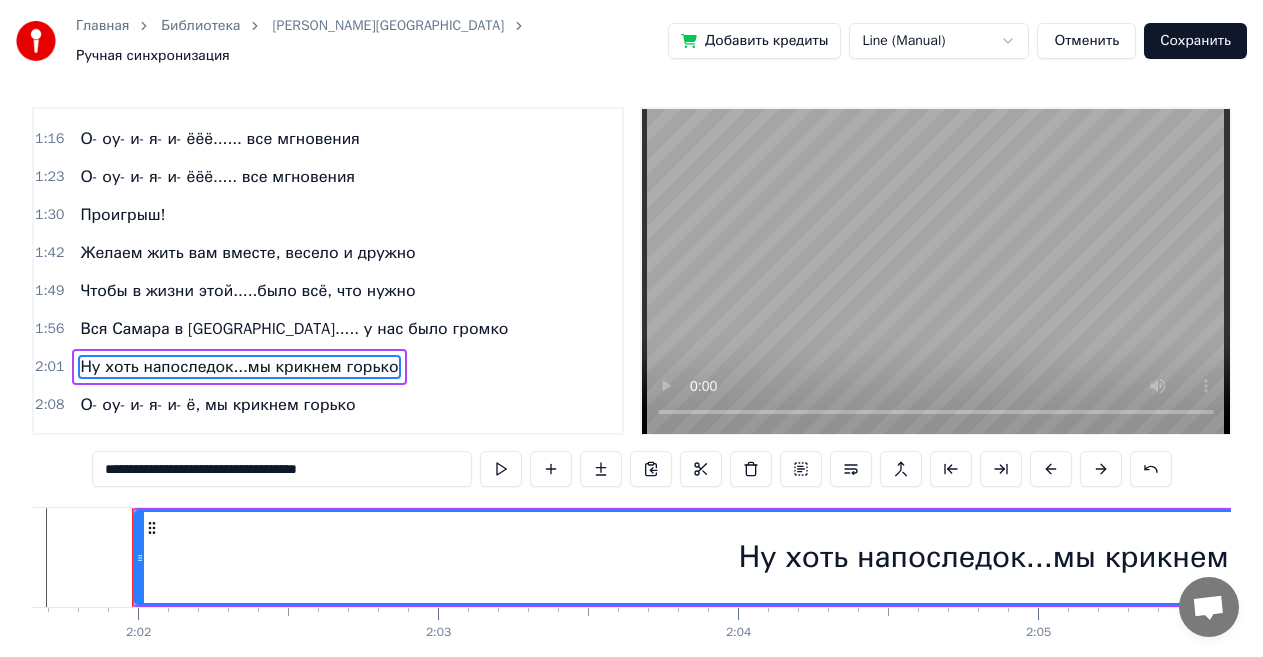 click on "**********" at bounding box center [282, 469] 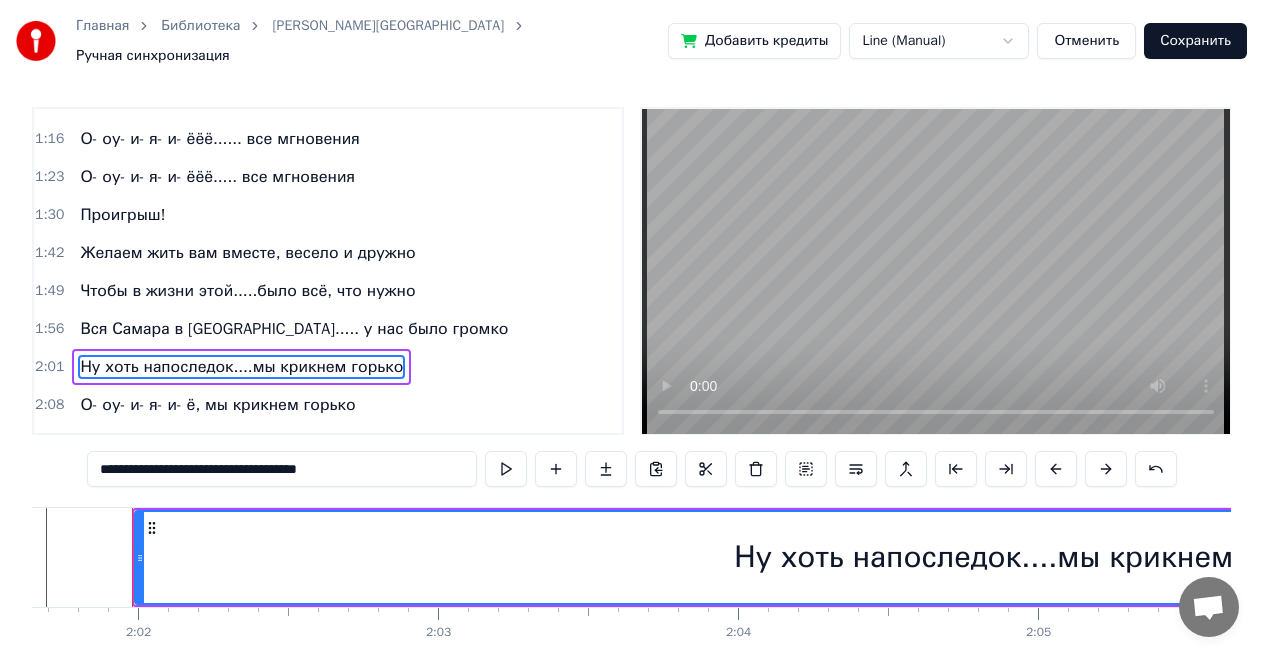 click on "**********" at bounding box center [282, 469] 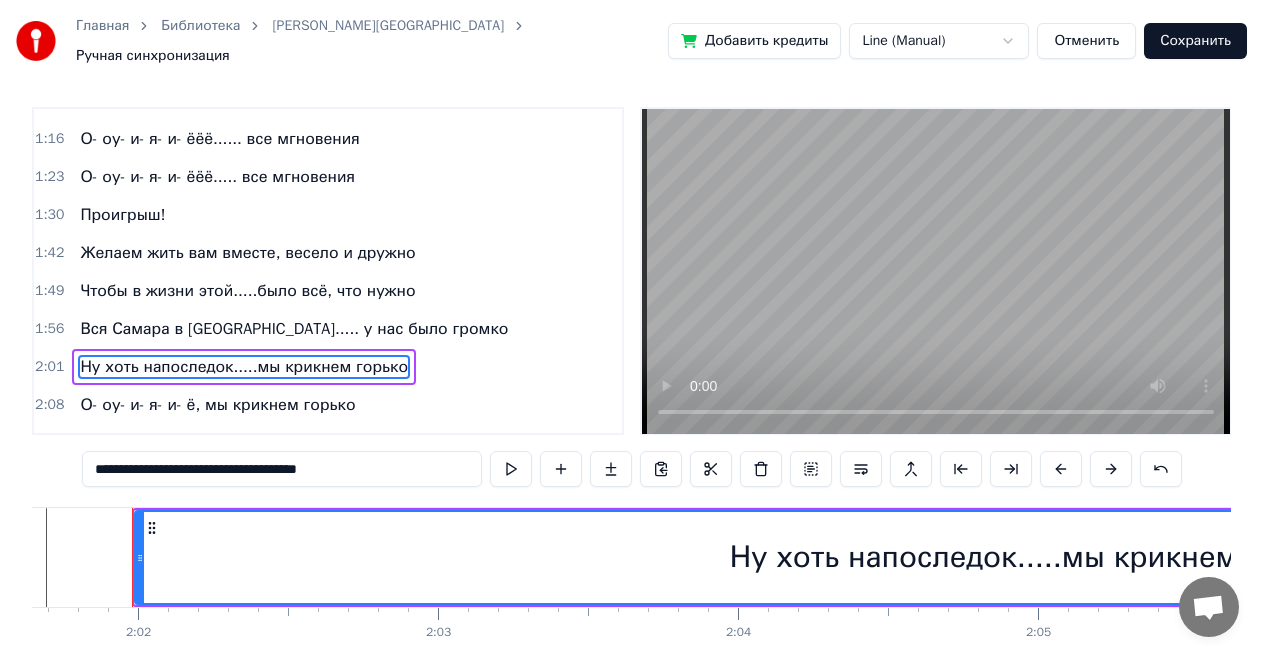 click on "Вся Самара в [GEOGRAPHIC_DATA]..... у нас было громко" at bounding box center [294, 329] 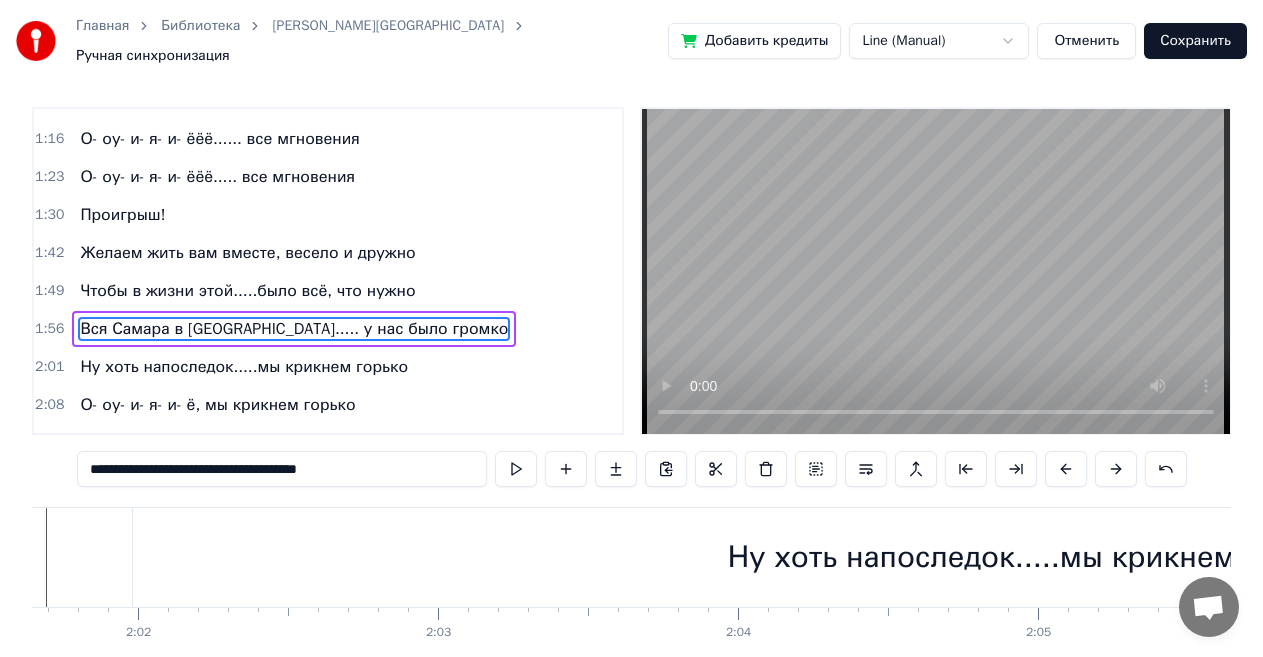 scroll, scrollTop: 0, scrollLeft: 0, axis: both 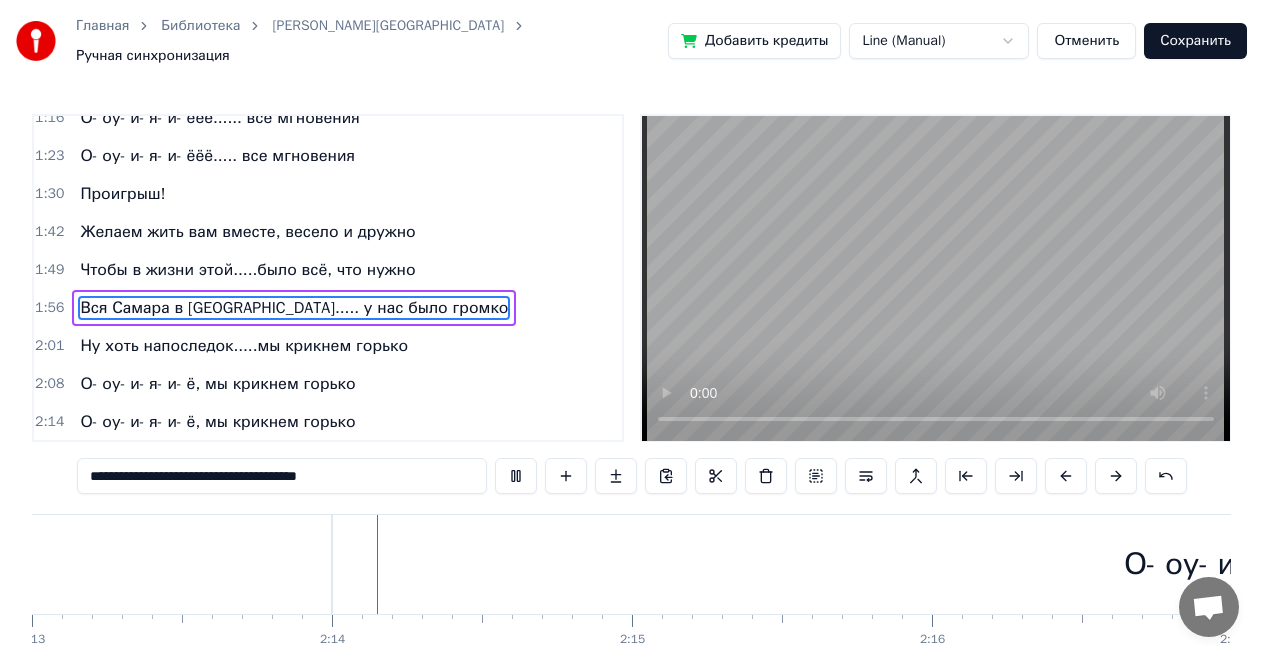 click at bounding box center (936, 278) 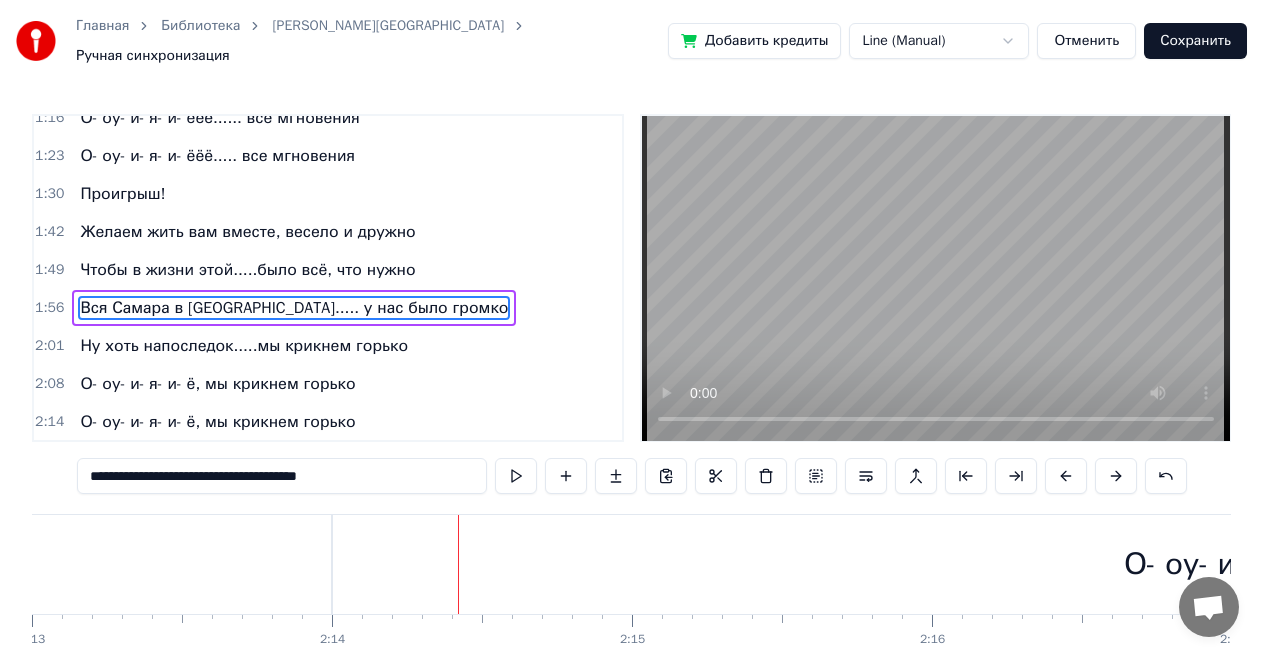 click on "О- оу- и- я- и- ё, мы крикнем горько" at bounding box center (217, 384) 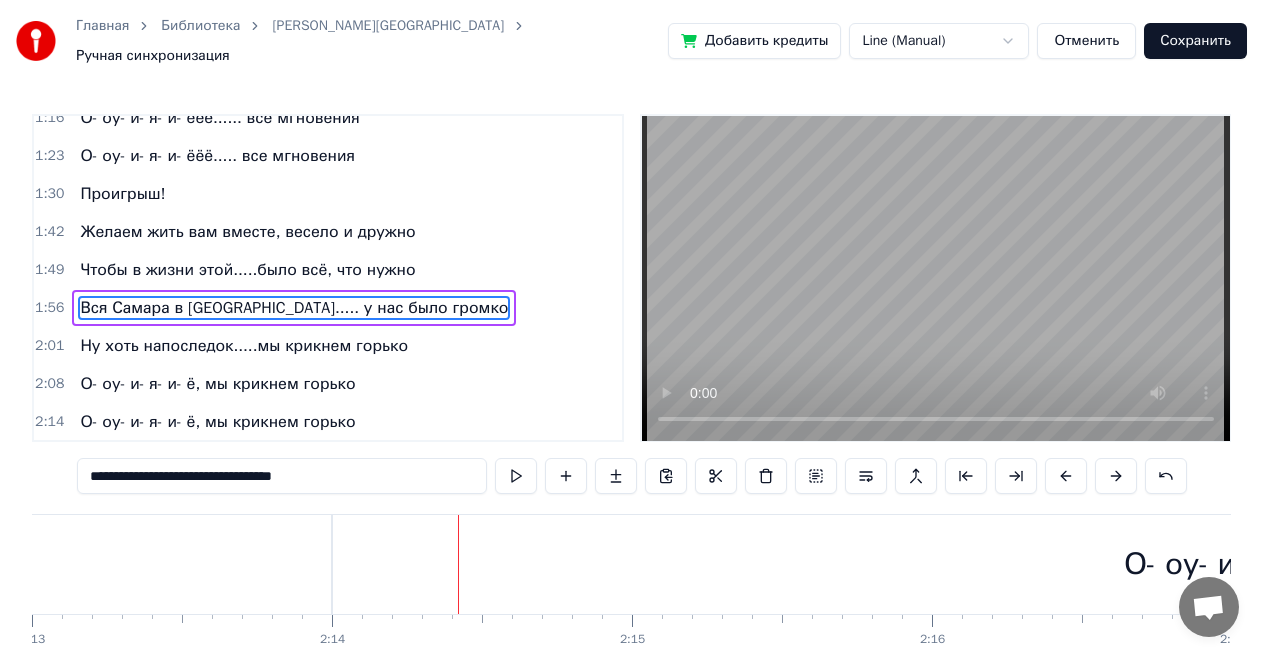 scroll, scrollTop: 45, scrollLeft: 0, axis: vertical 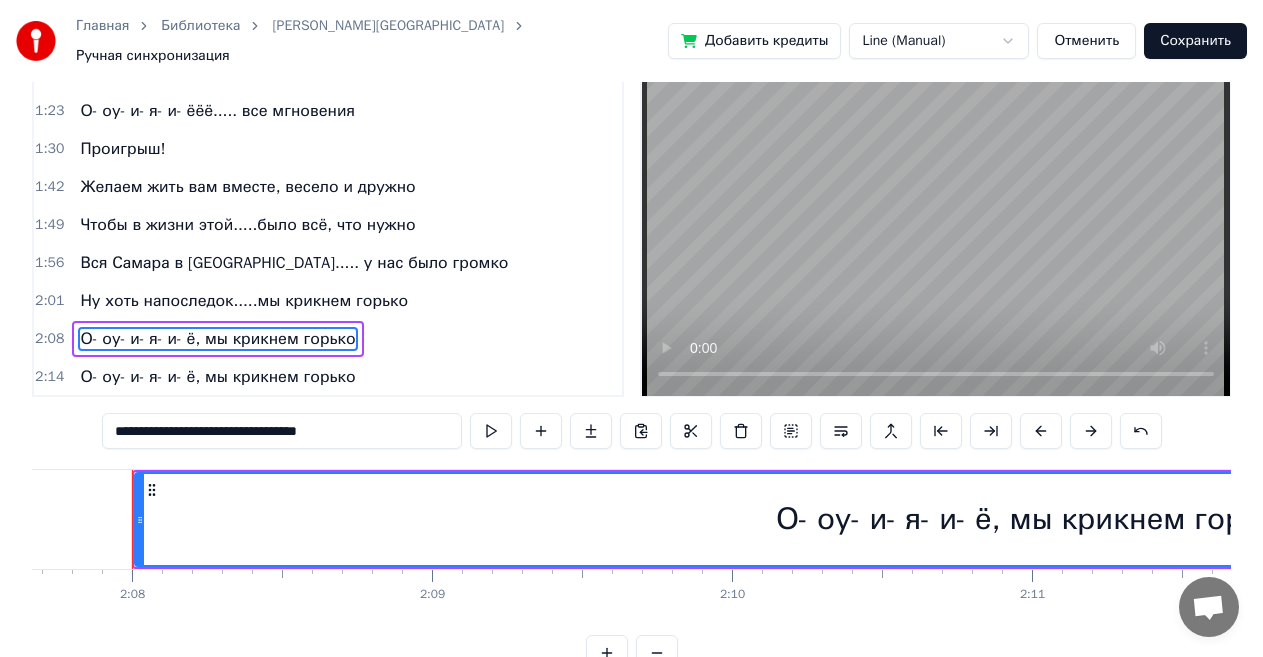 click on "**********" at bounding box center [282, 431] 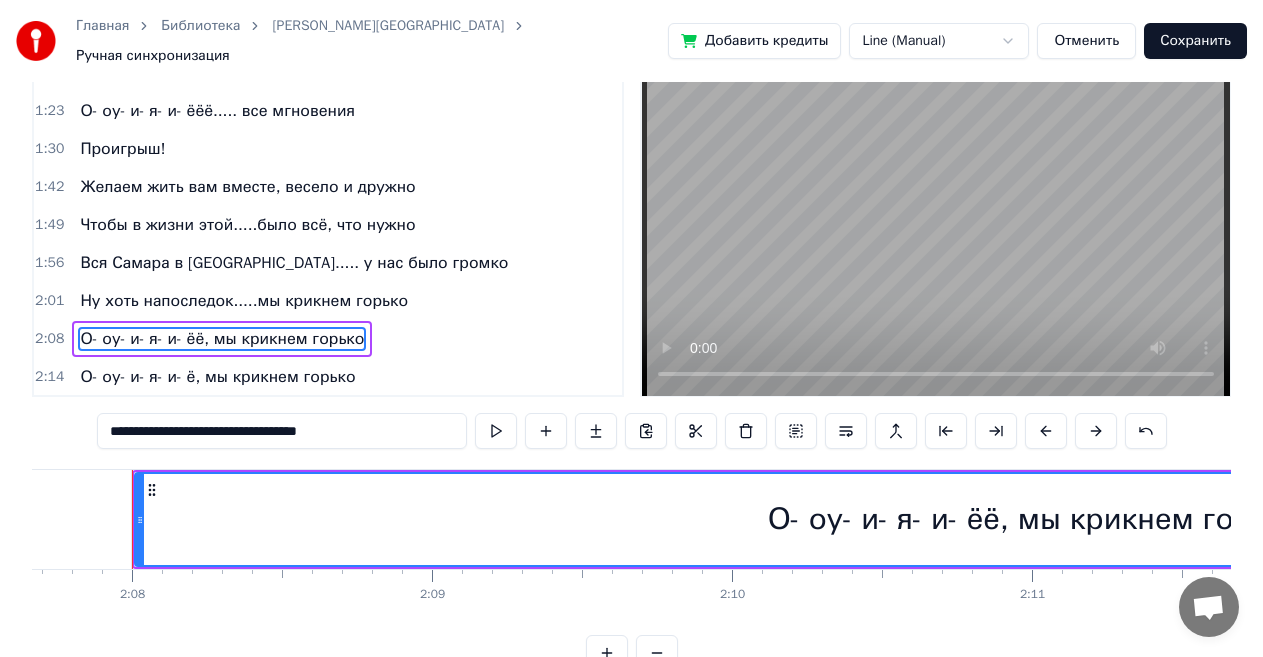 click on "**********" at bounding box center (282, 431) 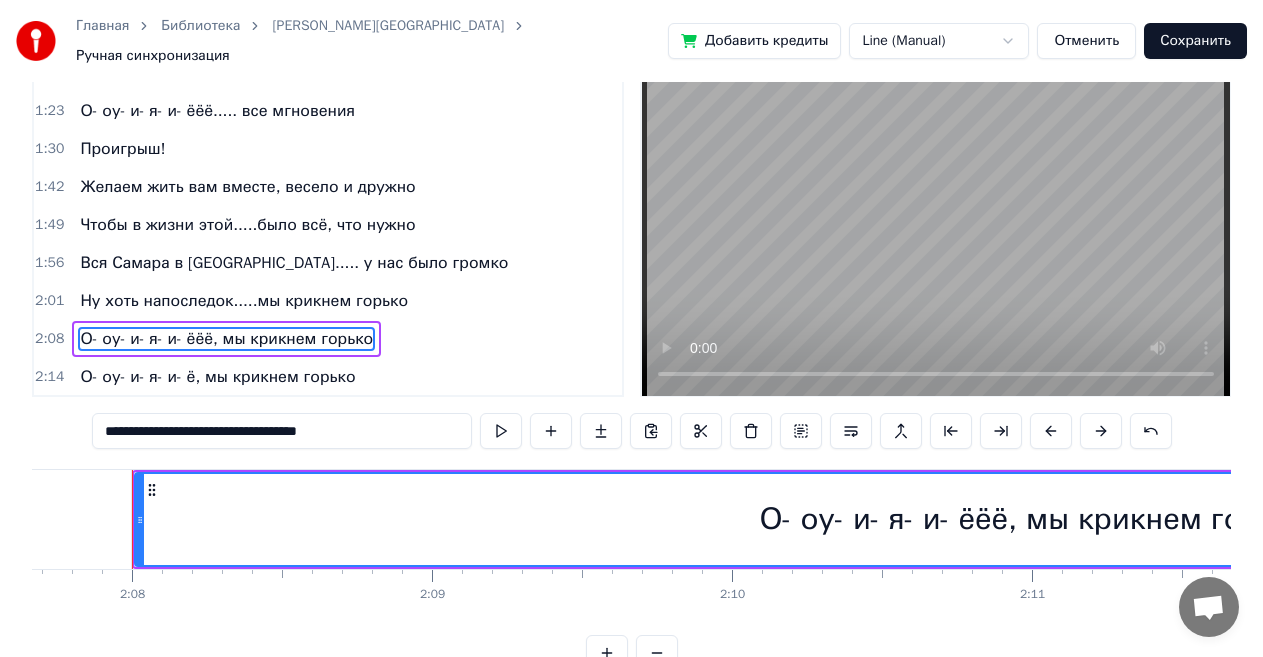 click on "**********" at bounding box center (282, 431) 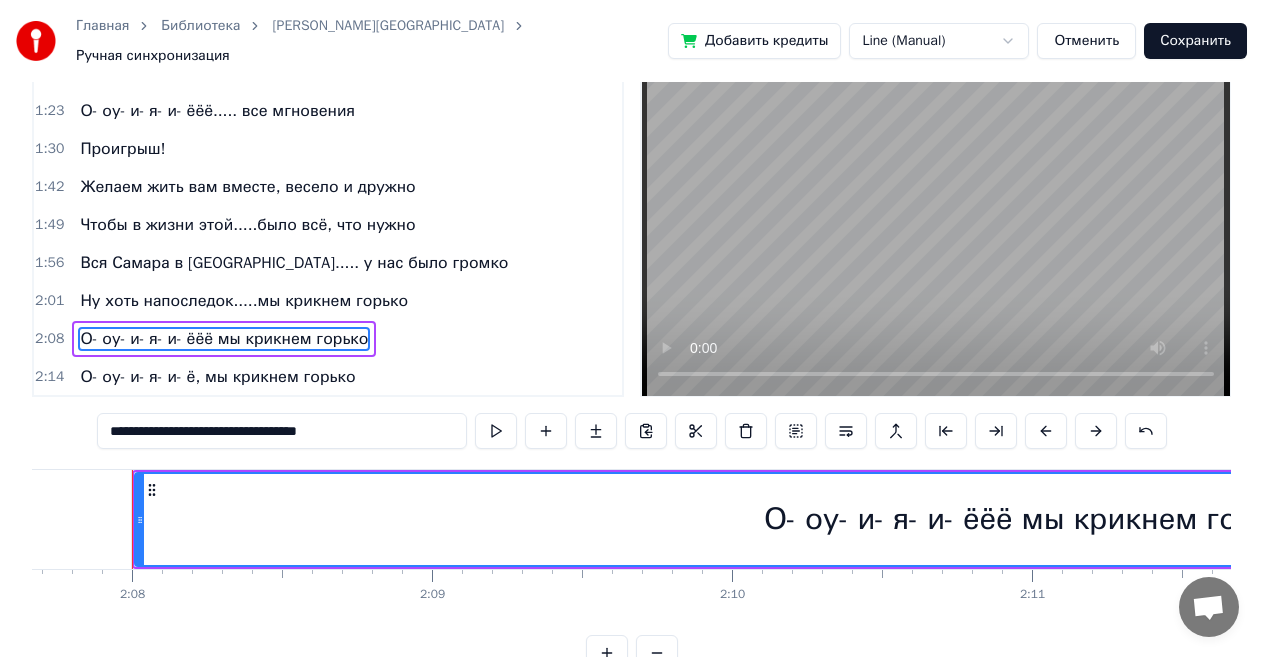 click on "**********" at bounding box center (282, 431) 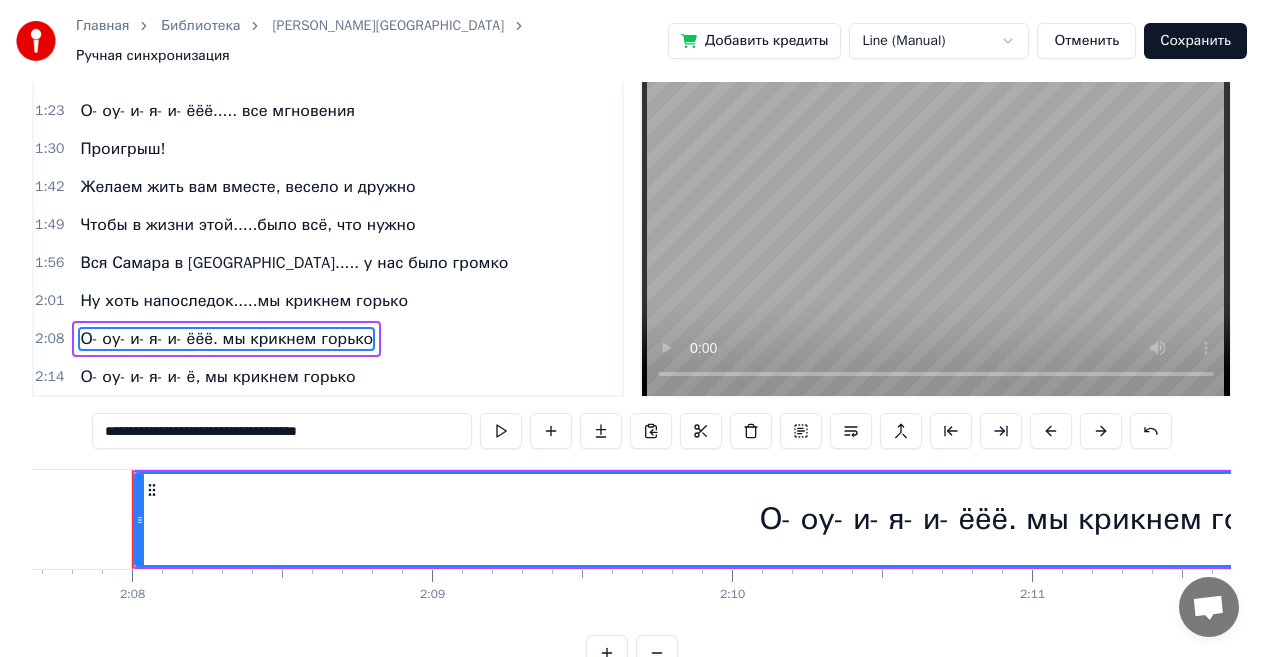 click on "**********" at bounding box center (282, 431) 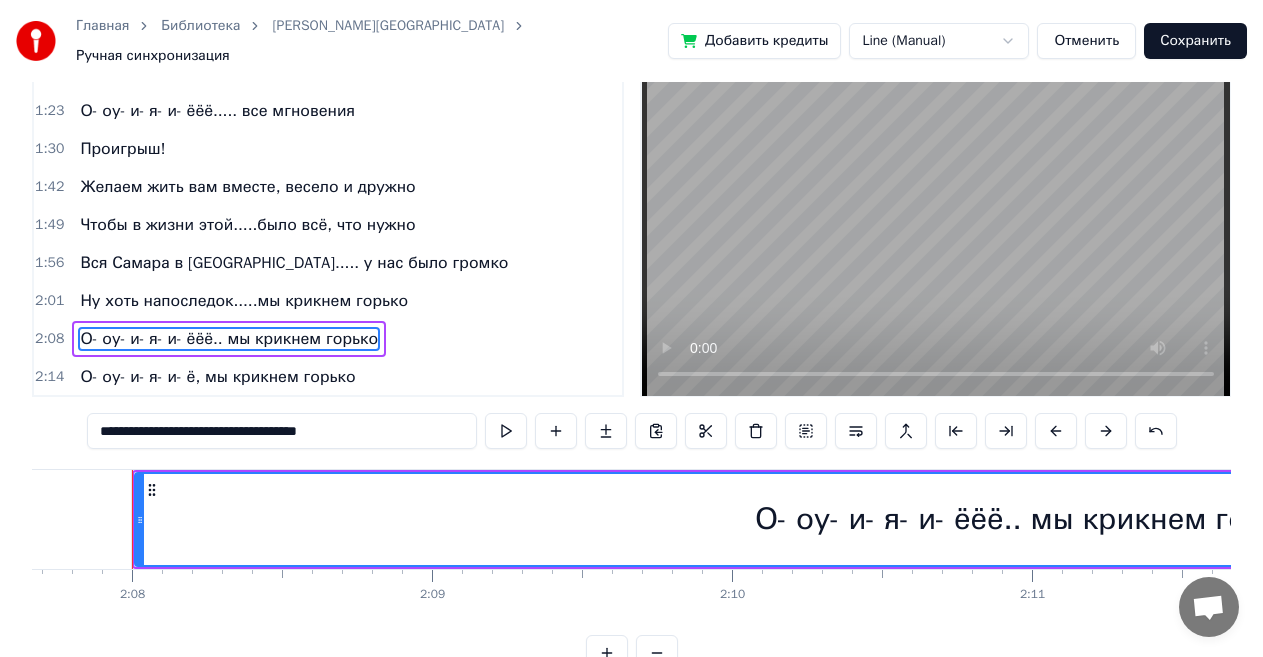 click on "**********" at bounding box center [282, 431] 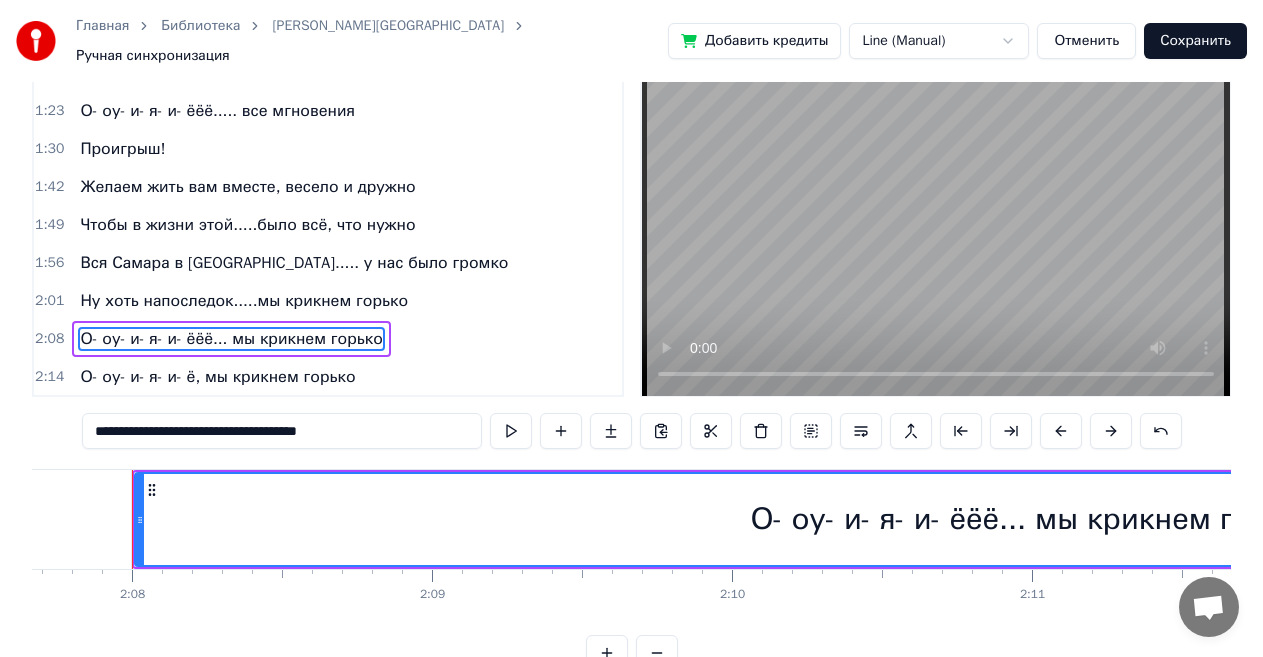 click on "**********" at bounding box center [282, 431] 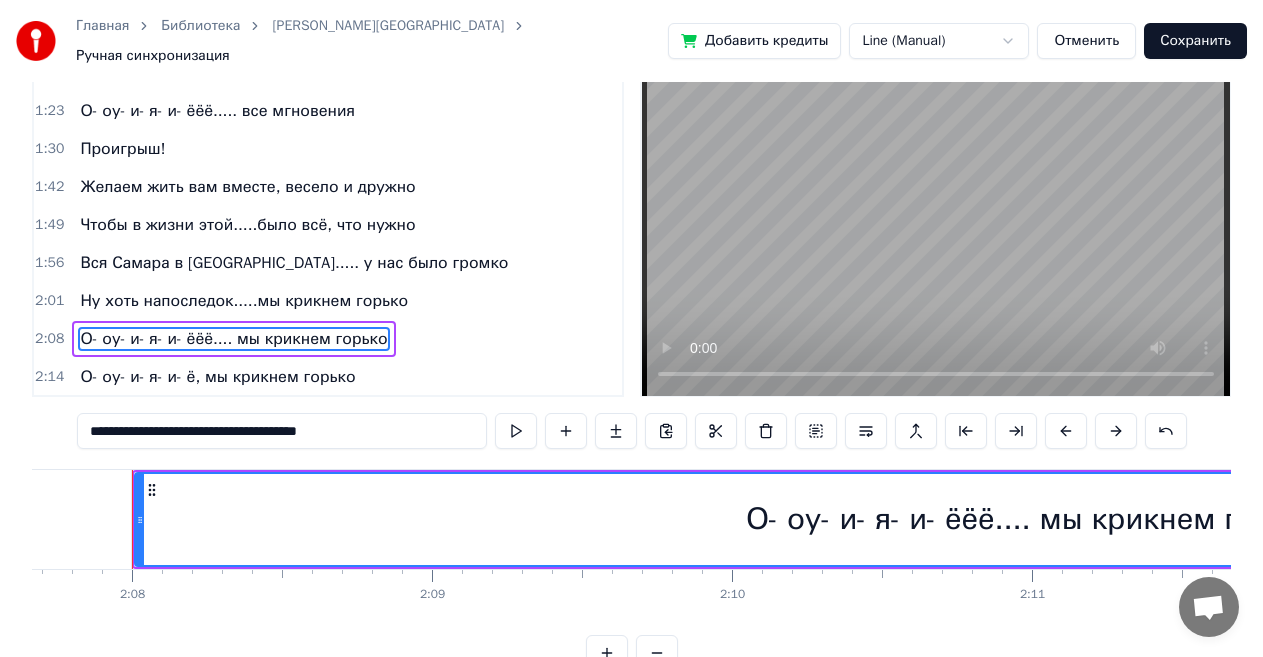 click on "**********" at bounding box center (282, 431) 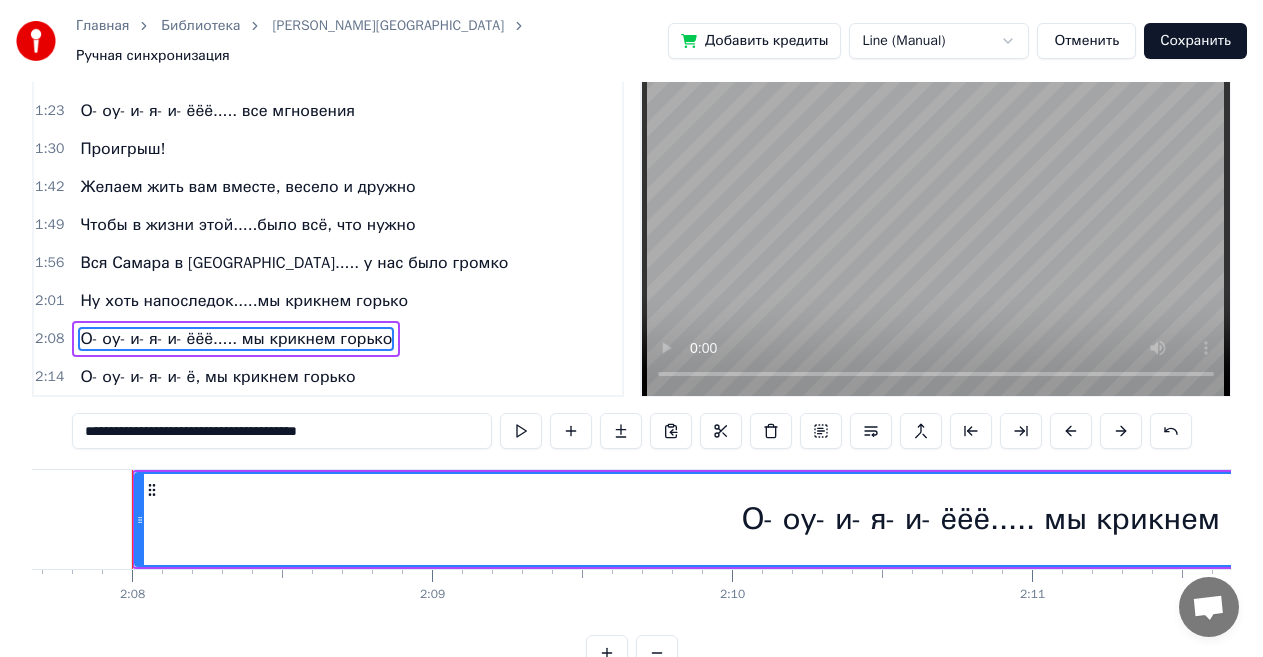 click on "О- оу- и- я- и- ё, мы крикнем горько" at bounding box center [217, 377] 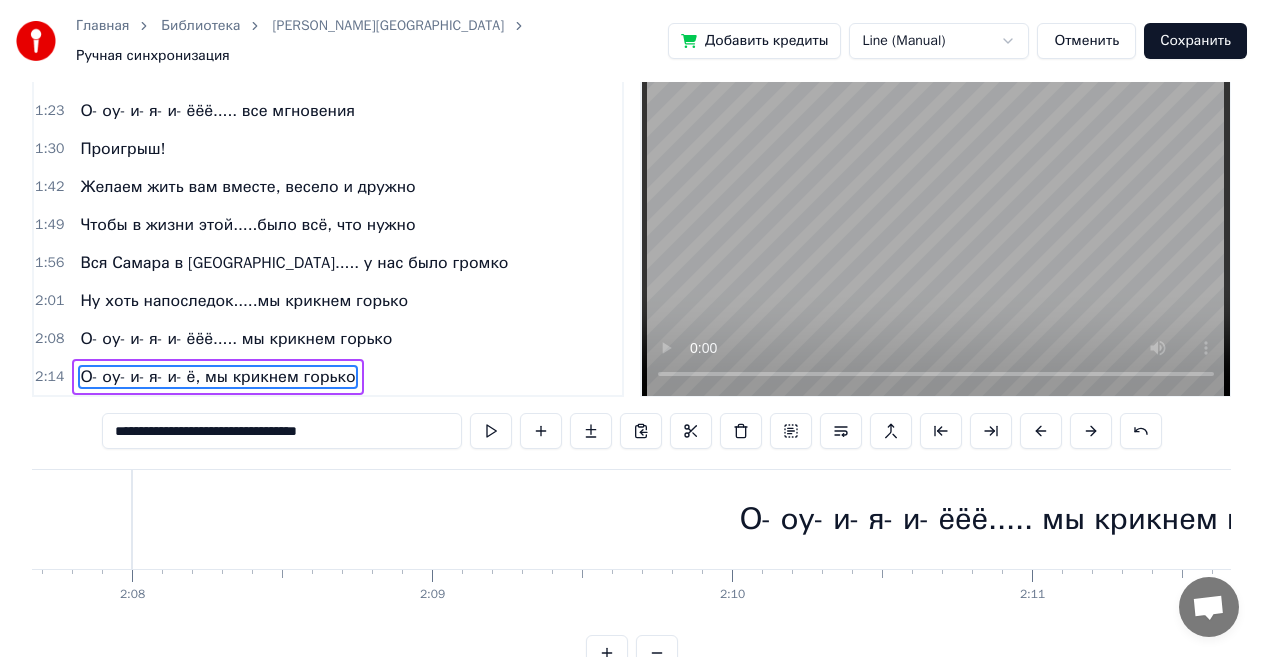 scroll, scrollTop: 80, scrollLeft: 0, axis: vertical 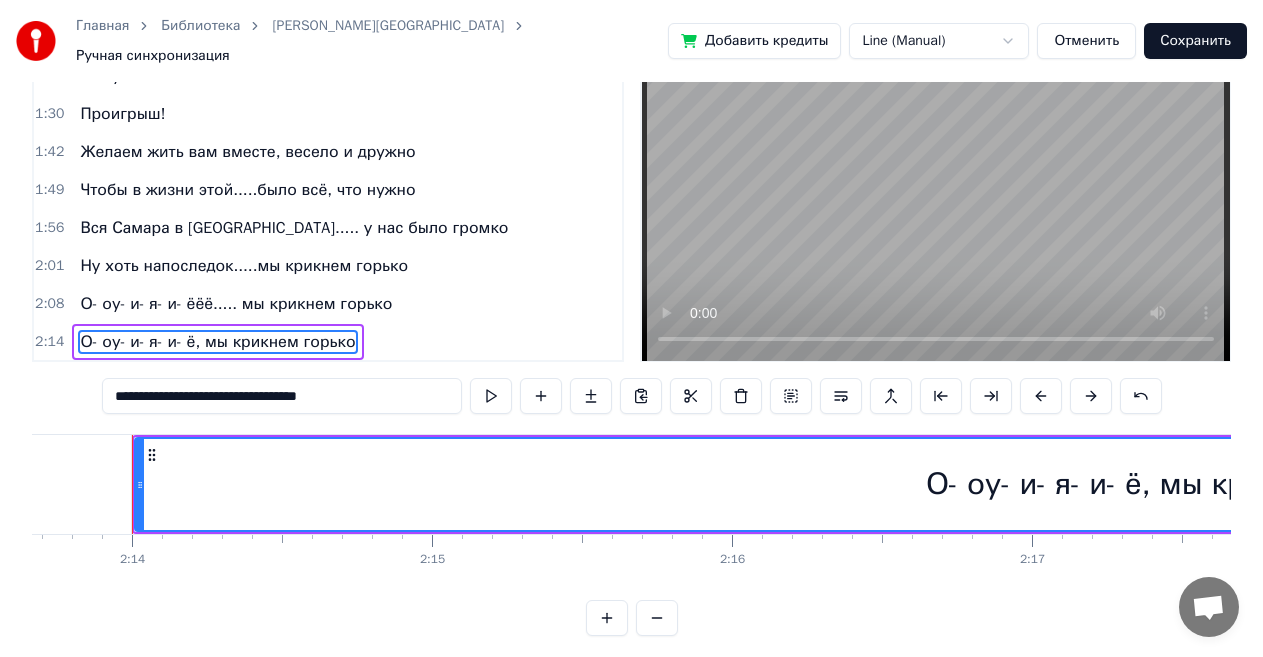 click on "**********" at bounding box center (282, 396) 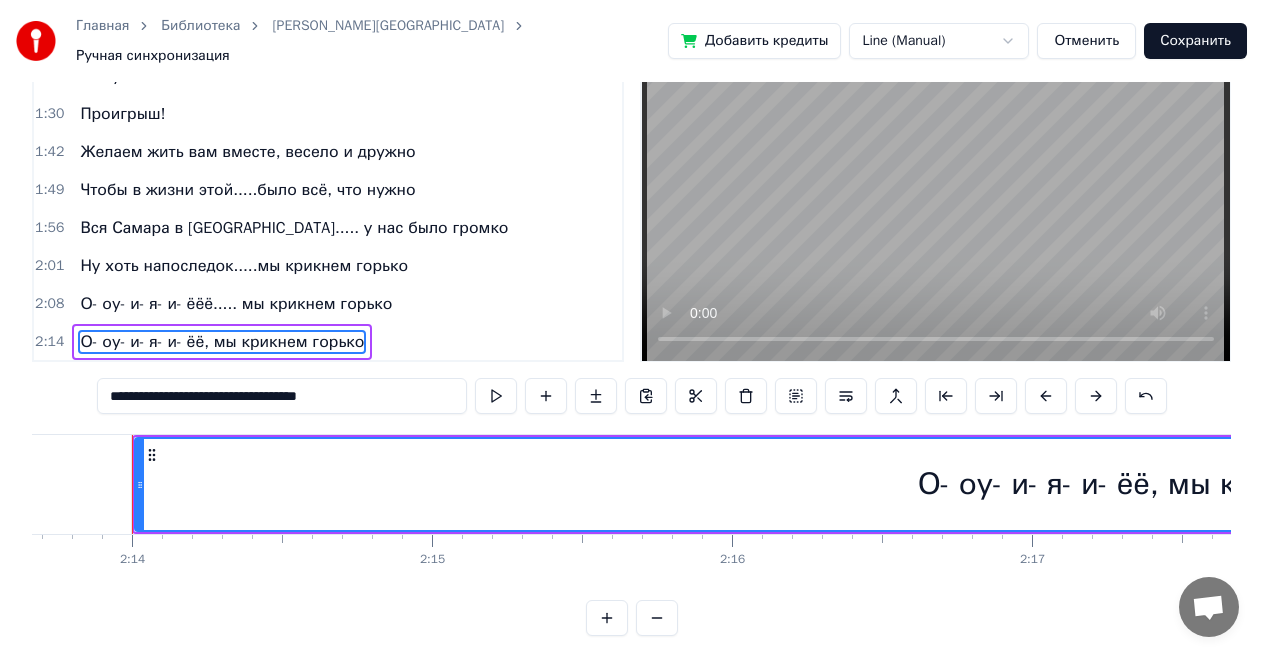 click on "**********" at bounding box center (282, 396) 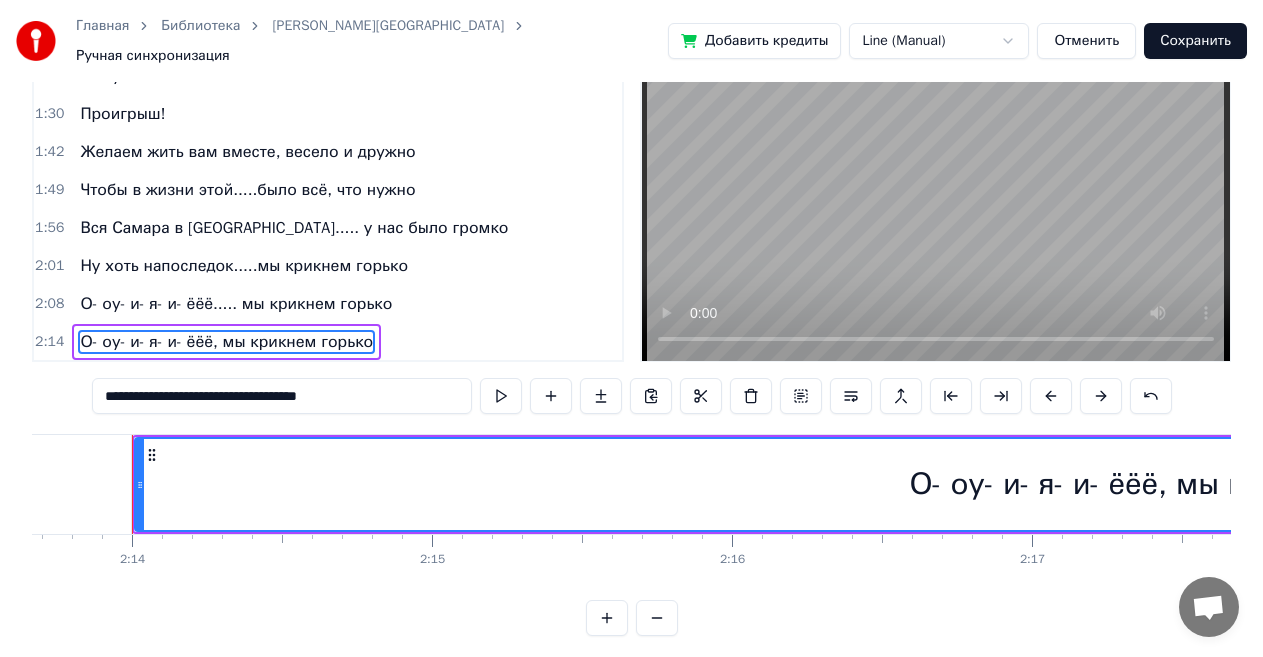 click on "**********" at bounding box center [282, 396] 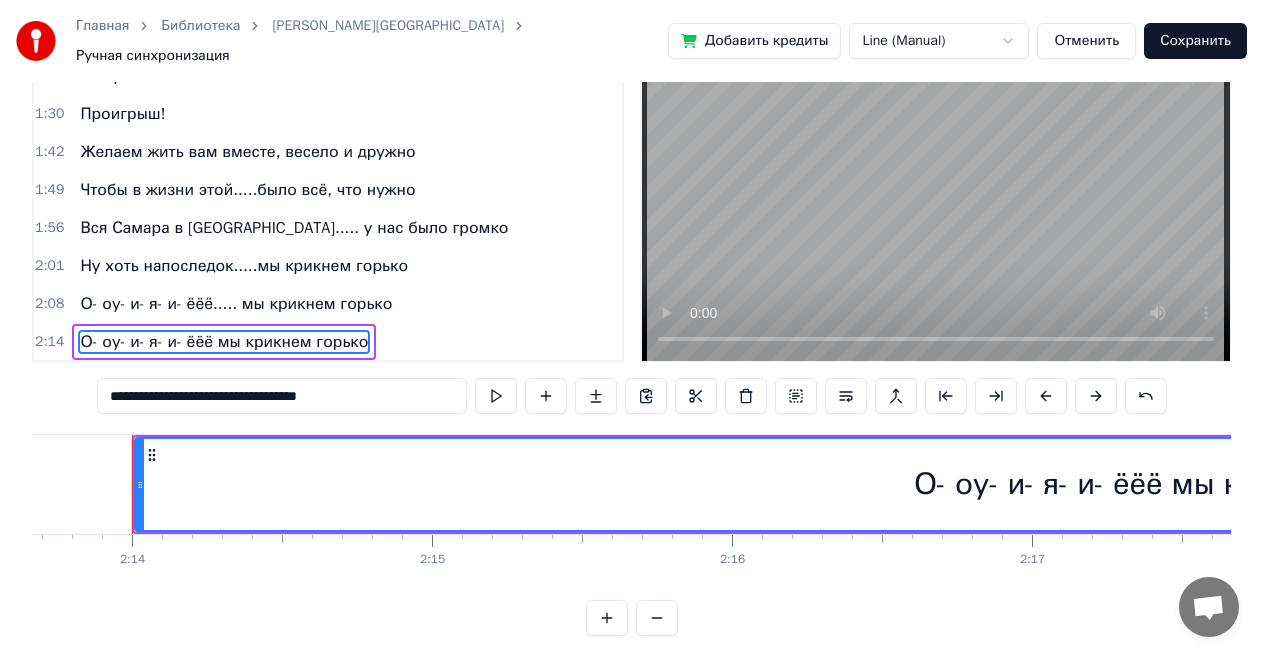 click on "**********" at bounding box center (282, 396) 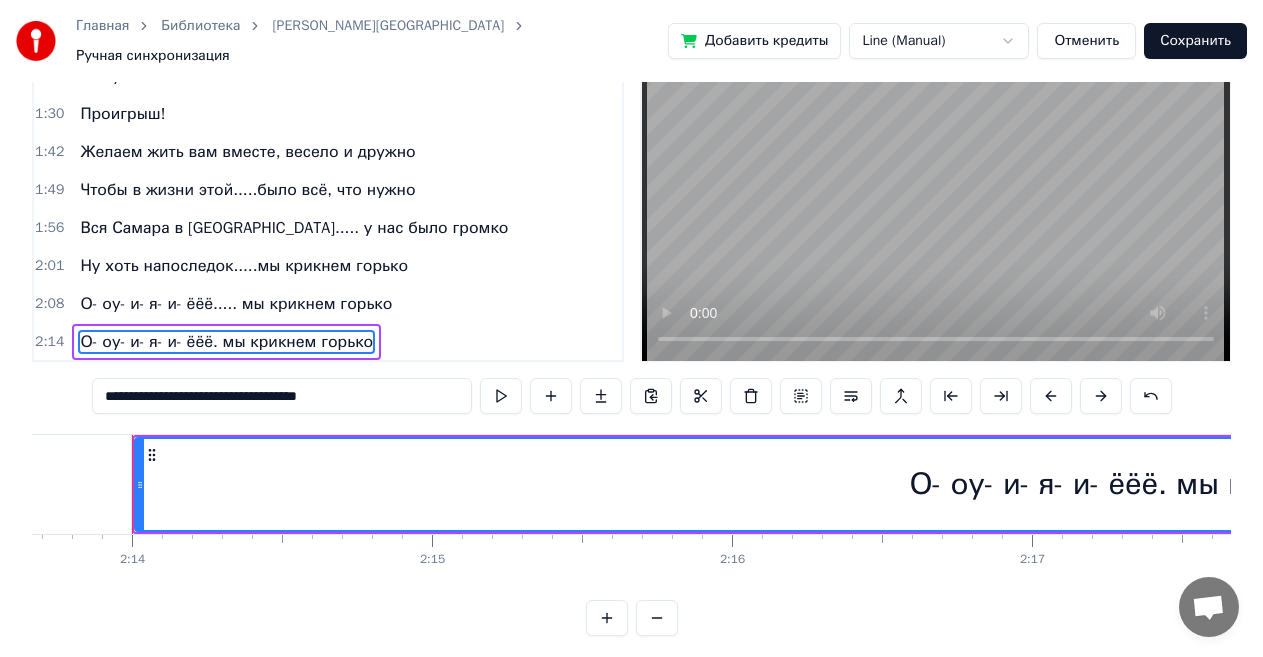 click on "**********" at bounding box center [282, 396] 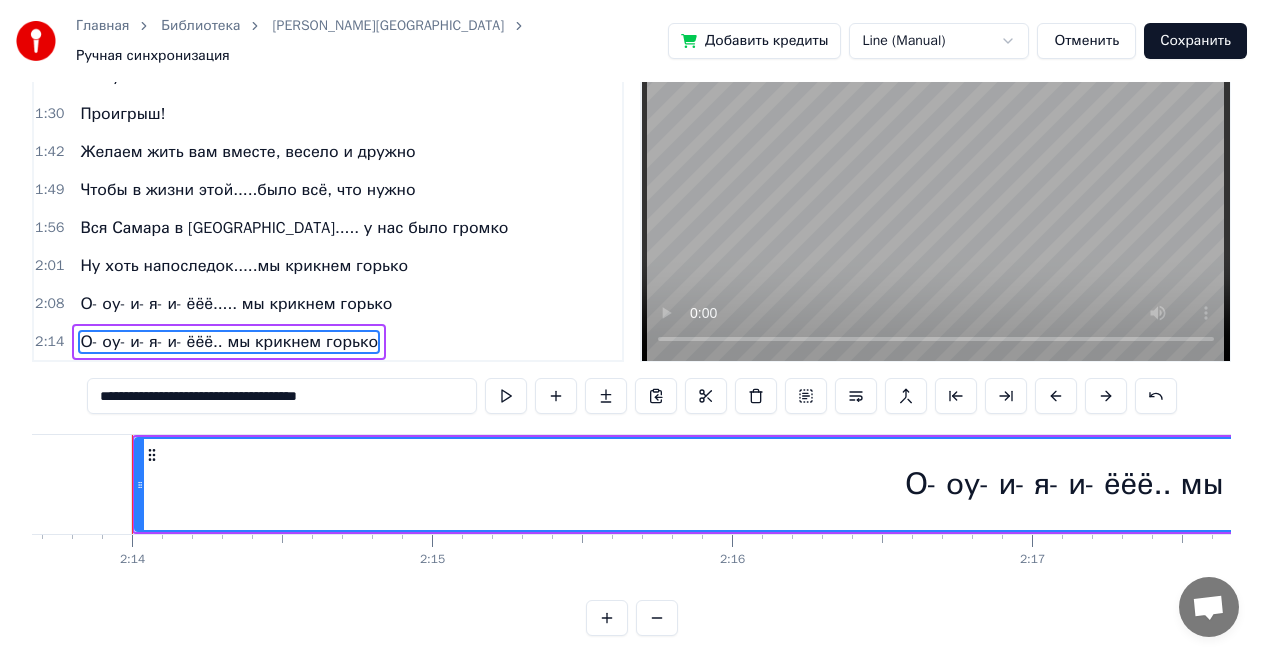 click on "**********" at bounding box center [282, 396] 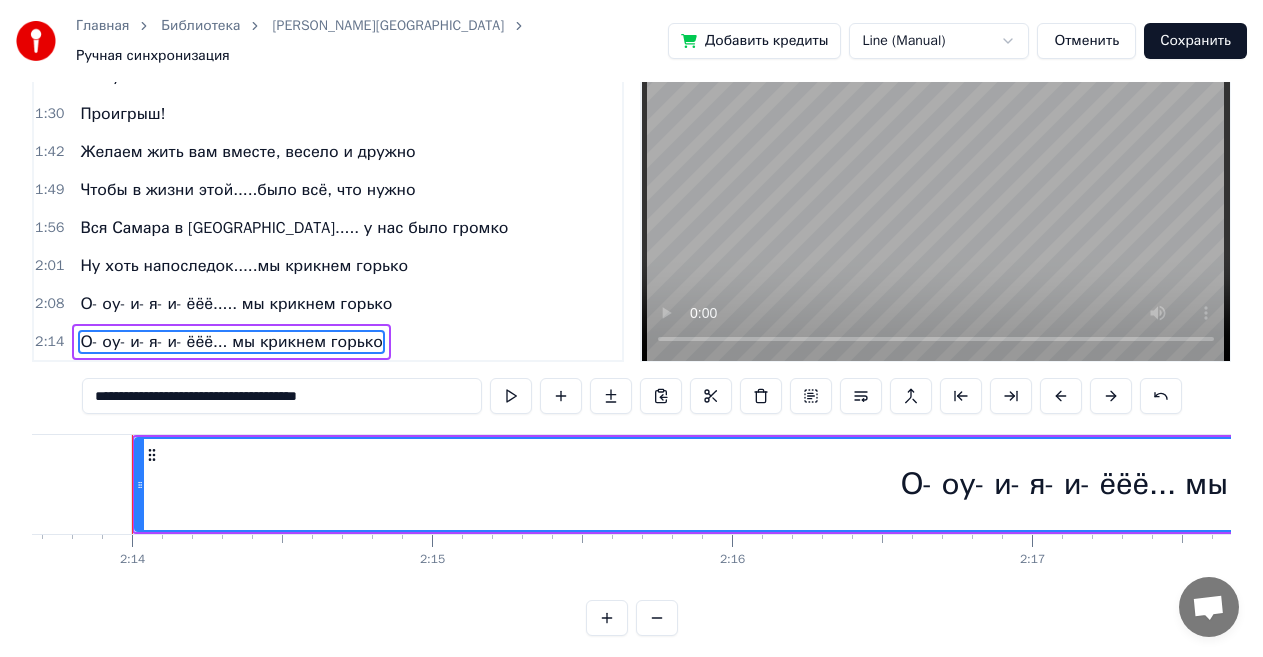 click on "**********" at bounding box center [282, 396] 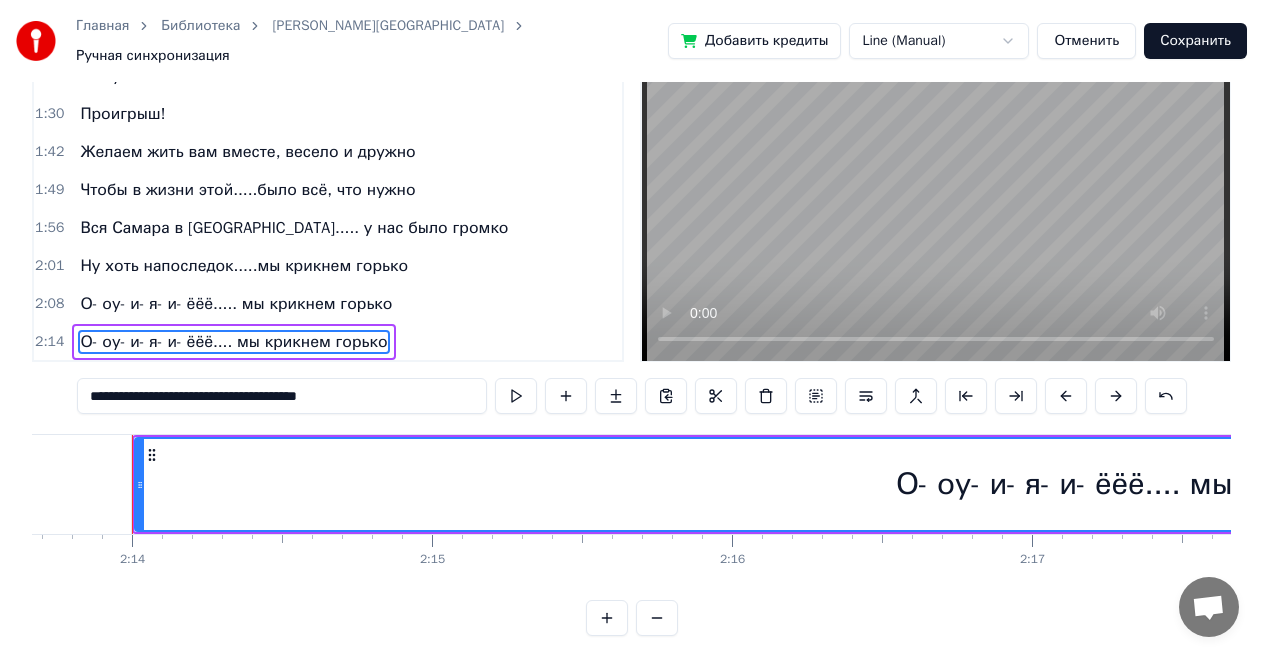click on "**********" at bounding box center [282, 396] 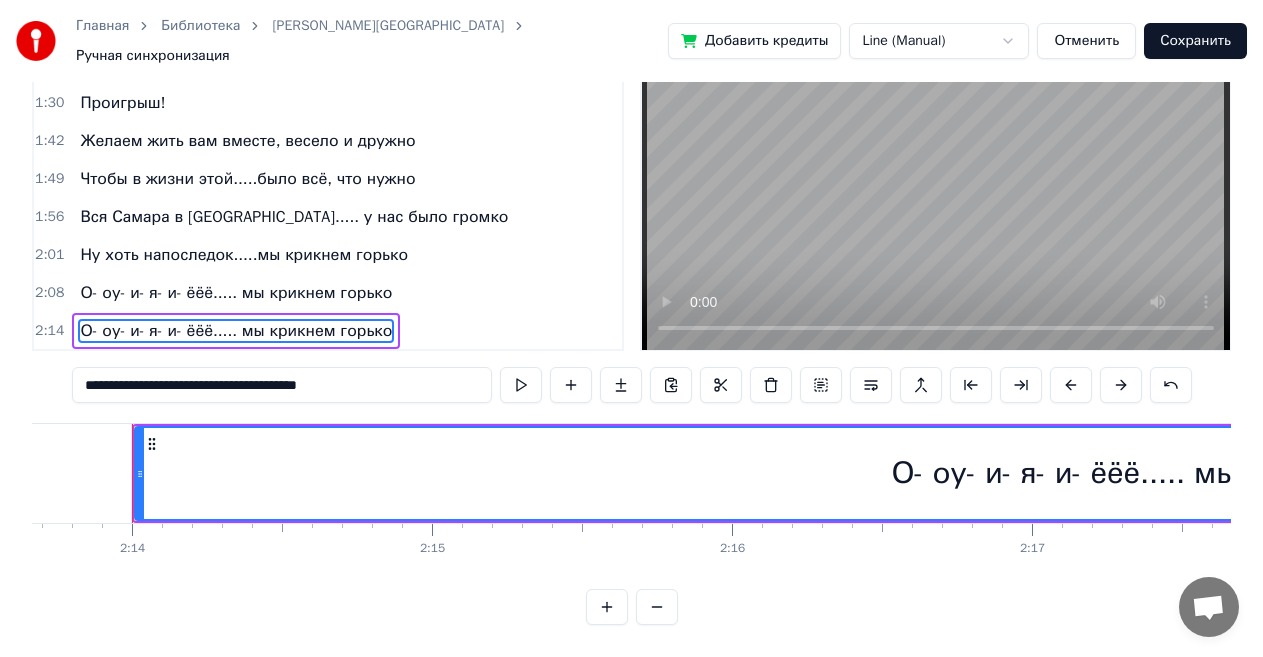 scroll, scrollTop: 99, scrollLeft: 0, axis: vertical 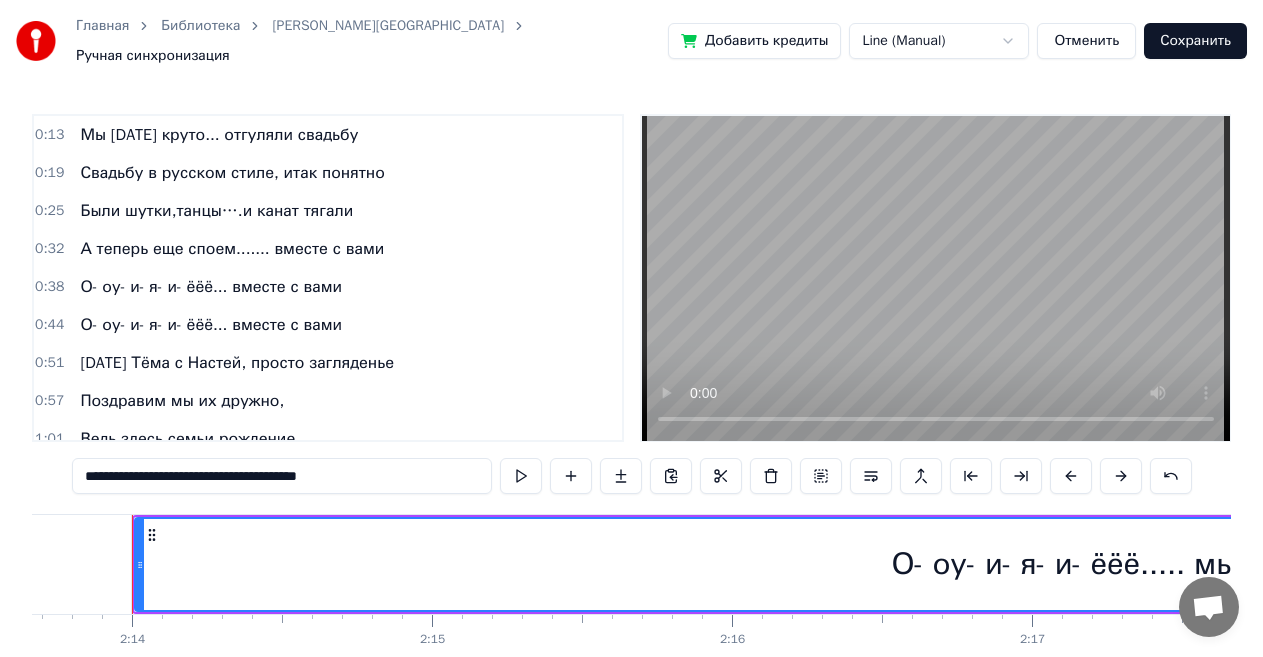 click on "Мы [DATE] круто... отгуляли свадьбу" at bounding box center (219, 135) 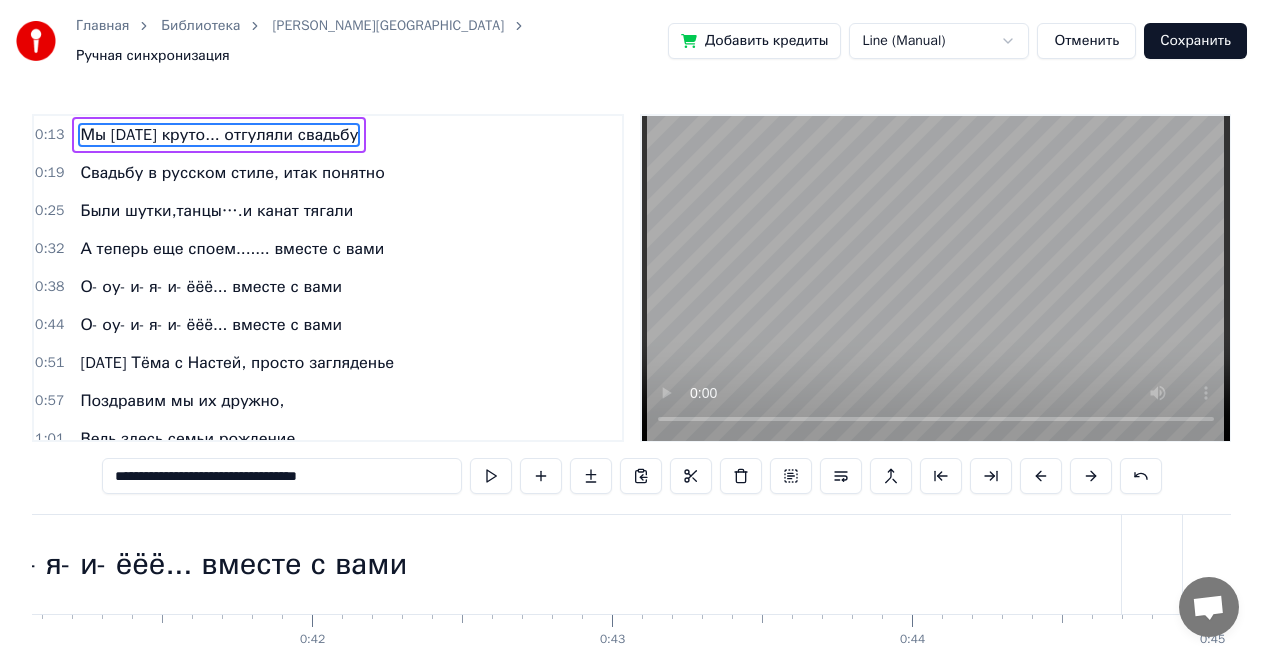 scroll, scrollTop: 0, scrollLeft: 3951, axis: horizontal 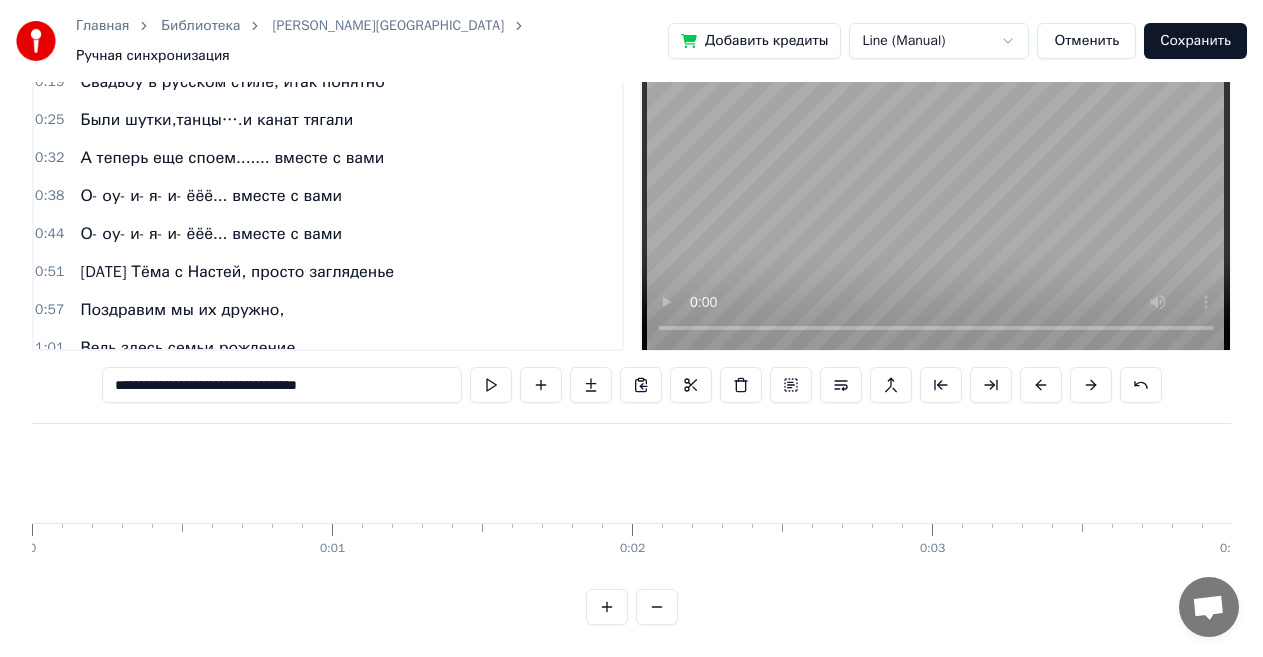 click at bounding box center [33617, 473] 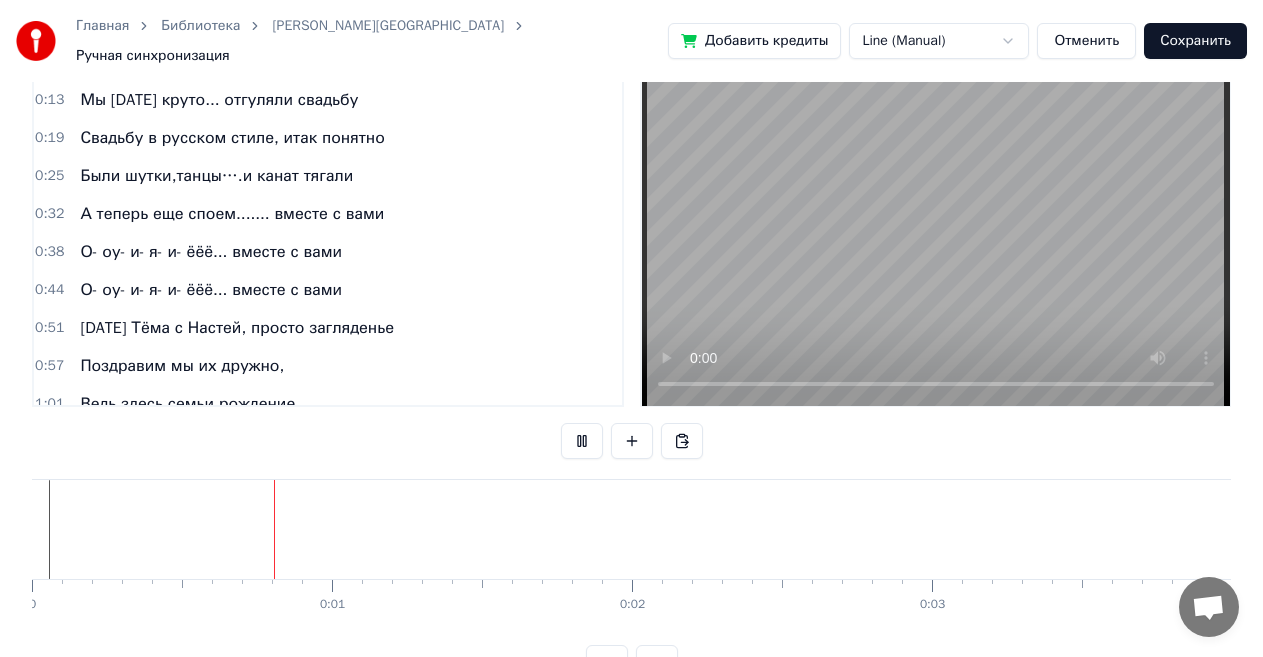 scroll, scrollTop: 0, scrollLeft: 0, axis: both 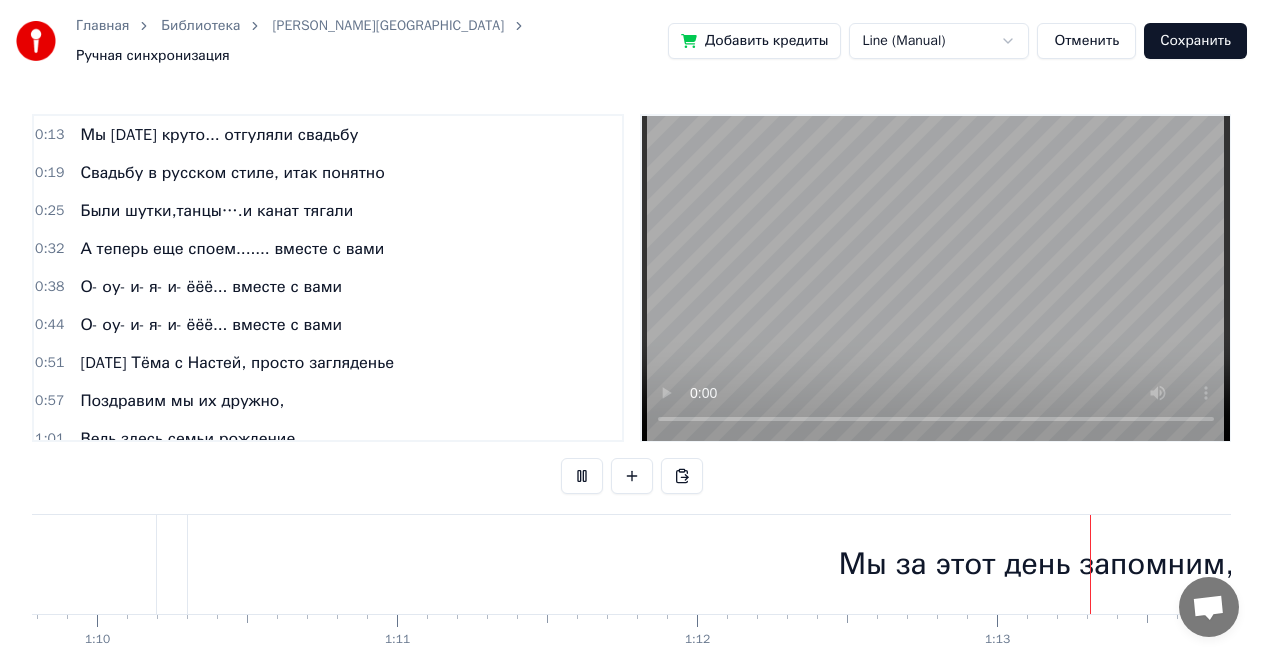 click at bounding box center (936, 278) 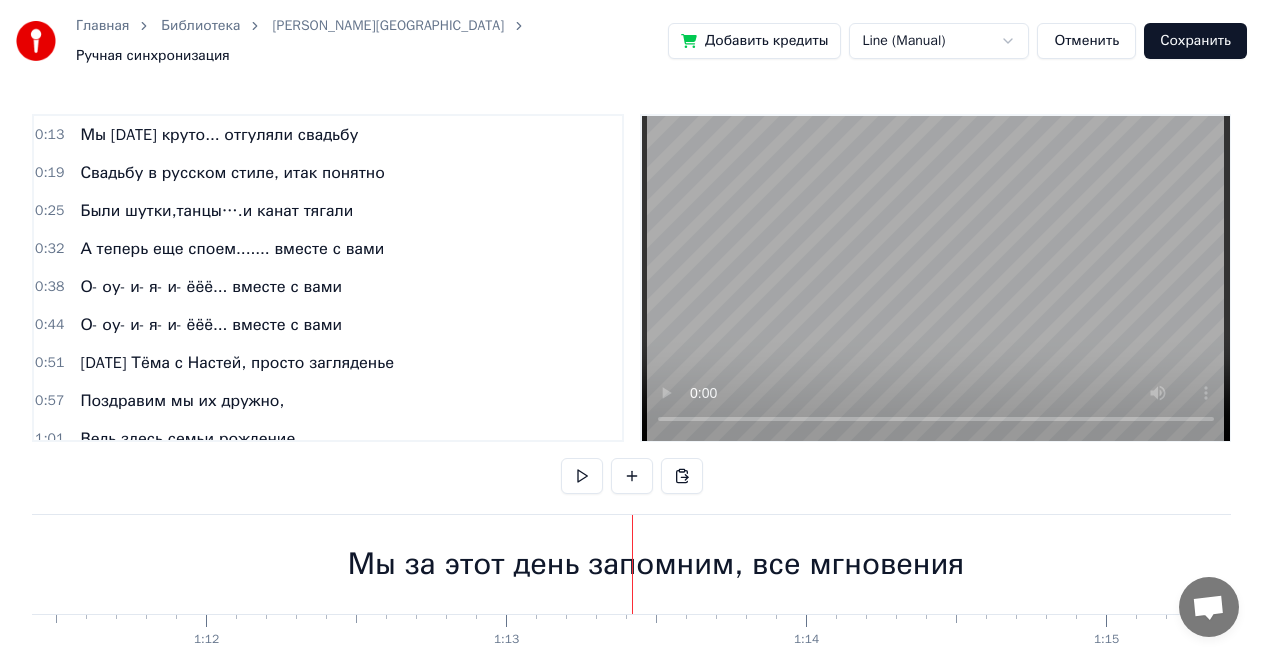 scroll, scrollTop: 0, scrollLeft: 21843, axis: horizontal 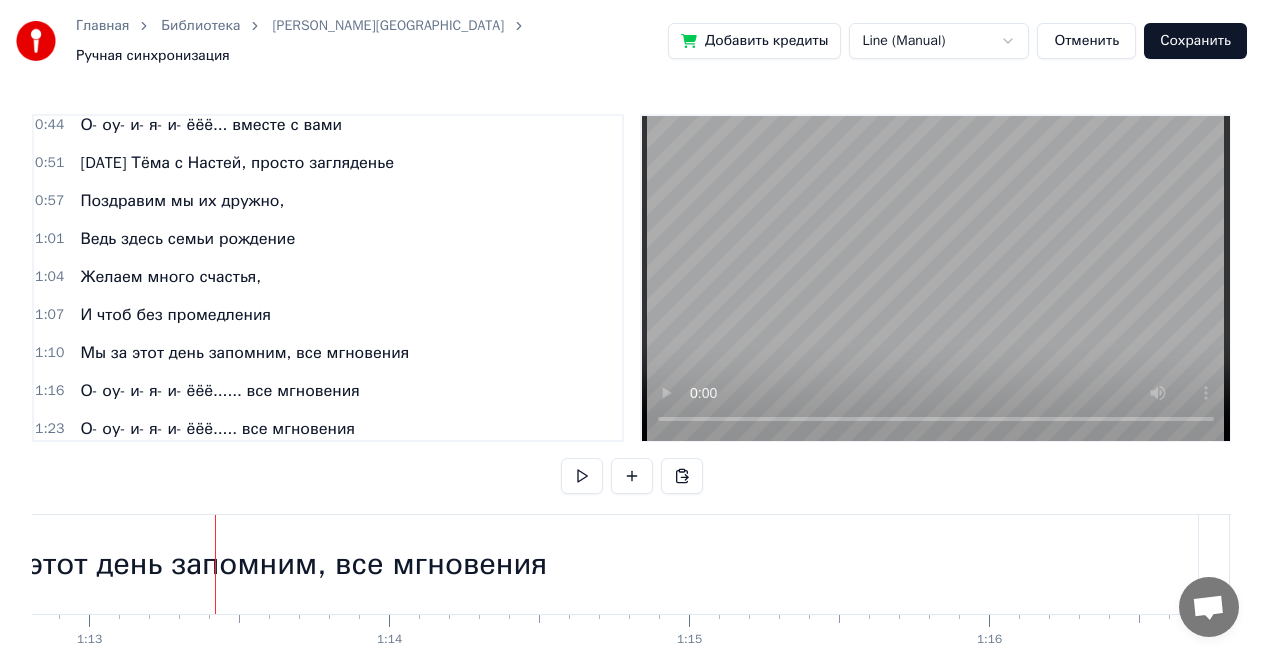 click on "И чтоб без промедления" at bounding box center [175, 315] 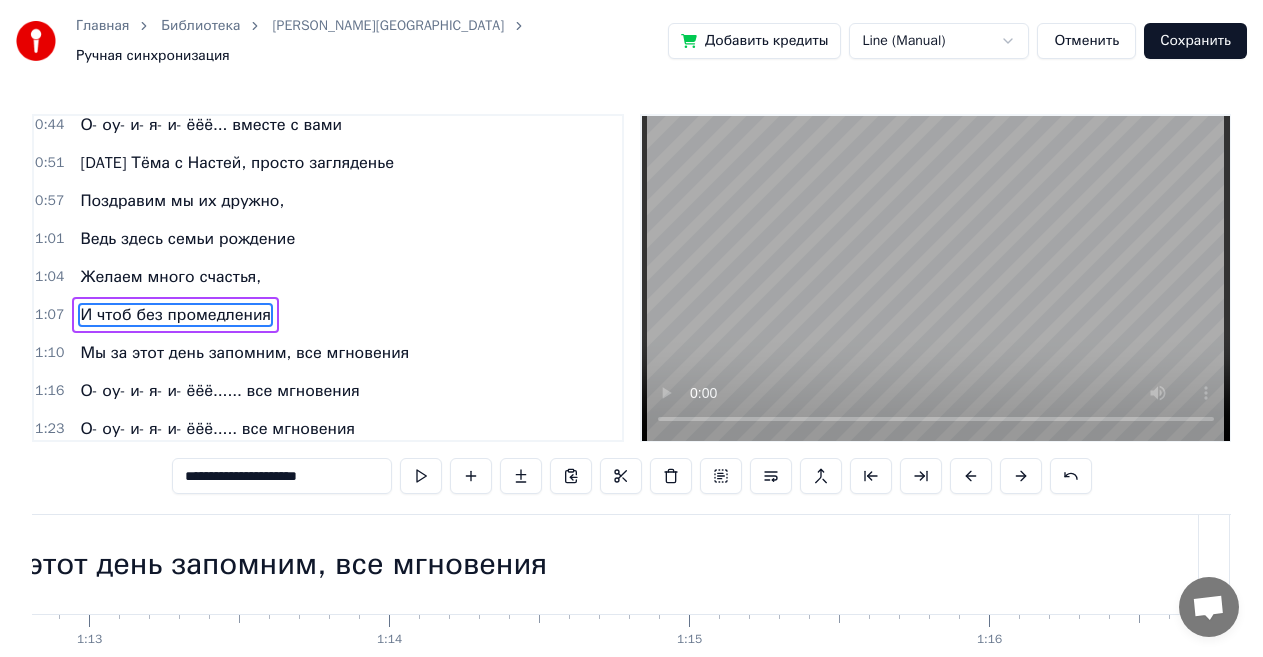 scroll, scrollTop: 227, scrollLeft: 0, axis: vertical 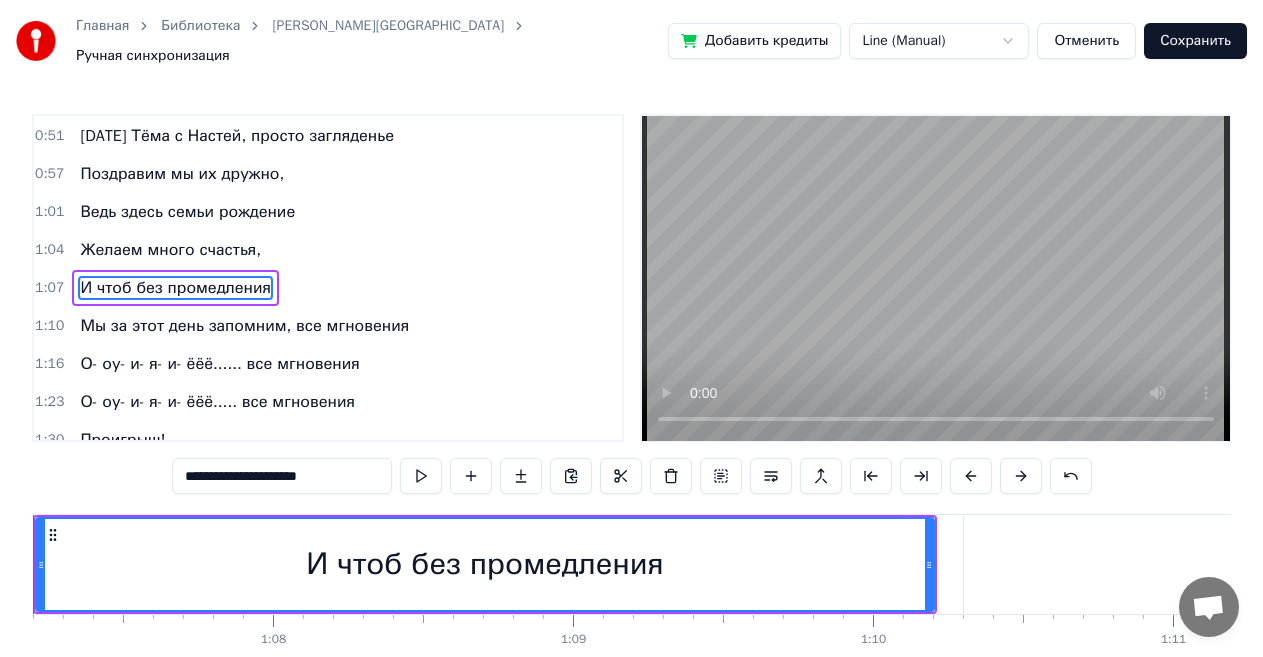 click on "Мы за этот день запомним, все мгновения" at bounding box center [244, 326] 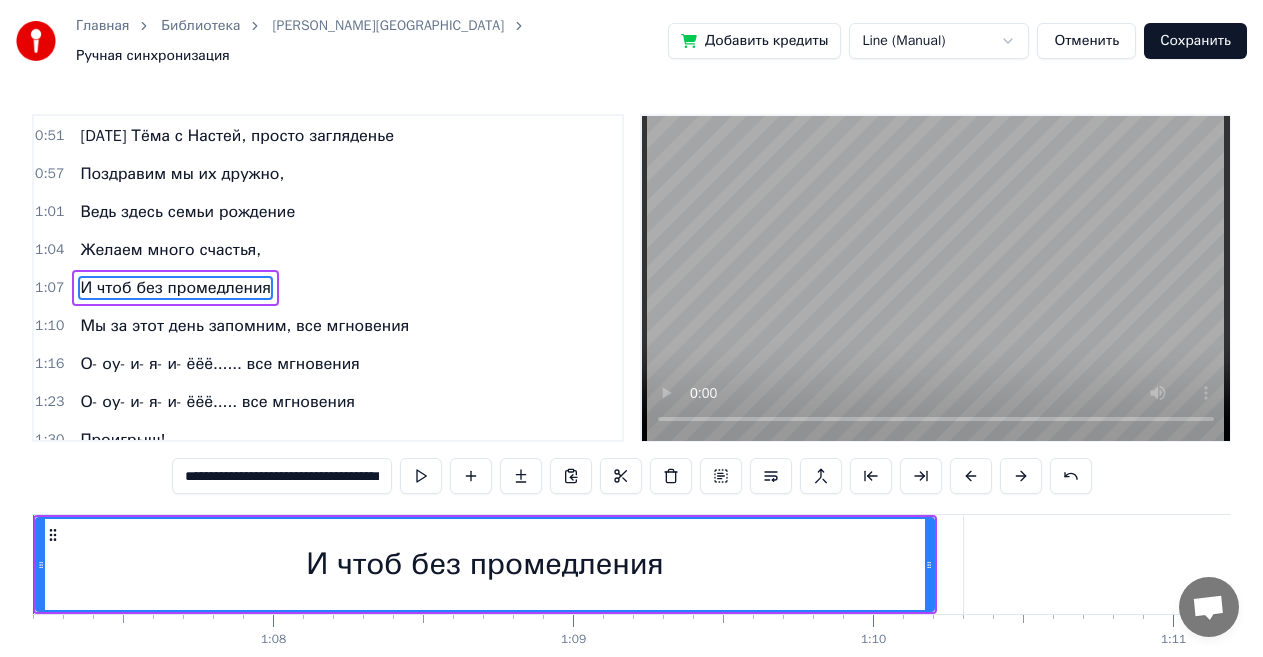 scroll, scrollTop: 0, scrollLeft: 20060, axis: horizontal 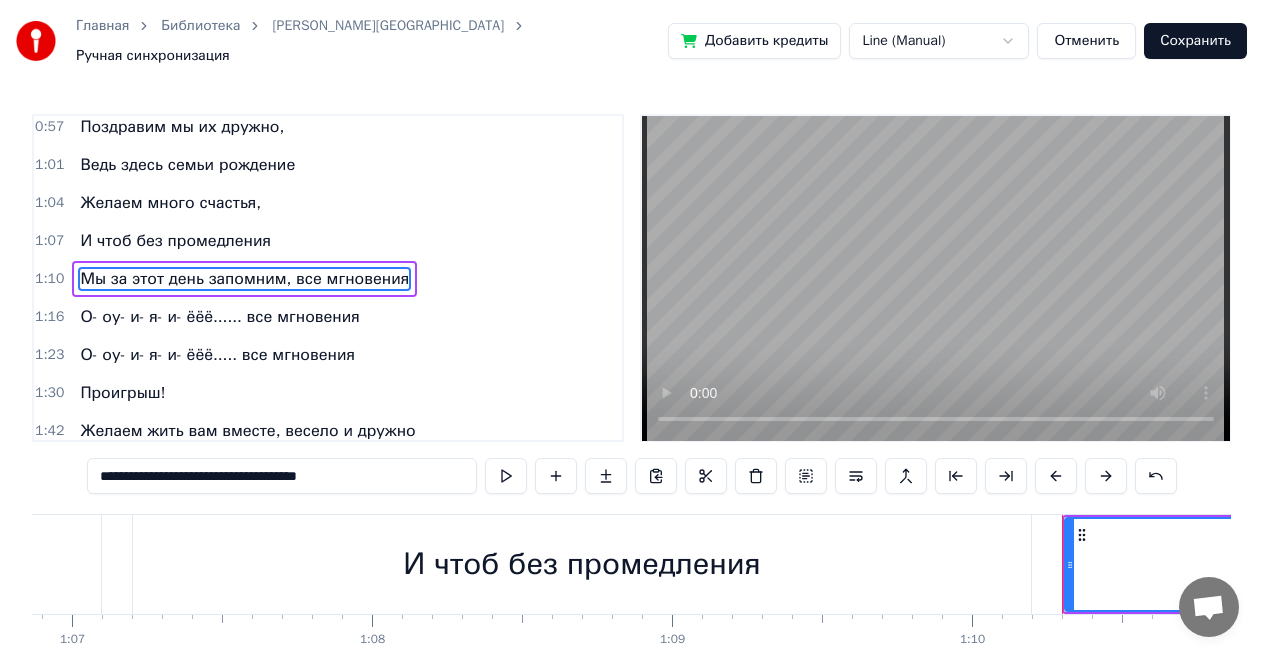 click on "И чтоб без промедления" at bounding box center [175, 241] 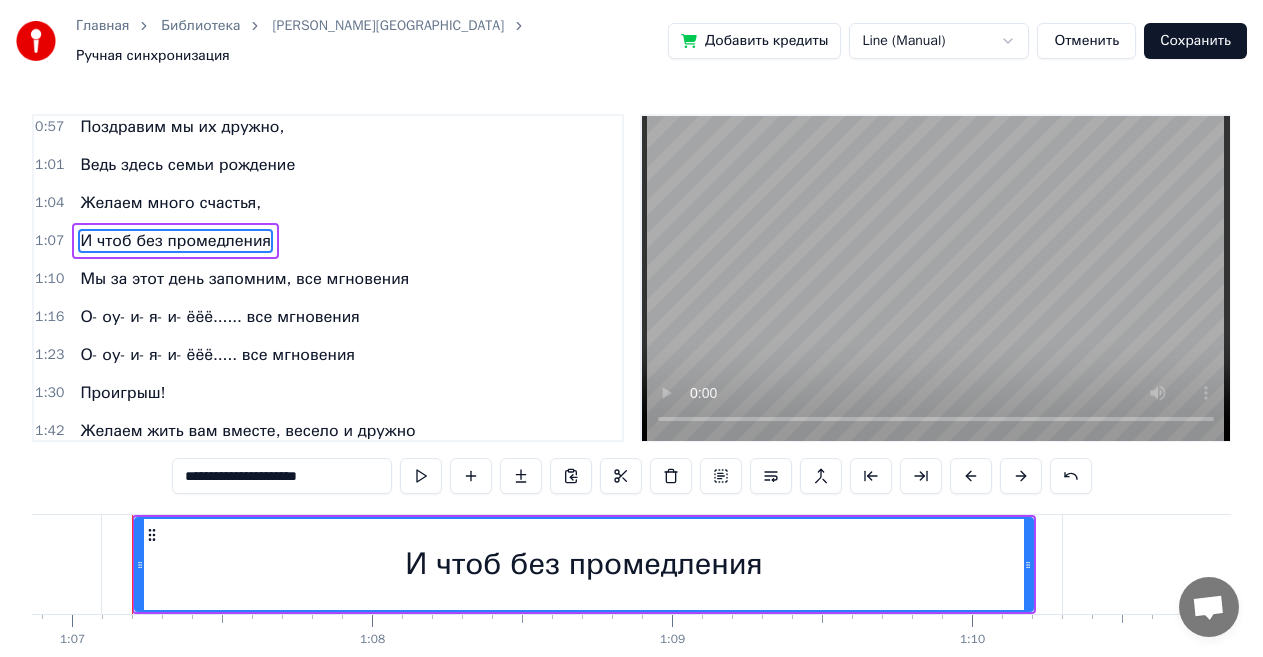 scroll, scrollTop: 236, scrollLeft: 0, axis: vertical 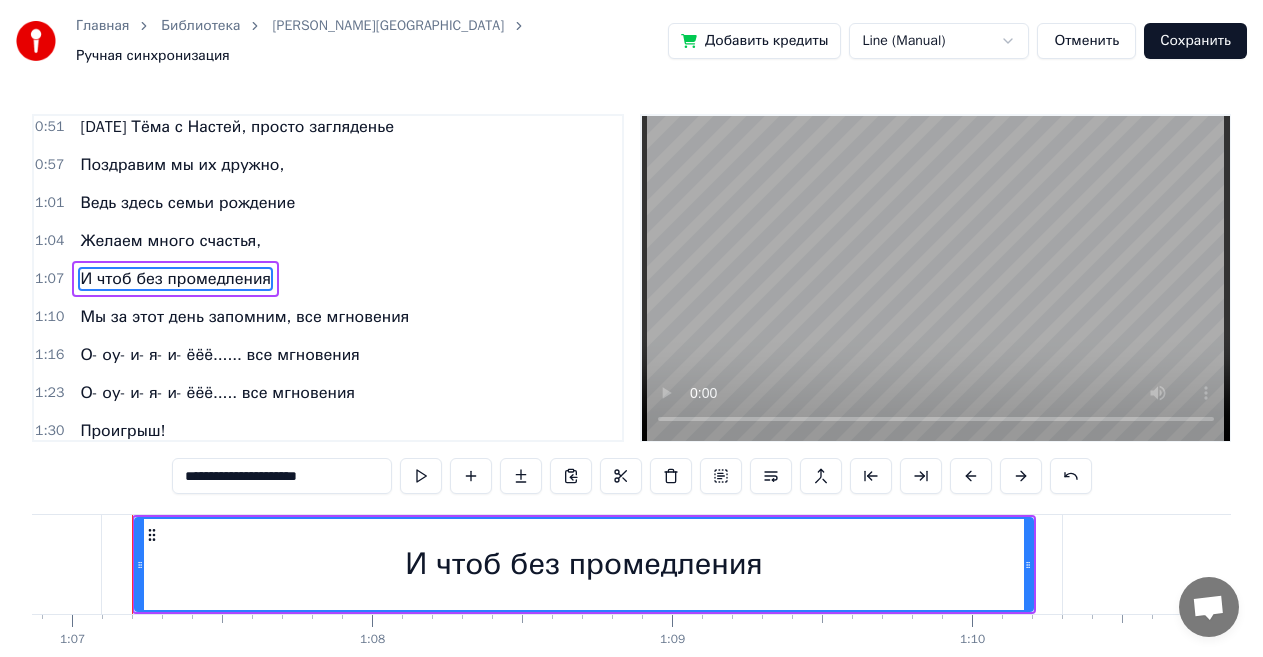 click at bounding box center [936, 278] 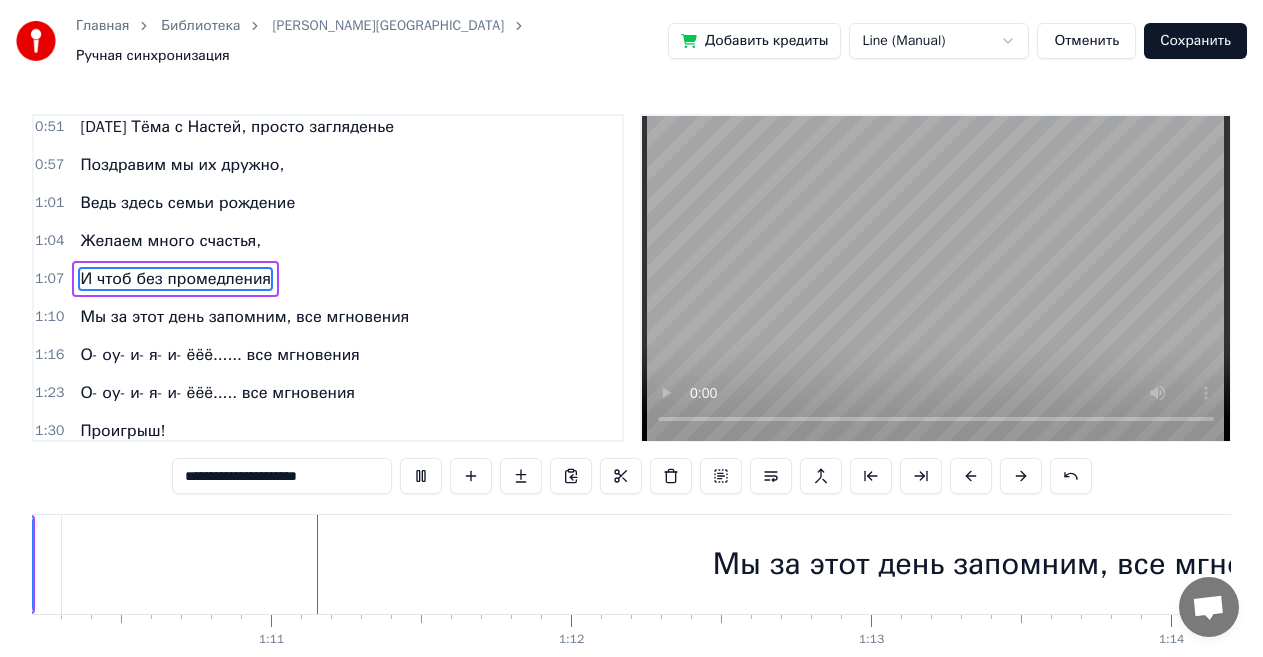 scroll, scrollTop: 0, scrollLeft: 21078, axis: horizontal 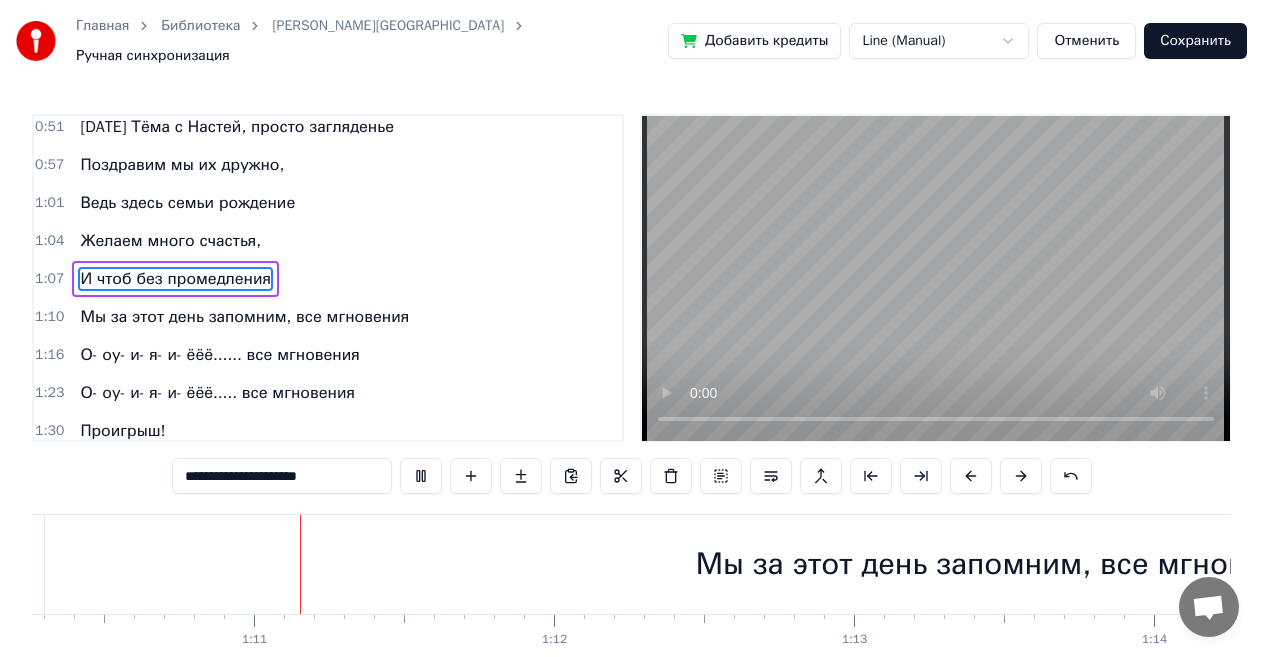 click at bounding box center (936, 278) 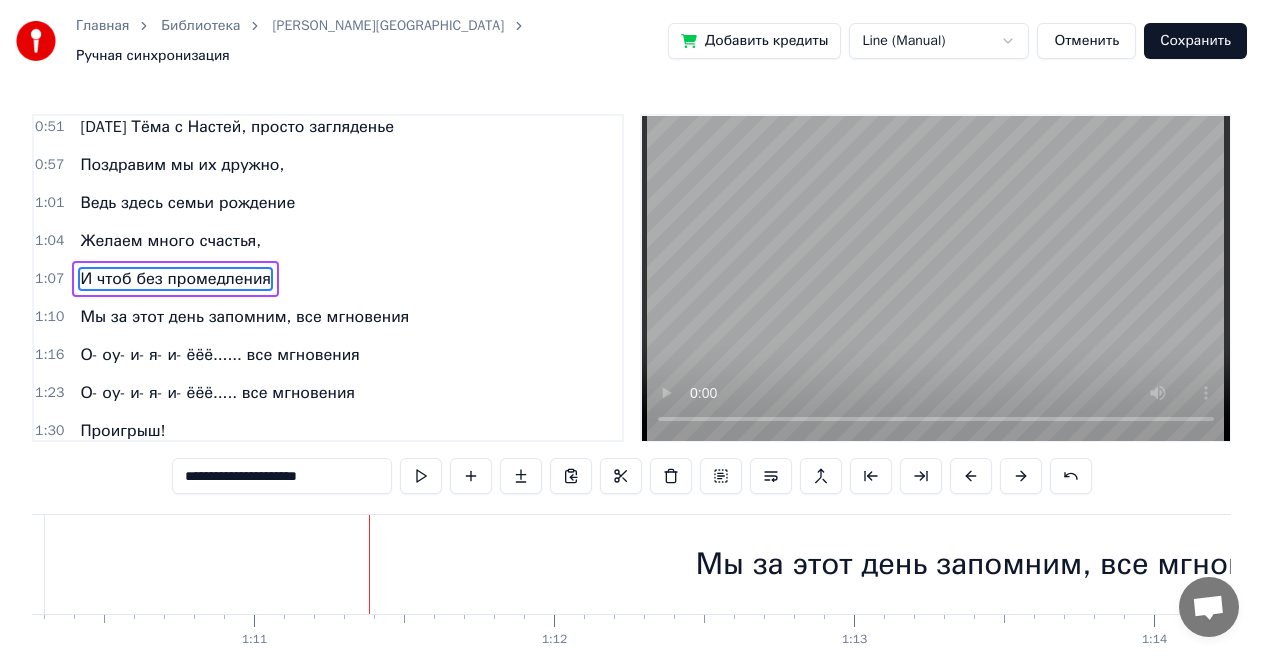 click on "Мы за этот день запомним, все мгновения" at bounding box center [1004, 564] 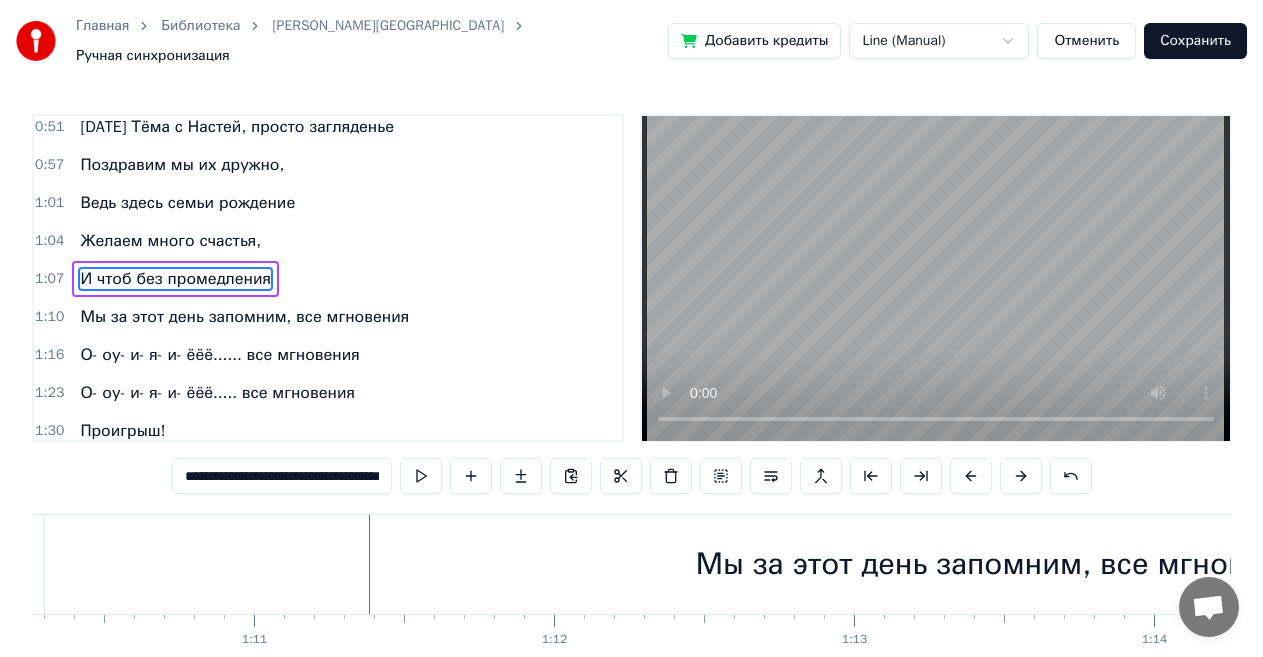 scroll, scrollTop: 274, scrollLeft: 0, axis: vertical 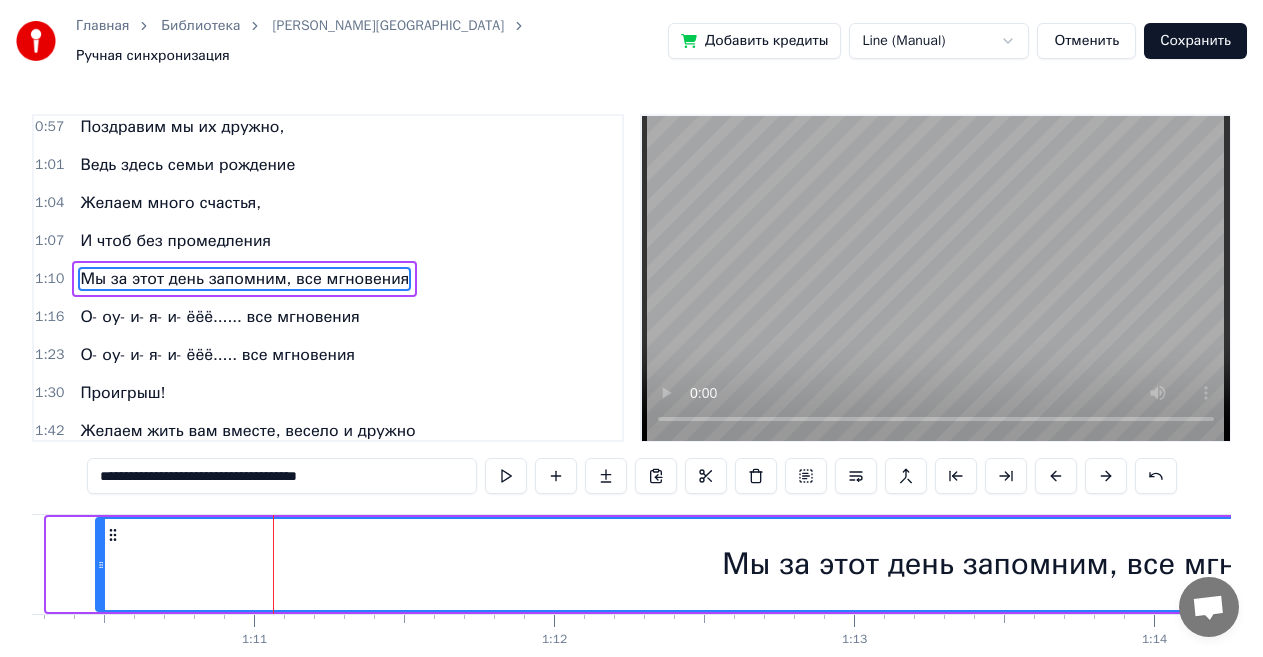drag, startPoint x: 48, startPoint y: 554, endPoint x: 105, endPoint y: 555, distance: 57.00877 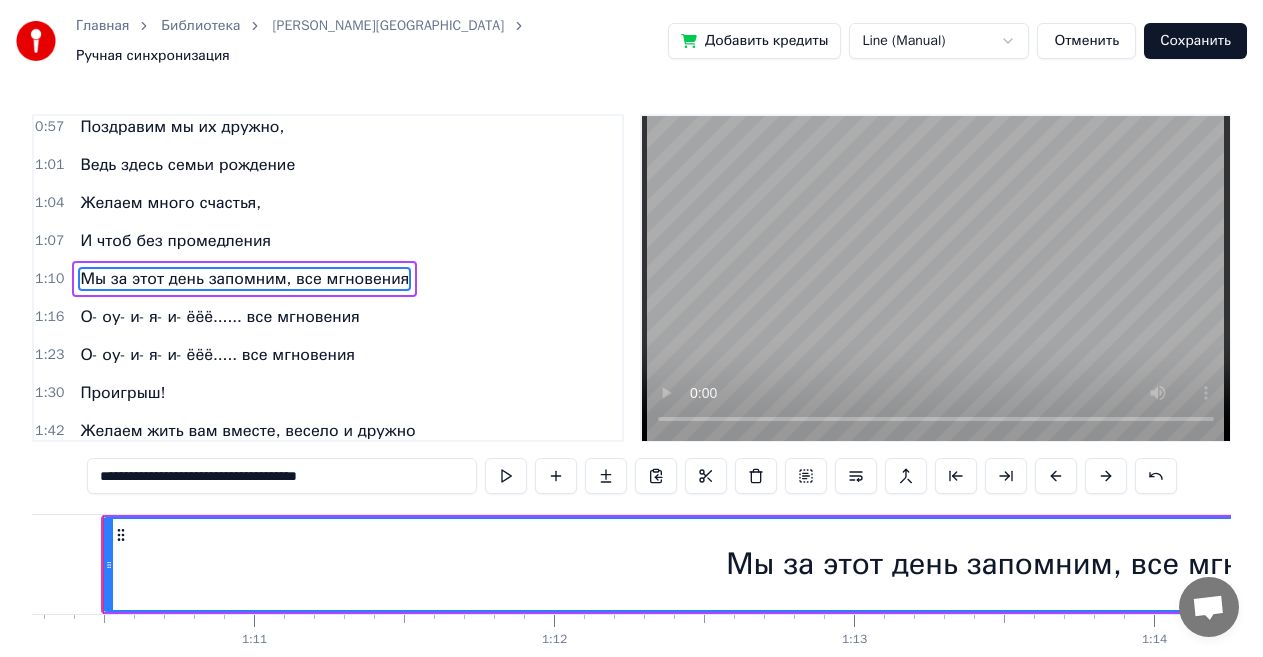 scroll, scrollTop: 0, scrollLeft: 21049, axis: horizontal 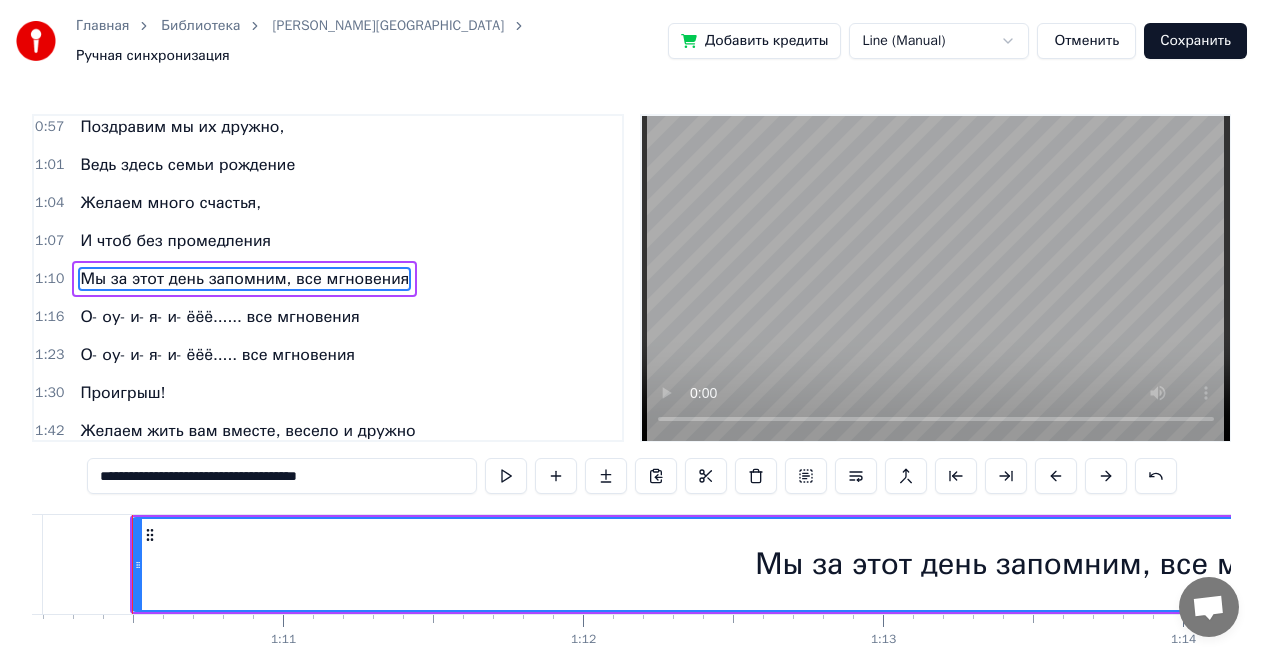 click on "И чтоб без промедления" at bounding box center [175, 241] 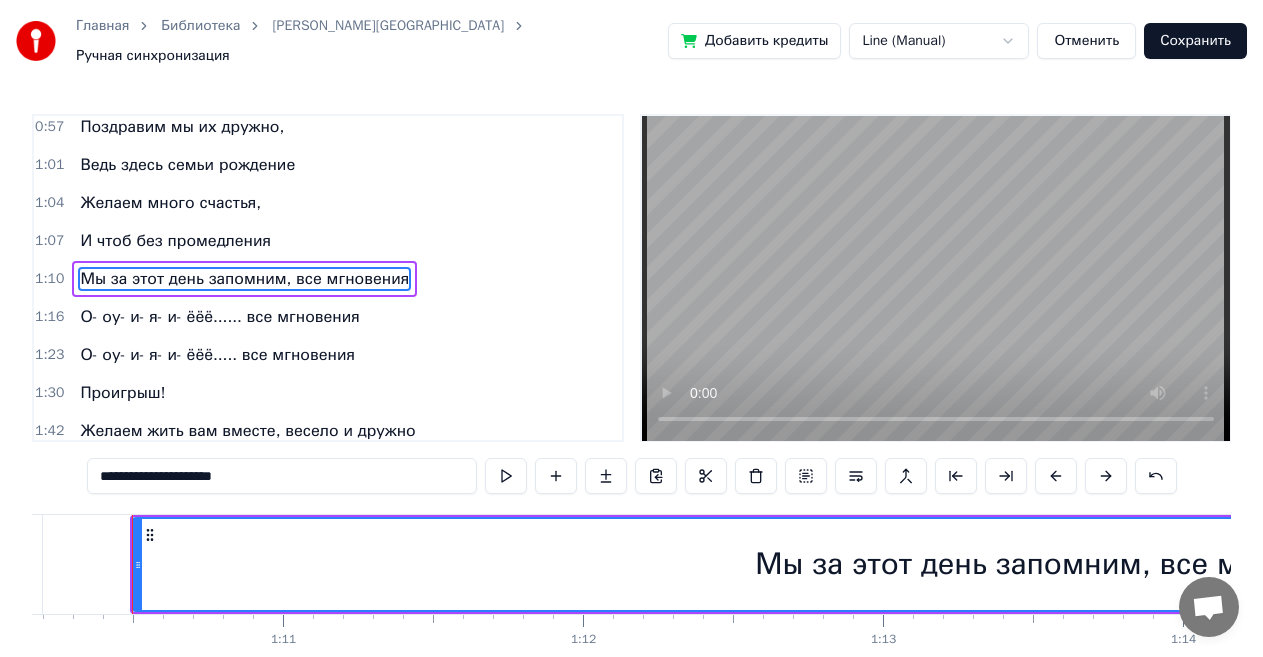 scroll, scrollTop: 245, scrollLeft: 0, axis: vertical 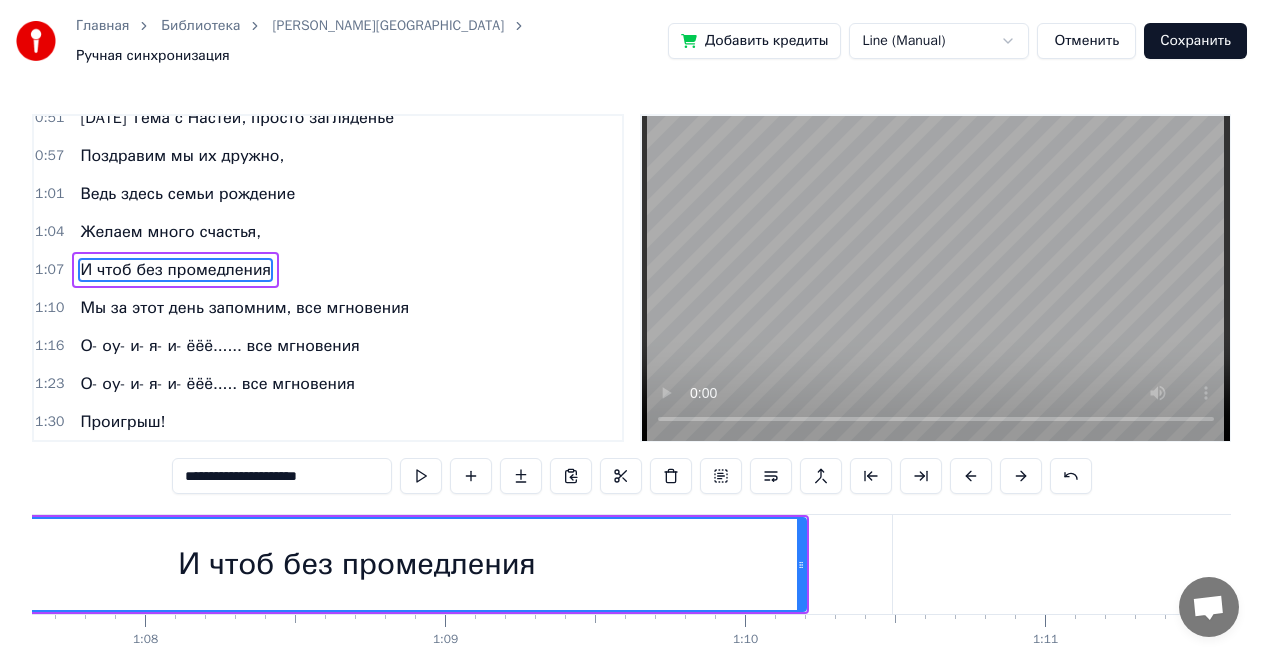 click at bounding box center [936, 278] 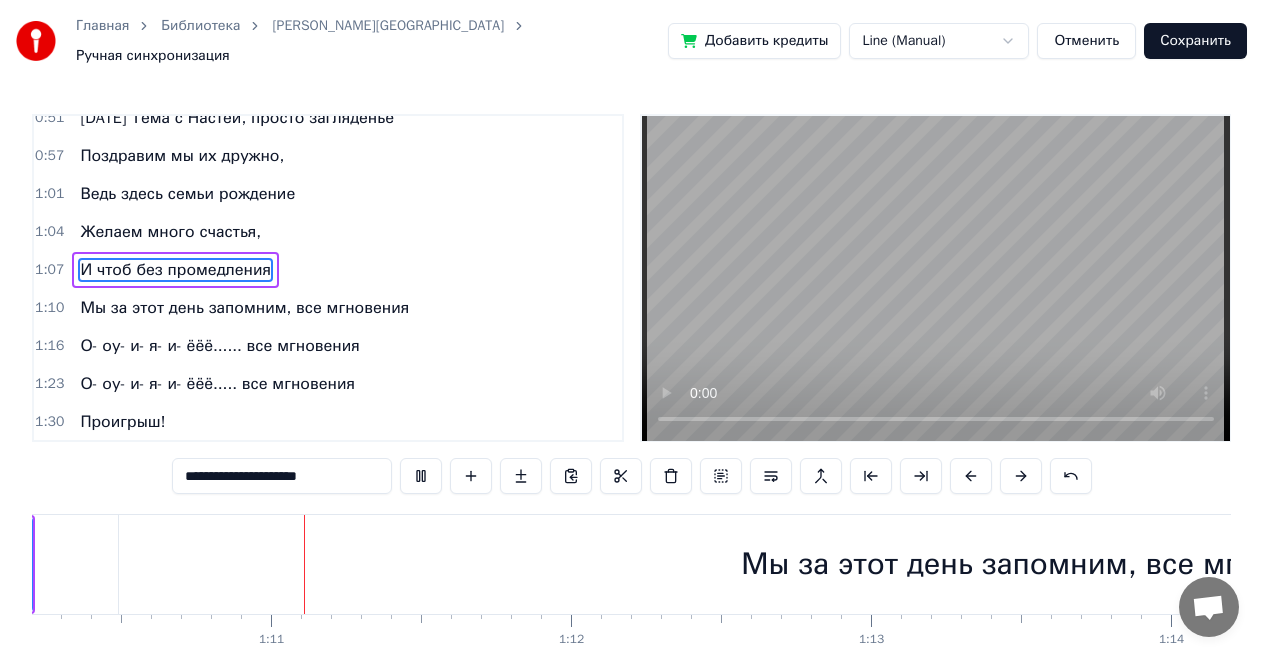 scroll, scrollTop: 0, scrollLeft: 21096, axis: horizontal 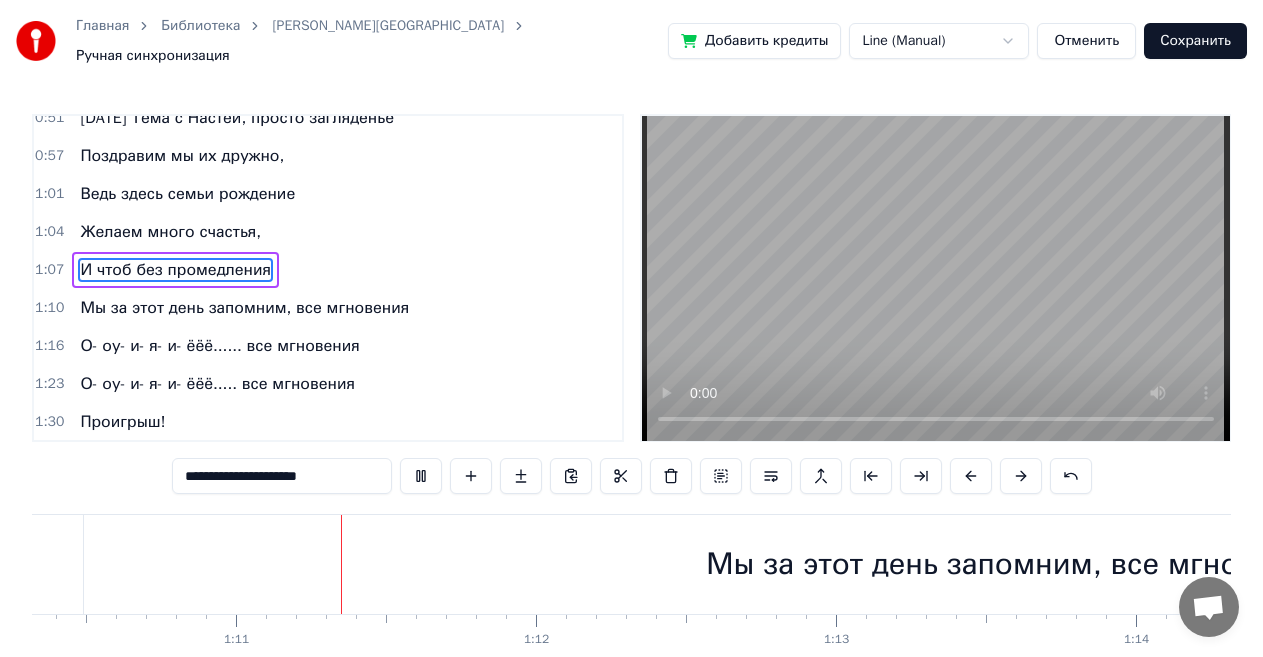 click at bounding box center (936, 278) 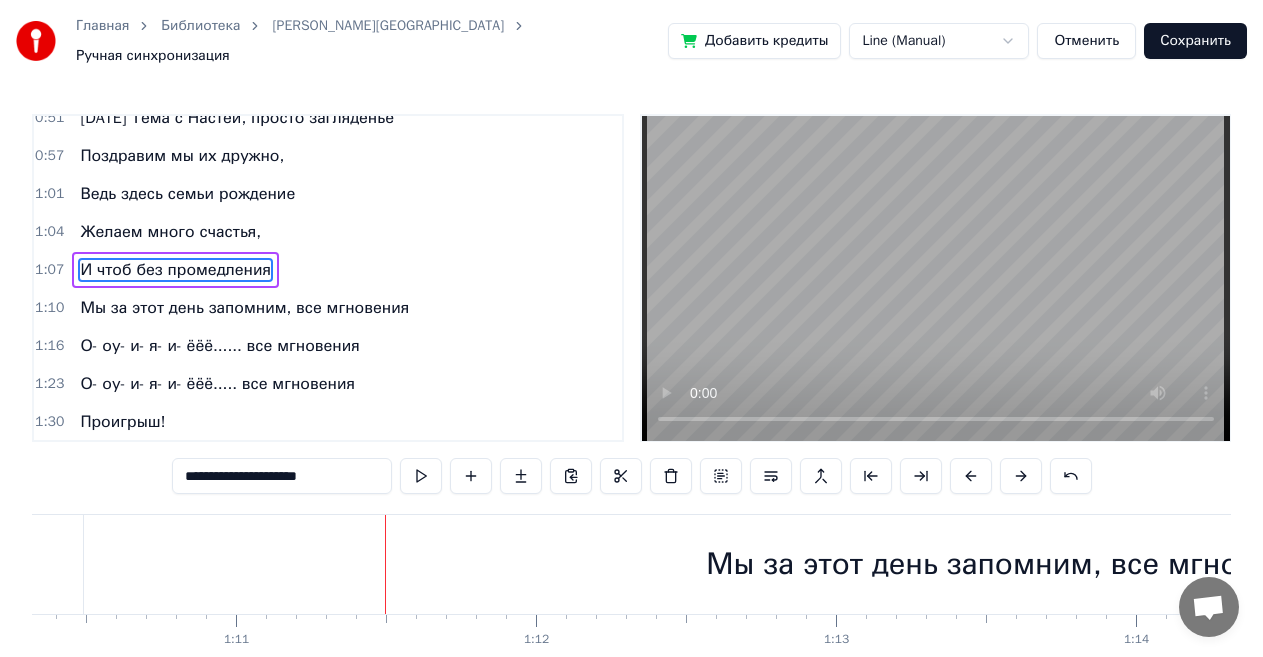 click at bounding box center (936, 278) 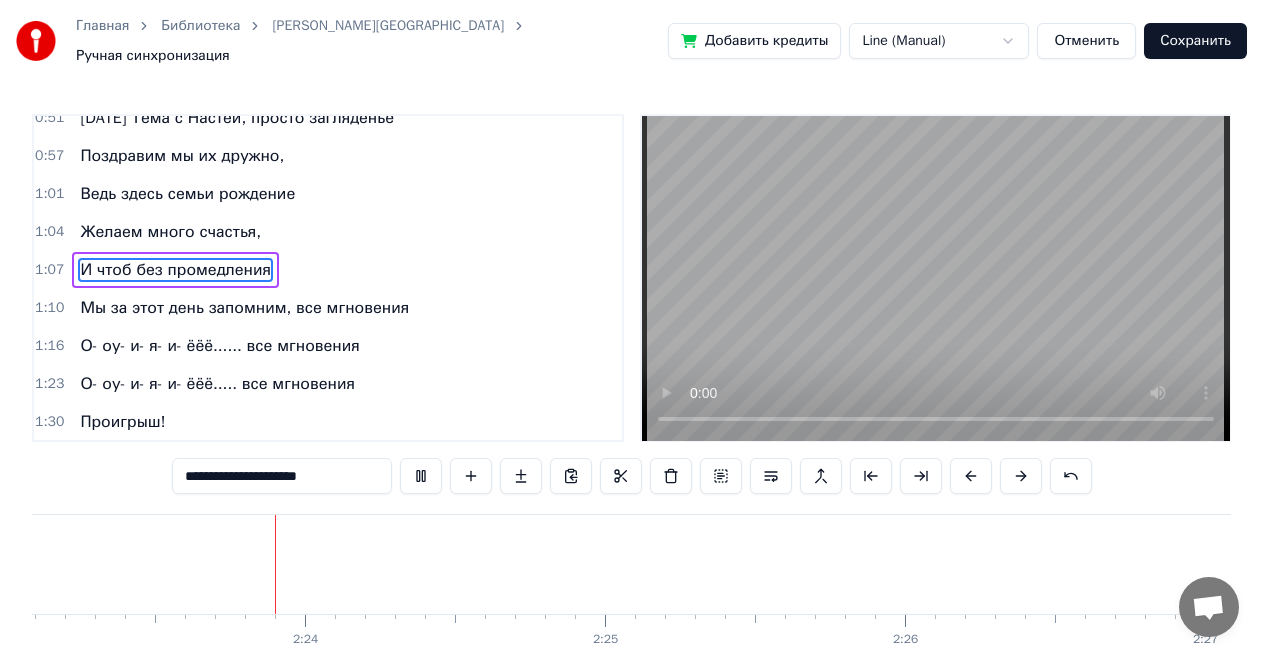 scroll, scrollTop: 0, scrollLeft: 42962, axis: horizontal 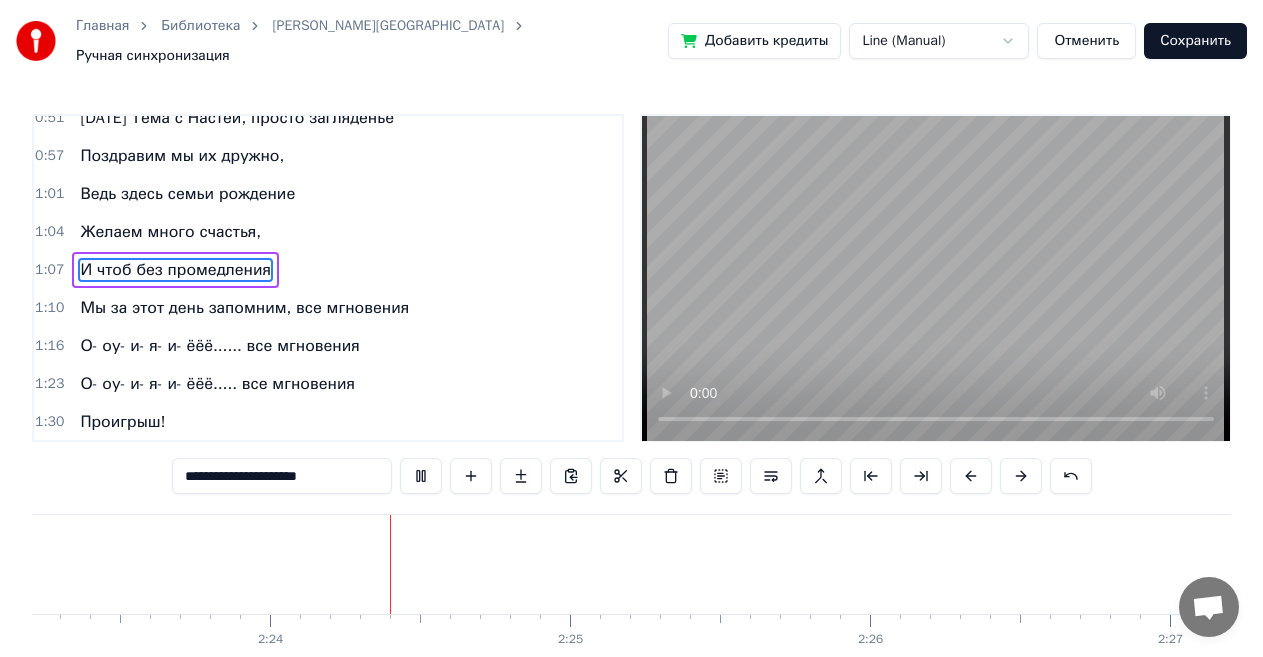 click on "Сохранить" at bounding box center (1195, 41) 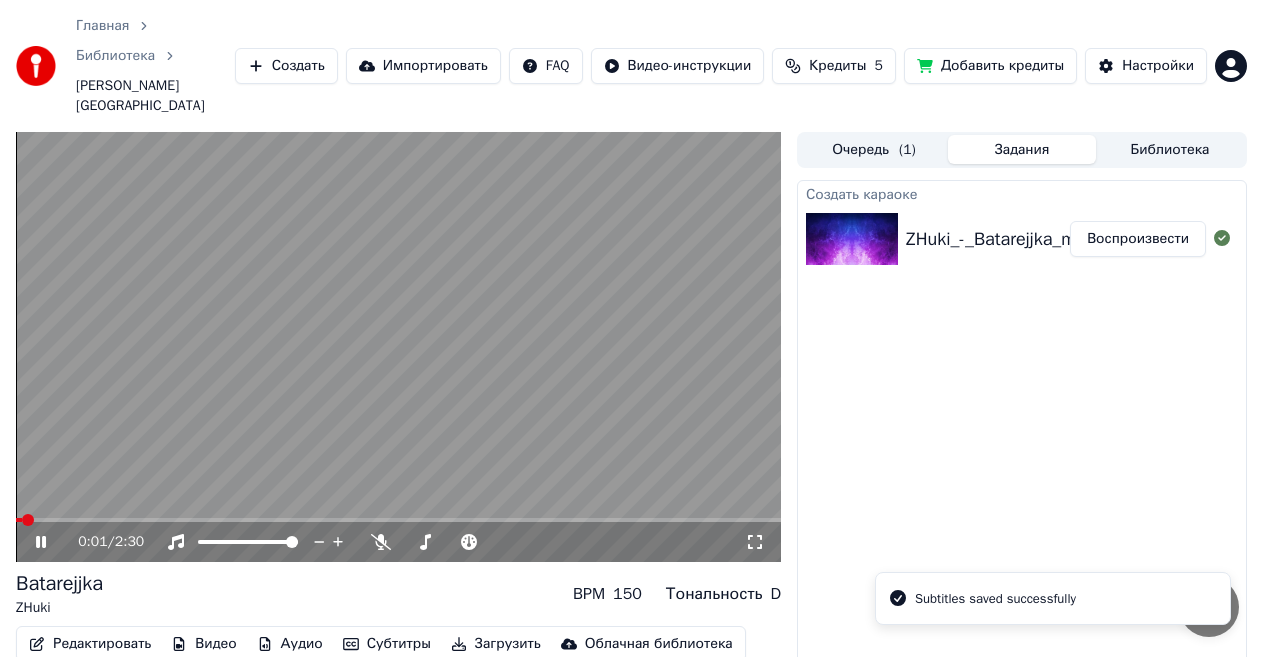 click at bounding box center [398, 347] 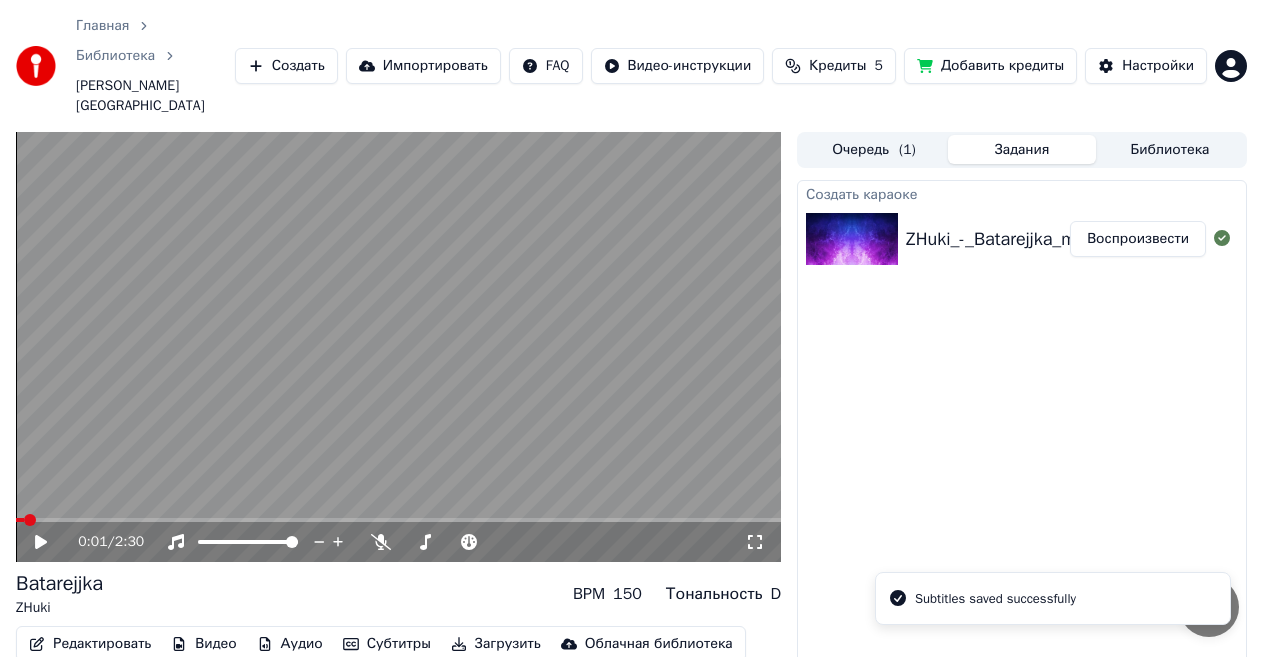 scroll, scrollTop: 61, scrollLeft: 0, axis: vertical 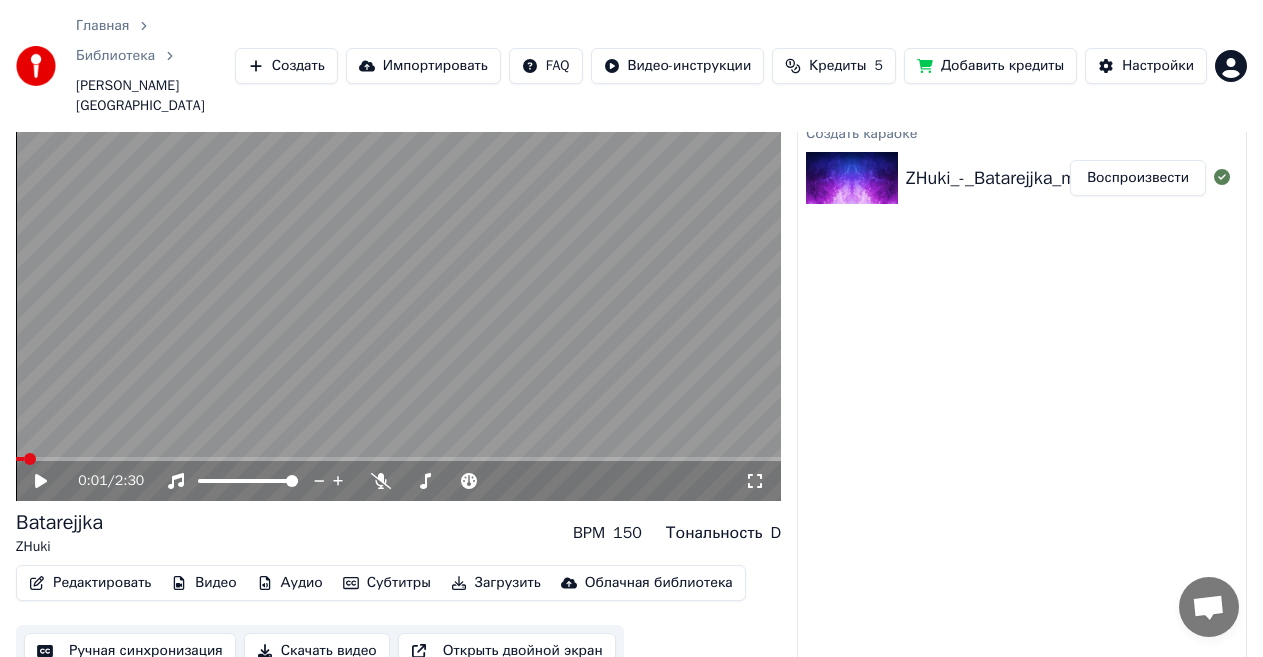click on "Скачать видео" at bounding box center (317, 651) 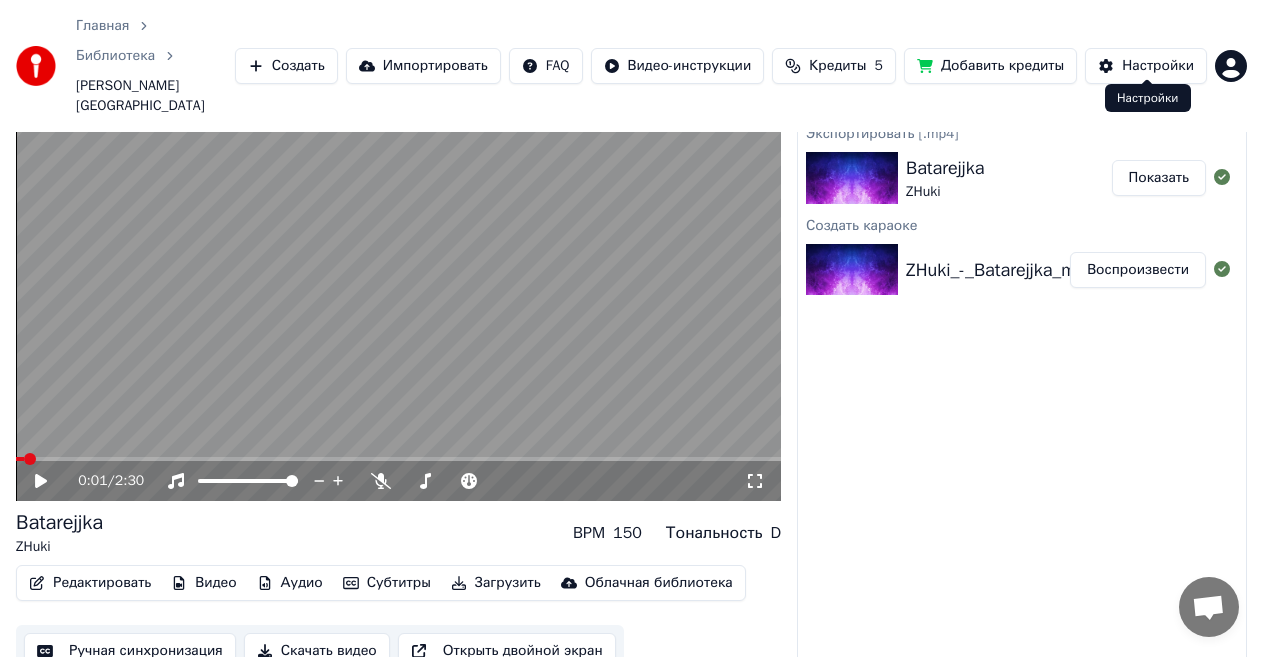 scroll, scrollTop: 0, scrollLeft: 0, axis: both 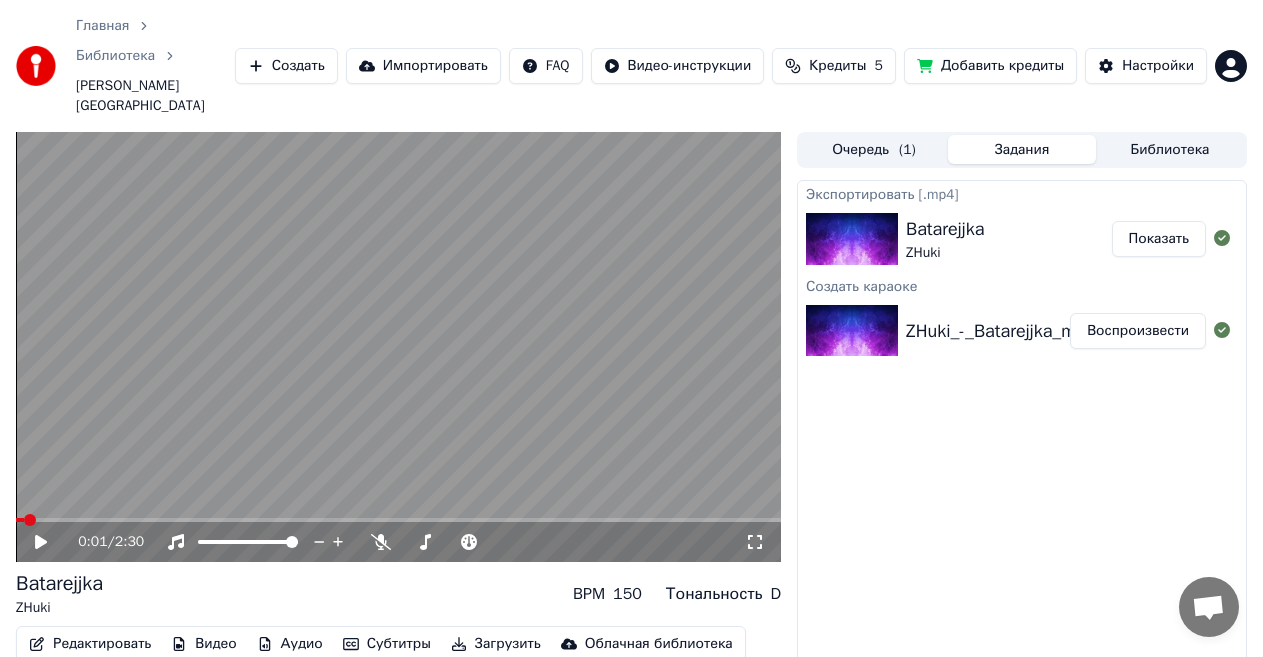 click on "Показать" at bounding box center (1159, 239) 